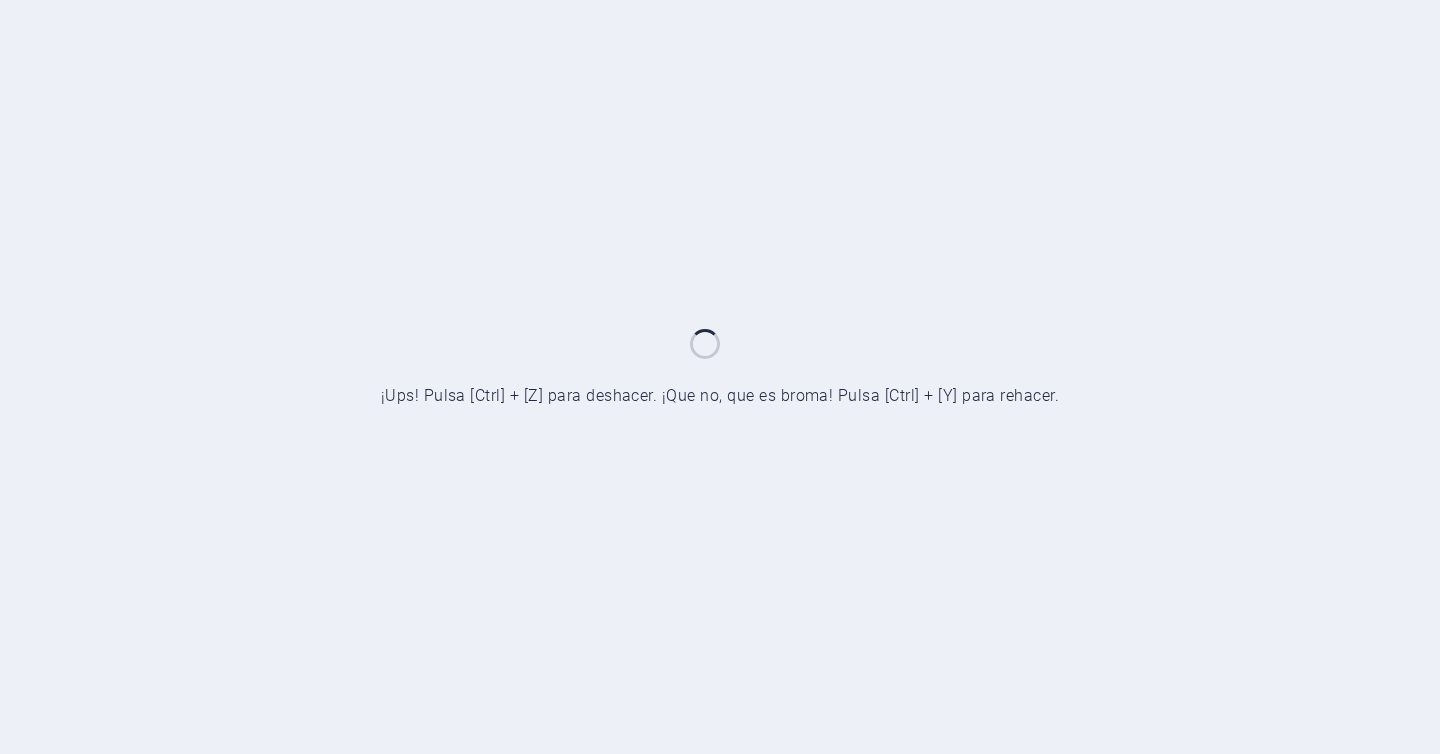 scroll, scrollTop: 0, scrollLeft: 0, axis: both 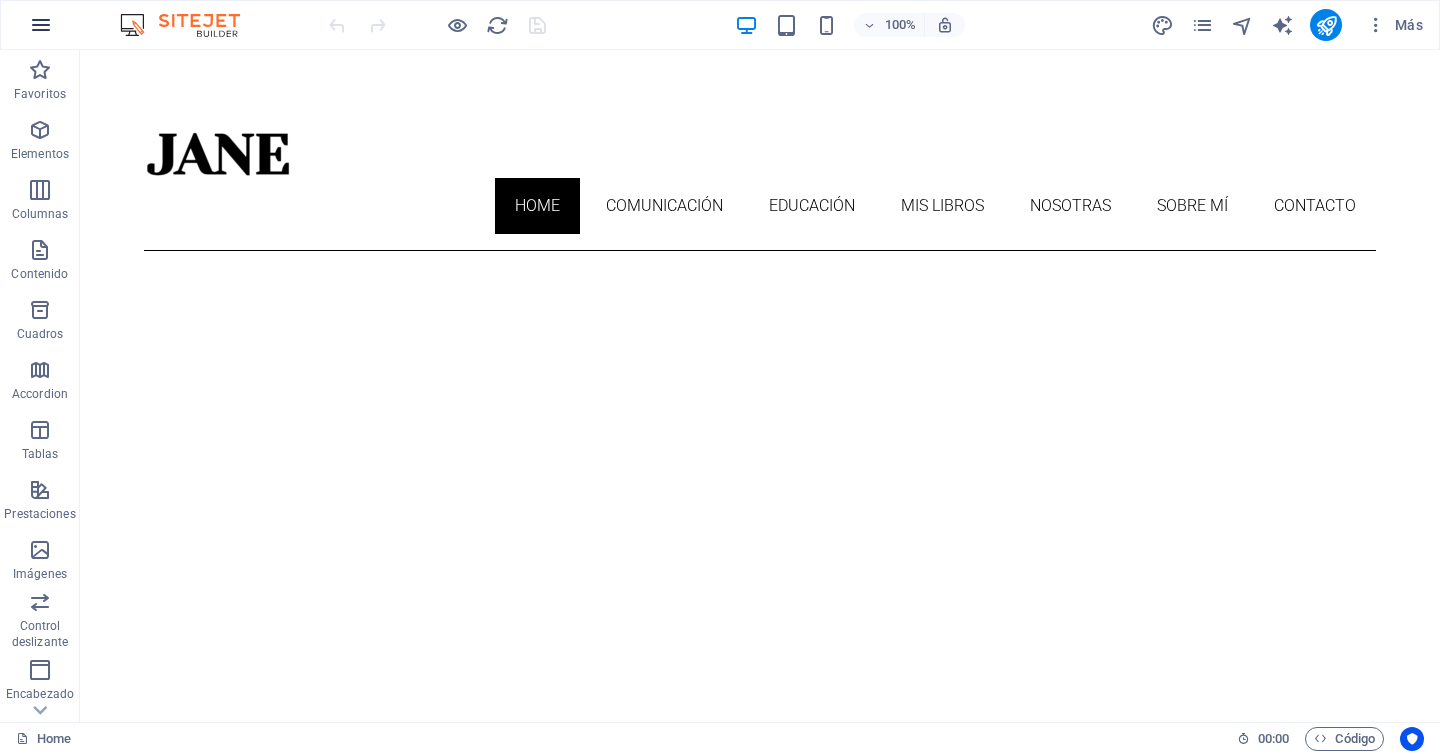 click at bounding box center [41, 25] 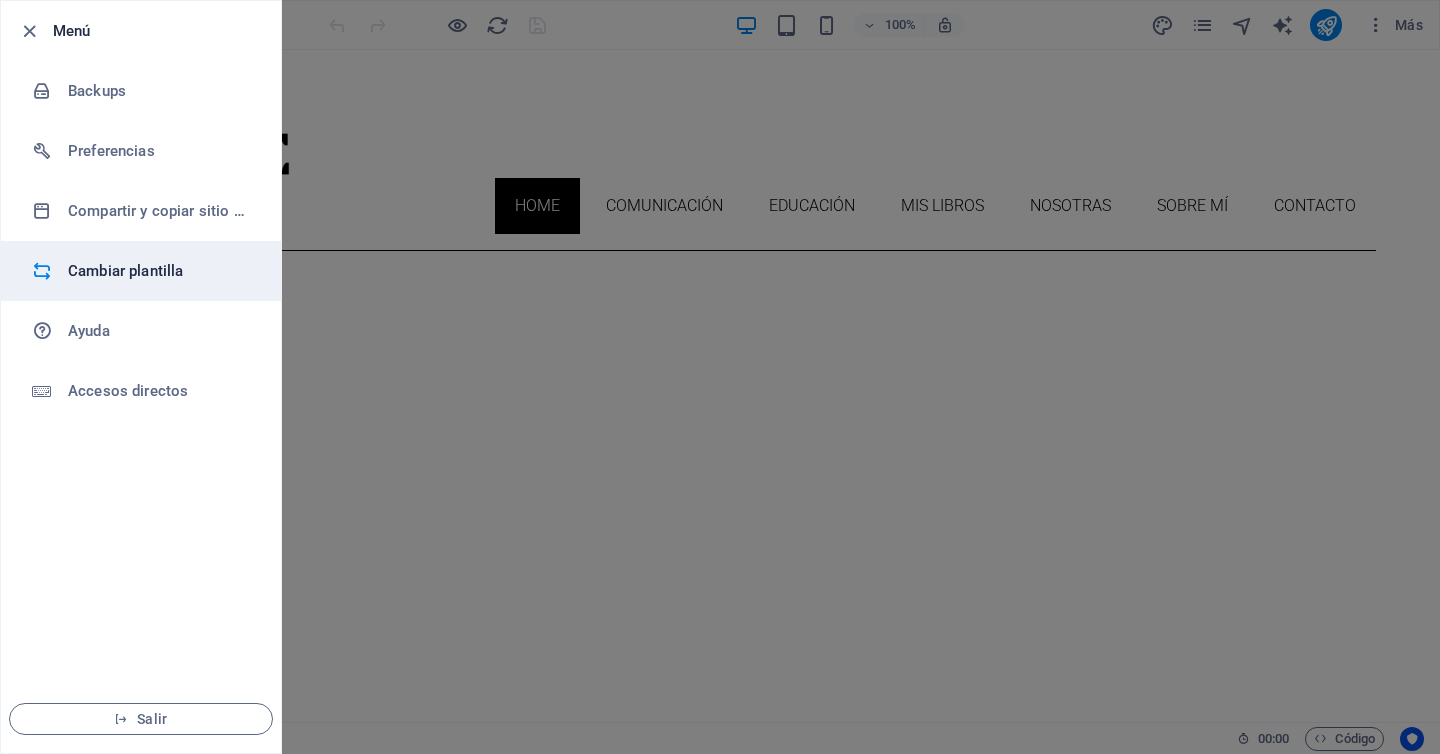 click on "Cambiar plantilla" at bounding box center (160, 271) 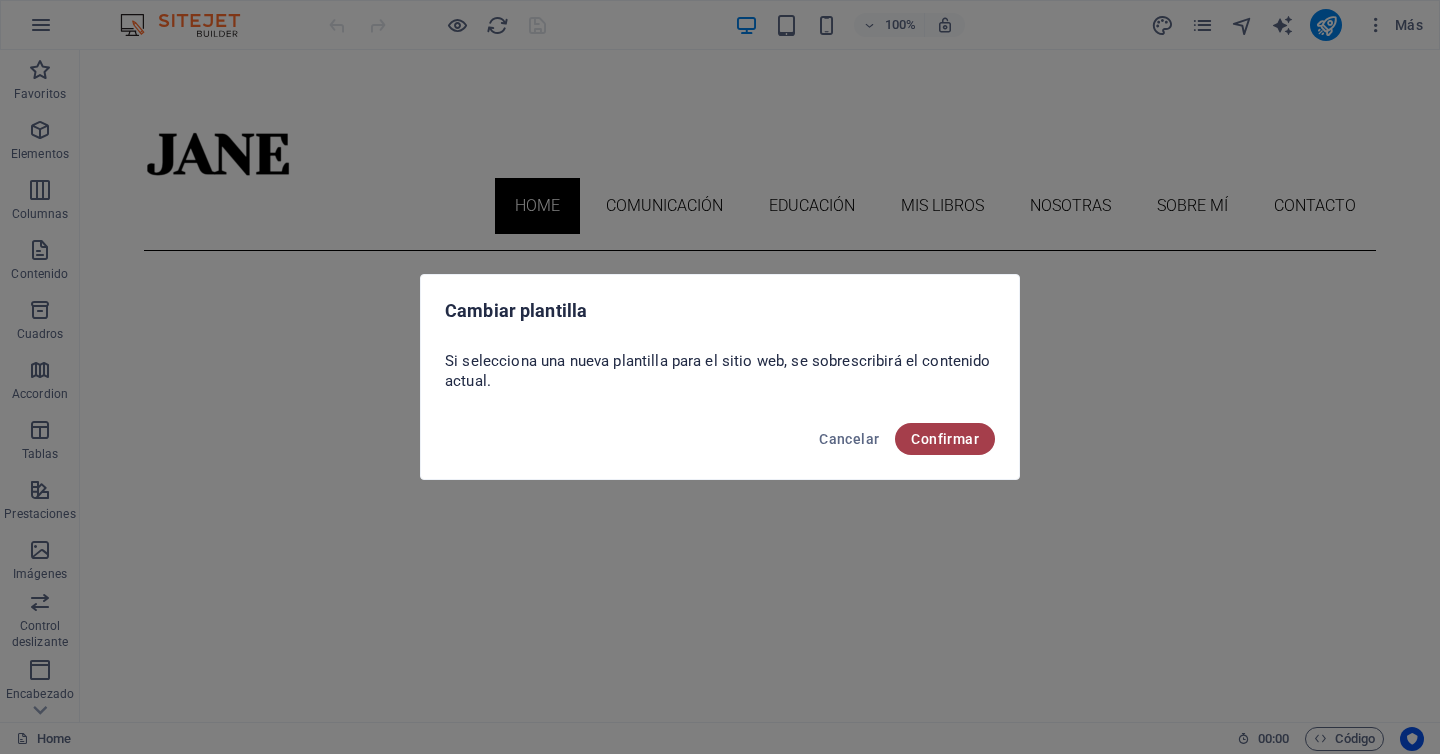 click on "Confirmar" at bounding box center [945, 439] 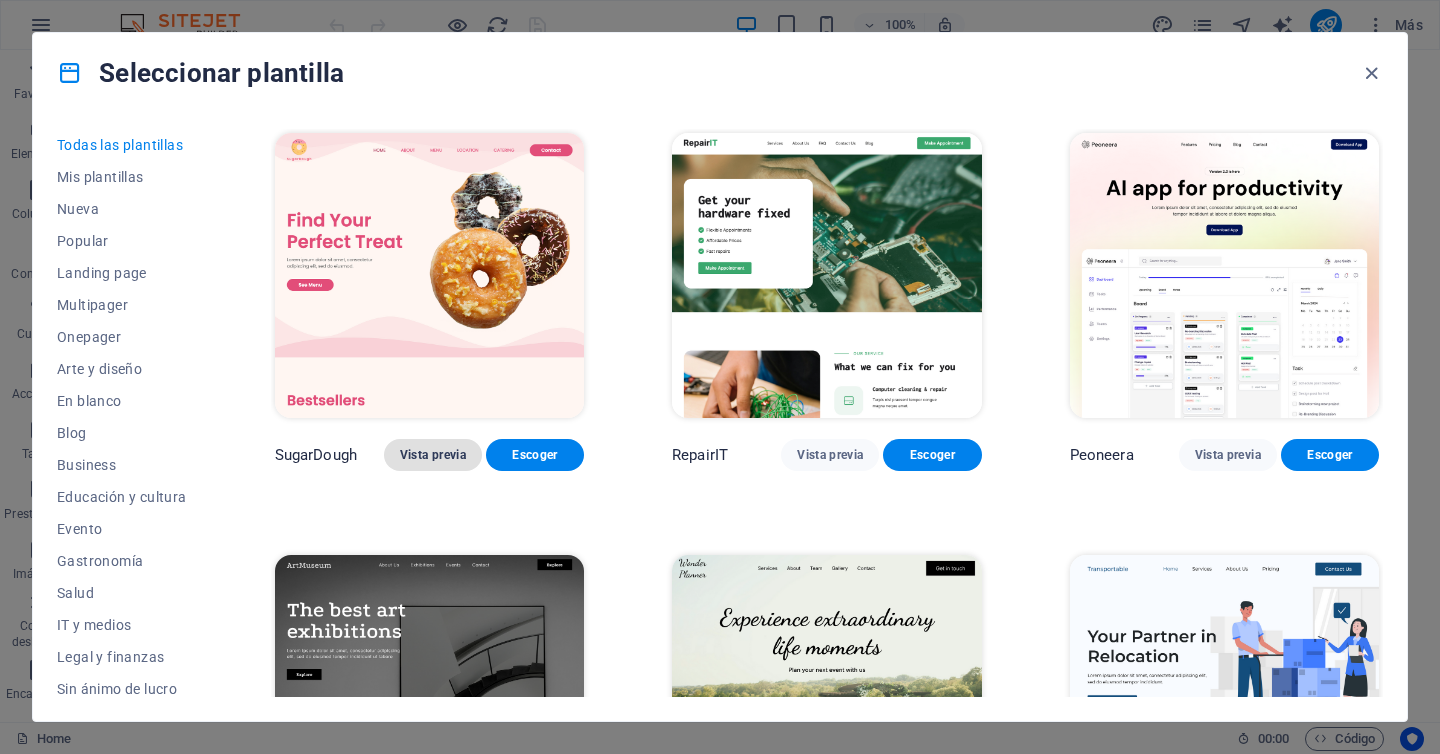 click on "Vista previa" at bounding box center (433, 455) 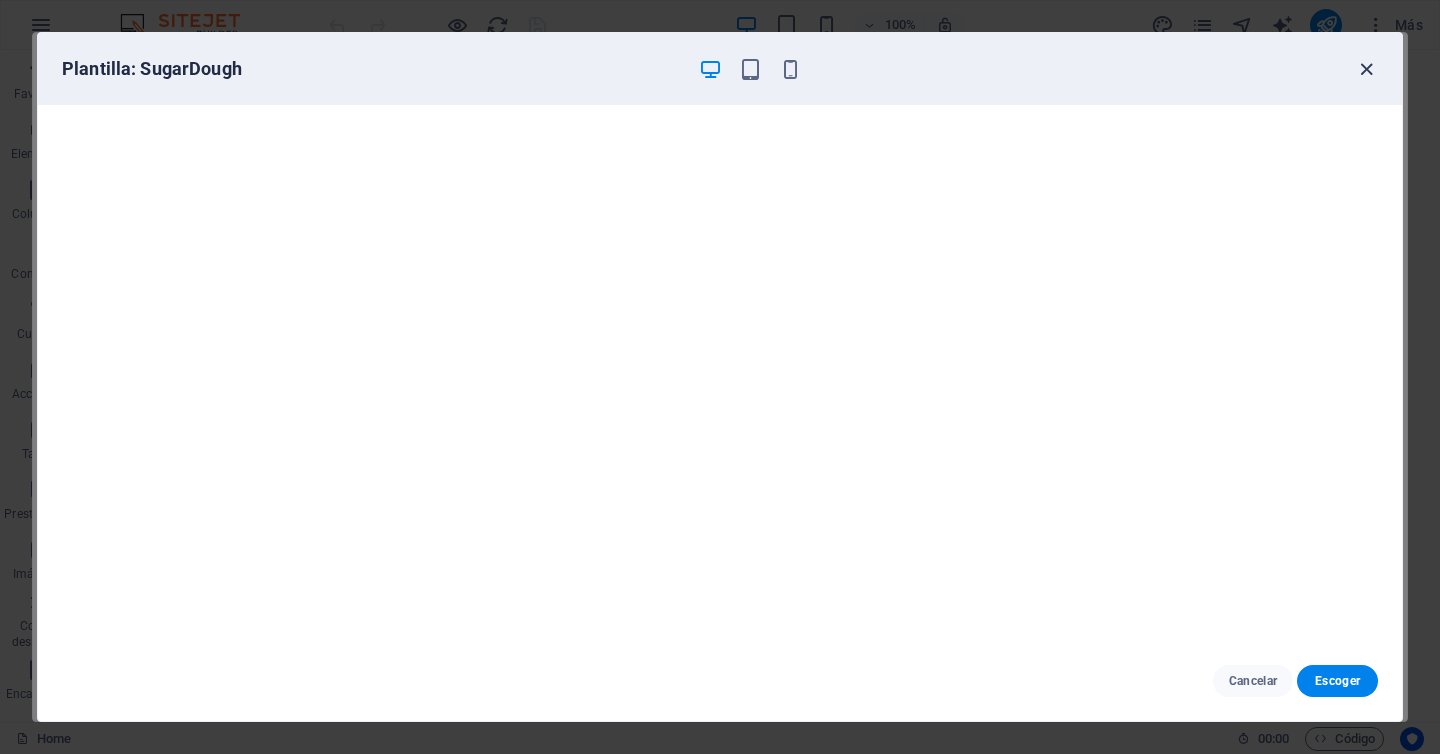 click at bounding box center [1366, 69] 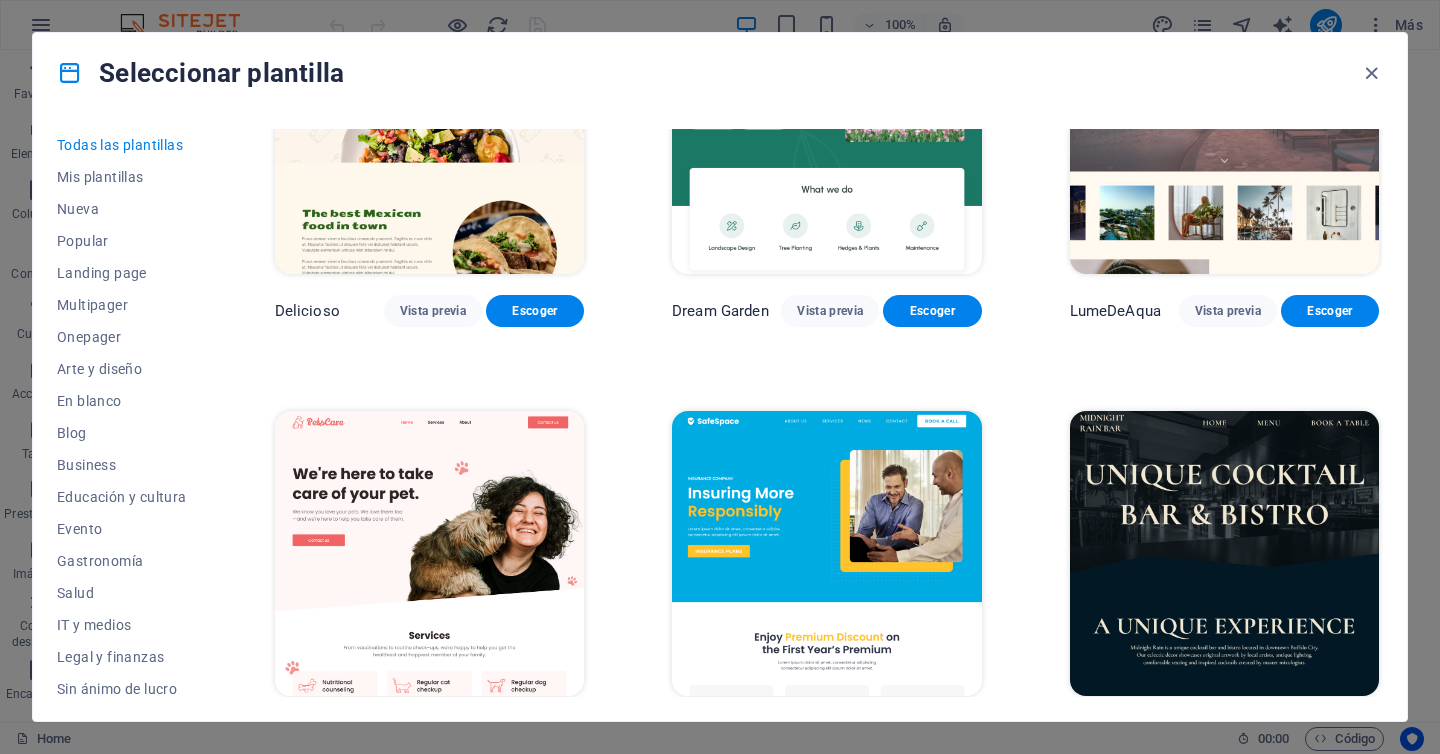 scroll, scrollTop: 3165, scrollLeft: 0, axis: vertical 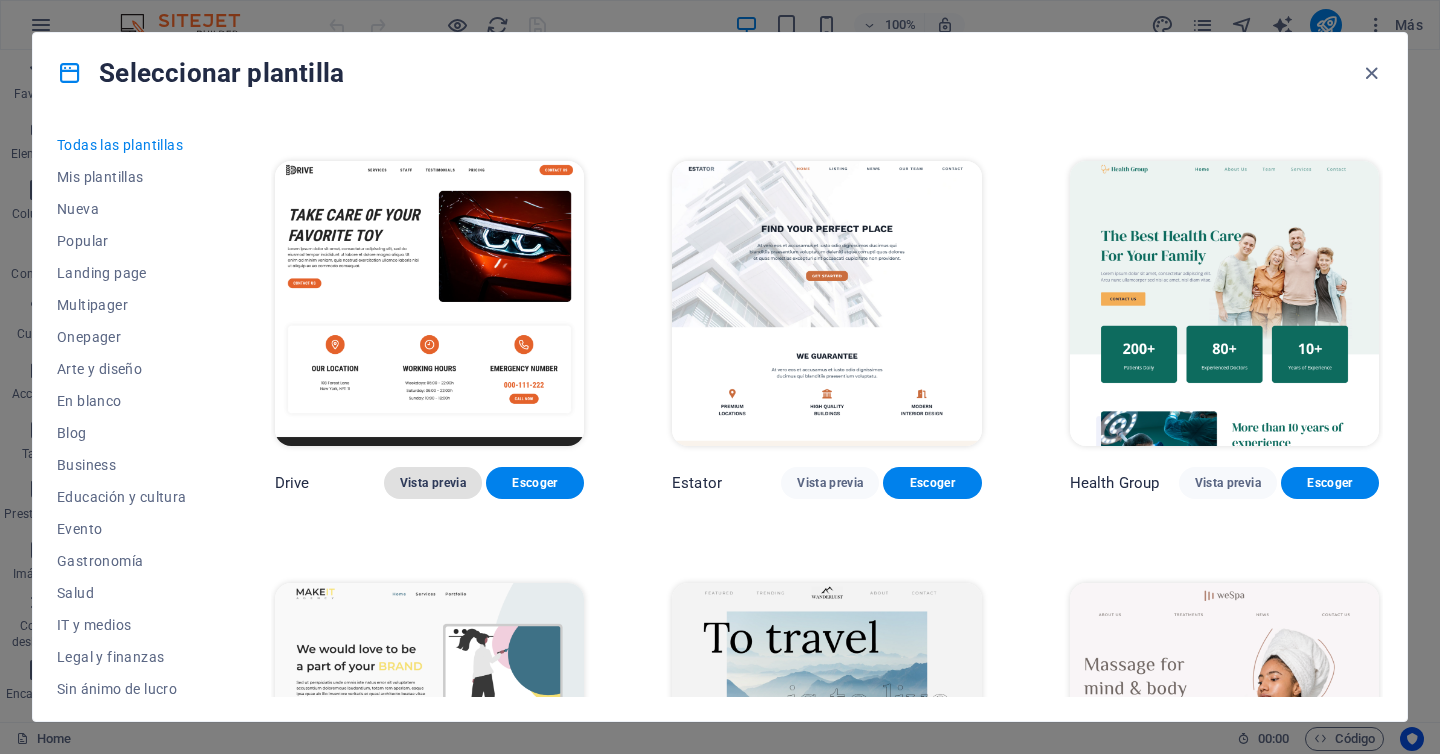 click on "Vista previa" at bounding box center (433, 483) 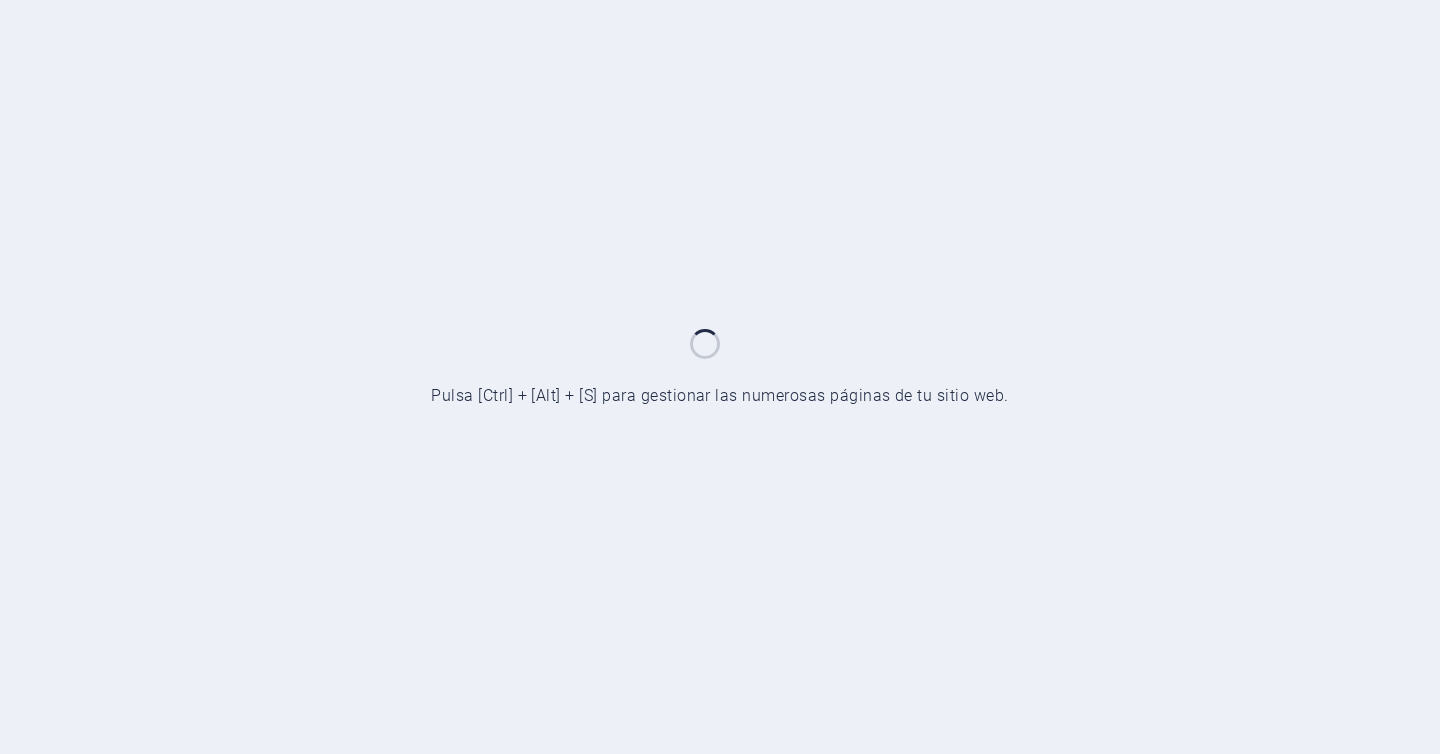 scroll, scrollTop: 0, scrollLeft: 0, axis: both 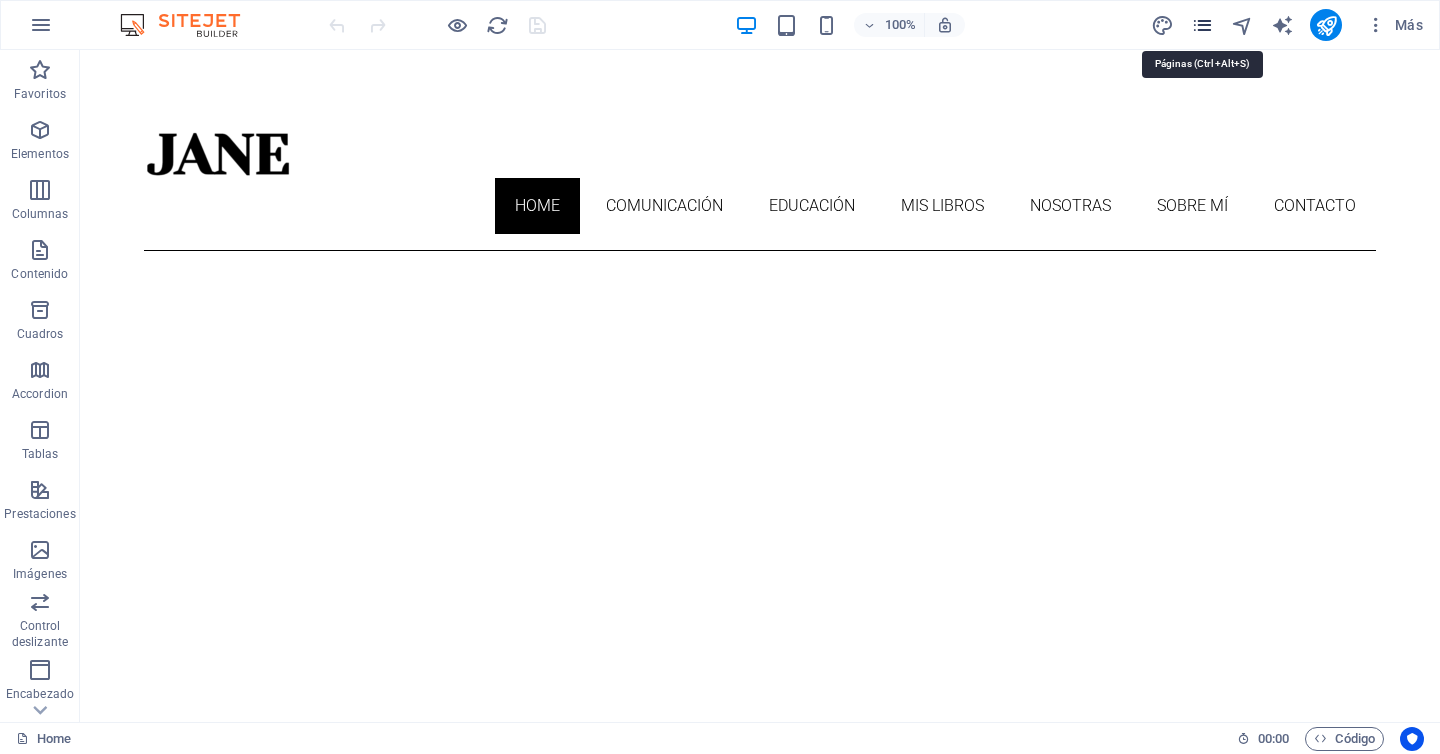 click at bounding box center (1202, 25) 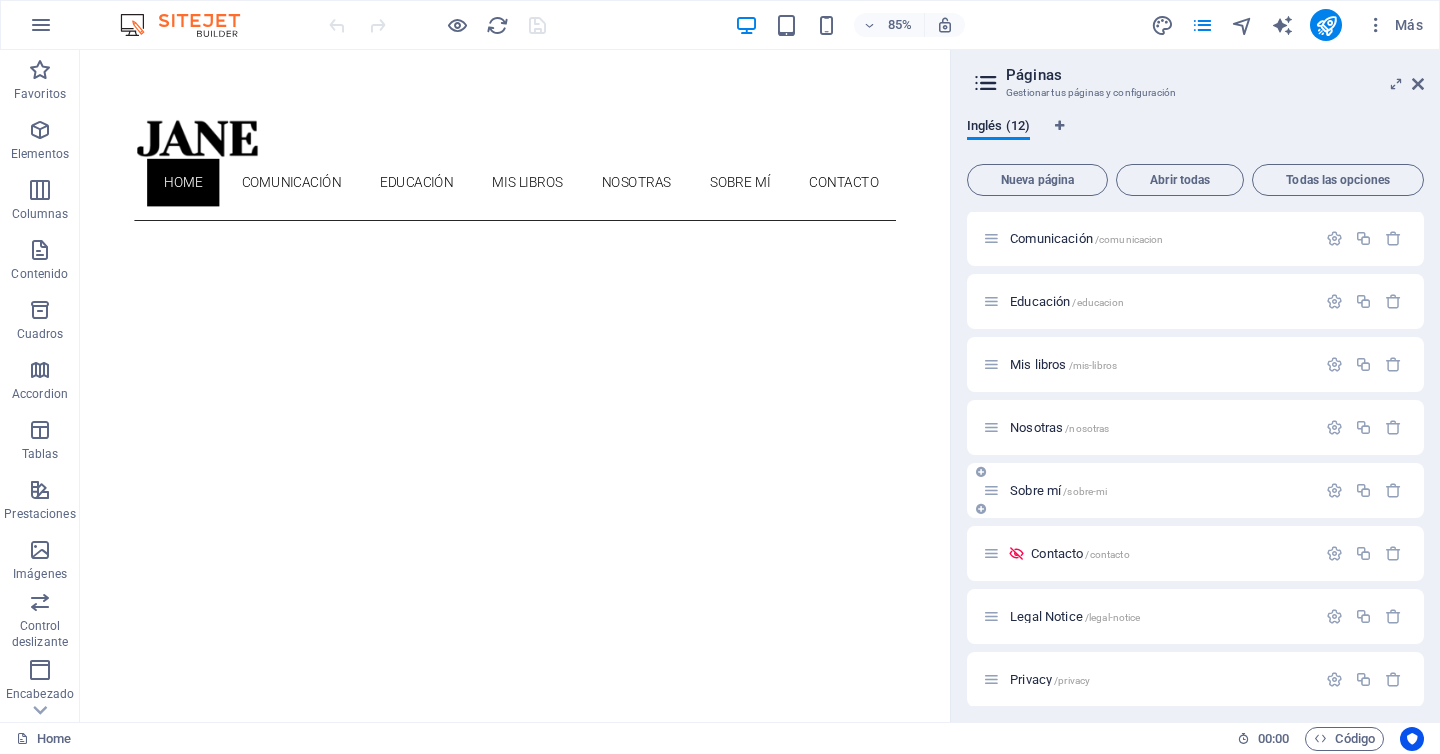 scroll, scrollTop: 77, scrollLeft: 0, axis: vertical 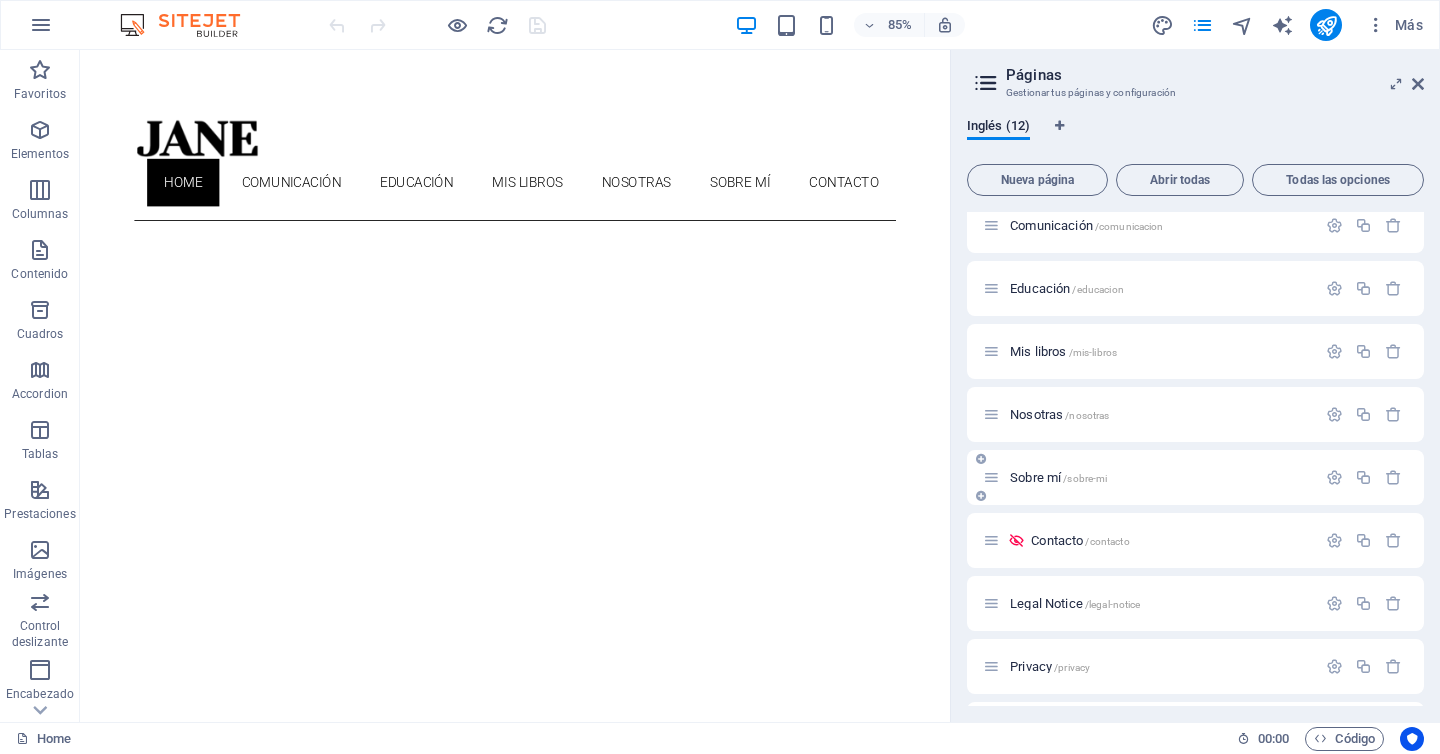click on "Sobre mí /sobre-mi" at bounding box center (1058, 477) 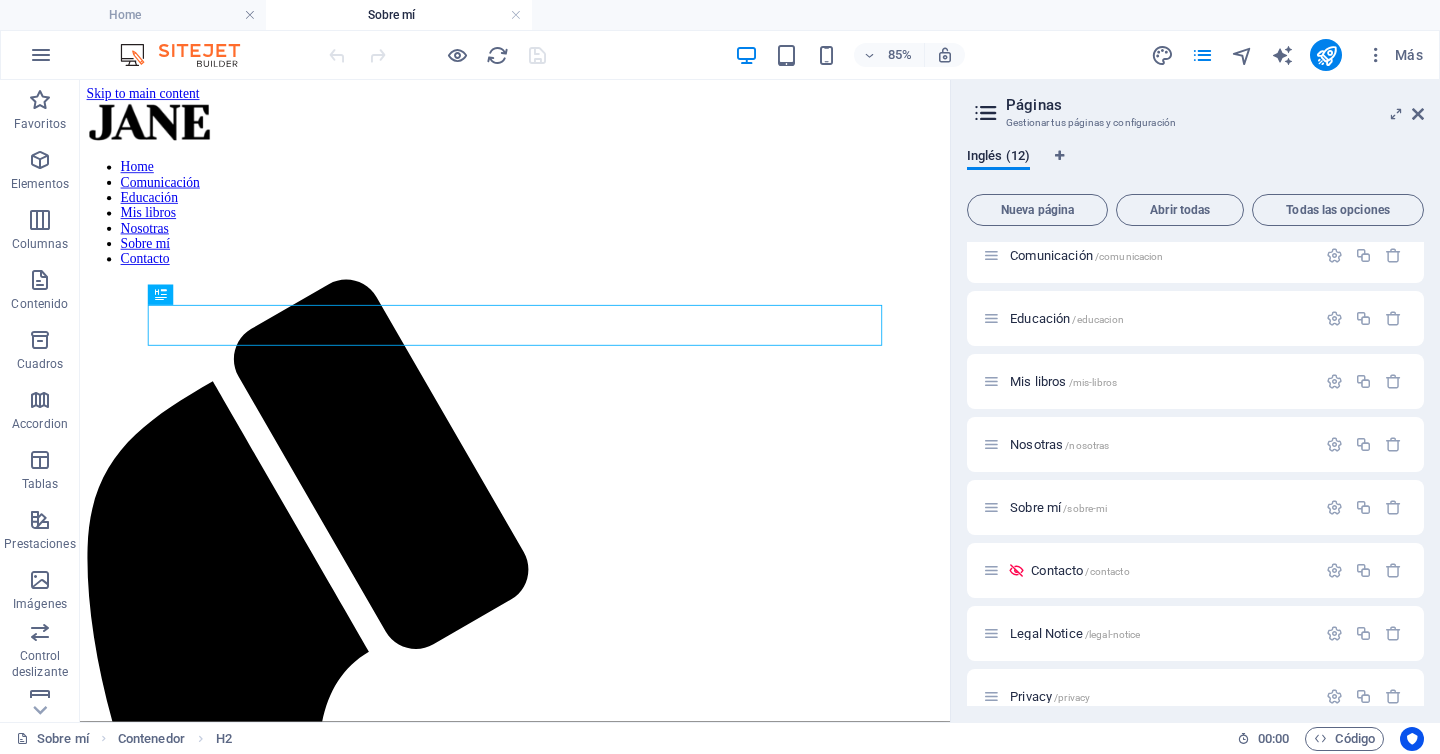 scroll, scrollTop: 0, scrollLeft: 0, axis: both 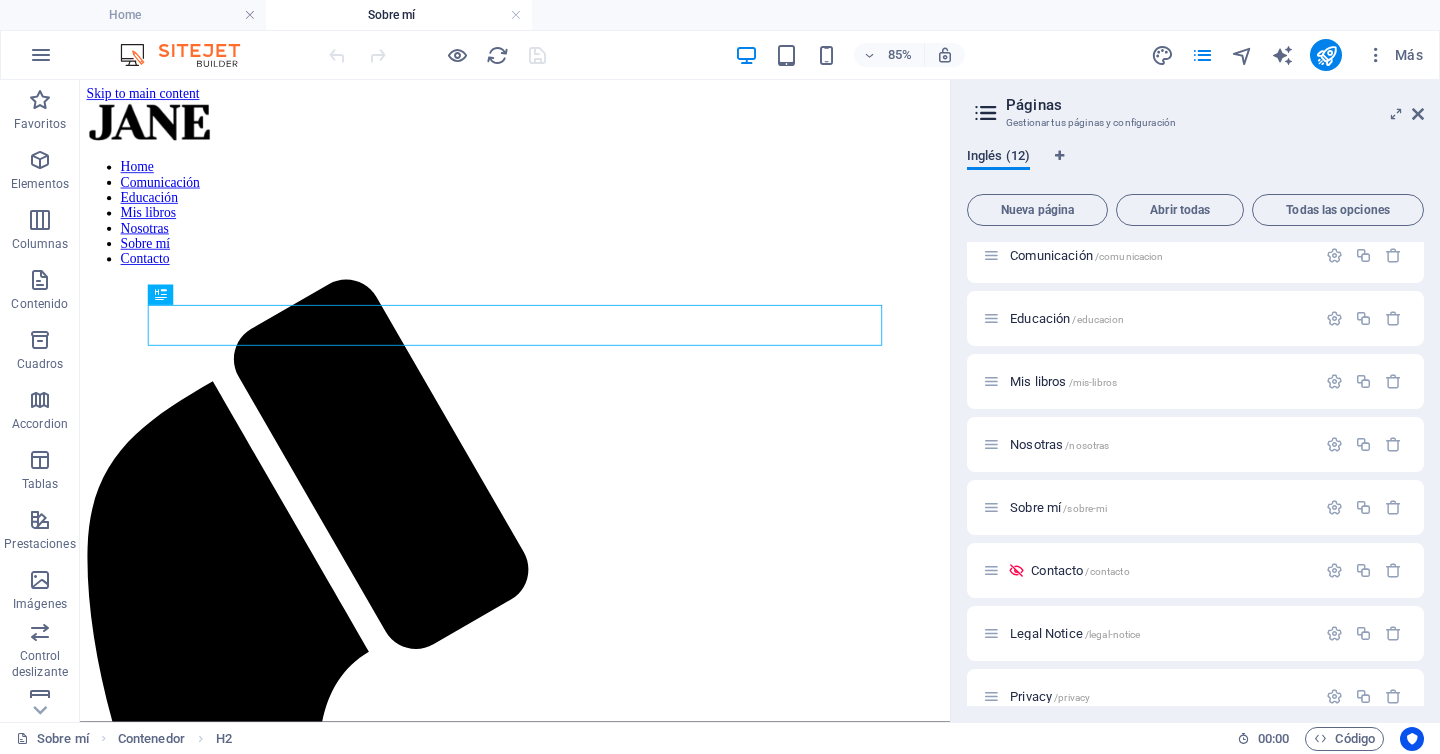 click on "Inglés (12)" at bounding box center [998, 158] 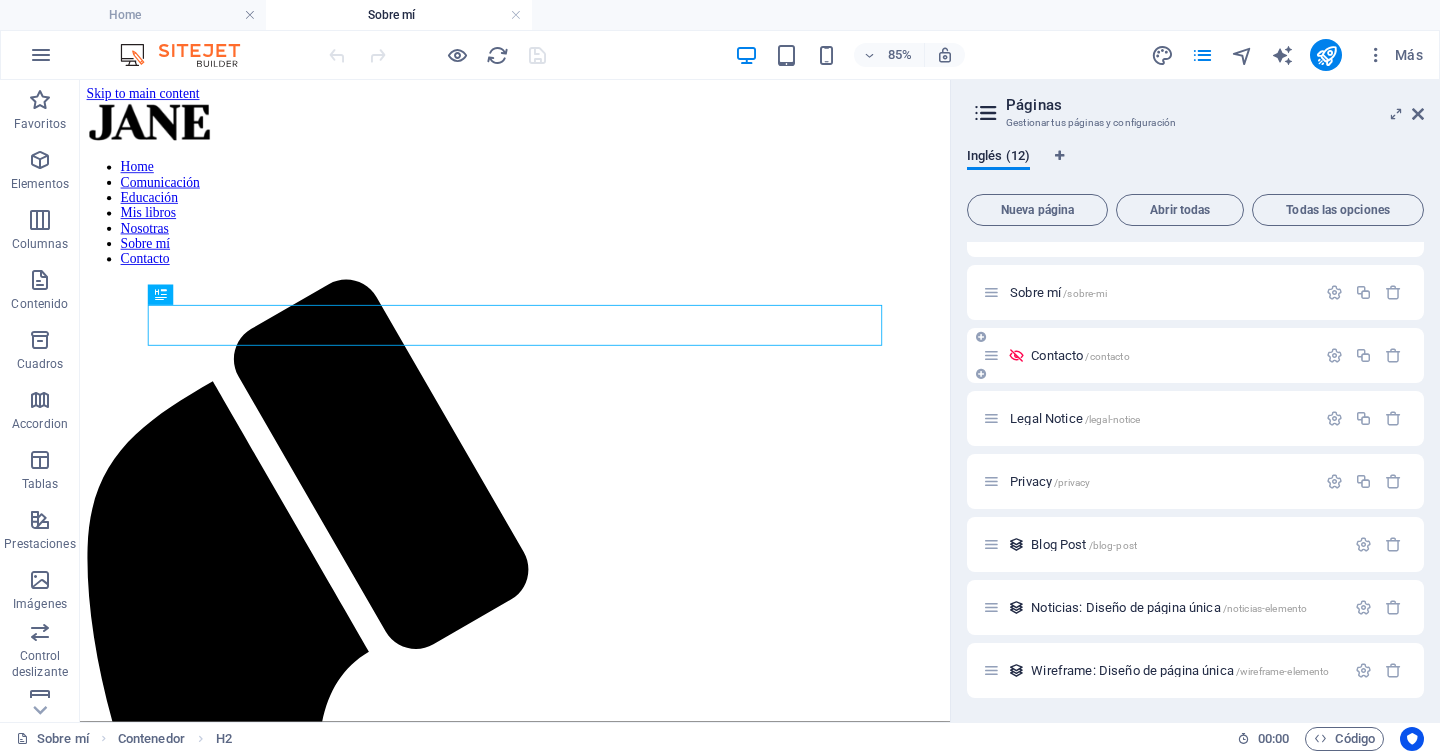 scroll, scrollTop: 0, scrollLeft: 0, axis: both 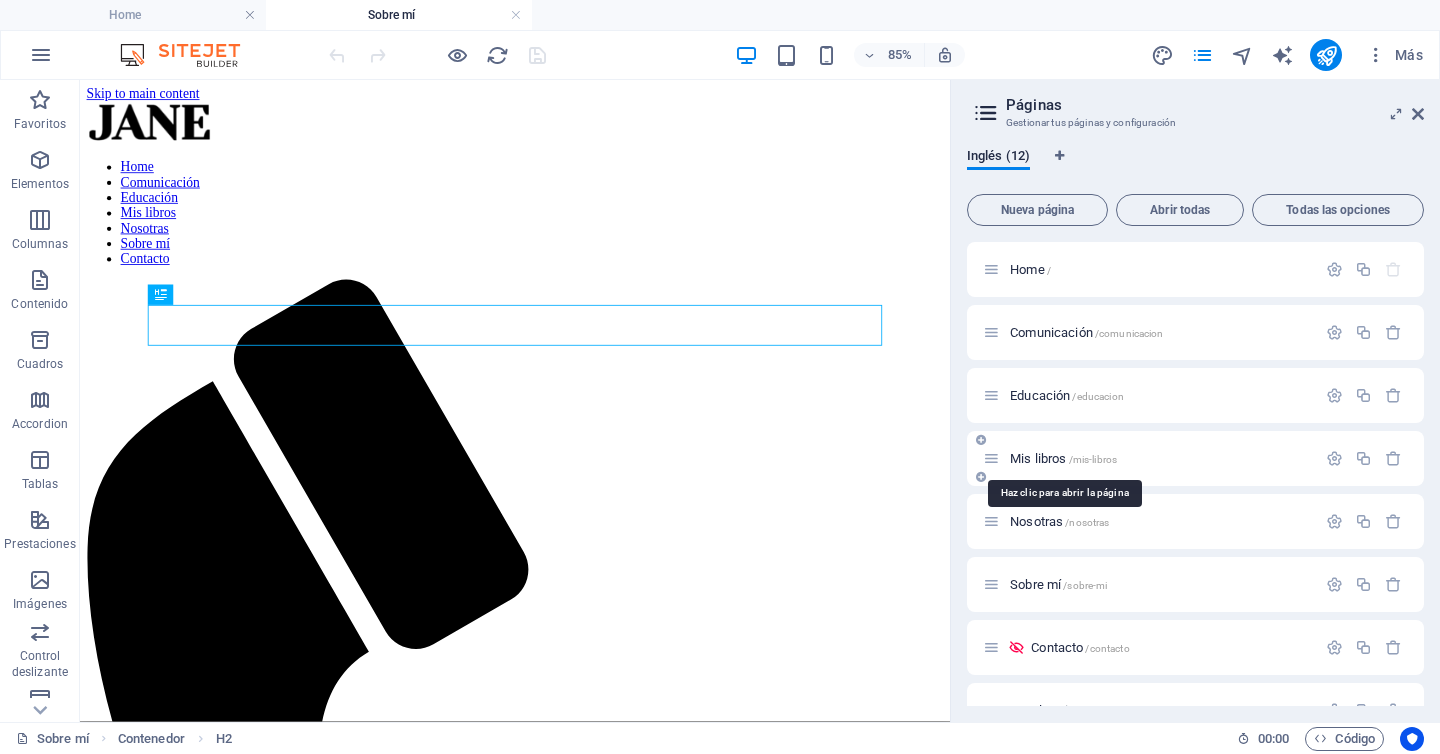 click on "Mis libros /mis-libros" at bounding box center [1063, 458] 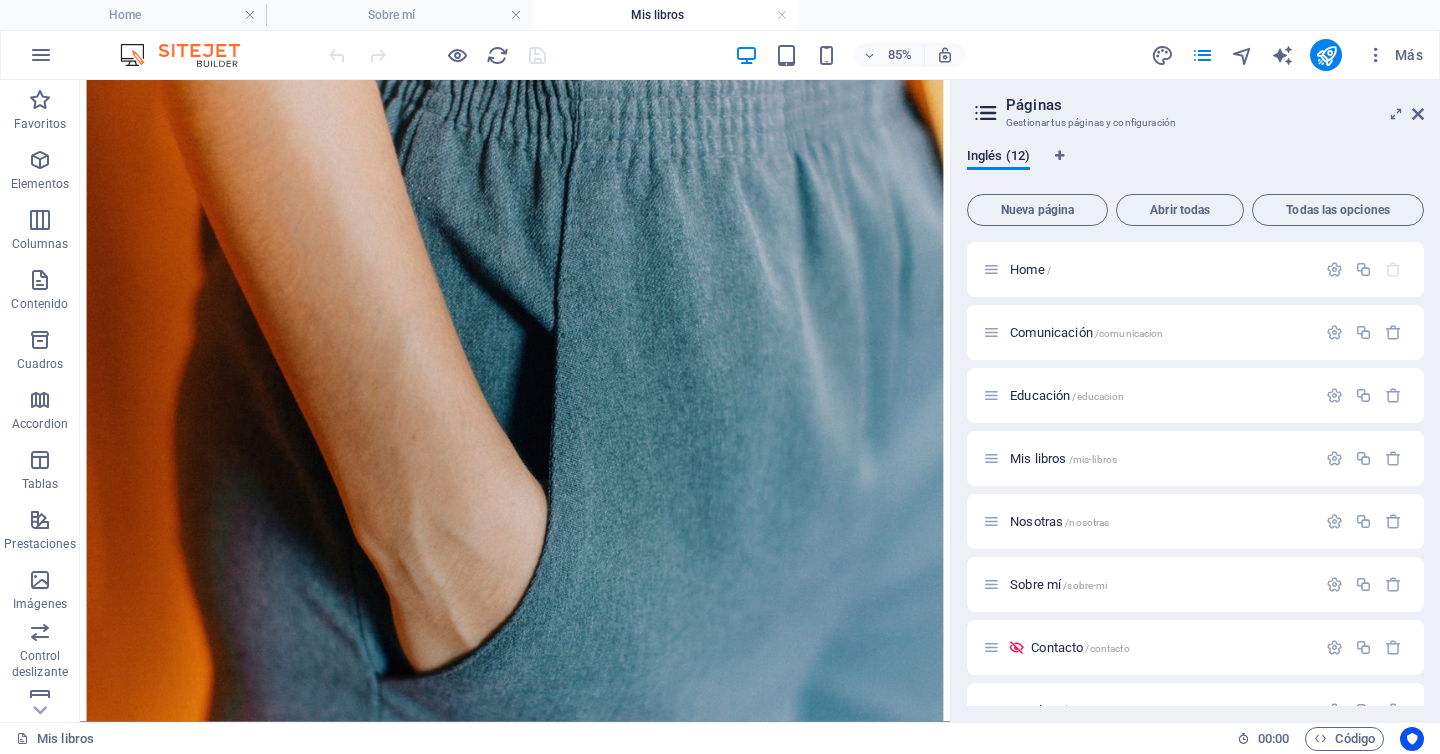 scroll, scrollTop: 1874, scrollLeft: 0, axis: vertical 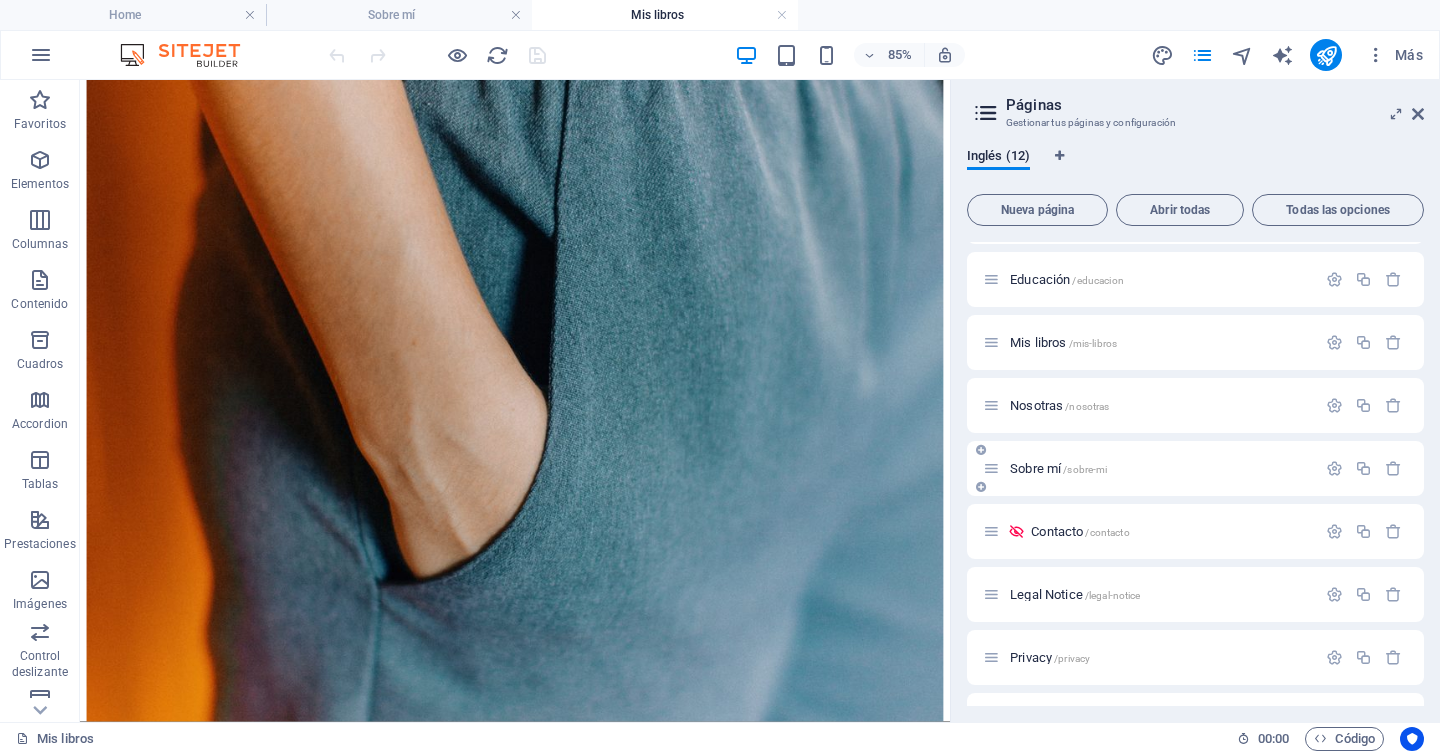 click on "Sobre mí /sobre-mi" at bounding box center (1058, 468) 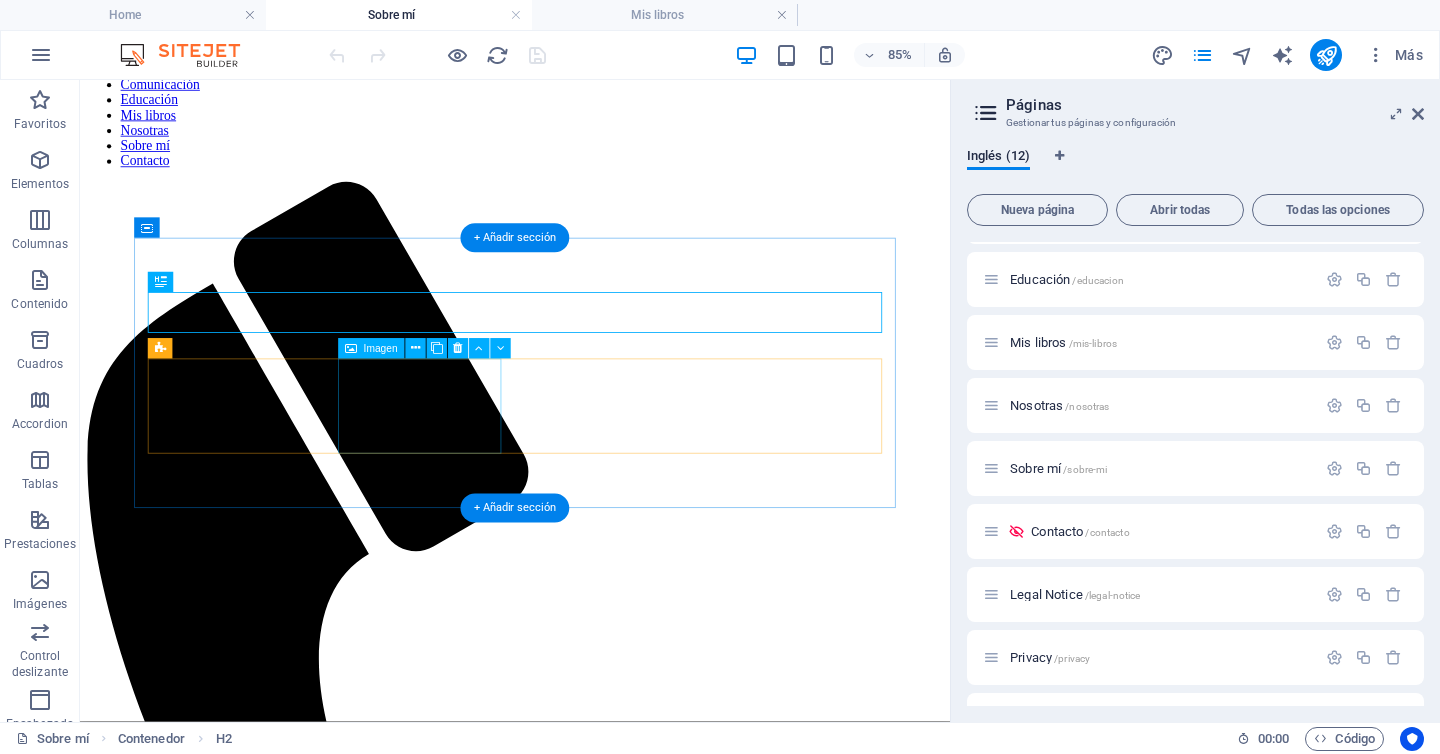 scroll, scrollTop: 0, scrollLeft: 0, axis: both 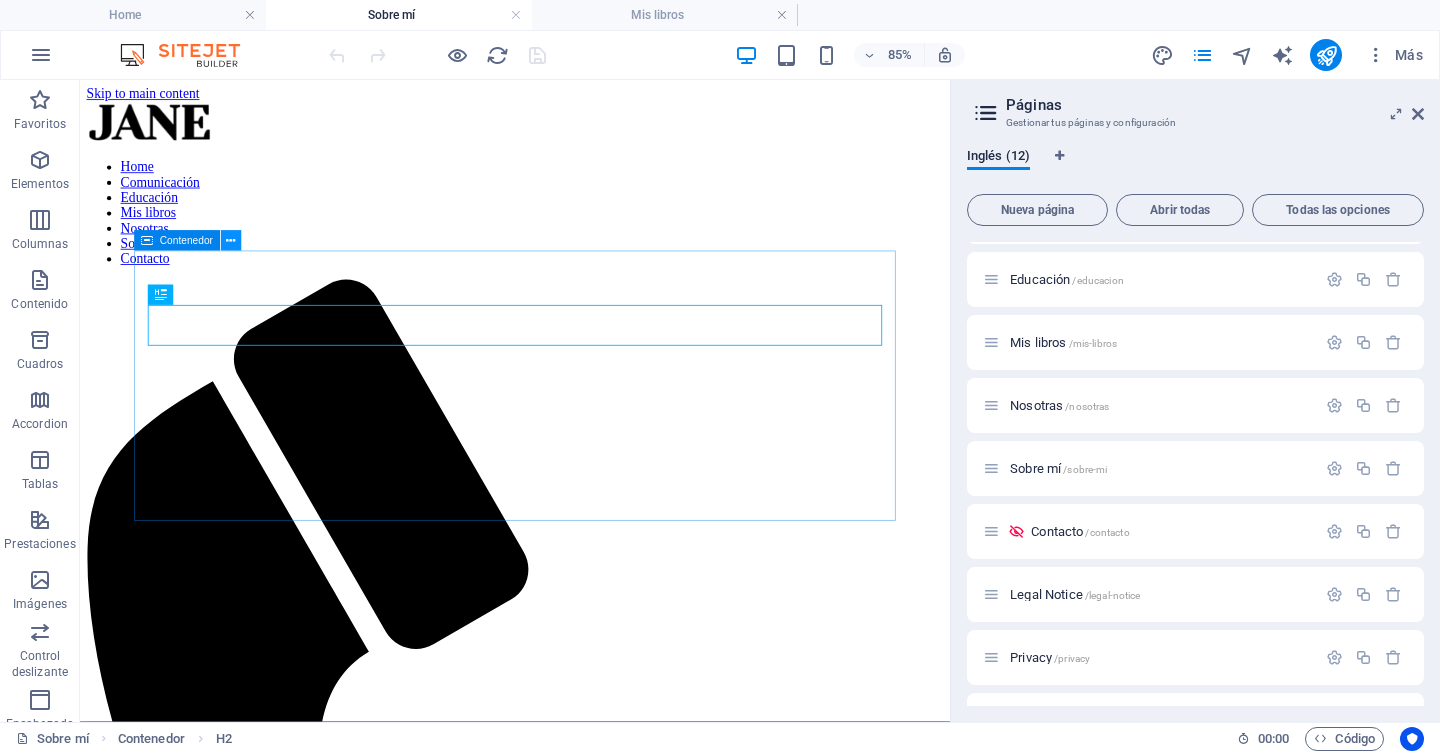 click at bounding box center [230, 241] 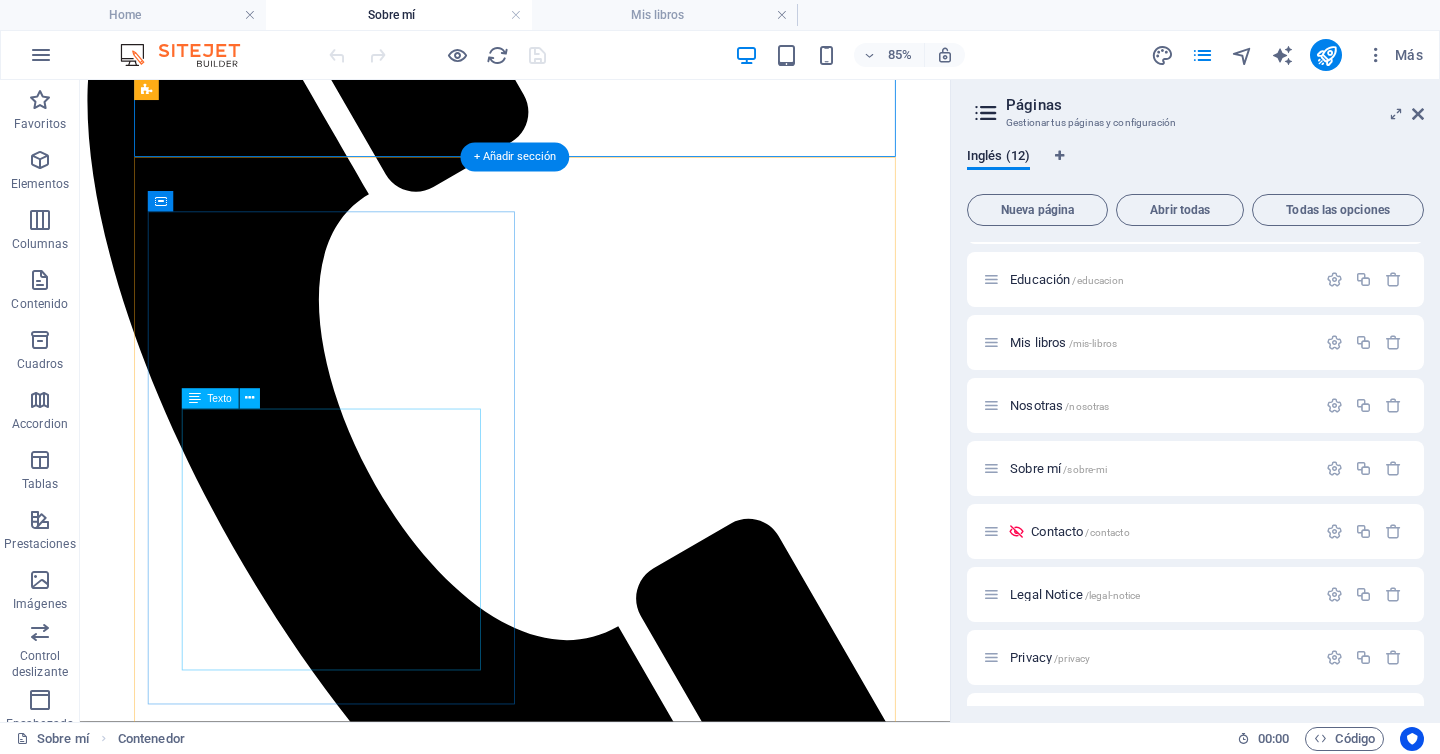 scroll, scrollTop: 0, scrollLeft: 0, axis: both 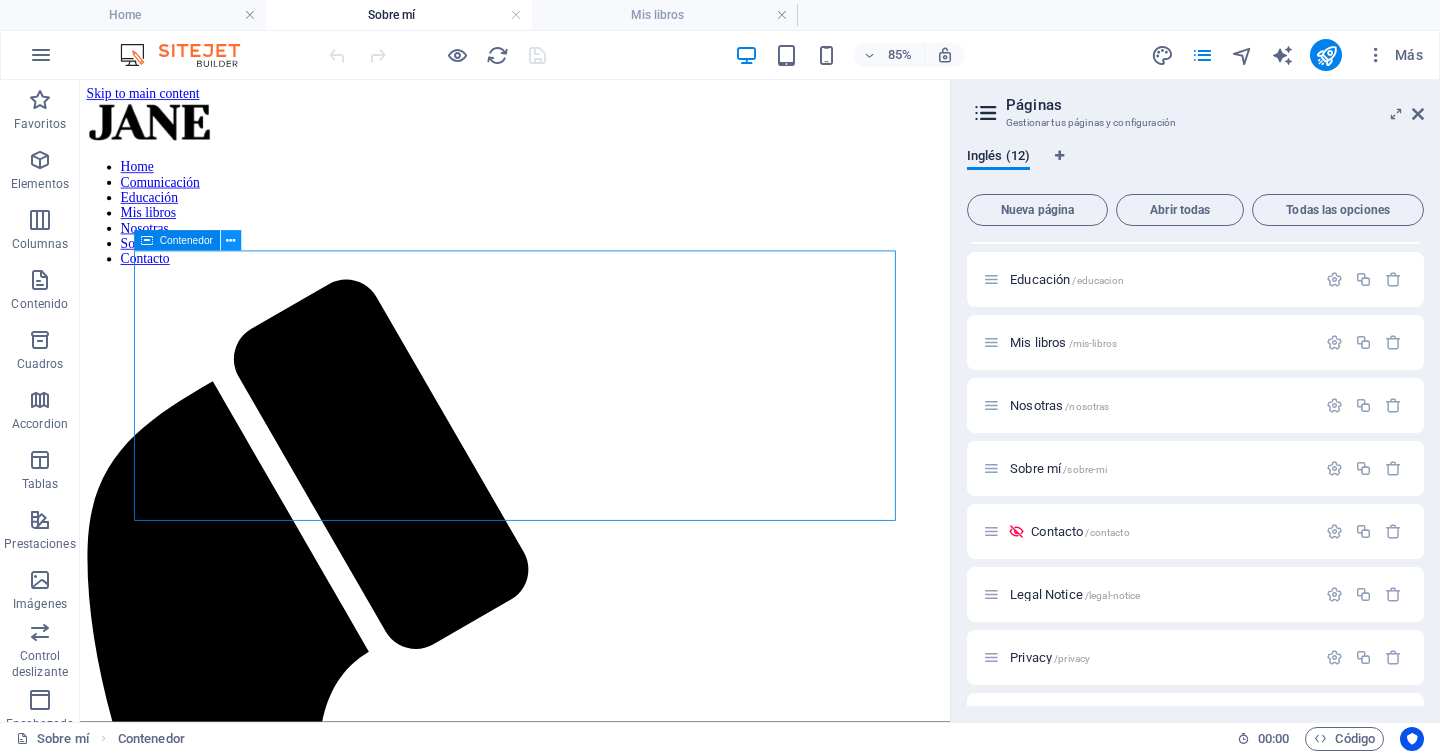 click at bounding box center (230, 241) 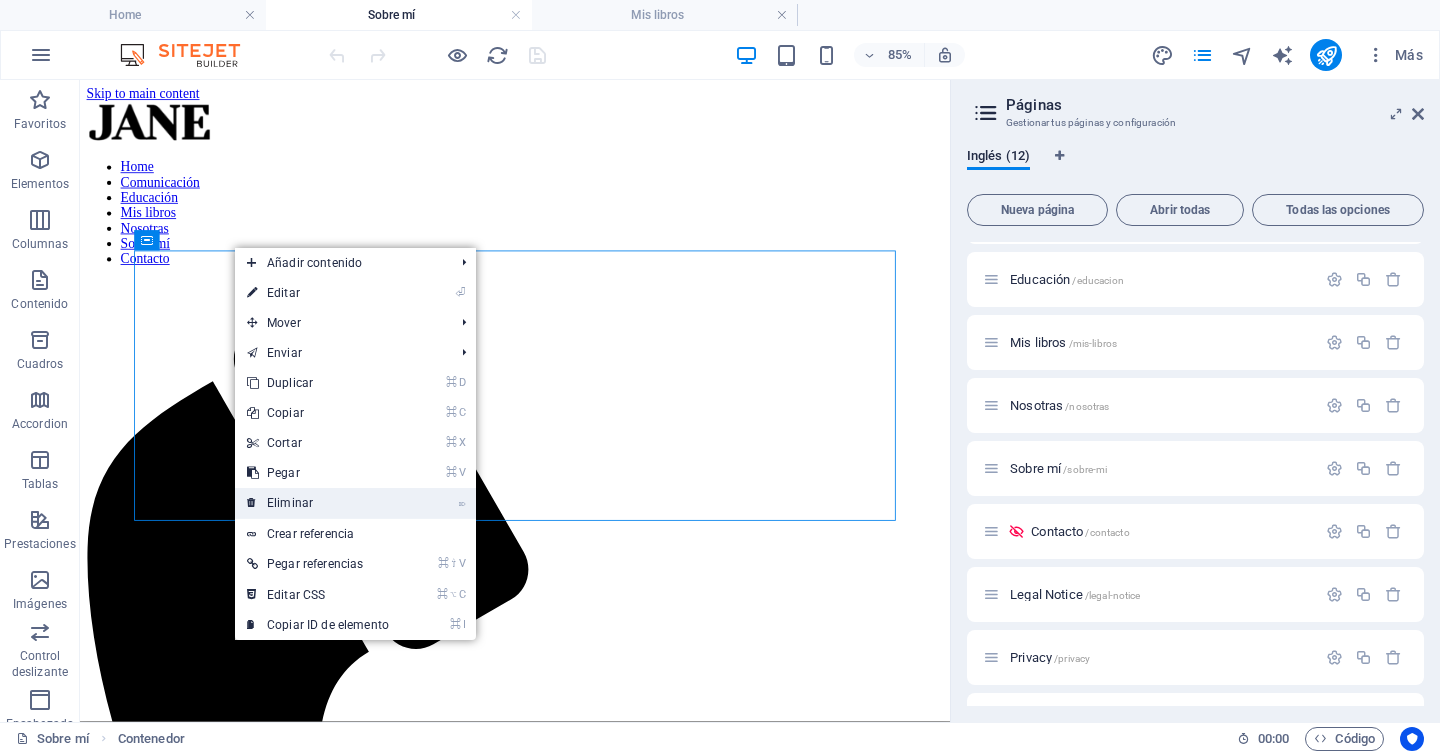 click on "⌦  Eliminar" at bounding box center (318, 503) 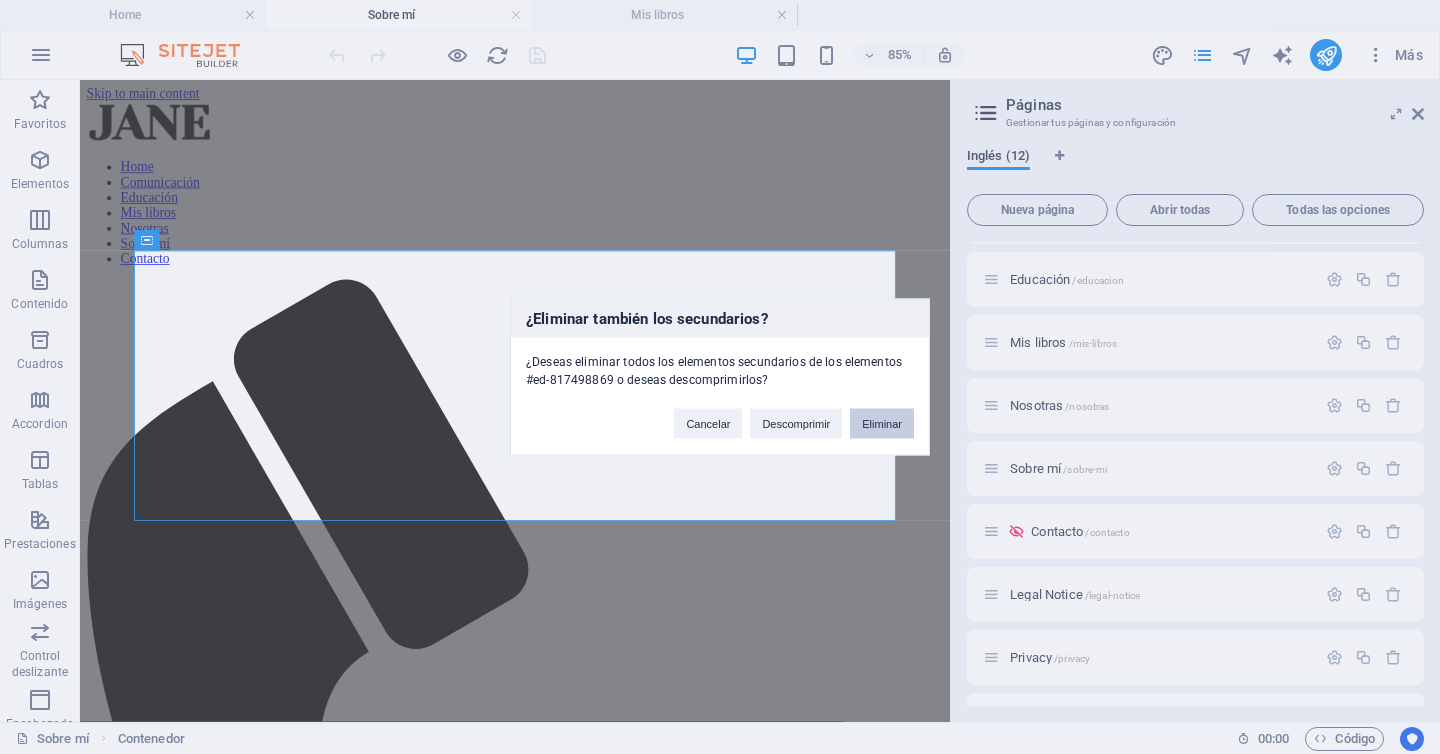 click on "Eliminar" at bounding box center [882, 424] 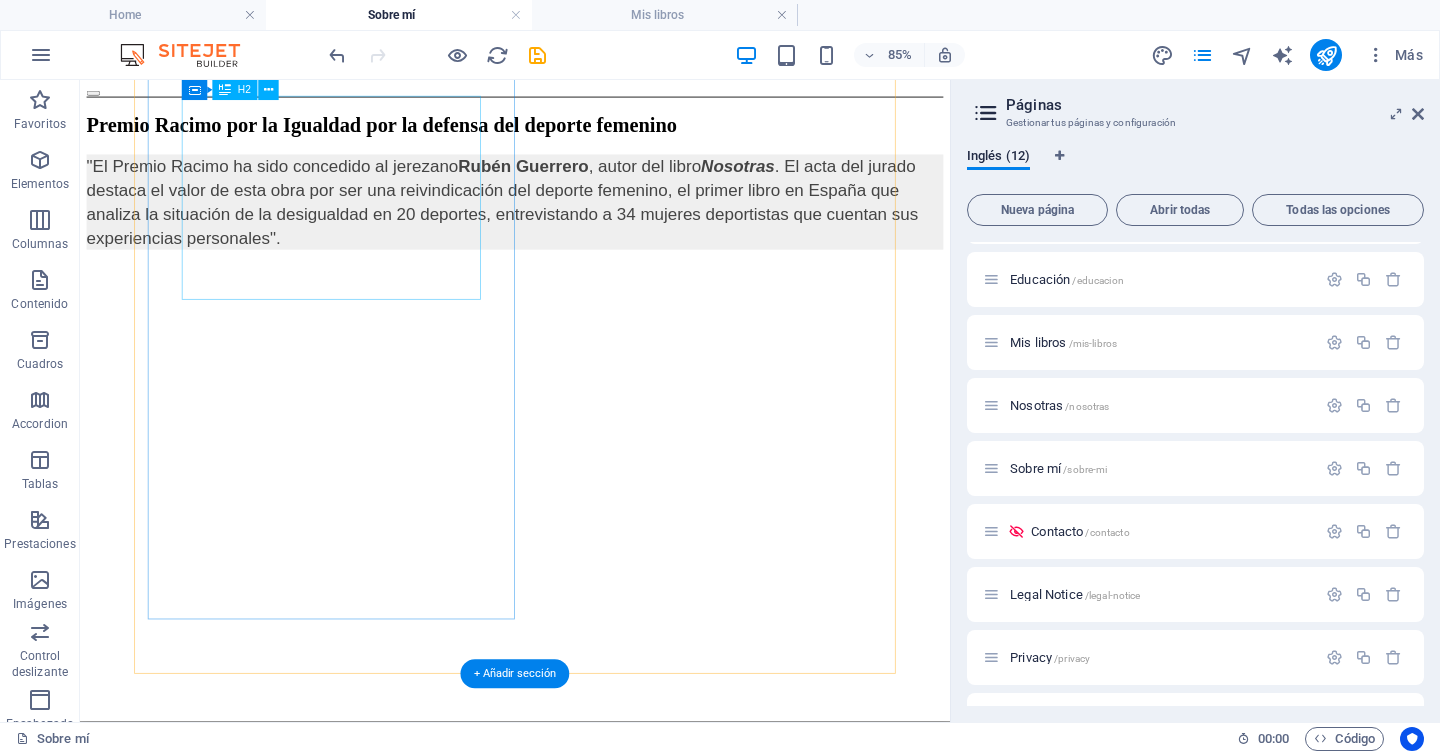 scroll, scrollTop: 0, scrollLeft: 0, axis: both 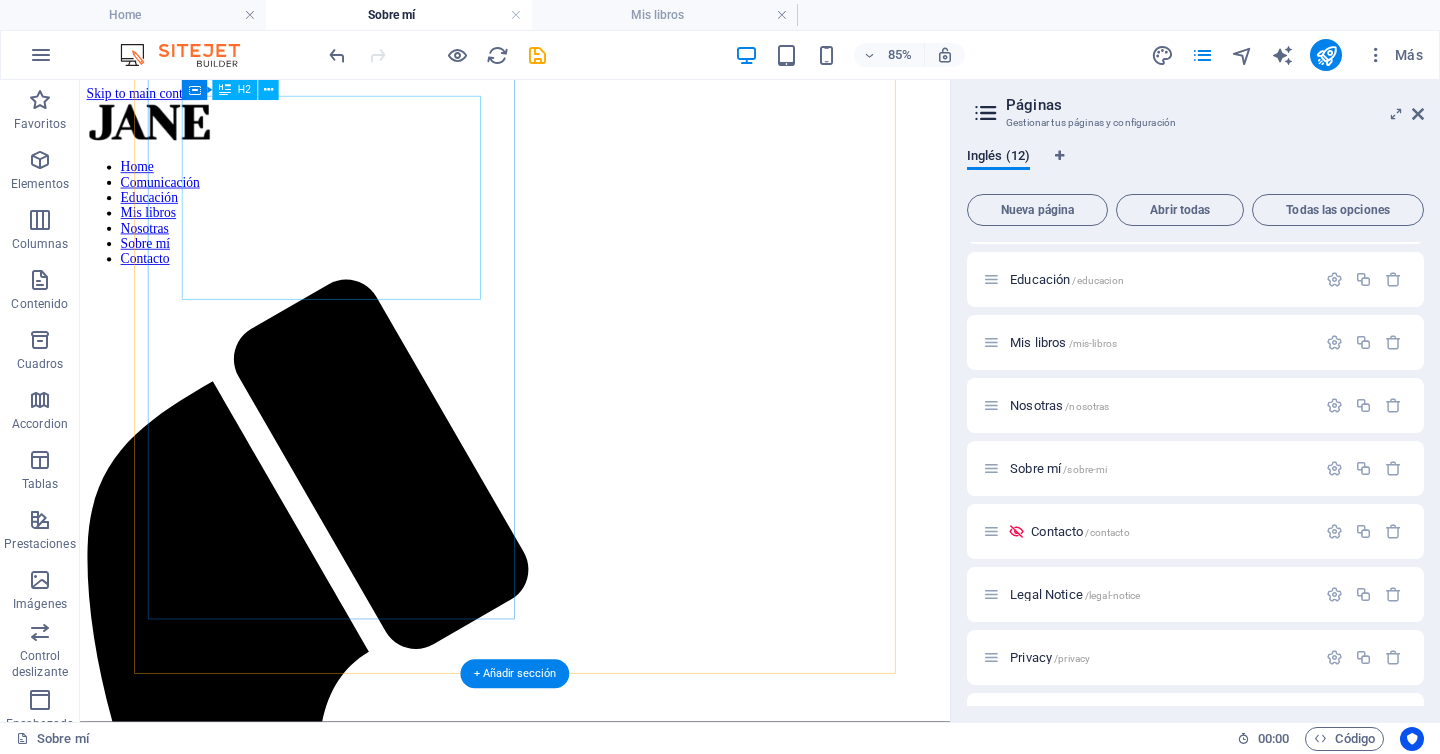 click on "Home Comunicación Educación Mis libros Nosotras Sobre mí Contacto" at bounding box center [592, 237] 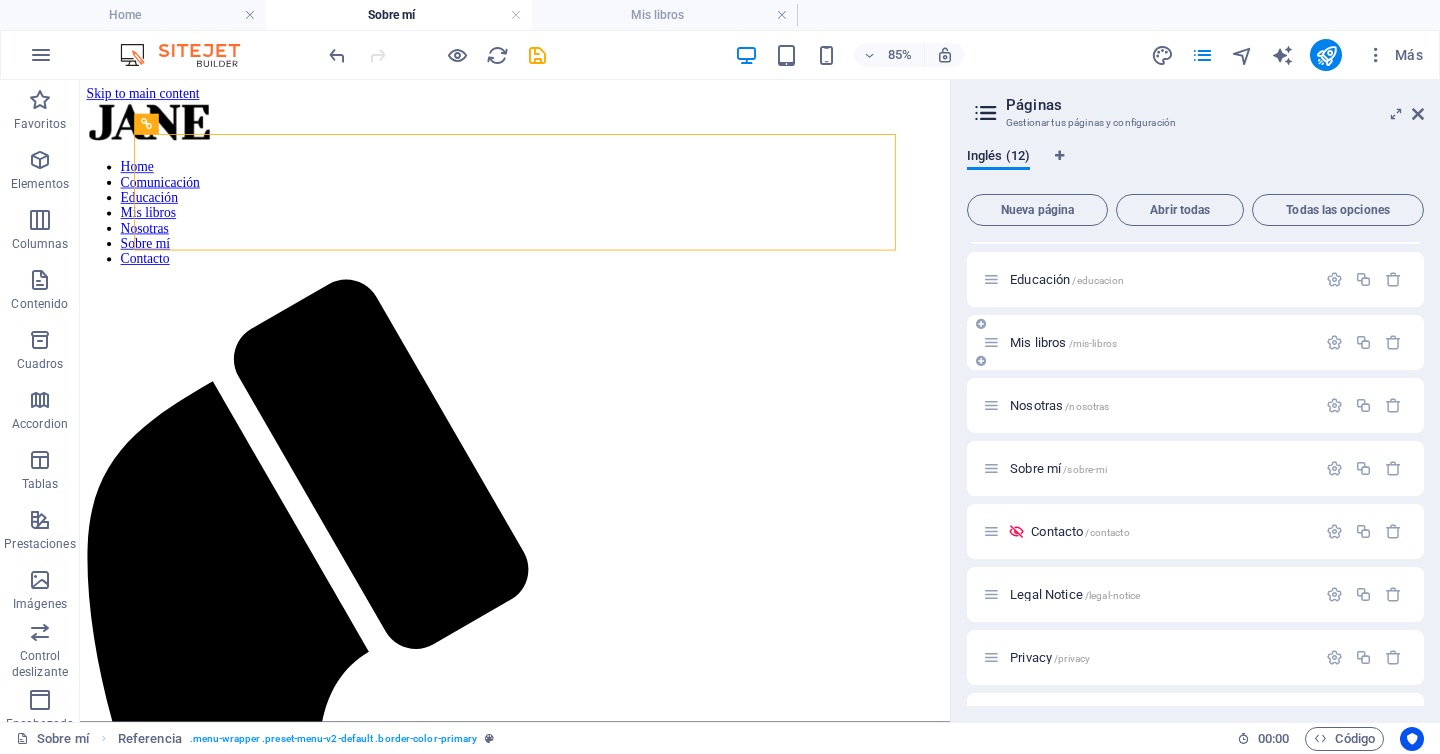 scroll, scrollTop: 292, scrollLeft: 0, axis: vertical 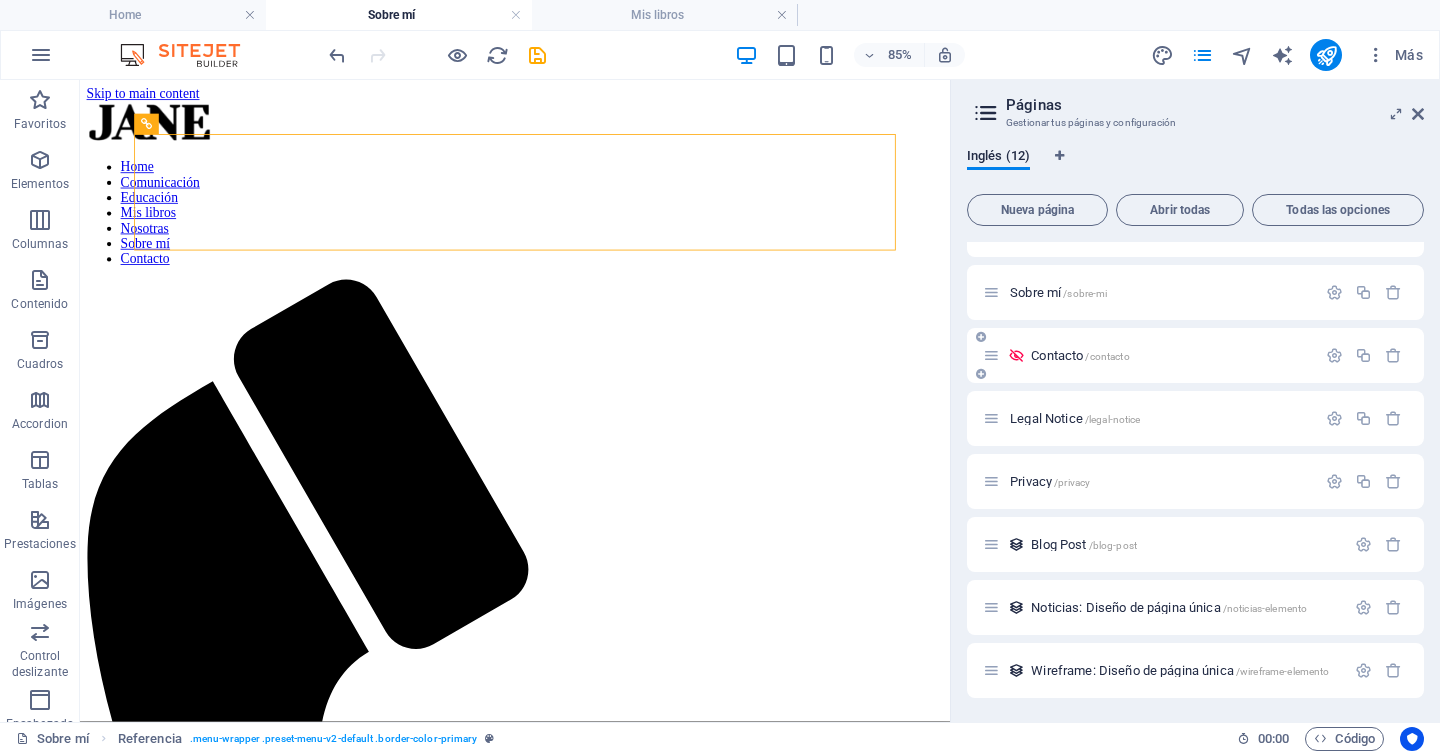 click on "Contacto /contacto" at bounding box center (1080, 355) 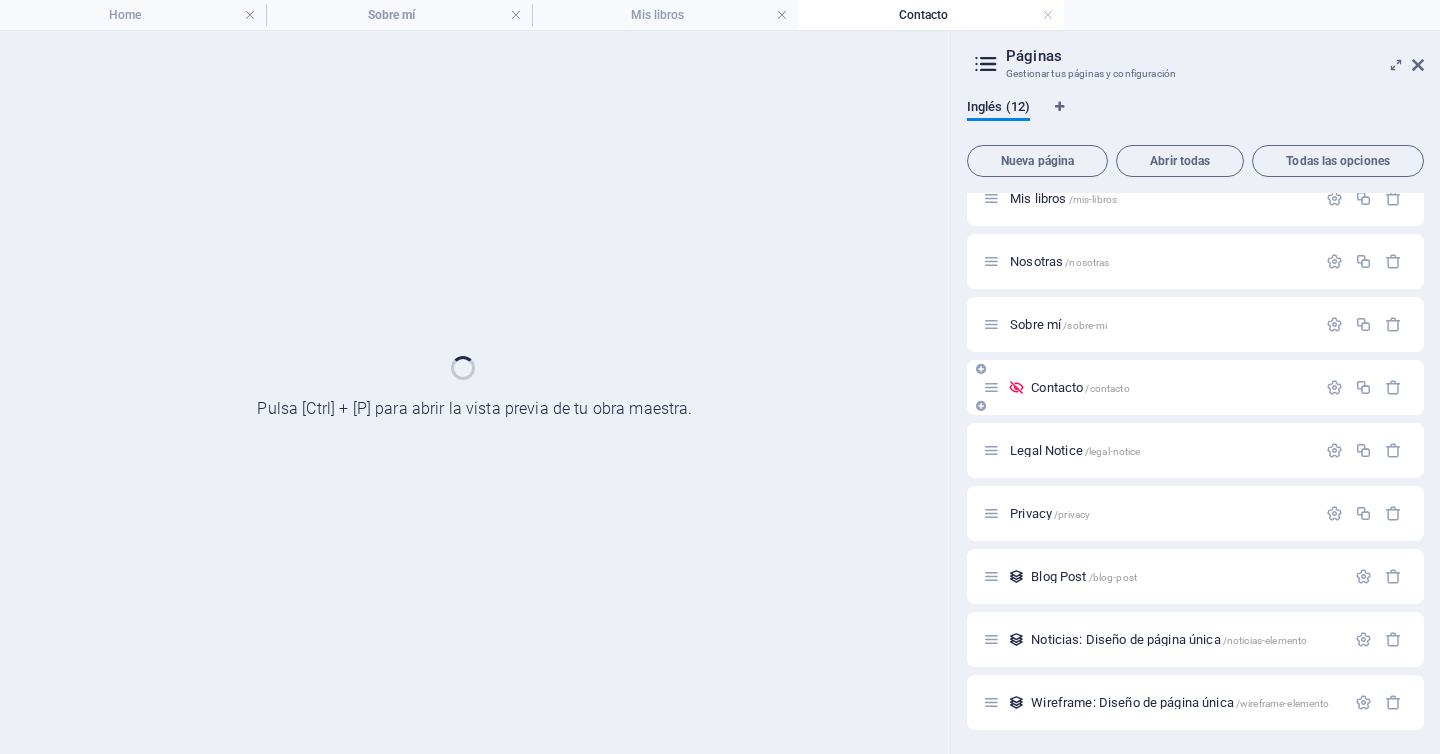 scroll, scrollTop: 211, scrollLeft: 0, axis: vertical 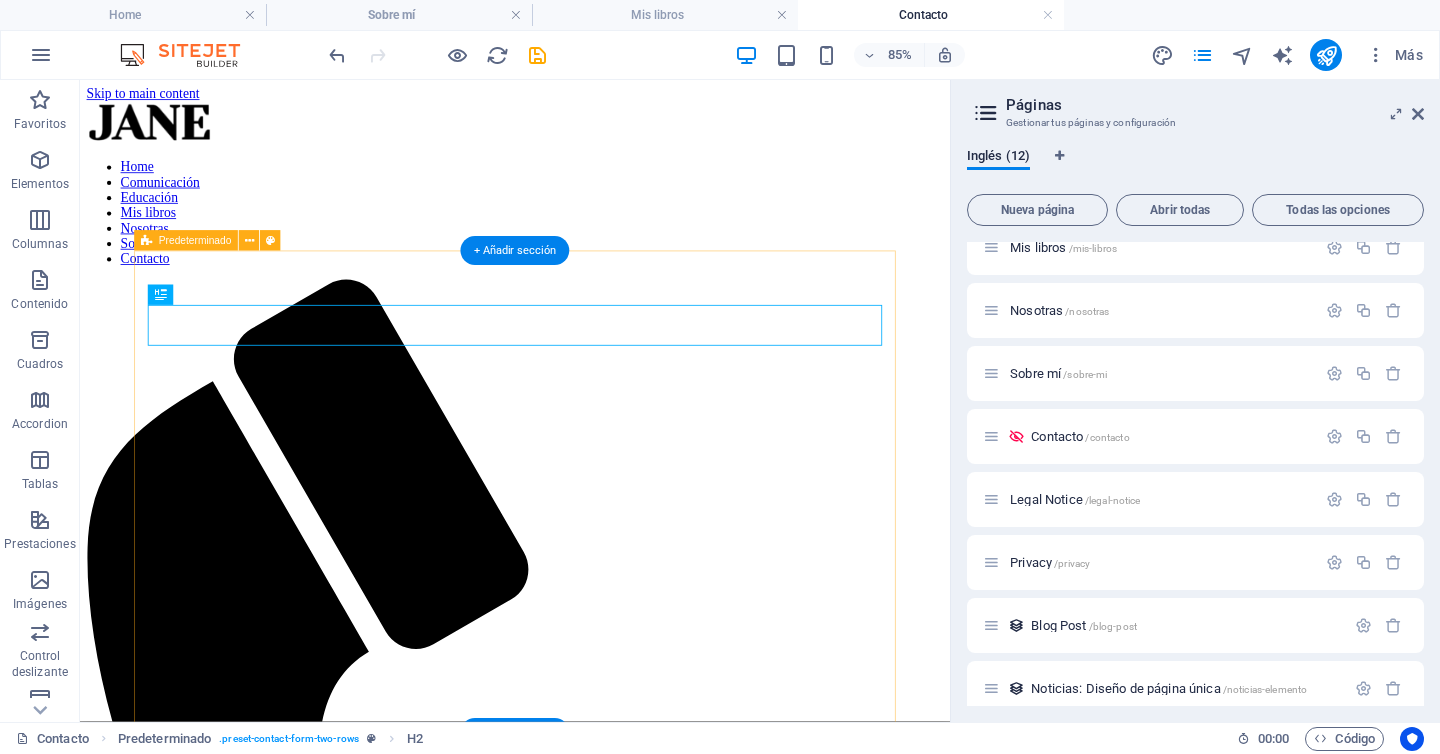 click on "A message for Jane" at bounding box center [592, 1689] 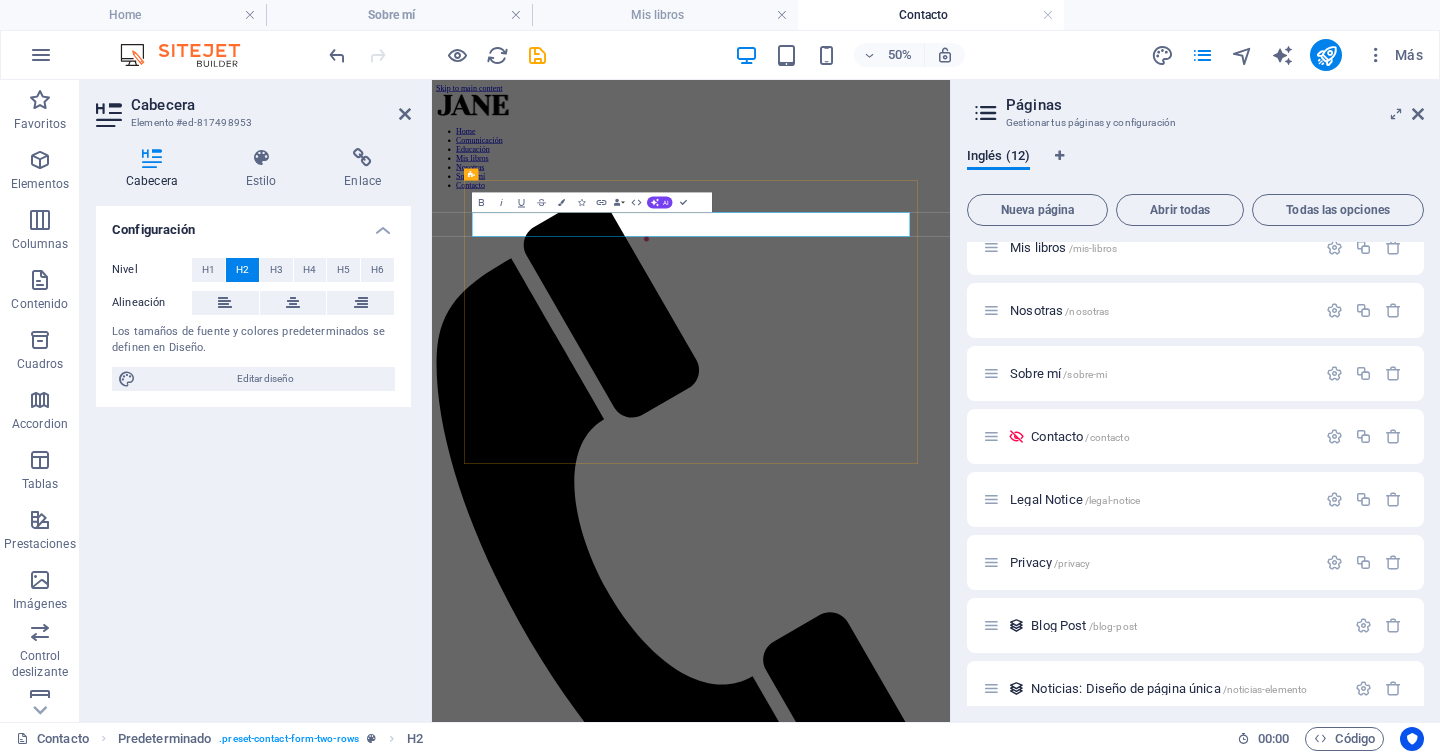 type 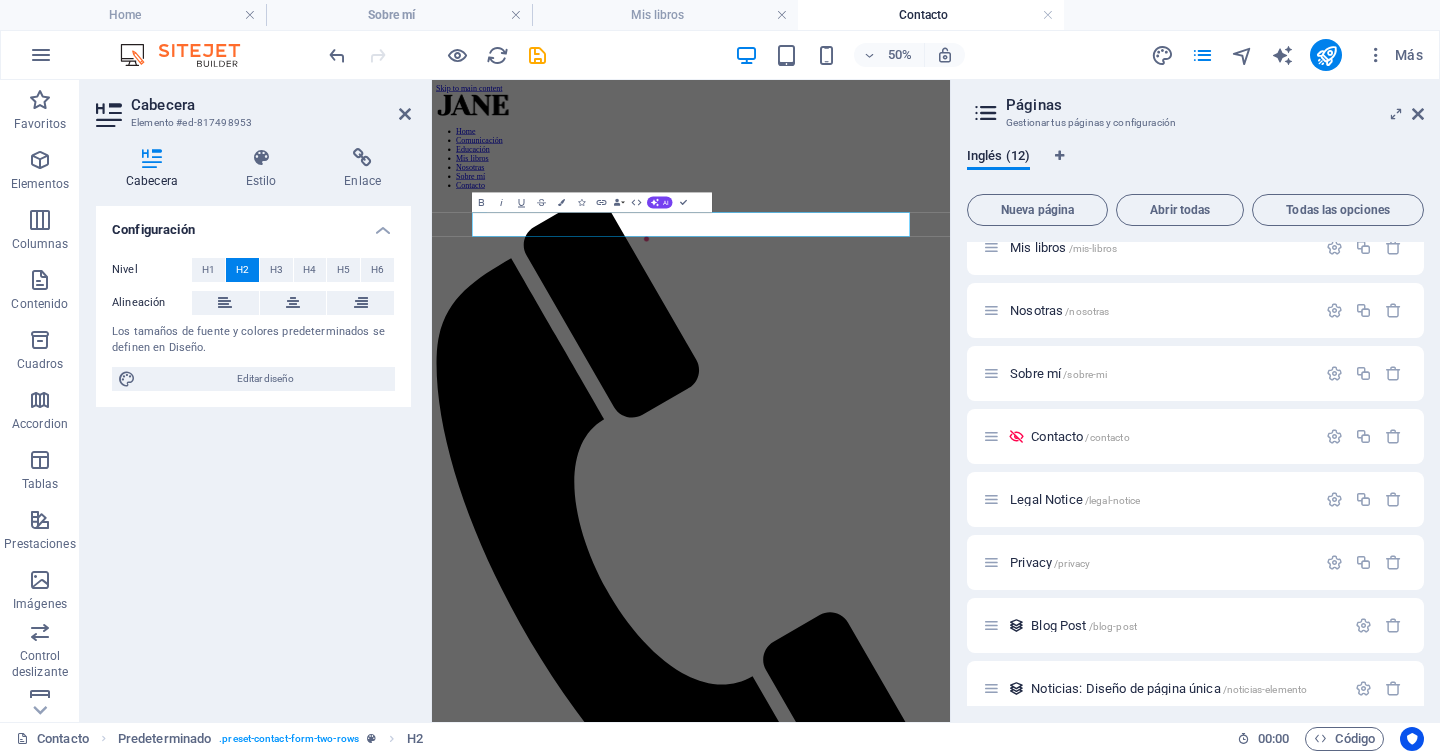 click on "CONTACTA CON RUBÉN   I have read and understand the privacy policy. ¿Ilegible? Cargar nuevo Send" at bounding box center (950, 1890) 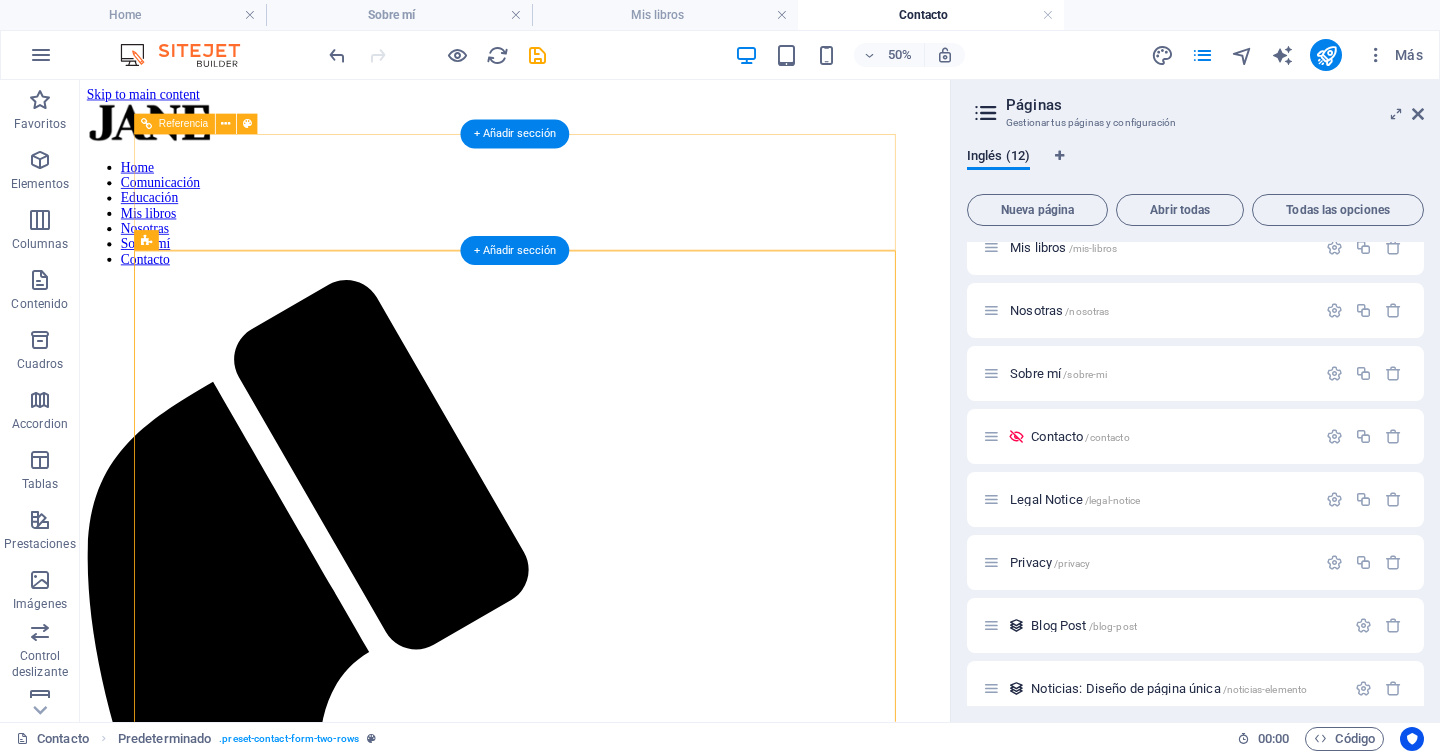 click at bounding box center [592, 1748] 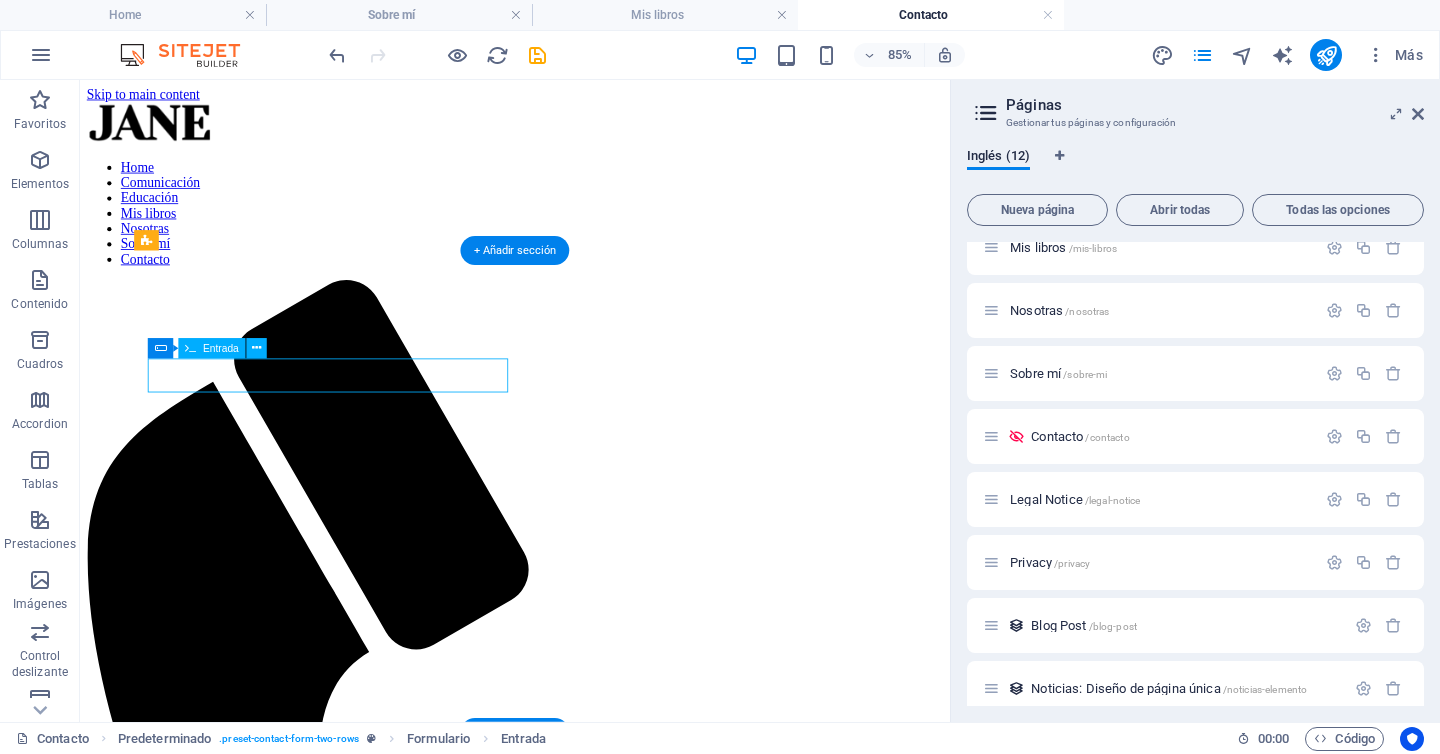 click at bounding box center [592, 1748] 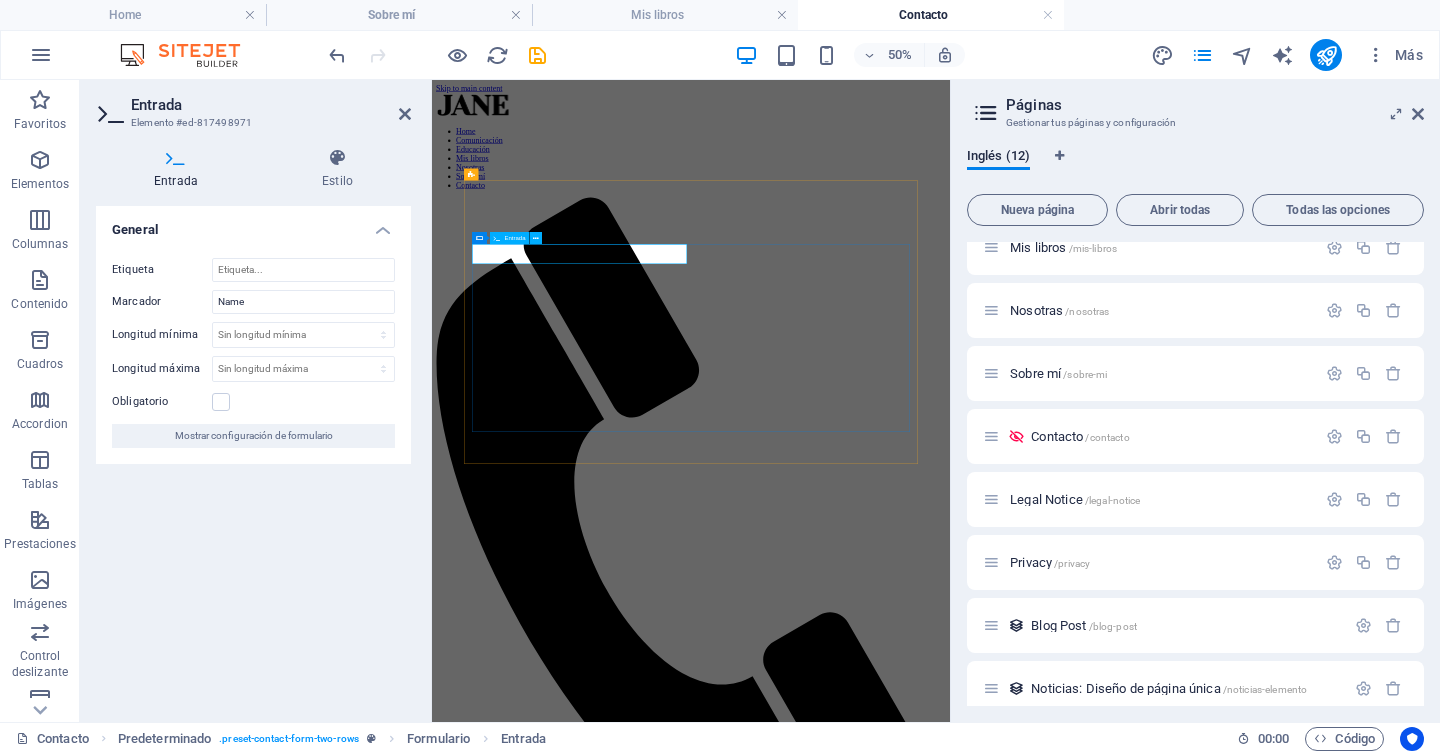 click at bounding box center [528, 1764] 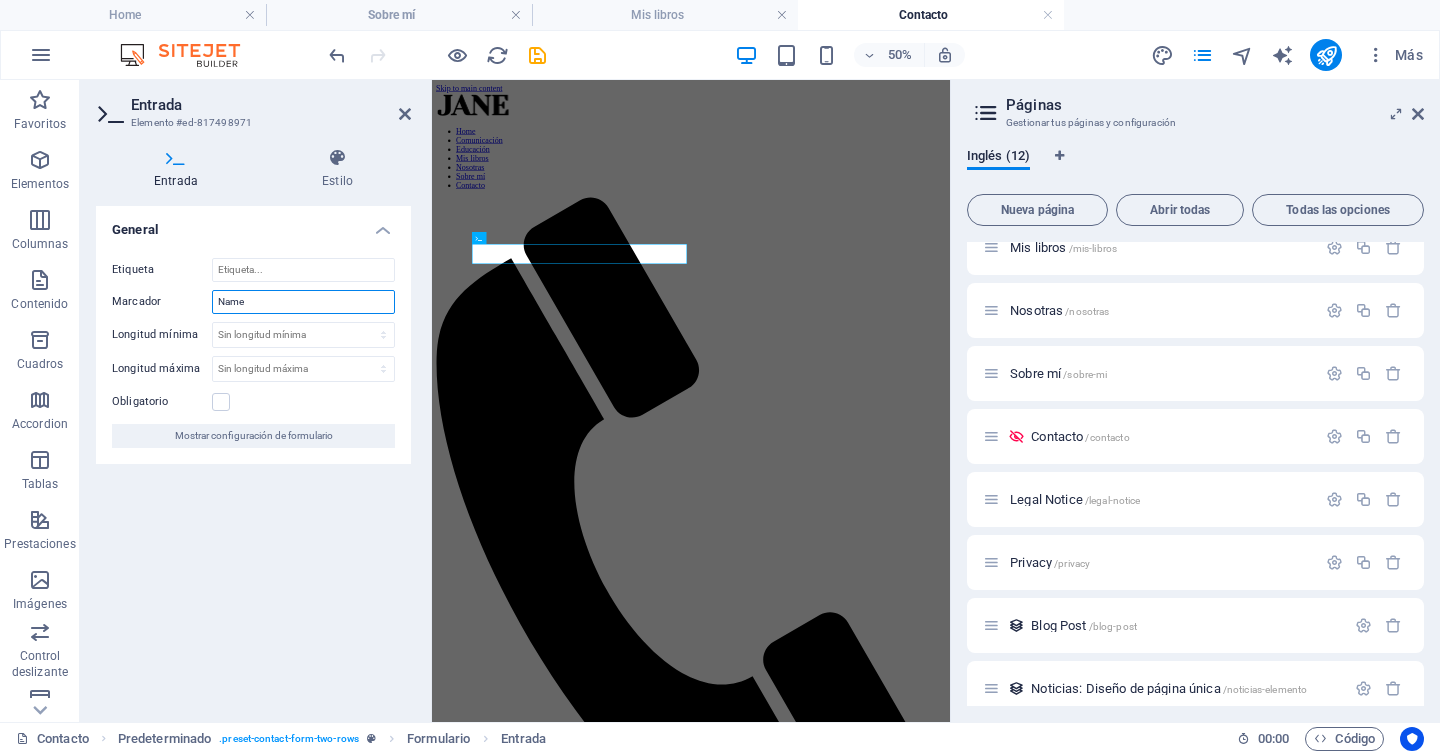 click on "Name" at bounding box center (303, 302) 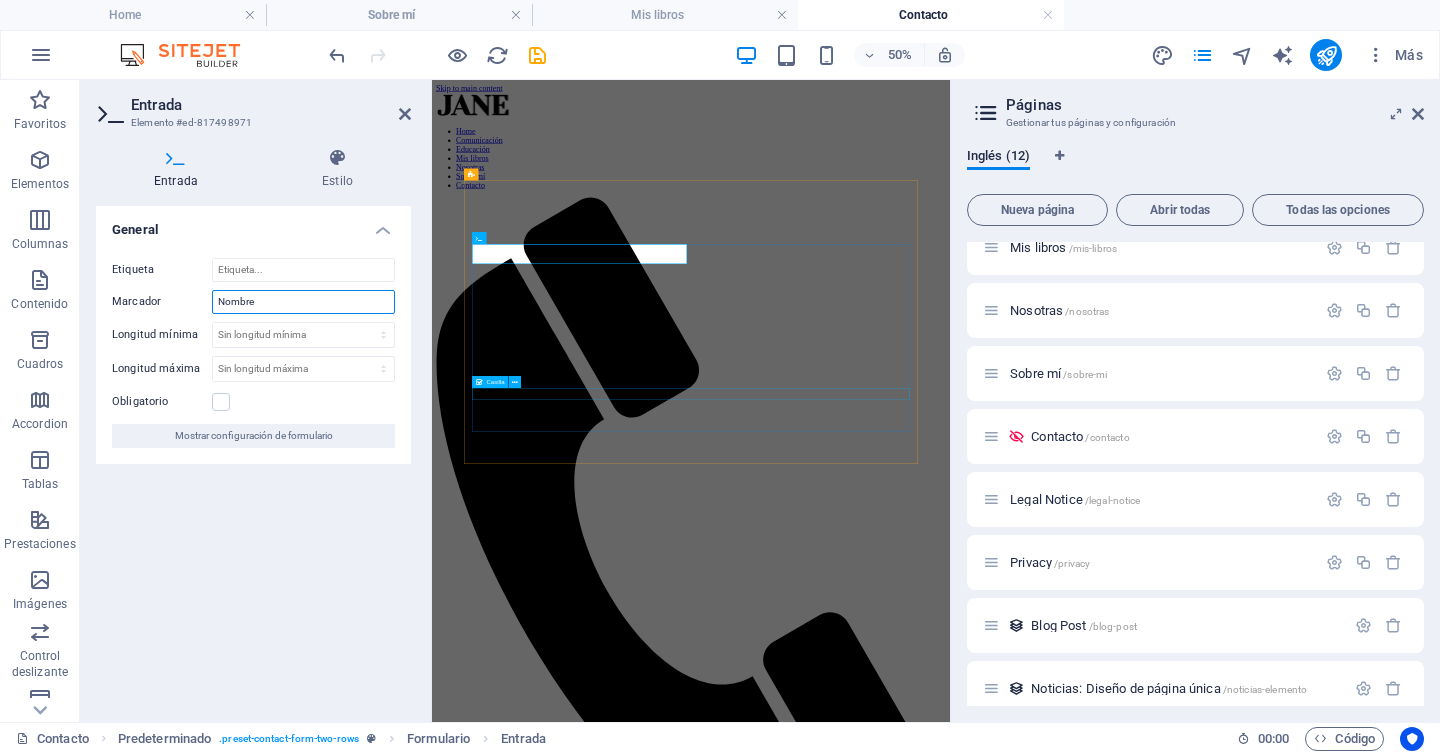 type on "Nombre" 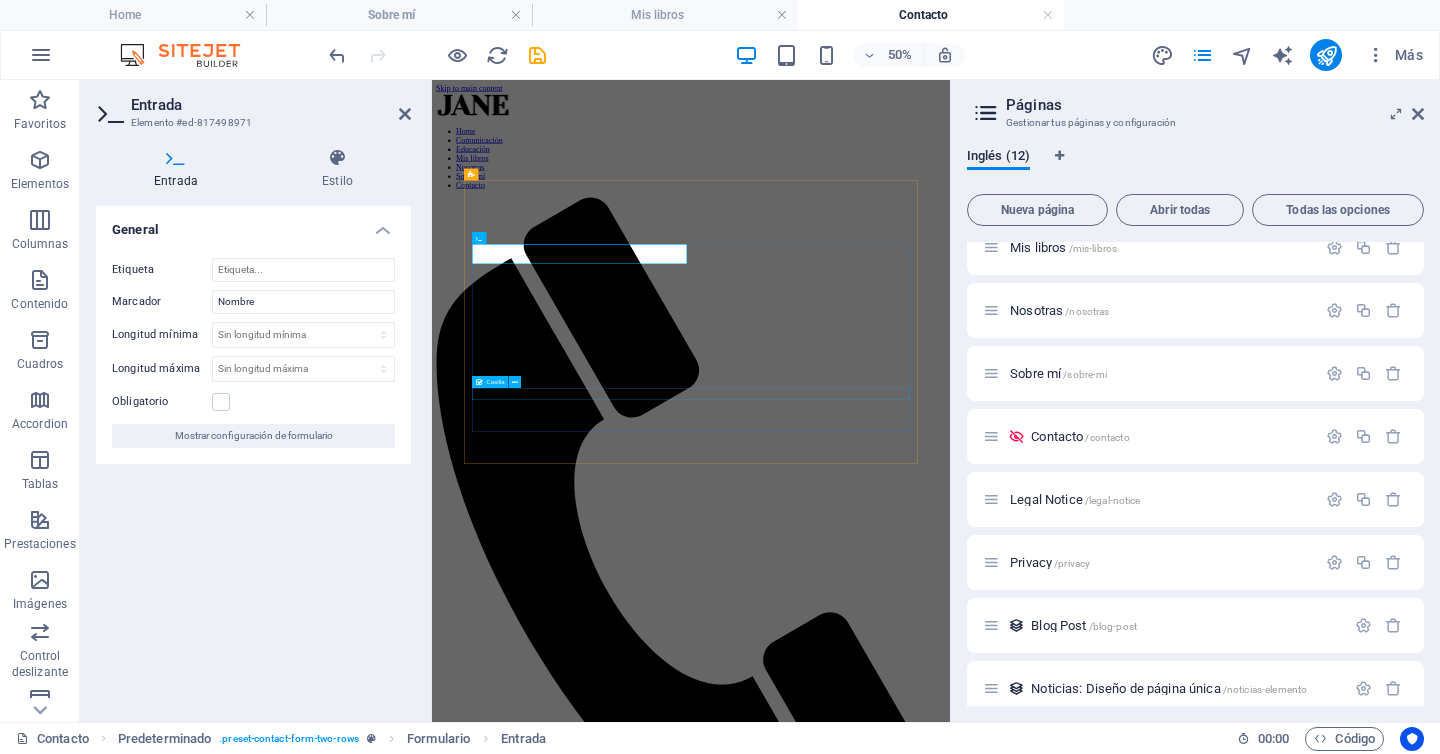 click at bounding box center [950, 1858] 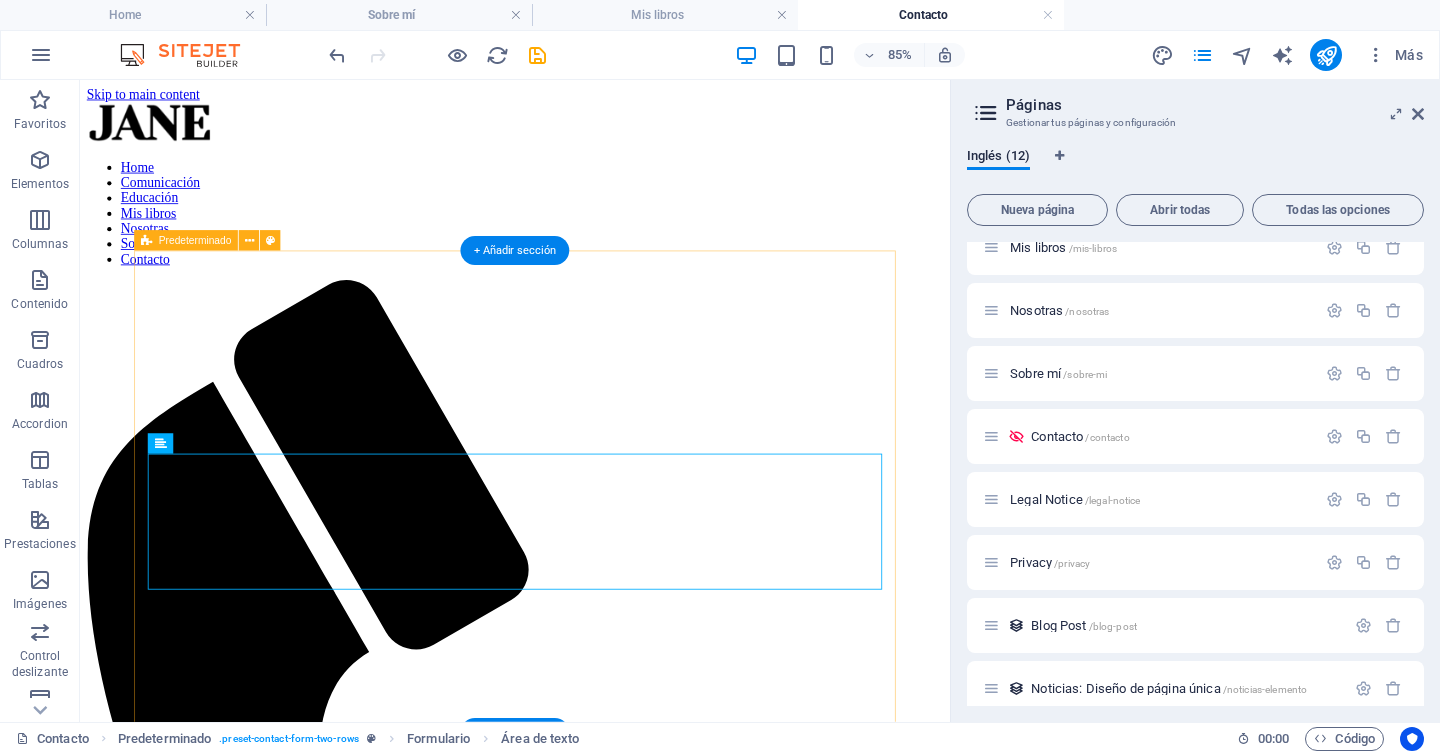 click at bounding box center [592, 1769] 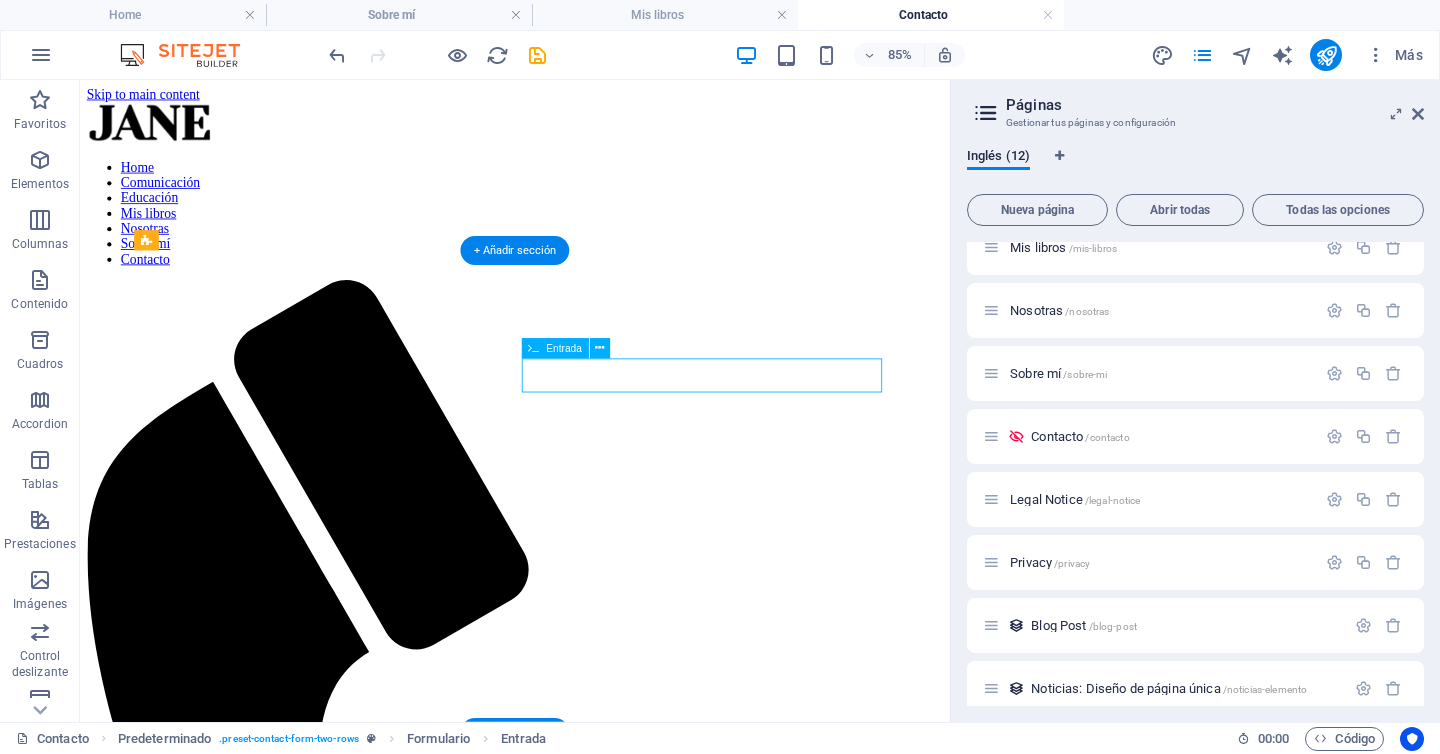 click at bounding box center (592, 1769) 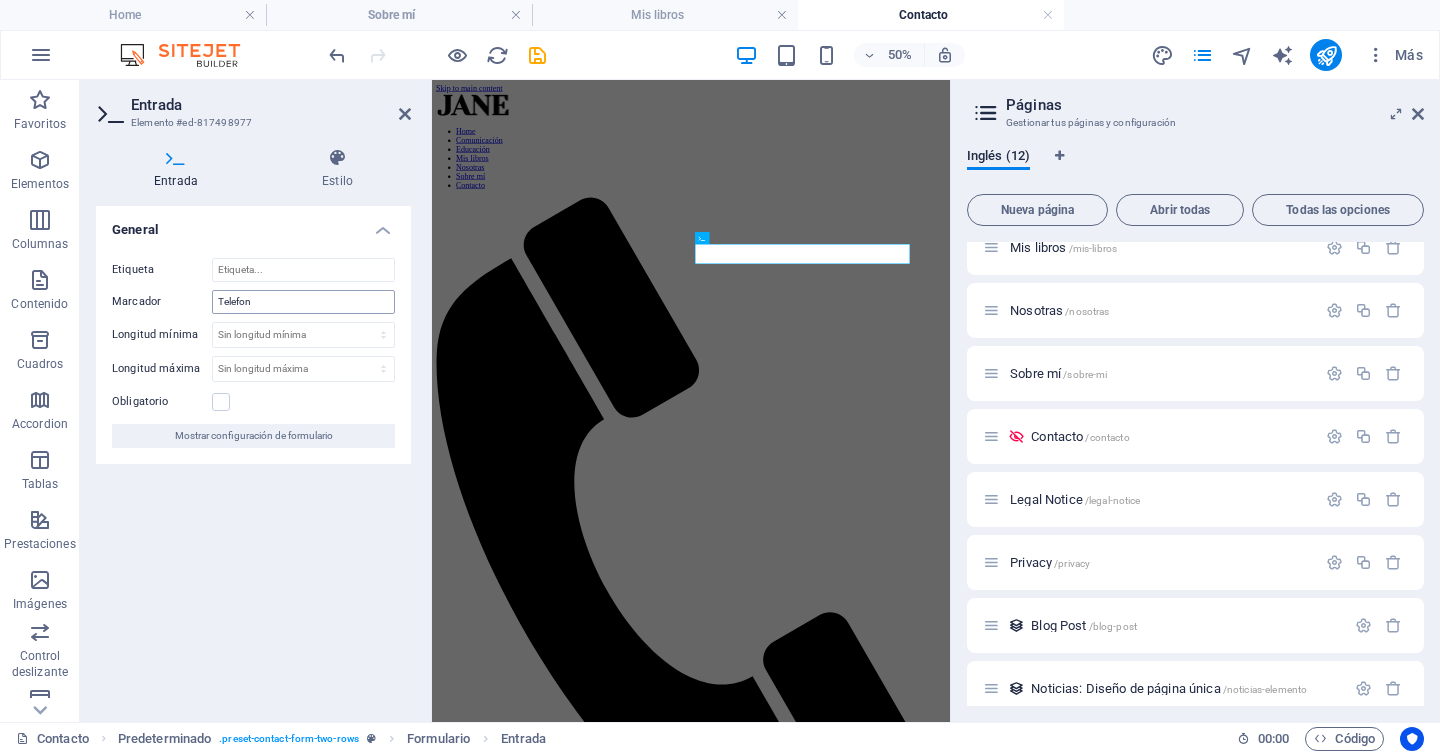 click on "Telefon" at bounding box center (303, 302) 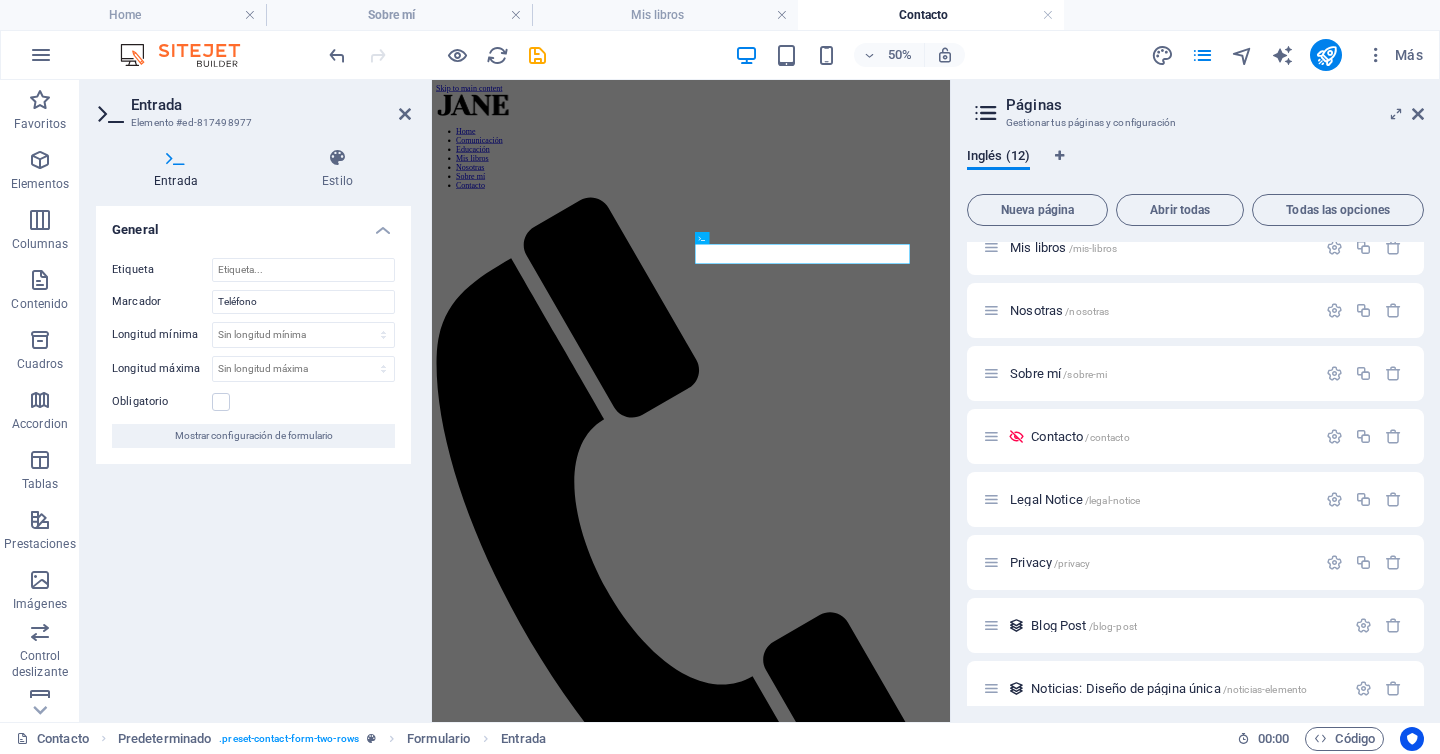 type on "Teléfono" 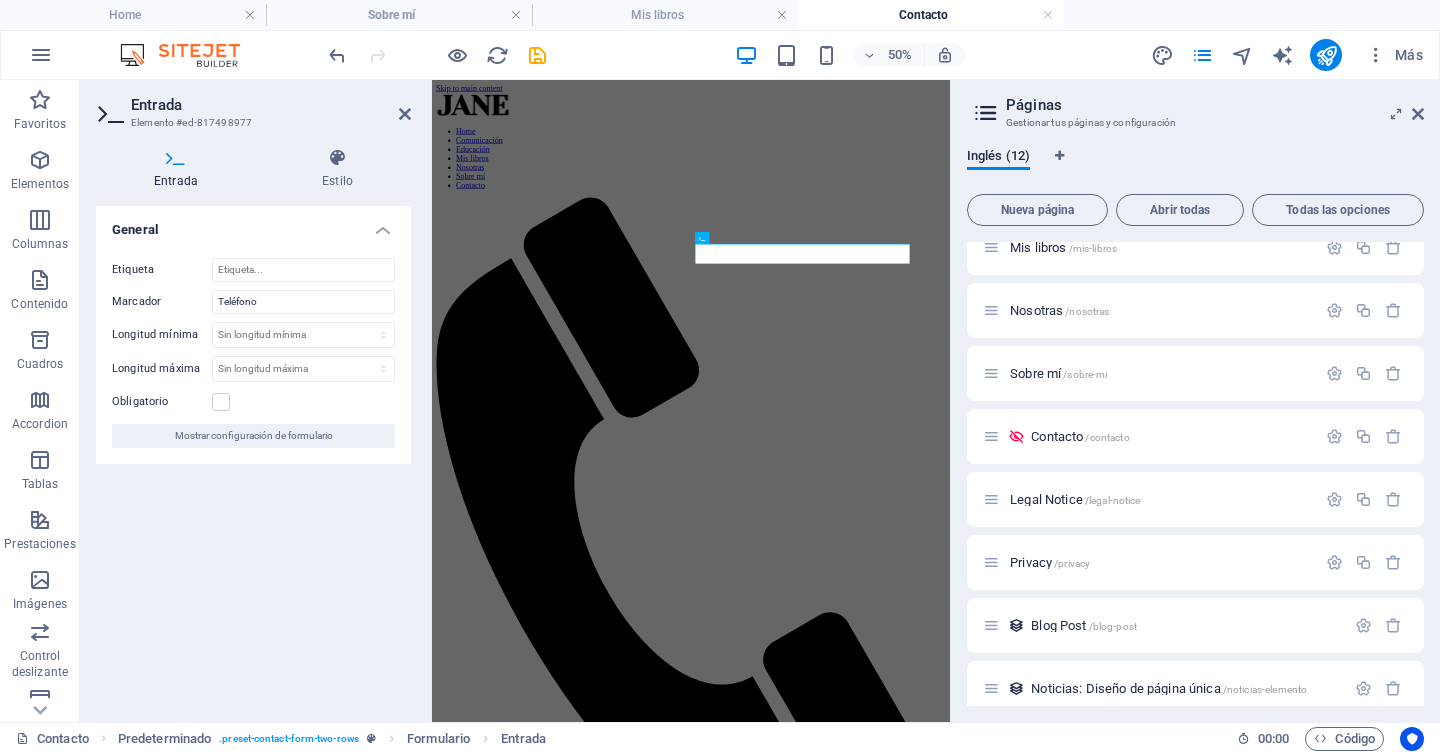 click on "Skip to main content
Home Comunicación Educación Mis libros Nosotras Sobre mí Contacto CONTACTA CON RUBÉN   I have read and understand the privacy policy. ¿Ilegible? Cargar nuevo Send Phone Call me! +1-123-456-7890 Social Facebook Instagram Twitter Contact rguerrerojerez@gmail.com Legal Notice Privacy" at bounding box center [950, 1293] 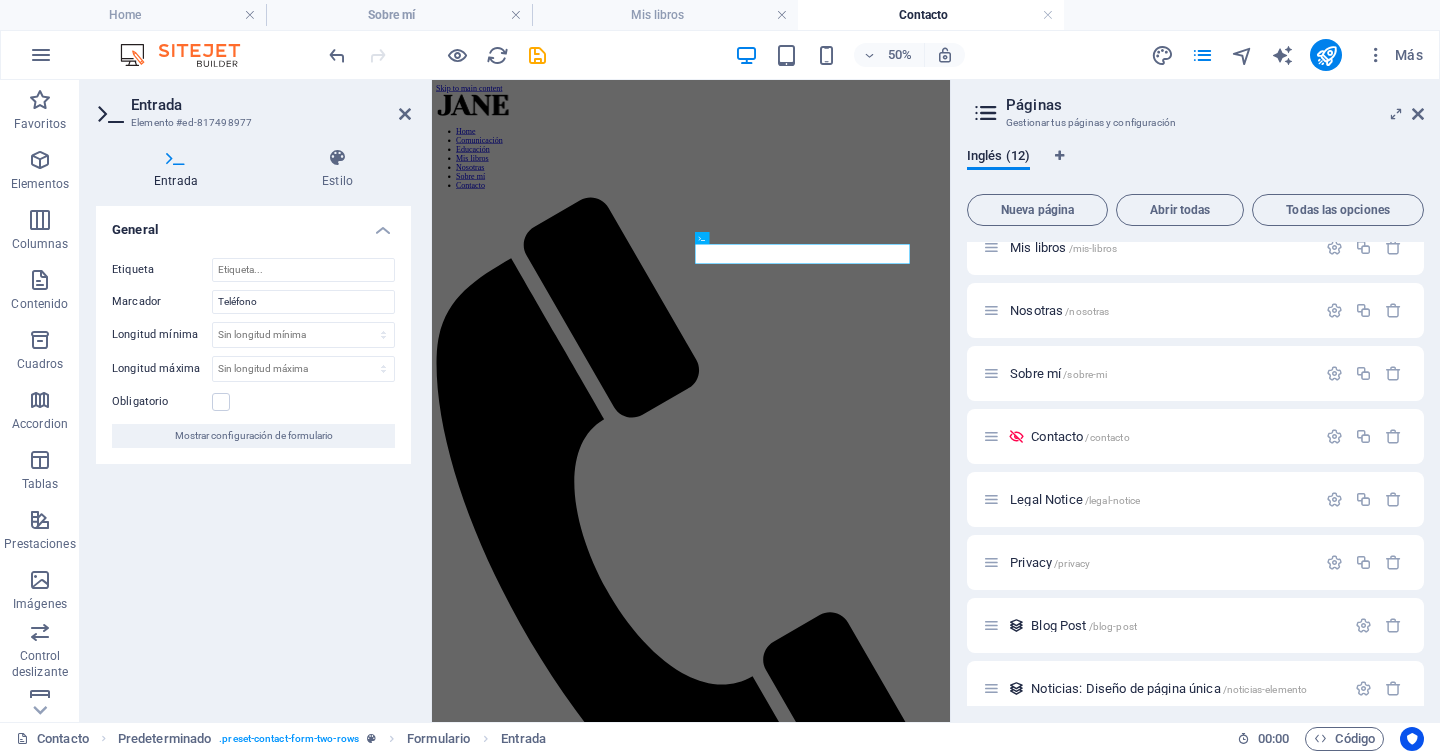click at bounding box center [950, 1858] 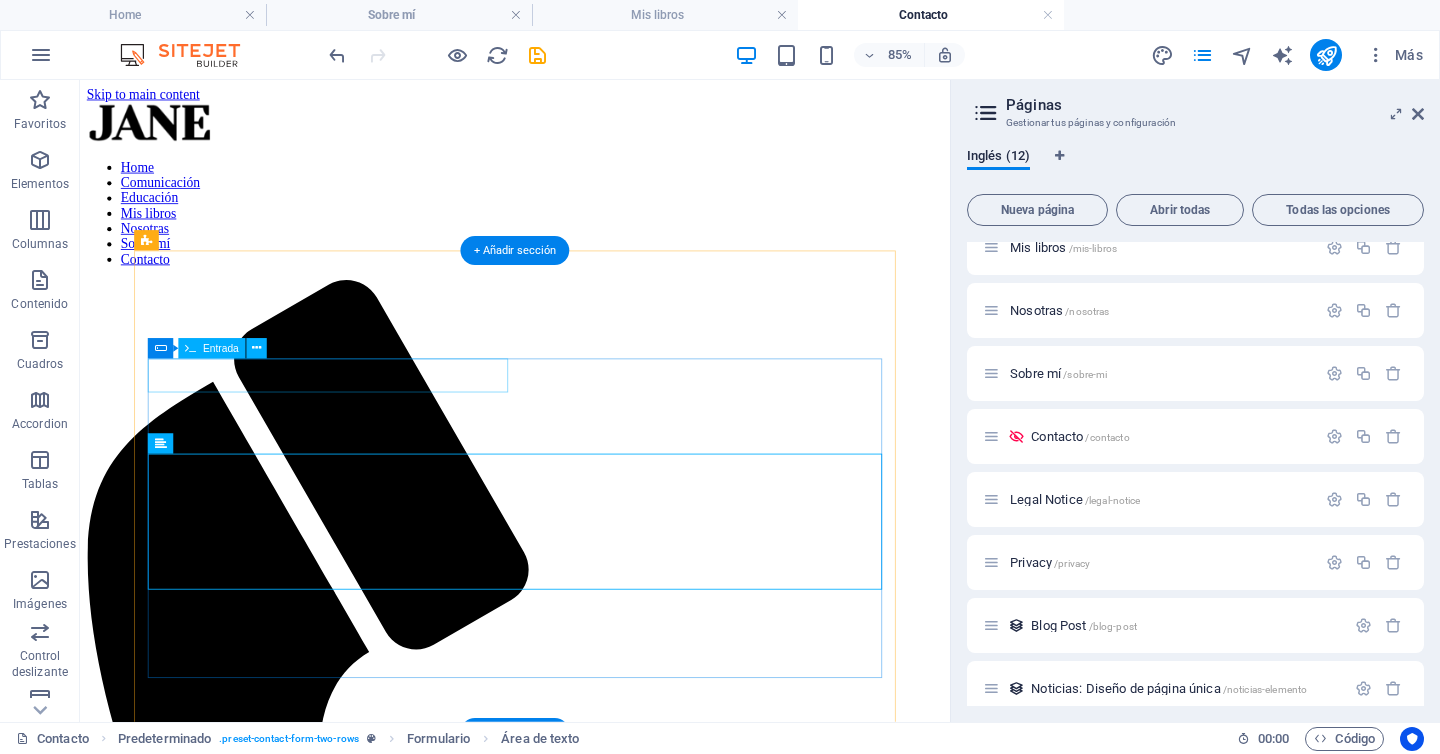 click at bounding box center [592, 1842] 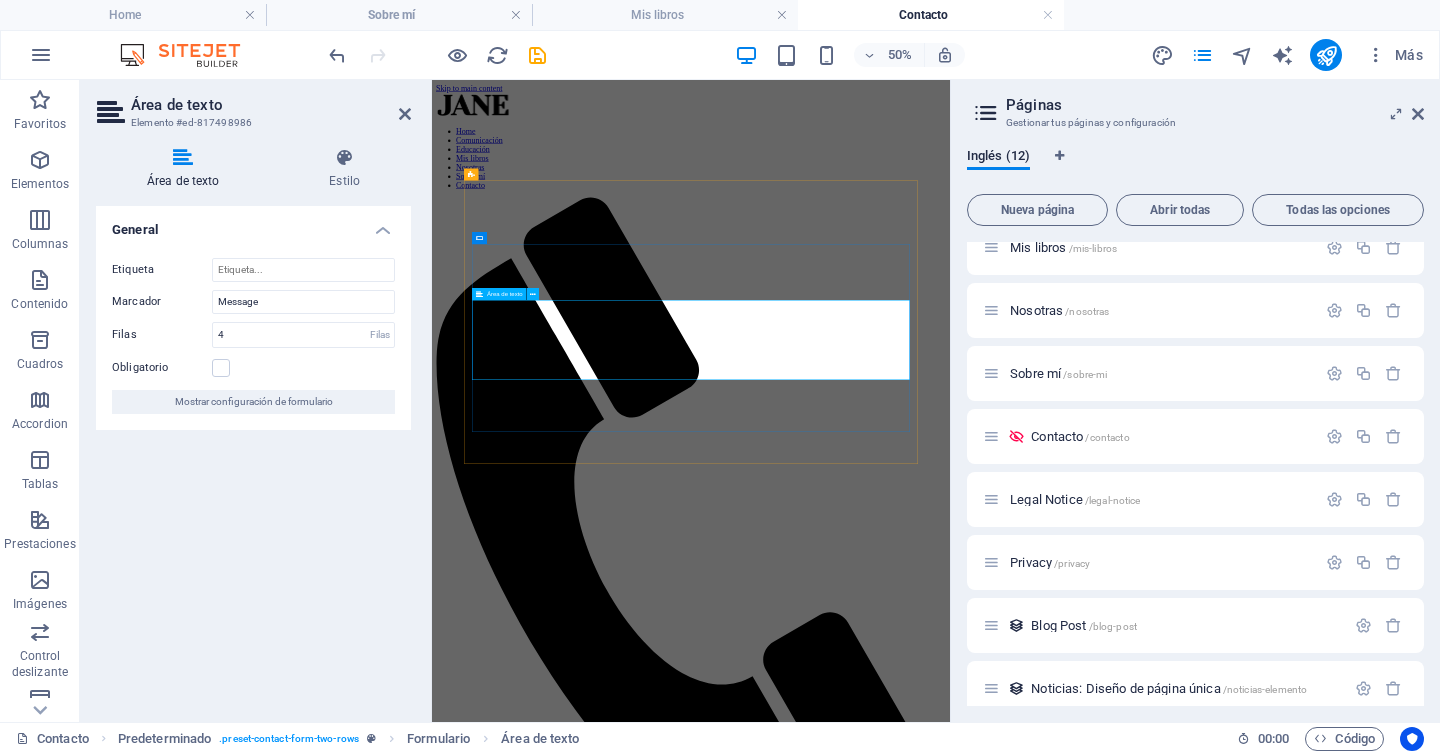 click at bounding box center (555, 1856) 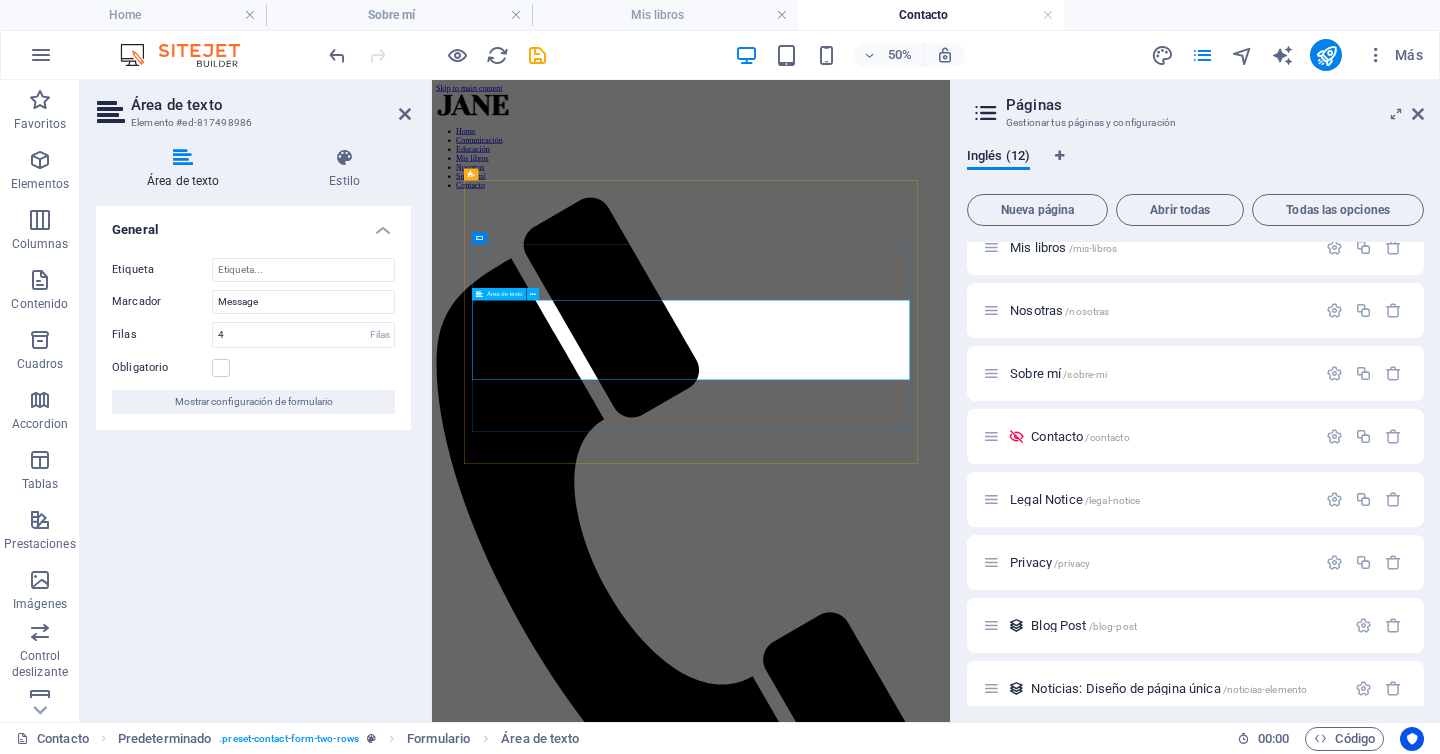 click at bounding box center [555, 1856] 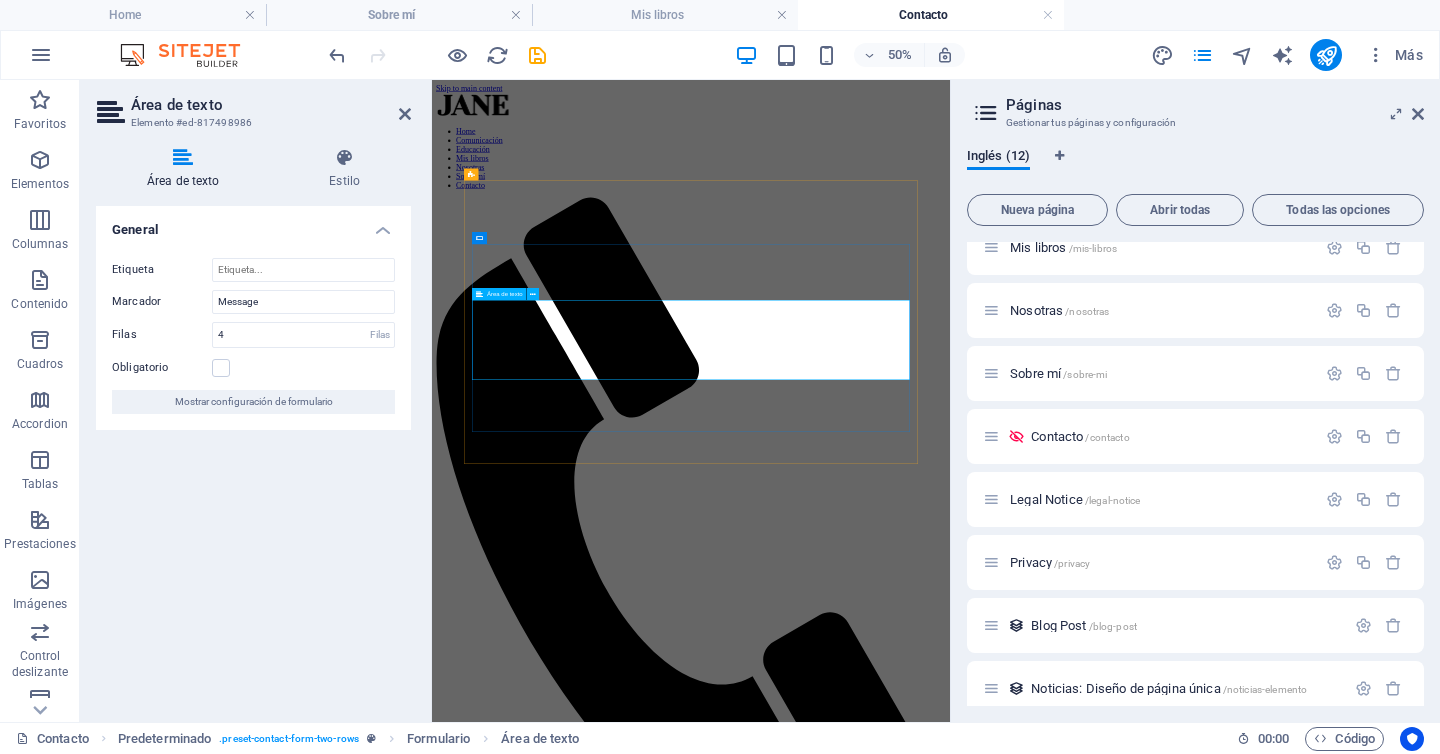 drag, startPoint x: 613, startPoint y: 545, endPoint x: 489, endPoint y: 545, distance: 124 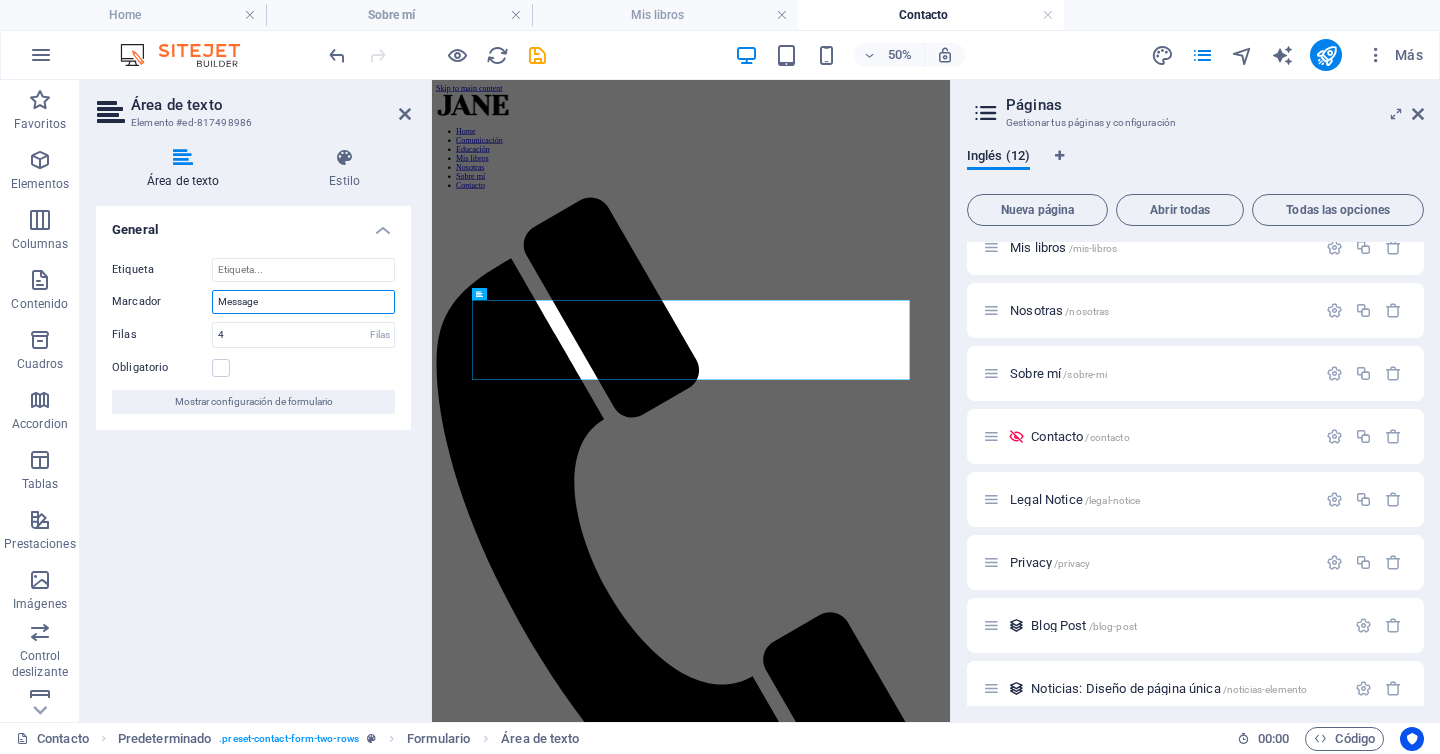 click on "Message" at bounding box center (303, 302) 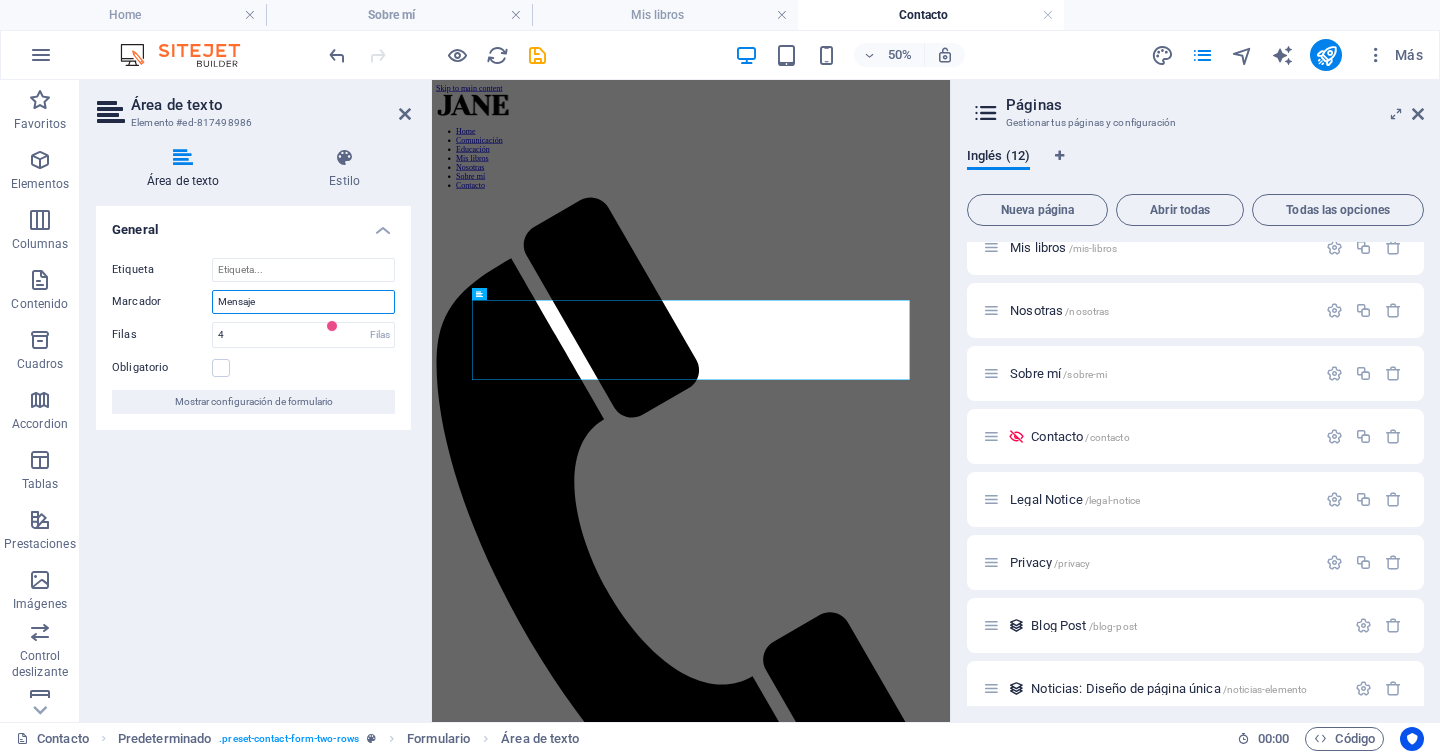 type on "Mensaje" 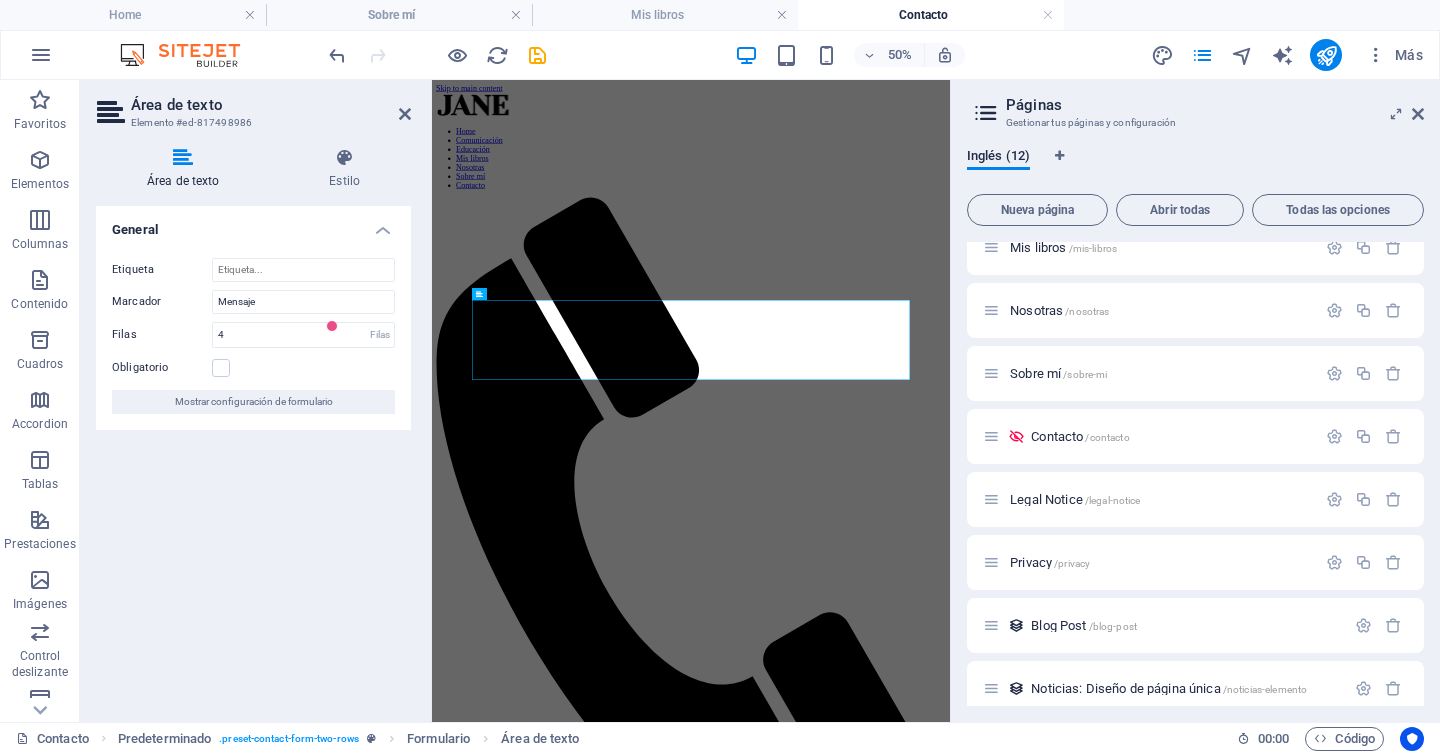 click on "General Etiqueta Marcador Mensaje Filas 4 Filas Obligatorio Mostrar configuración de formulario" at bounding box center [253, 456] 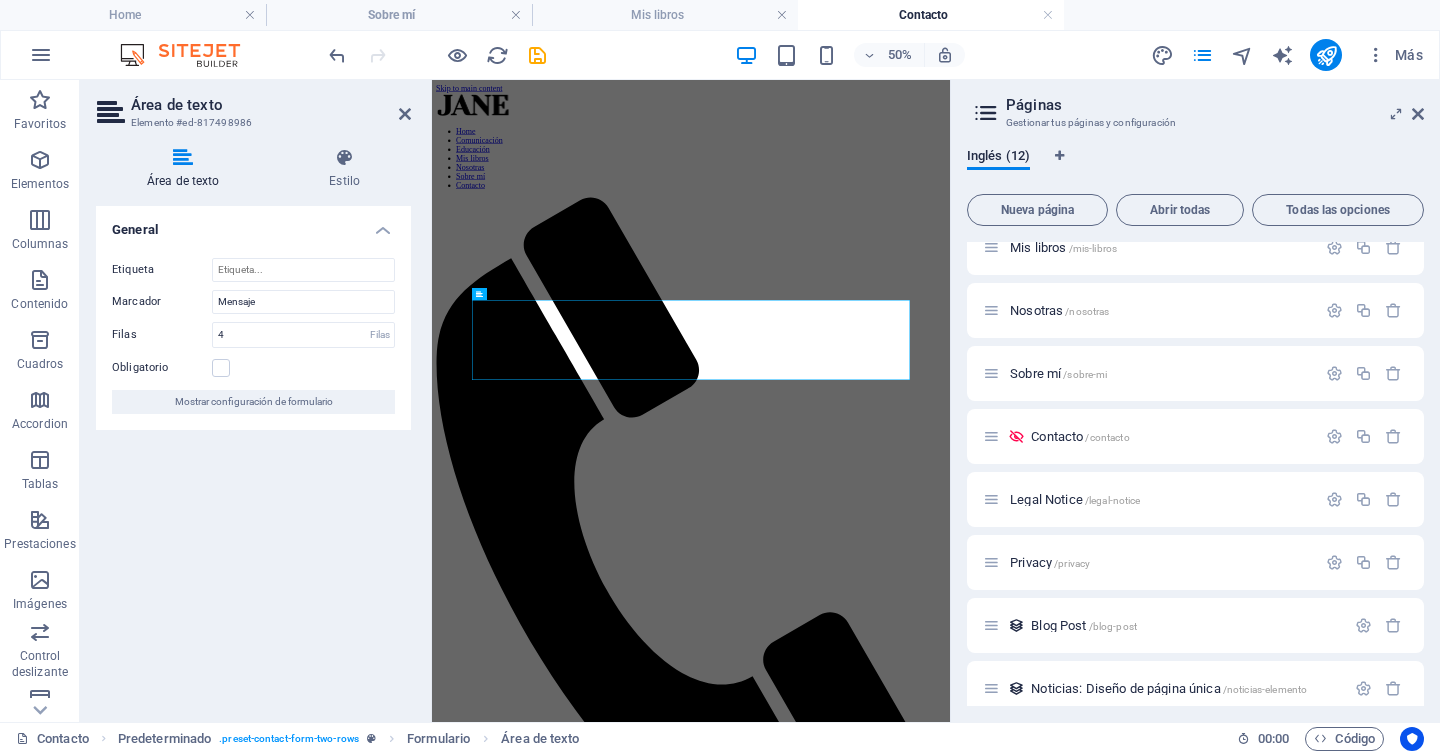 click on "Skip to main content
Home Comunicación Educación Mis libros Nosotras Sobre mí Contacto CONTACTA CON RUBÉN   I have read and understand the privacy policy. ¿Ilegible? Cargar nuevo Send Phone Call me! +1-123-456-7890 Social Facebook Instagram Twitter Contact rguerrerojerez@gmail.com Legal Notice Privacy" at bounding box center [950, 1293] 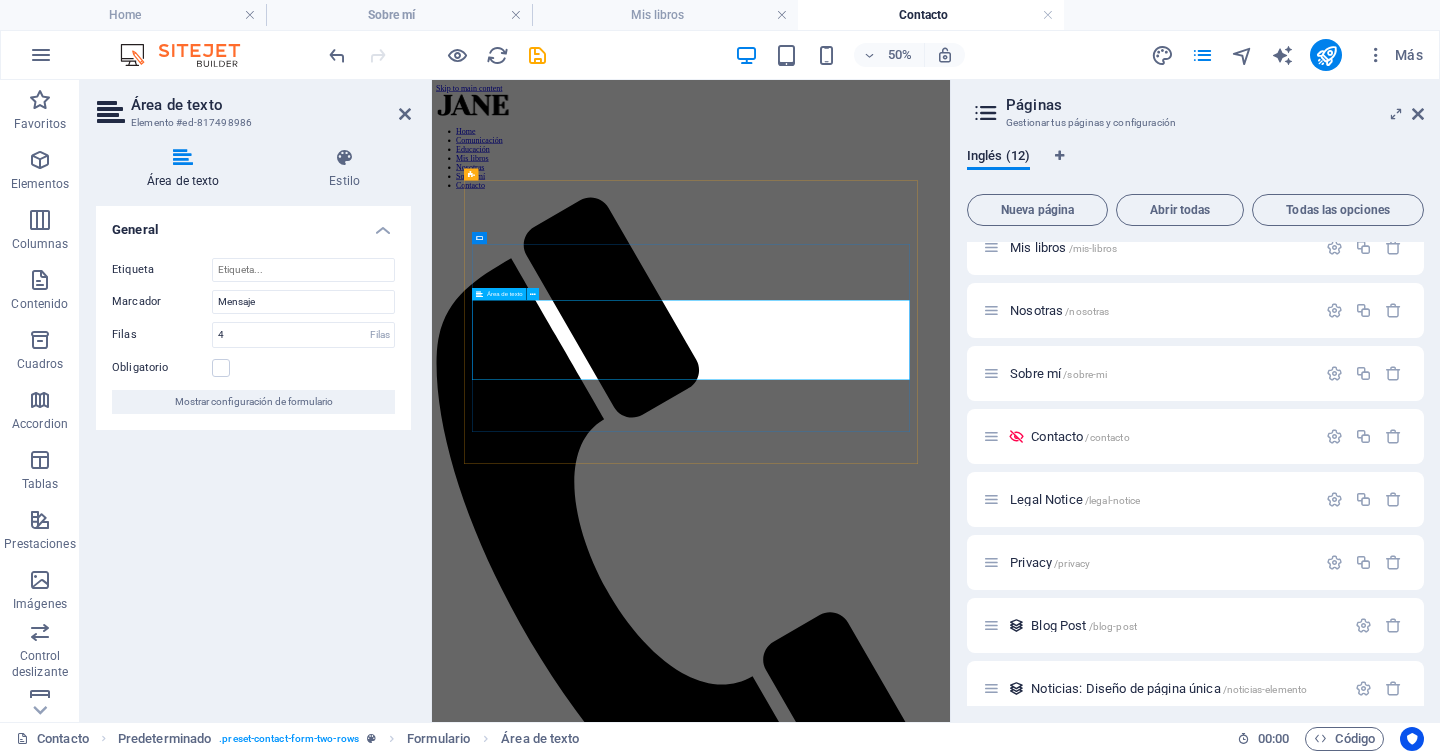 click at bounding box center [950, 1806] 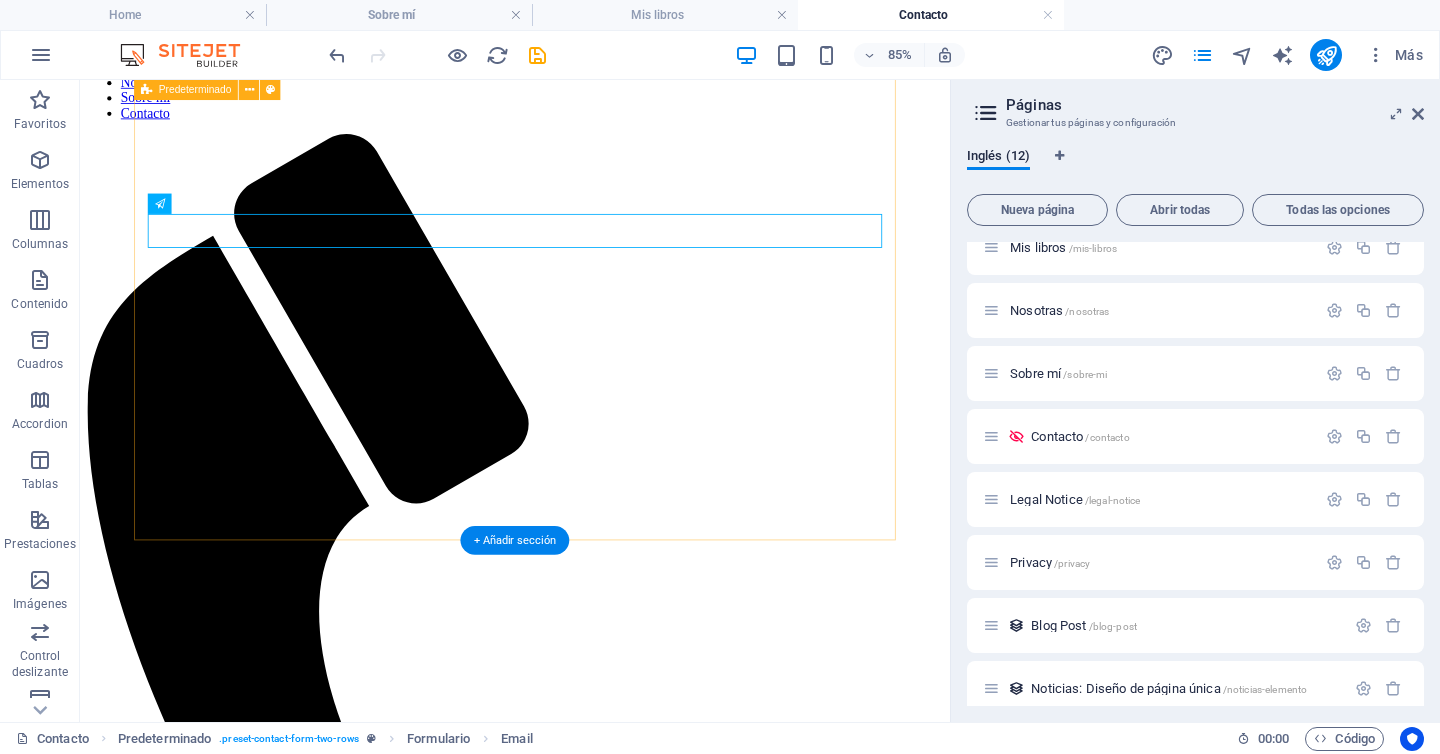 scroll, scrollTop: 0, scrollLeft: 0, axis: both 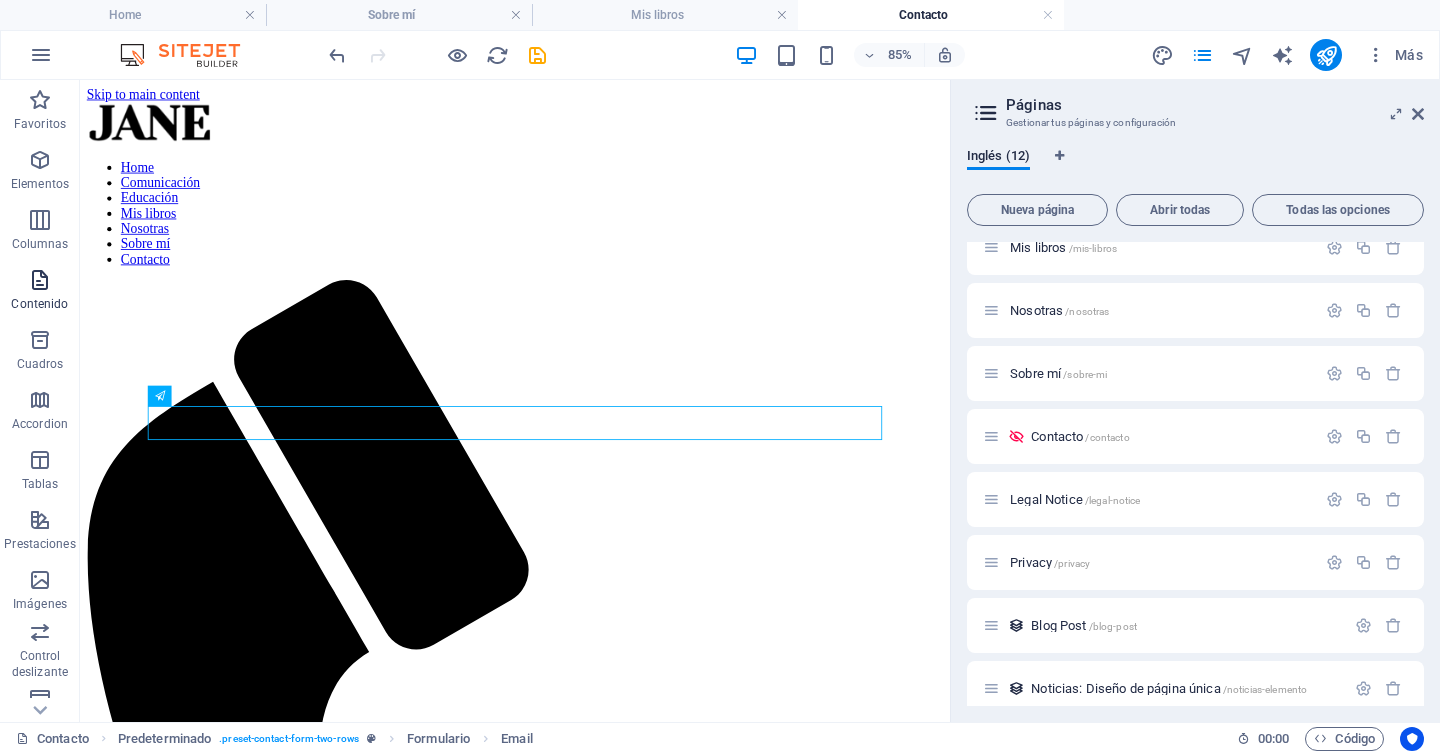 click at bounding box center (40, 280) 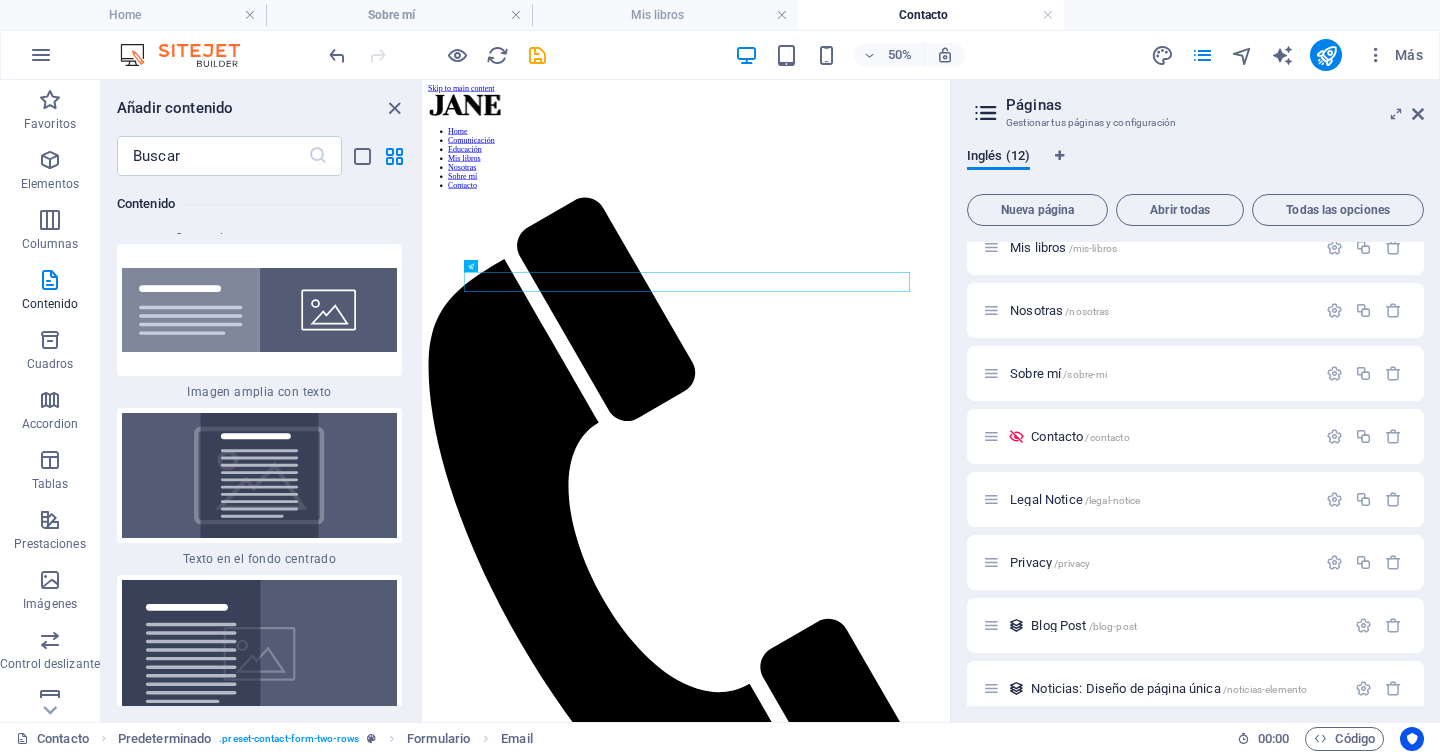 scroll, scrollTop: 8003, scrollLeft: 0, axis: vertical 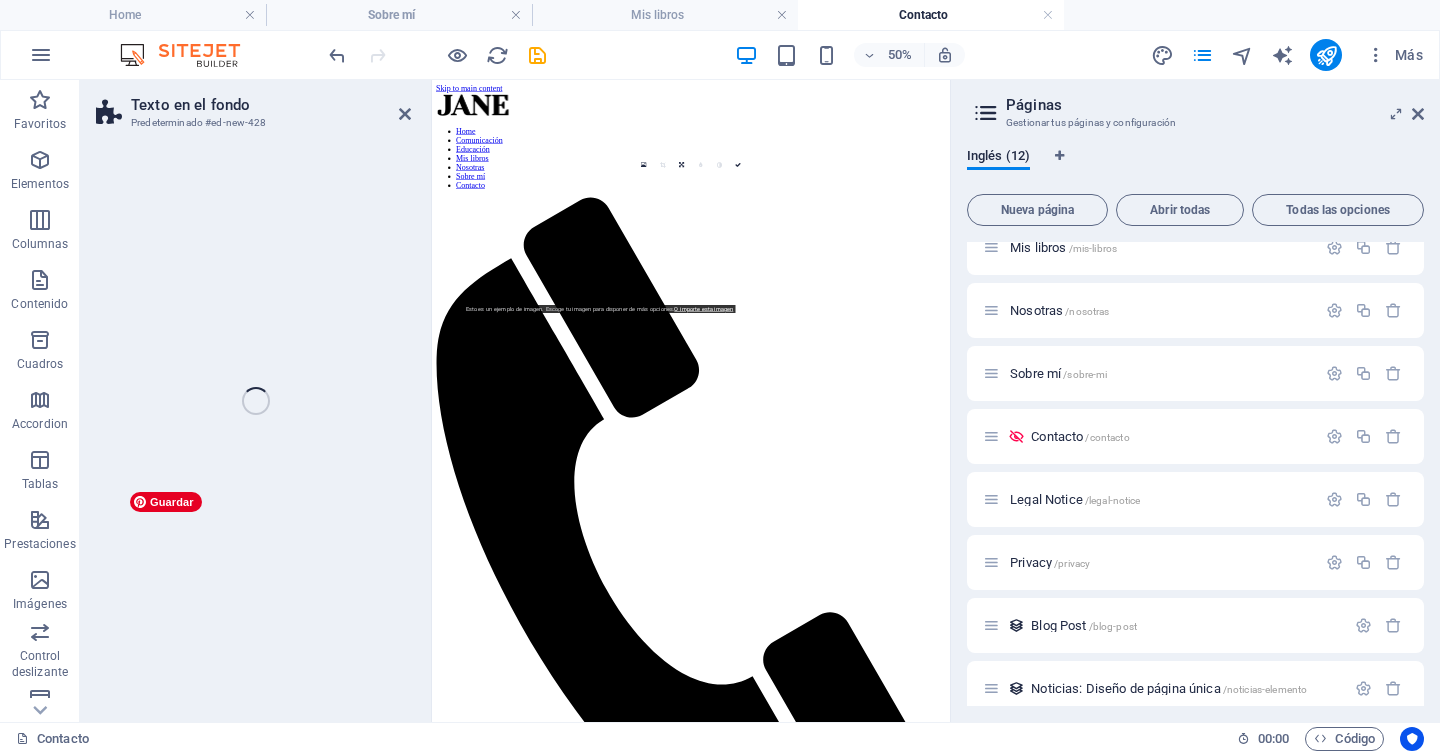 select on "%" 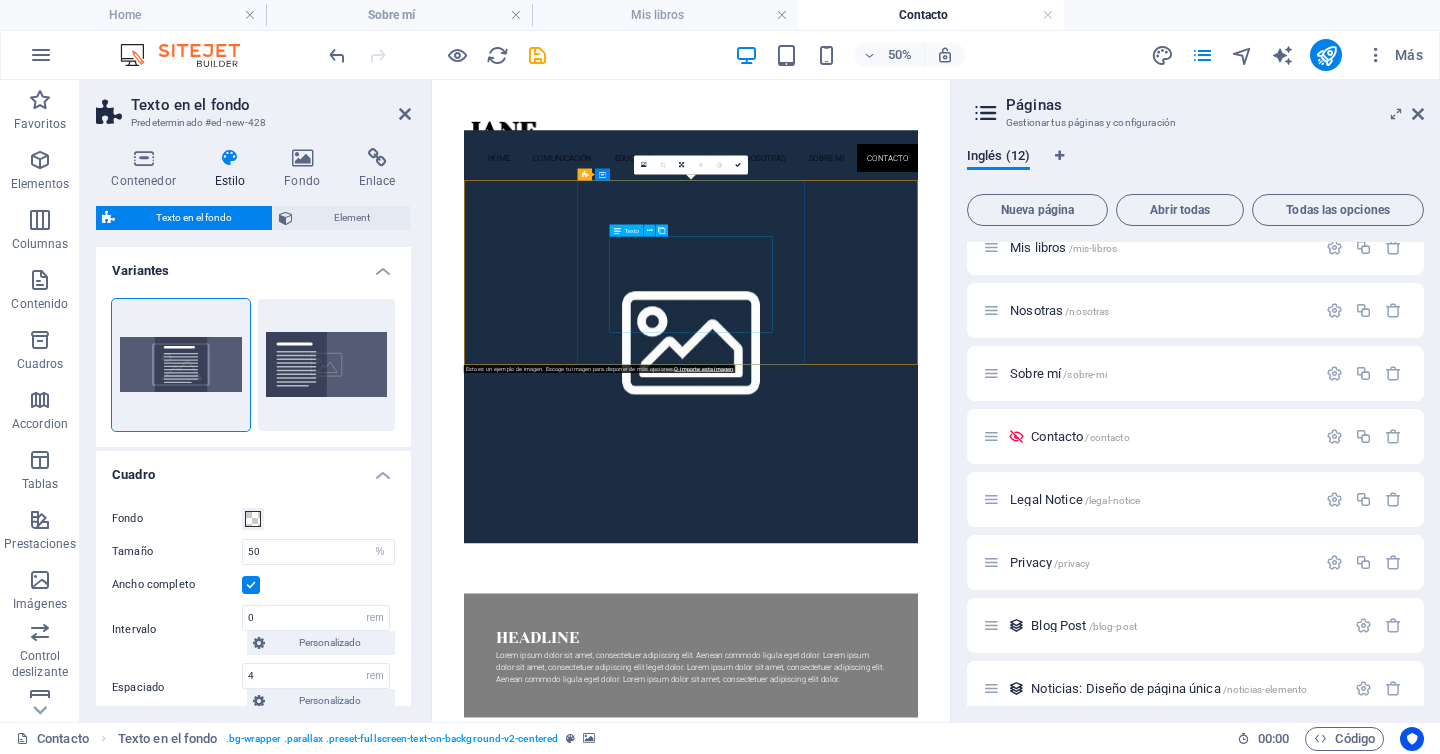 click on "Headline" at bounding box center (950, 1195) 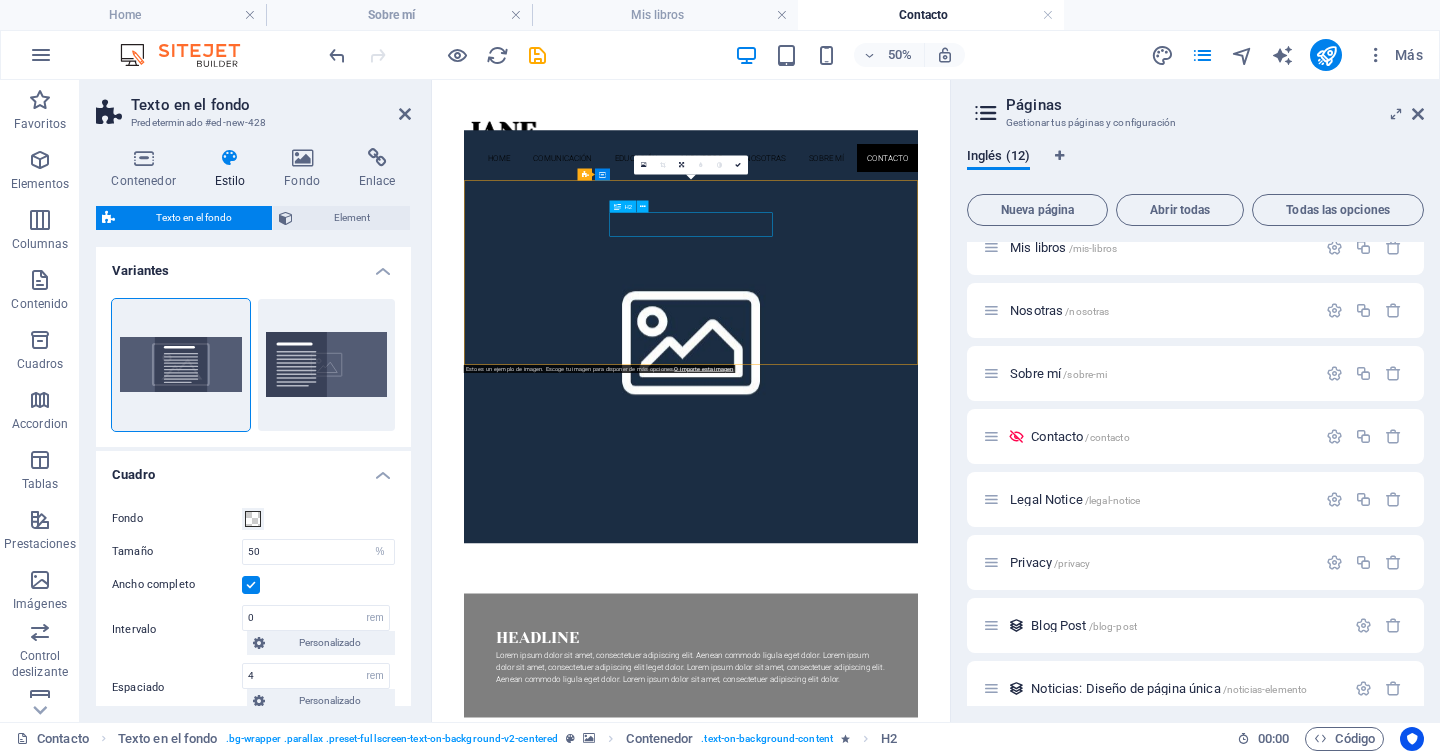 click on "Headline" at bounding box center [950, 1195] 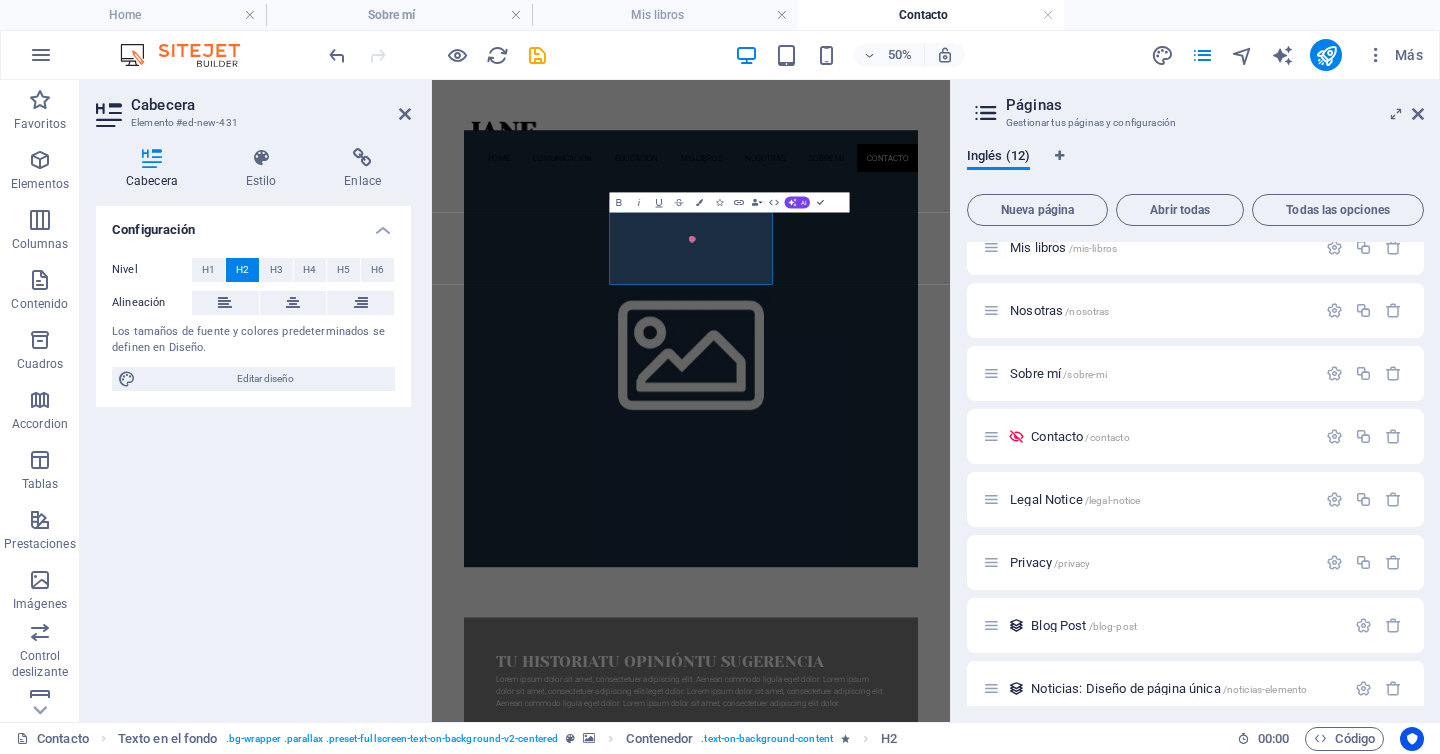 click on "Tu historiaTu opiniónTu sugerencia" at bounding box center [950, 1243] 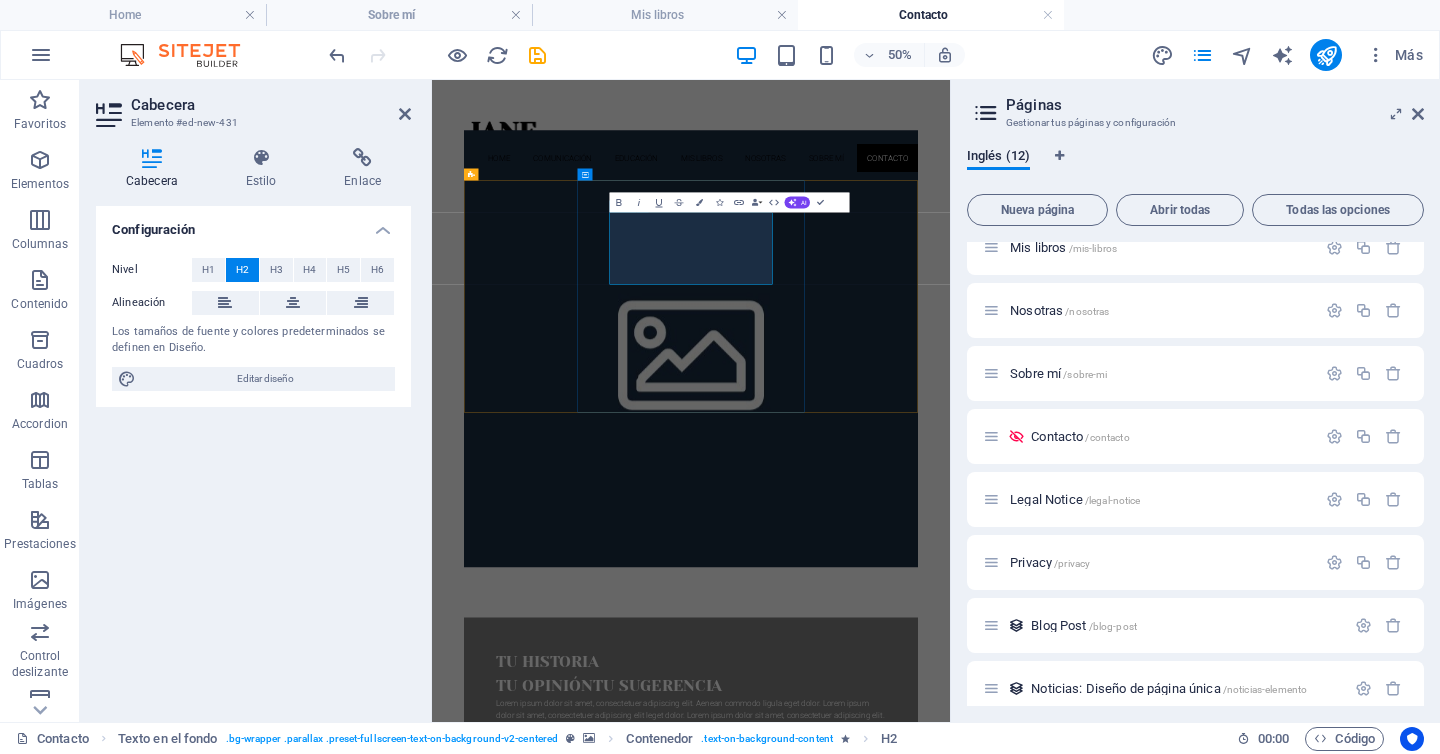 click on "Tu historia ‌Tu opiniónTu sugerencia" at bounding box center (950, 1267) 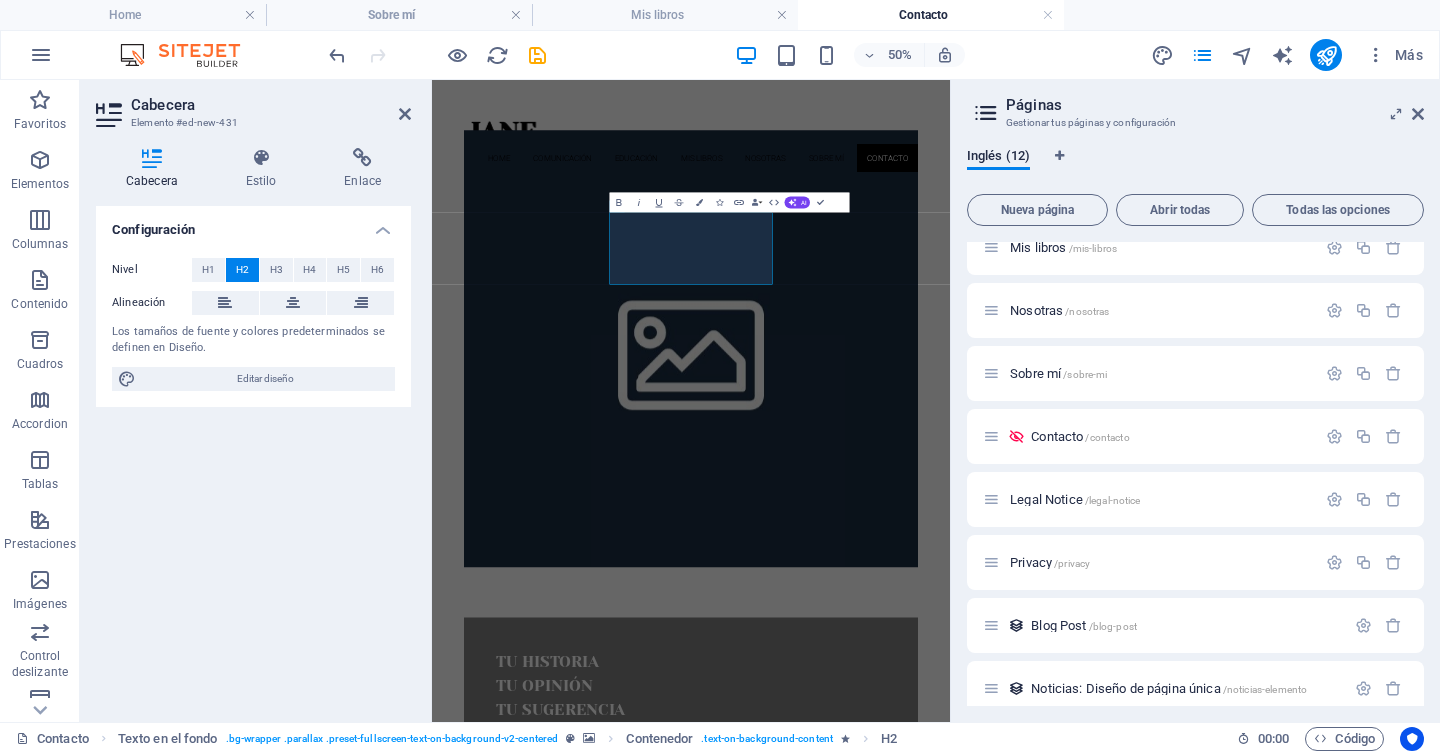 click on "Lorem ipsum dolor sit amet, consectetuer adipiscing elit. Aenean commodo ligula eget dolor. Lorem ipsum dolor sit amet, consectetuer adipiscing elit leget dolor. Lorem ipsum dolor sit amet, consectetuer adipiscing elit. Aenean commodo ligula eget dolor. Lorem ipsum dolor sit amet, consectetuer adipiscing elit dolor." at bounding box center (950, 1399) 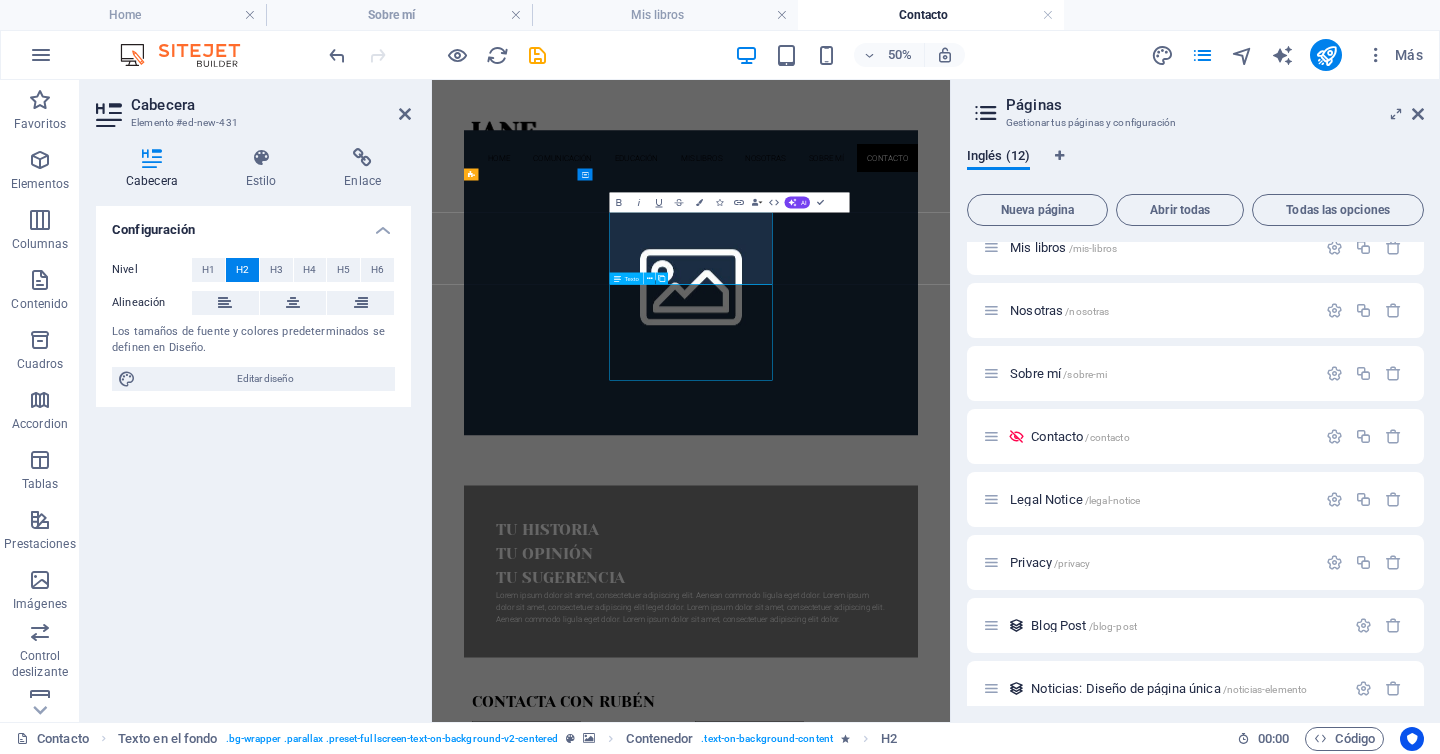 drag, startPoint x: 888, startPoint y: 615, endPoint x: 1114, endPoint y: 395, distance: 315.39816 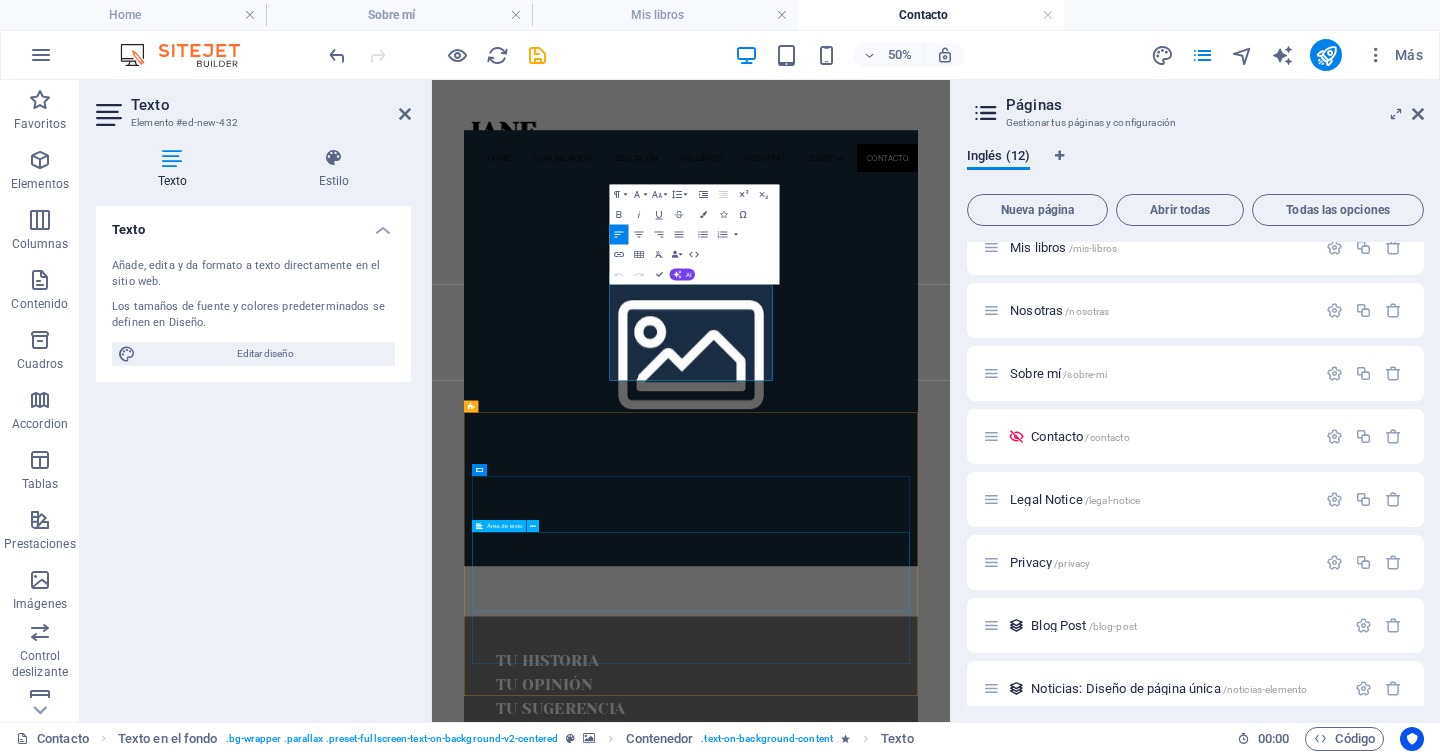 click at bounding box center (950, 617) 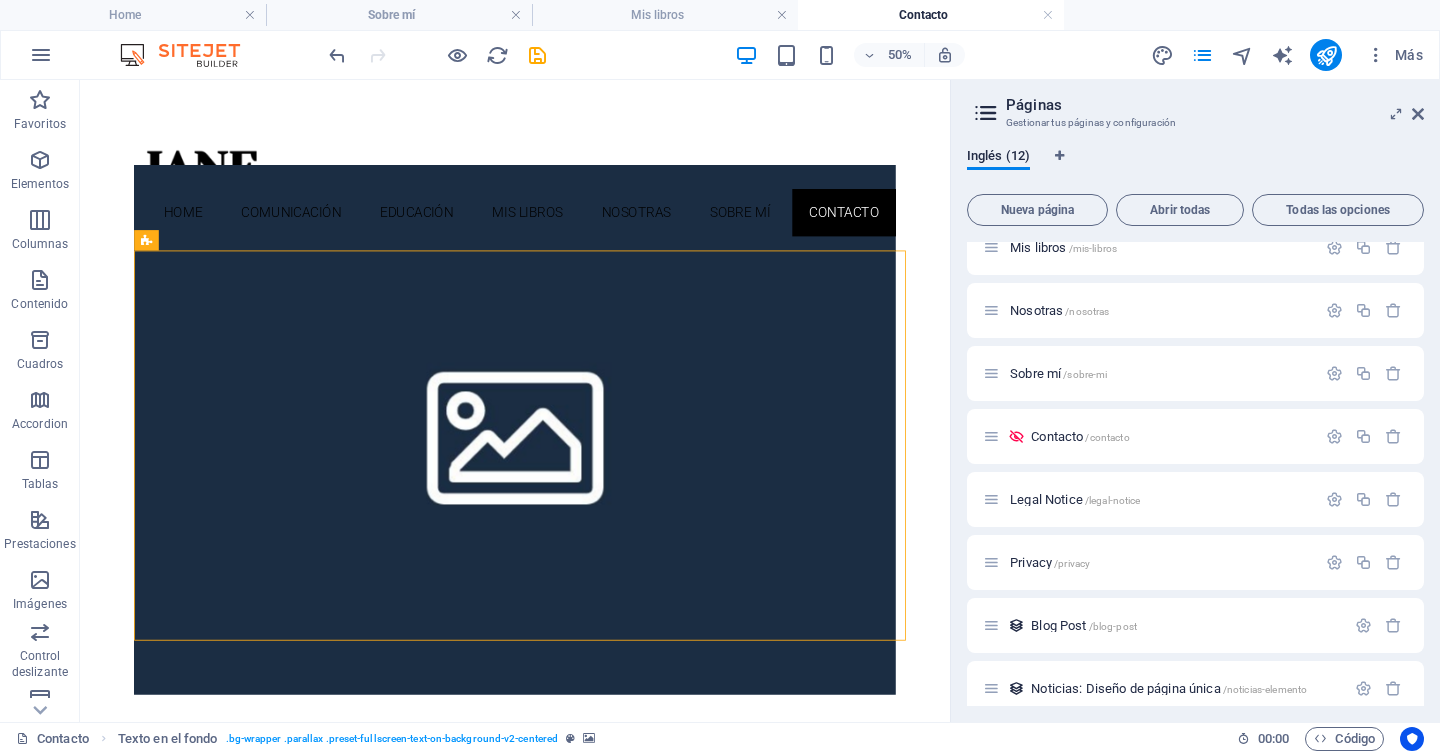 click on "Tu historia Tu opinión Tu sugerencia Si tienes una historia que merece ser contada, si quieres dejar tu opinión sobre alguno de mis libros, si te apetece aportar alguna sugerencia o tienes alguna duda no dudes en escribir. Hablamos." at bounding box center [592, 1087] 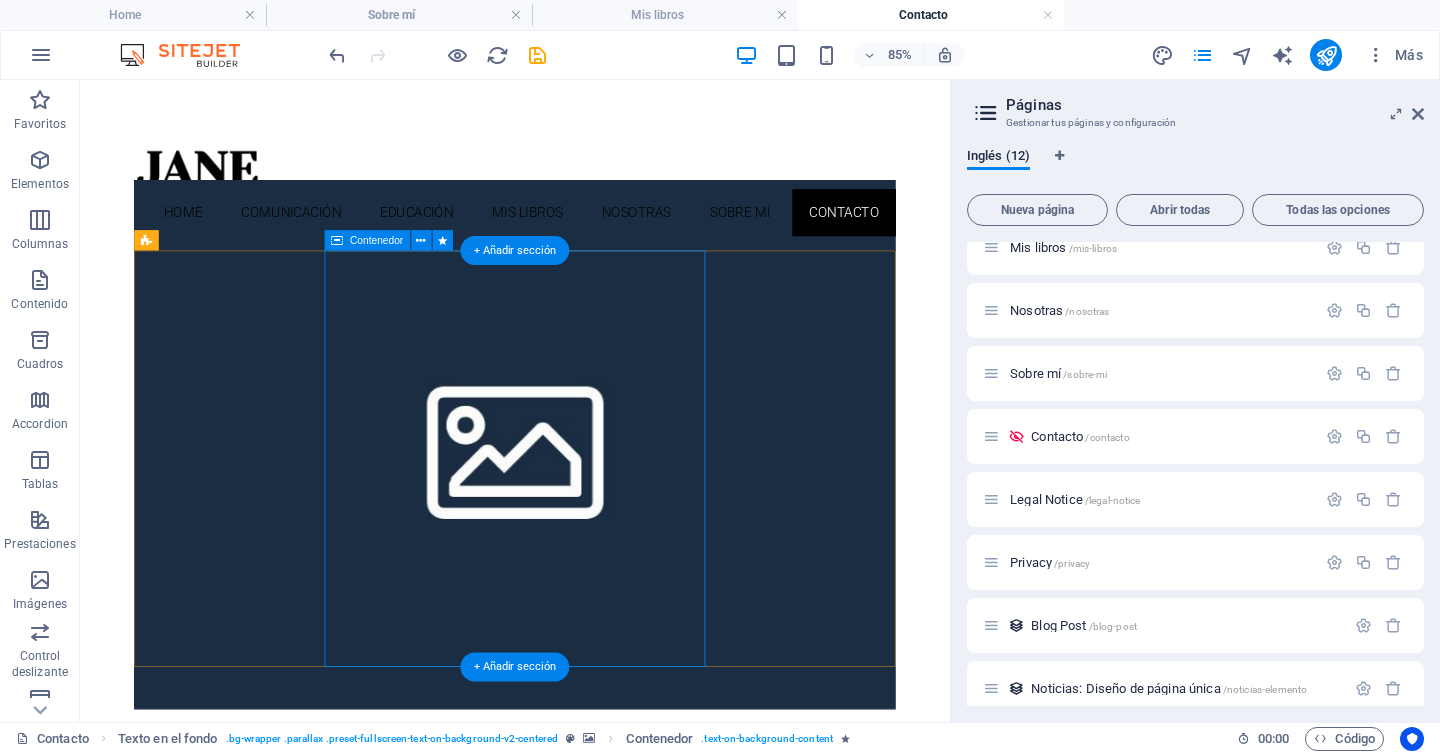 scroll, scrollTop: 36, scrollLeft: 0, axis: vertical 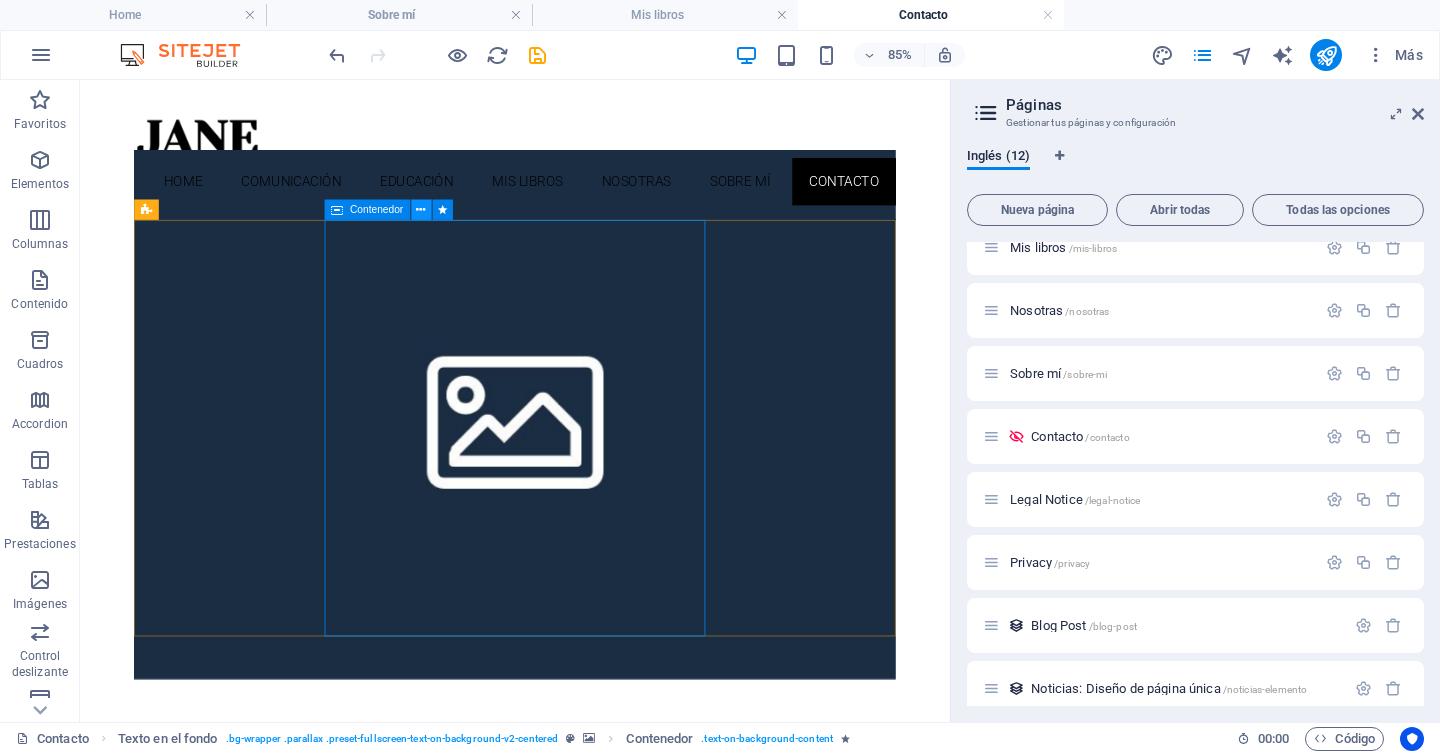 click at bounding box center (421, 210) 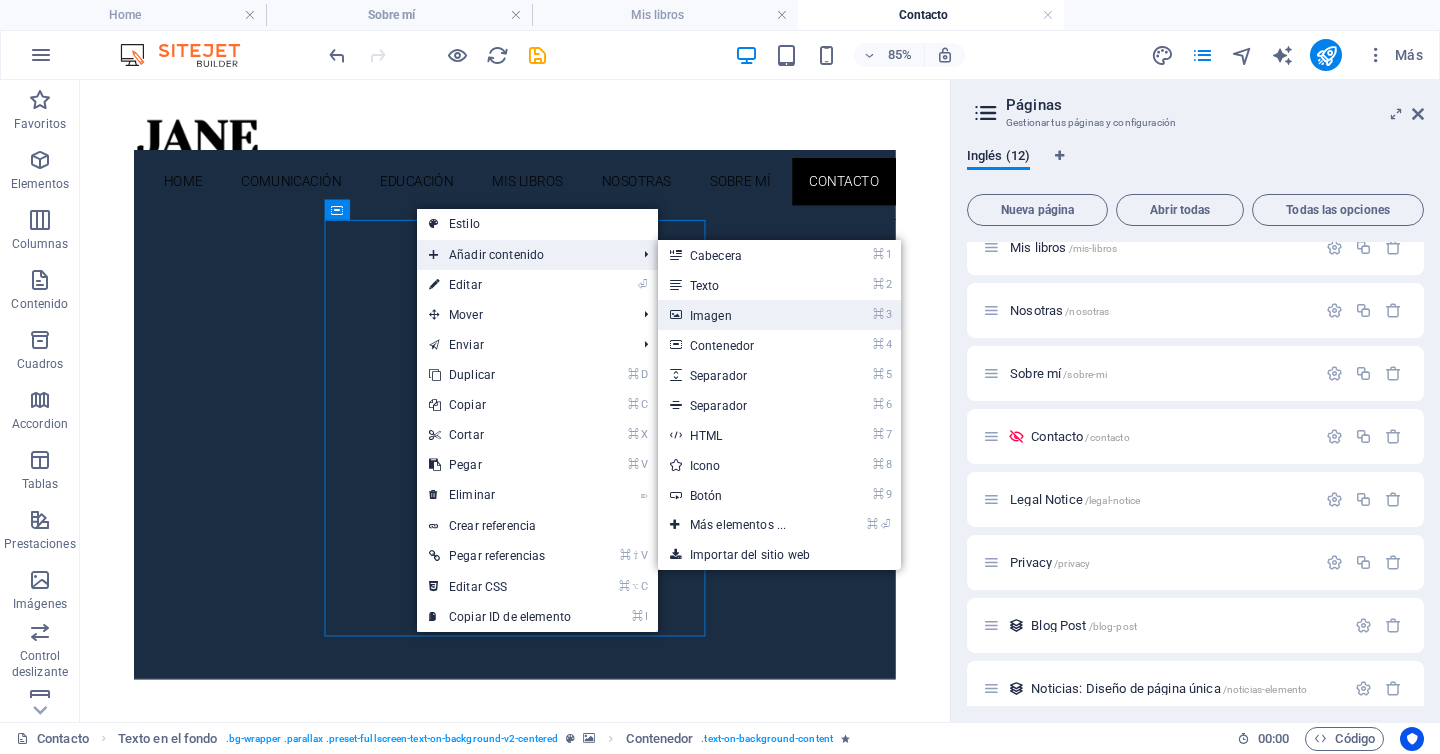 click on "⌘ 3  Imagen" at bounding box center (742, 315) 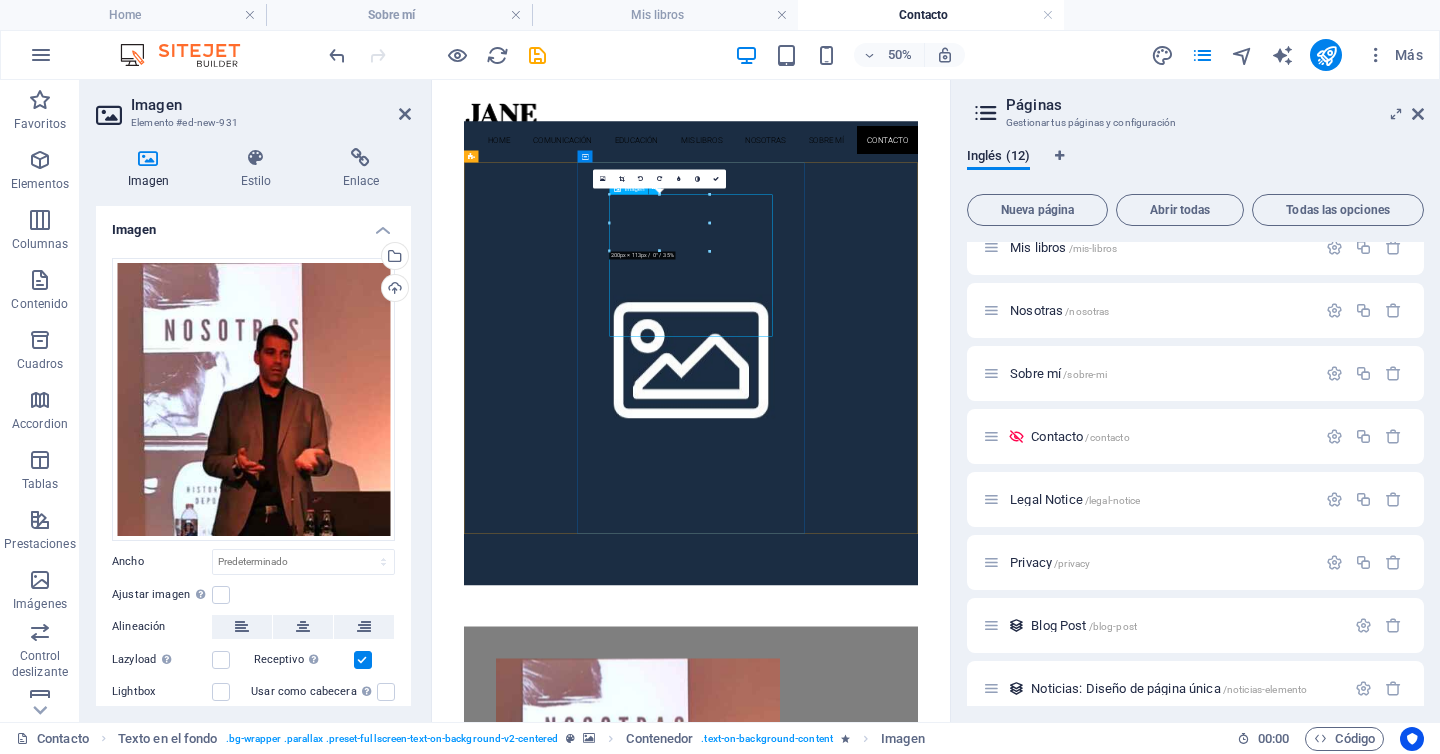 click at bounding box center (950, 627) 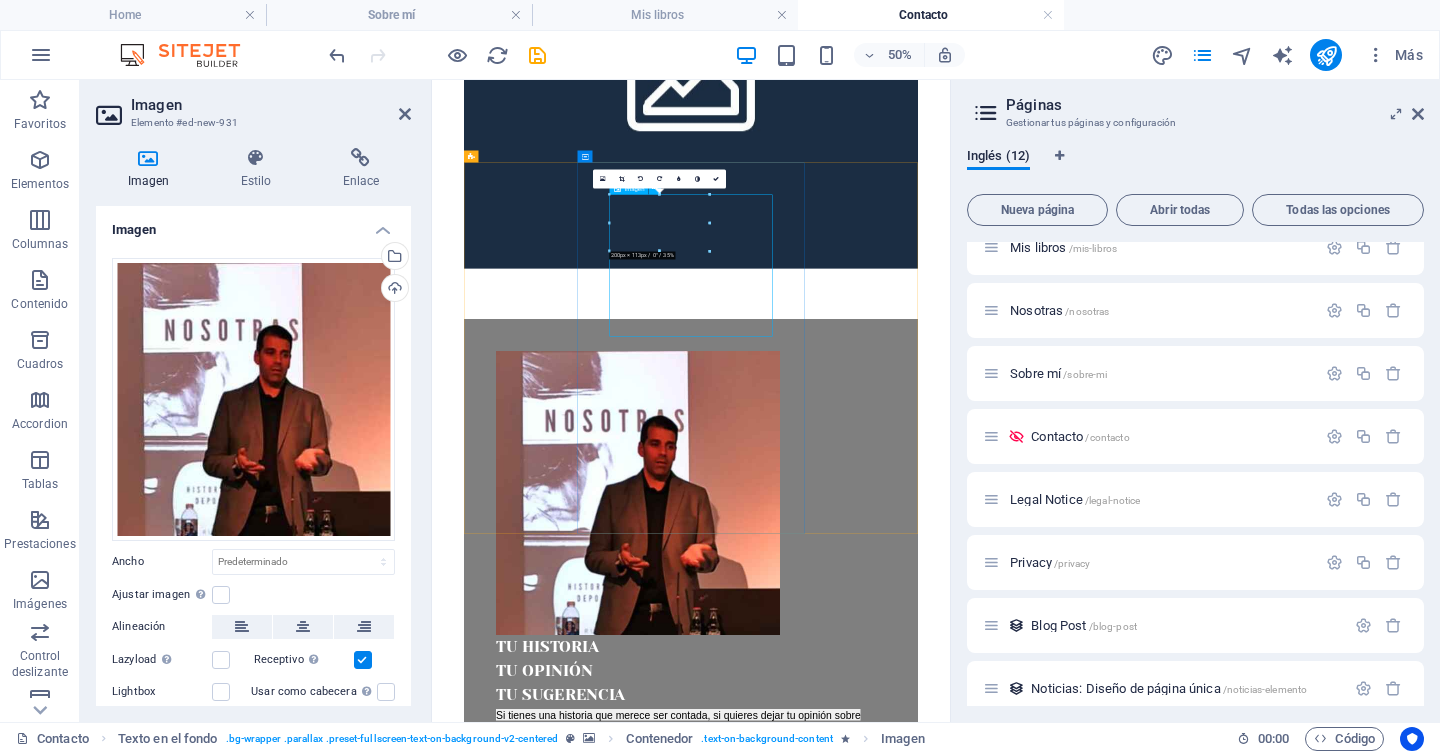 scroll, scrollTop: 0, scrollLeft: 0, axis: both 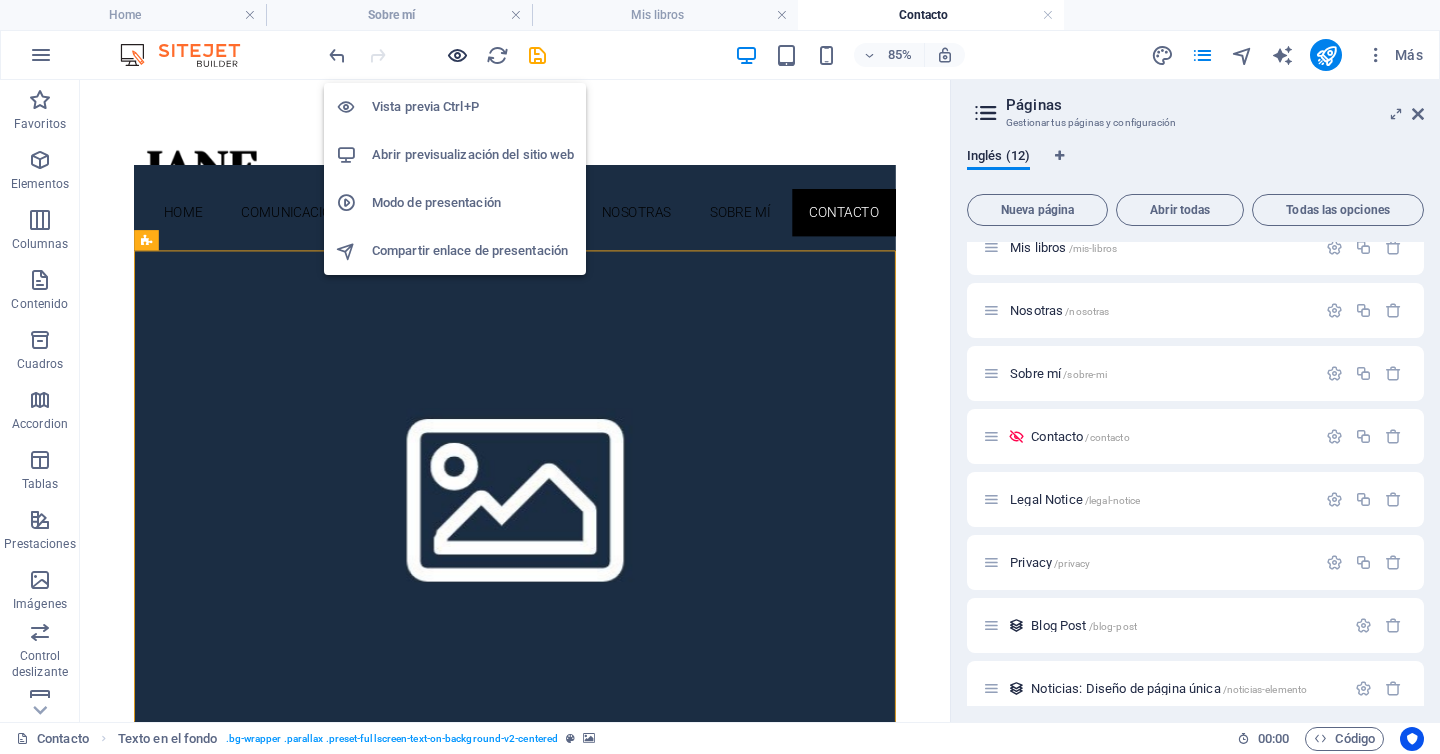 click at bounding box center [457, 55] 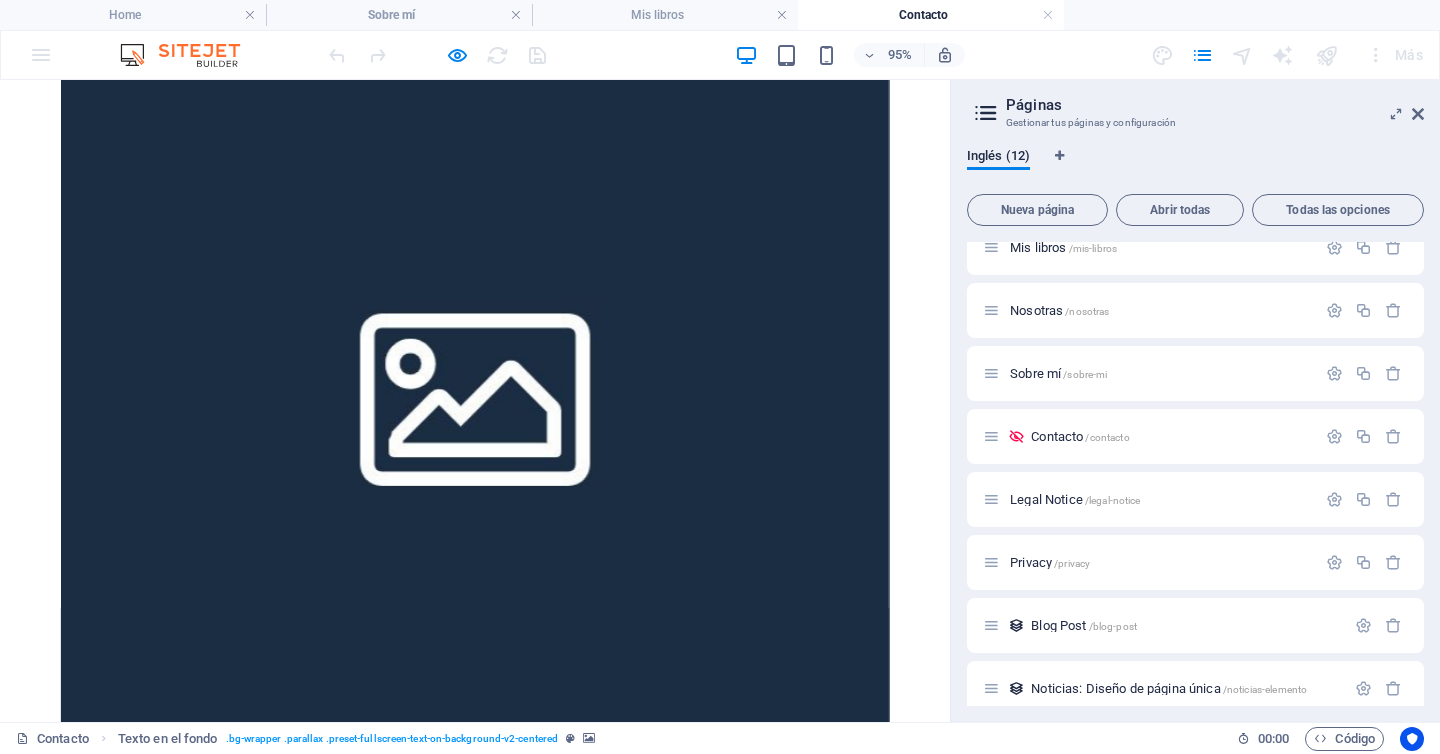 scroll, scrollTop: 0, scrollLeft: 0, axis: both 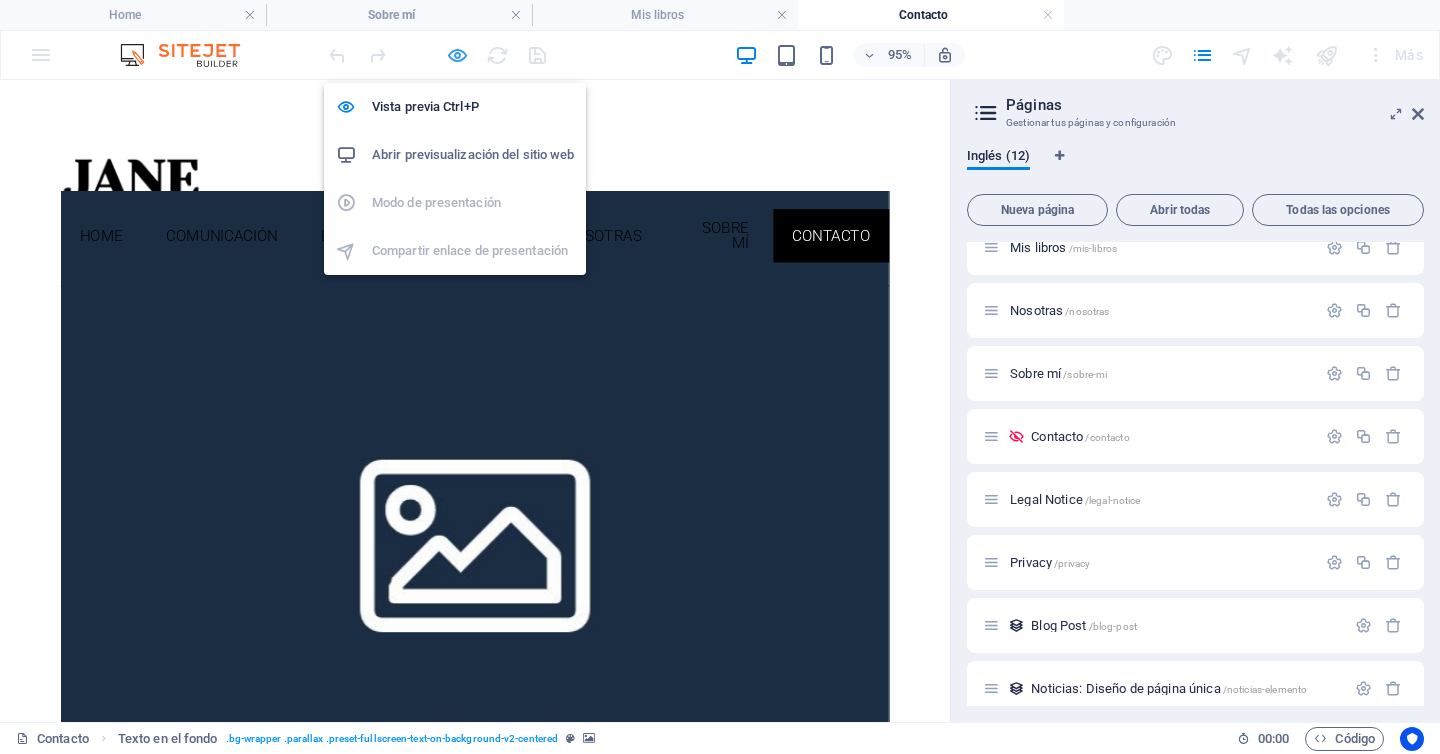 click at bounding box center (457, 55) 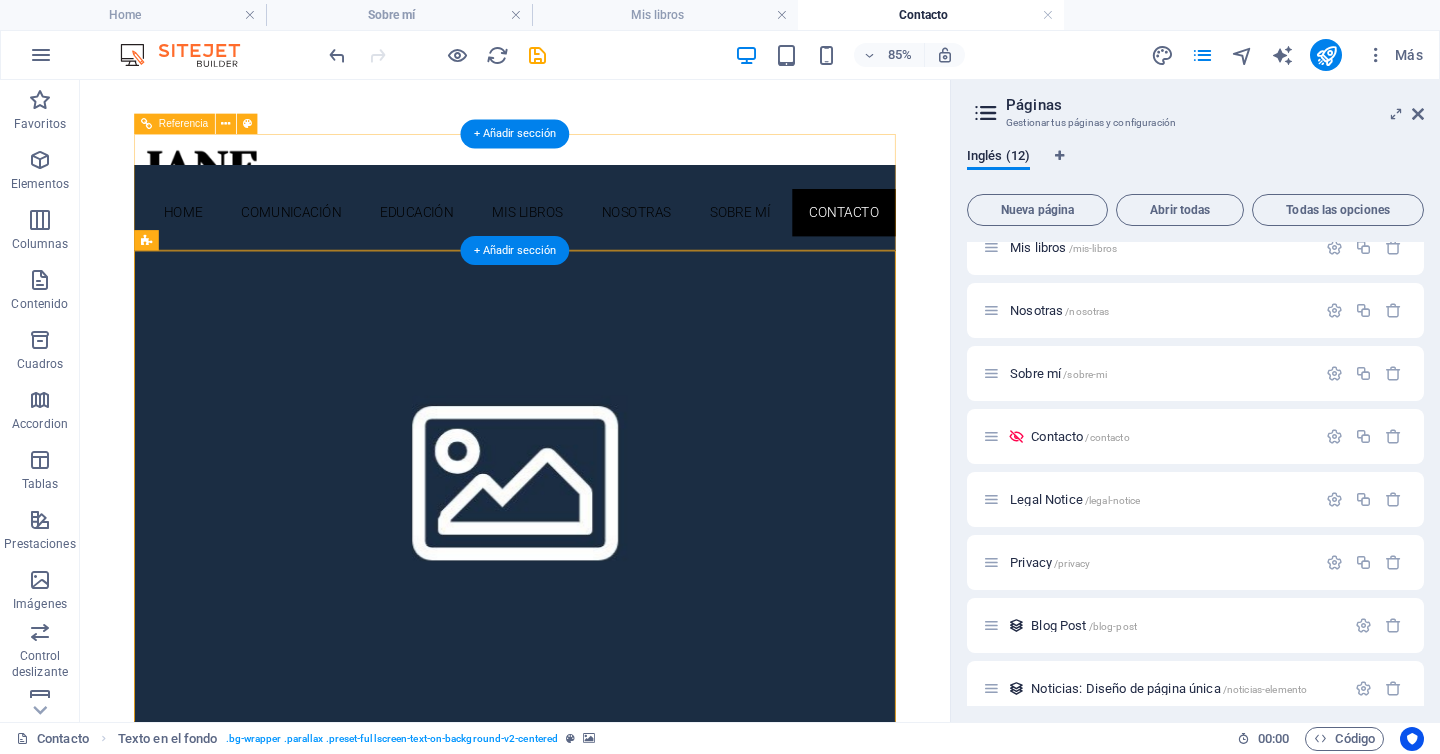 click on "Home Comunicación Educación Mis libros Nosotras Sobre mí Contacto" at bounding box center [592, 212] 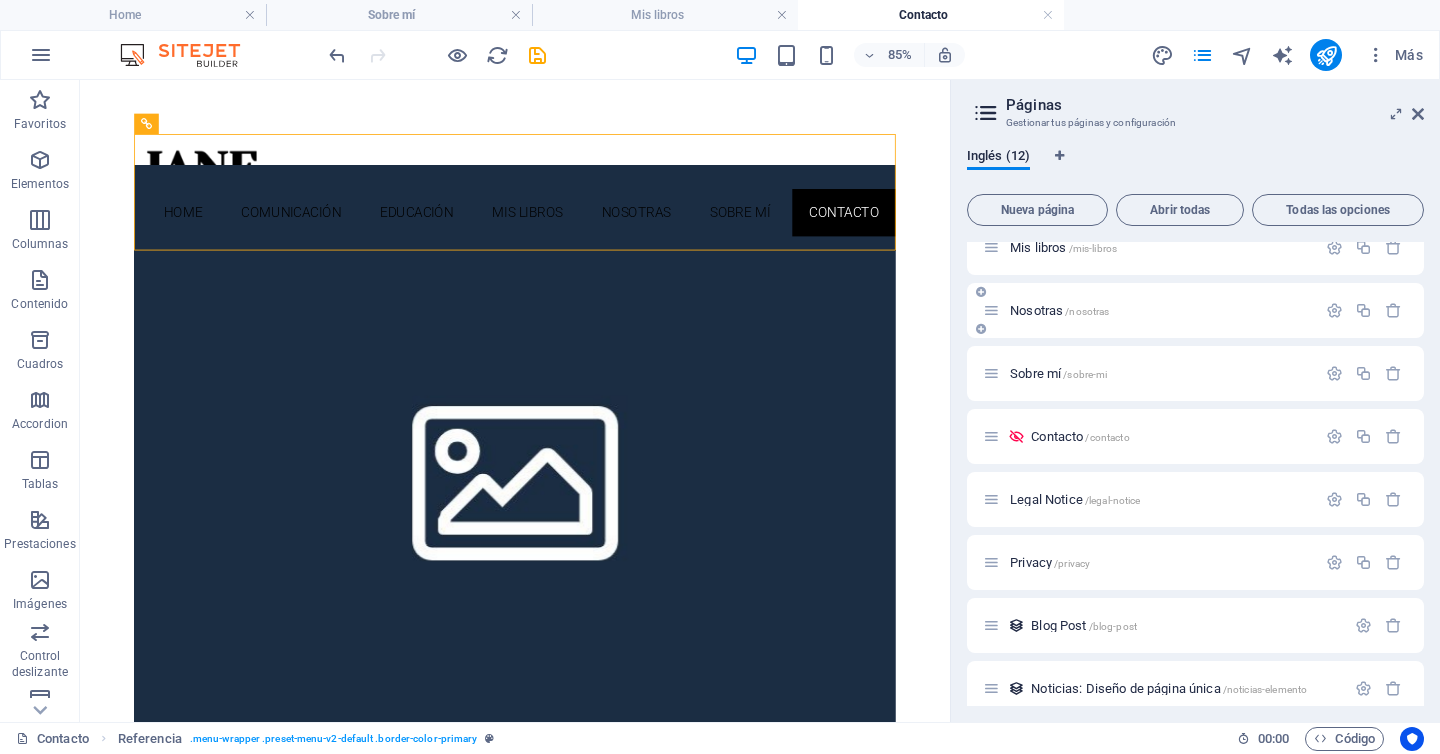 scroll, scrollTop: 292, scrollLeft: 0, axis: vertical 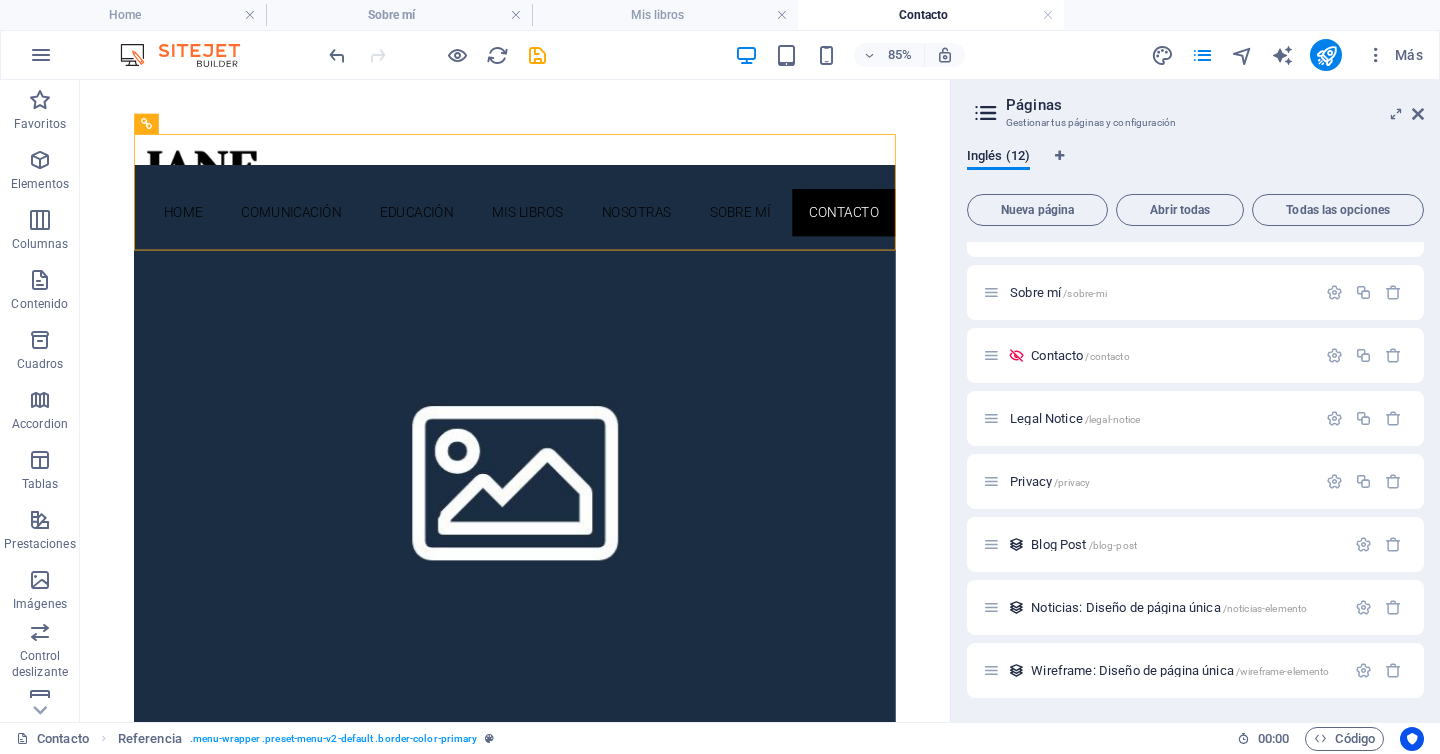 drag, startPoint x: 941, startPoint y: 557, endPoint x: 958, endPoint y: 419, distance: 139.04315 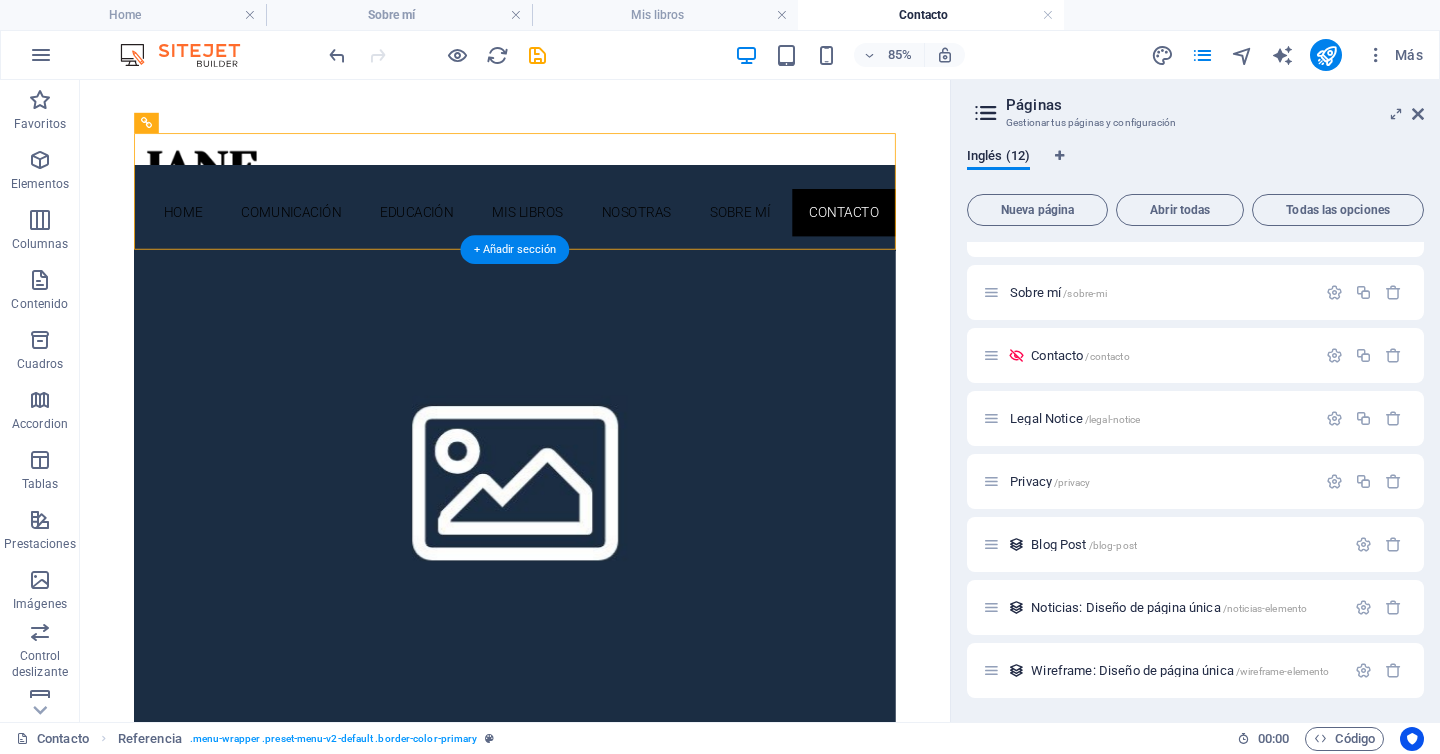 scroll, scrollTop: 1, scrollLeft: 0, axis: vertical 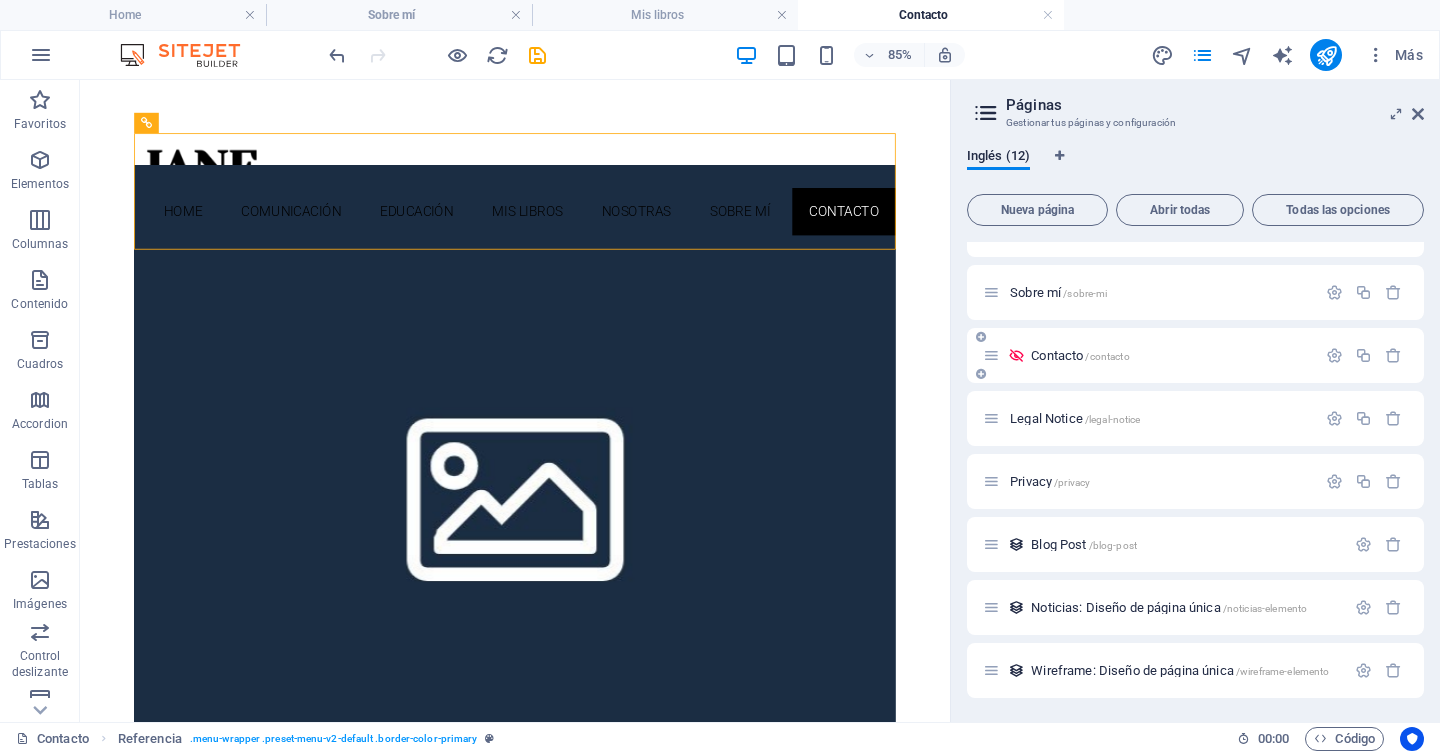 click on "Contacto /contacto" at bounding box center [1149, 355] 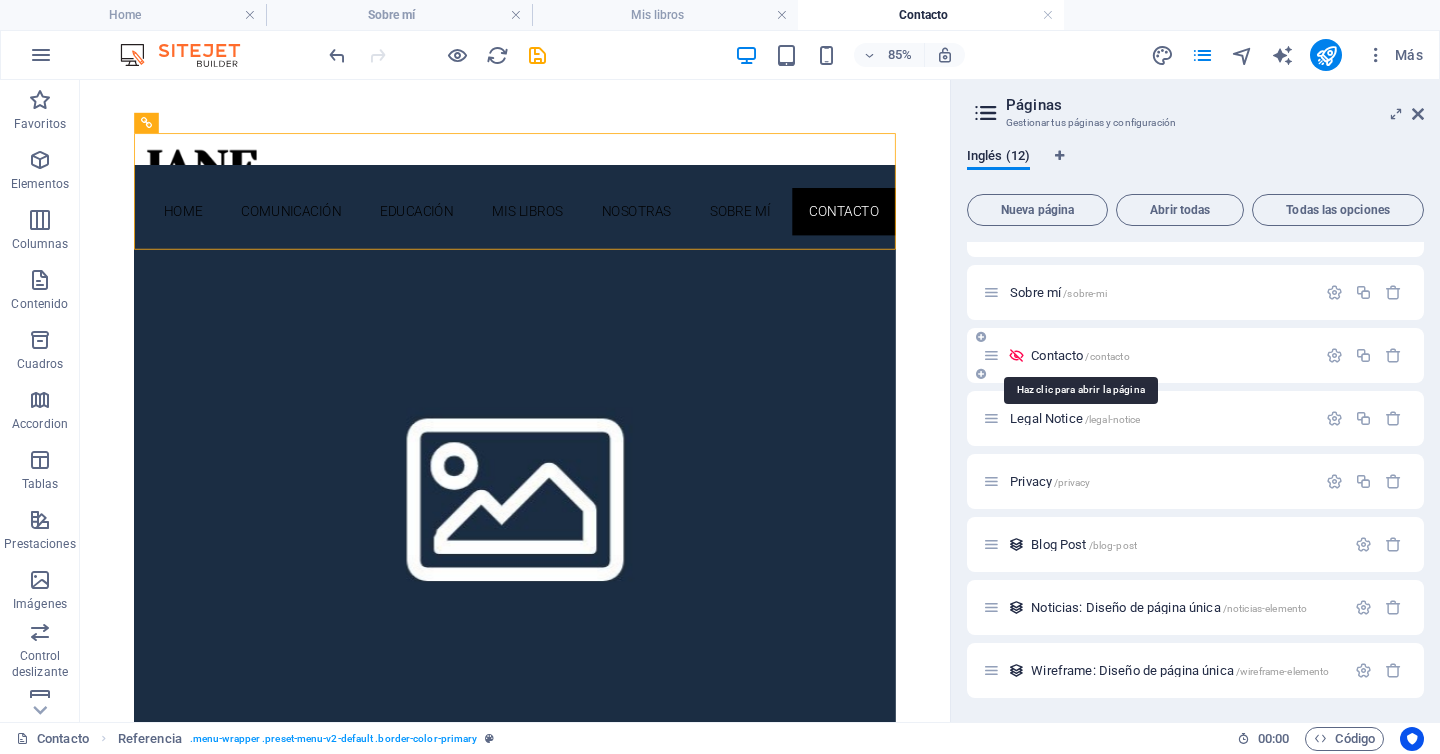 drag, startPoint x: 1049, startPoint y: 357, endPoint x: 679, endPoint y: 392, distance: 371.65173 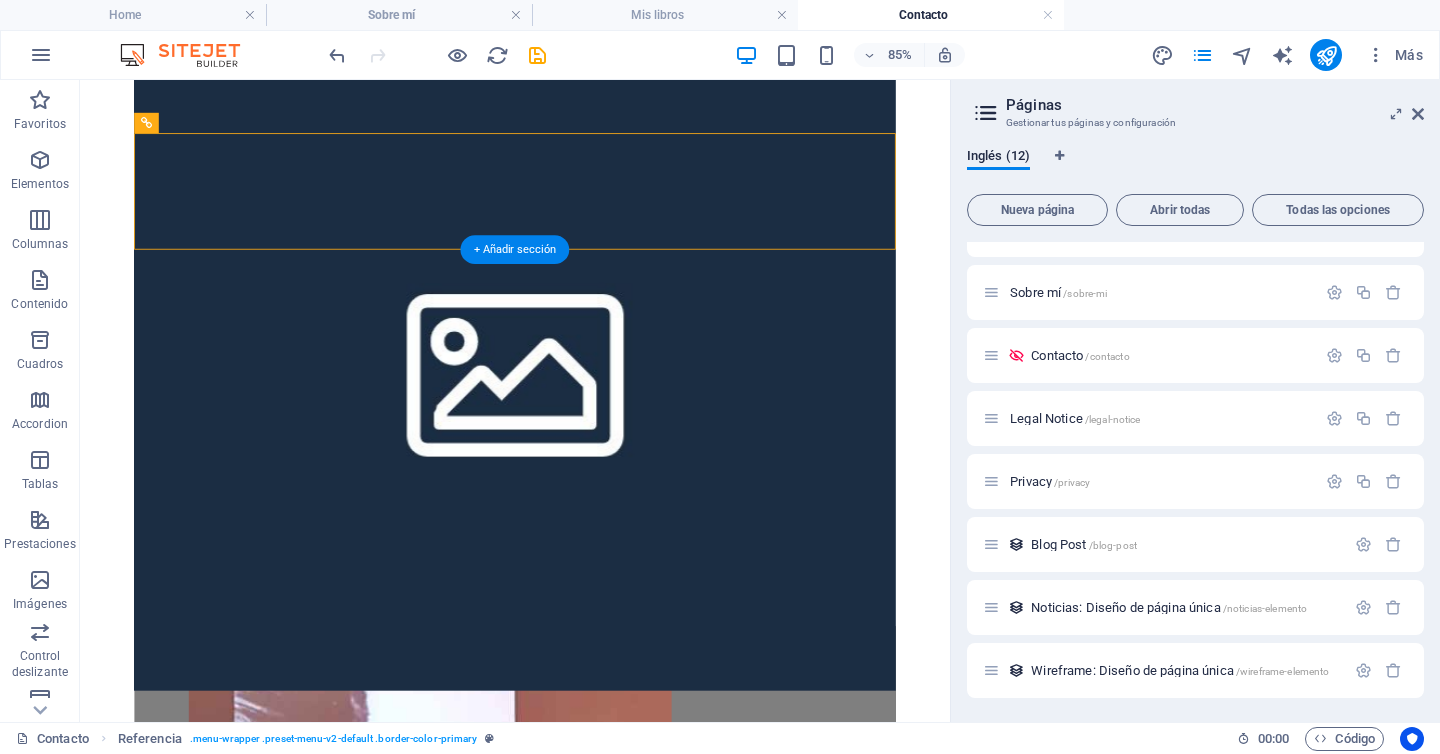 scroll, scrollTop: 298, scrollLeft: 0, axis: vertical 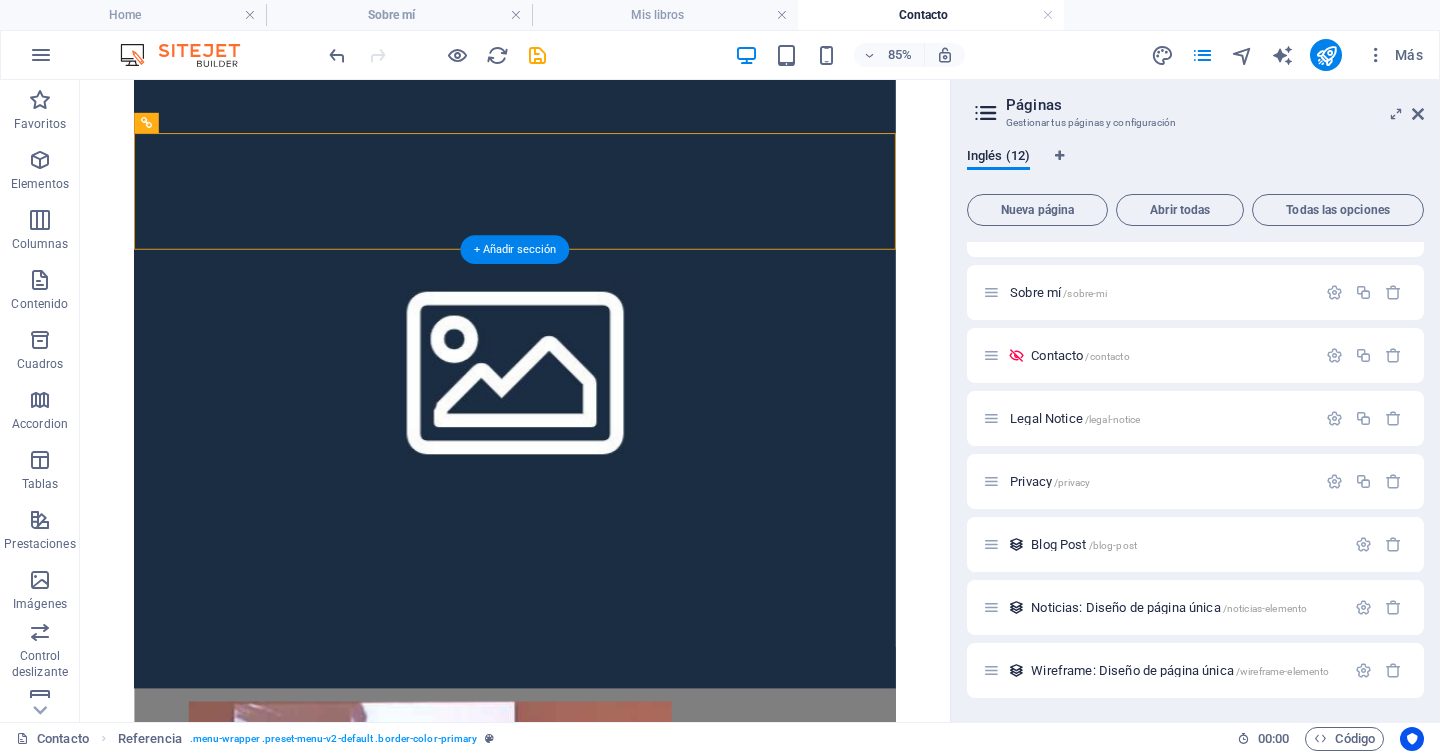 click at bounding box center (592, 1096) 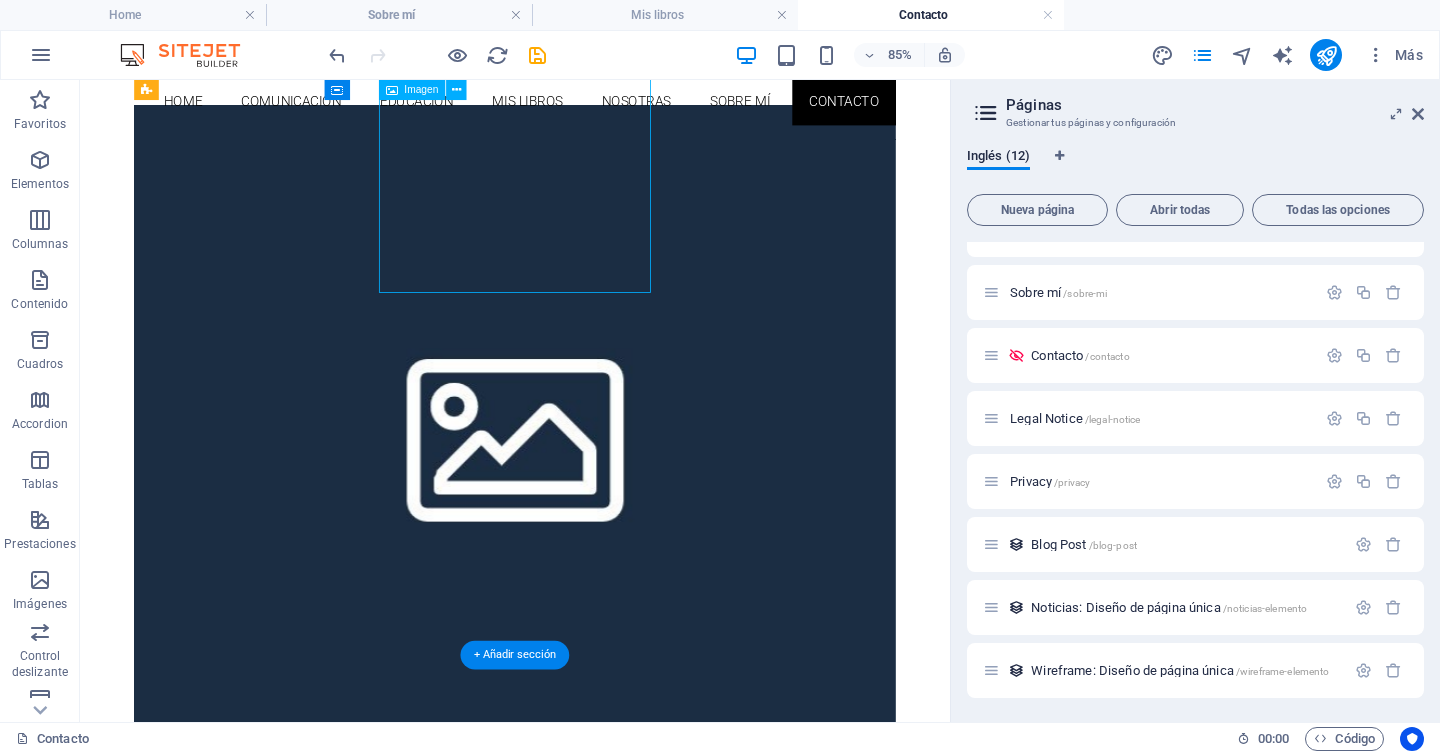 scroll, scrollTop: 120, scrollLeft: 0, axis: vertical 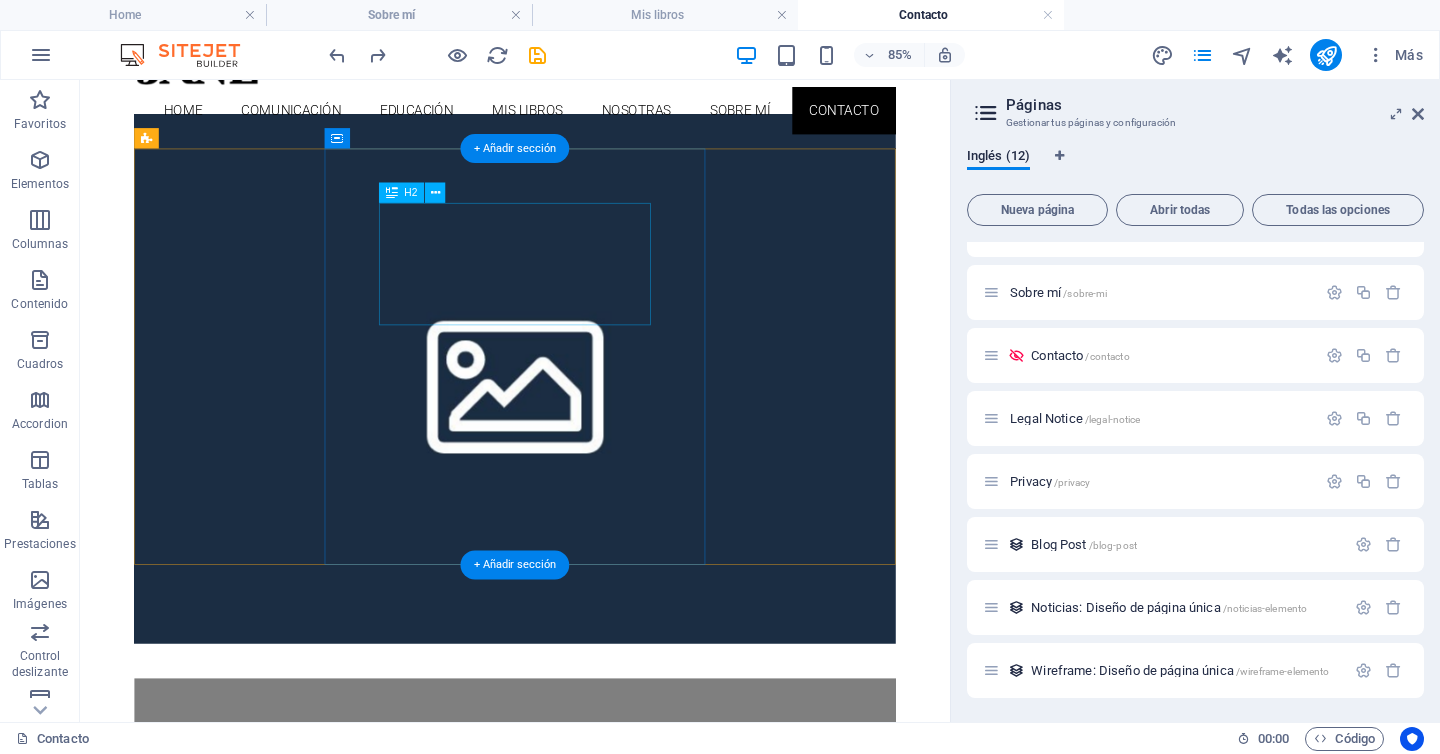 click on "Tu historia Tu opinión Tu sugerencia Si tienes una historia que merece ser contada, si quieres dejar tu opinión sobre alguno de mis libros, si te apetece aportar alguna sugerencia o tienes alguna duda no dudes en escribir. Hablamos." at bounding box center [592, 967] 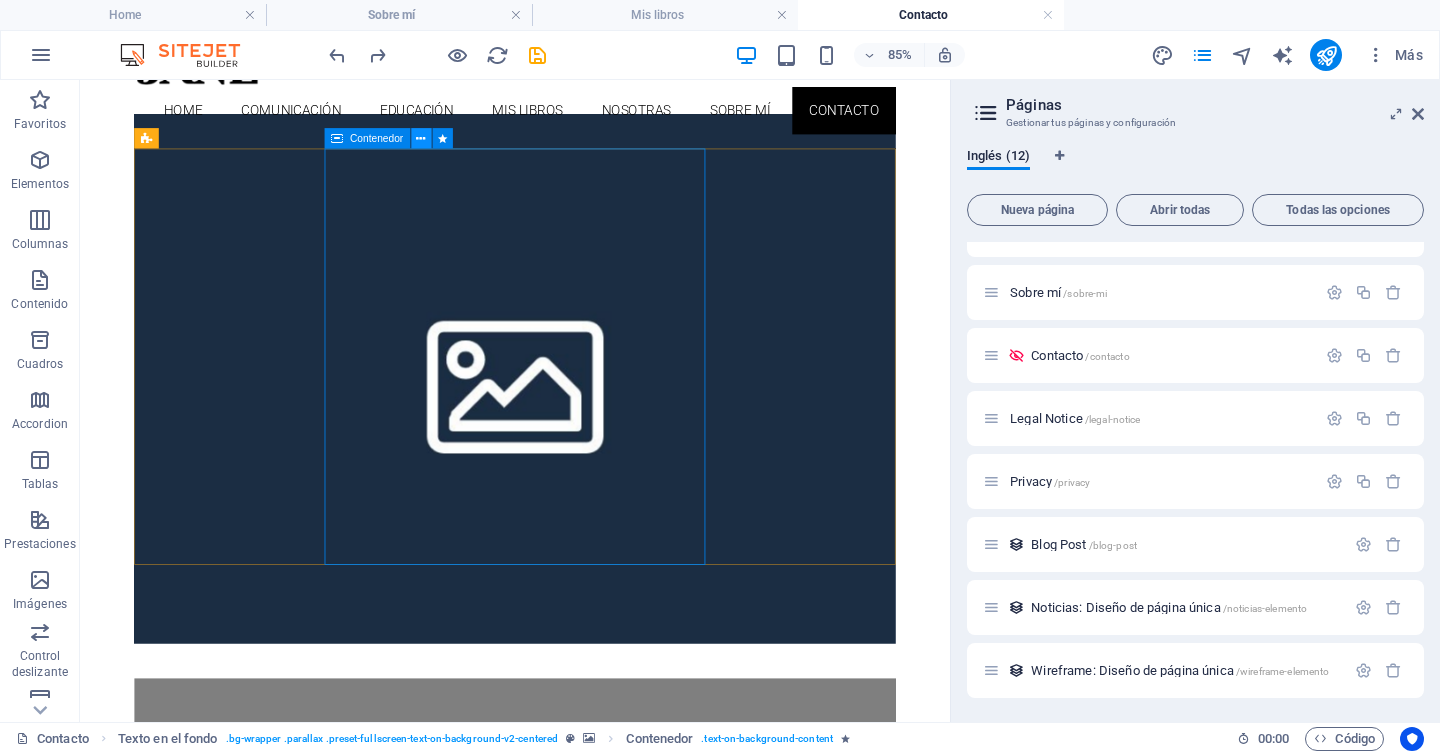 click at bounding box center (421, 139) 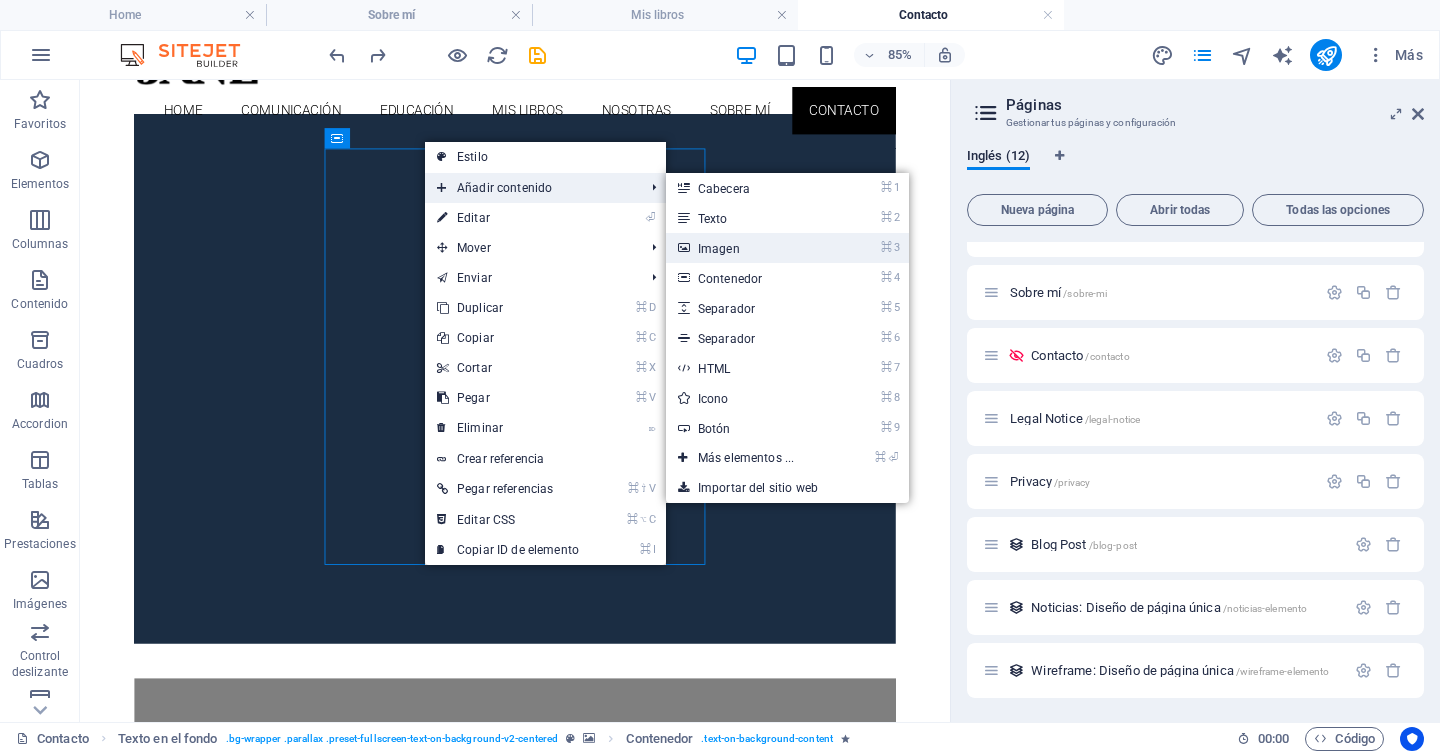 click on "⌘ 3  Imagen" at bounding box center [750, 248] 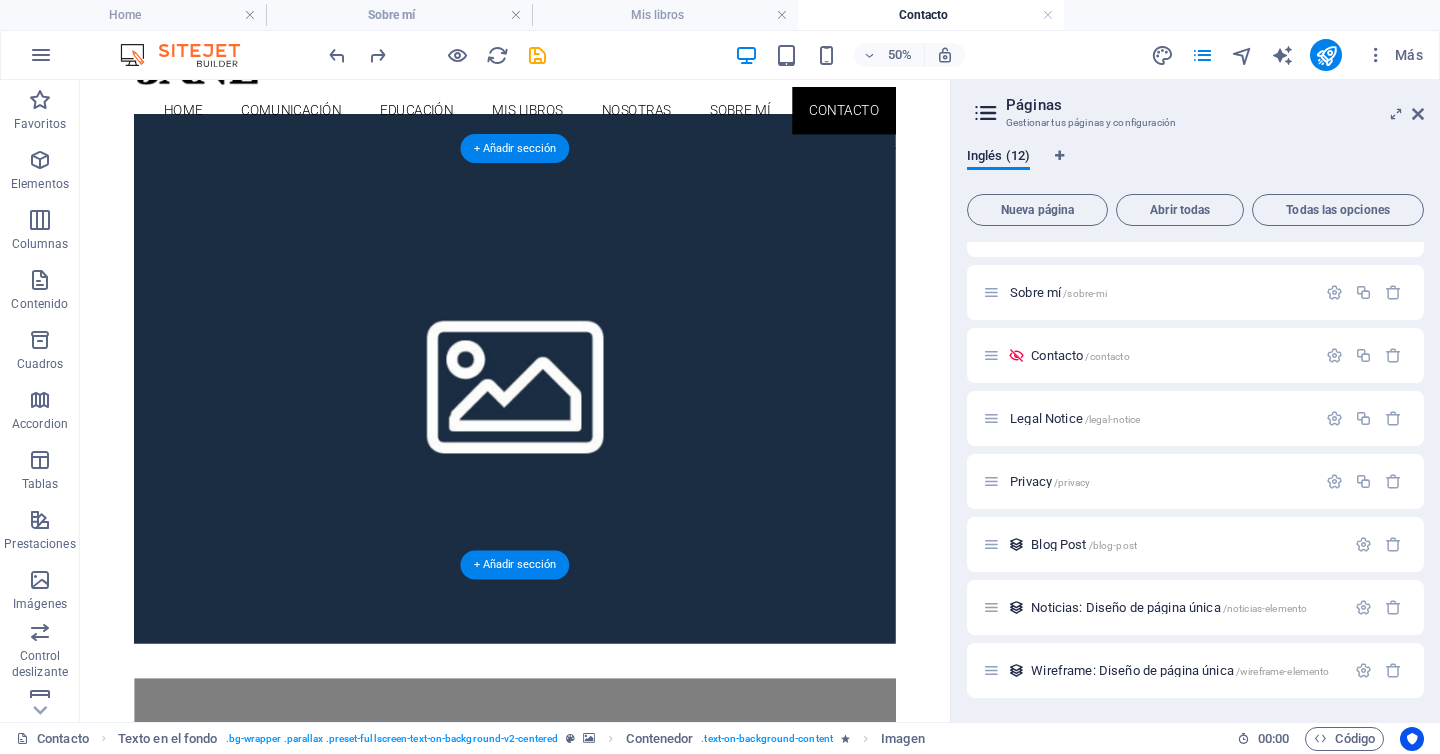 click on "Tu historia Tu opinión Tu sugerencia Si tienes una historia que merece ser contada, si quieres dejar tu opinión sobre alguno de mis libros, si te apetece aportar alguna sugerencia o tienes alguna duda no dudes en escribir. Hablamos." at bounding box center (592, 967) 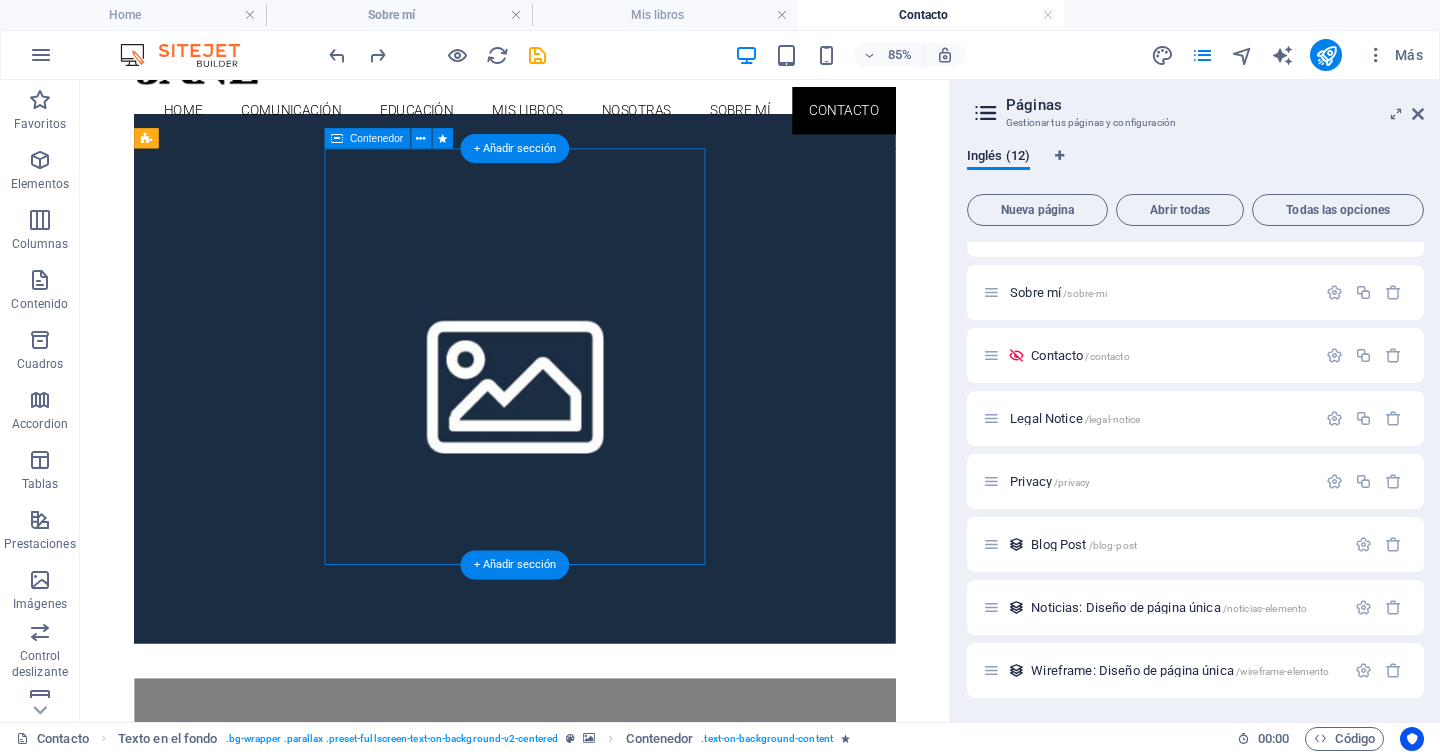 click on "Tu historia Tu opinión Tu sugerencia Si tienes una historia que merece ser contada, si quieres dejar tu opinión sobre alguno de mis libros, si te apetece aportar alguna sugerencia o tienes alguna duda no dudes en escribir. Hablamos." at bounding box center (592, 967) 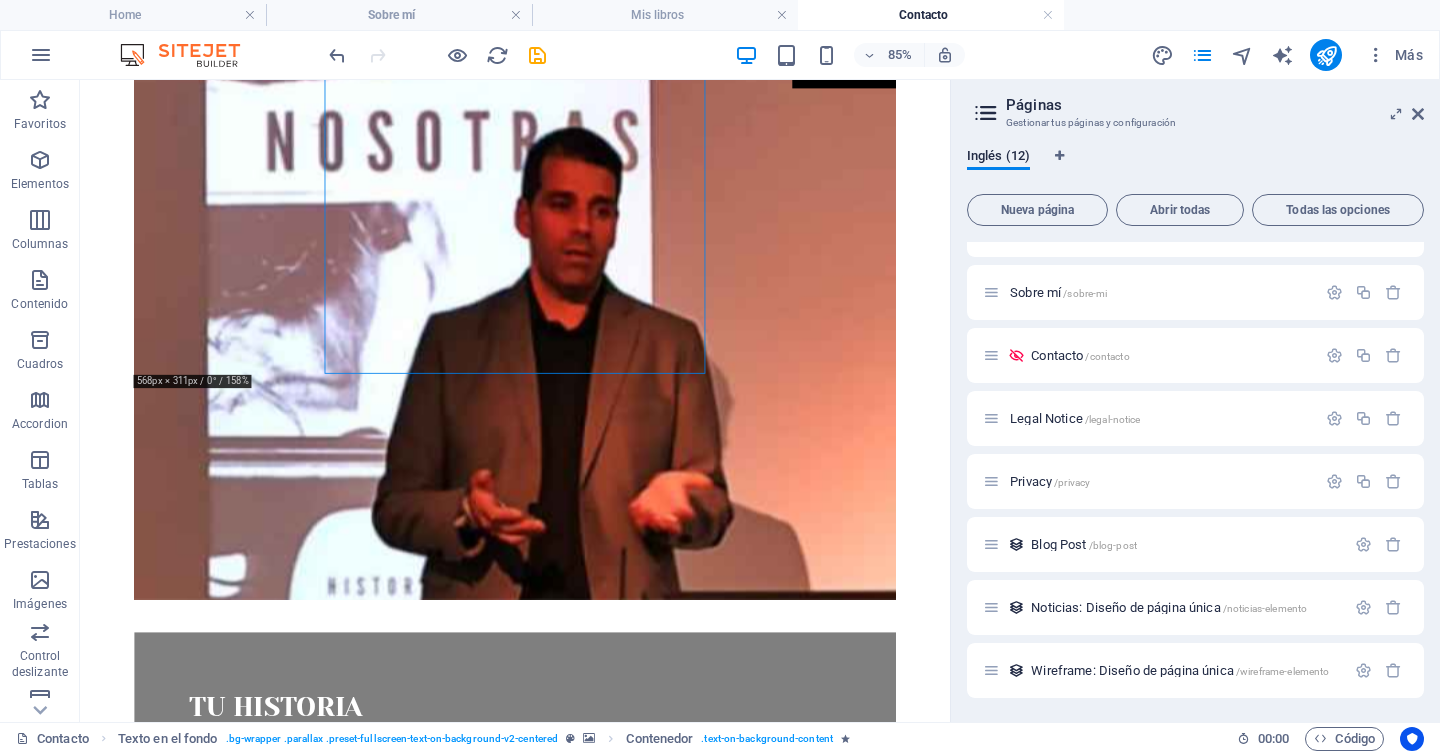 scroll, scrollTop: 0, scrollLeft: 0, axis: both 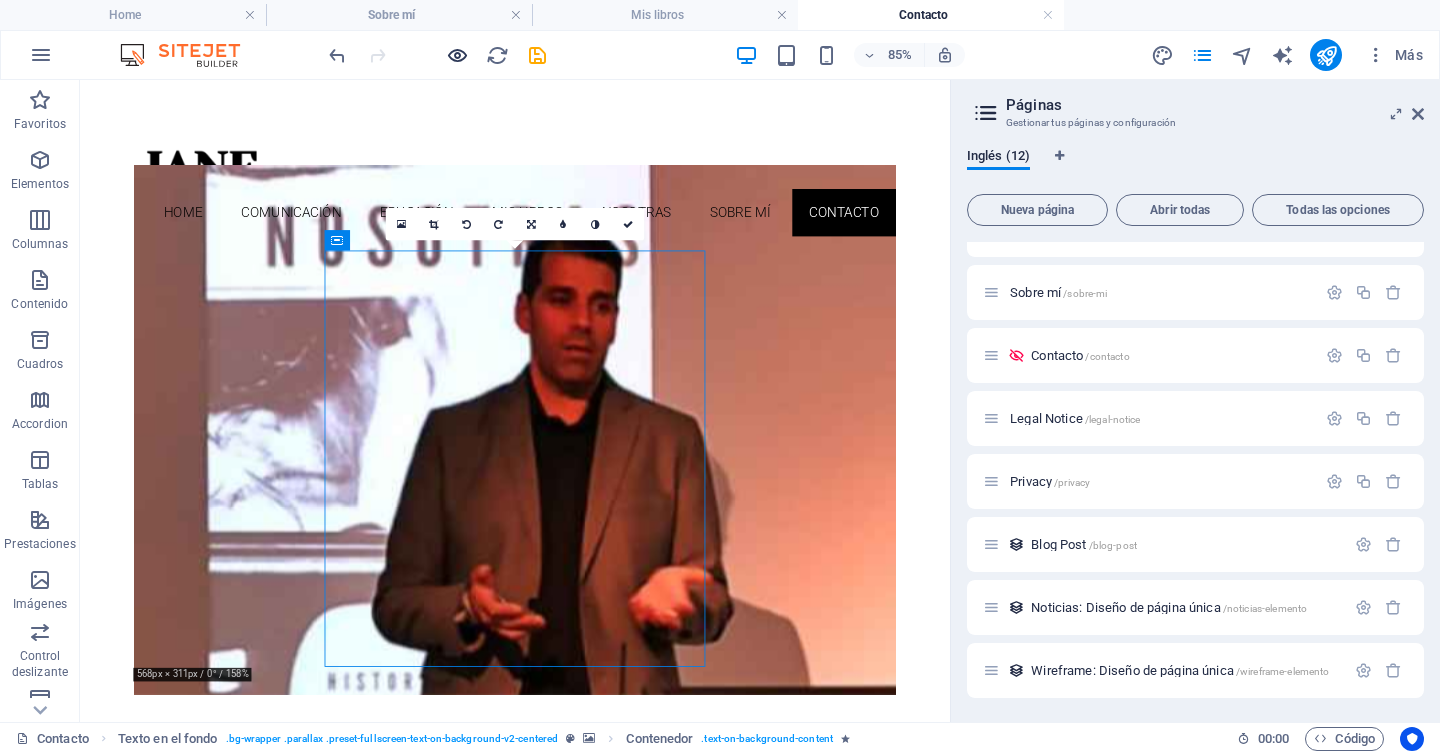 click at bounding box center [457, 55] 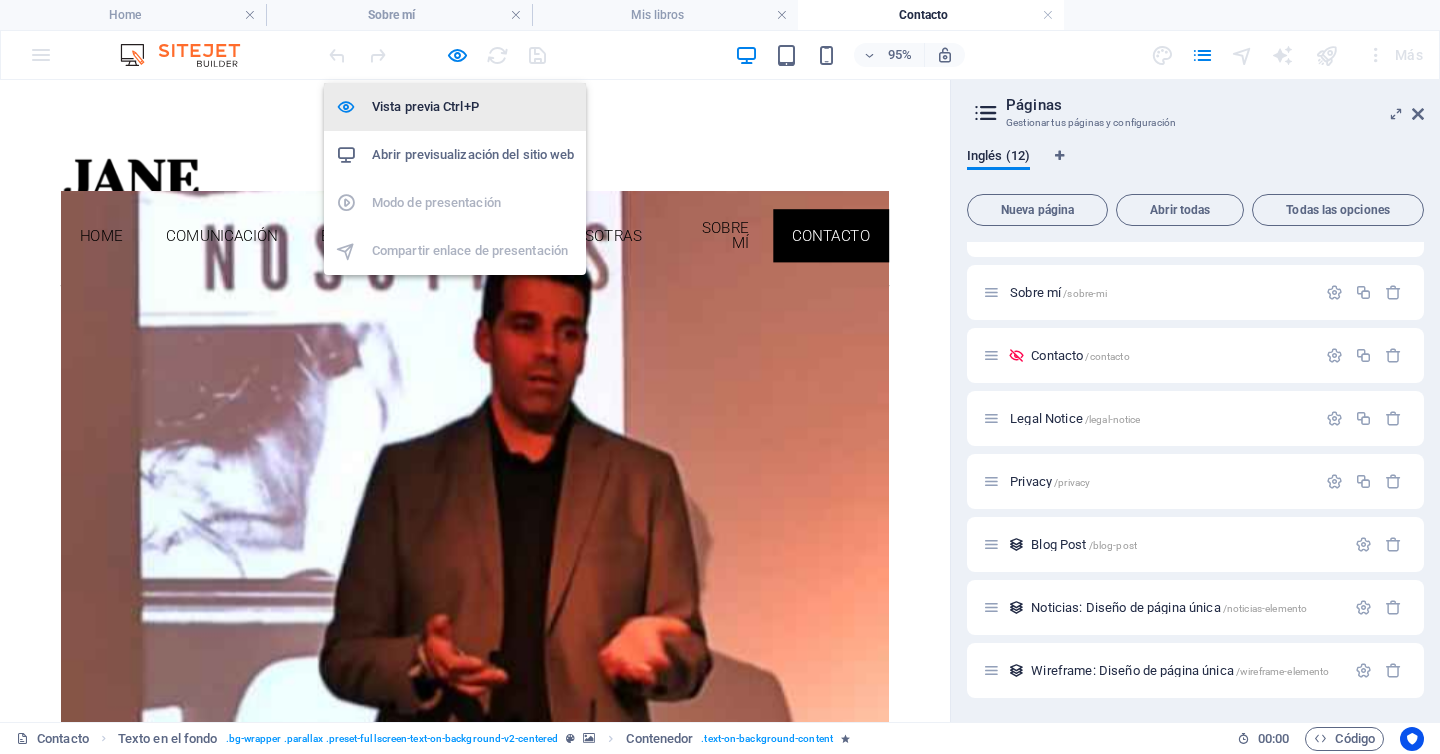 click on "Vista previa Ctrl+P" at bounding box center (473, 107) 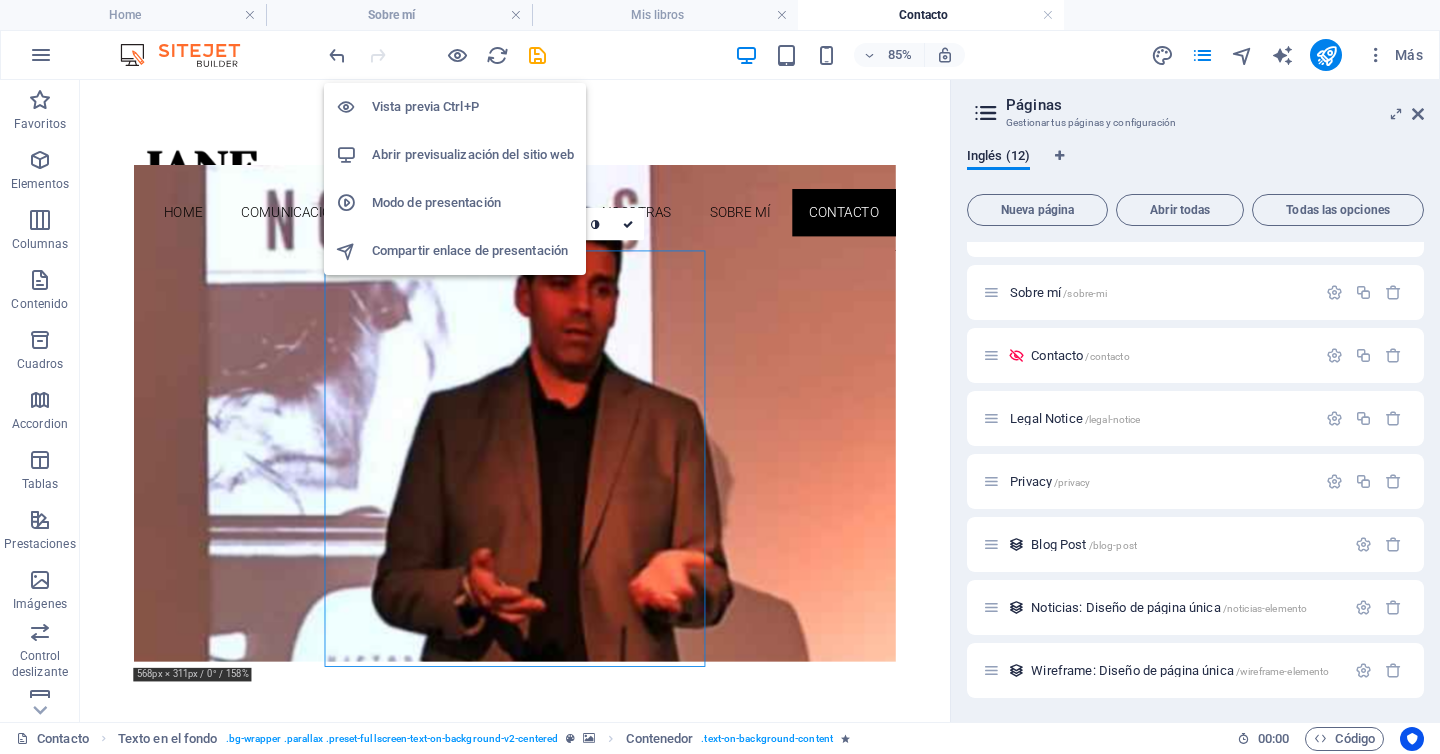 click on "Vista previa Ctrl+P" at bounding box center (473, 107) 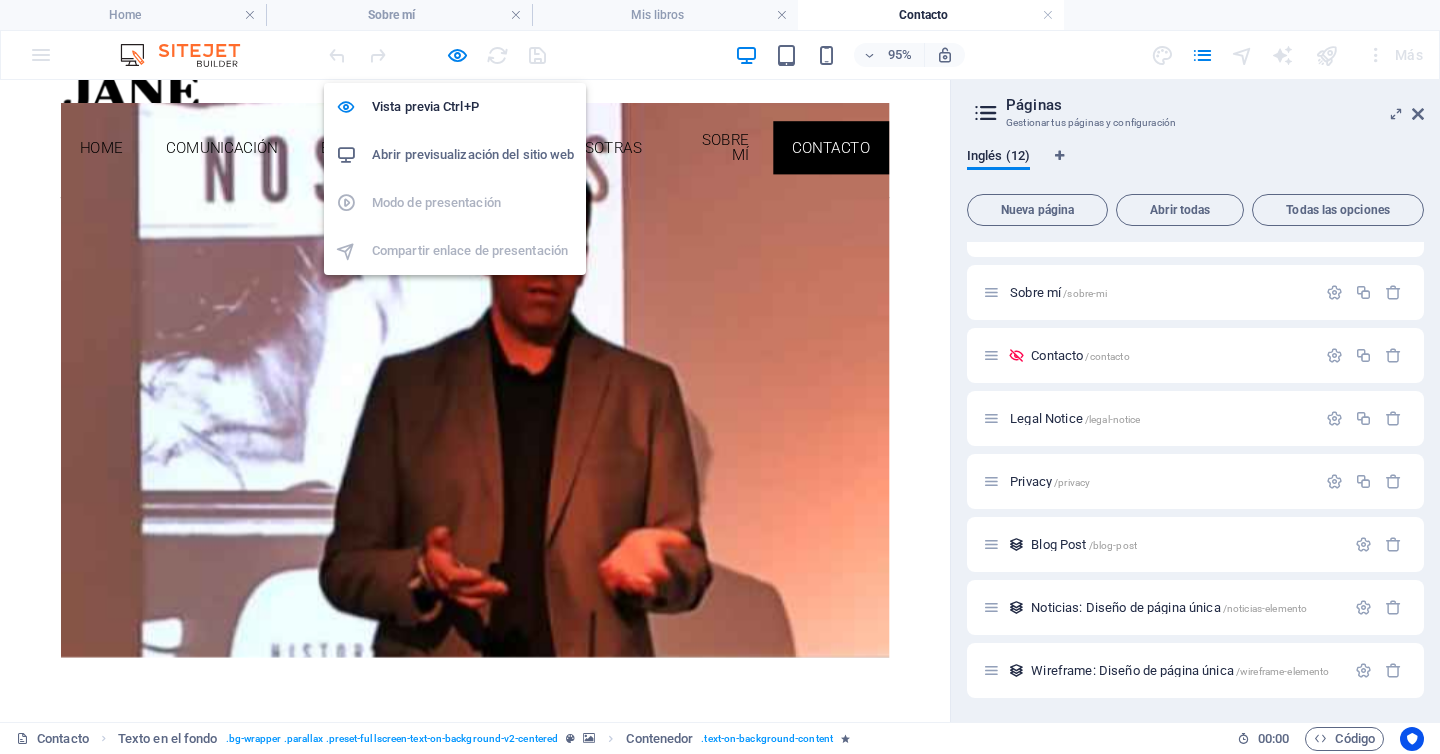 scroll, scrollTop: 0, scrollLeft: 0, axis: both 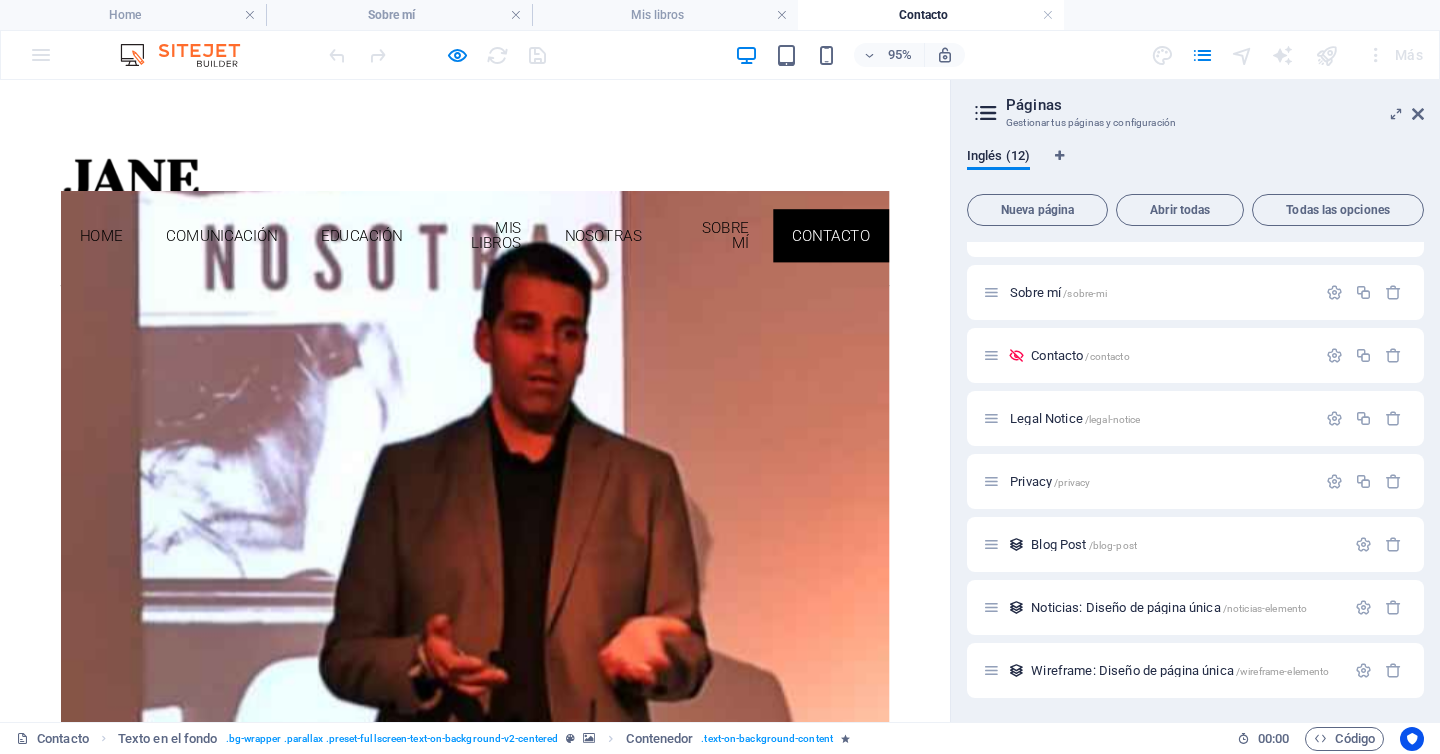 click on "Skip to main content
Home Comunicación Educación Mis libros Nosotras Sobre mí Contacto Tu historia Tu opinión Tu sugerencia Si tienes una historia que merece ser contada, si quieres dejar tu opinión sobre alguno de mis libros, si te apetece aportar alguna sugerencia o tienes alguna duda no dudes en escribir. Hablamos.    CONTACTA CON RUBÉN   I have read and understand the privacy policy. ¿Ilegible? Cargar nuevo Send Phone Call me! +1-123-456-7890 Social Facebook Instagram Twitter Contact rguerrerojerez@gmail.com Legal Notice Privacy" at bounding box center (500, 1207) 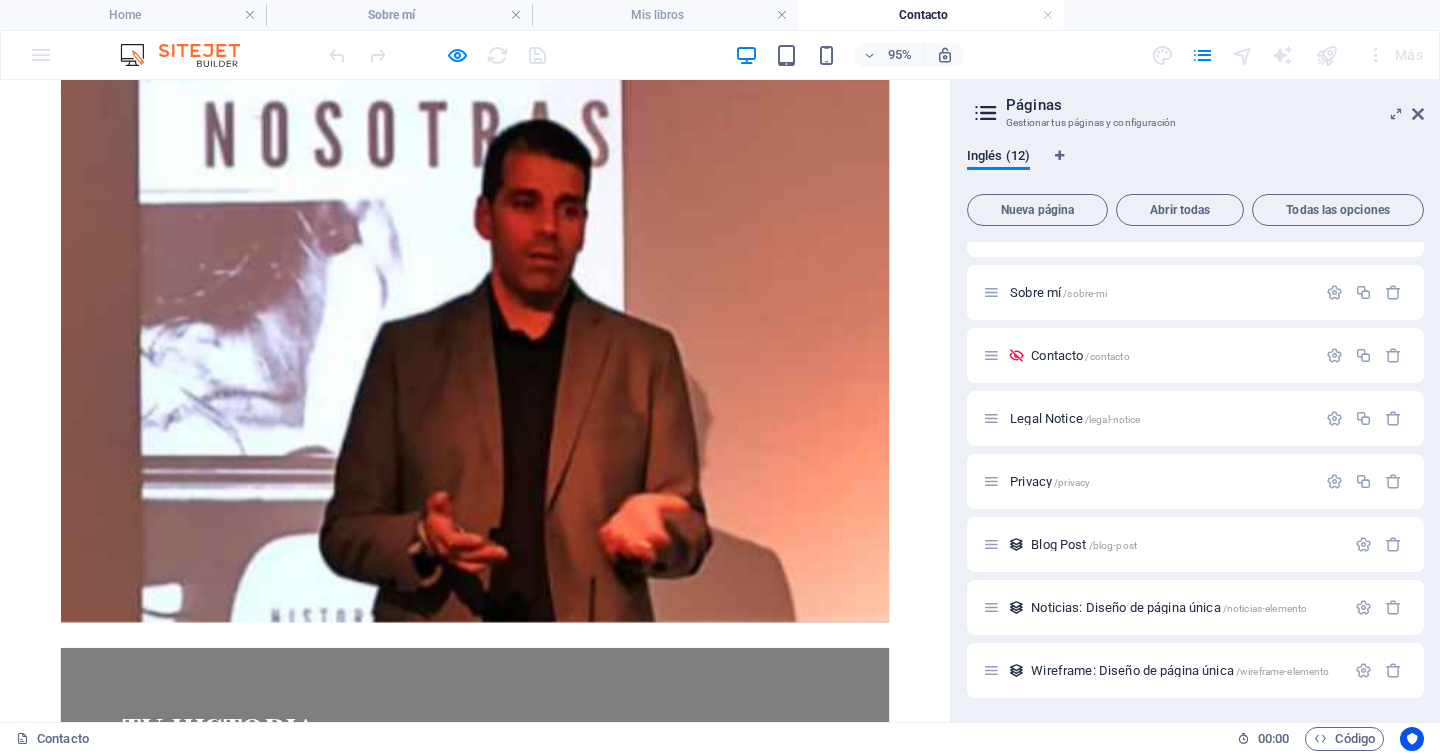 scroll, scrollTop: 0, scrollLeft: 0, axis: both 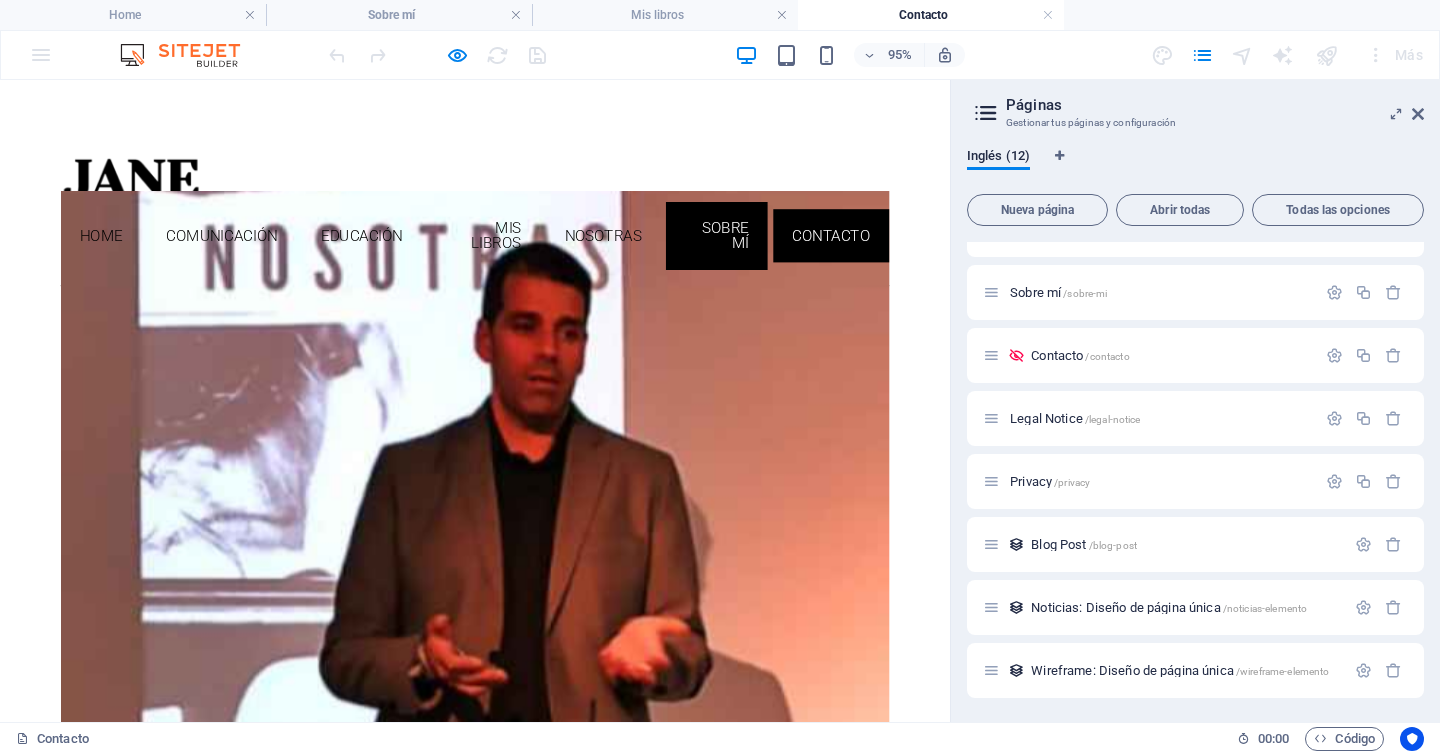 click on "Sobre mí" at bounding box center (754, 244) 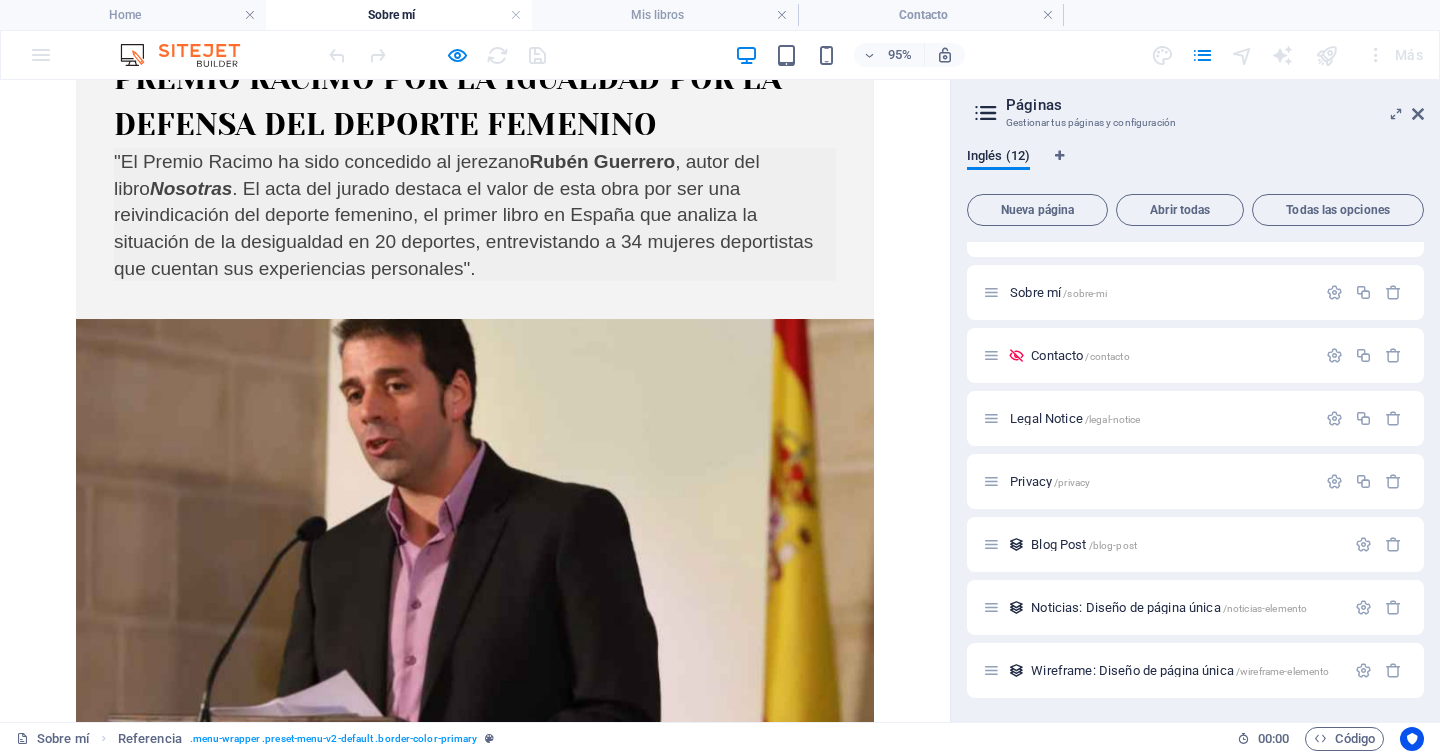 scroll, scrollTop: 0, scrollLeft: 0, axis: both 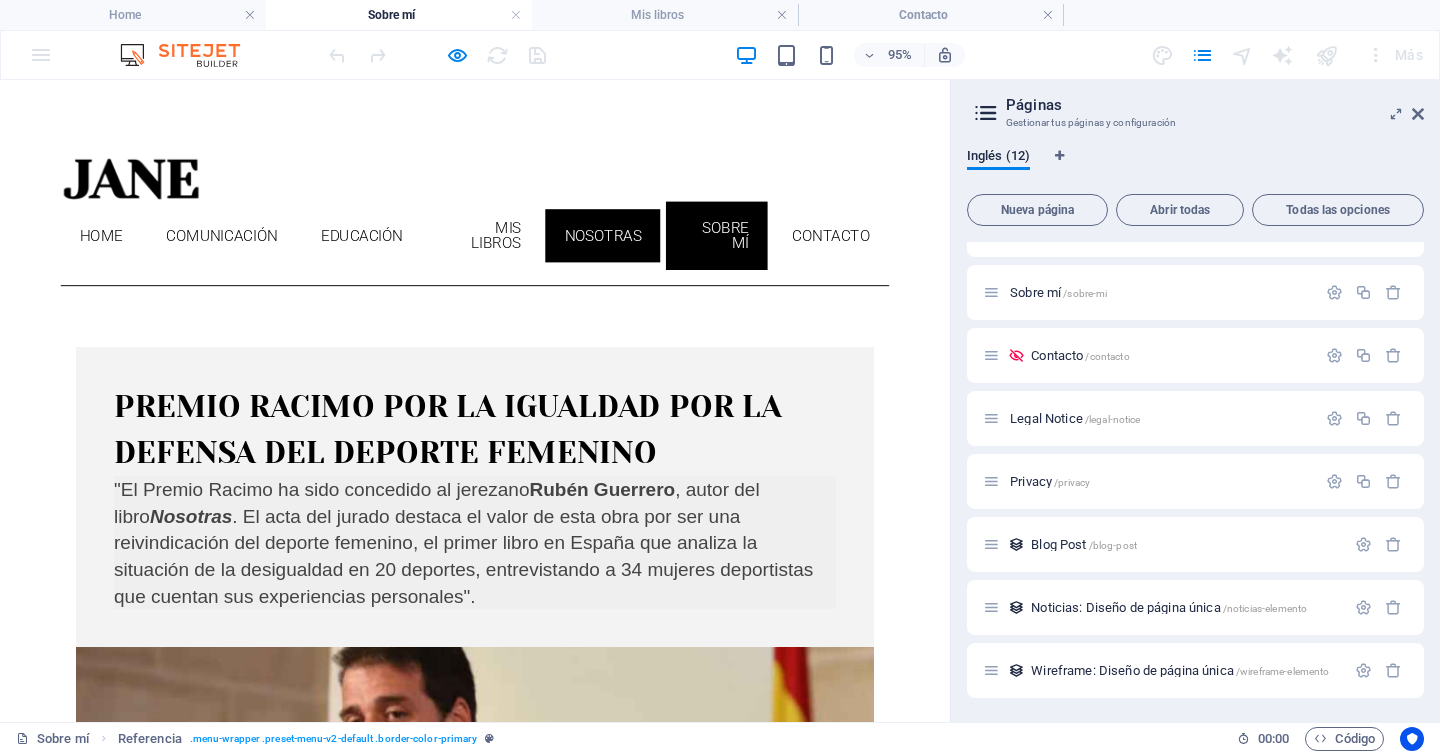 click on "Nosotras" at bounding box center [634, 244] 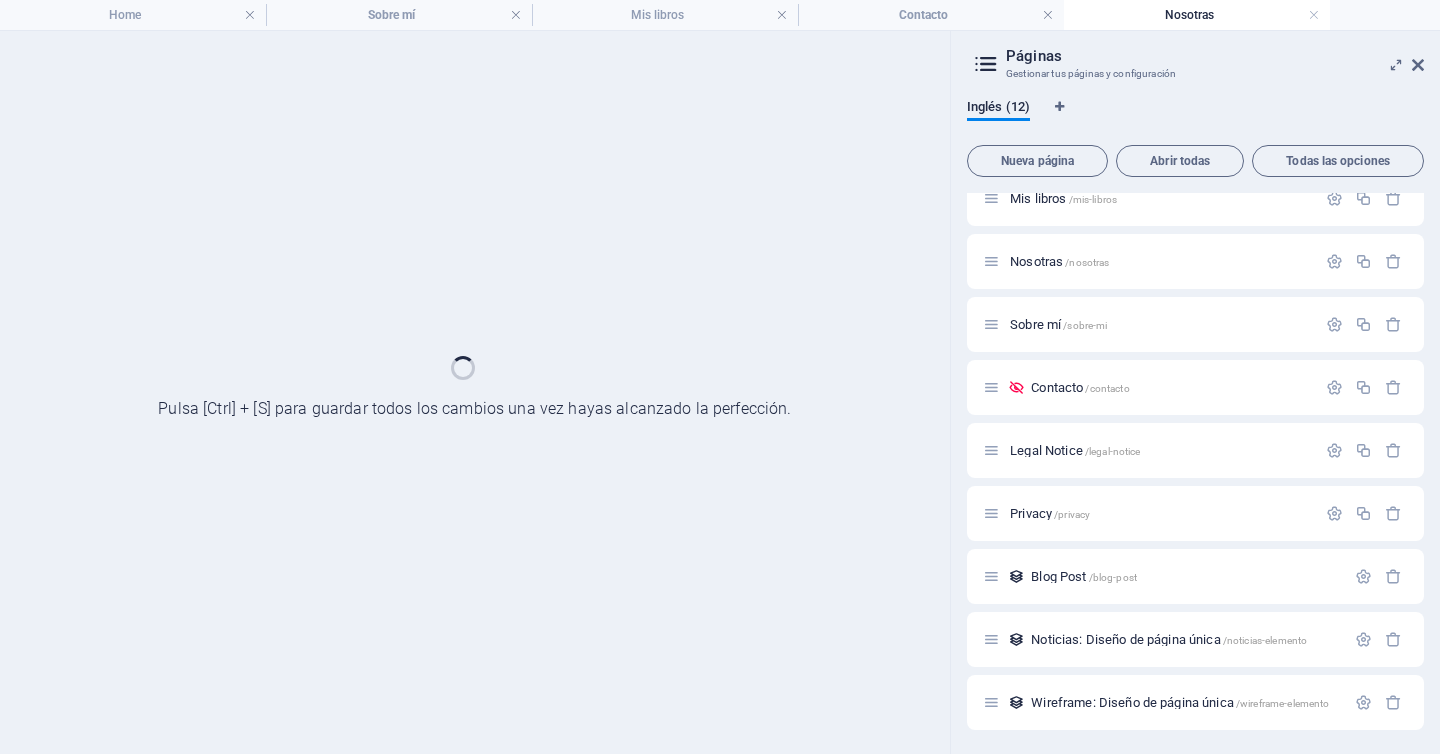 scroll, scrollTop: 211, scrollLeft: 0, axis: vertical 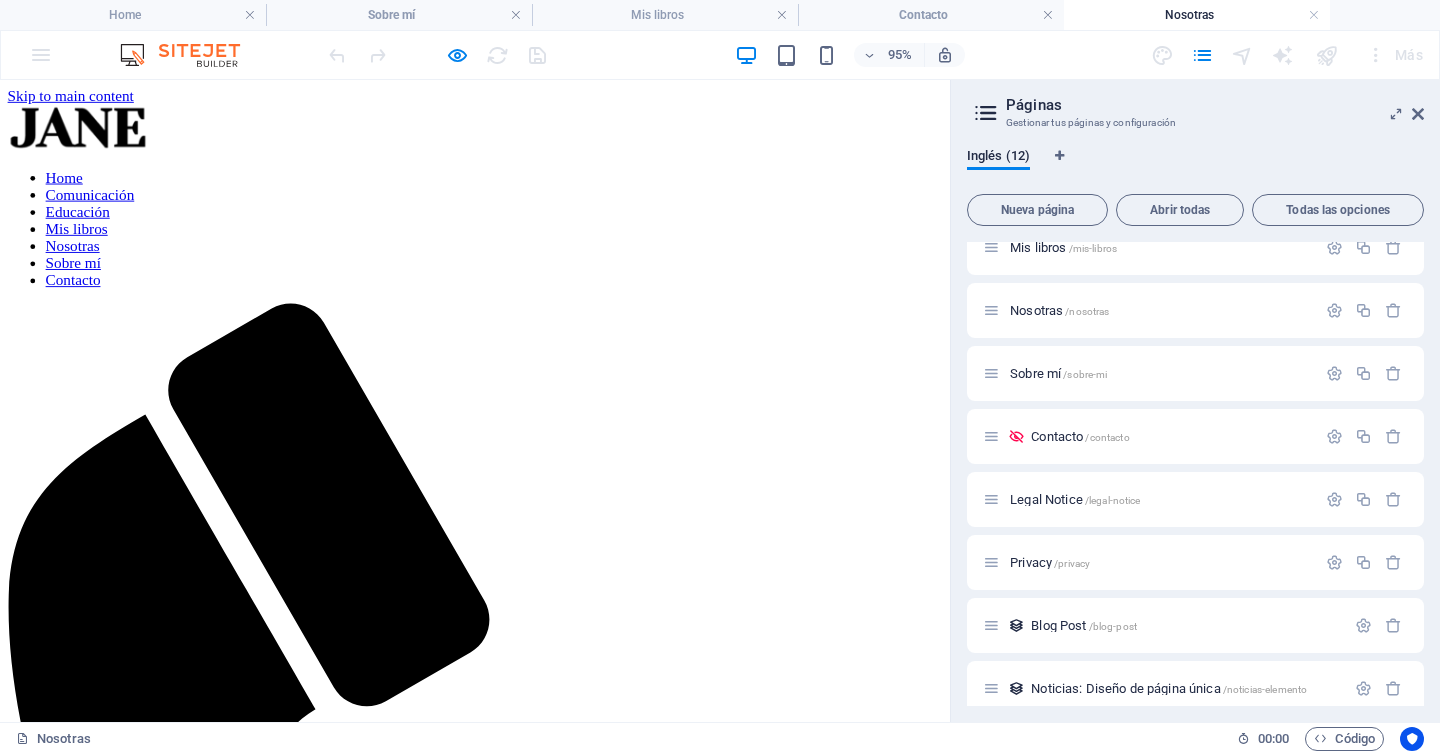 click on "Home Comunicación Educación Mis libros Nosotras Sobre mí Contacto" at bounding box center (500, 237) 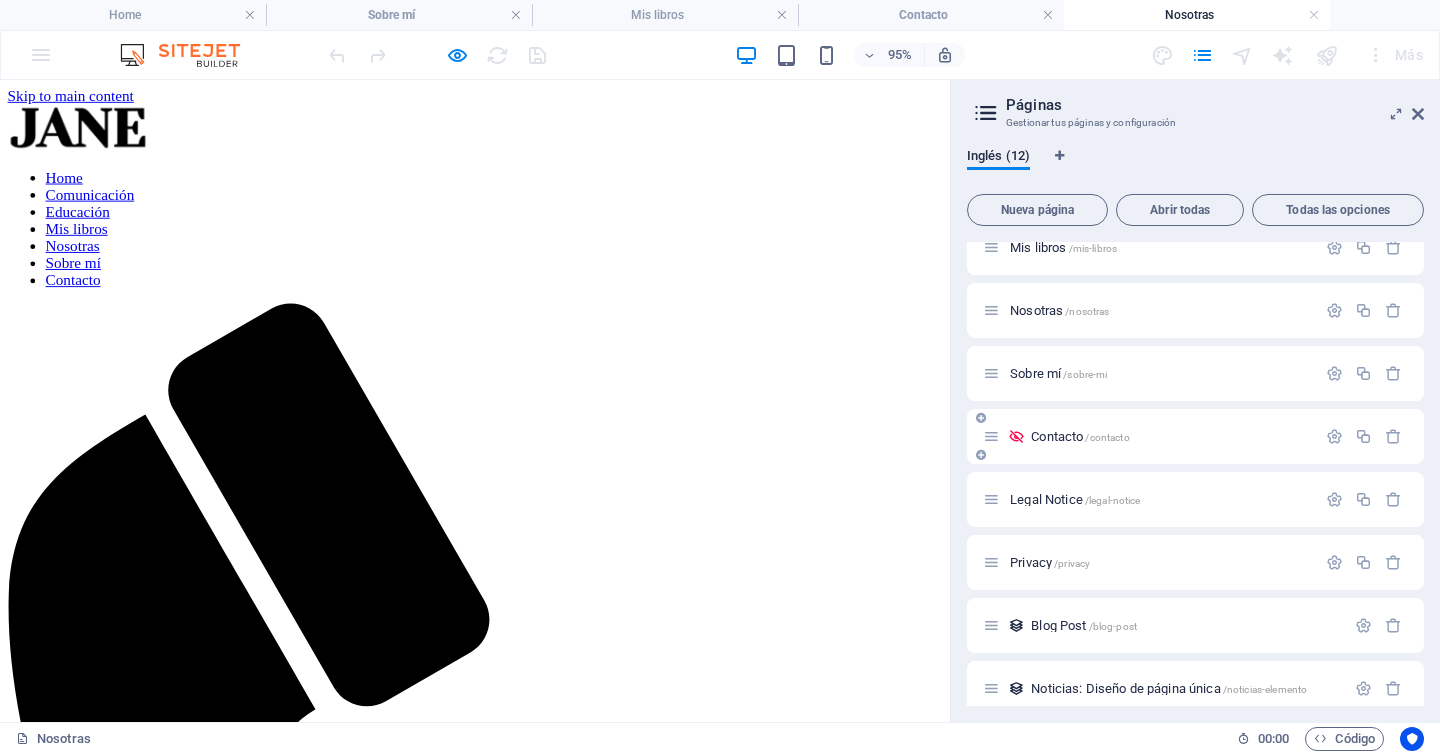 click on "Contacto /contacto" at bounding box center (1149, 436) 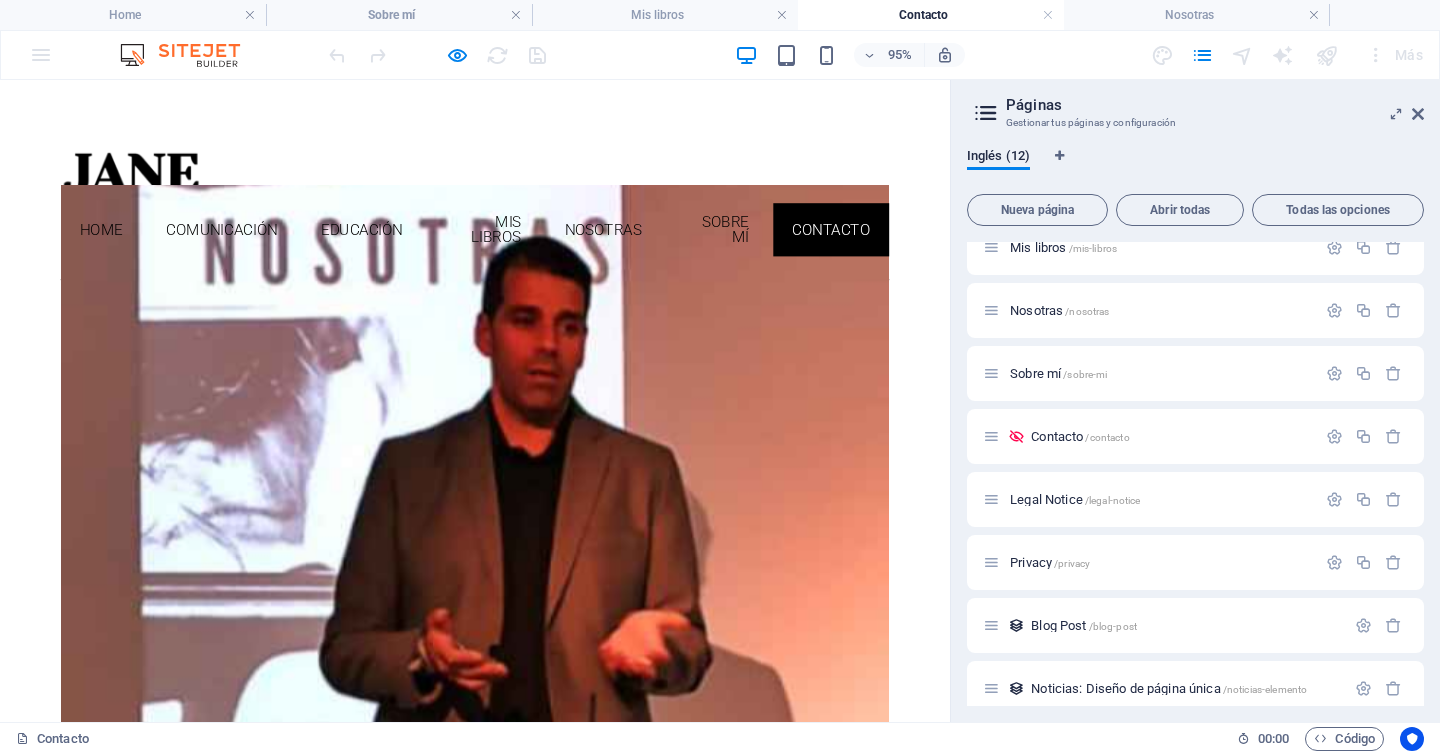 scroll, scrollTop: 0, scrollLeft: 0, axis: both 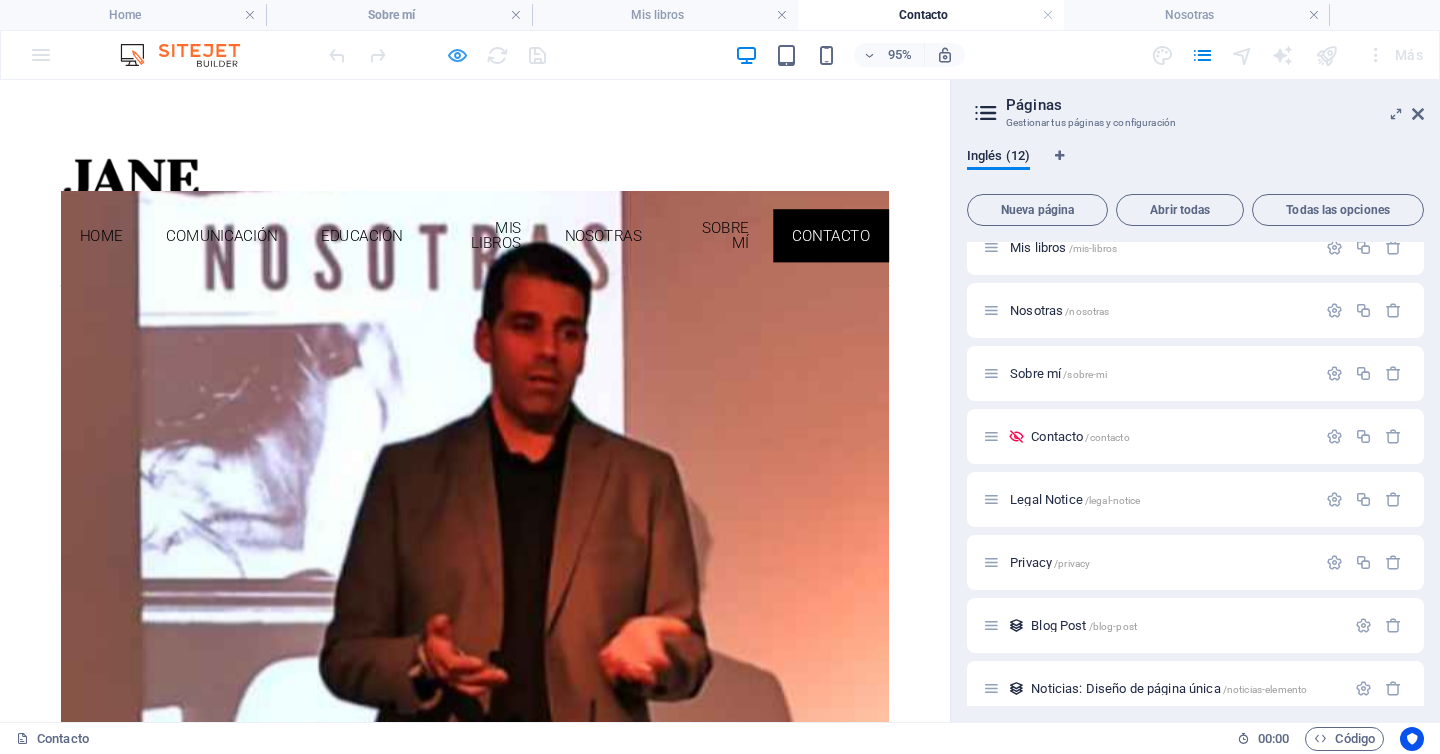 click at bounding box center [457, 55] 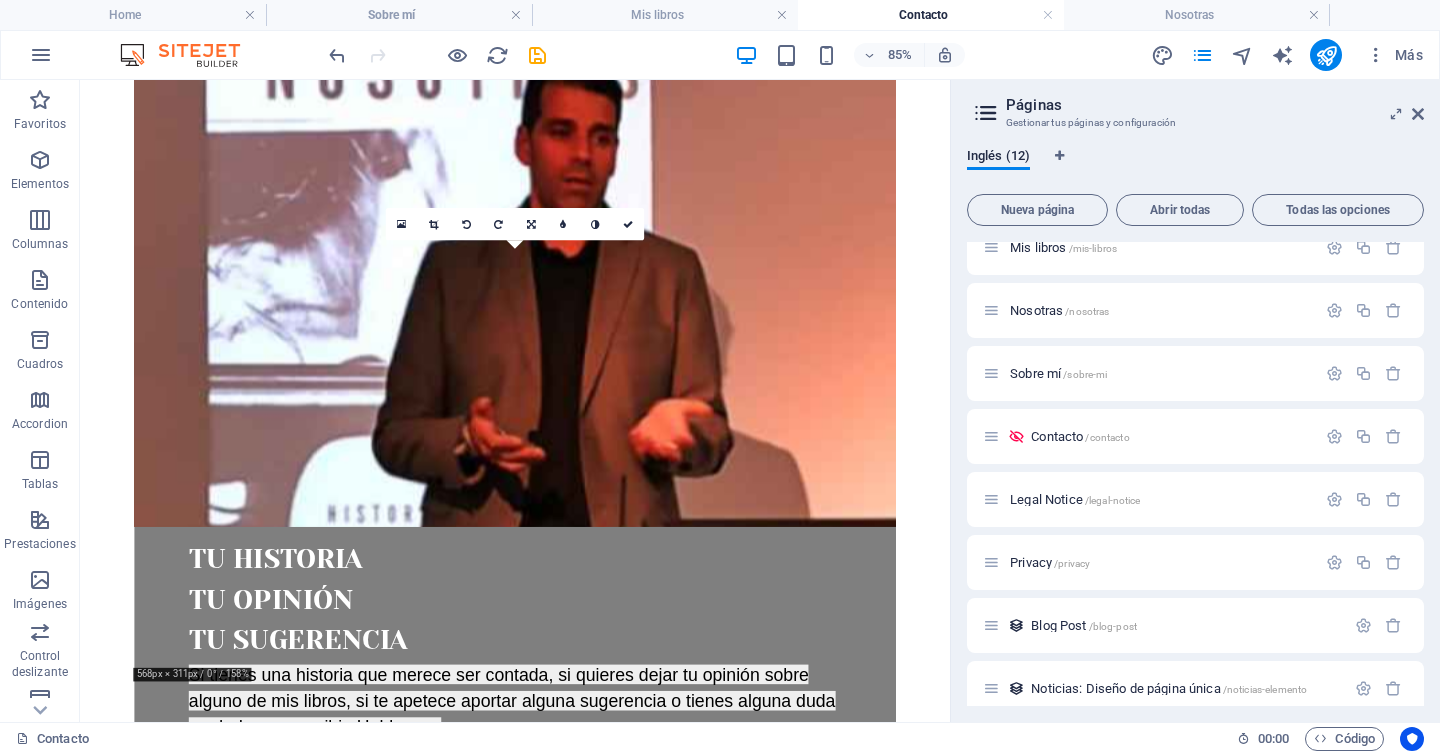scroll, scrollTop: 369, scrollLeft: 0, axis: vertical 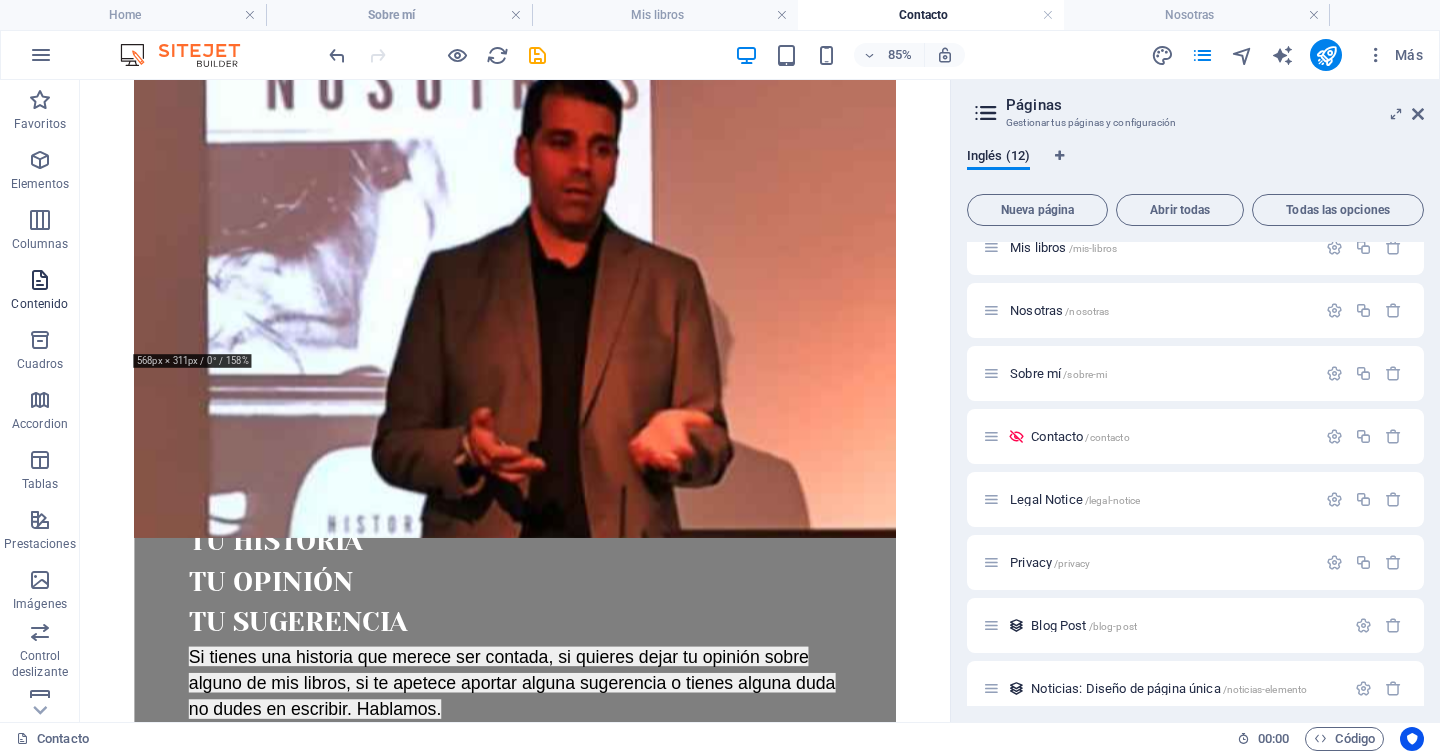click at bounding box center [40, 280] 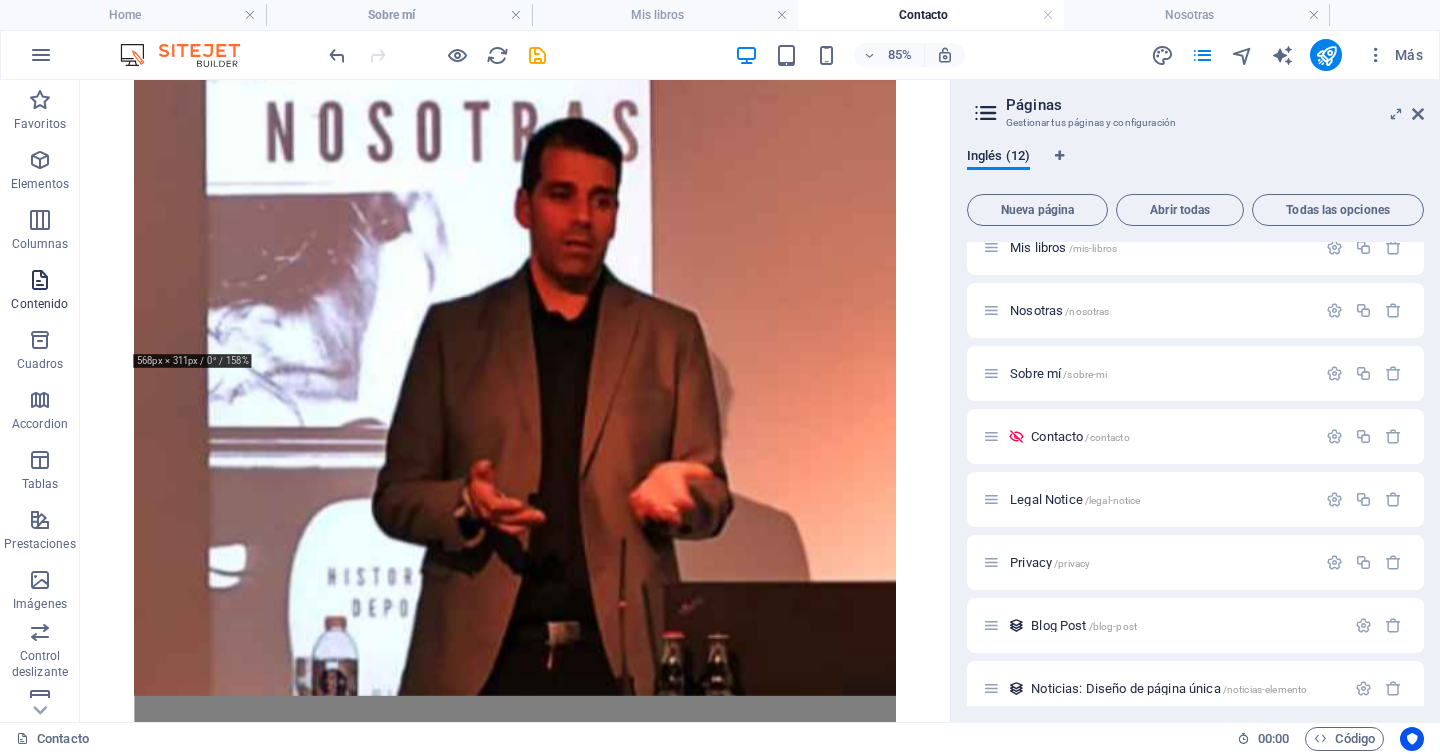 scroll, scrollTop: 243, scrollLeft: 0, axis: vertical 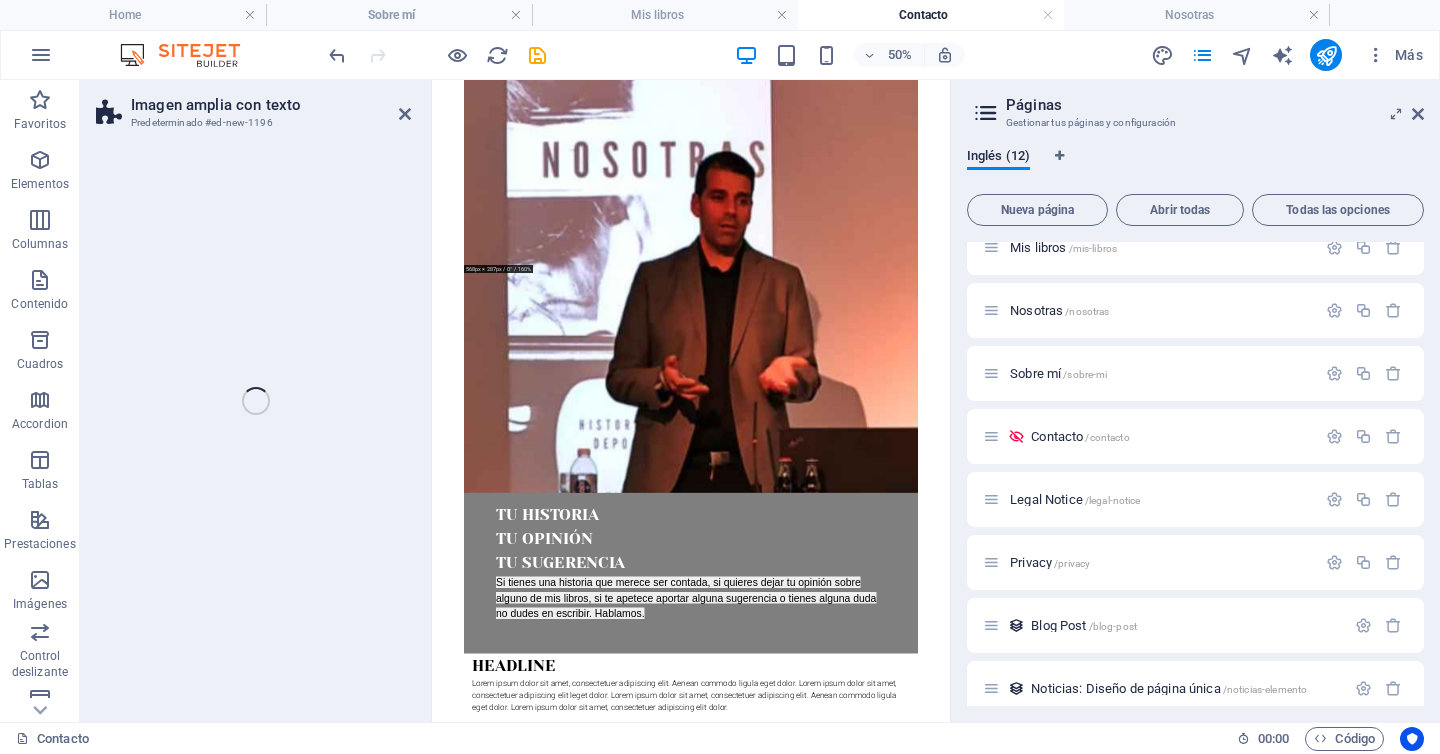 select on "%" 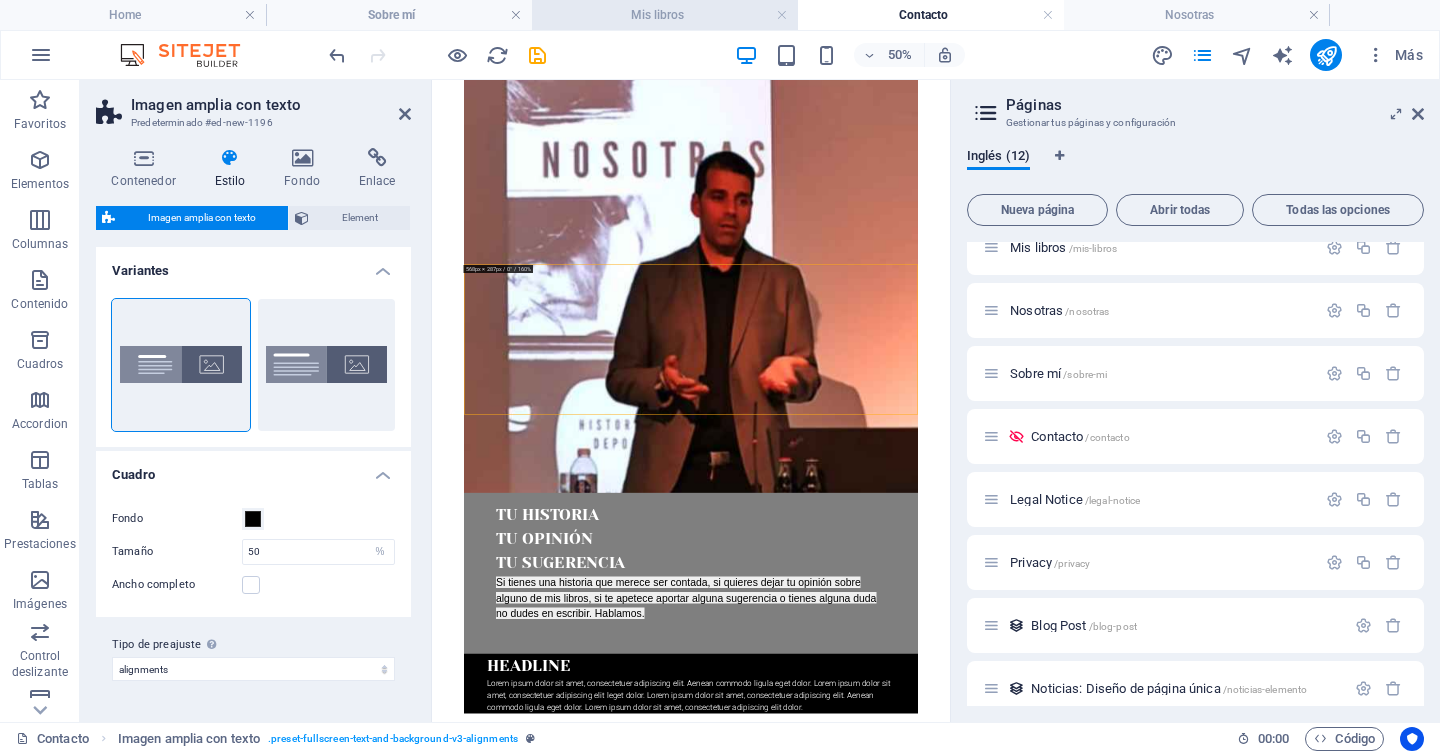 drag, startPoint x: 236, startPoint y: 357, endPoint x: 758, endPoint y: 9, distance: 627.3659 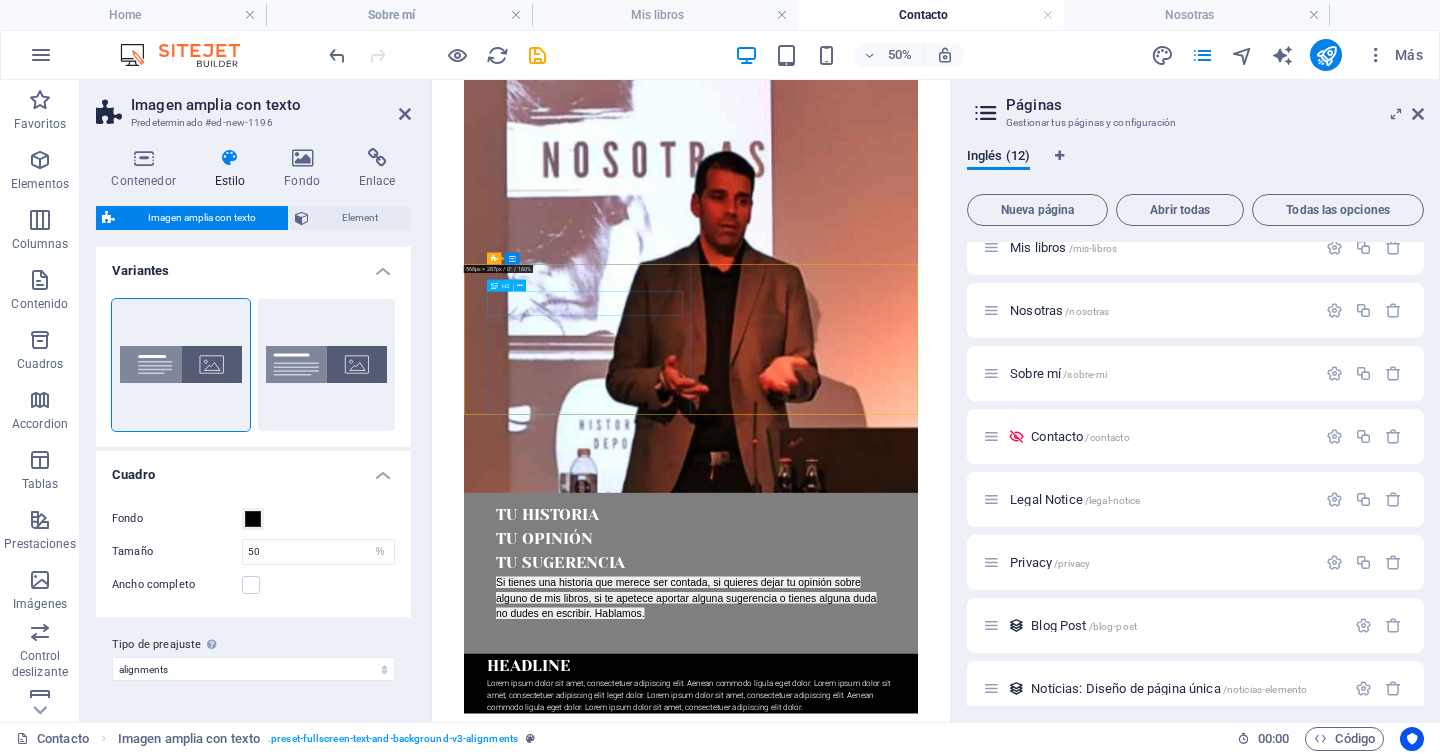 click on "Headline" at bounding box center (965, 1252) 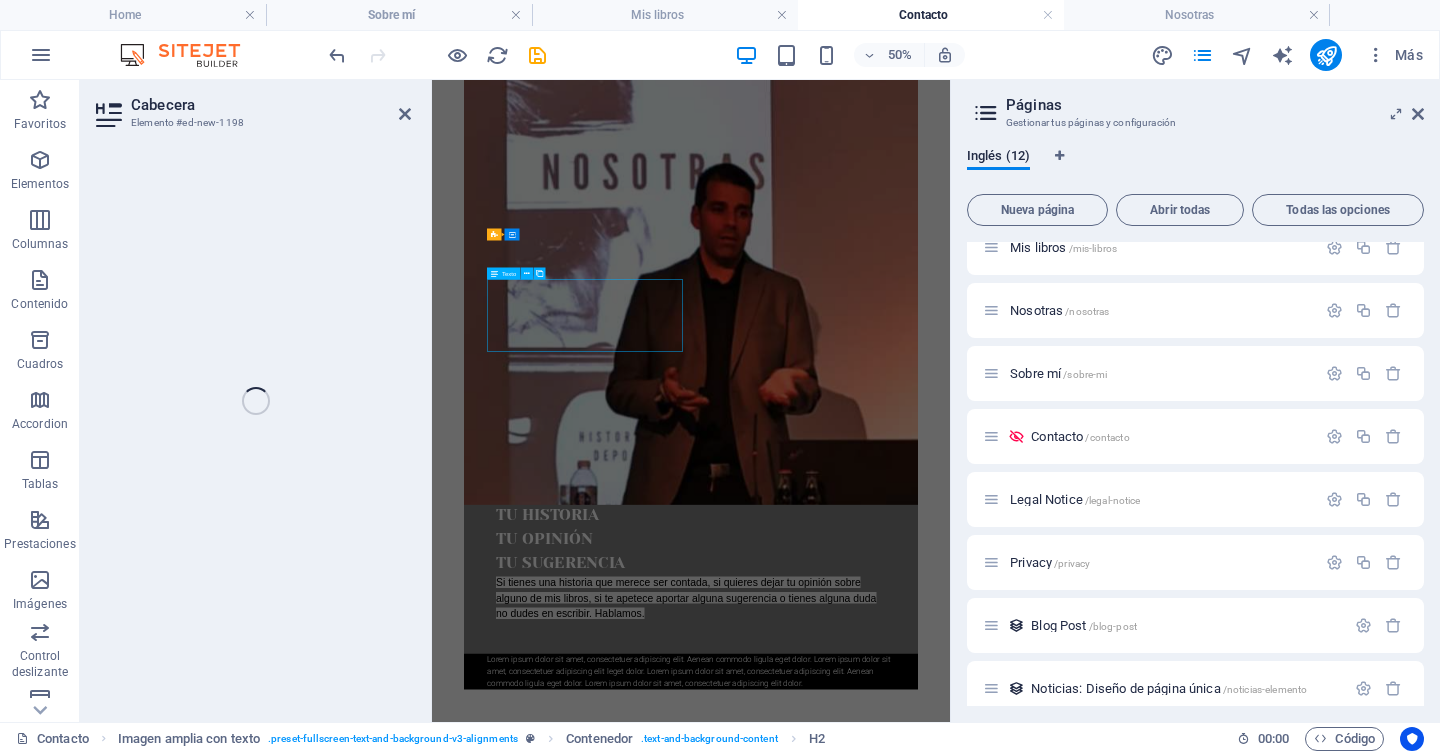 scroll, scrollTop: 339, scrollLeft: 0, axis: vertical 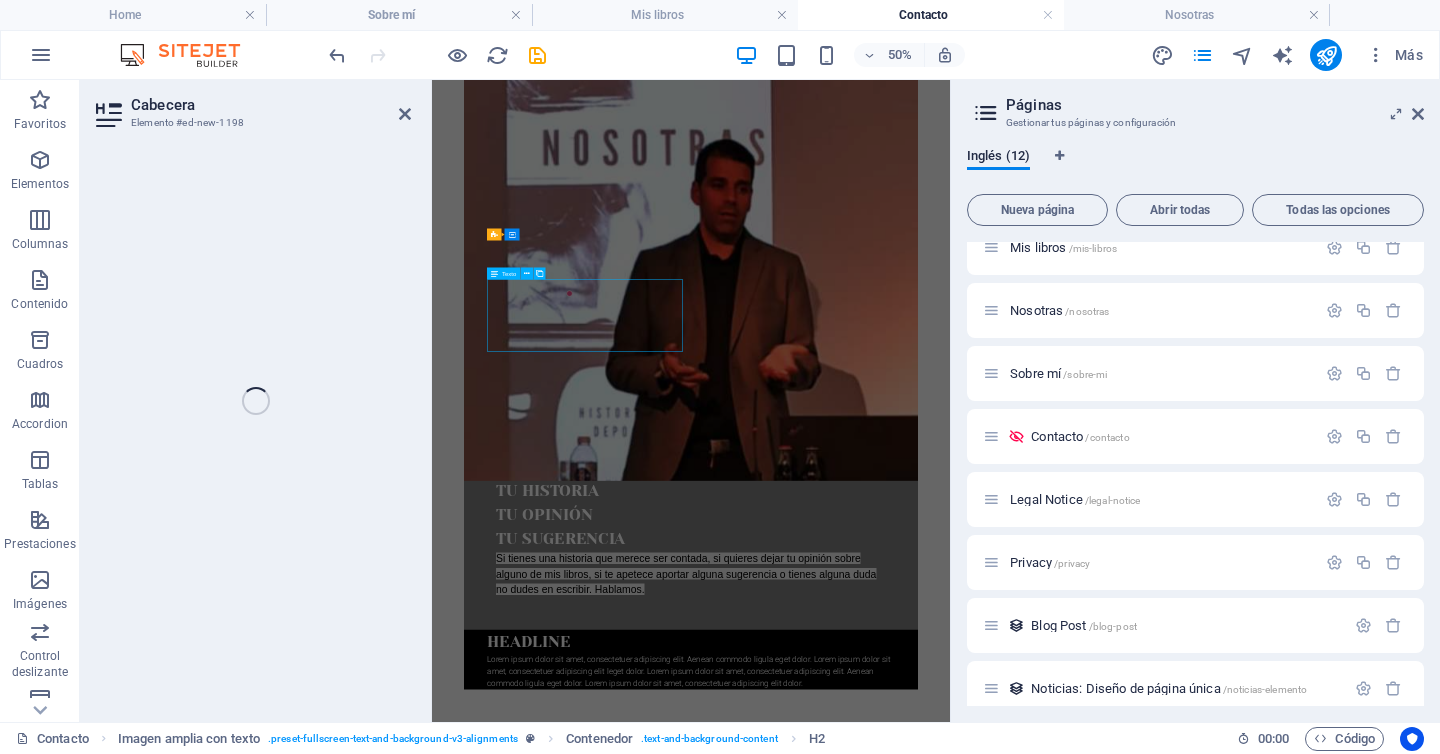 type 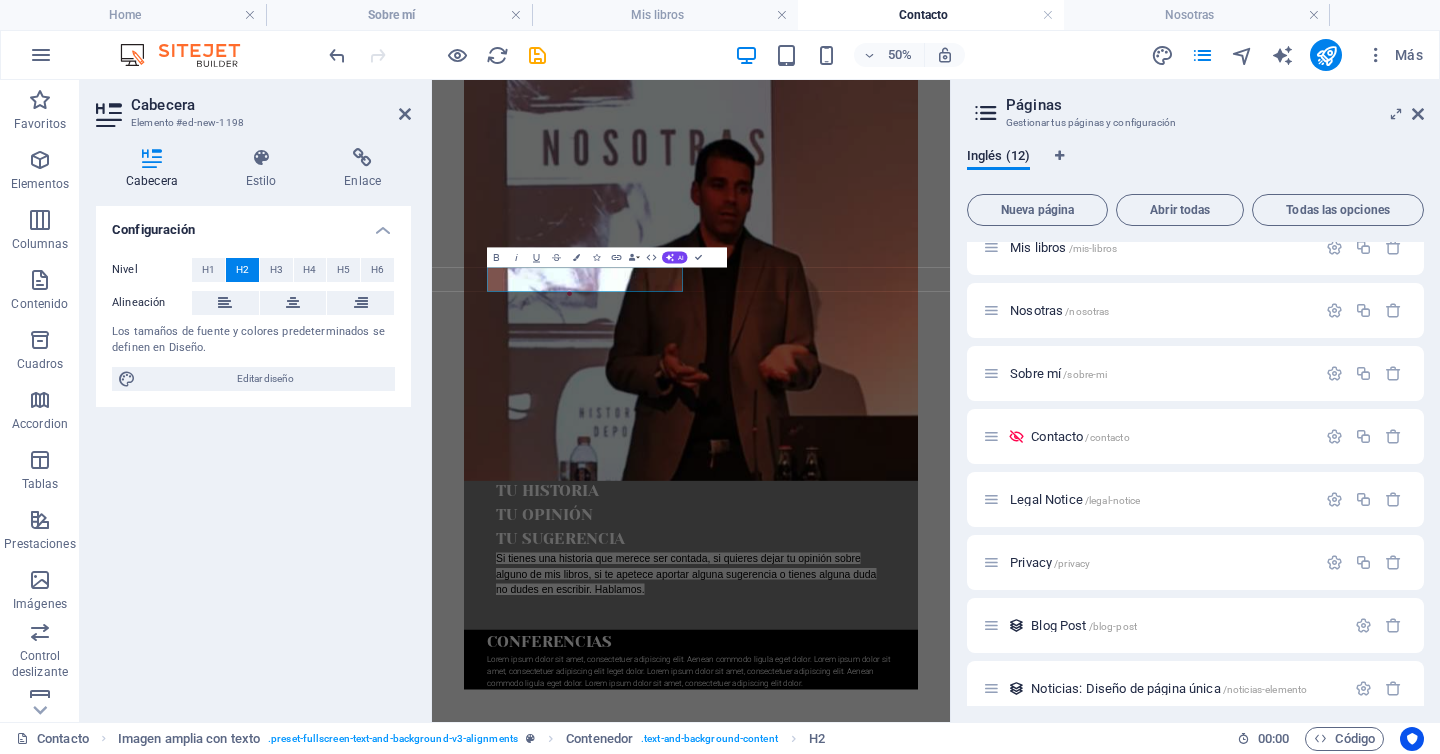 click on "Lorem ipsum dolor sit amet, consectetuer adipiscing elit. Aenean commodo ligula eget dolor. Lorem ipsum dolor sit amet, consectetuer adipiscing elit leget dolor. Lorem ipsum dolor sit amet, consectetuer adipiscing elit. Aenean commodo ligula eget dolor. Lorem ipsum dolor sit amet, consectetuer adipiscing elit dolor." at bounding box center (965, 1264) 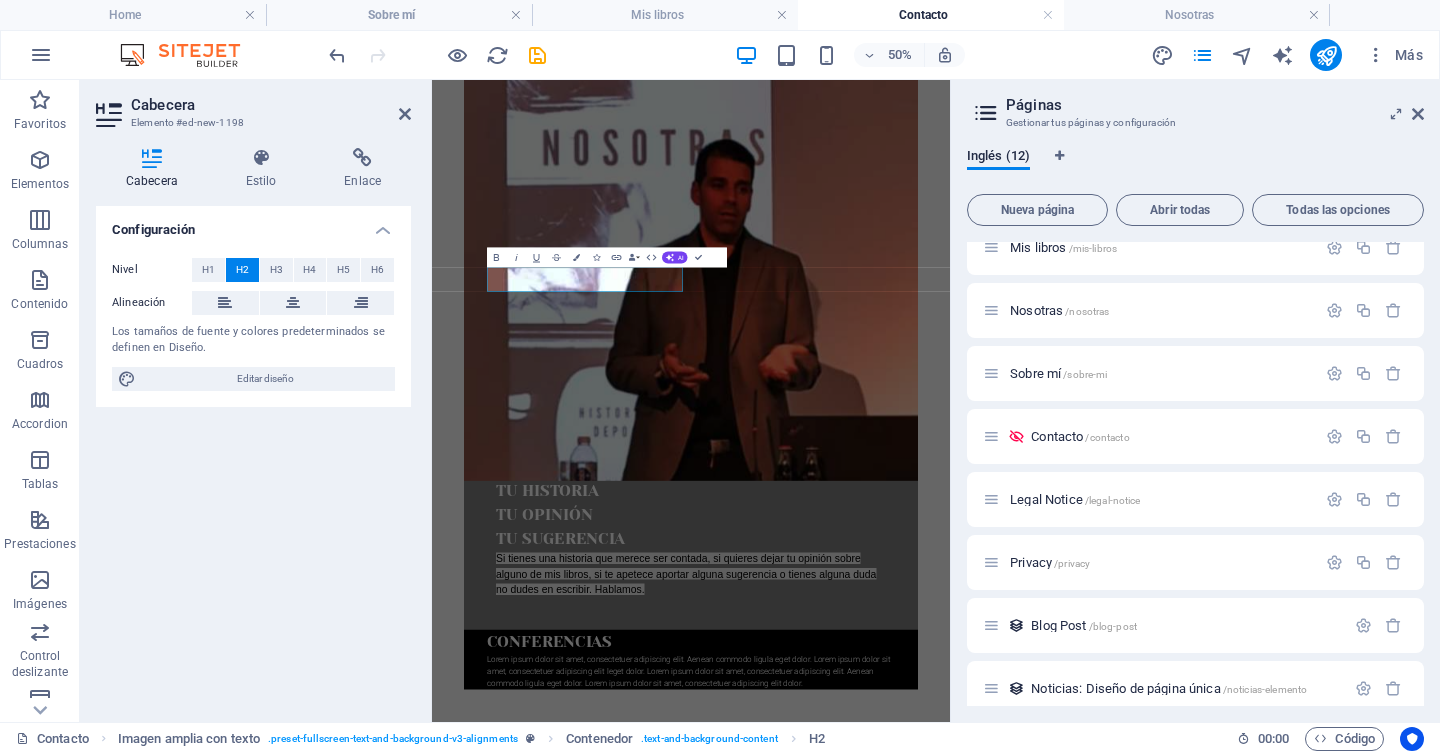 click on "Lorem ipsum dolor sit amet, consectetuer adipiscing elit. Aenean commodo ligula eget dolor. Lorem ipsum dolor sit amet, consectetuer adipiscing elit leget dolor. Lorem ipsum dolor sit amet, consectetuer adipiscing elit. Aenean commodo ligula eget dolor. Lorem ipsum dolor sit amet, consectetuer adipiscing elit dolor." at bounding box center (965, 1264) 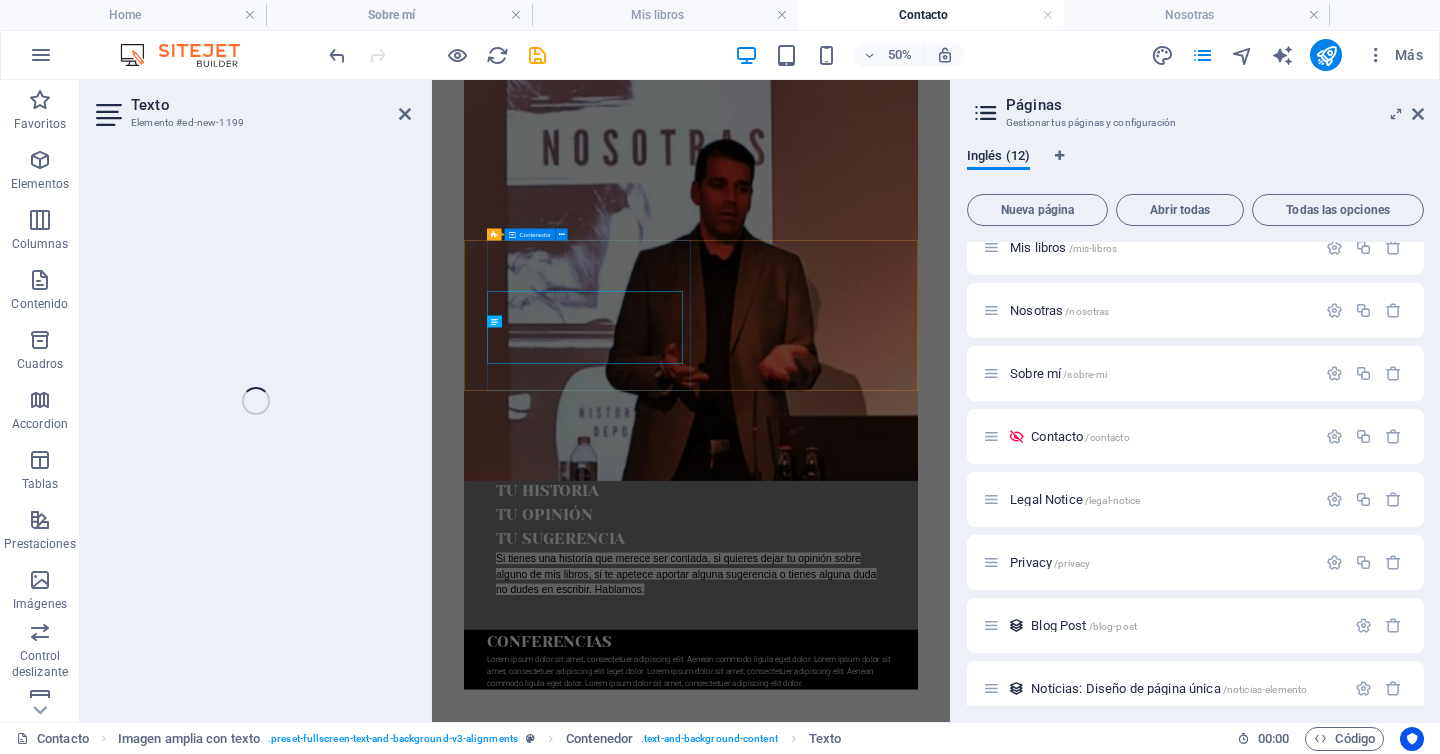 click on "CONFERENCIAS Lorem ipsum dolor sit amet, consectetuer adipiscing elit. Aenean commodo ligula eget dolor. Lorem ipsum dolor sit amet, consectetuer adipiscing elit leget dolor. Lorem ipsum dolor sit amet, consectetuer adipiscing elit. Aenean commodo ligula eget dolor. Lorem ipsum dolor sit amet, consectetuer adipiscing elit dolor." at bounding box center (973, 1240) 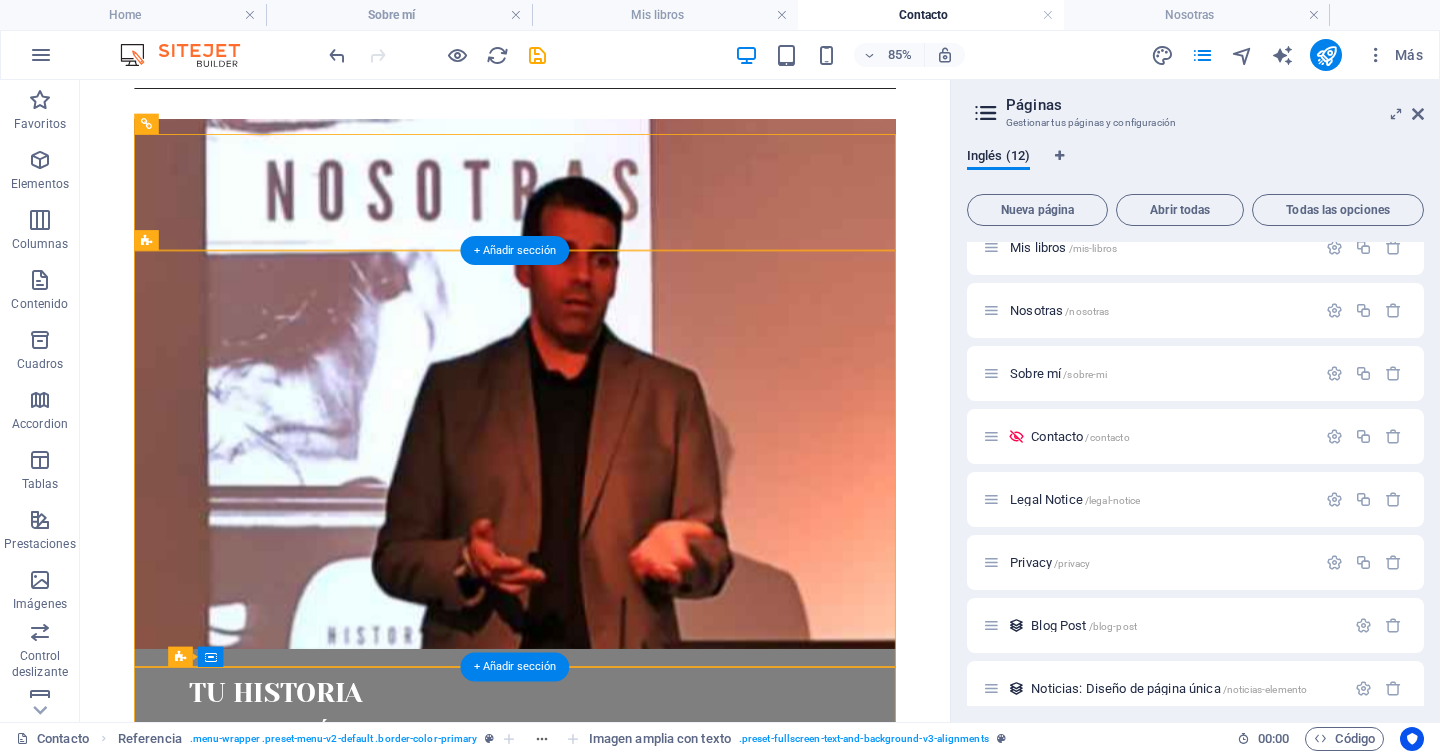 scroll, scrollTop: 377, scrollLeft: 0, axis: vertical 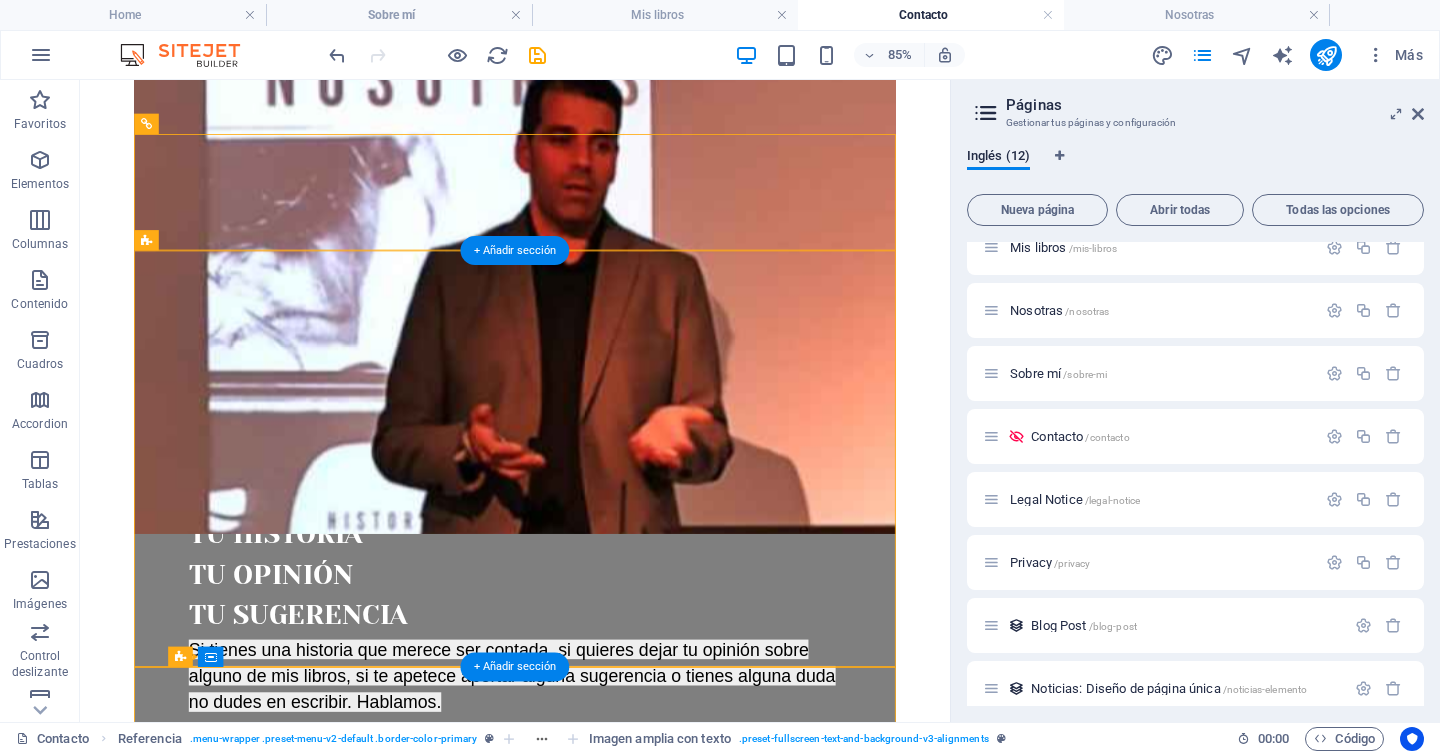 click on "Lorem ipsum dolor sit amet, consectetuer adipiscing elit. Aenean commodo ligula eget dolor. Lorem ipsum dolor sit amet, consectetuer adipiscing elit leget dolor. Lorem ipsum dolor sit amet, consectetuer adipiscing elit. Aenean commodo ligula eget dolor. Lorem ipsum dolor sit amet, consectetuer adipiscing elit dolor." at bounding box center (604, 977) 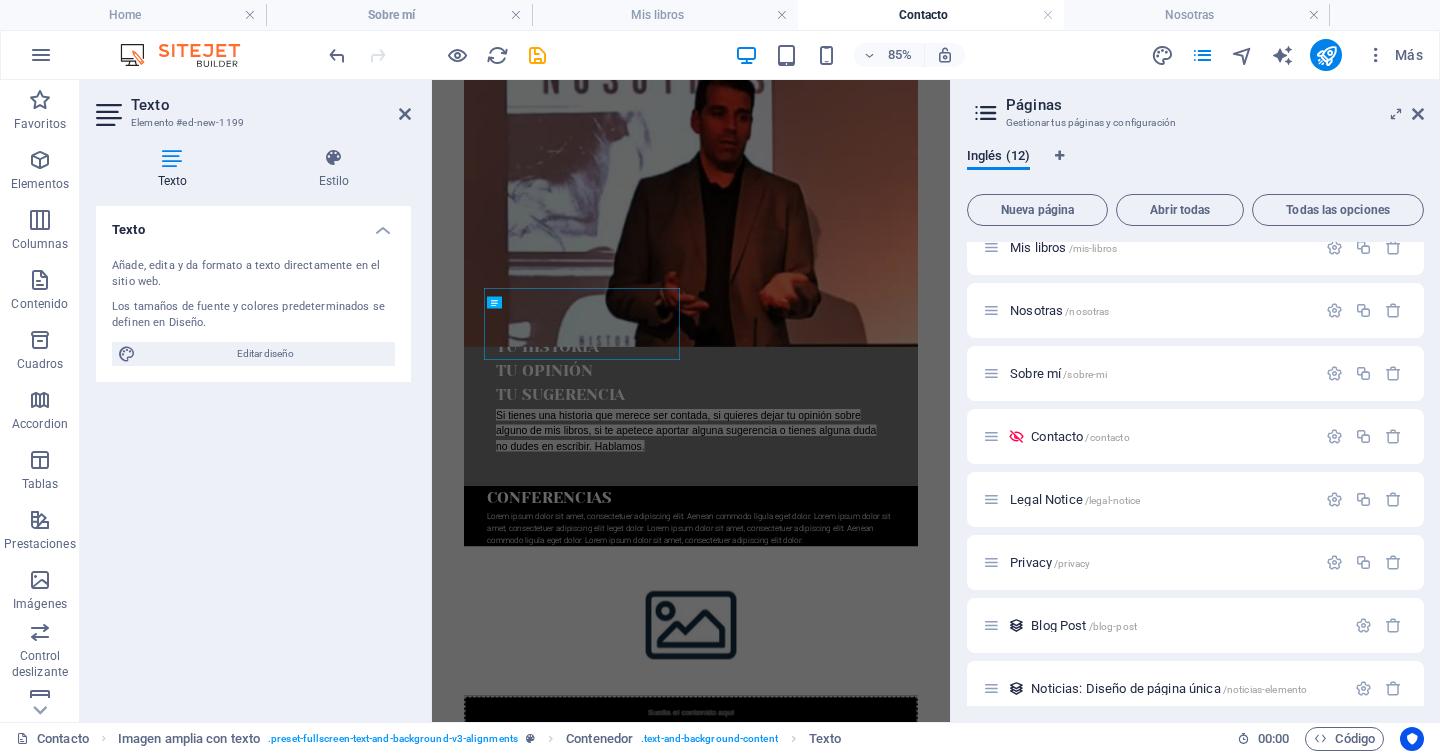 click on "Texto Añade, edita y da formato a texto directamente en el sitio web. Los tamaños de fuente y colores predeterminados se definen en Diseño. Editar diseño Alineación Alineado a la izquierda Centrado Alineado a la derecha" at bounding box center (253, 456) 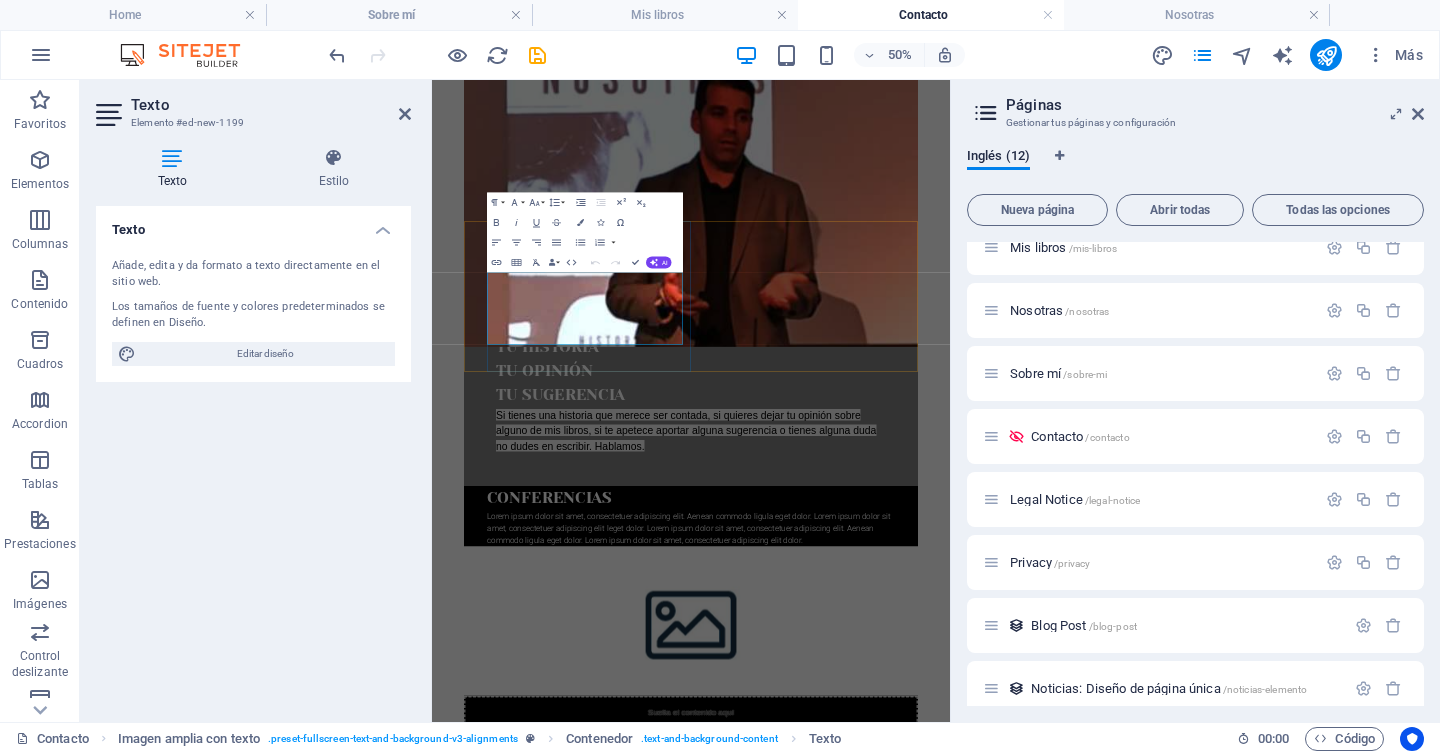 click on "Lorem ipsum dolor sit amet, consectetuer adipiscing elit. Aenean commodo ligula eget dolor. Lorem ipsum dolor sit amet, consectetuer adipiscing elit leget dolor. Lorem ipsum dolor sit amet, consectetuer adipiscing elit. Aenean commodo ligula eget dolor. Lorem ipsum dolor sit amet, consectetuer adipiscing elit dolor." at bounding box center (965, 977) 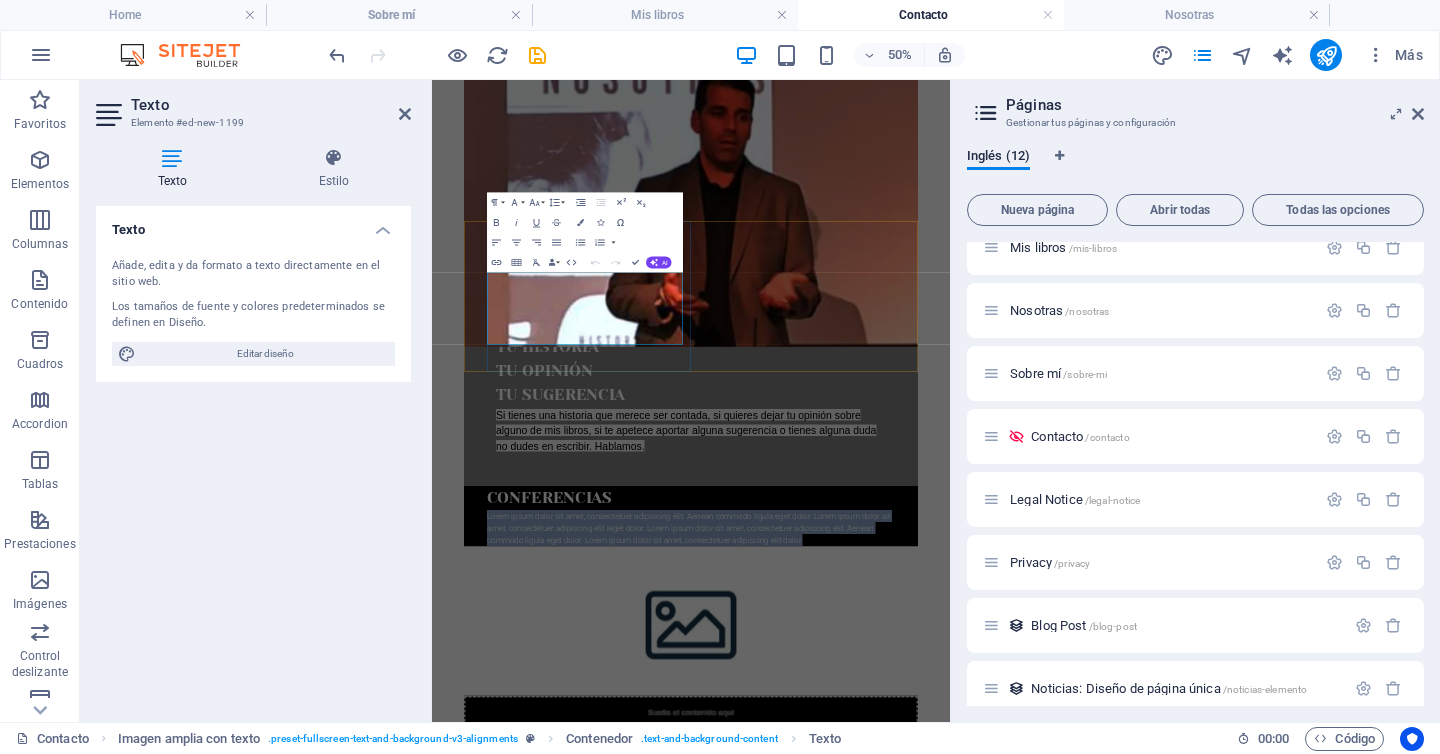 click on "Lorem ipsum dolor sit amet, consectetuer adipiscing elit. Aenean commodo ligula eget dolor. Lorem ipsum dolor sit amet, consectetuer adipiscing elit leget dolor. Lorem ipsum dolor sit amet, consectetuer adipiscing elit. Aenean commodo ligula eget dolor. Lorem ipsum dolor sit amet, consectetuer adipiscing elit dolor." at bounding box center (965, 977) 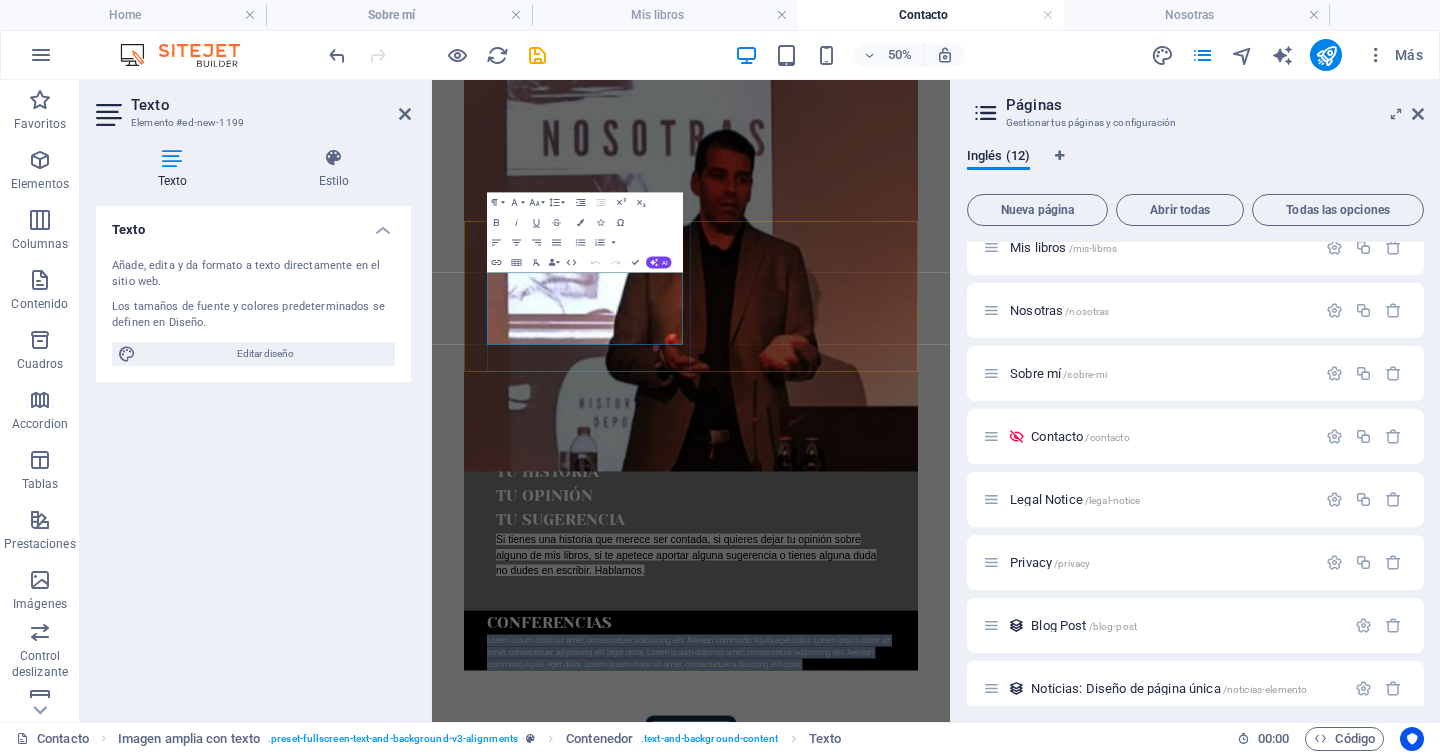scroll, scrollTop: 355, scrollLeft: 0, axis: vertical 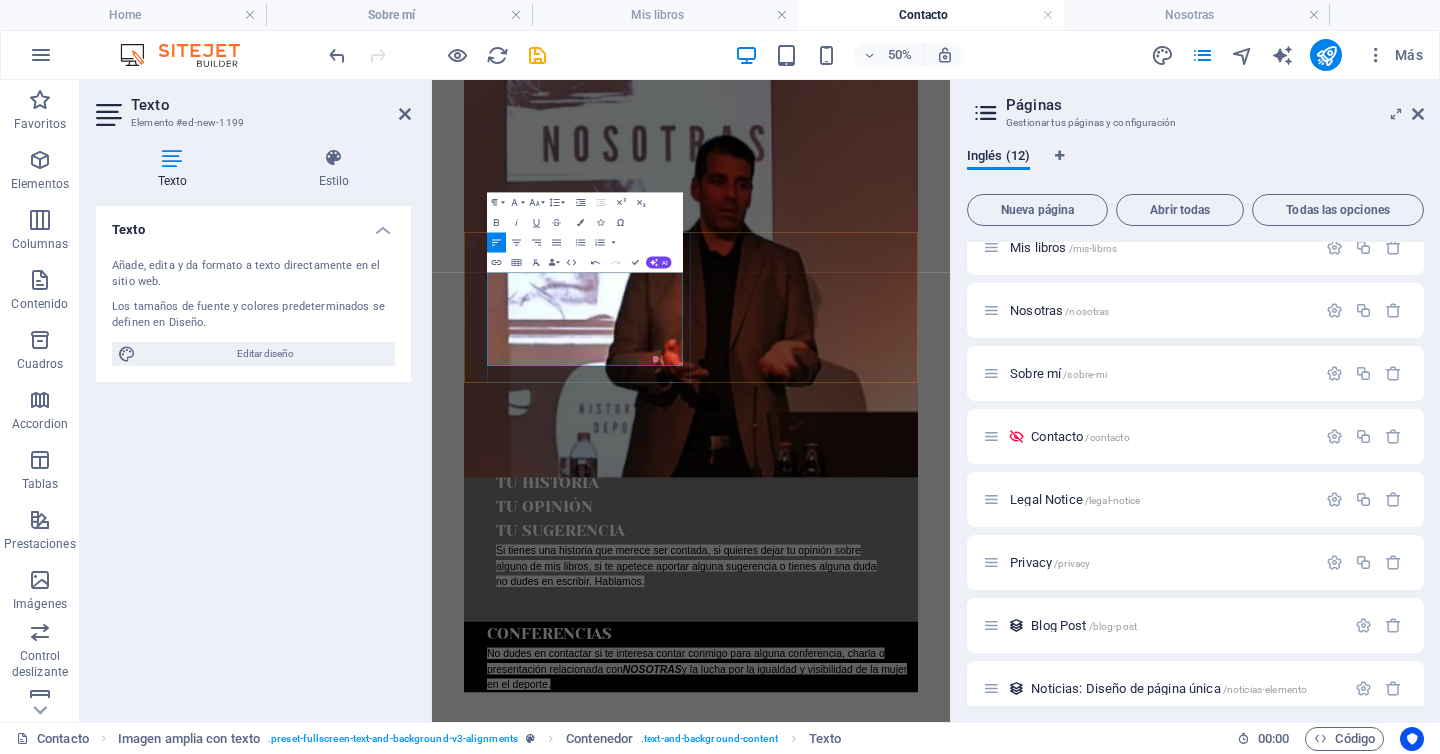 click on "No dudes en contactar si te interesa contar conmigo para alguna conferencia, charla o presentación relacionada con  NOSOTRAS  y la lucha por la igualdad y visibilidad de la mujer en el deporte." at bounding box center [965, 1259] 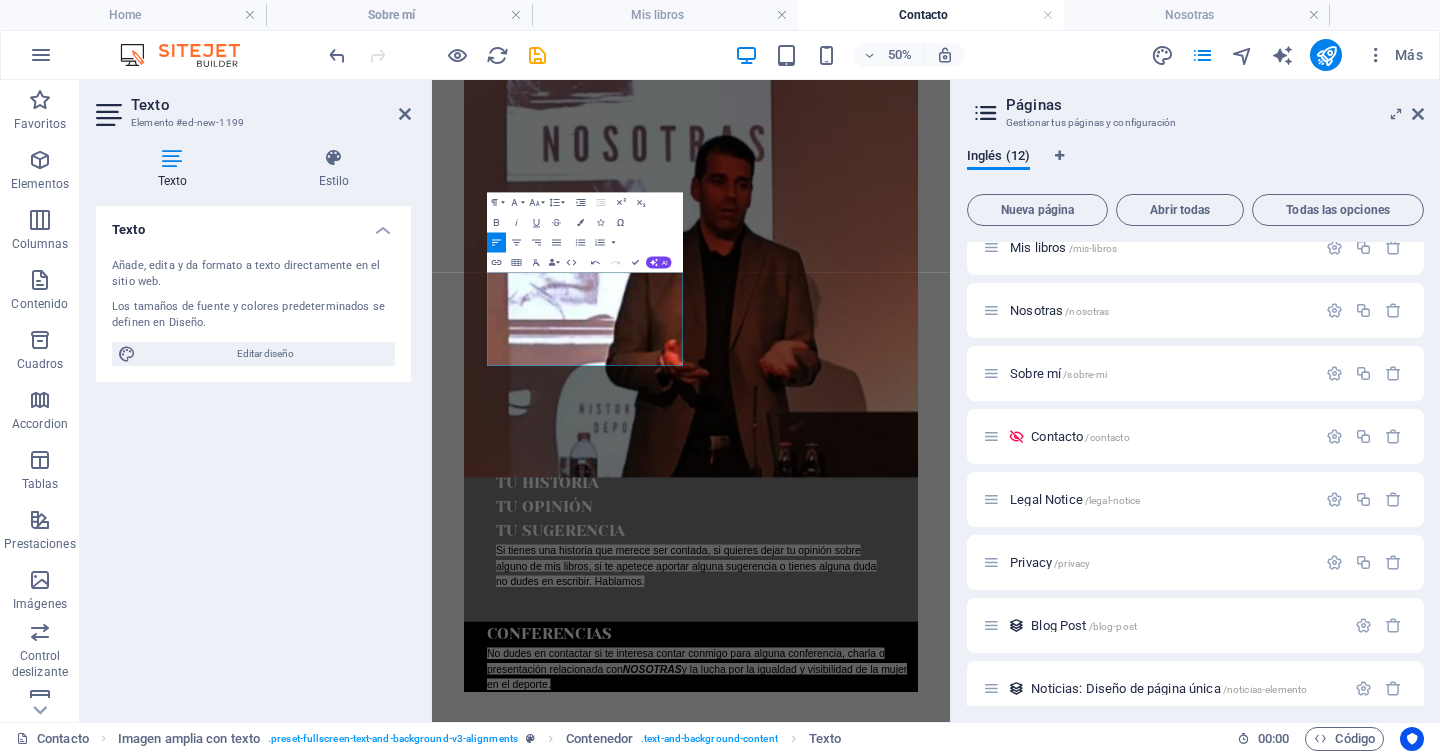 click on "No dudes en contactar si te interesa contar conmigo para alguna conferencia, charla o presentación relacionada con" 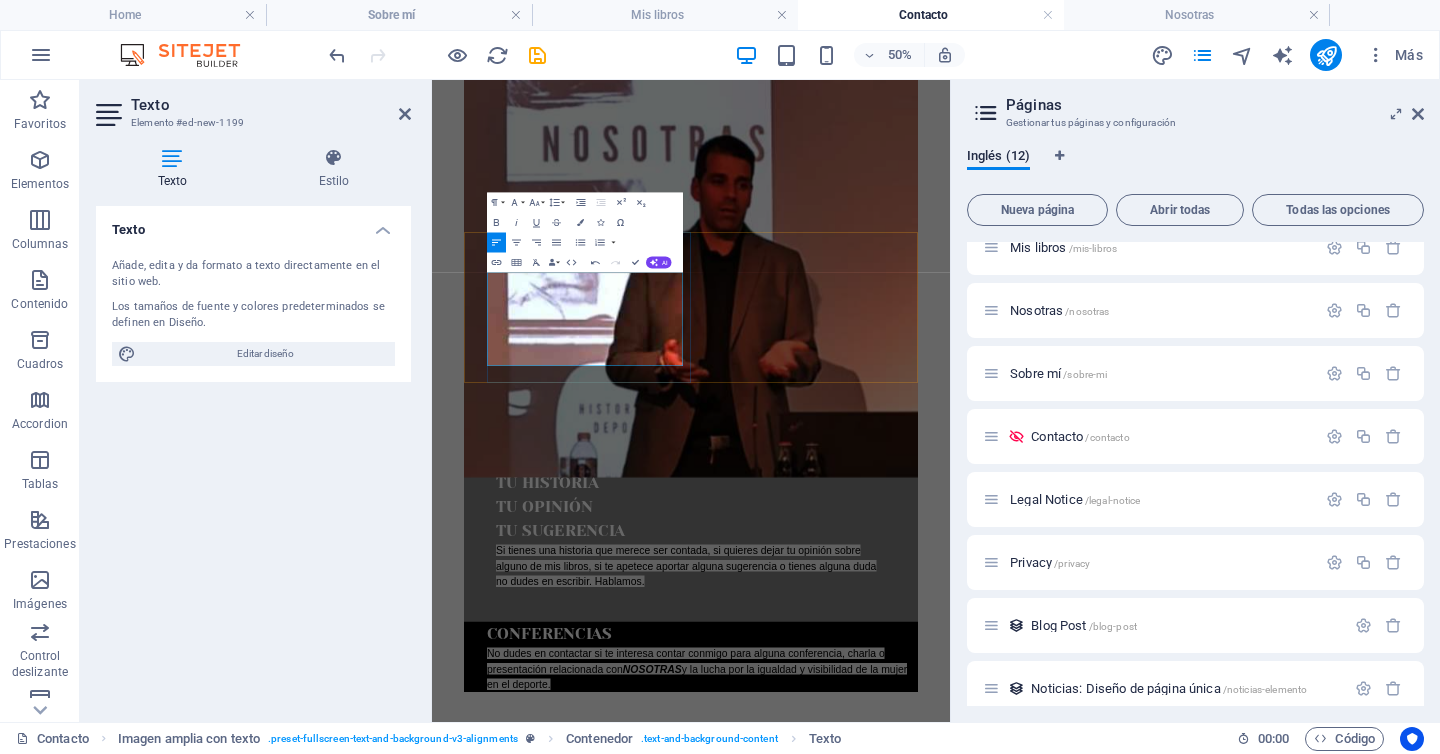 type 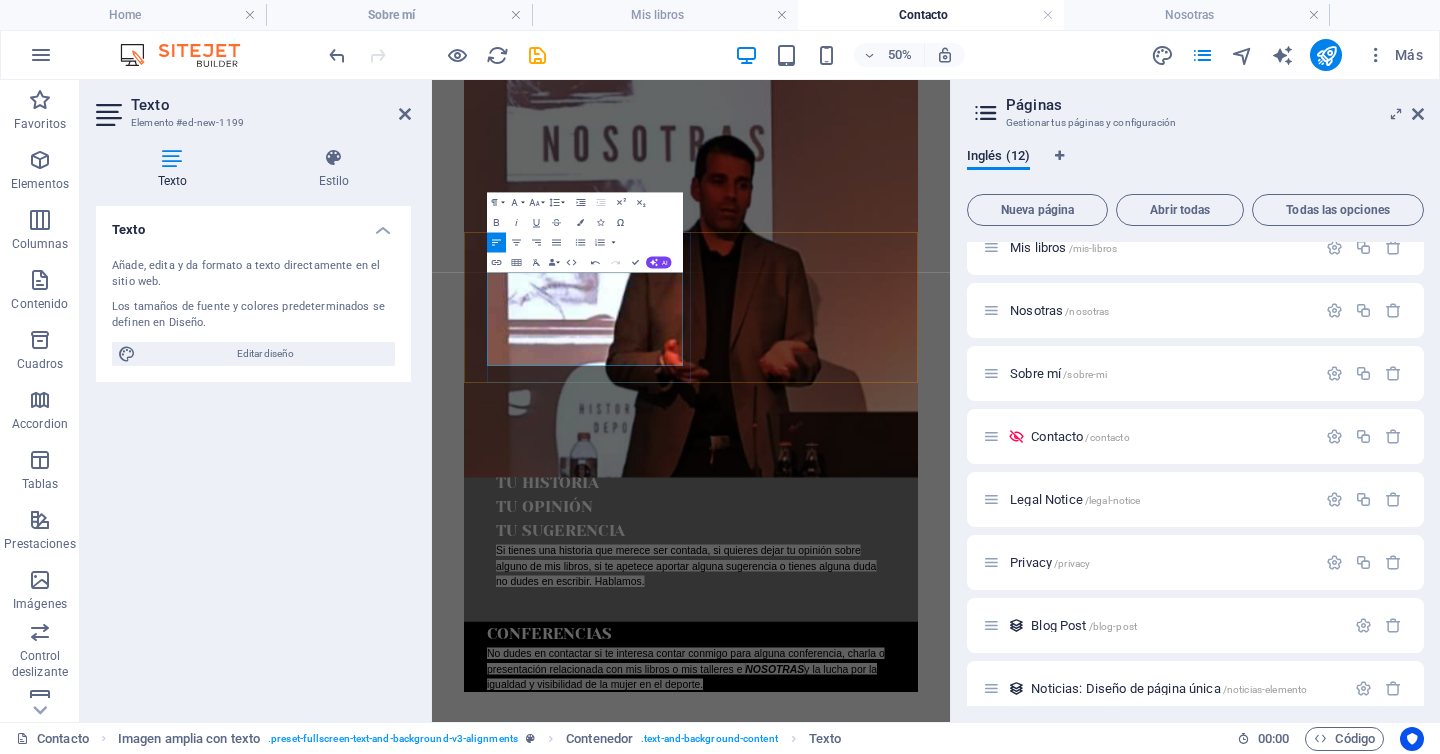 scroll, scrollTop: 340, scrollLeft: 0, axis: vertical 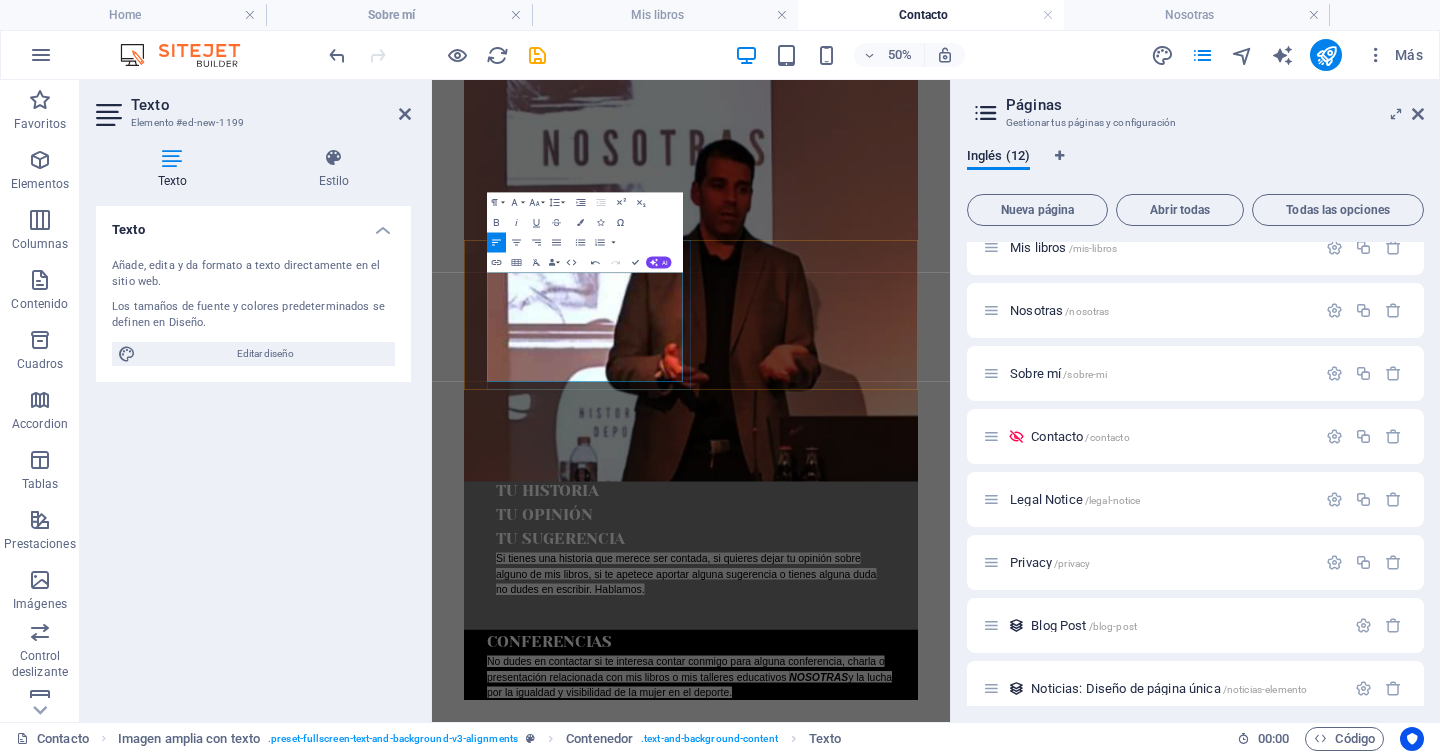 drag, startPoint x: 660, startPoint y: 607, endPoint x: 788, endPoint y: 685, distance: 149.8933 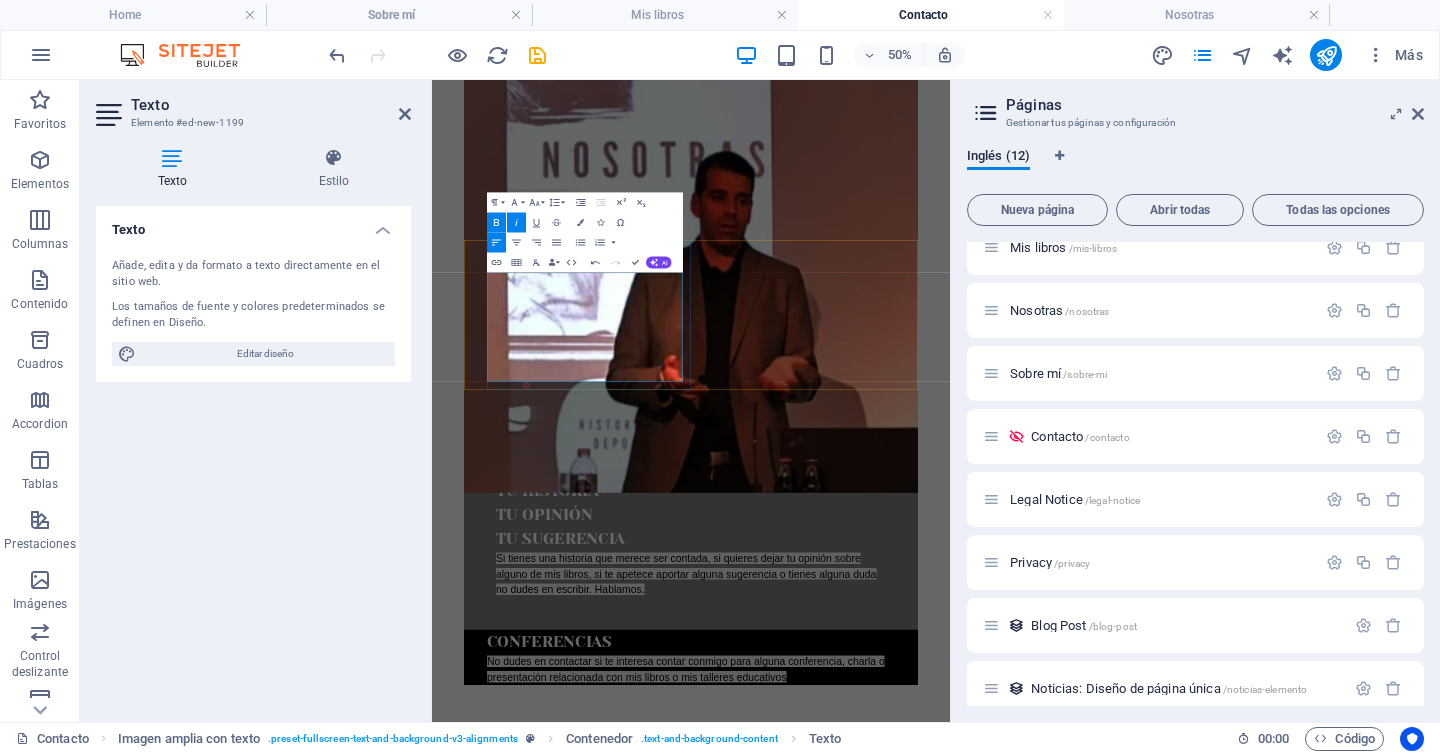 scroll, scrollTop: 387, scrollLeft: 0, axis: vertical 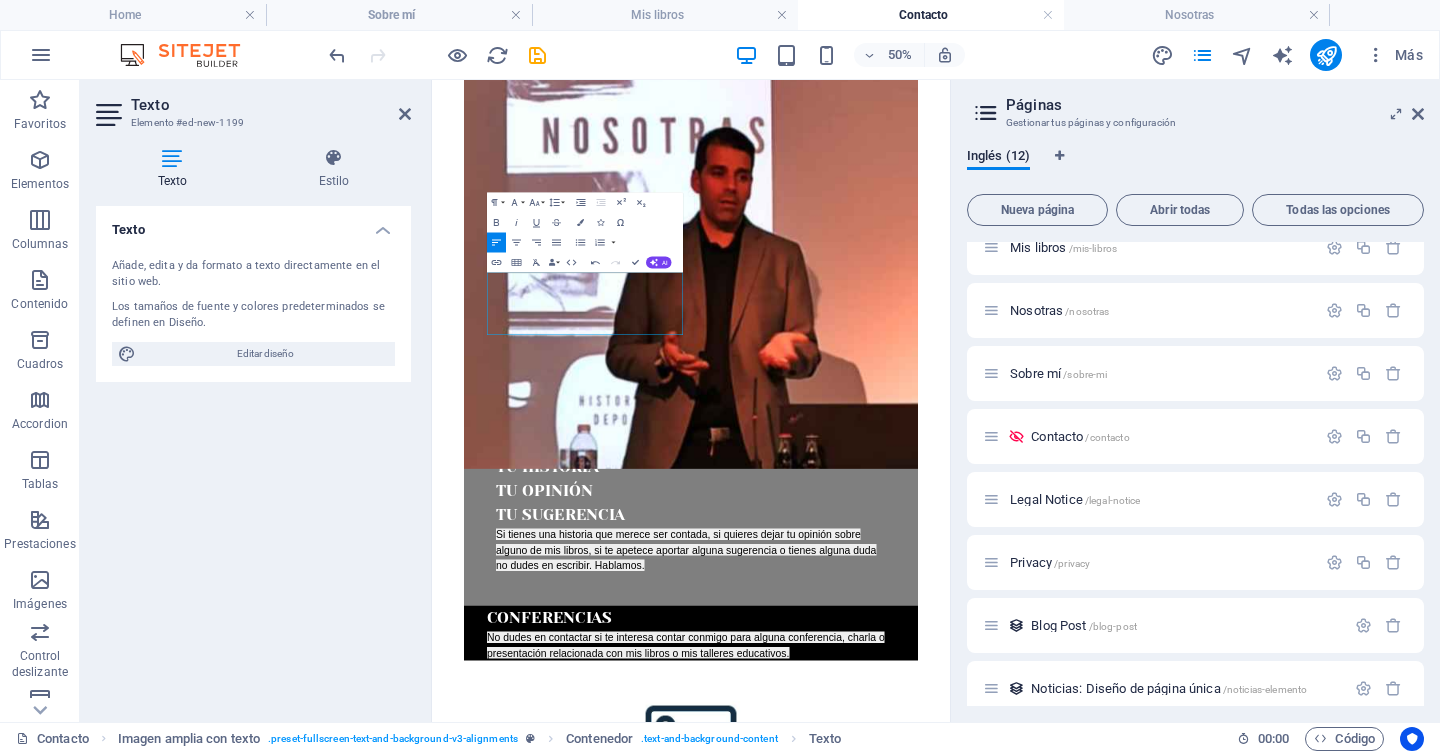 click at bounding box center [950, 1392] 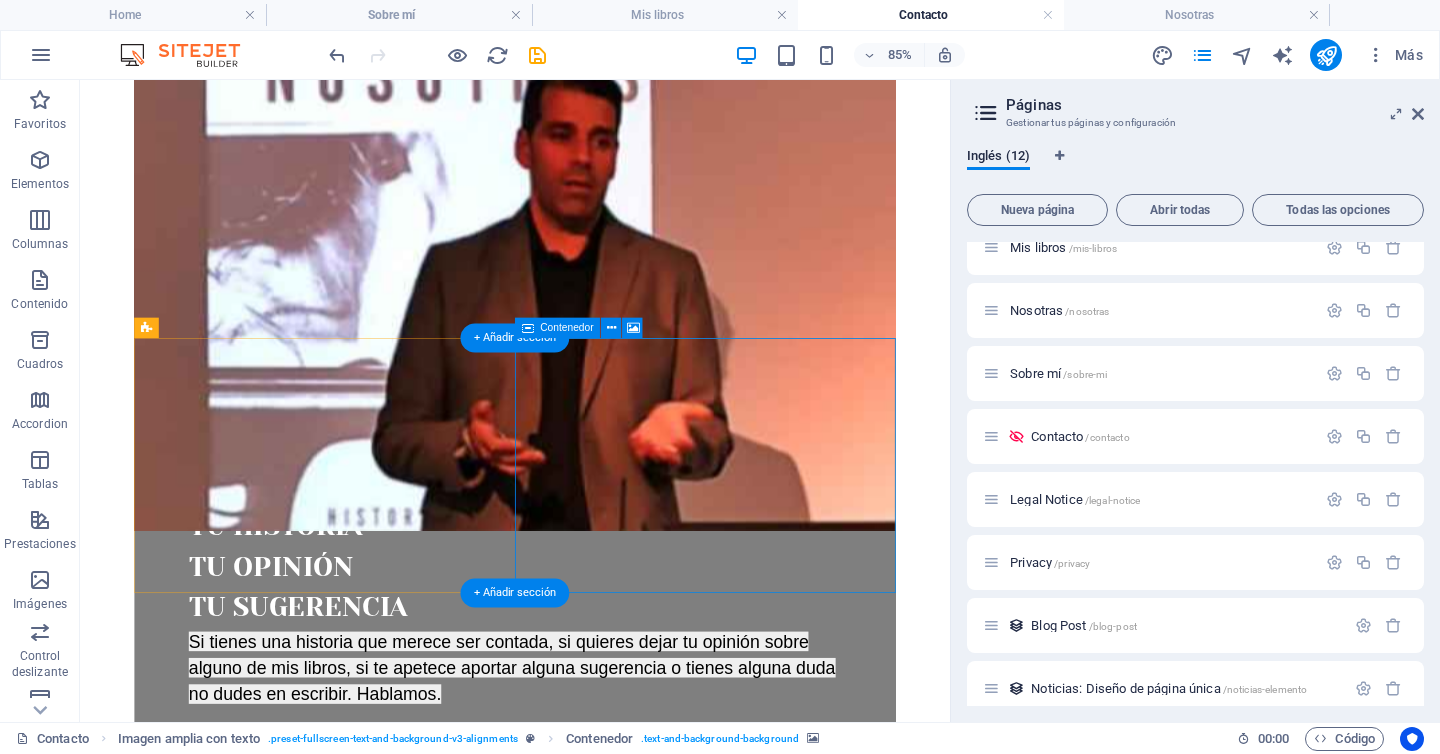 click on "Suelta el contenido aquí o  Añadir elementos  Pegar portapapeles" at bounding box center (592, 1364) 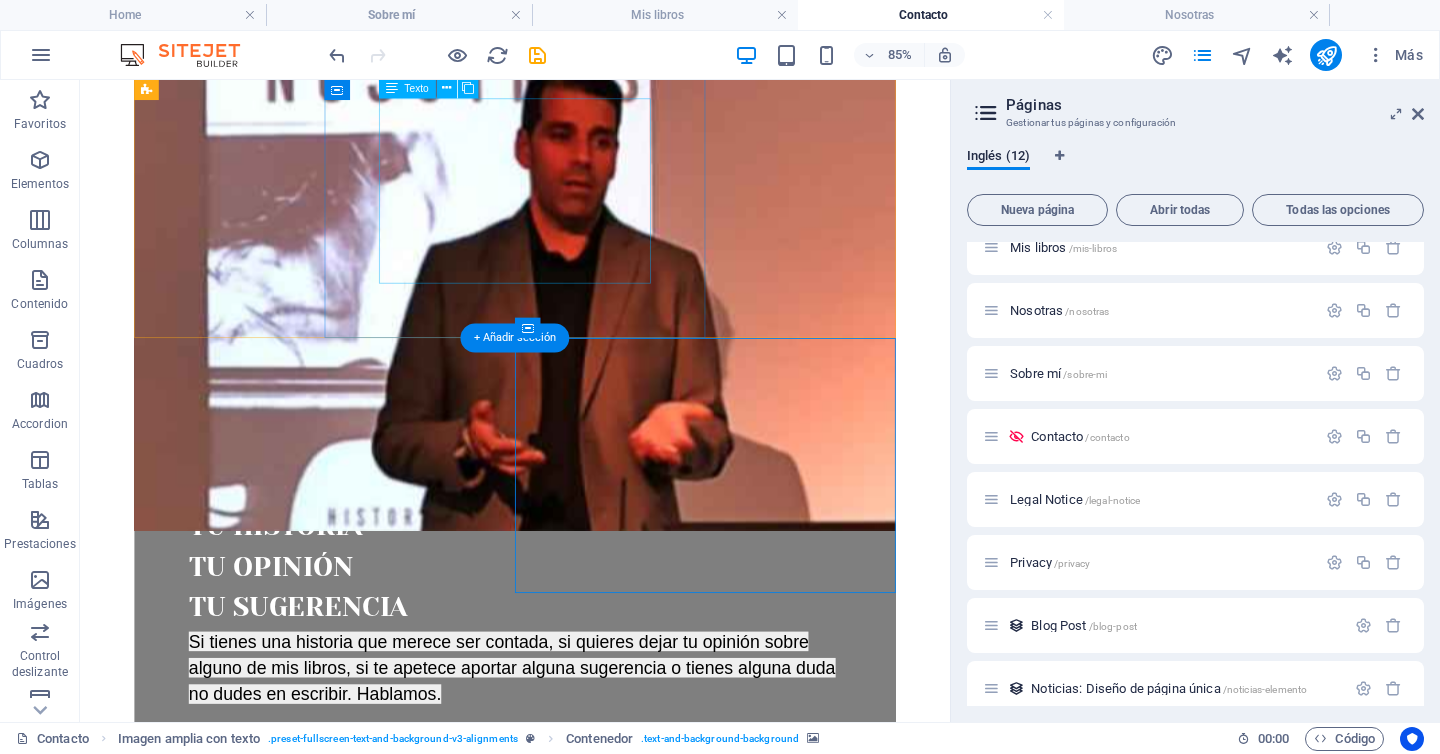 click on "Suelta el contenido aquí o  Añadir elementos  Pegar portapapeles" at bounding box center [592, 1364] 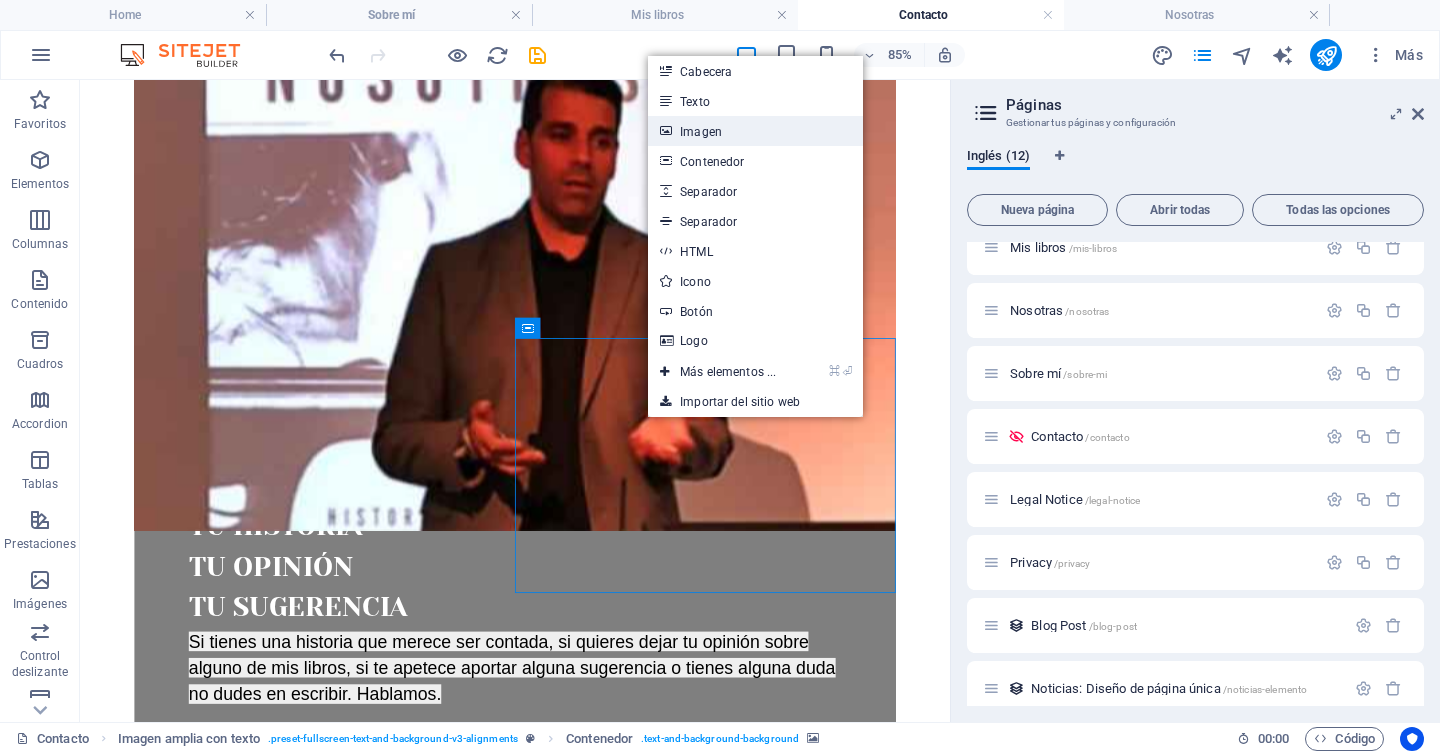 click on "Imagen" at bounding box center [755, 131] 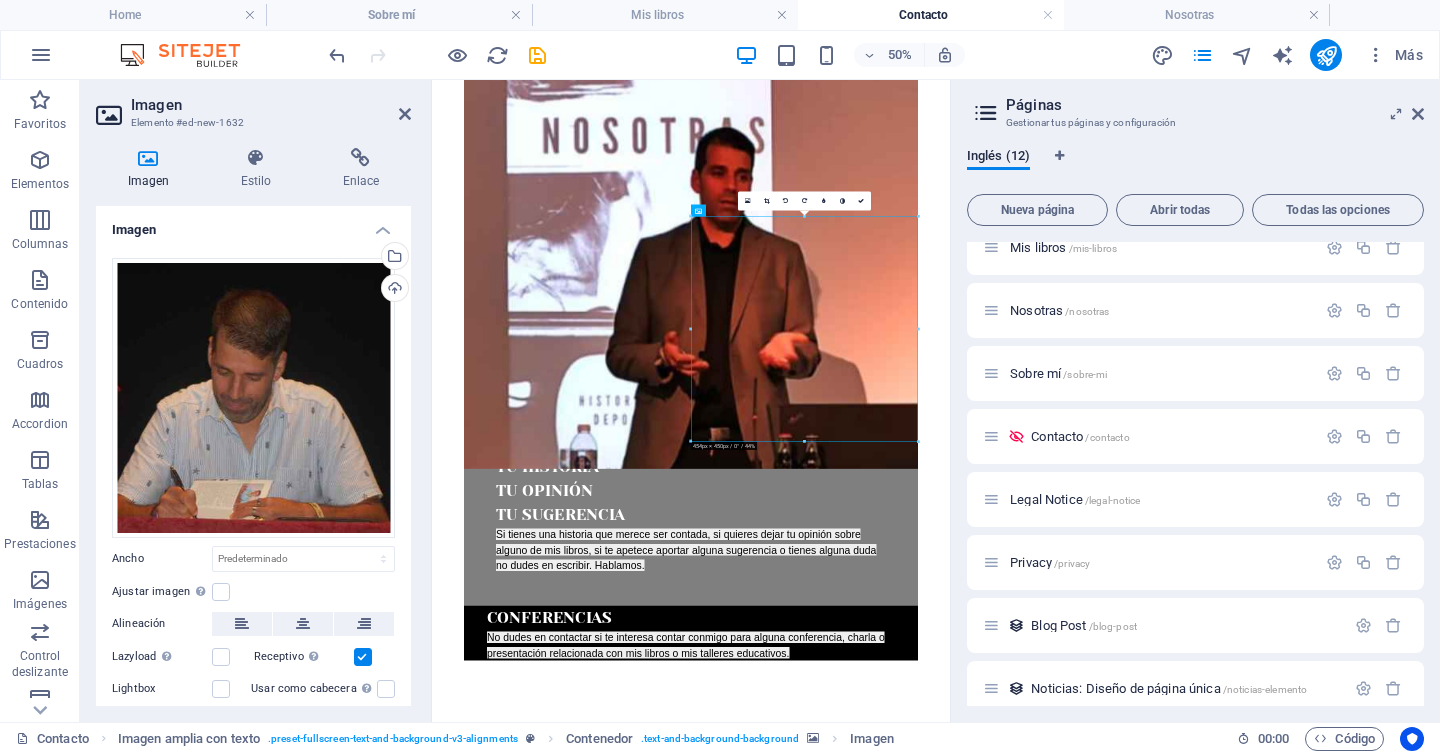 click on "CONFERENCIAS No dudes en contactar si te interesa contar conmigo para alguna conferencia, charla o presentación relacionada con mis libros o mis talleres educativos." at bounding box center [950, 1925] 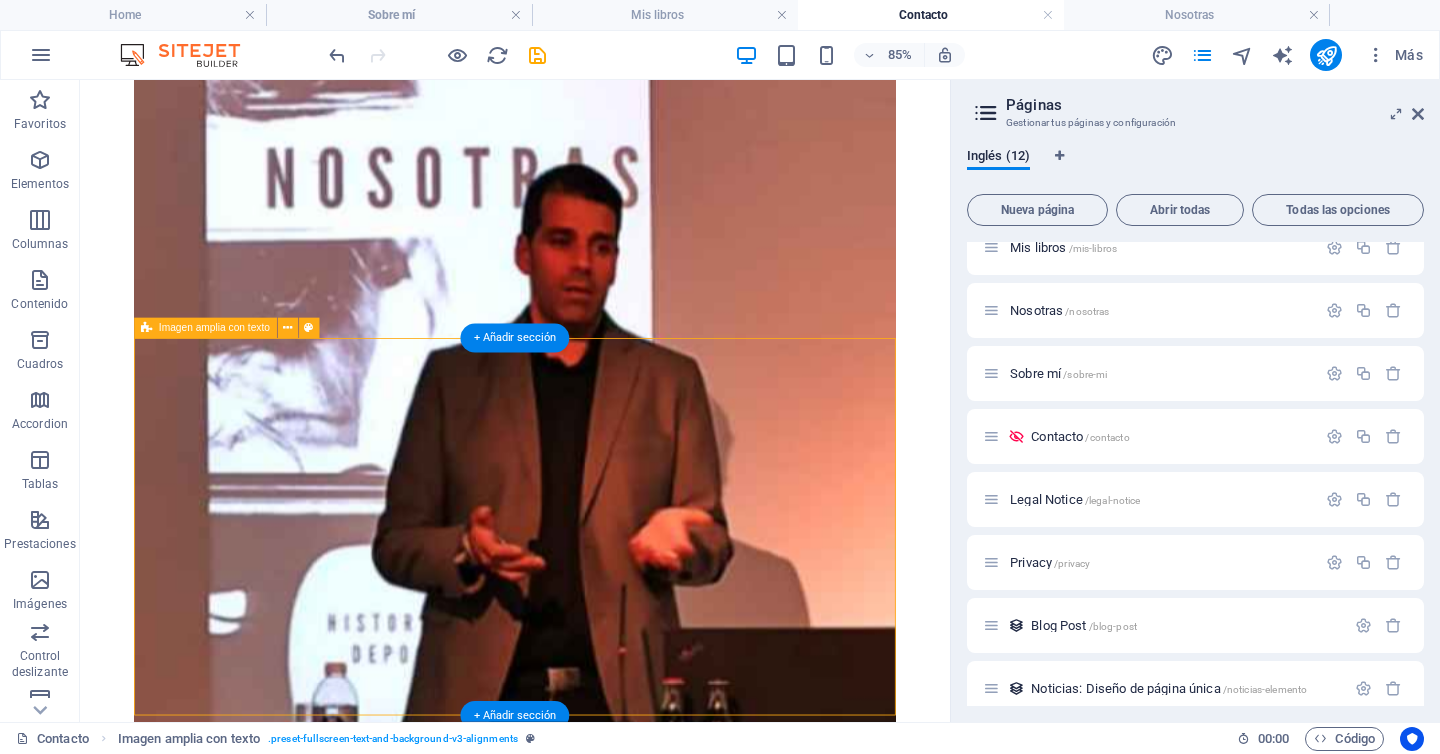 click on "CONFERENCIAS No dudes en contactar si te interesa contar conmigo para alguna conferencia, charla o presentación relacionada con mis libros o mis talleres educativos." at bounding box center [592, 1919] 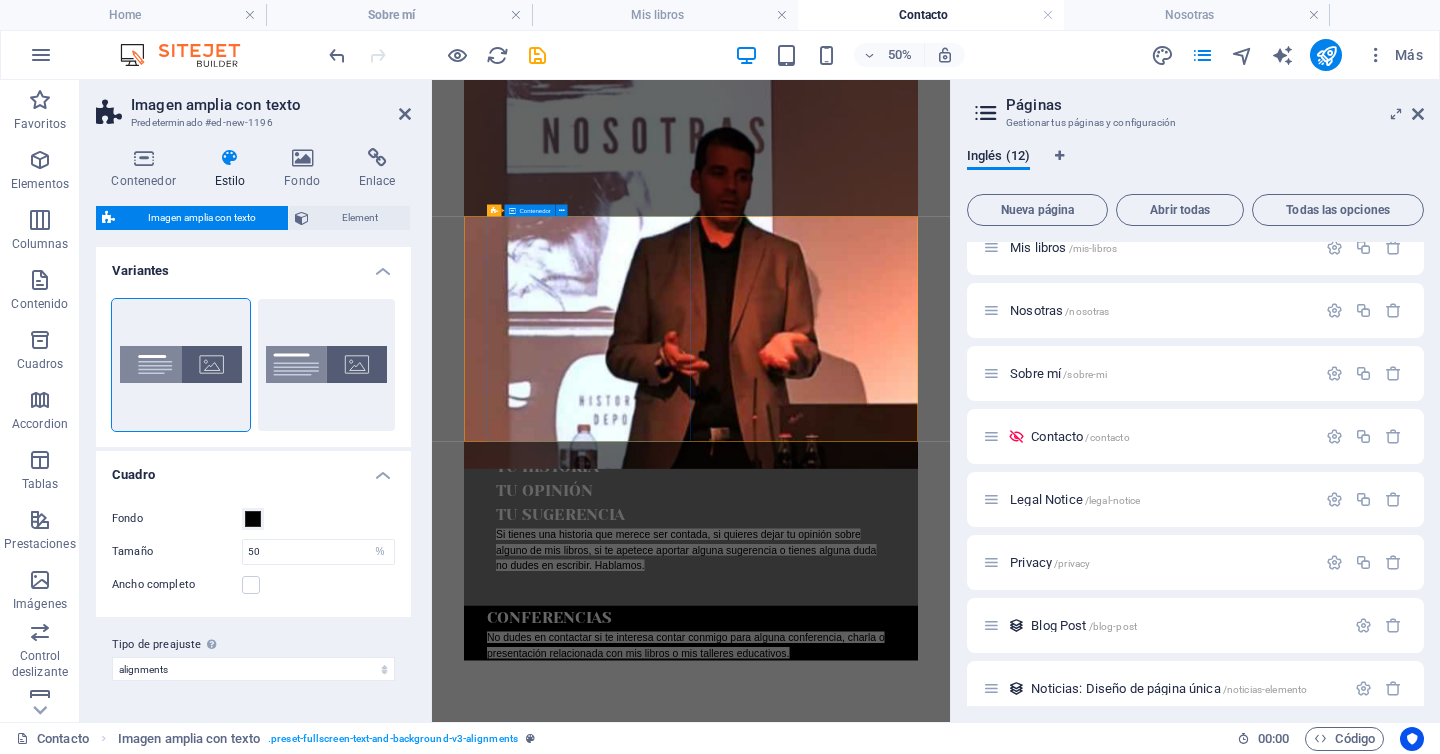 click on "CONFERENCIAS No dudes en contactar si te interesa contar conmigo para alguna conferencia, charla o presentación relacionada con mis libros o mis talleres educativos." at bounding box center (950, 1925) 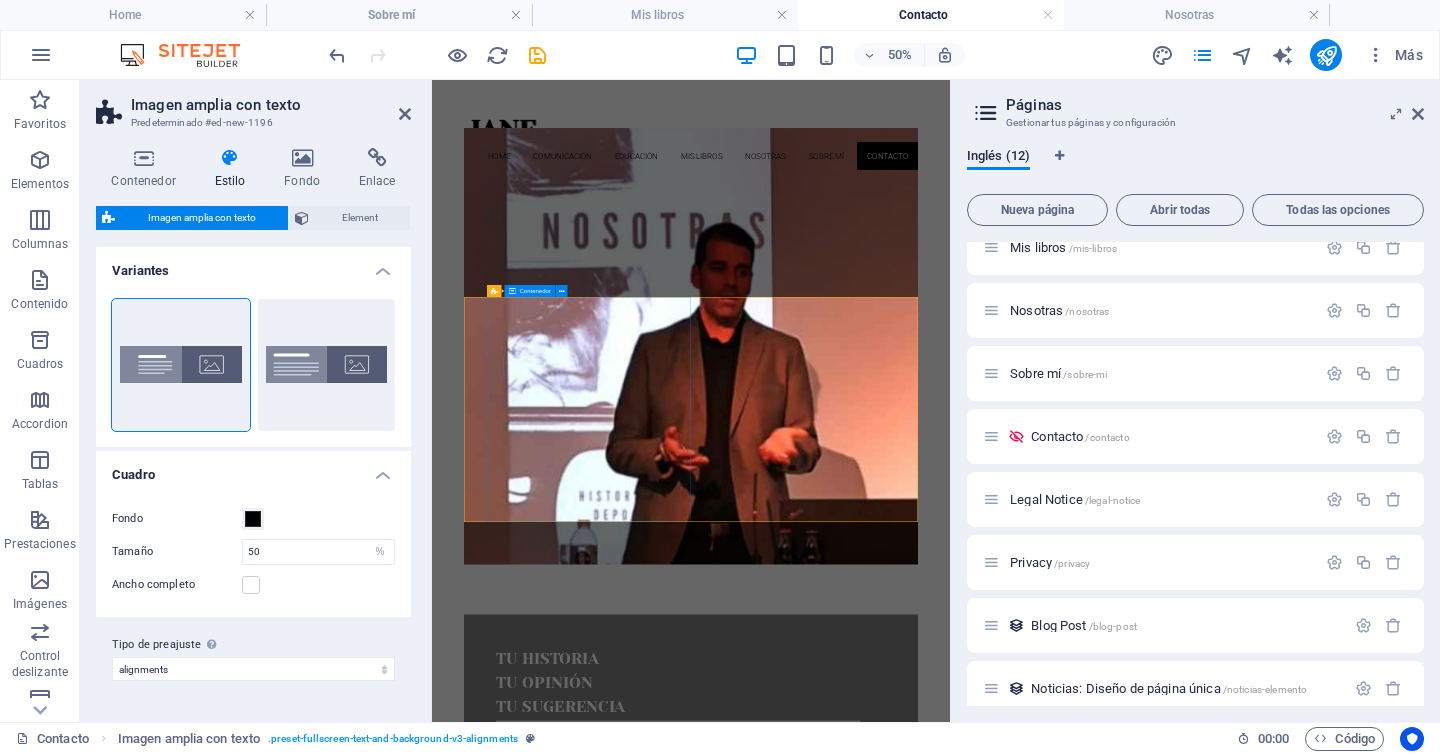 scroll, scrollTop: 0, scrollLeft: 0, axis: both 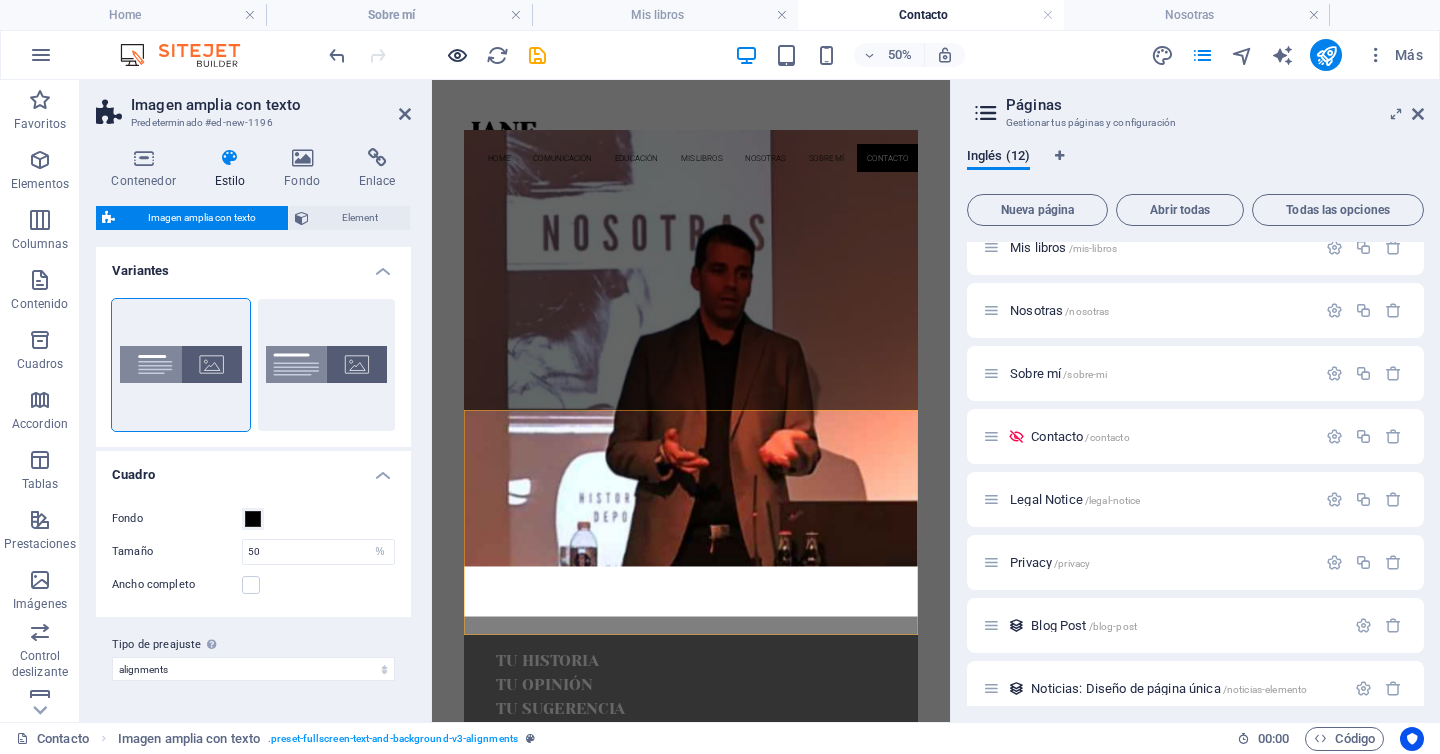 click at bounding box center (457, 55) 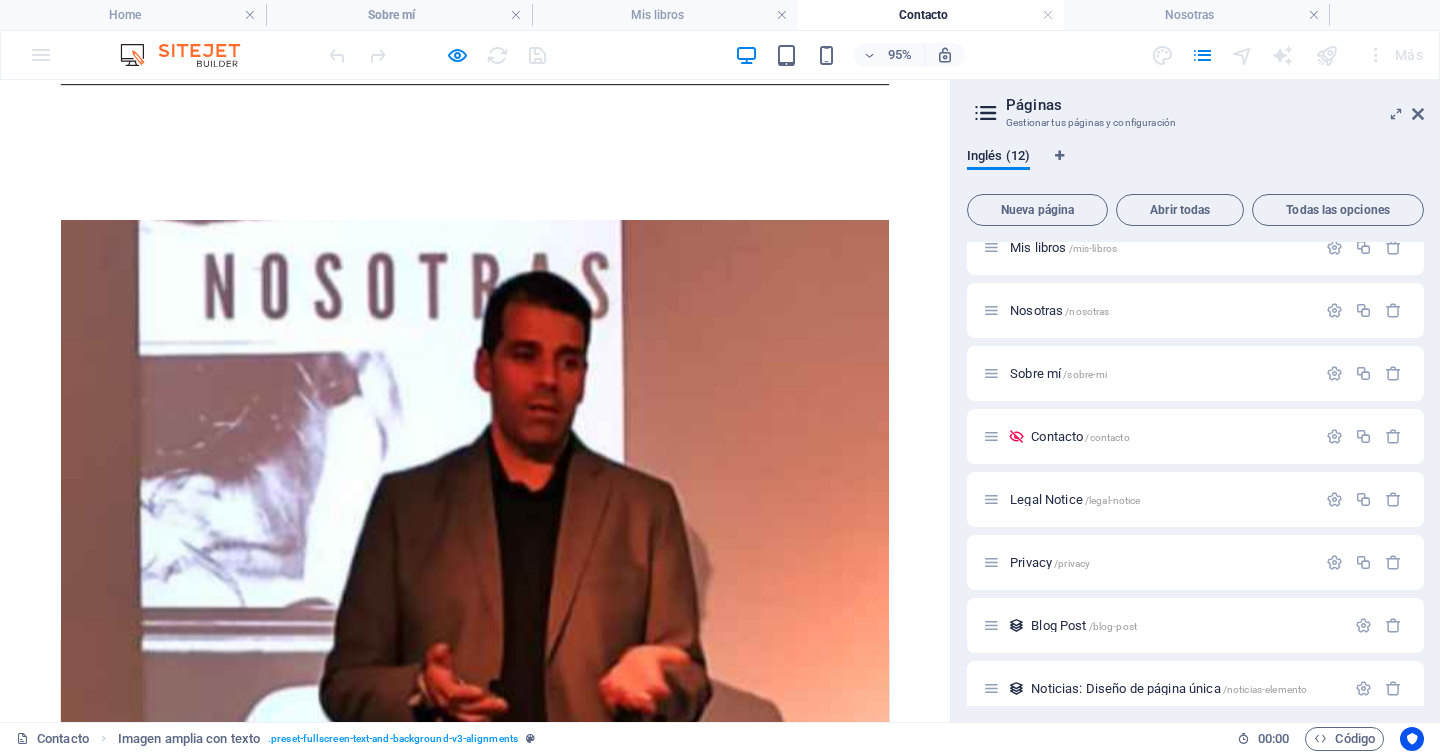 scroll, scrollTop: 0, scrollLeft: 0, axis: both 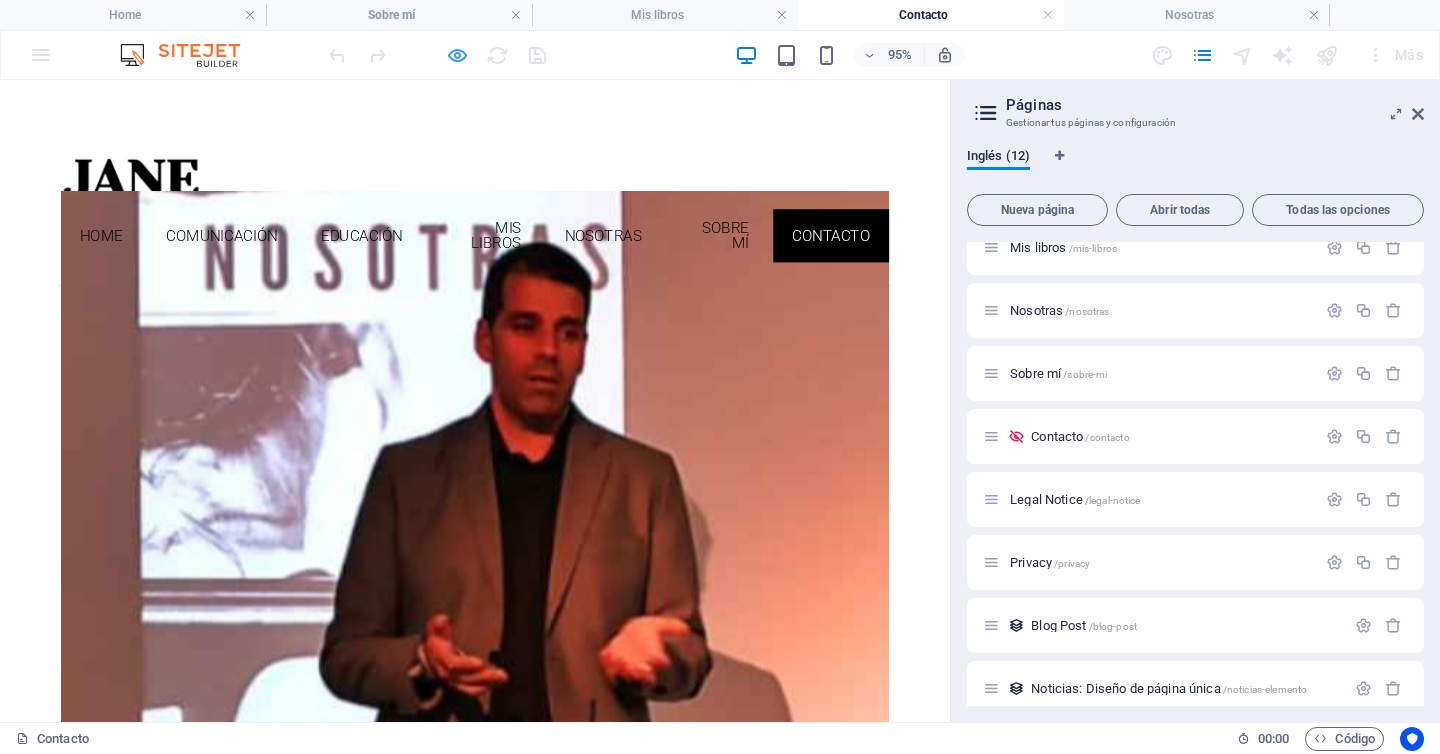 click at bounding box center [457, 55] 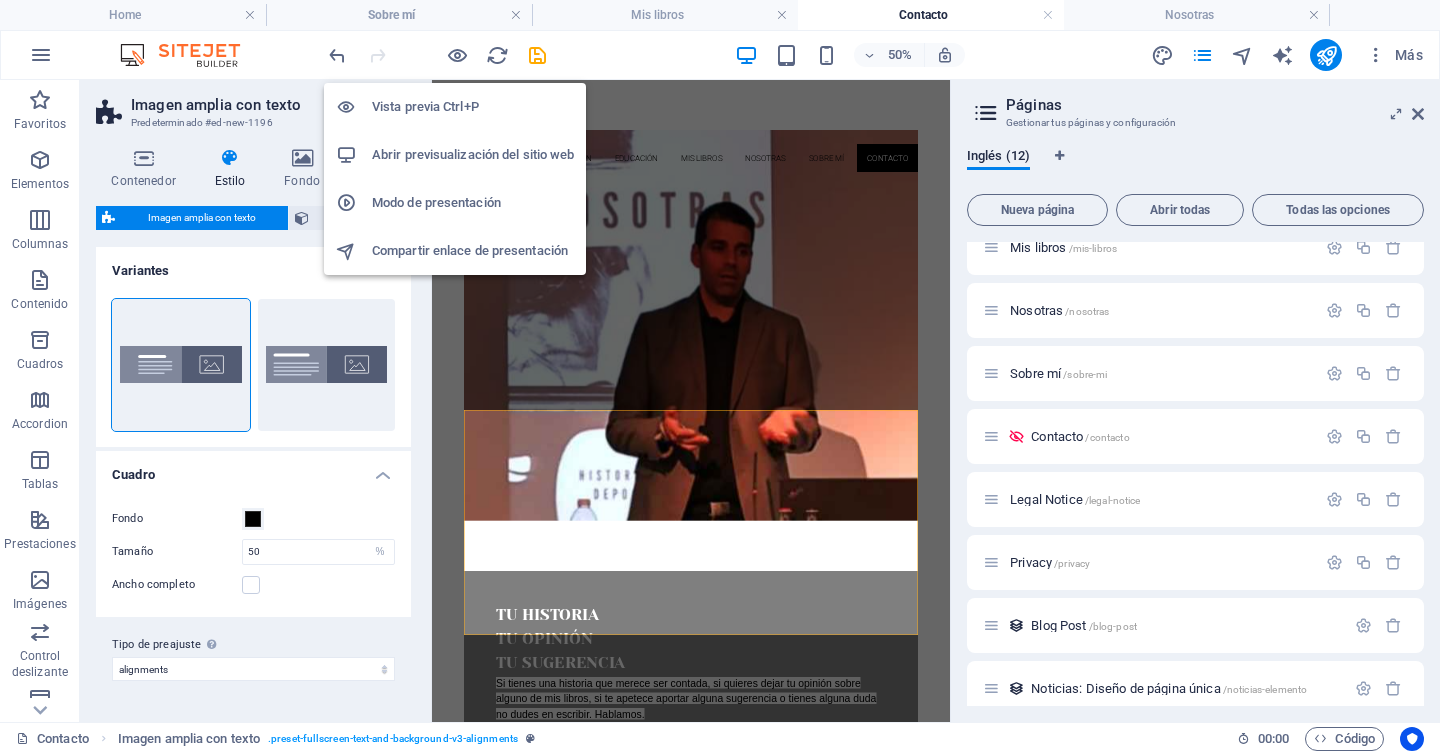 click at bounding box center [950, 571] 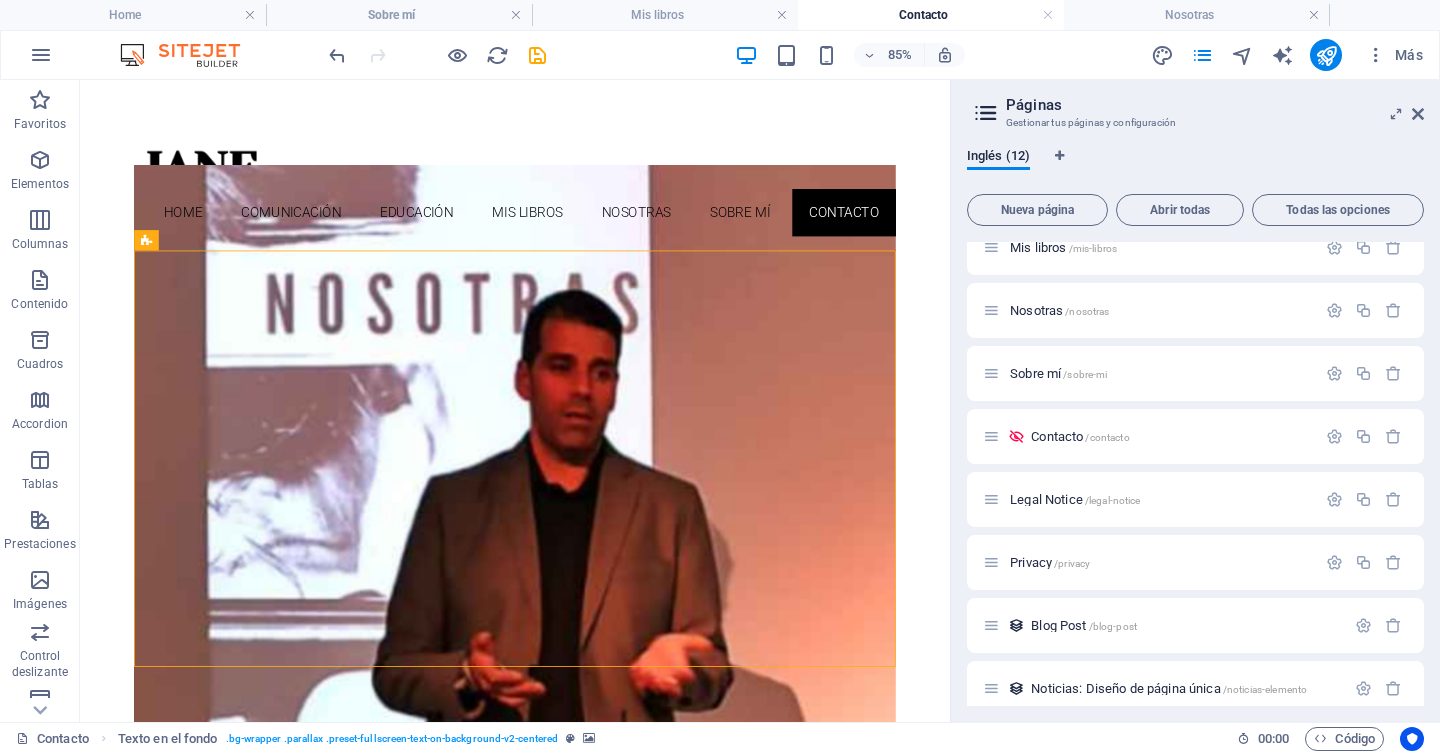 click at bounding box center (592, 571) 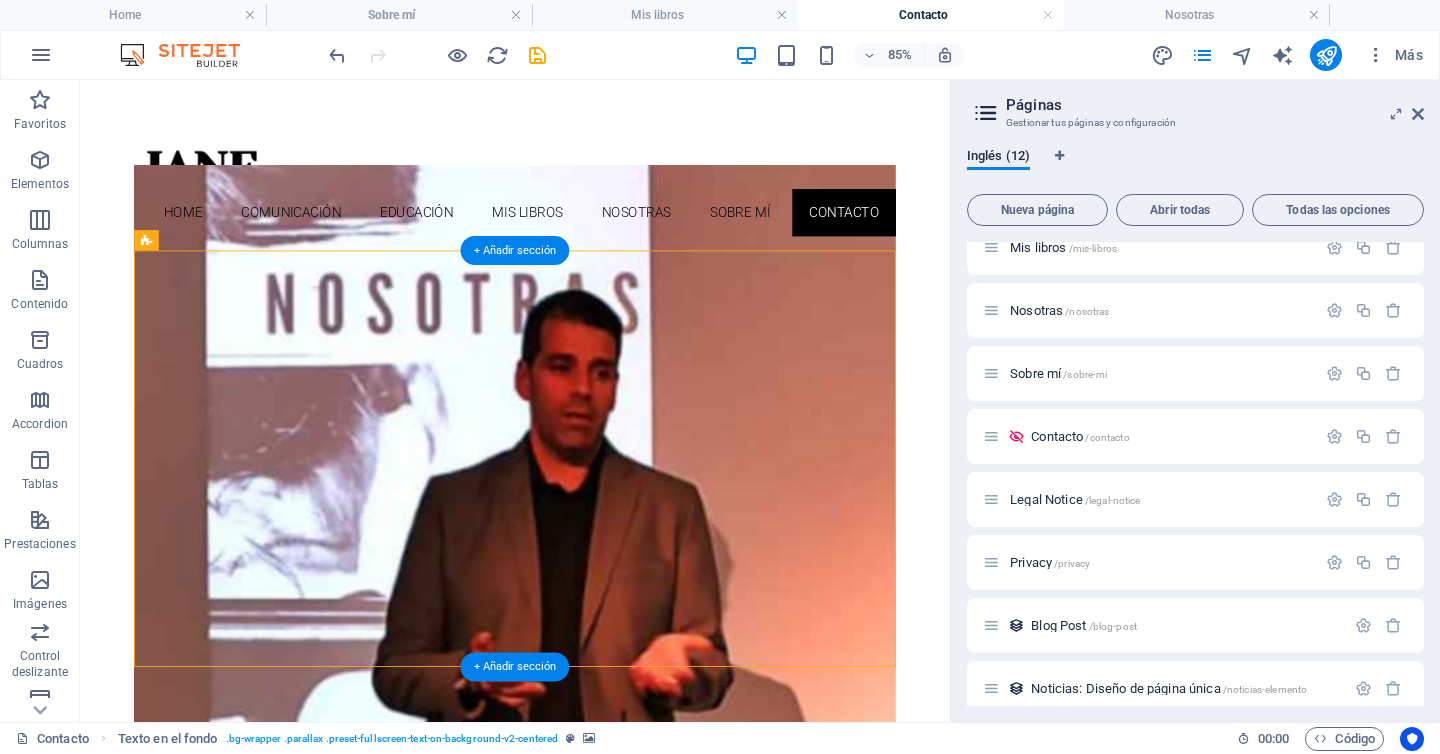 click at bounding box center (592, 571) 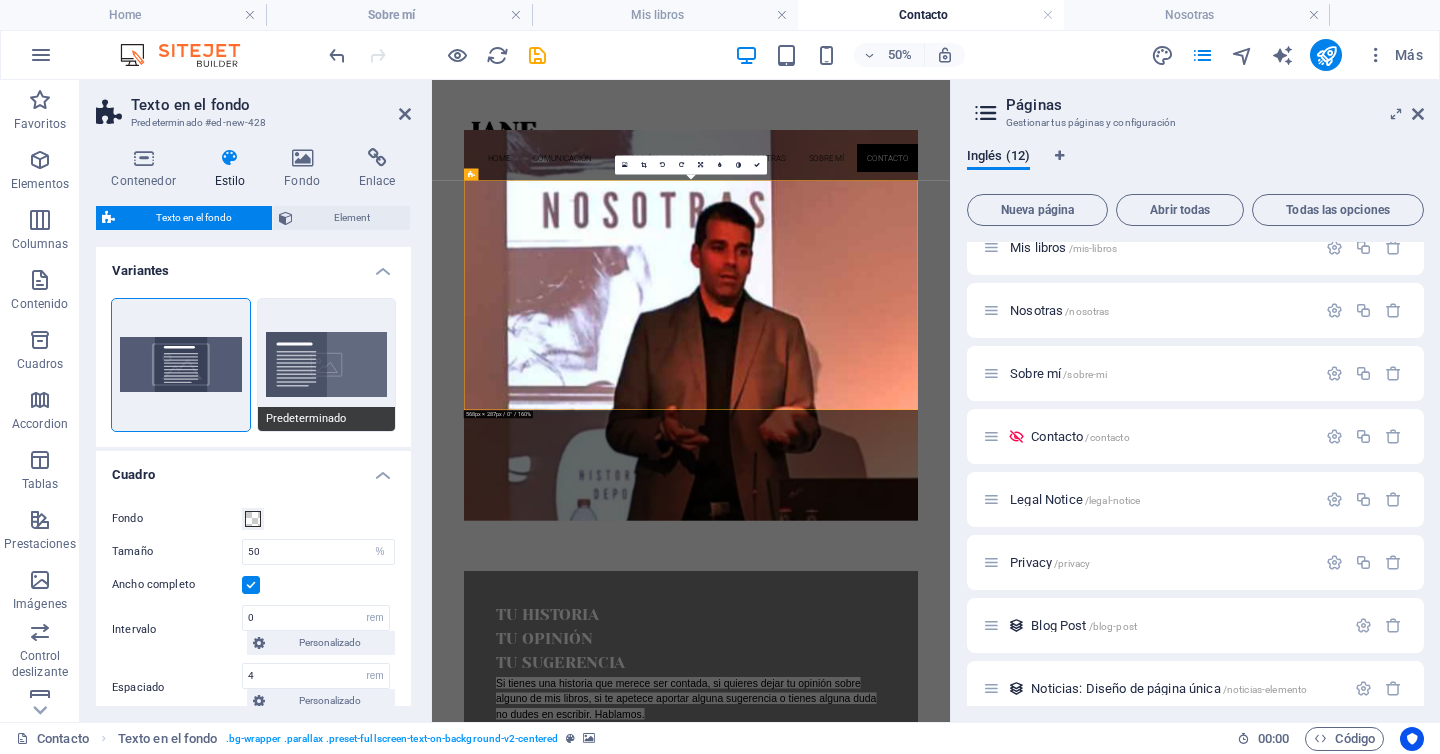 click on "Predeterminado" at bounding box center [327, 365] 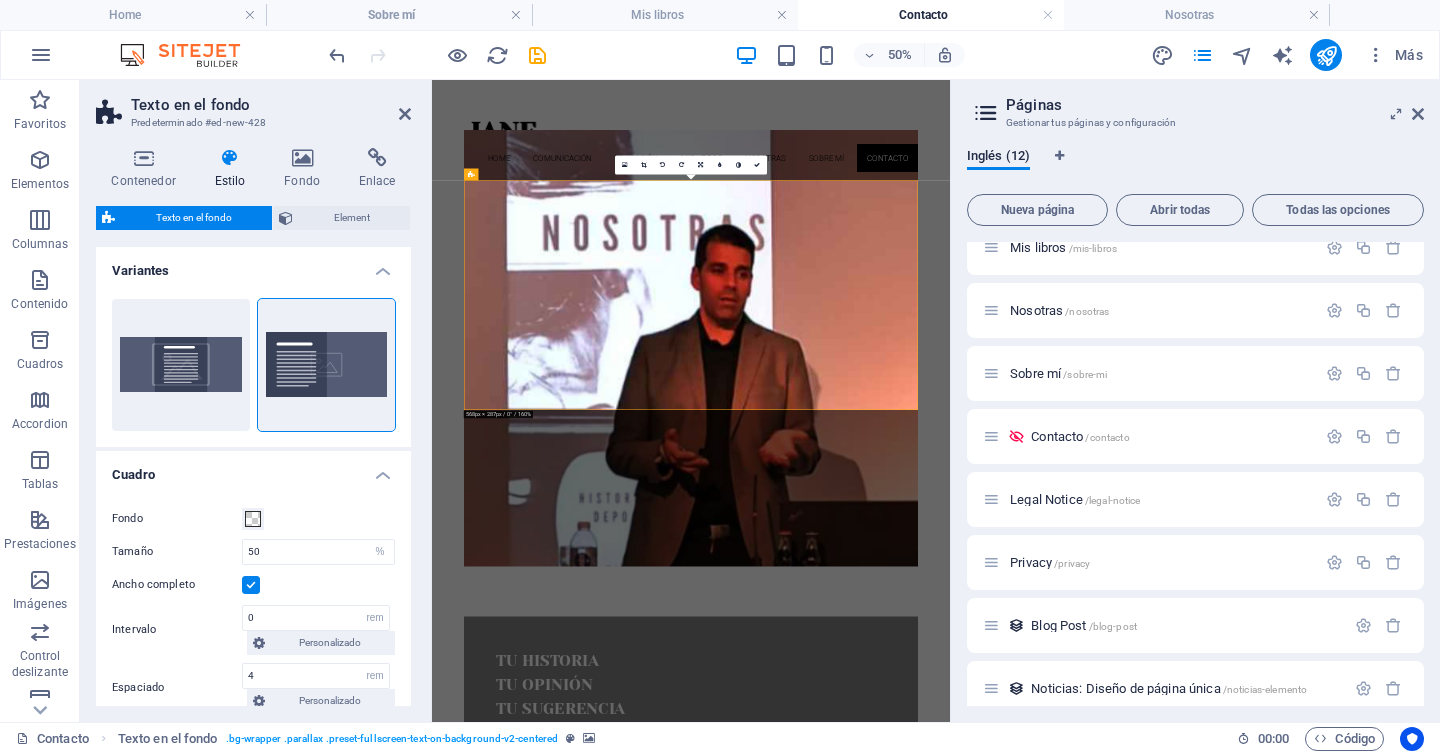 click on "Centrado Predeterminado" at bounding box center (253, 365) 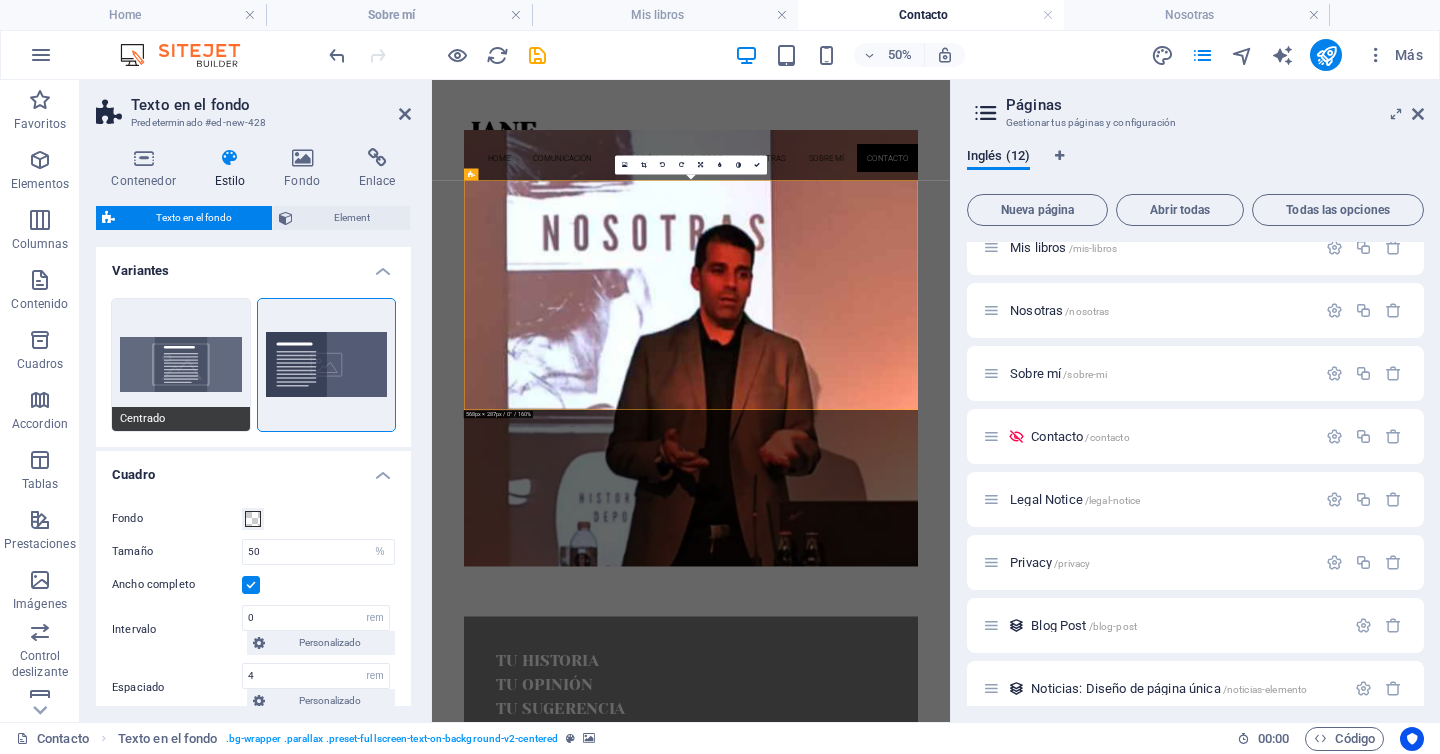 click on "Centrado" at bounding box center (181, 365) 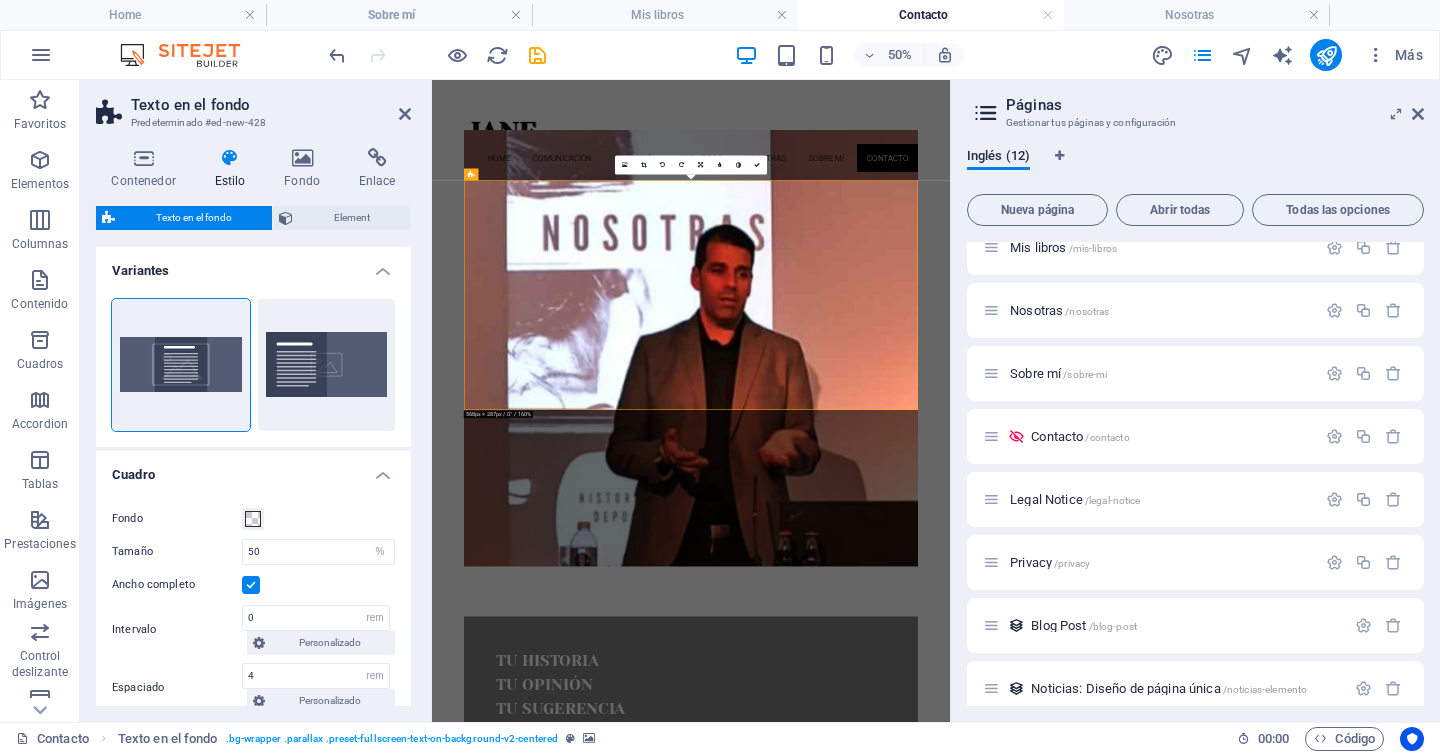 click at bounding box center (230, 158) 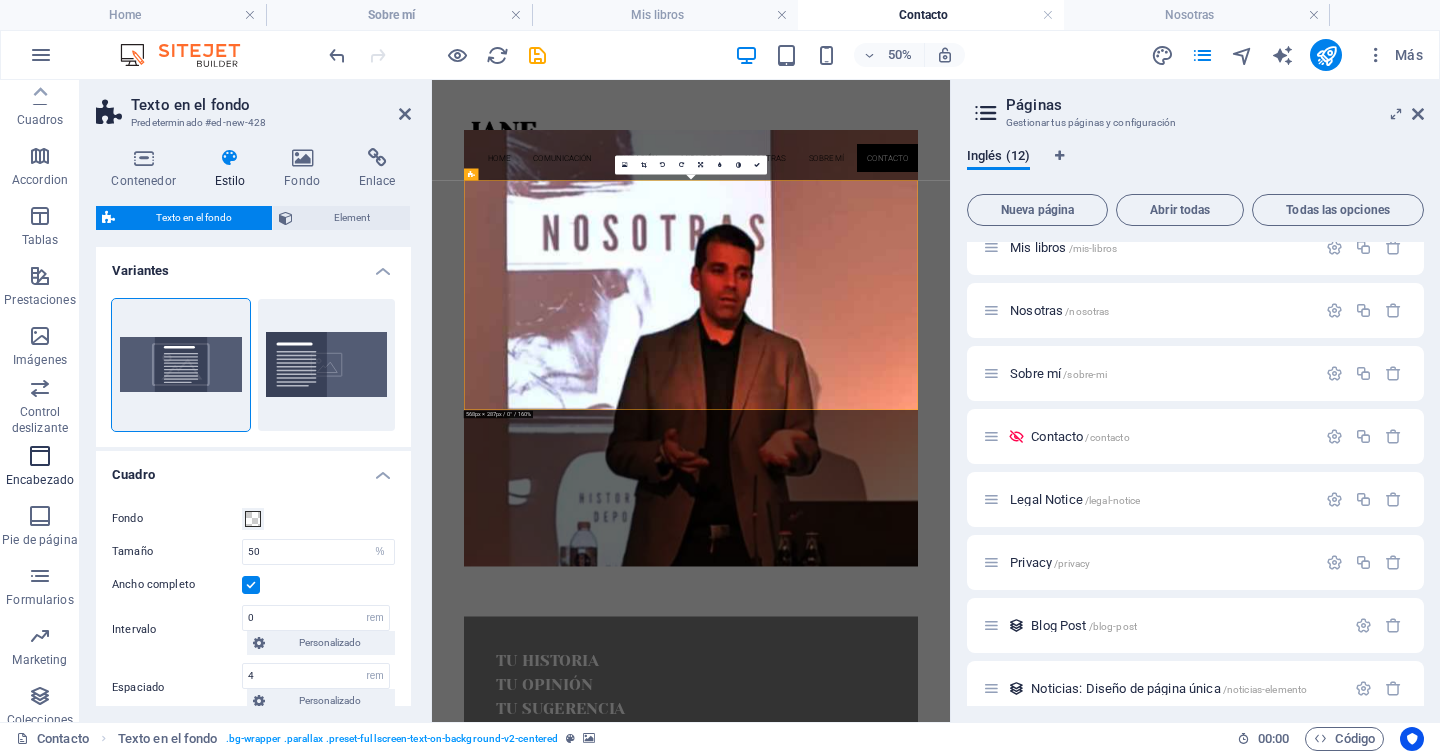 scroll, scrollTop: 258, scrollLeft: 0, axis: vertical 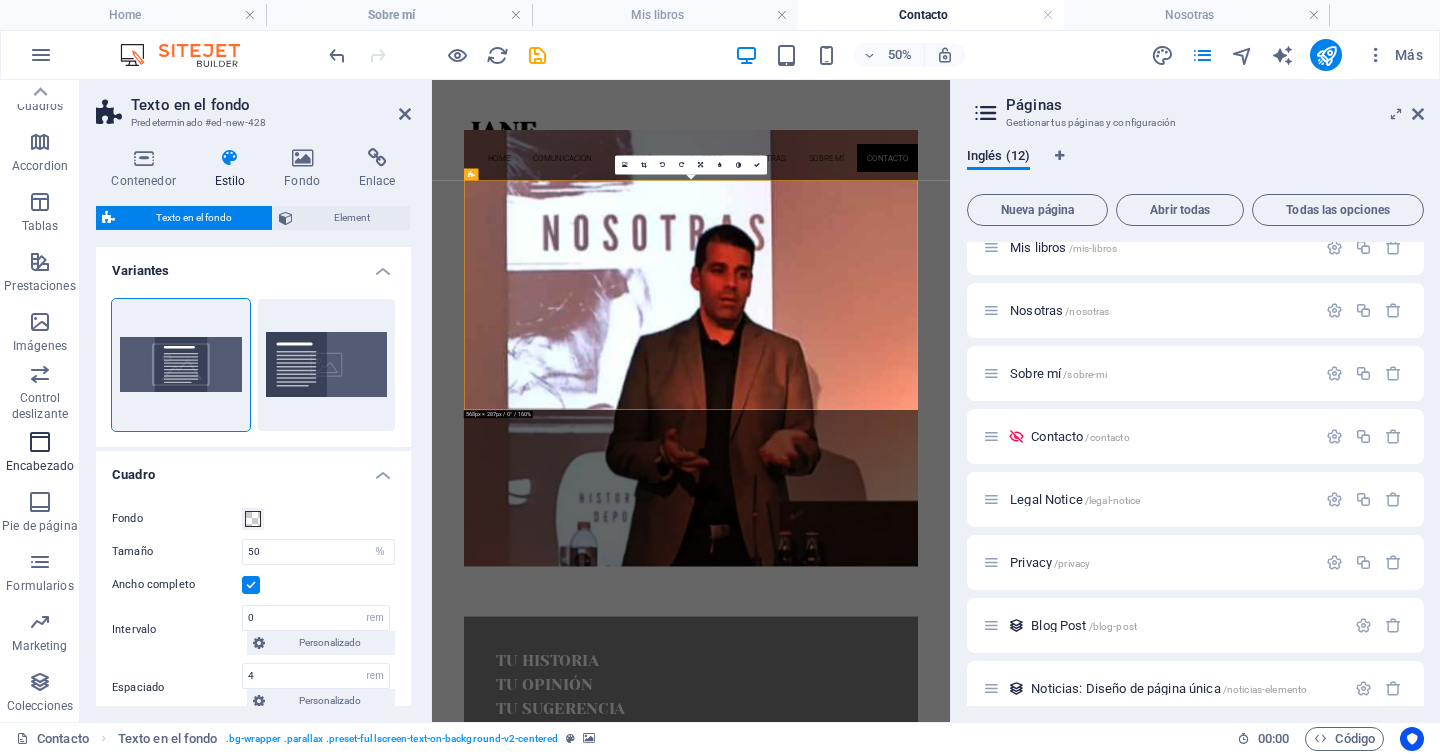 click at bounding box center [40, 442] 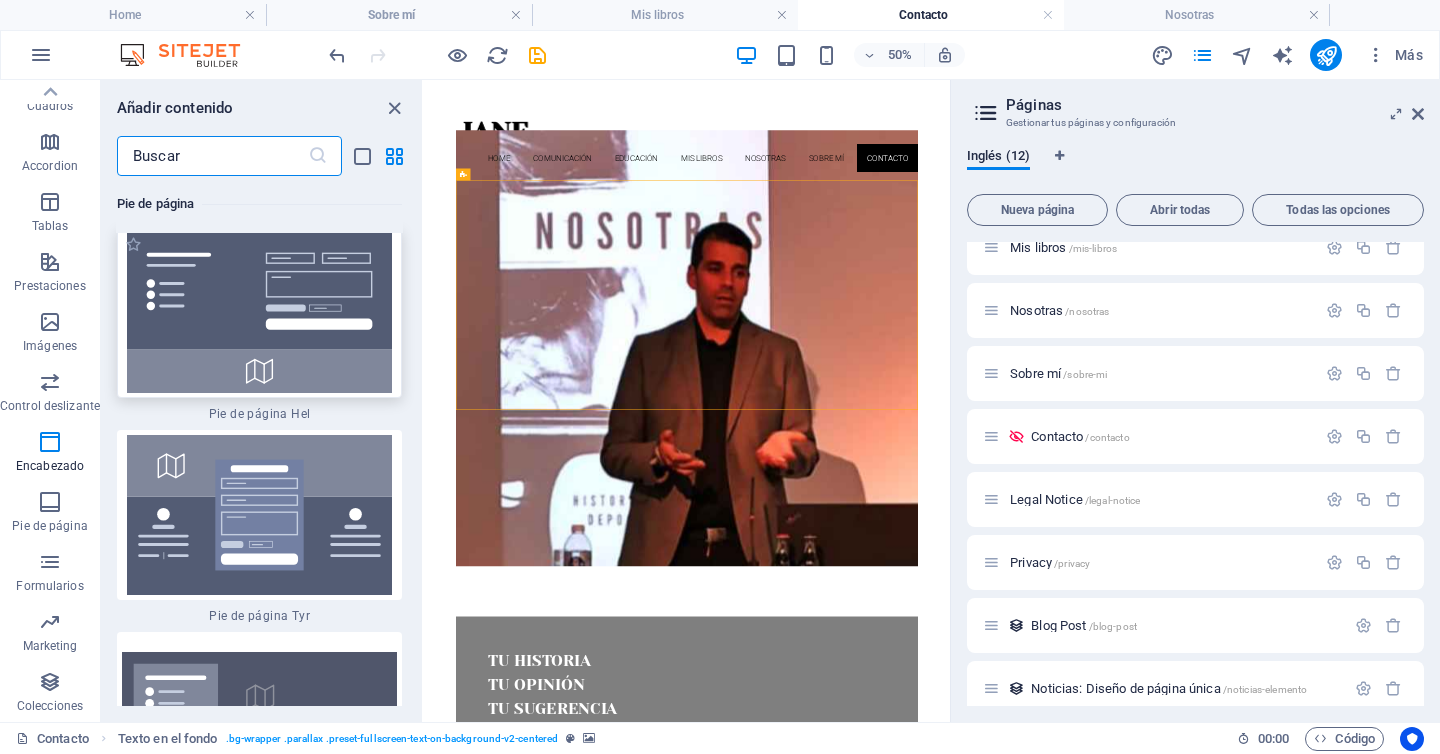 scroll, scrollTop: 26749, scrollLeft: 0, axis: vertical 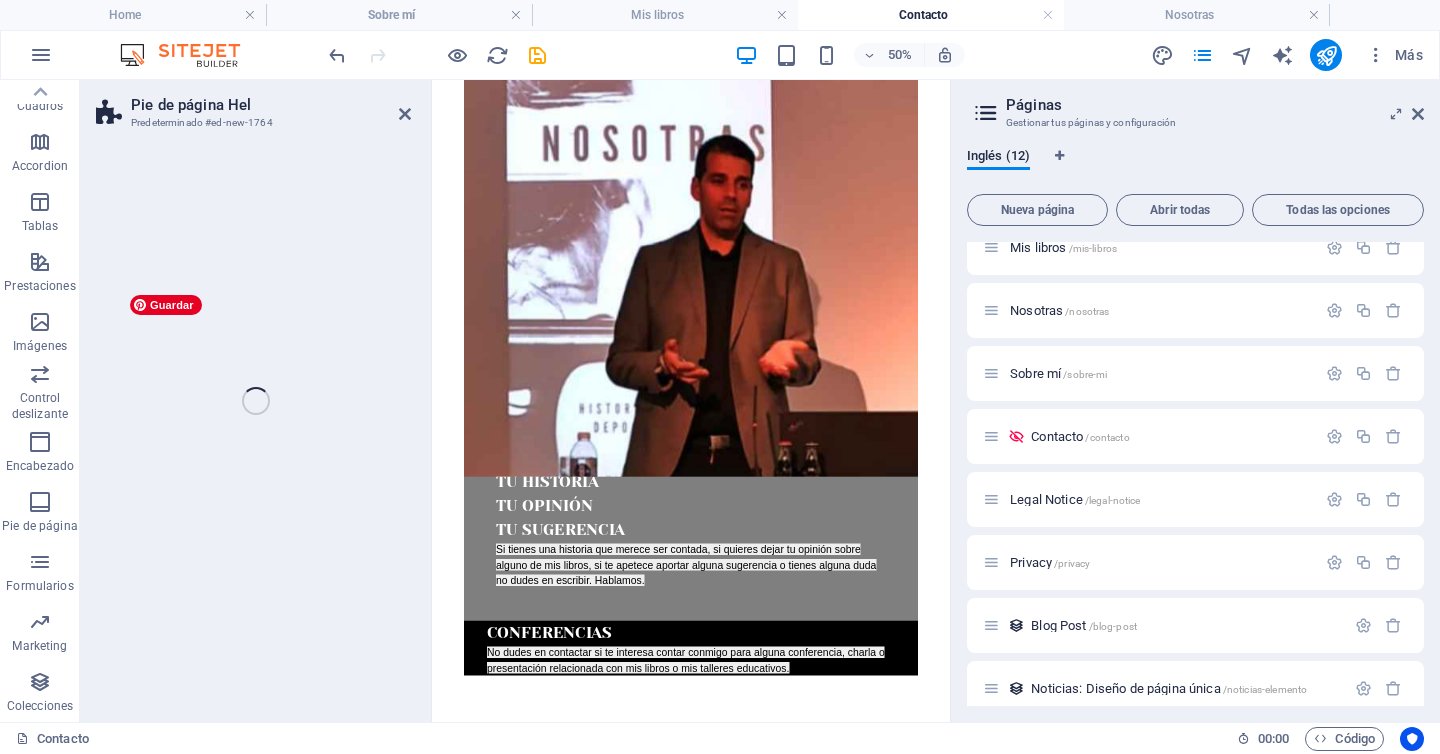 select on "%" 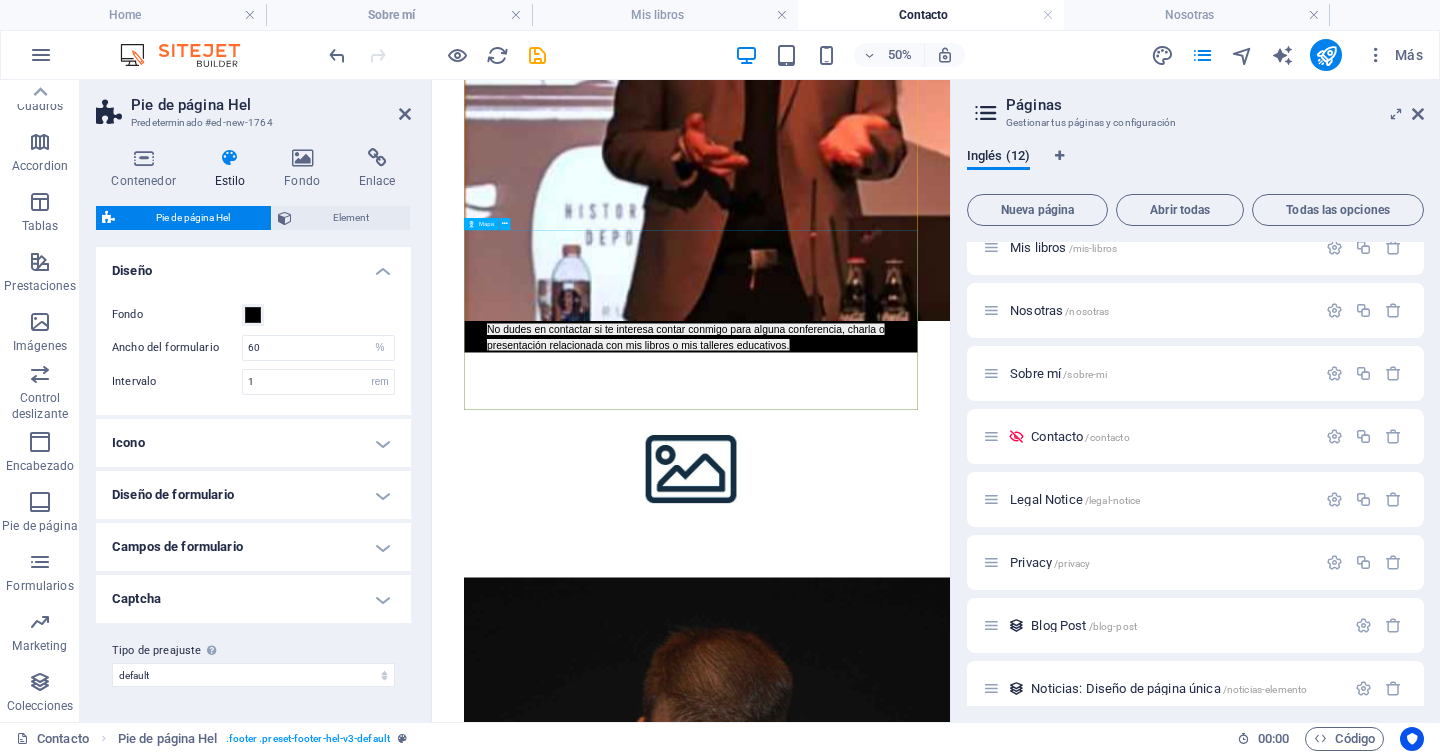scroll, scrollTop: 984, scrollLeft: 0, axis: vertical 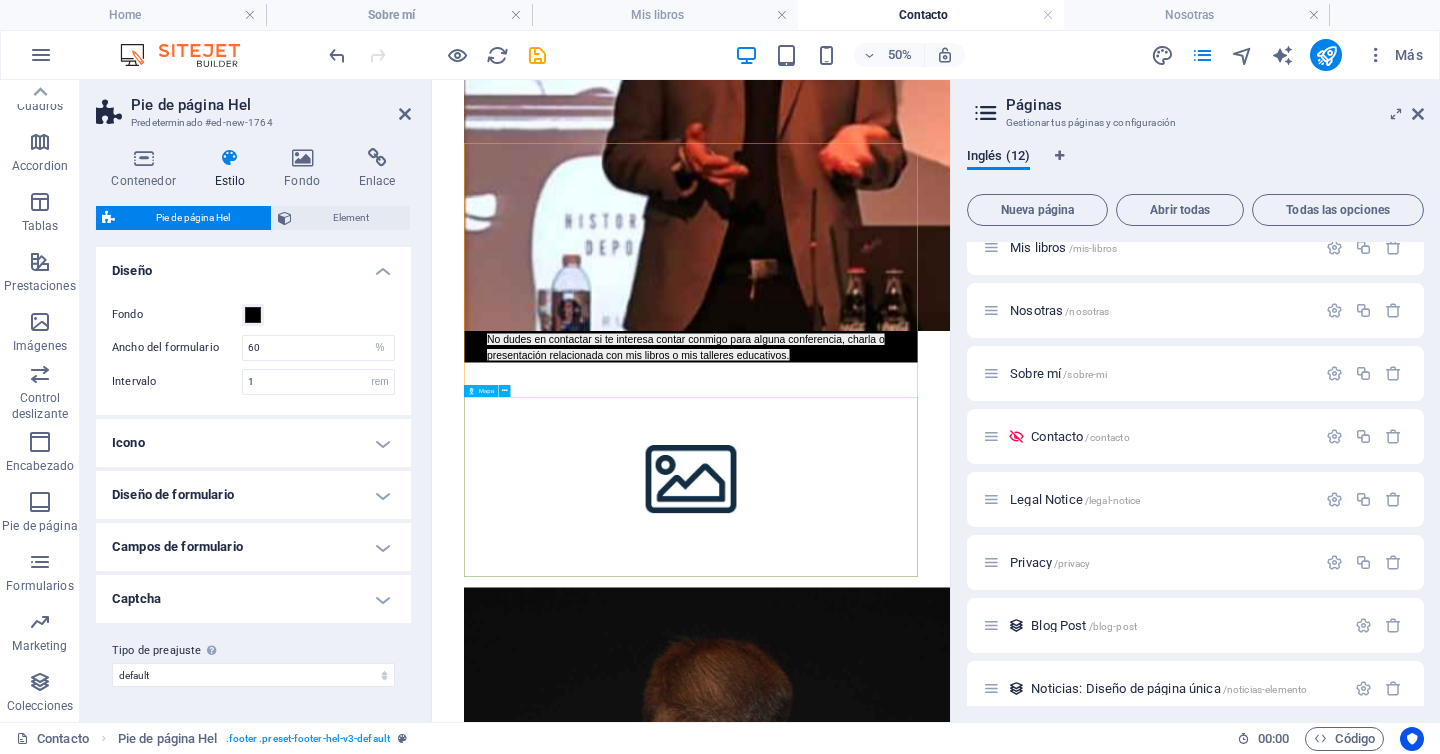 click at bounding box center [950, 3157] 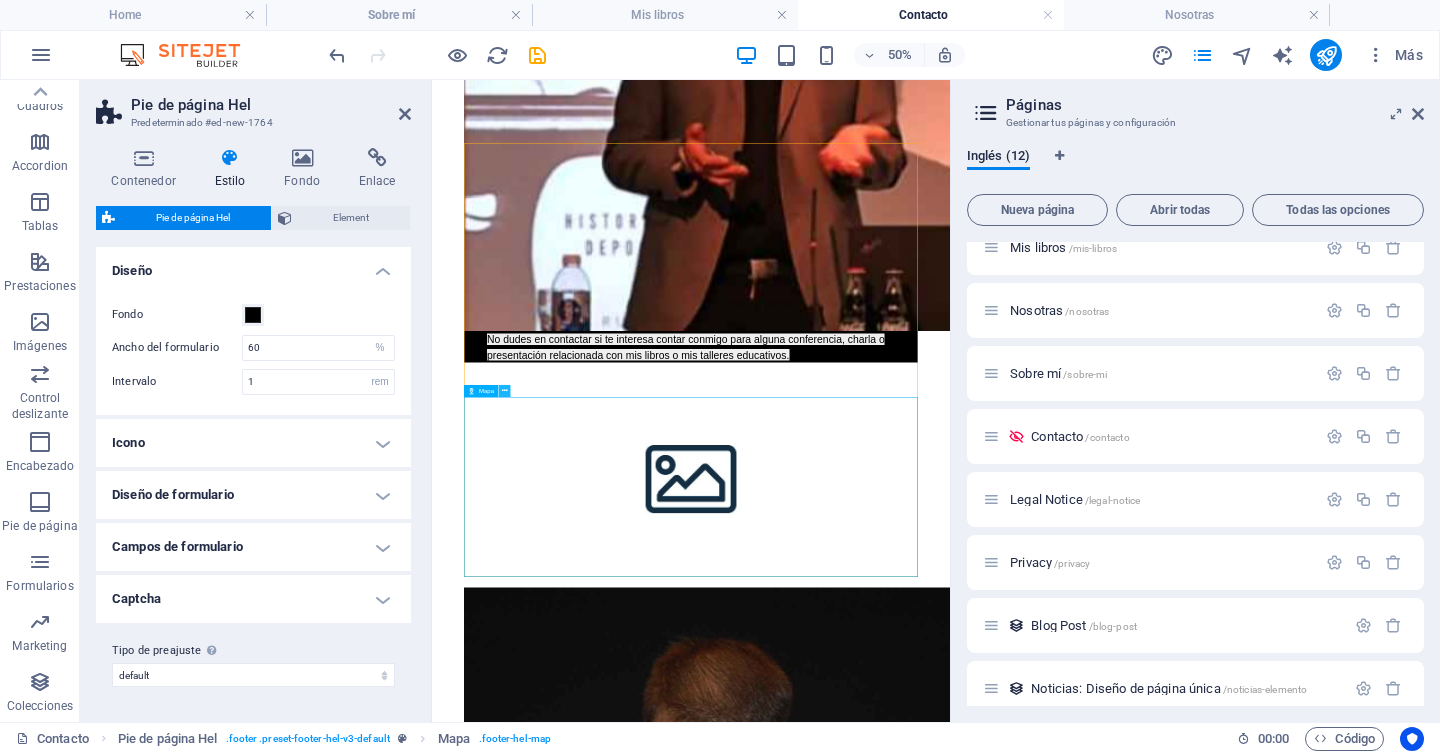 click at bounding box center [505, 391] 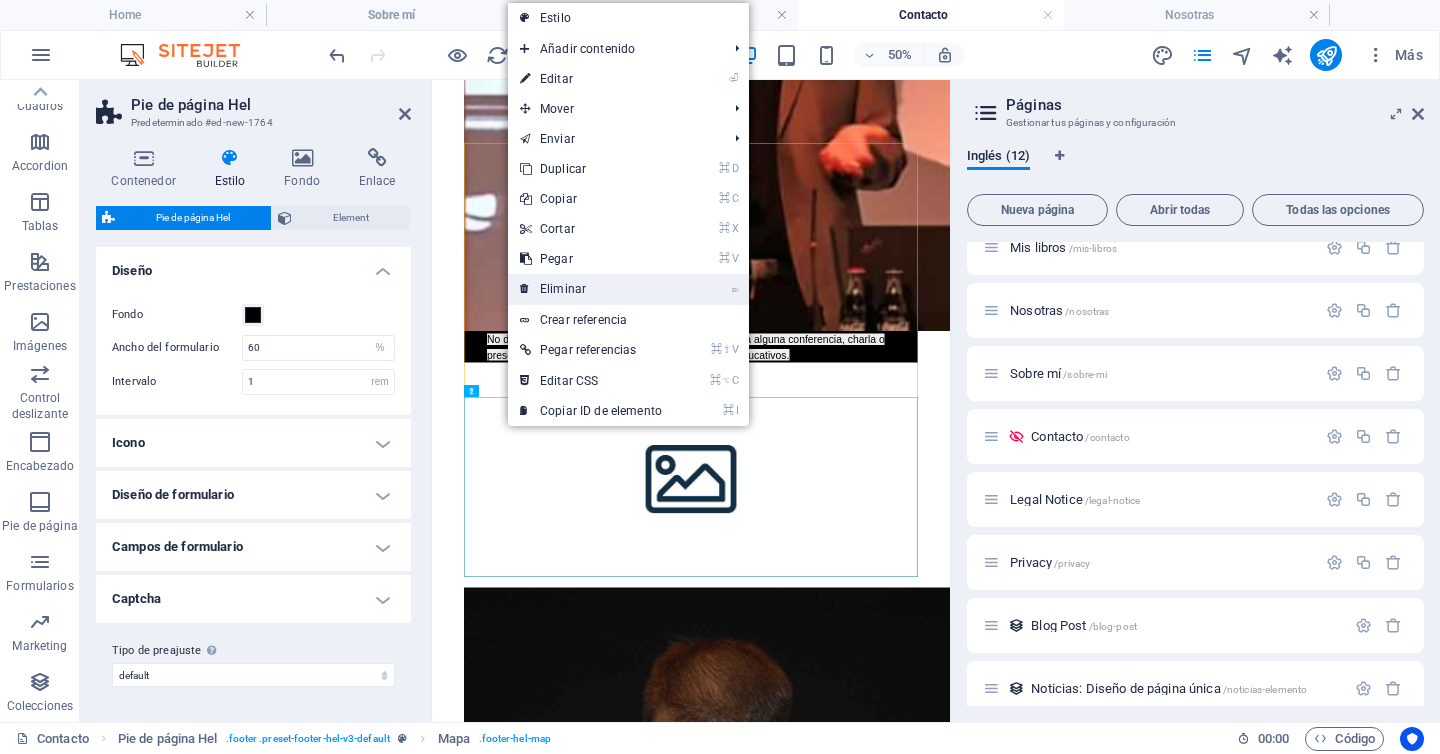 click on "⌦  Eliminar" at bounding box center (591, 289) 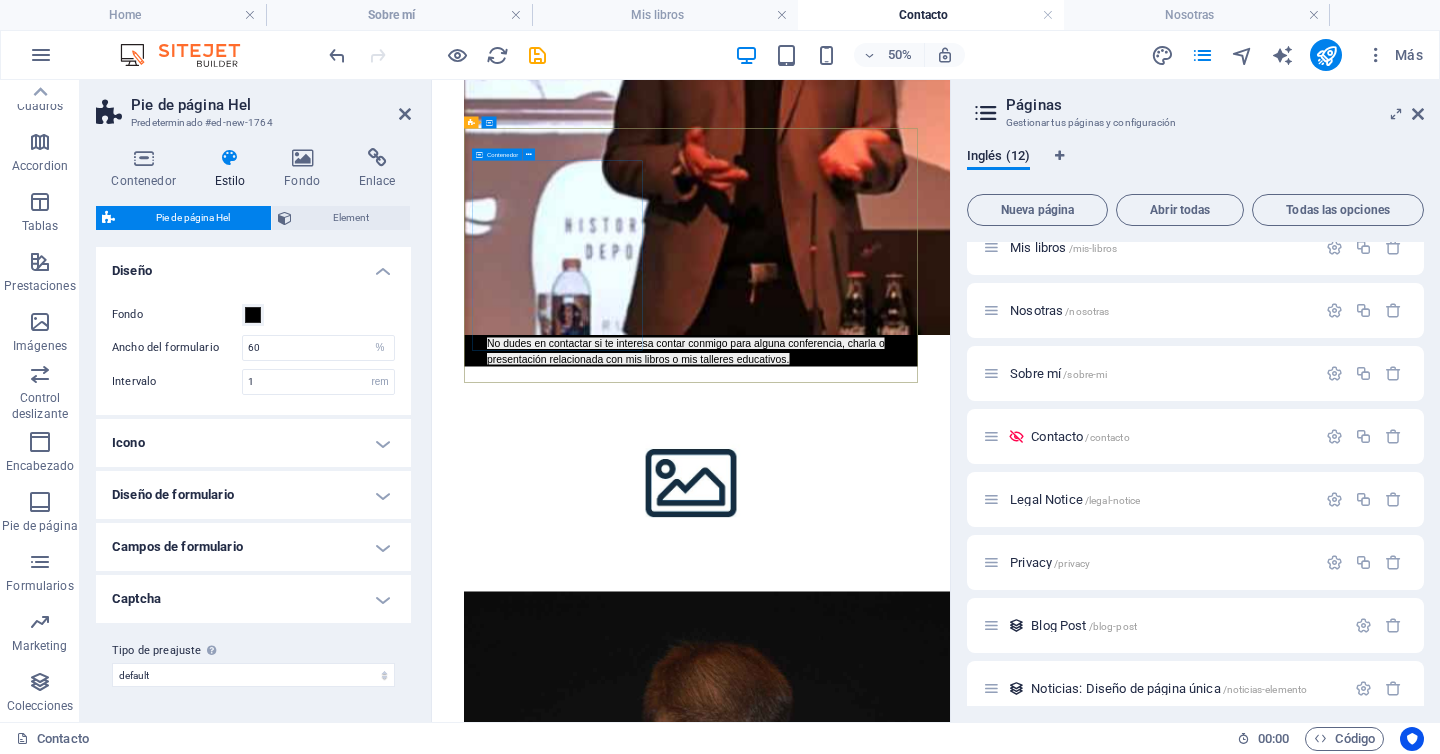 scroll, scrollTop: 967, scrollLeft: 0, axis: vertical 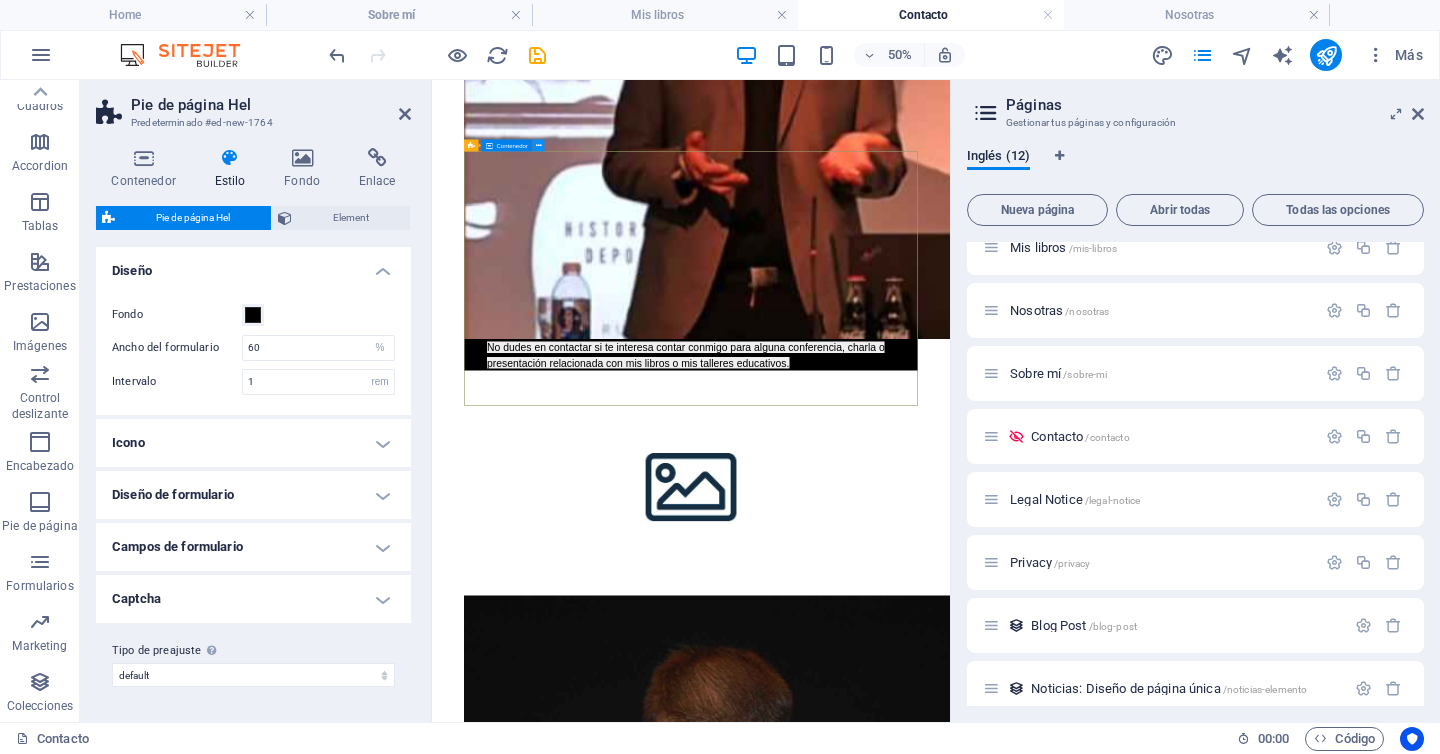 click at bounding box center (539, 145) 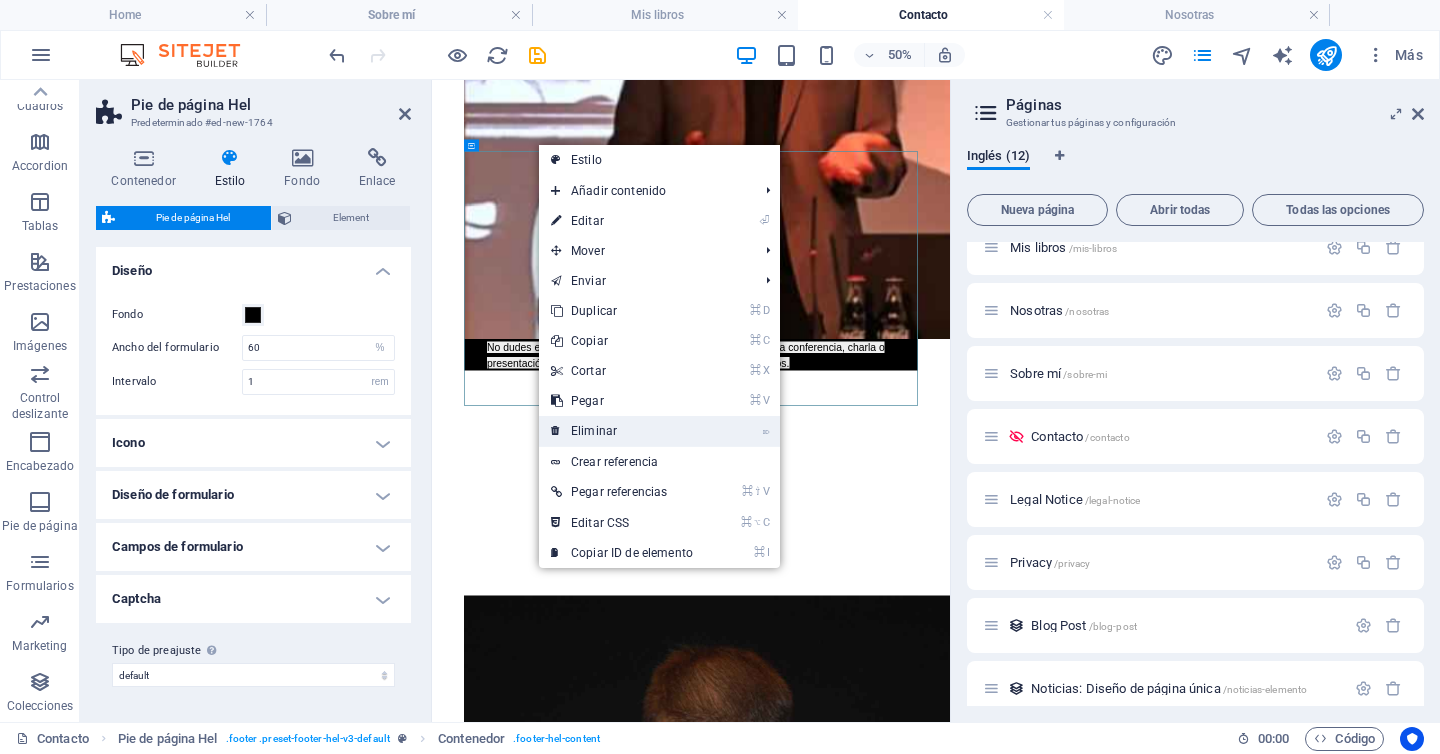 click on "⌦  Eliminar" at bounding box center (622, 431) 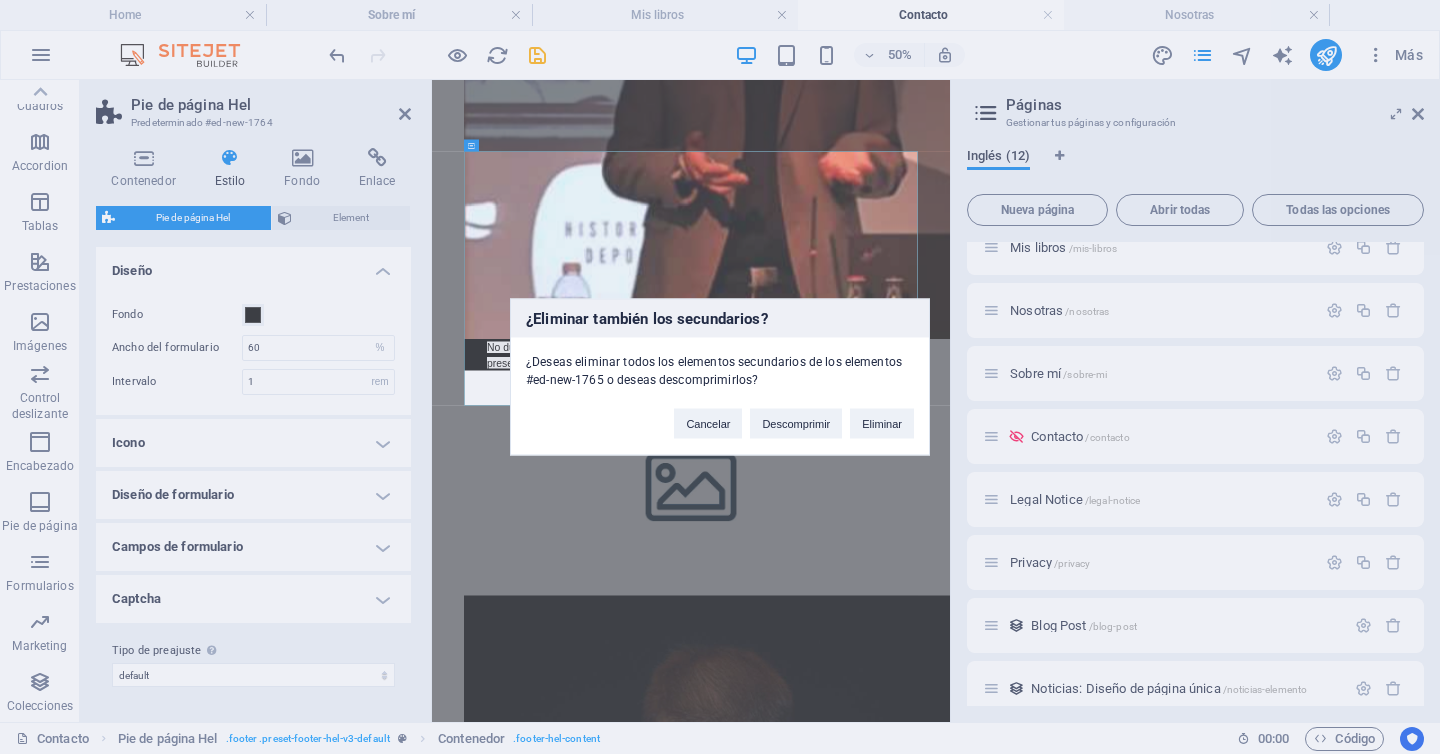 click on "Eliminar" at bounding box center (882, 424) 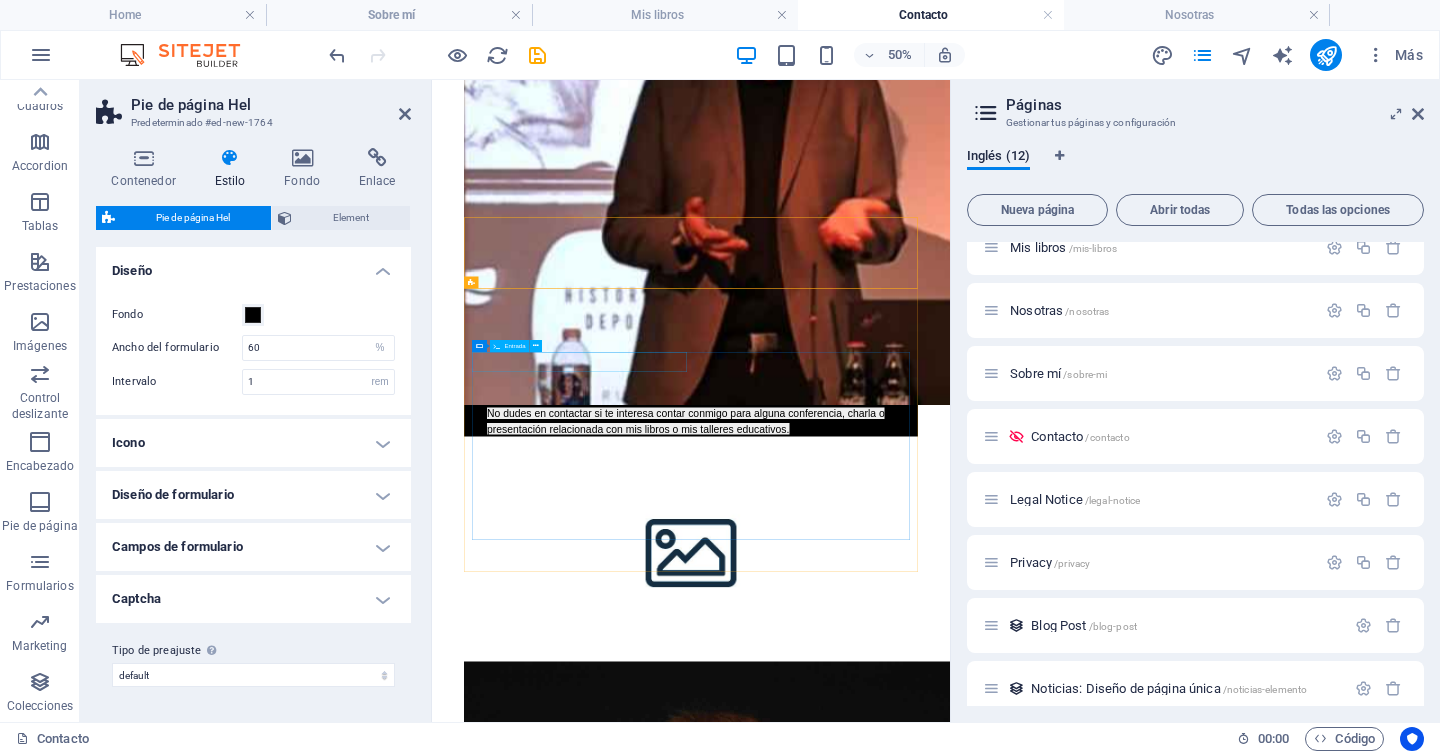 click on "Skip to main content
Home Comunicación Educación Mis libros Nosotras Sobre mí Contacto Tu historia Tu opinión Tu sugerencia Si tienes una historia que merece ser contada, si quieres dejar tu opinión sobre alguno de mis libros, si te apetece aportar alguna sugerencia o tienes alguna duda no dudes en escribir. Hablamos.    CONFERENCIAS No dudes en contactar si te interesa contar conmigo para alguna conferencia, charla o presentación relacionada con mis libros o mis talleres educativos. Suelta el contenido aquí o  Añadir elementos  Pegar portapapeles CONTACTA CON RUBÉN   I have read and understand the privacy policy. ¿Ilegible? Cargar nuevo Send Phone Call me! +1-123-456-7890 Social Facebook Instagram Twitter Contact rguerrerojerez@gmail.com Legal Notice Privacy" at bounding box center (950, 1372) 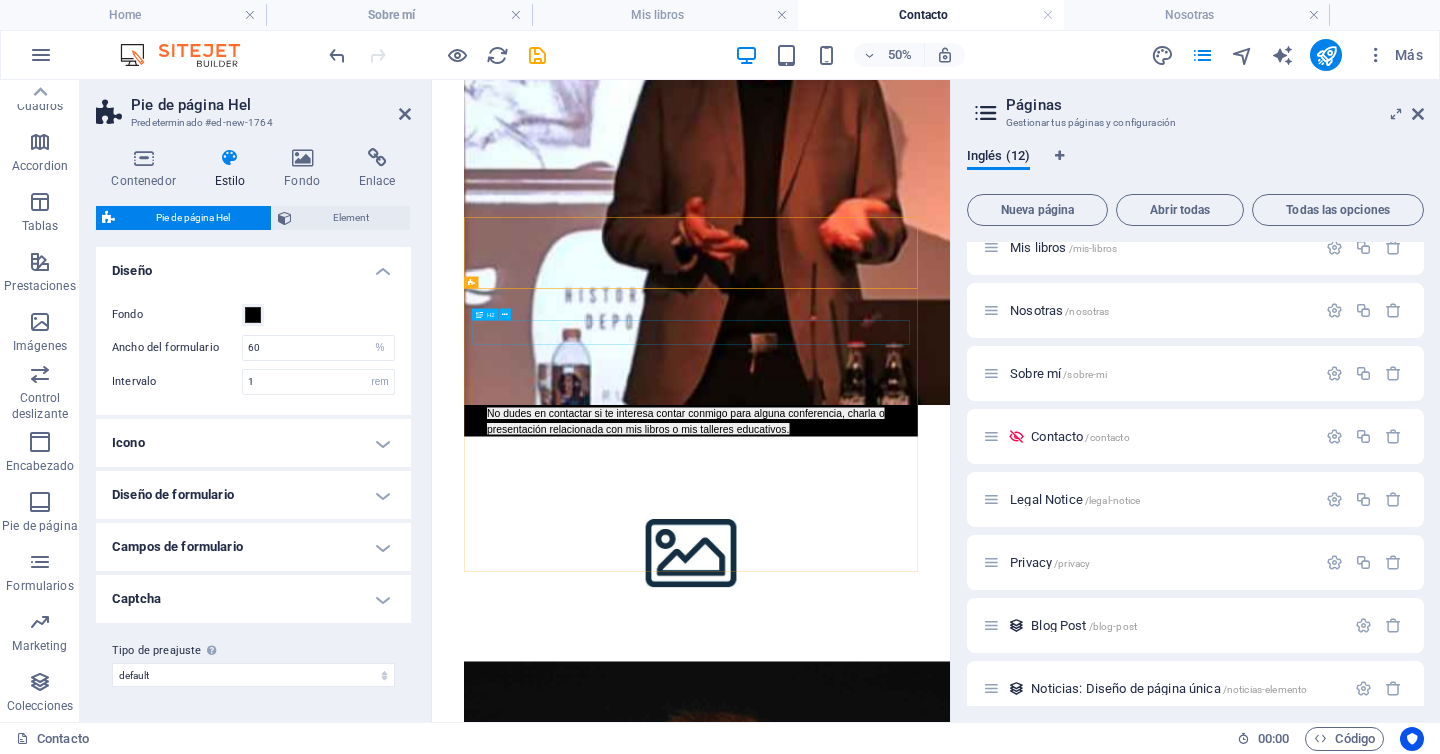 drag, startPoint x: 540, startPoint y: 283, endPoint x: 259, endPoint y: 399, distance: 304.00165 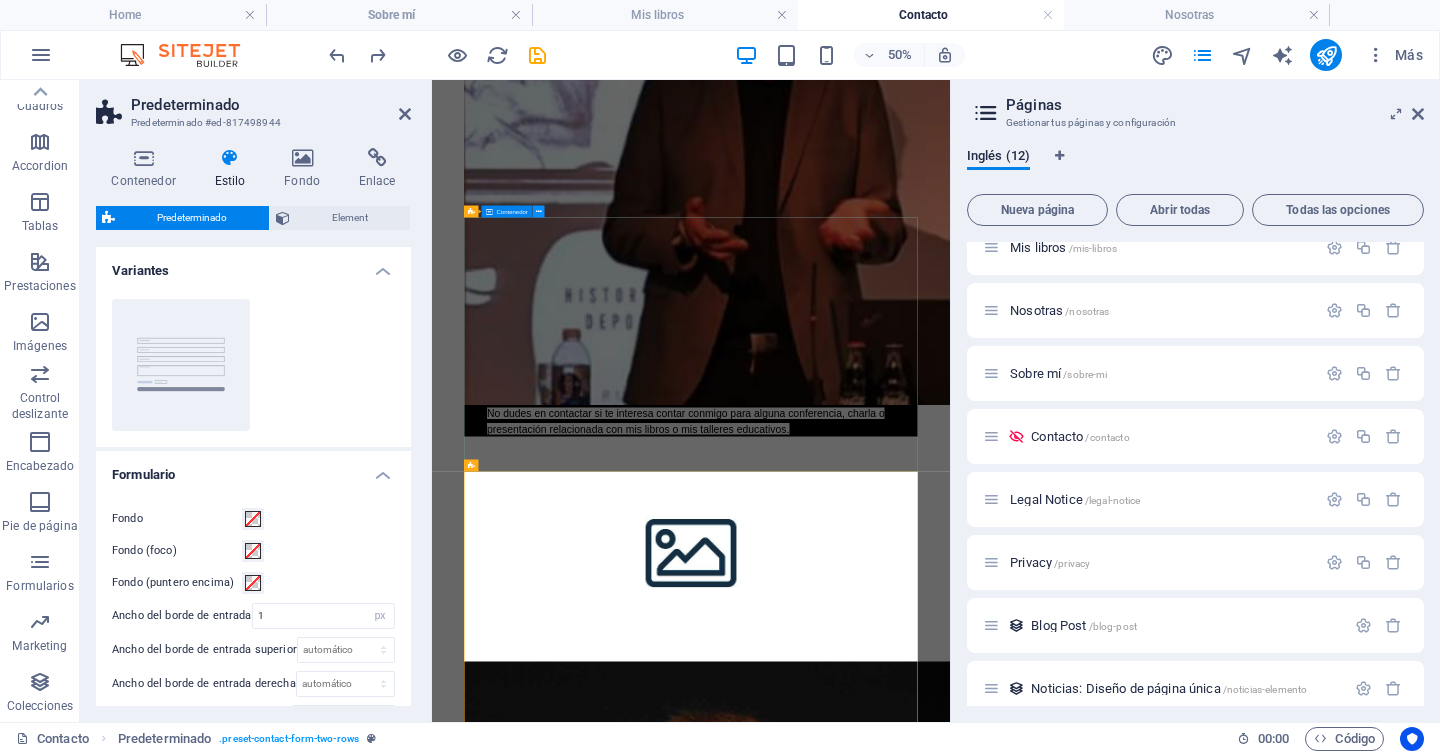 click at bounding box center [539, 211] 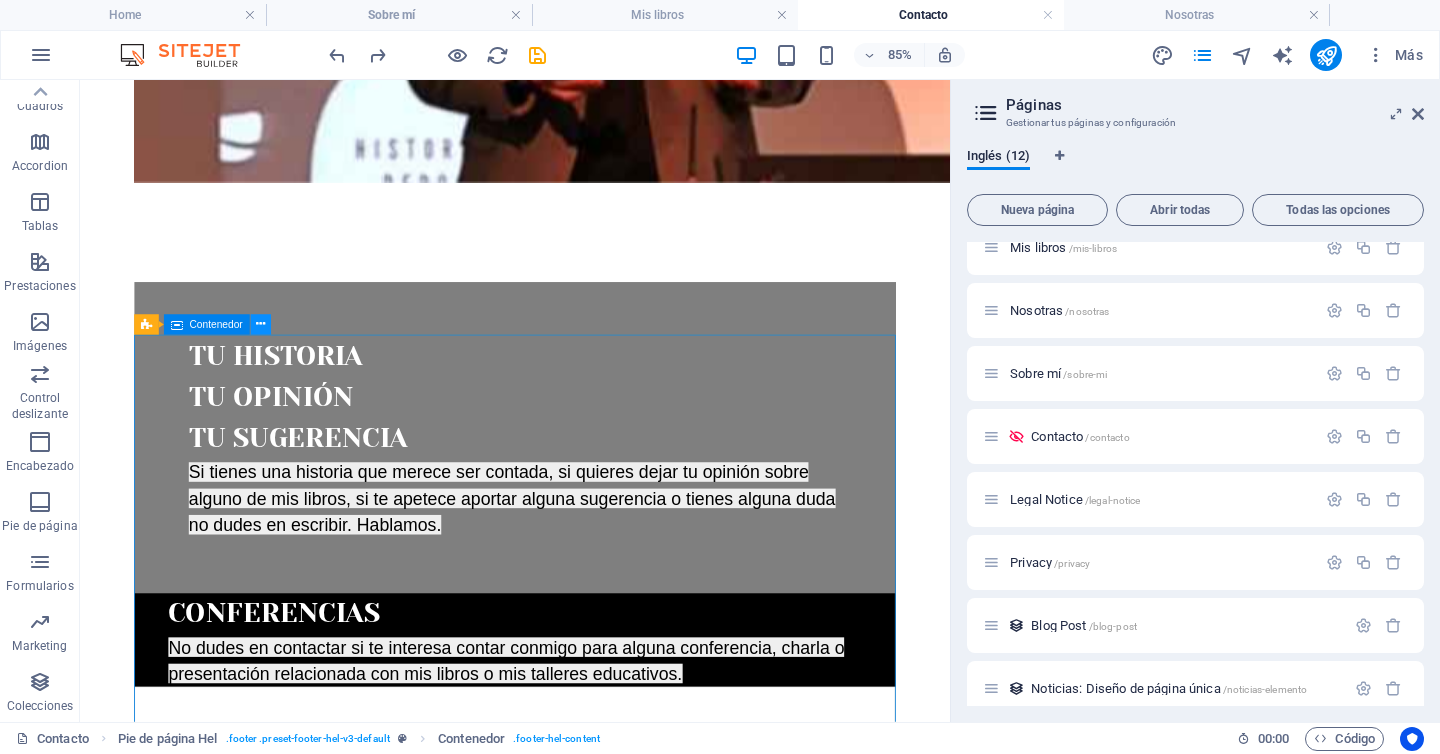 click at bounding box center [260, 325] 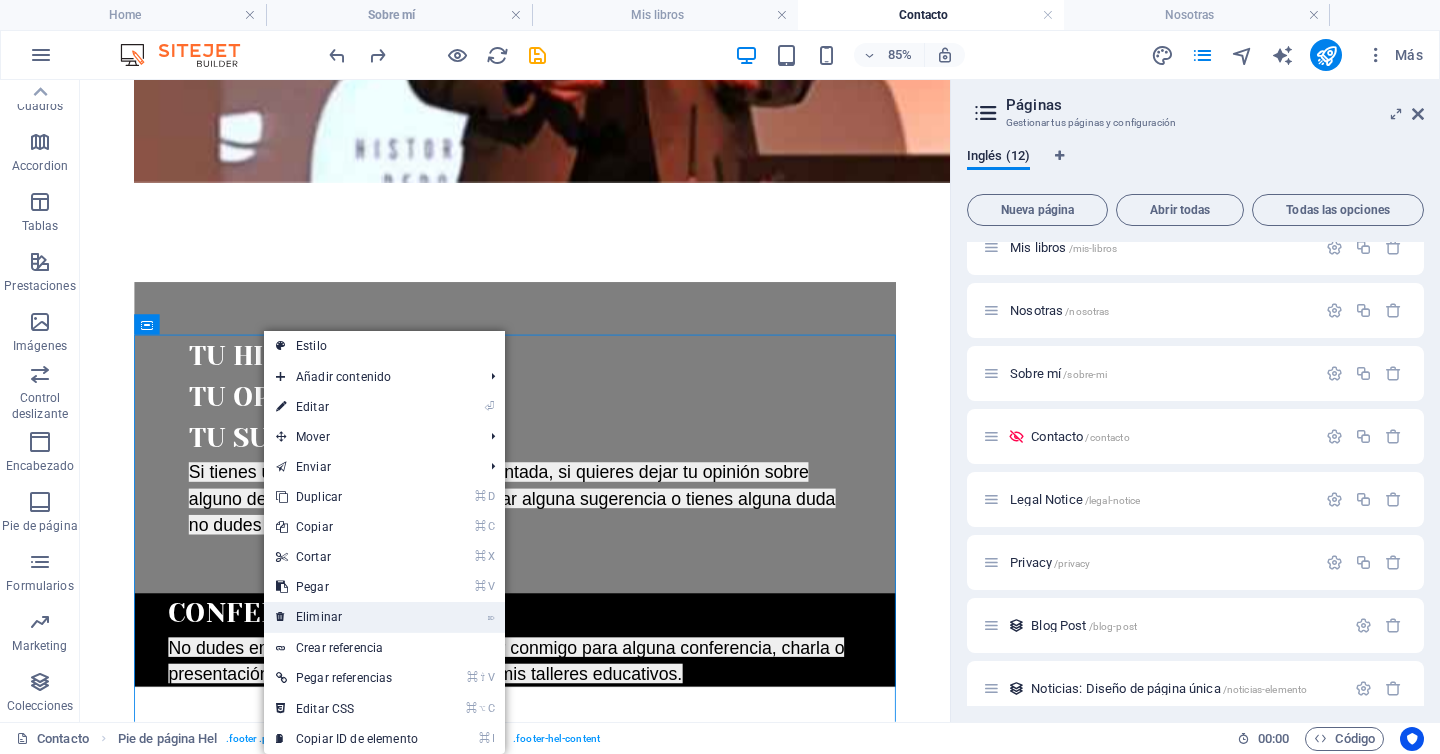 click on "⌦  Eliminar" at bounding box center (347, 617) 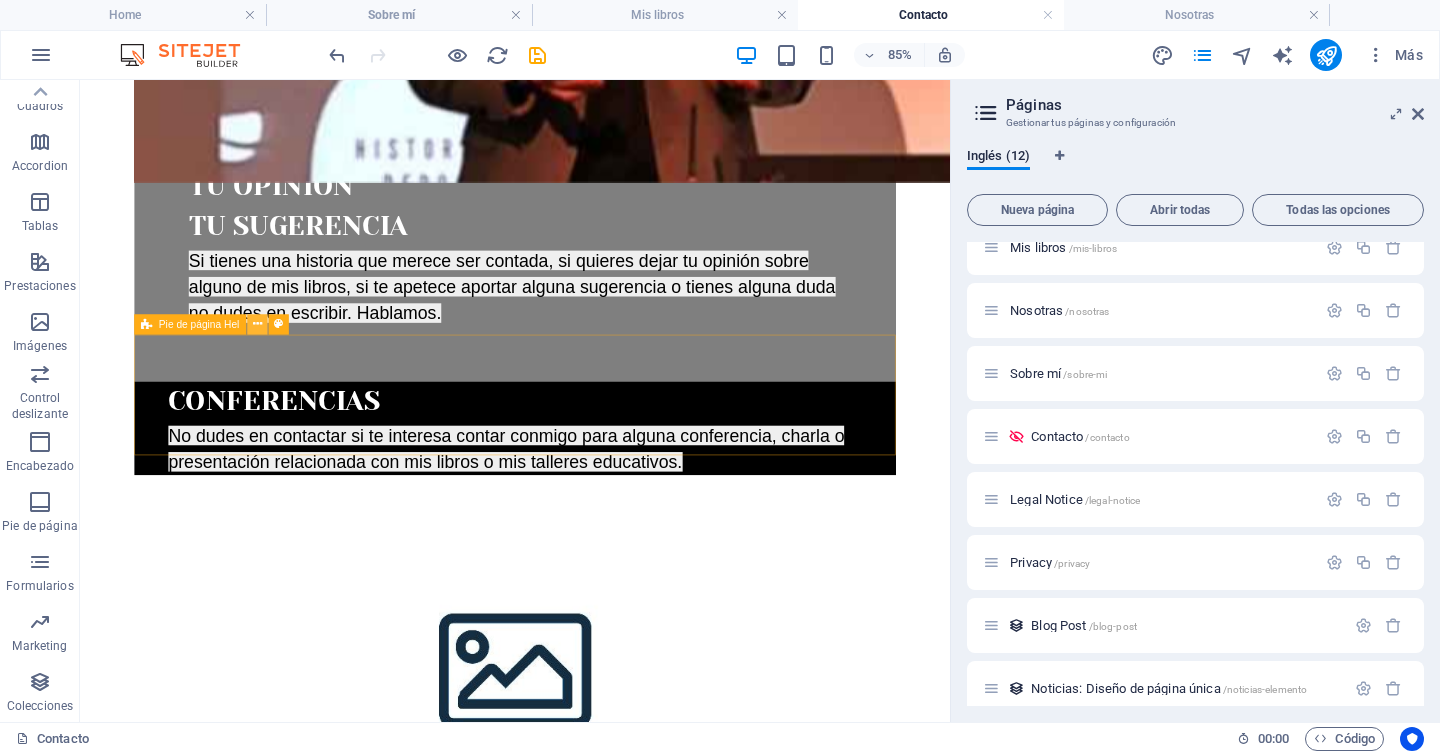 click at bounding box center [257, 325] 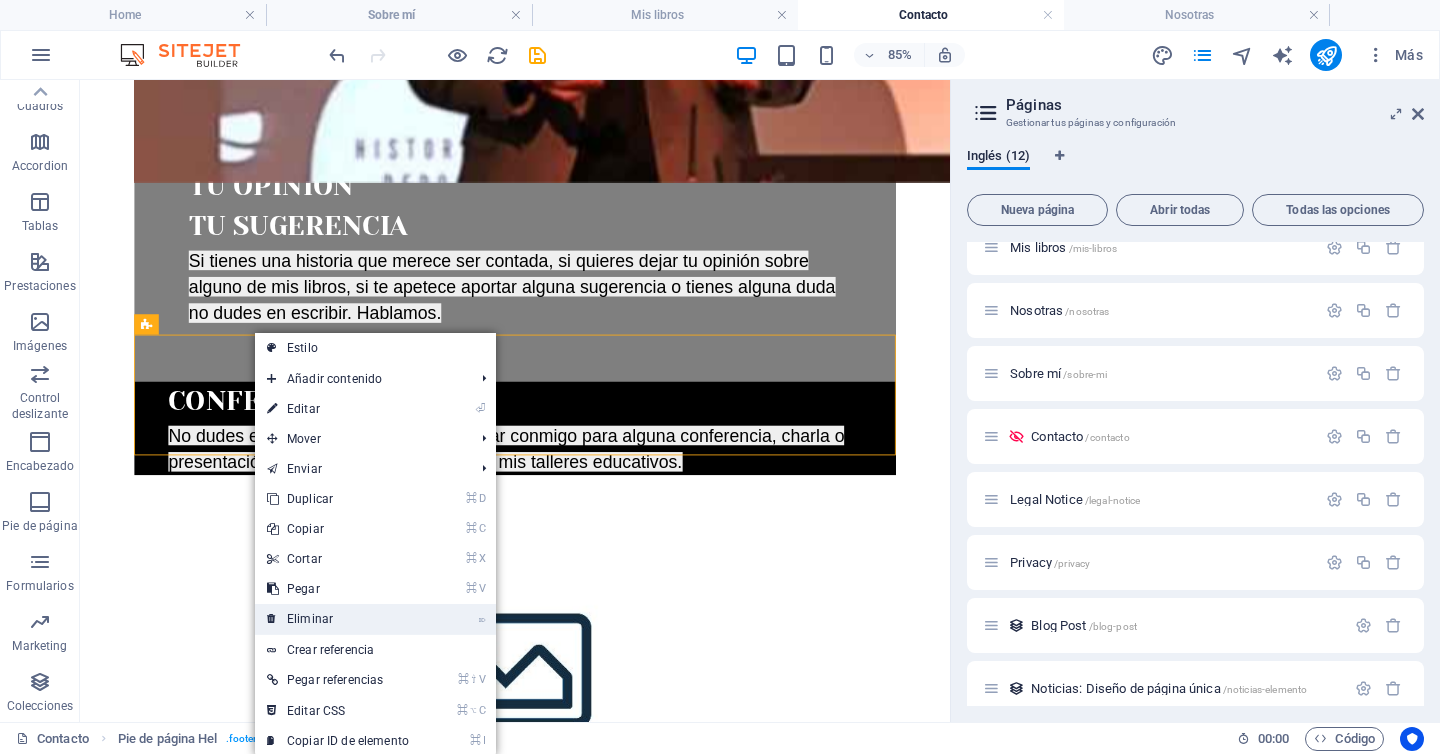 click on "⌦  Eliminar" at bounding box center [338, 619] 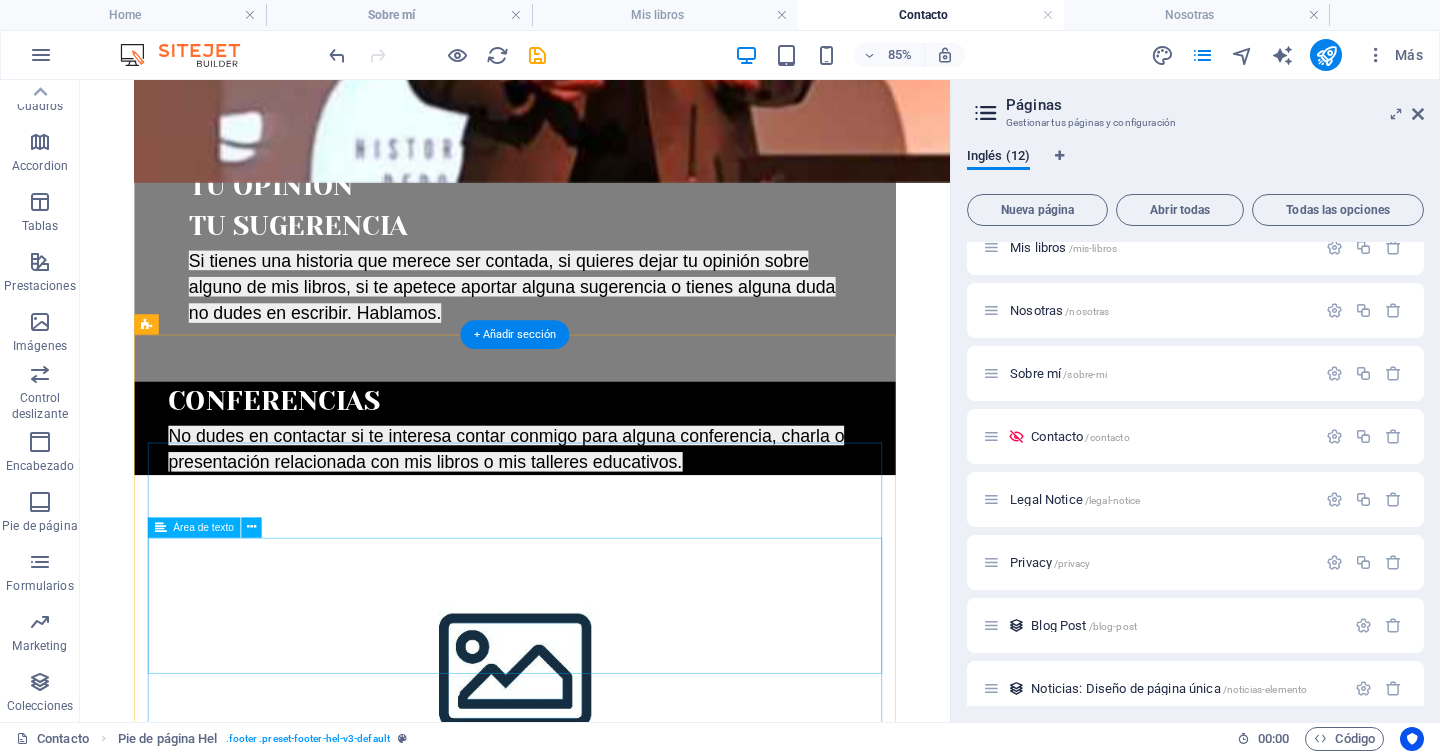 click on "CONTACTA CON RUBÉN   I have read and understand the privacy policy. ¿Ilegible? Cargar nuevo Send" at bounding box center [592, 2293] 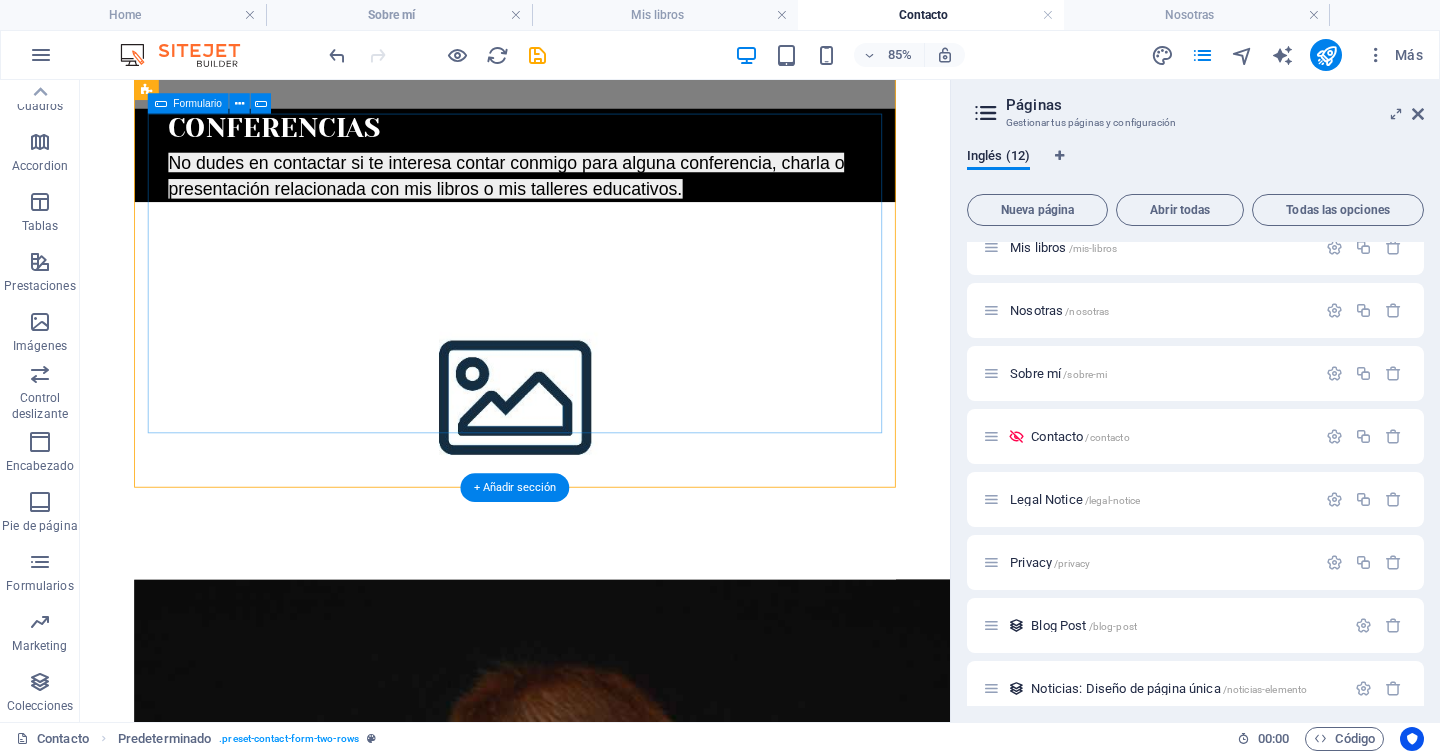 scroll, scrollTop: 976, scrollLeft: 0, axis: vertical 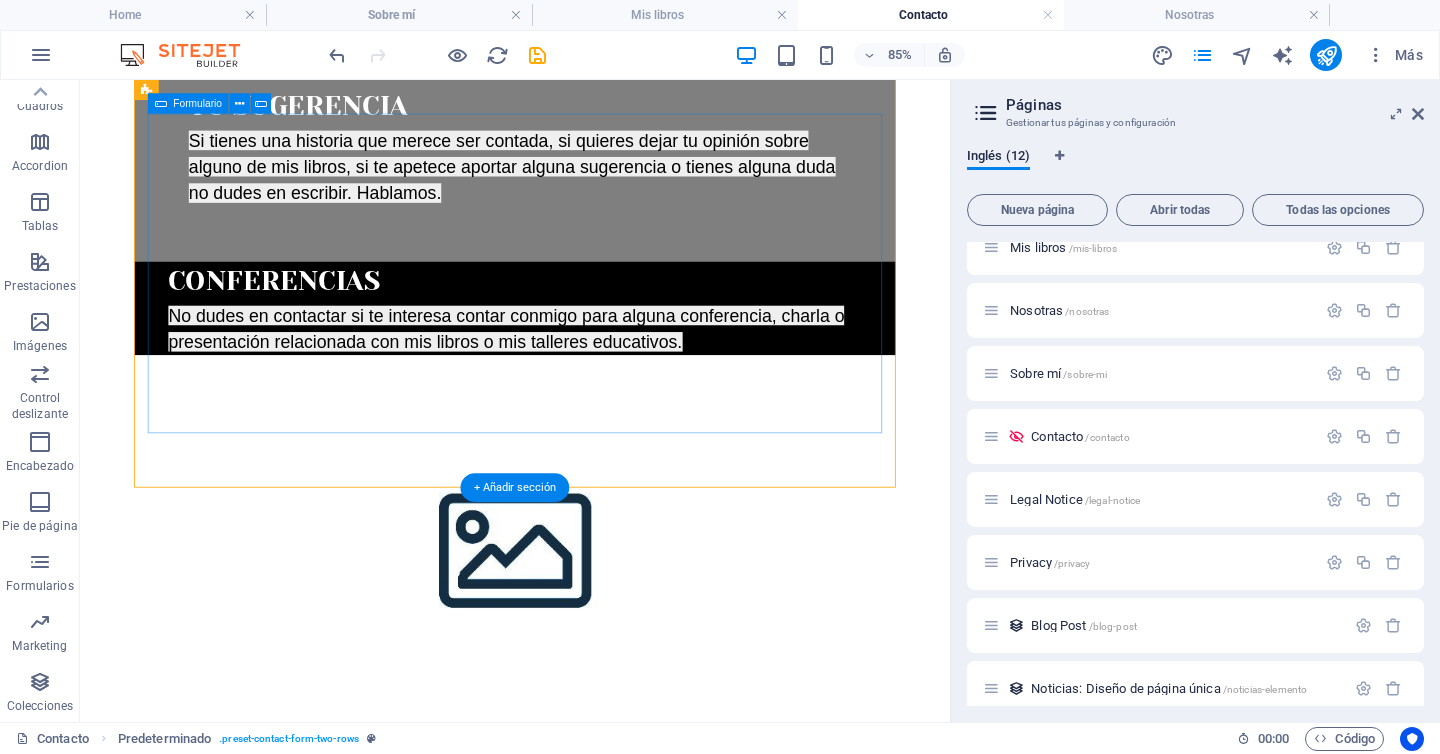 click on "CONTACTA CON RUBÉN" at bounding box center [592, 1950] 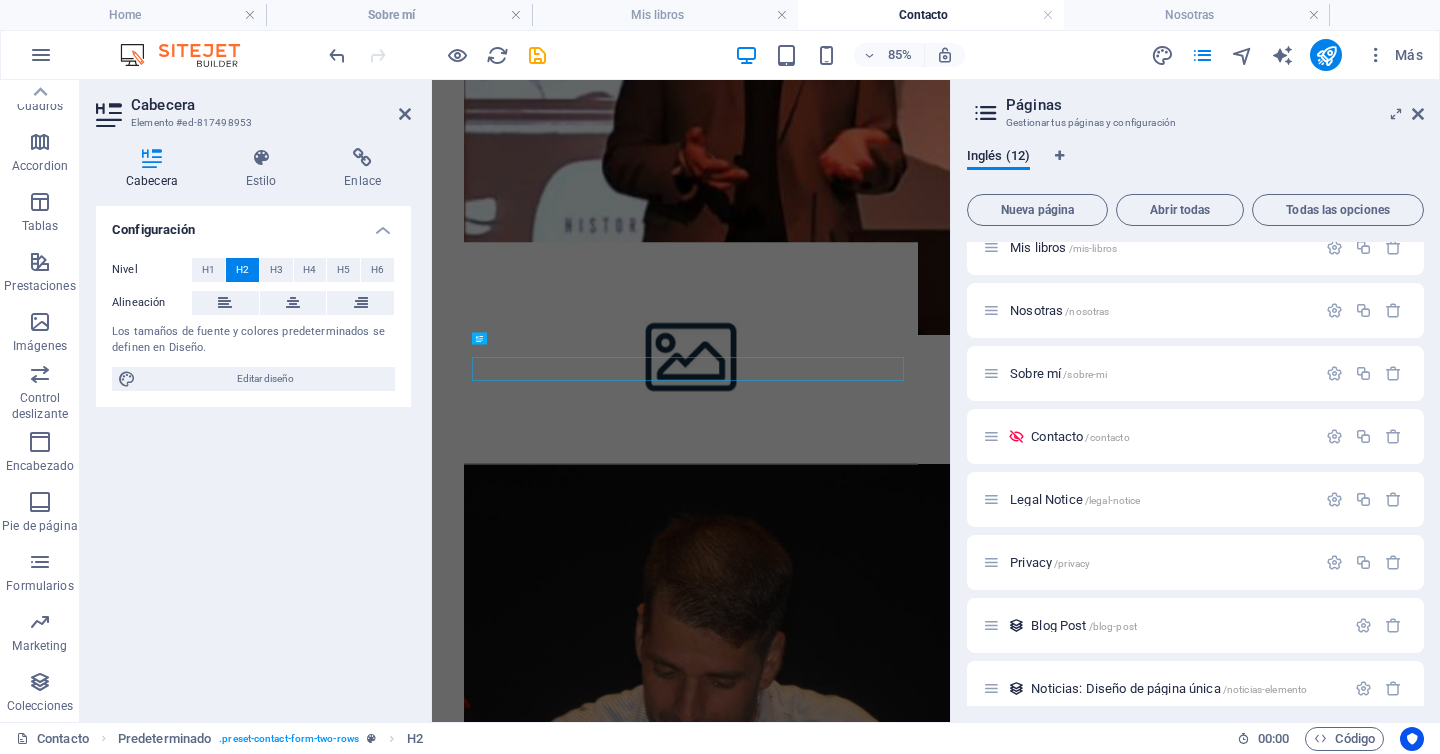 scroll, scrollTop: 645, scrollLeft: 0, axis: vertical 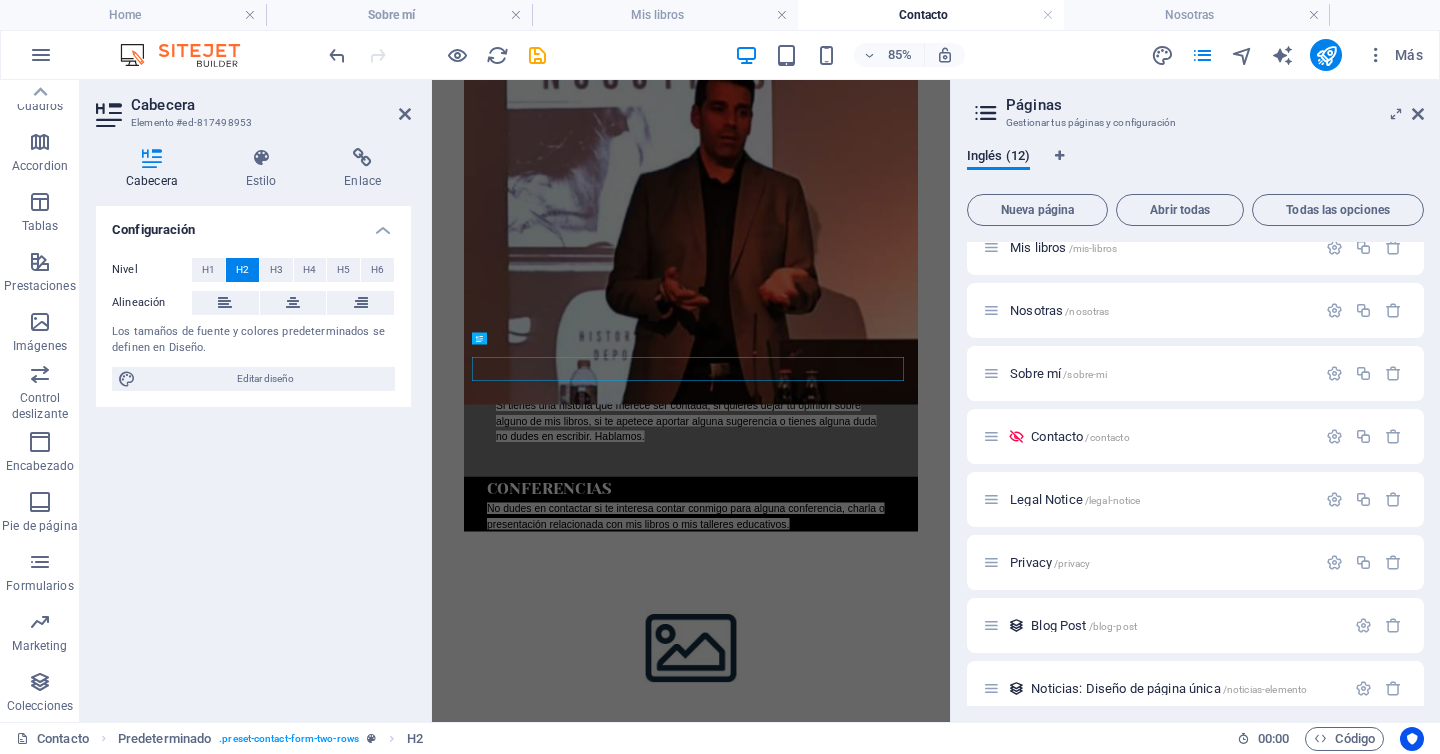 click on "Skip to main content
Home Comunicación Educación Mis libros Nosotras Sobre mí Contacto Tu historia Tu opinión Tu sugerencia Si tienes una historia que merece ser contada, si quieres dejar tu opinión sobre alguno de mis libros, si te apetece aportar alguna sugerencia o tienes alguna duda no dudes en escribir. Hablamos.    CONFERENCIAS No dudes en contactar si te interesa contar conmigo para alguna conferencia, charla o presentación relacionada con mis libros o mis talleres educativos. CONTACTA CON RUBÉN   I have read and understand the privacy policy. ¿Ilegible? Cargar nuevo Send Phone Call me! +1-123-456-7890 Social Facebook Instagram Twitter Contact rguerrerojerez@gmail.com Legal Notice Privacy" at bounding box center [950, 1491] 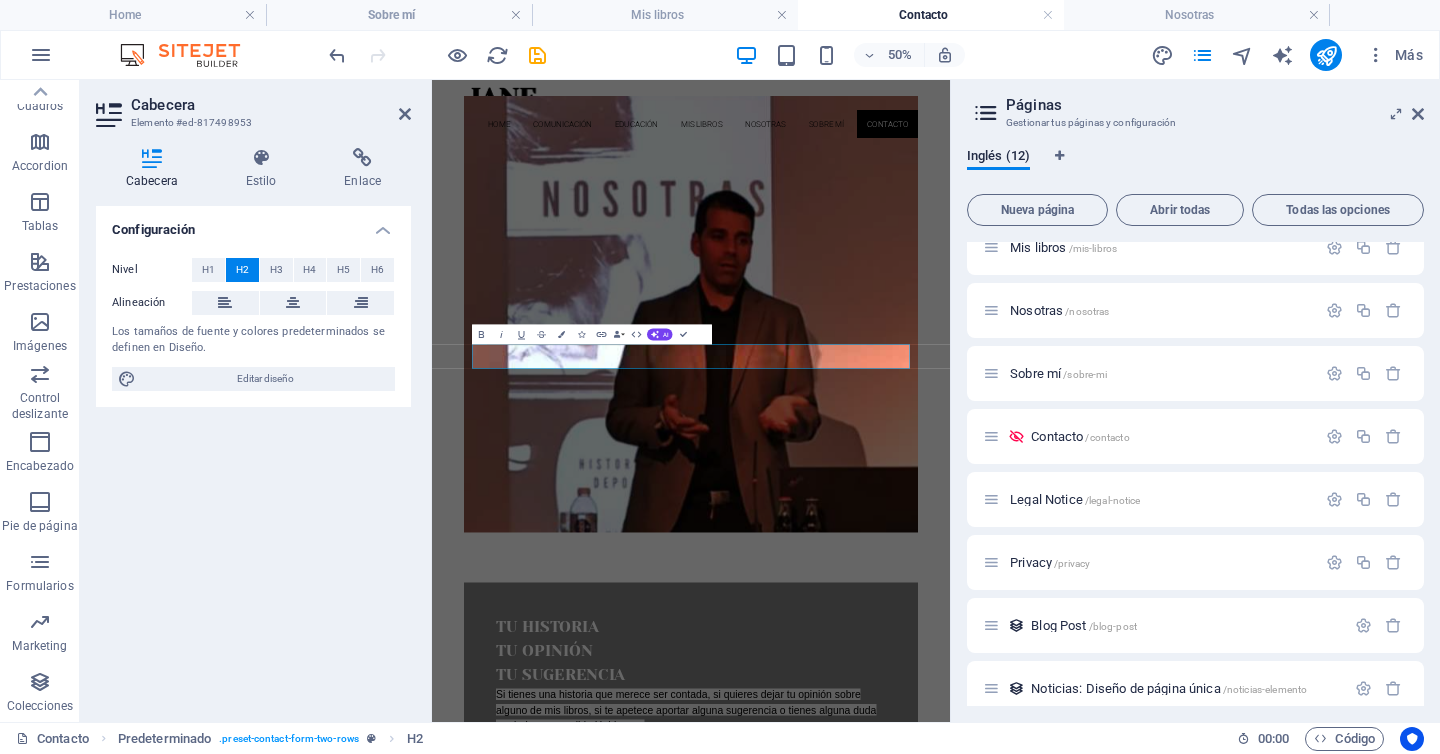 scroll, scrollTop: 0, scrollLeft: 0, axis: both 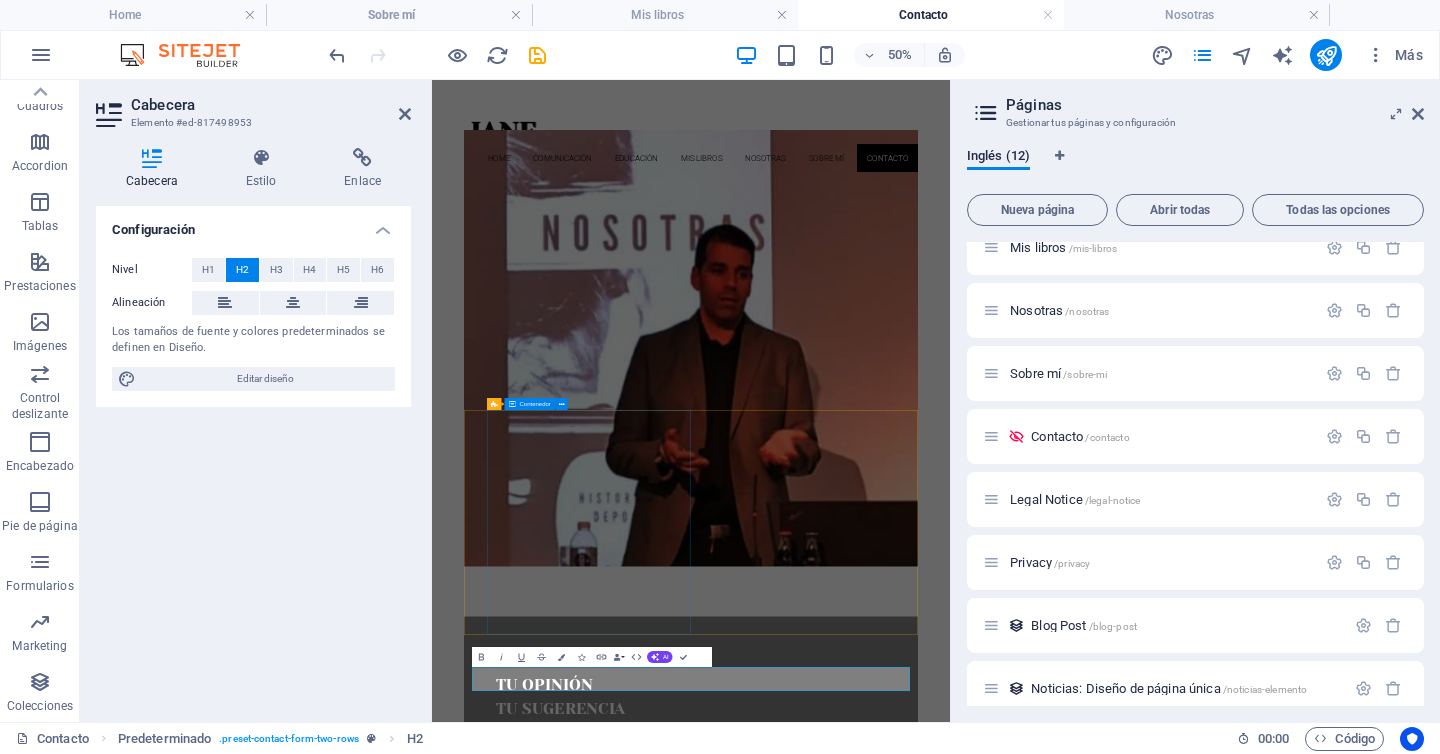 click on "Skip to main content
Home Comunicación Educación Mis libros Nosotras Sobre mí Contacto Tu historia Tu opinión Tu sugerencia Si tienes una historia que merece ser contada, si quieres dejar tu opinión sobre alguno de mis libros, si te apetece aportar alguna sugerencia o tienes alguna duda no dudes en escribir. Hablamos.    CONFERENCIAS No dudes en contactar si te interesa contar conmigo para alguna conferencia, charla o presentación relacionada con mis libros o mis talleres educativos. CONTACTA CON RUBÉN   I have read and understand the privacy policy. ¿Ilegible? Cargar nuevo Send Phone Call me! +1-123-456-7890 Social Facebook Instagram Twitter Contact rguerrerojerez@gmail.com Legal Notice Privacy" at bounding box center [950, 2136] 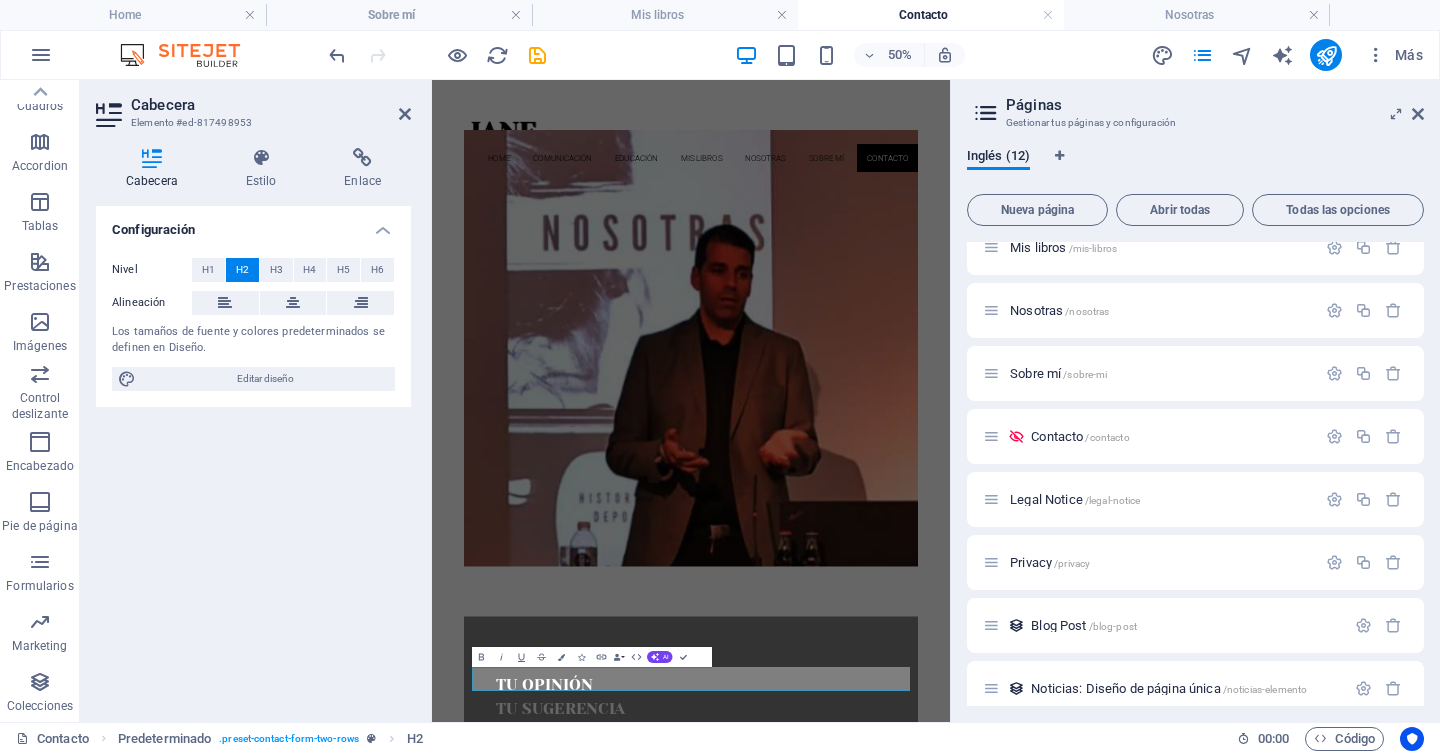 click at bounding box center [950, 617] 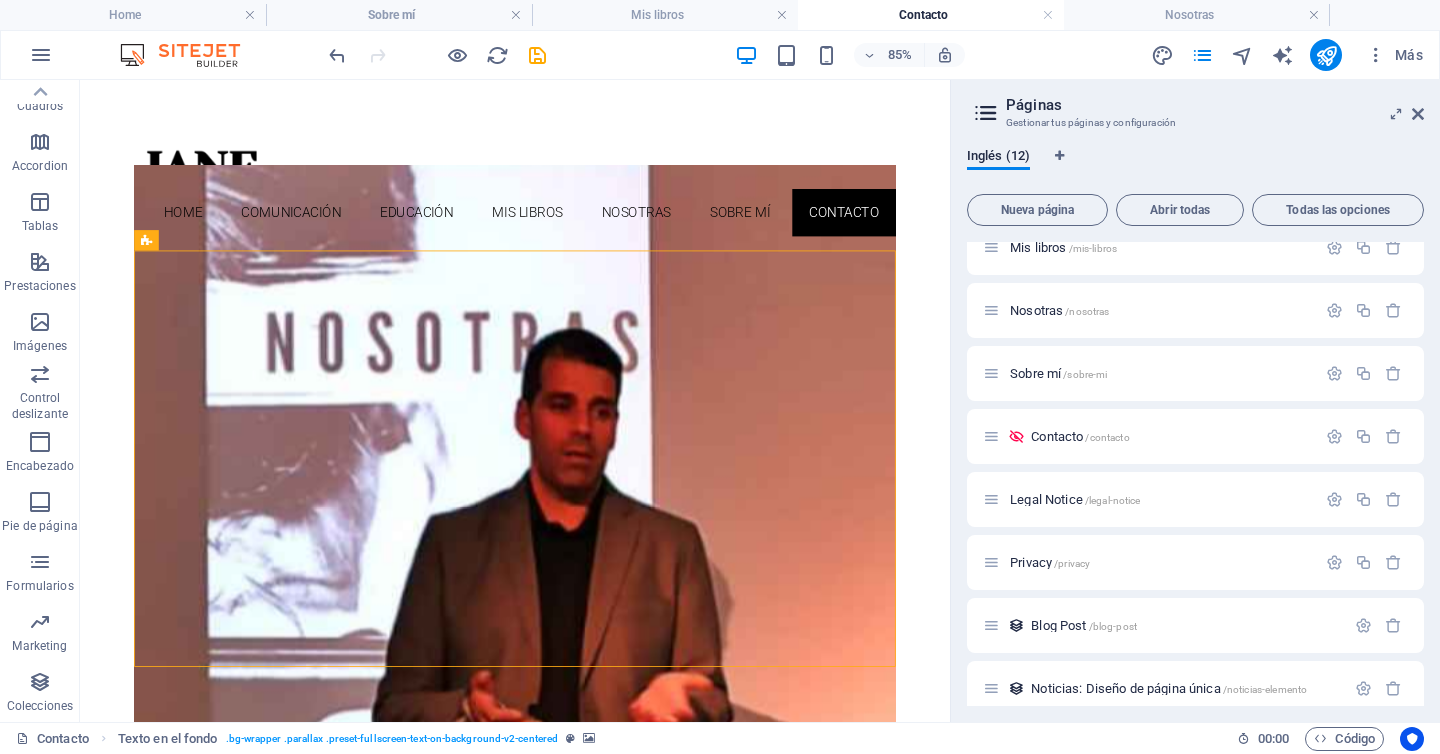 click at bounding box center [592, 617] 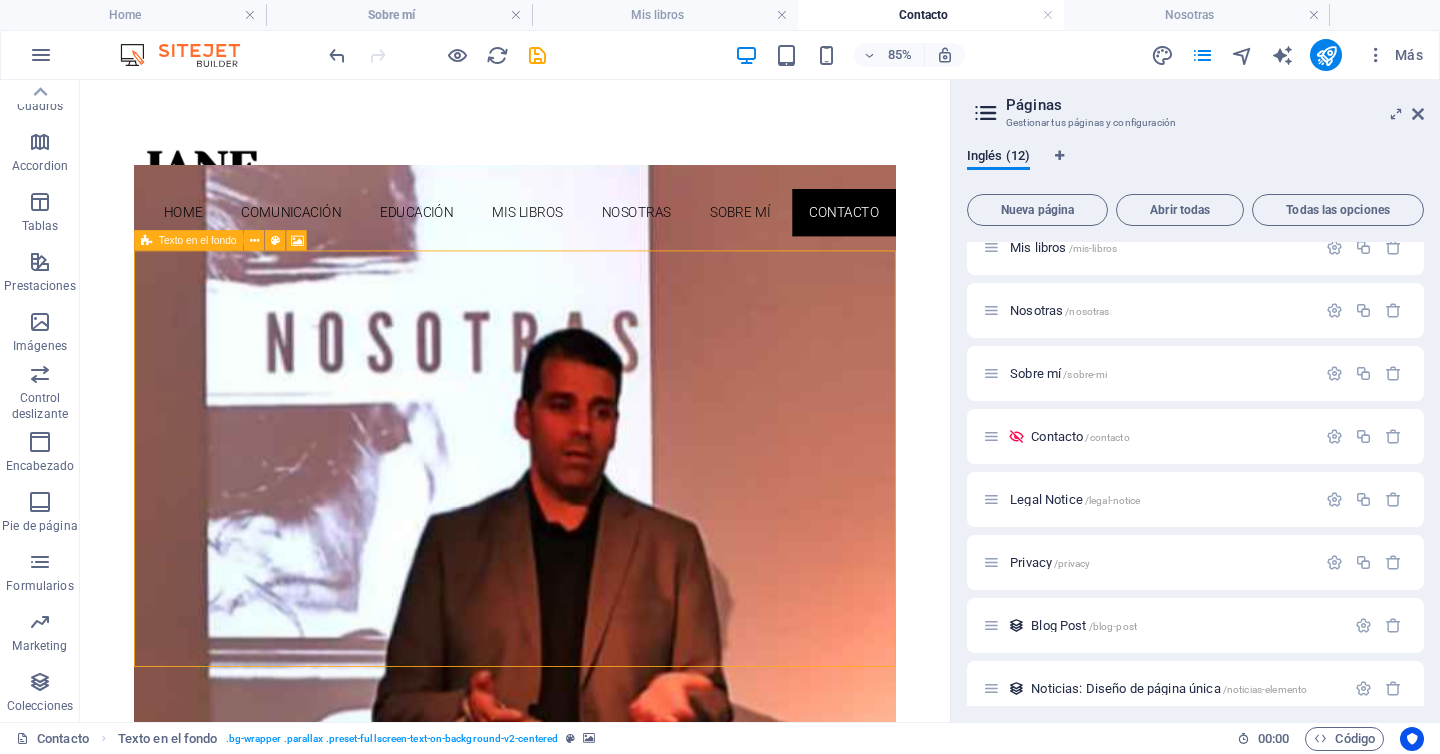 click on "Home Comunicación Educación Mis libros Nosotras Sobre mí Contacto" at bounding box center [592, 236] 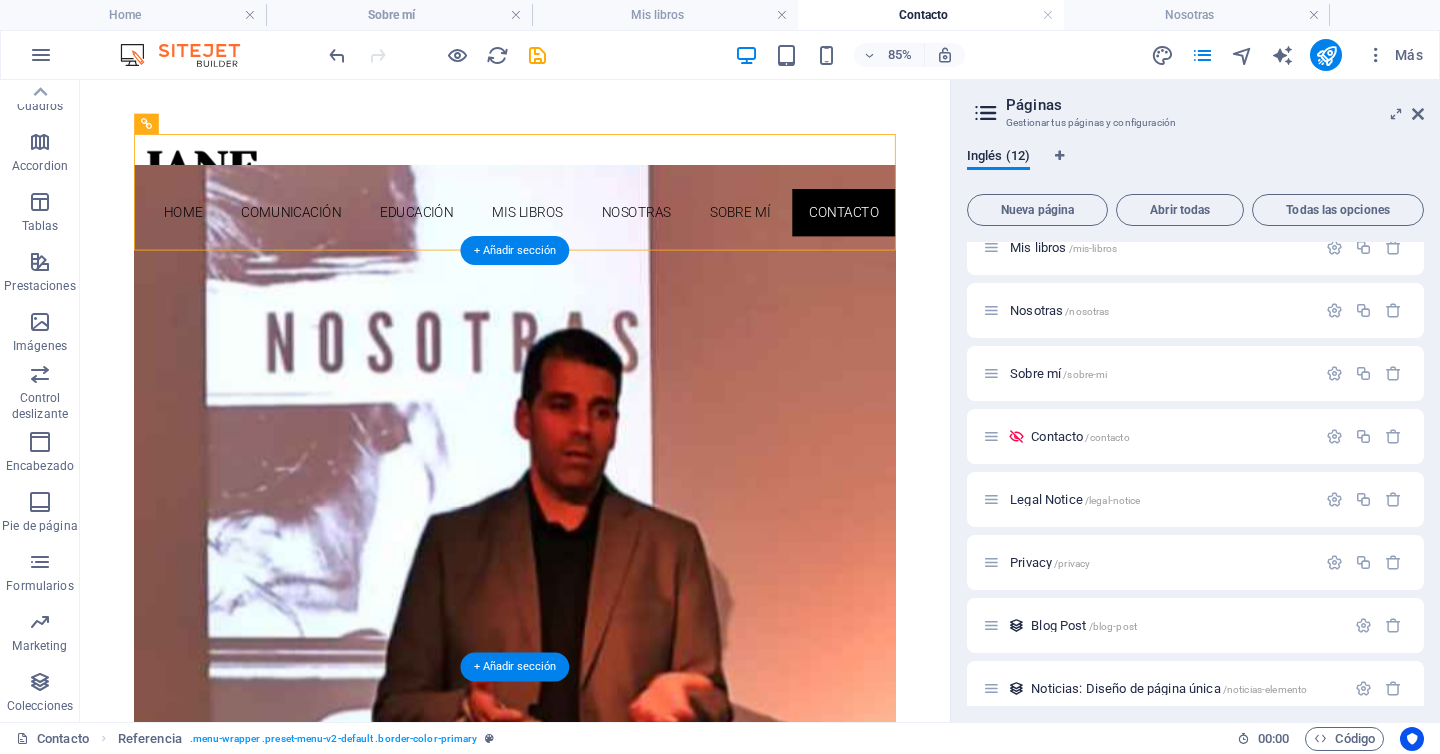click at bounding box center (592, 617) 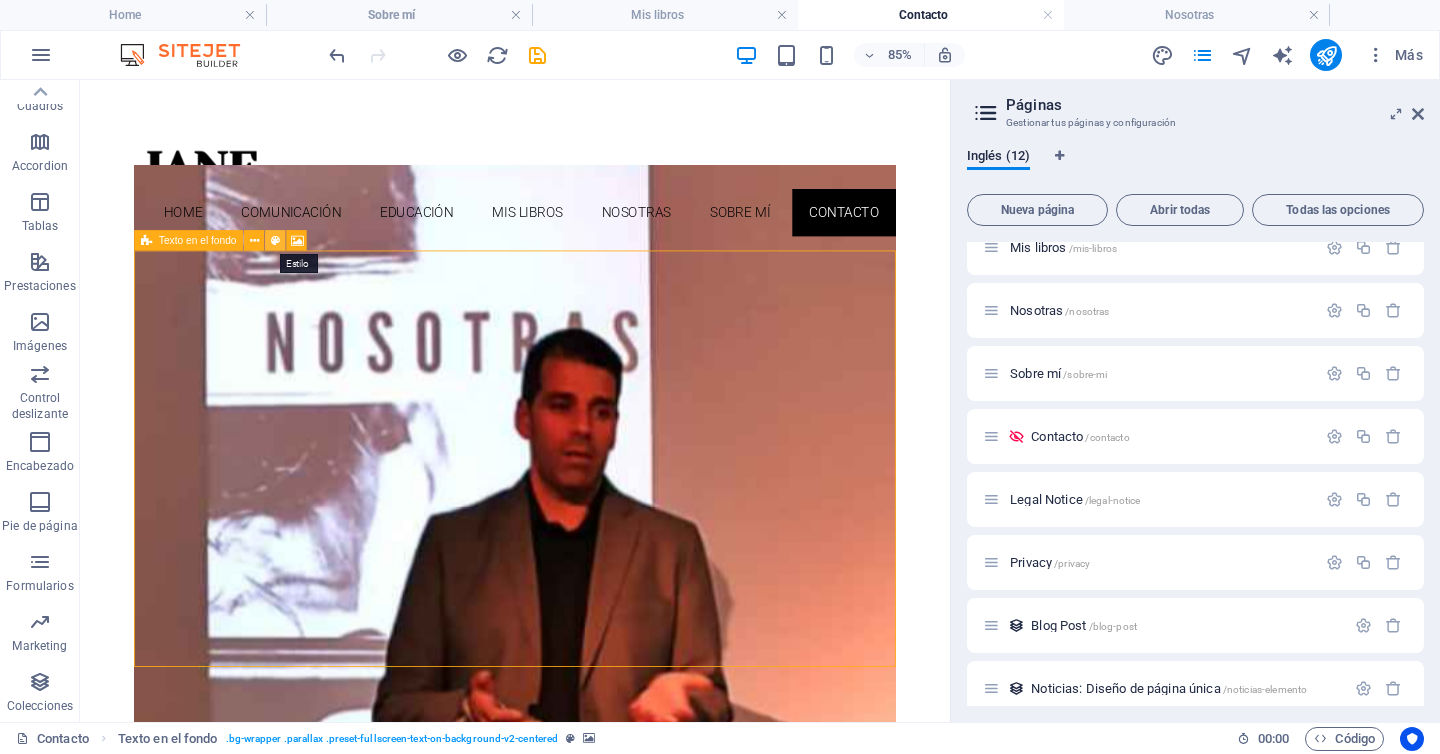 click at bounding box center (275, 241) 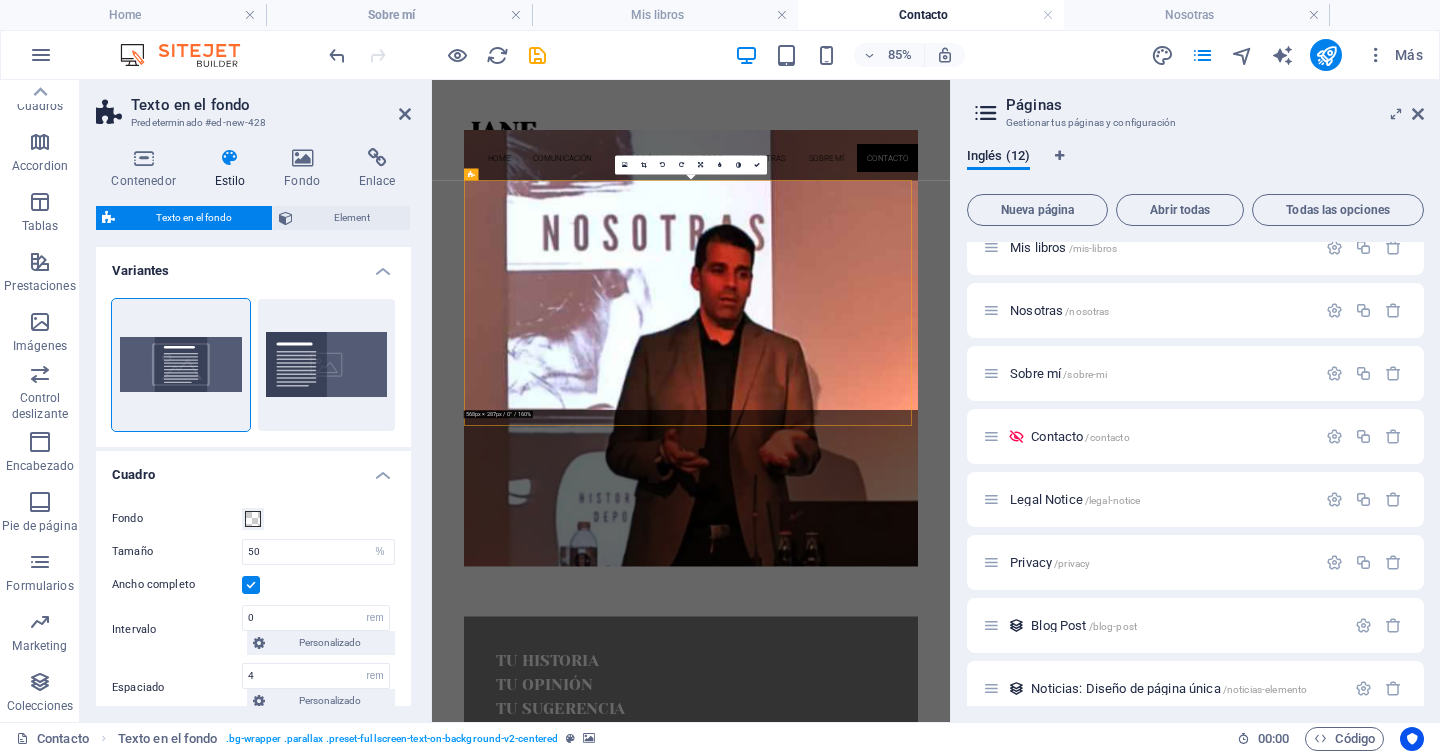 click on "Texto en el fondo Element Diseño La forma en la que este elemento se expande en la disposición (Flexbox). Tamaño Predeterminado automático px % 1/1 1/2 1/3 1/4 1/5 1/6 1/7 1/8 1/9 1/10 Crecer Reducir Comprar Disposición de contenedor Visible Visible Opacidad 100 % Desbordamiento Espaciado Margen Predeterminado automático px % rem vw vh Personalizado Personalizado automático px % rem vw vh automático px % rem vw vh automático px % rem vw vh automático px % rem vw vh Espaciado Predeterminado px rem % vh vw Personalizado Personalizado px rem % vh vw px rem % vh vw px rem % vh vw px rem % vh vw Borde Estilo              - Ancho 1 automático px rem % vh vw Personalizado Personalizado 1 automático px rem % vh vw 1 automático px rem % vh vw 1 automático px rem % vh vw 1 automático px rem % vh vw  - Color Esquinas redondeadas En el caso de imágenes y superposición de fondo, el desbordamiento debe estar oculto para que así las esquinas redondas sean visibles Predeterminado px rem % vh vw px" at bounding box center [253, 456] 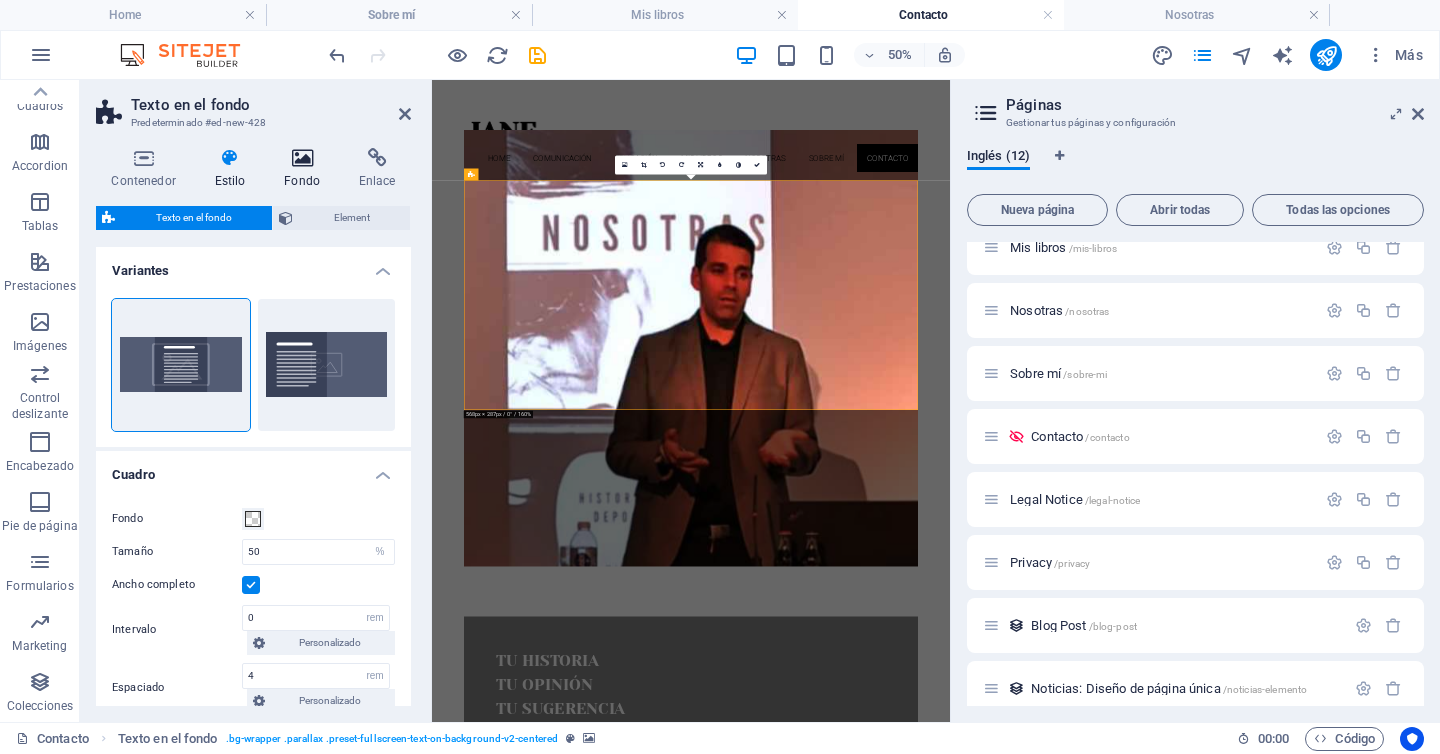 click at bounding box center [302, 158] 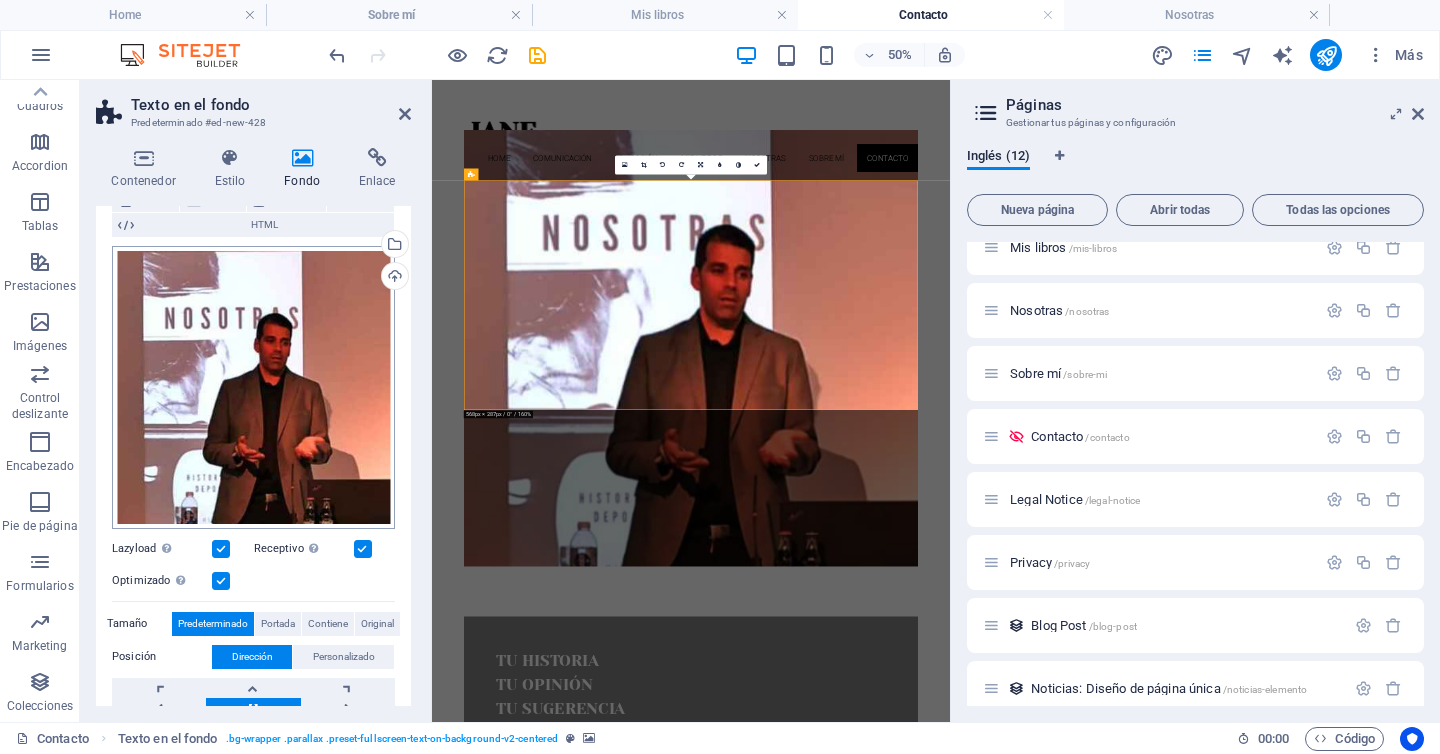 scroll, scrollTop: 168, scrollLeft: 0, axis: vertical 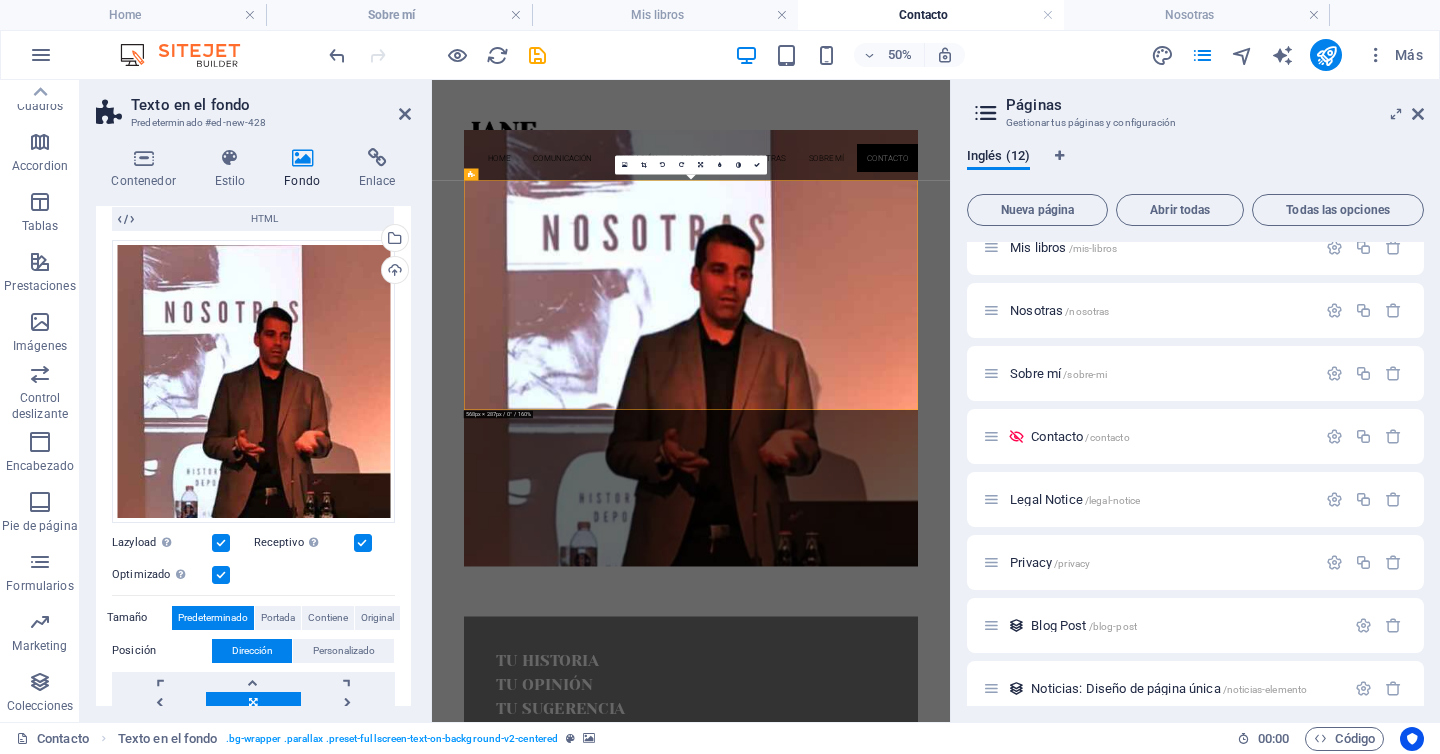 click at bounding box center [221, 543] 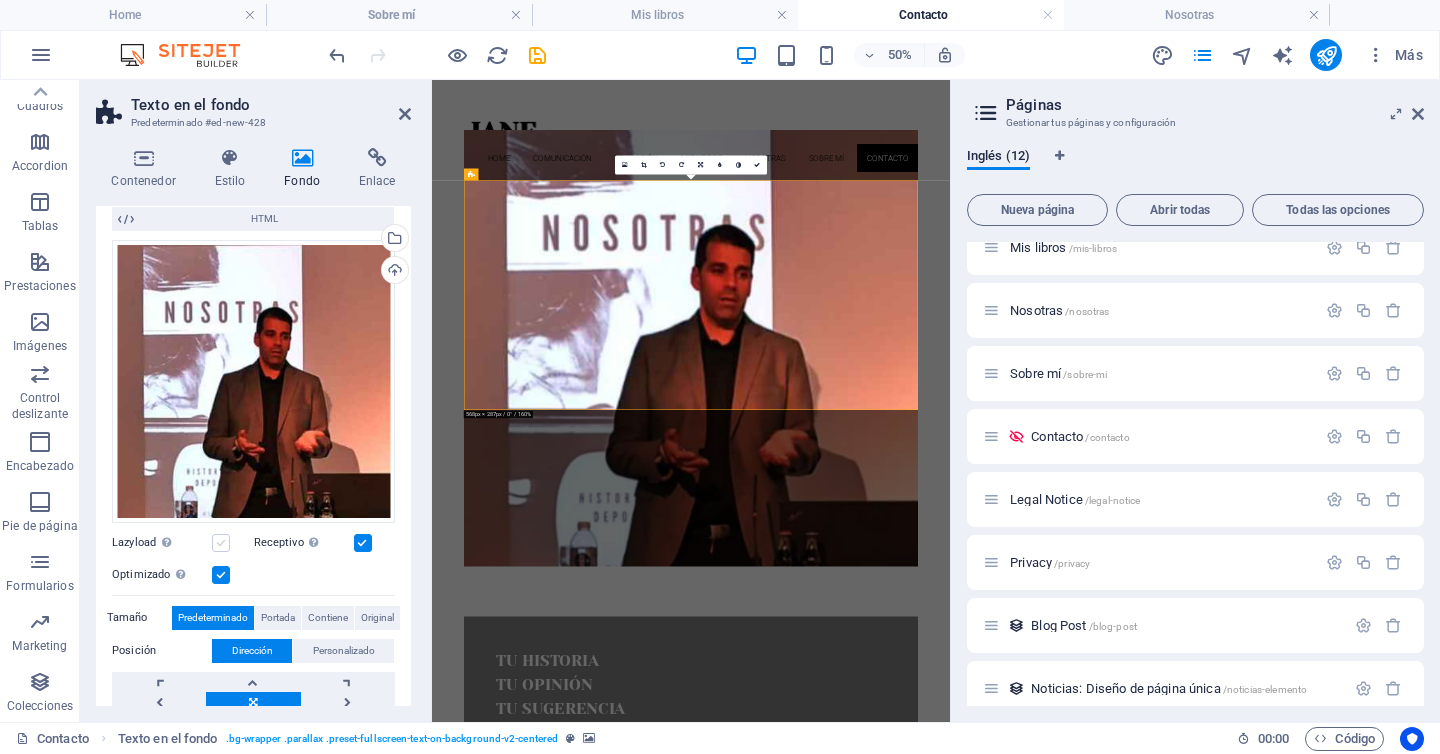 click at bounding box center (221, 543) 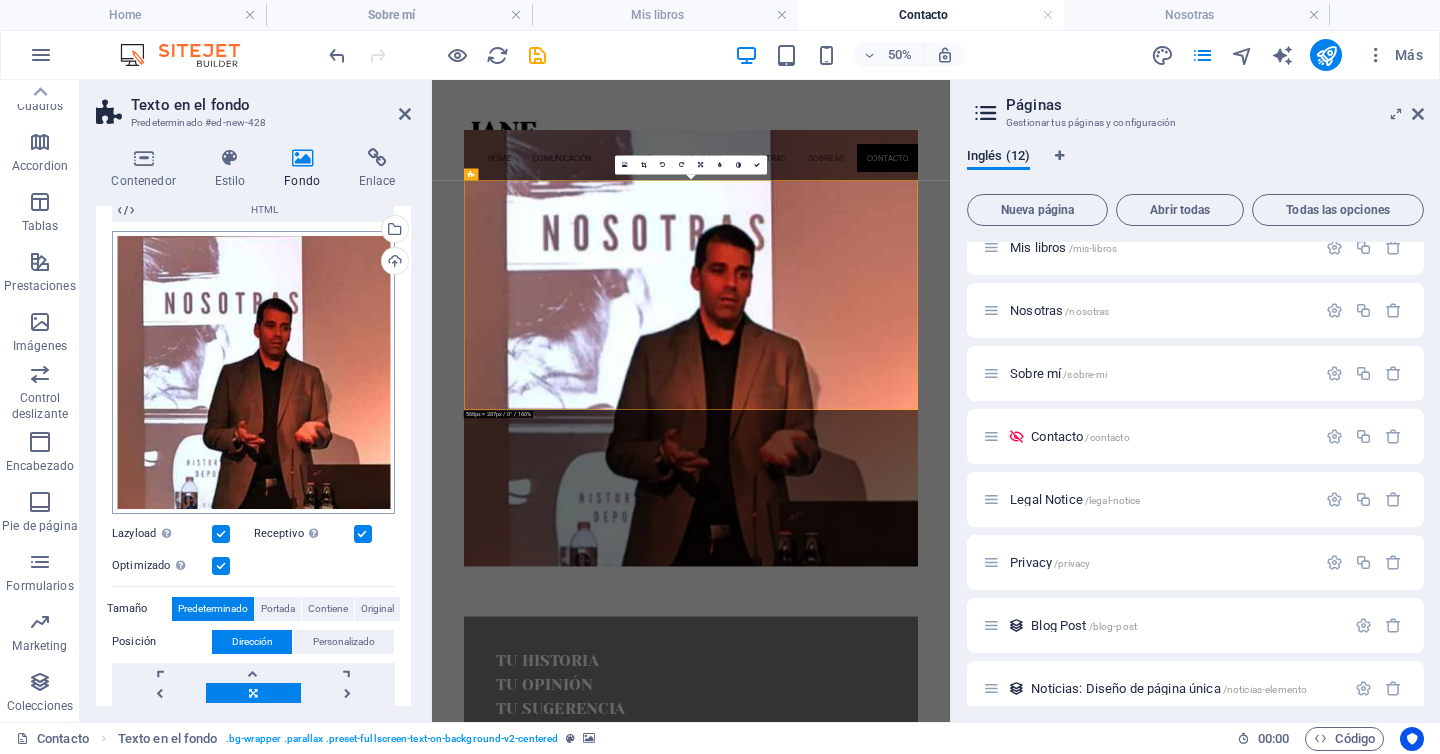 scroll, scrollTop: 0, scrollLeft: 0, axis: both 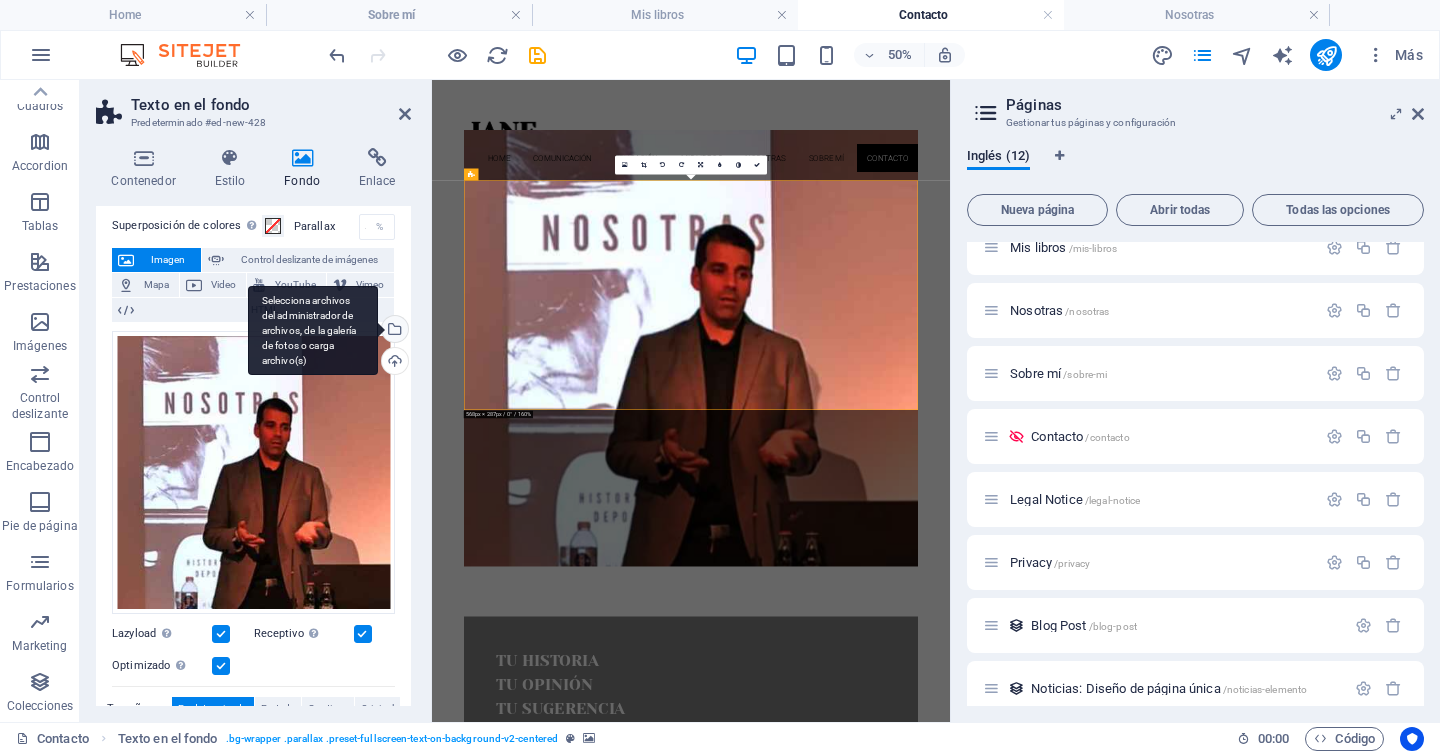 click on "Selecciona archivos del administrador de archivos, de la galería de fotos o carga archivo(s)" at bounding box center (393, 331) 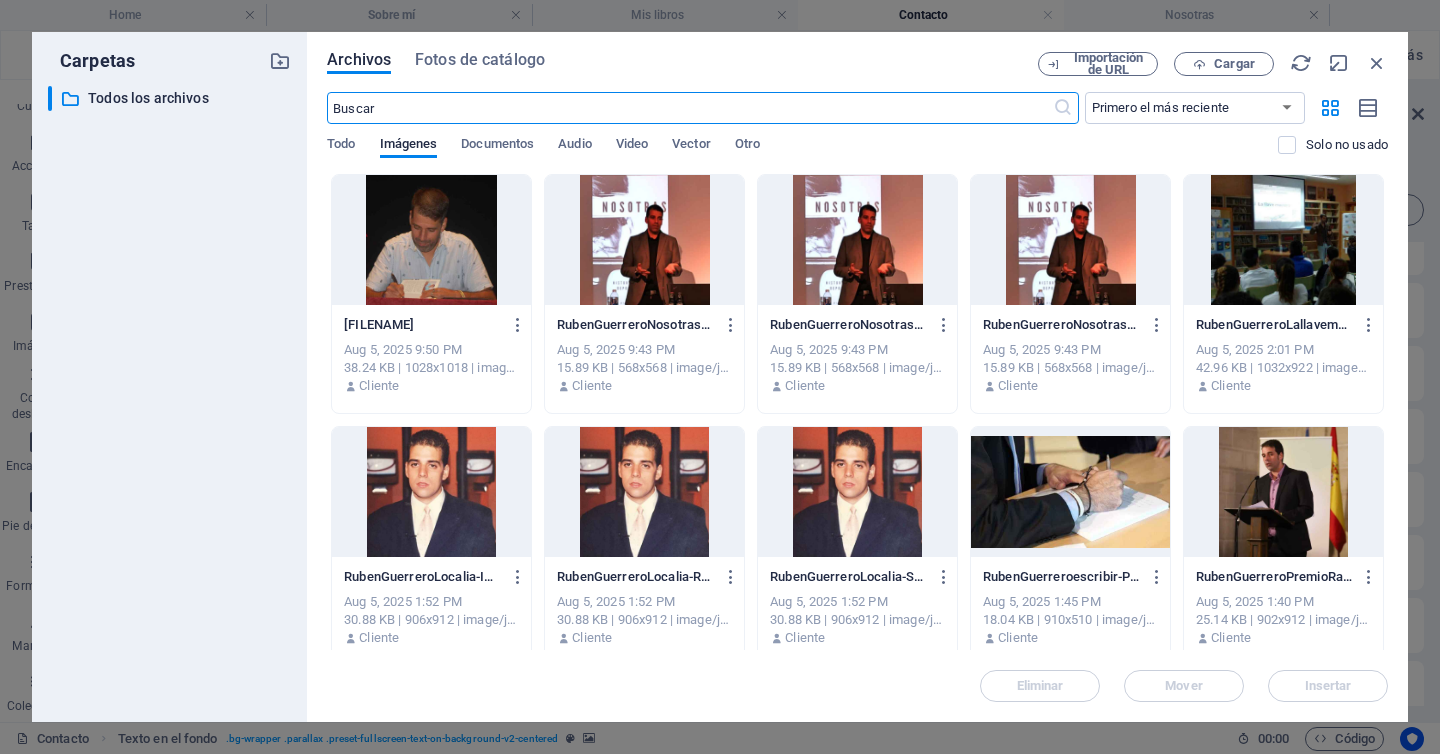 scroll, scrollTop: 16, scrollLeft: 0, axis: vertical 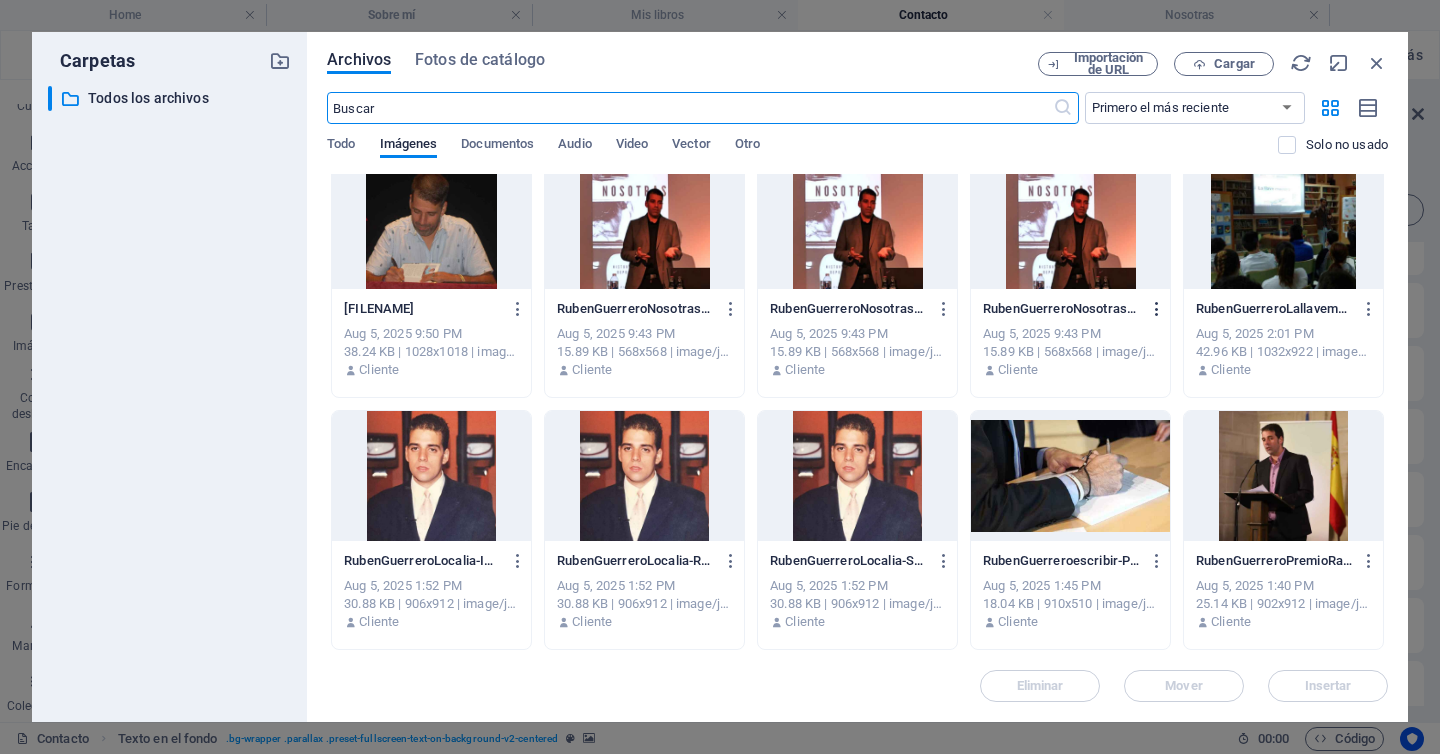 click at bounding box center (1157, 309) 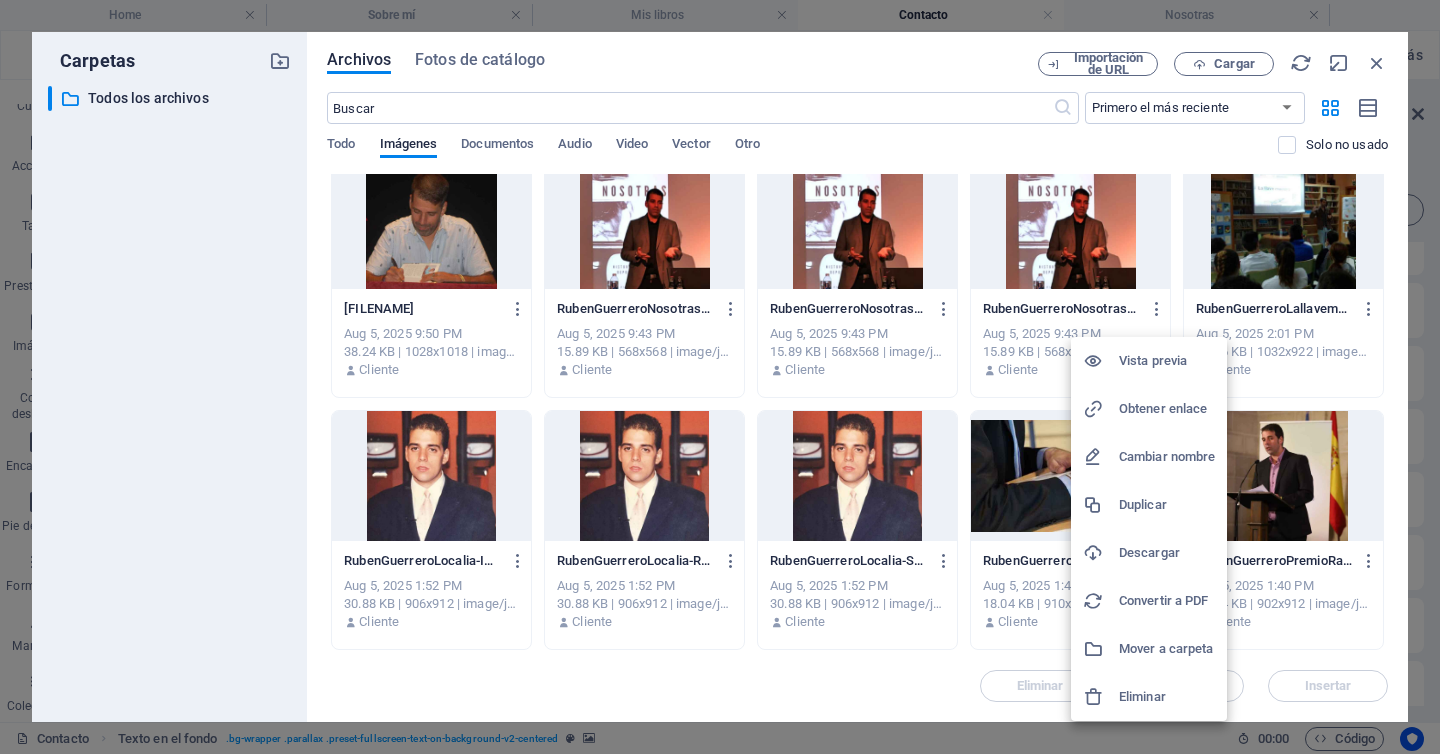 click at bounding box center (1101, 697) 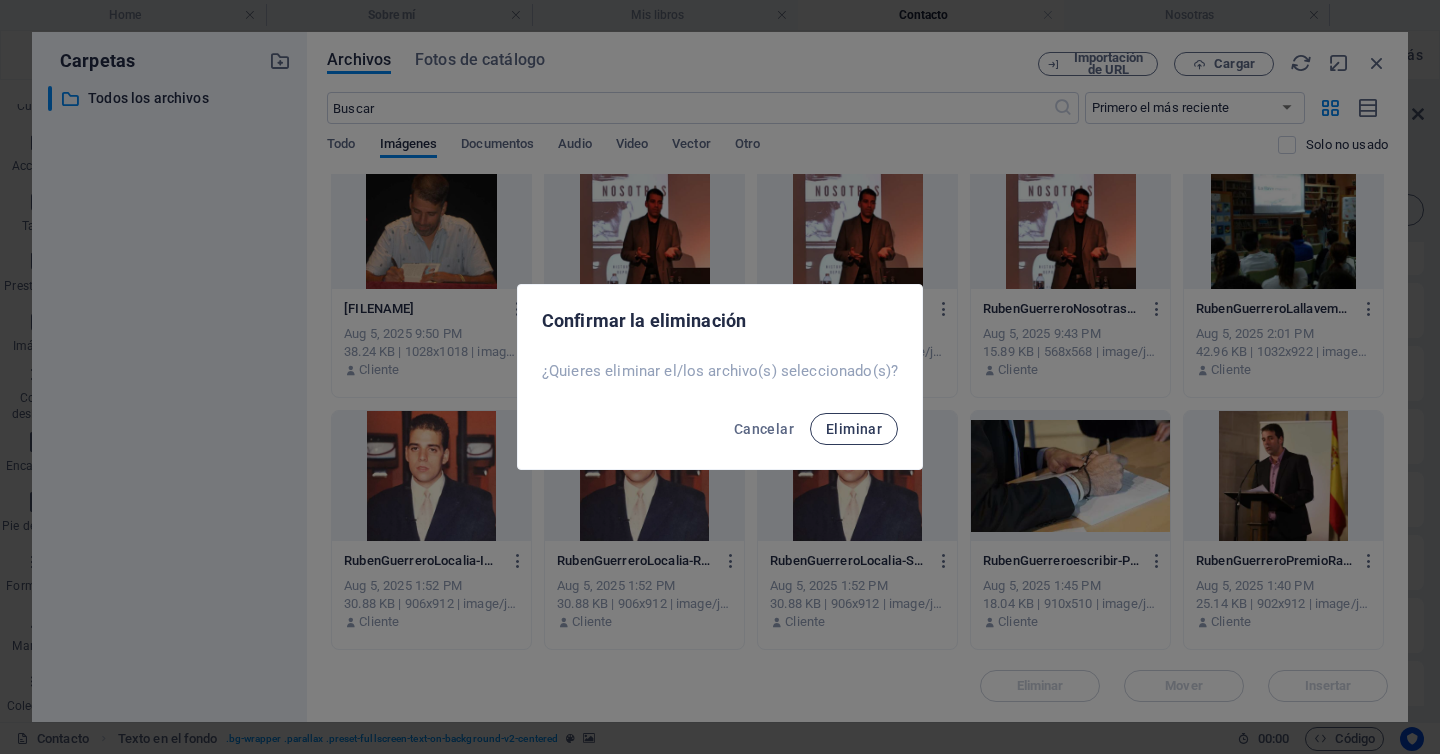 click on "Eliminar" at bounding box center (854, 429) 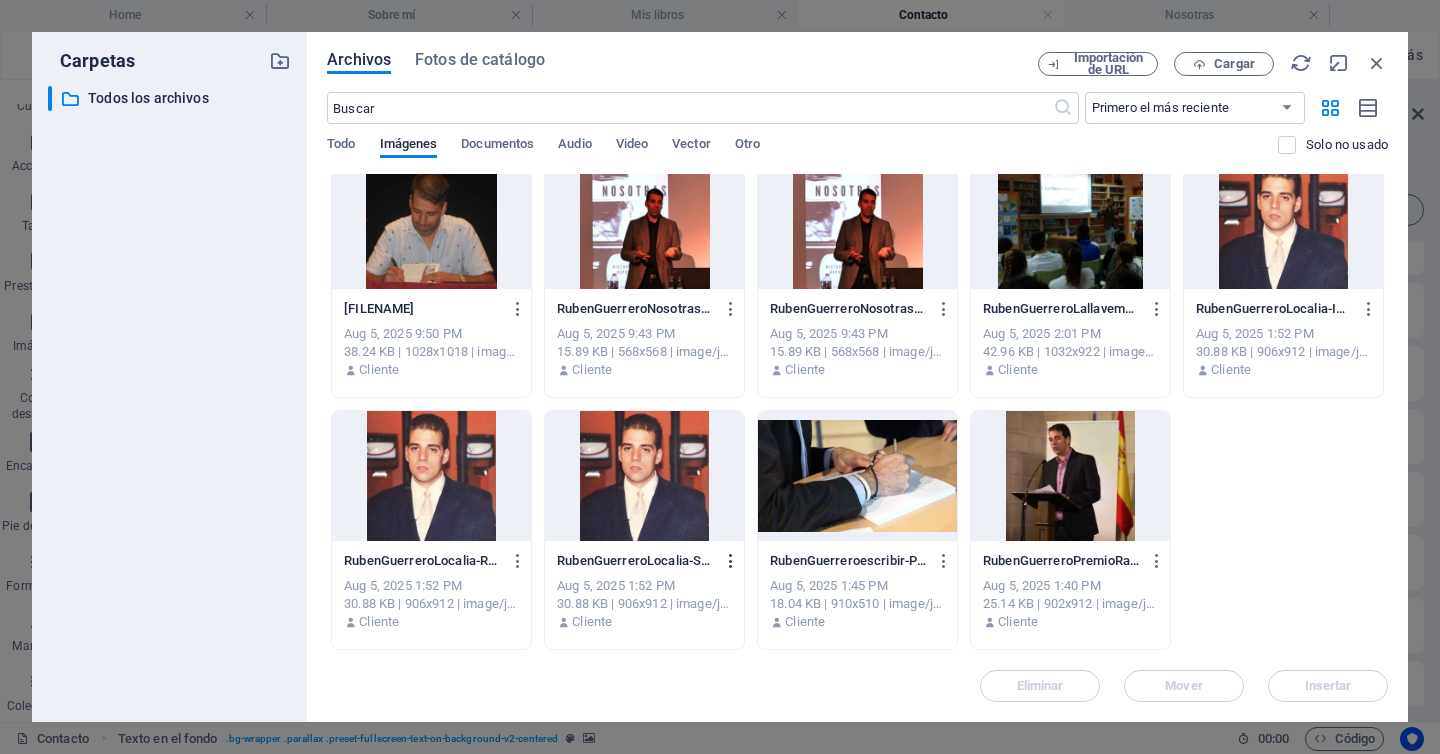 click at bounding box center [731, 561] 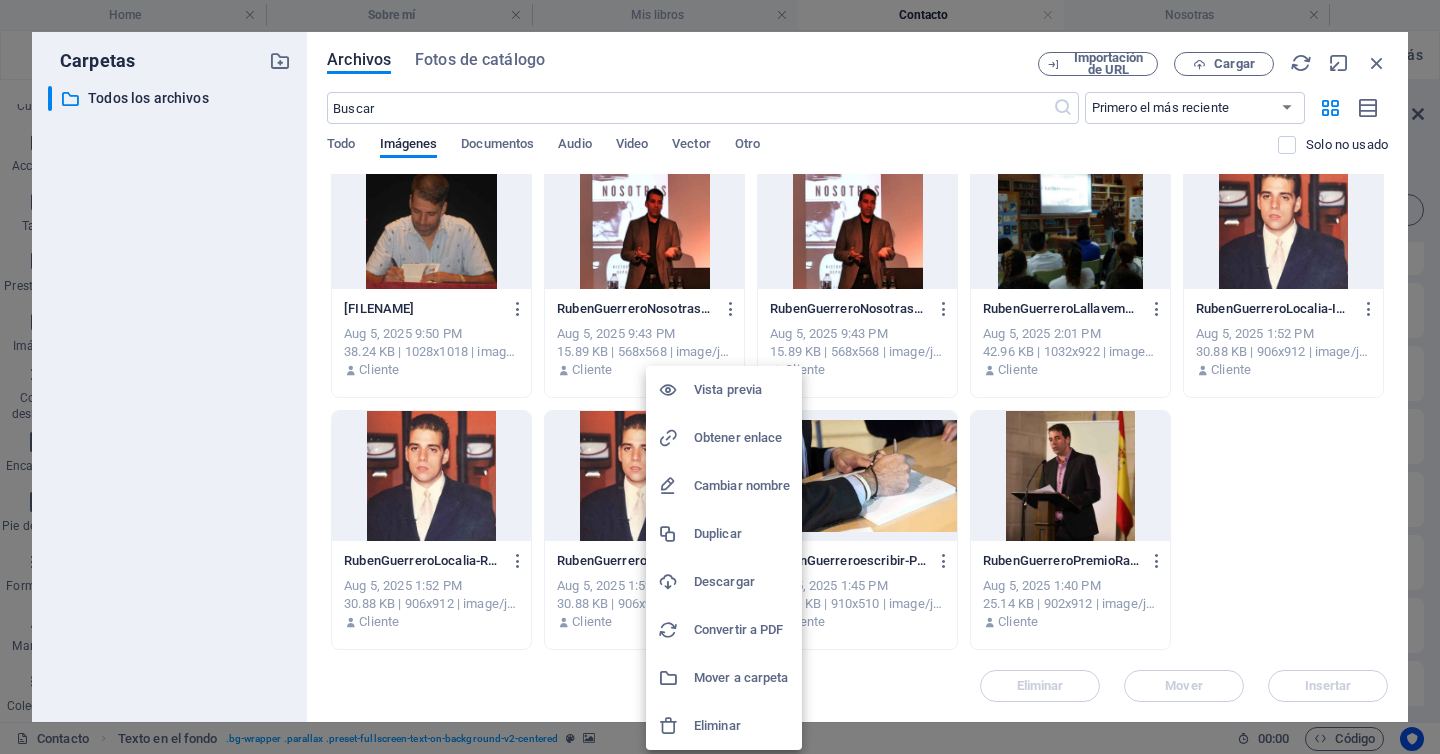 click on "Eliminar" at bounding box center [742, 726] 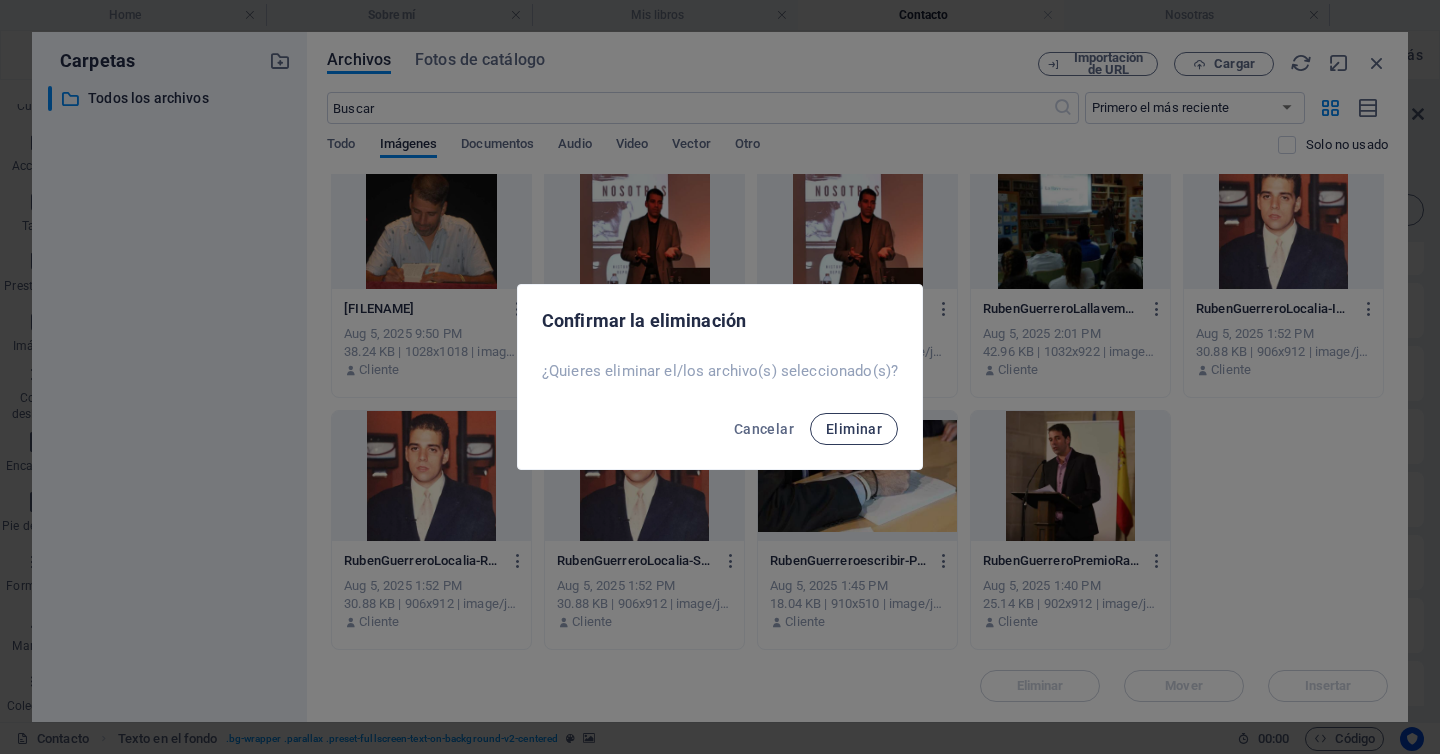 click on "Eliminar" at bounding box center (854, 429) 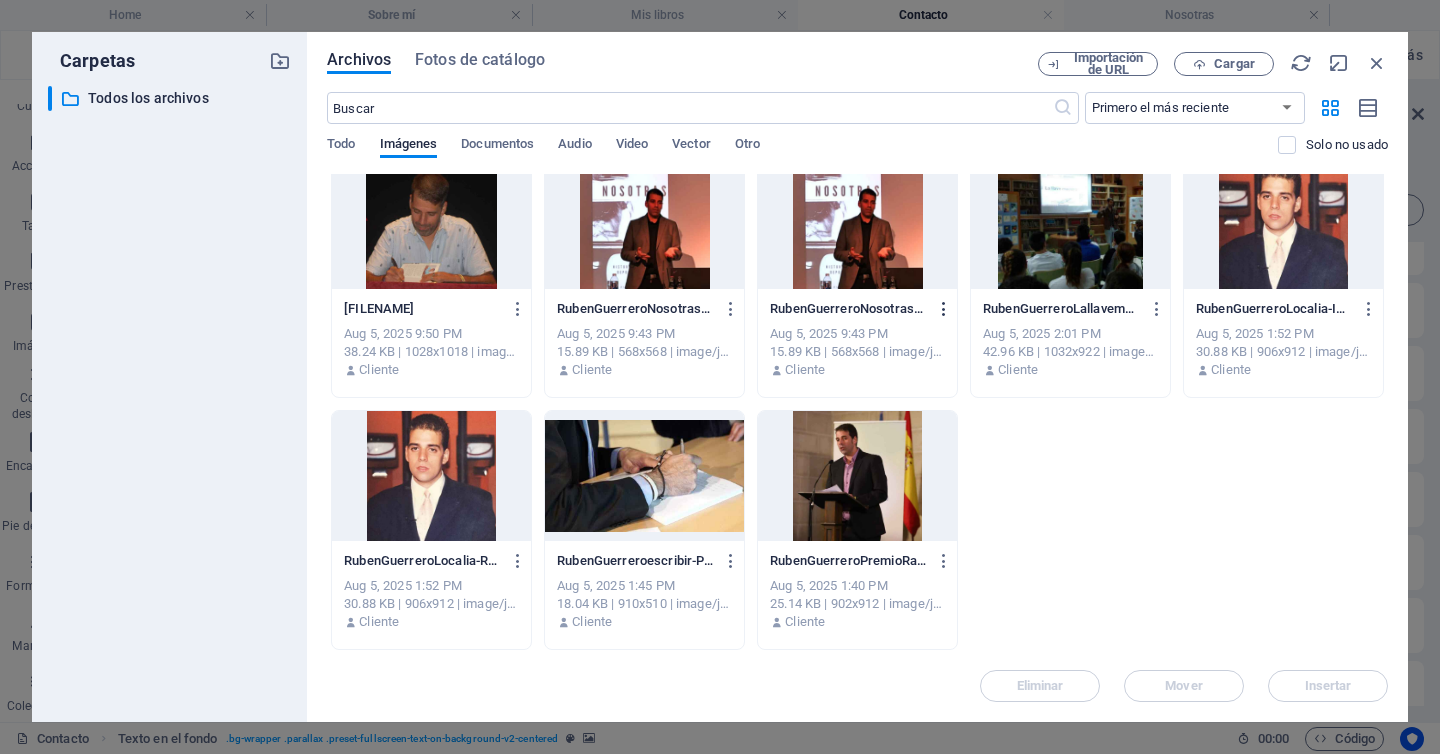 click at bounding box center (944, 309) 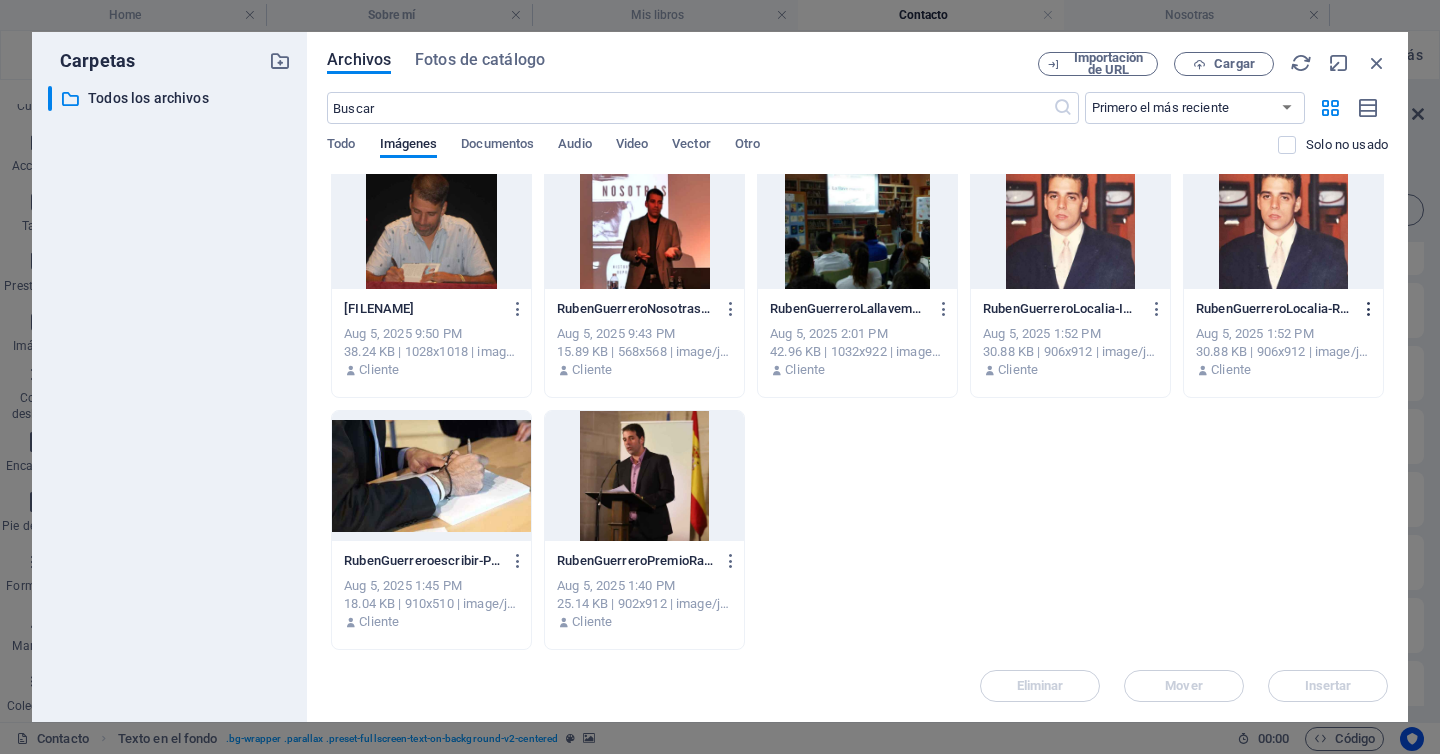 click at bounding box center [1369, 309] 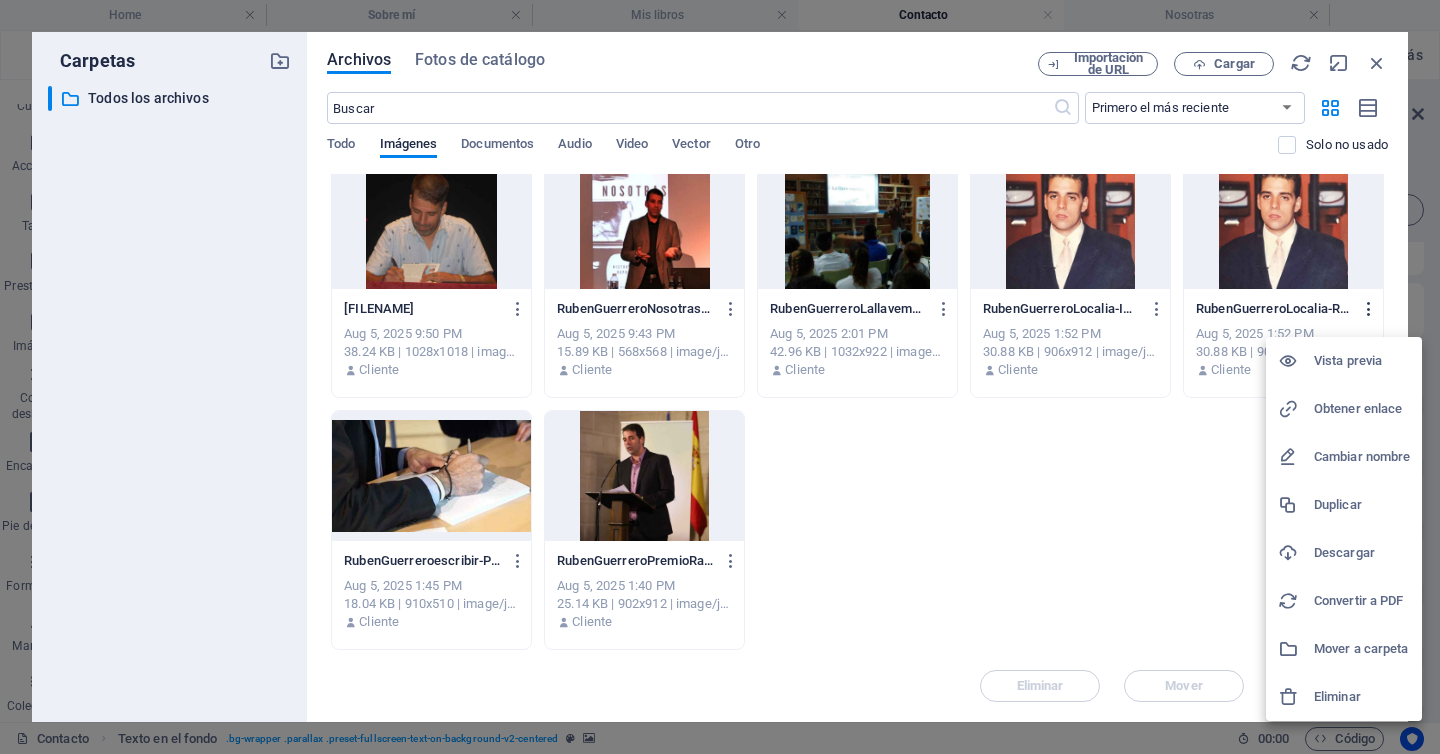 click at bounding box center (1296, 697) 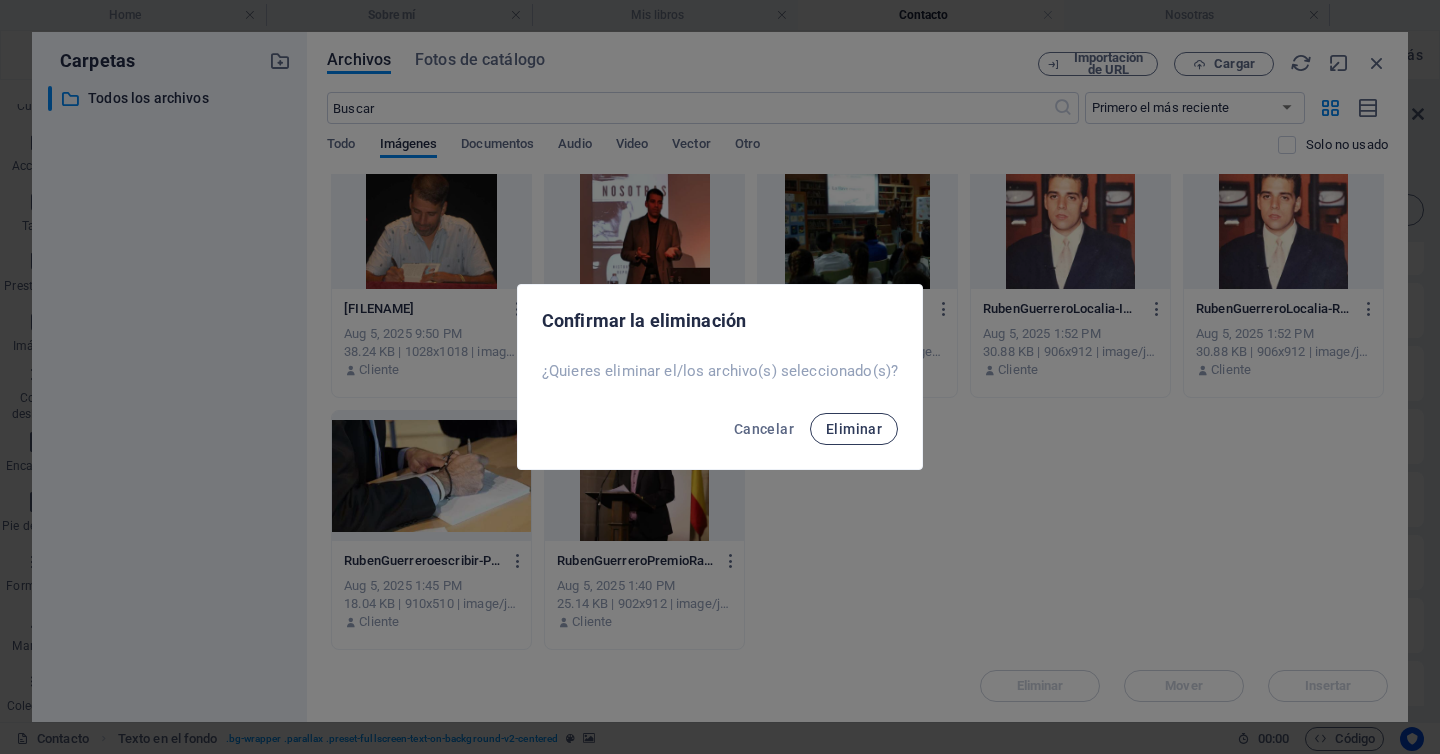 click on "Eliminar" at bounding box center (854, 429) 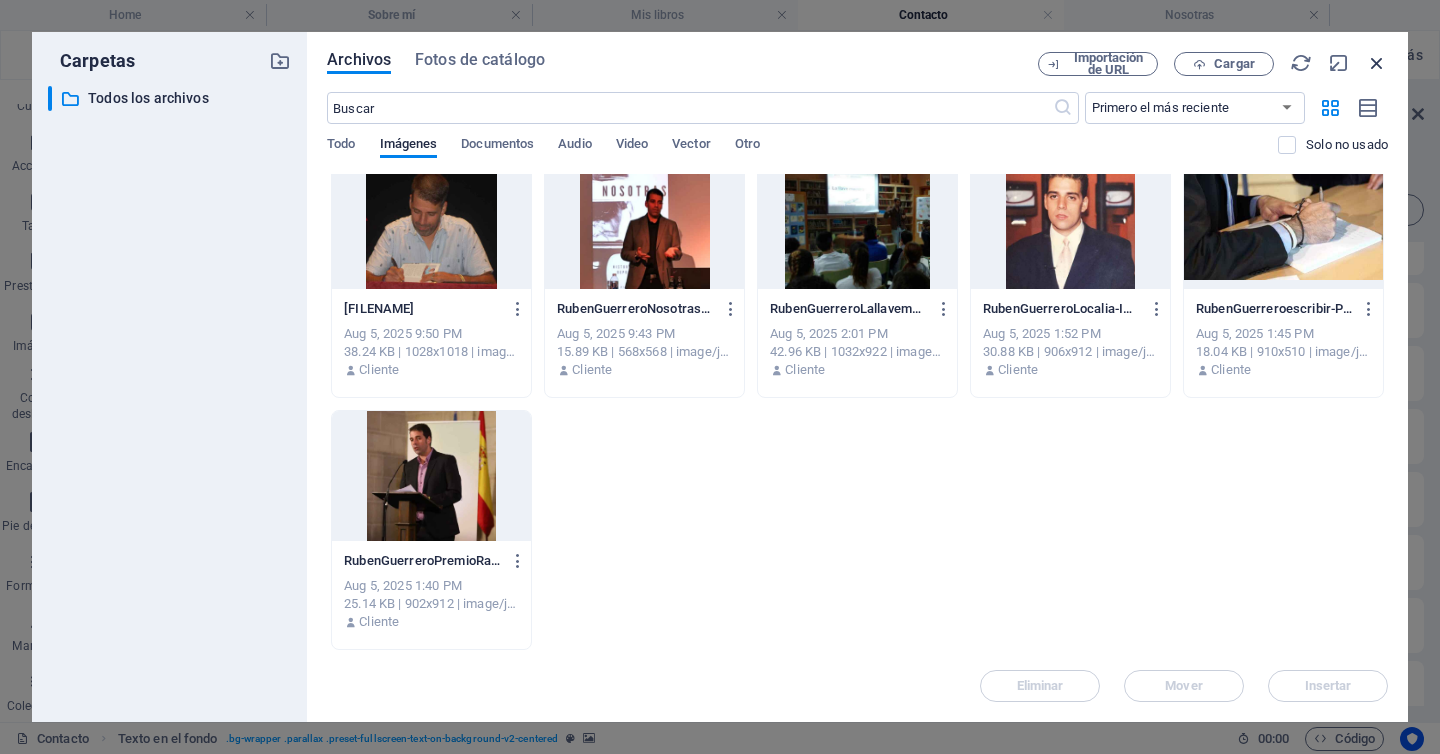 click at bounding box center (1377, 63) 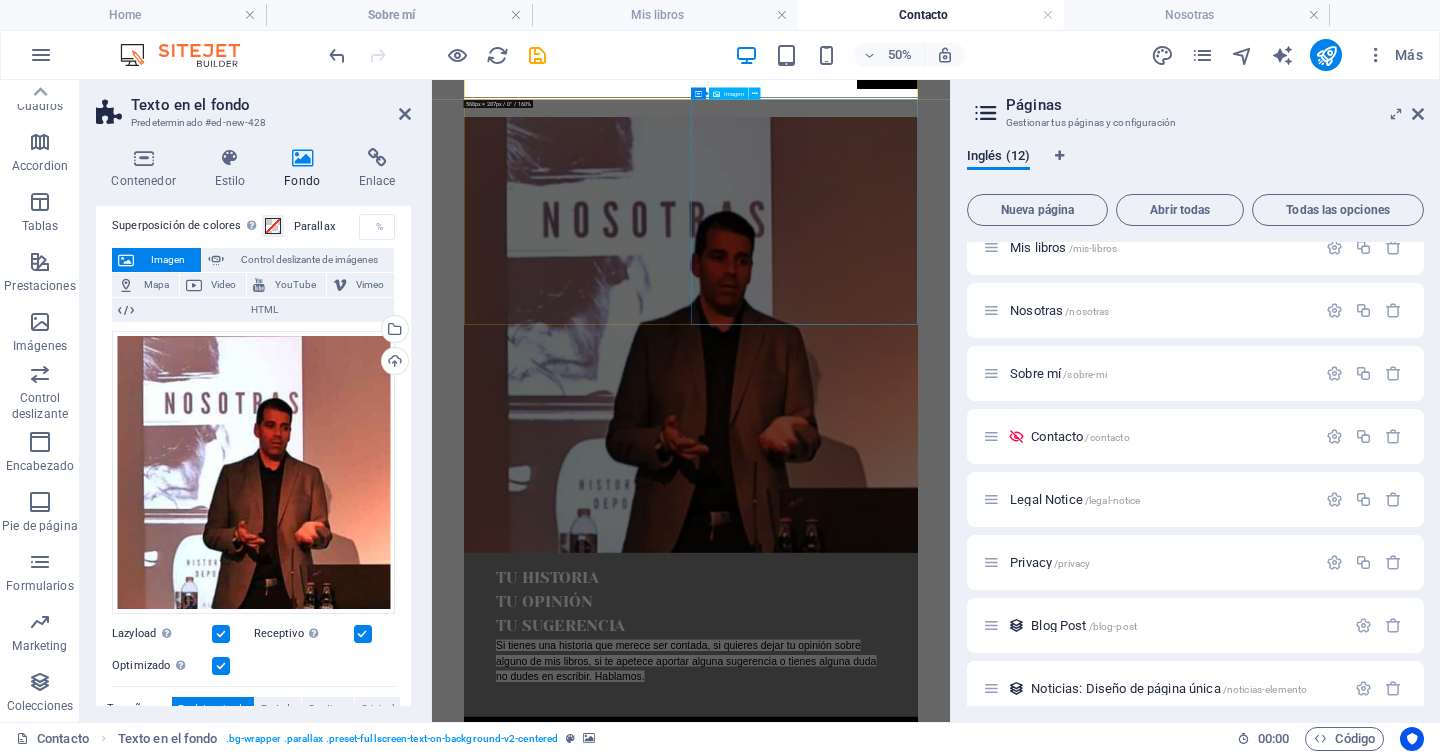 scroll, scrollTop: 0, scrollLeft: 0, axis: both 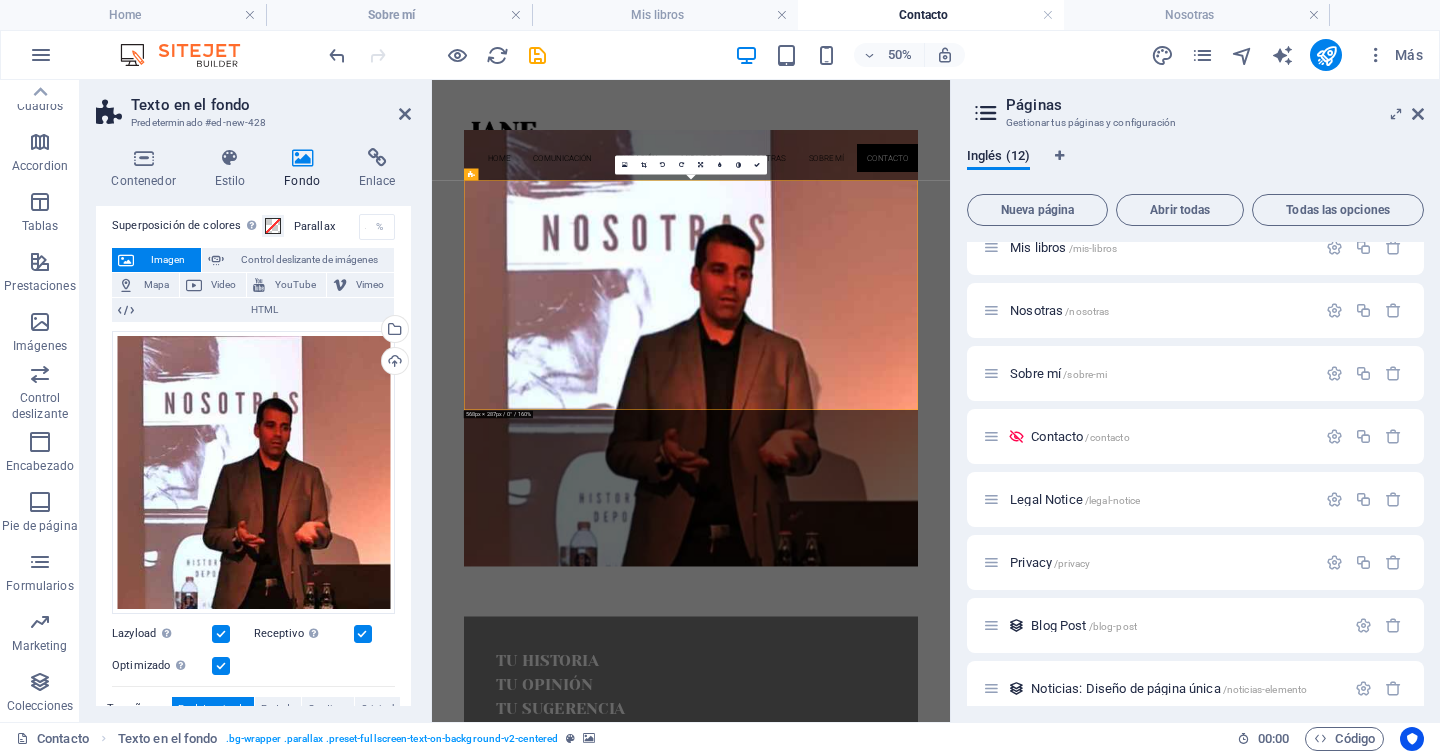 click on "Skip to main content
Home Comunicación Educación Mis libros Nosotras Sobre mí Contacto Tu historia Tu opinión Tu sugerencia Si tienes una historia que merece ser contada, si quieres dejar tu opinión sobre alguno de mis libros, si te apetece aportar alguna sugerencia o tienes alguna duda no dudes en escribir. Hablamos.    CONFERENCIAS No dudes en contactar si te interesa contar conmigo para alguna conferencia, charla o presentación relacionada con mis libros o mis talleres educativos. CONTACTA CON RUBÉN   I have read and understand the privacy policy. ¿Ilegible? Cargar nuevo Send Phone Call me! +1-123-456-7890 Social Facebook Instagram Twitter Contact rguerrerojerez@gmail.com Legal Notice Privacy" at bounding box center (950, 2136) 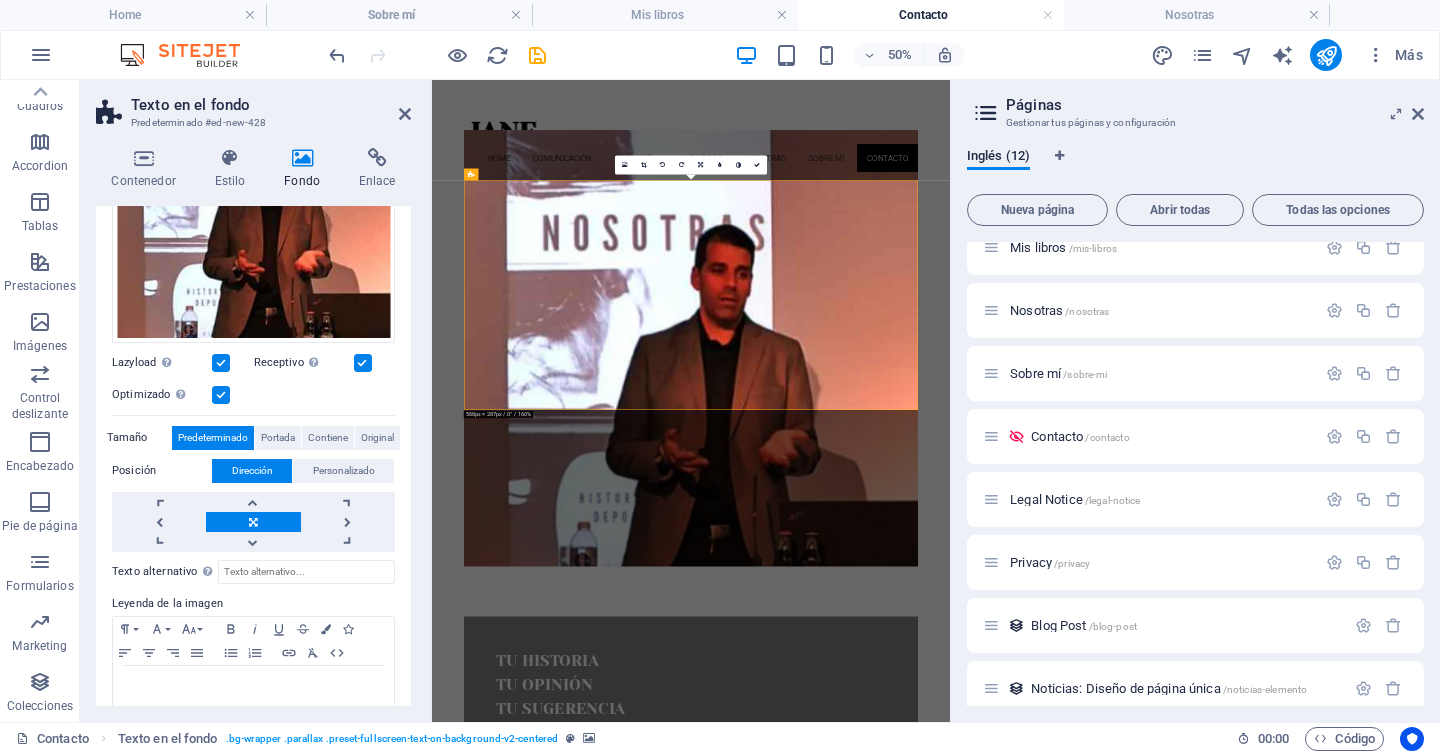 scroll, scrollTop: 381, scrollLeft: 0, axis: vertical 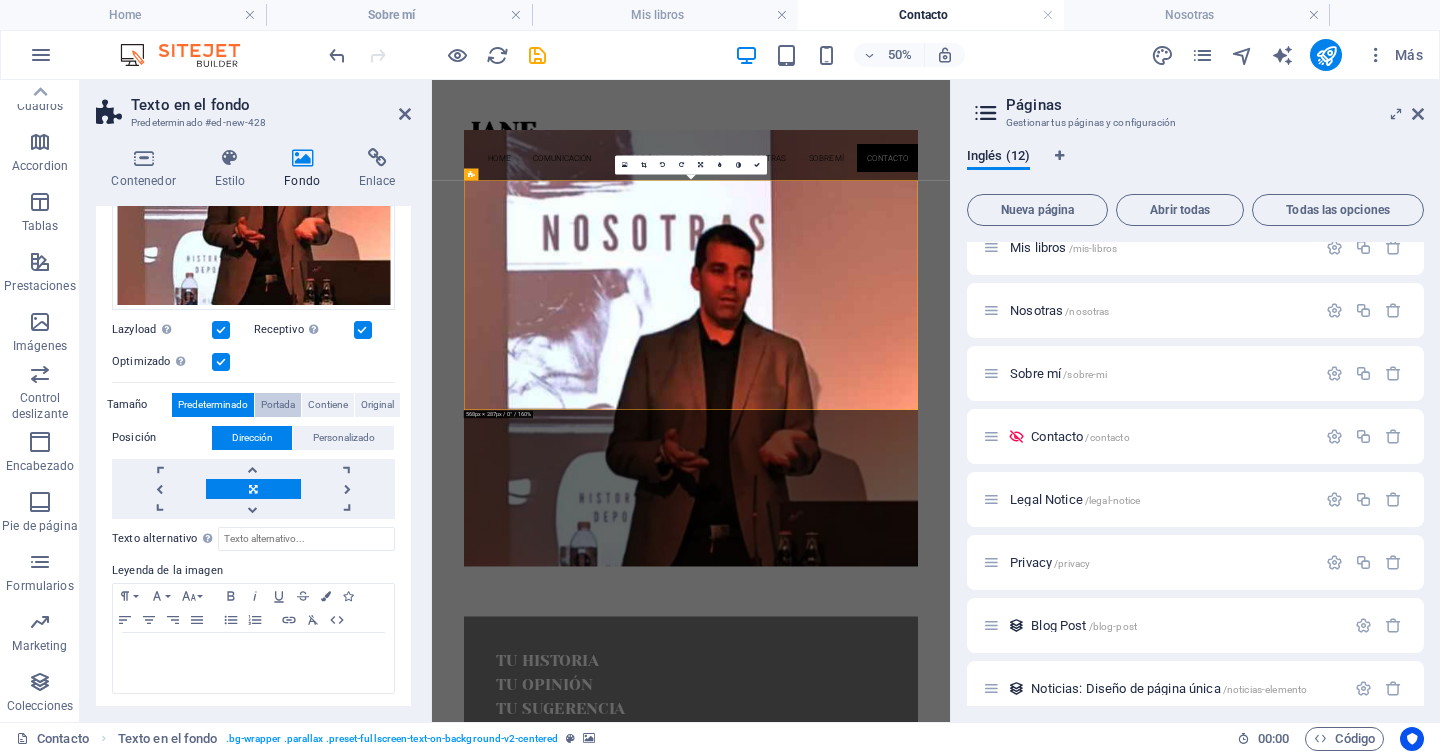 click on "Portada" at bounding box center [278, 405] 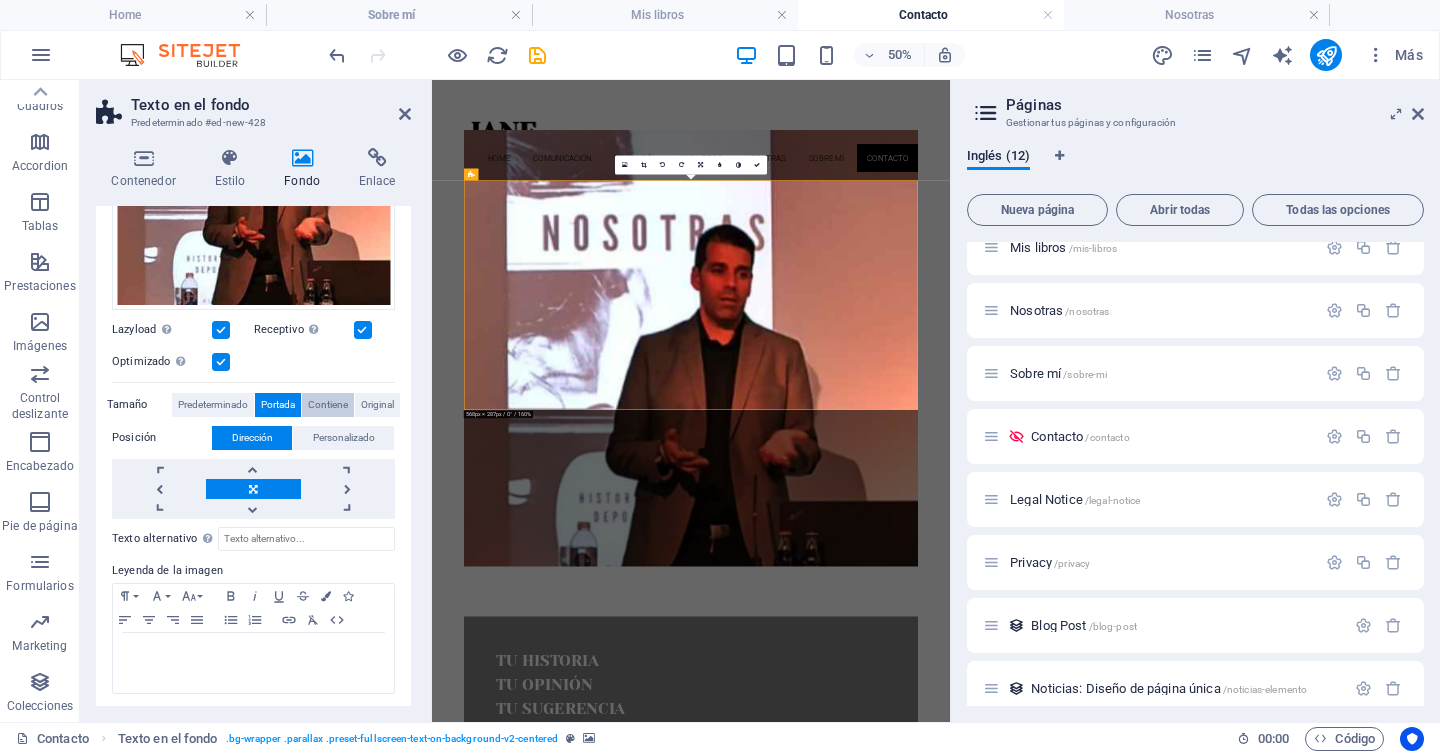 click on "Contiene" at bounding box center (328, 405) 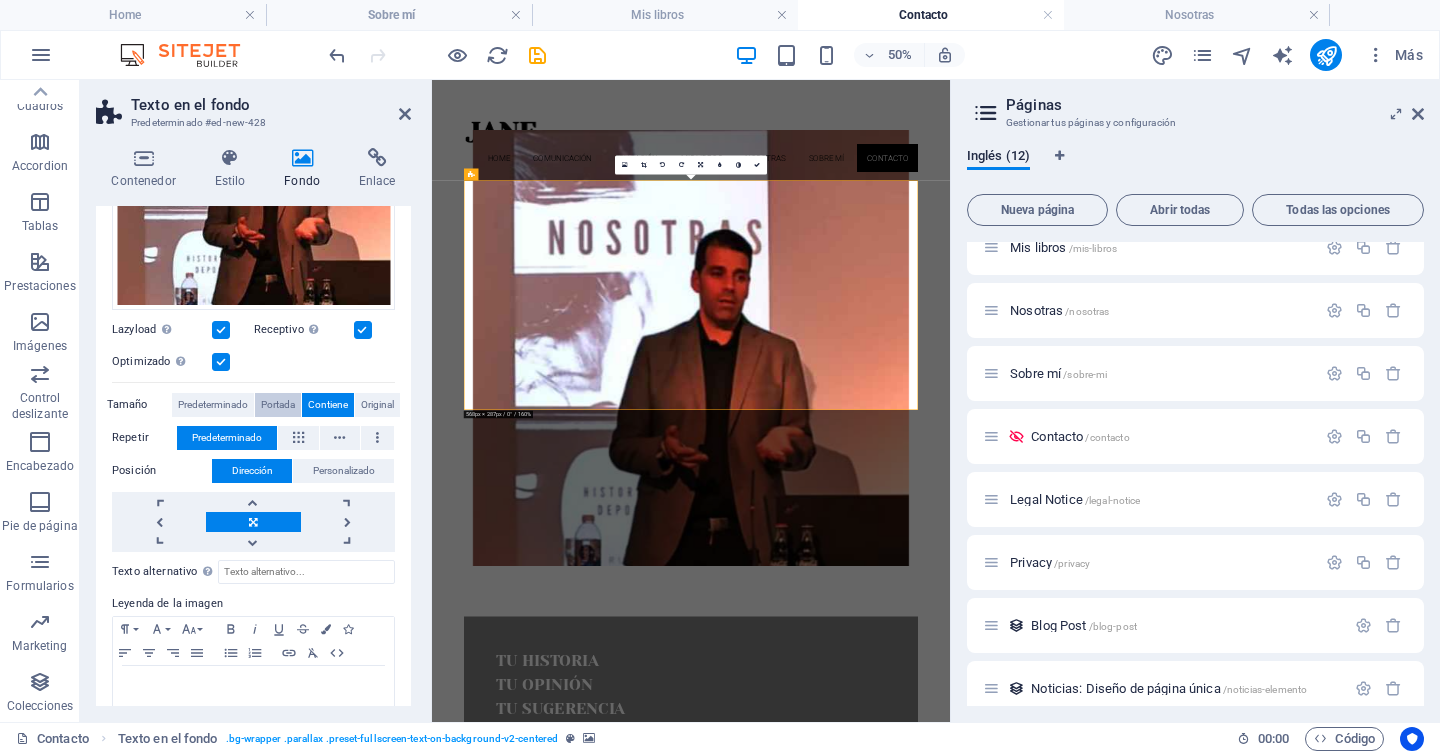 click on "Portada" at bounding box center [278, 405] 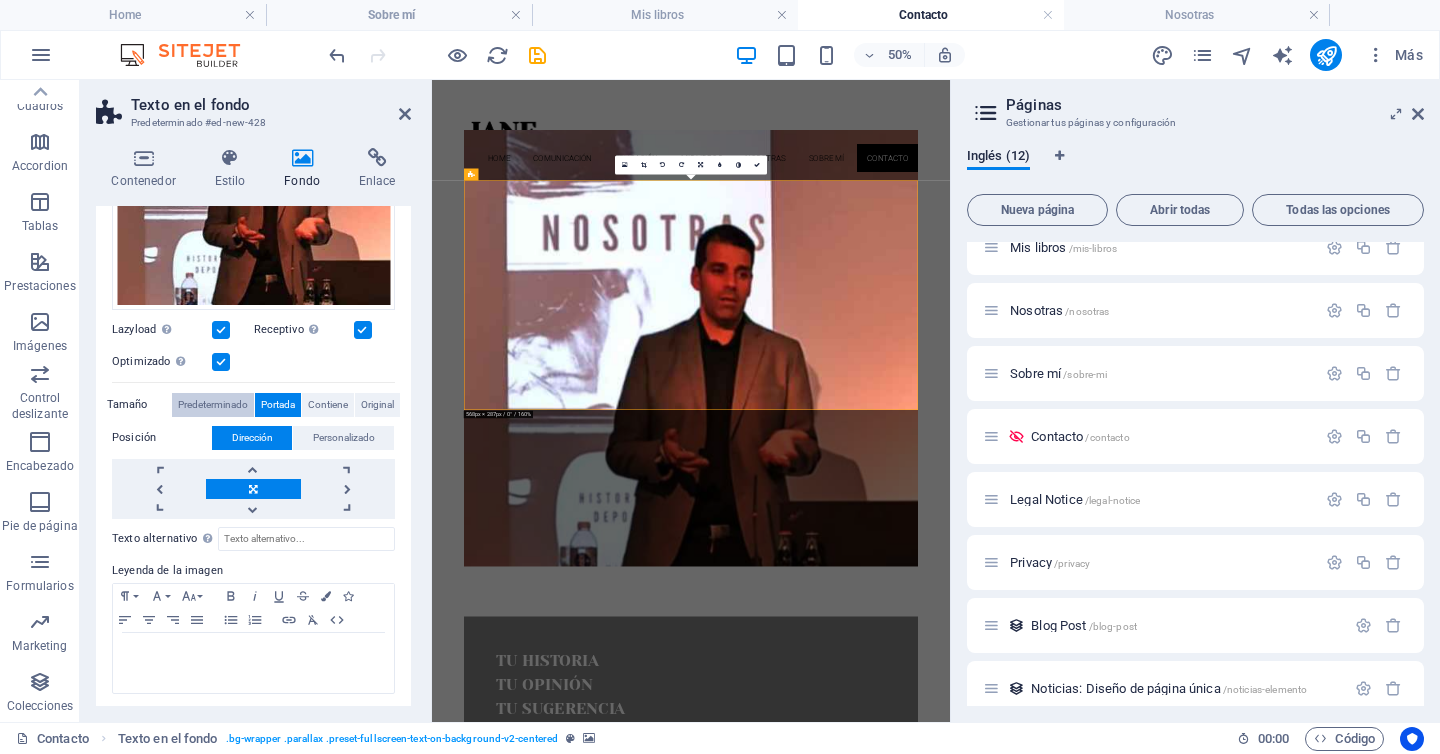 click on "Predeterminado" at bounding box center (213, 405) 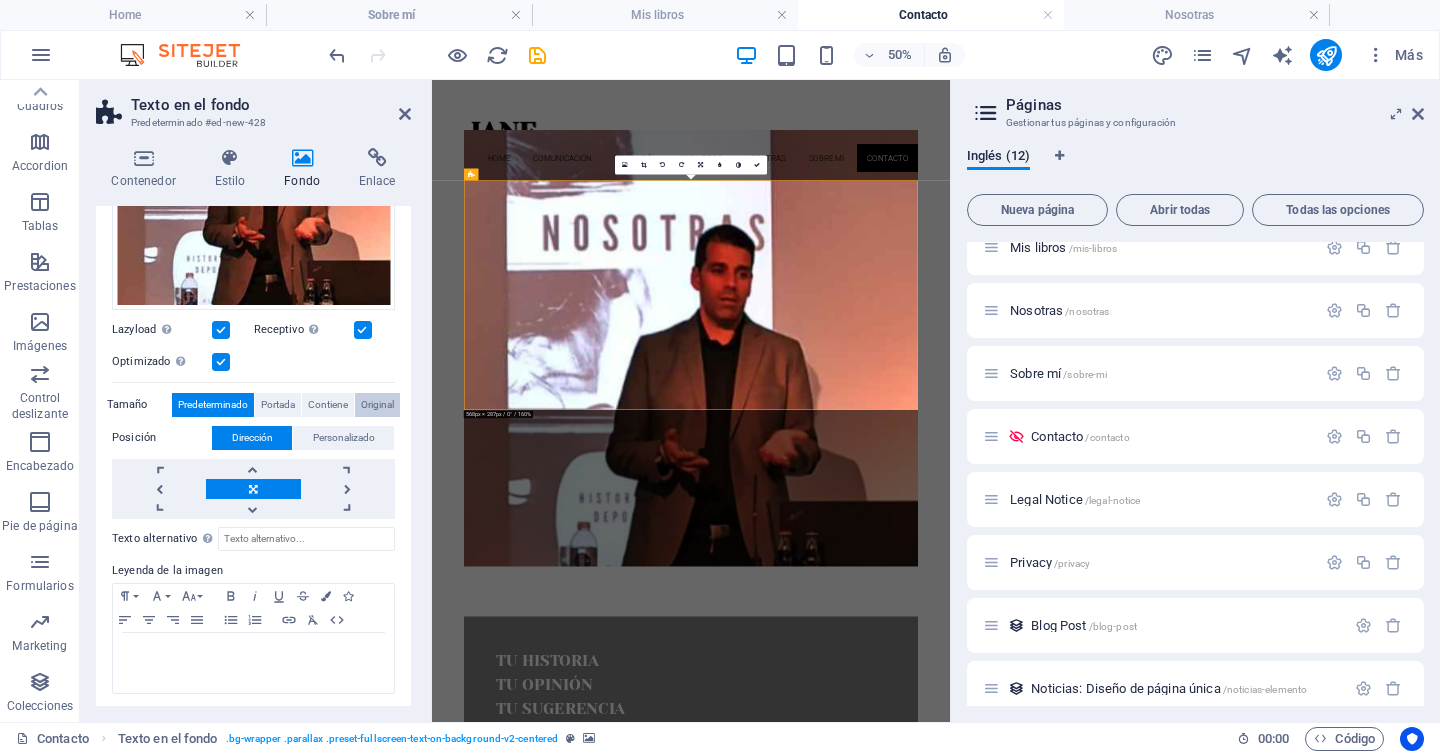 click on "Original" at bounding box center (377, 405) 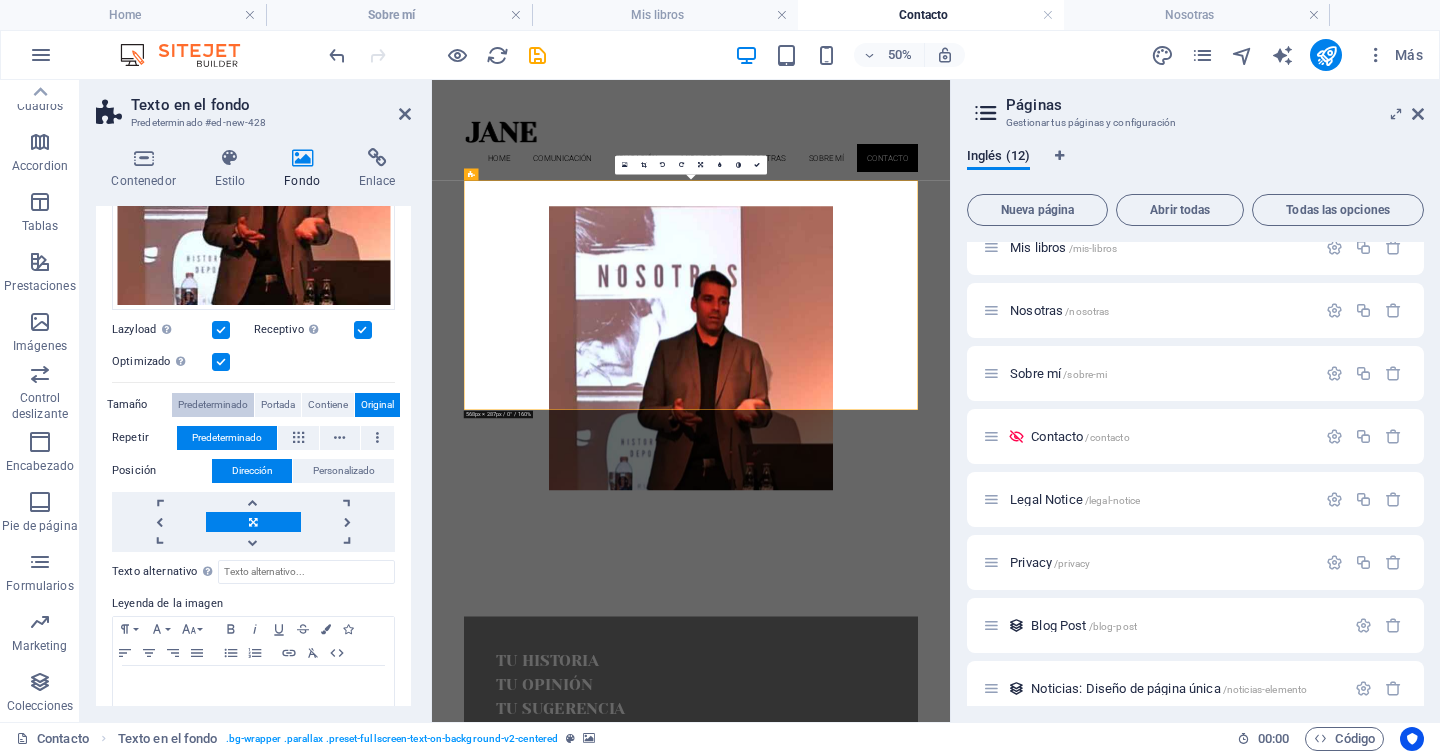 click on "Predeterminado" at bounding box center [213, 405] 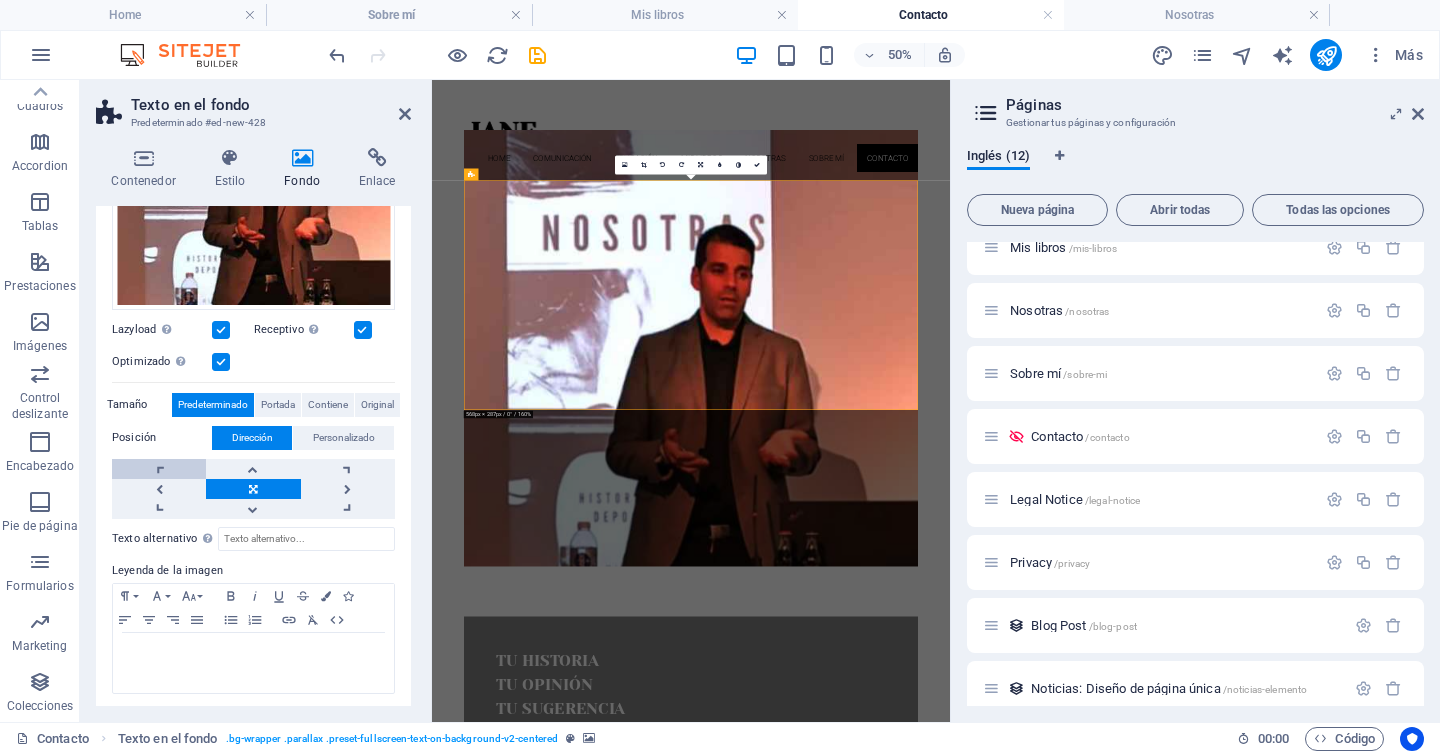 click at bounding box center (159, 469) 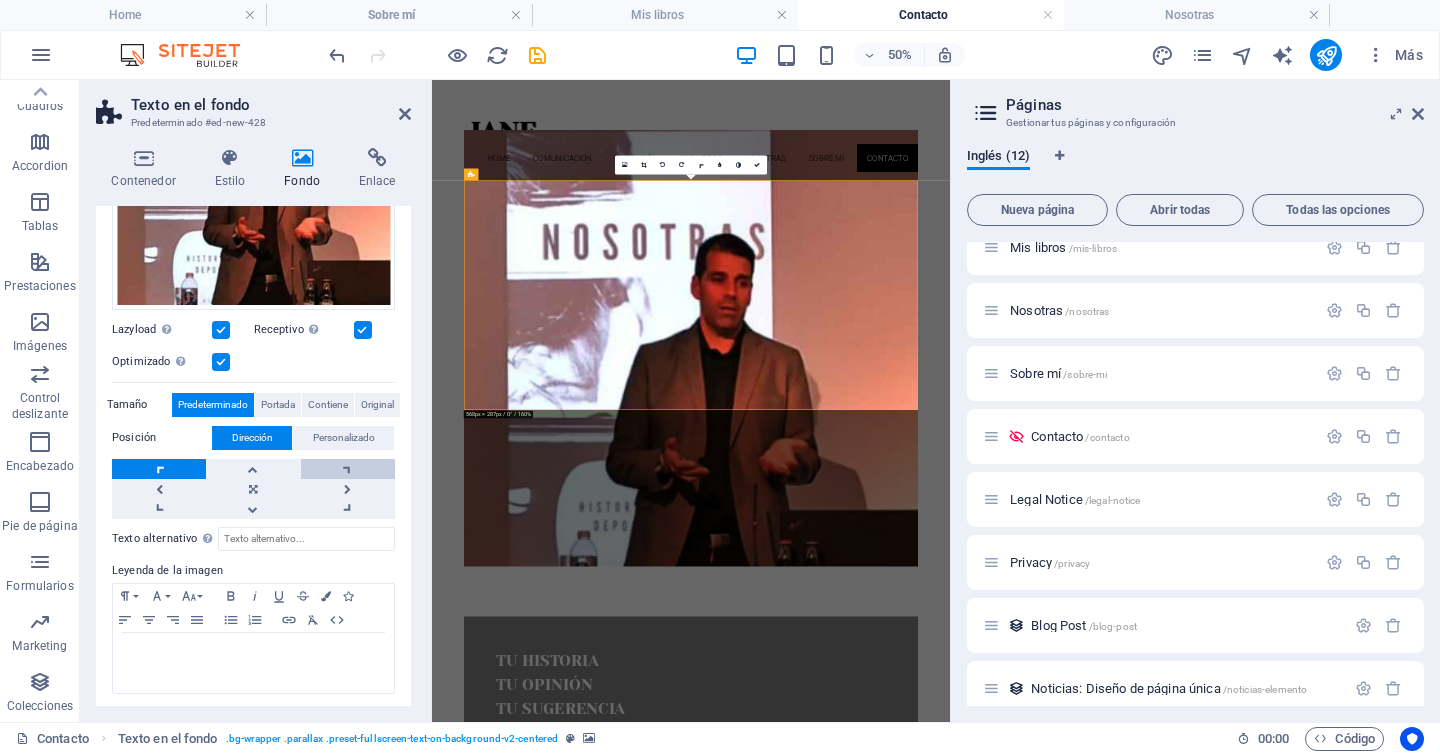 click at bounding box center (348, 469) 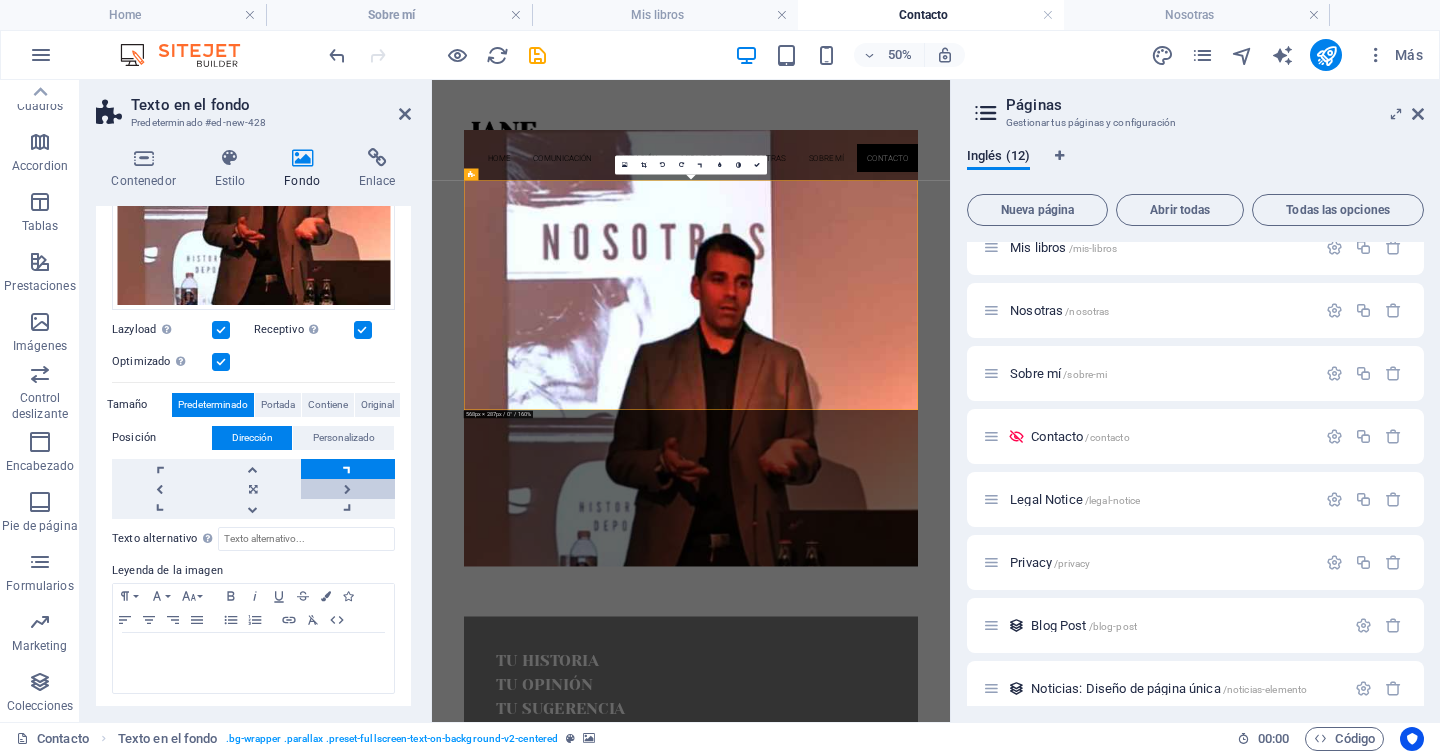click at bounding box center (348, 489) 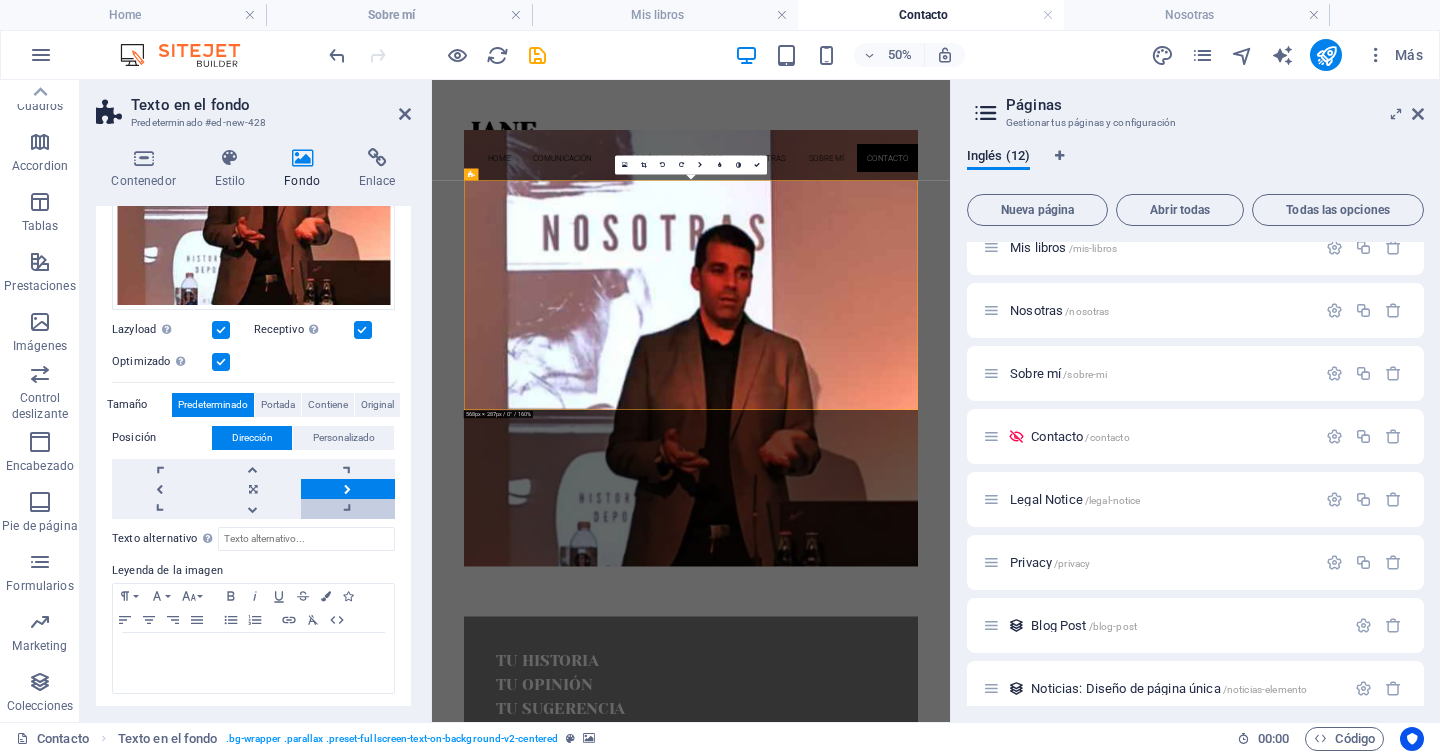 click at bounding box center [348, 509] 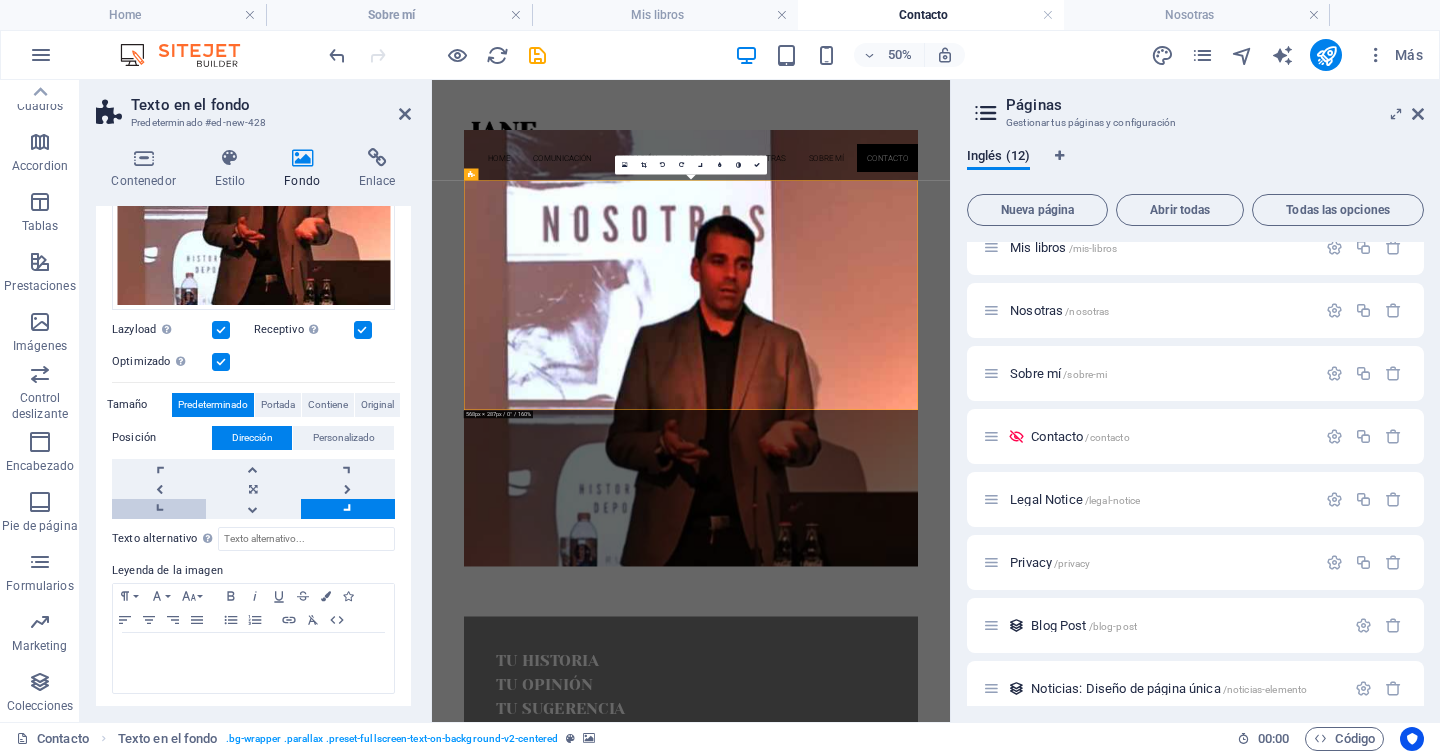 click at bounding box center (159, 509) 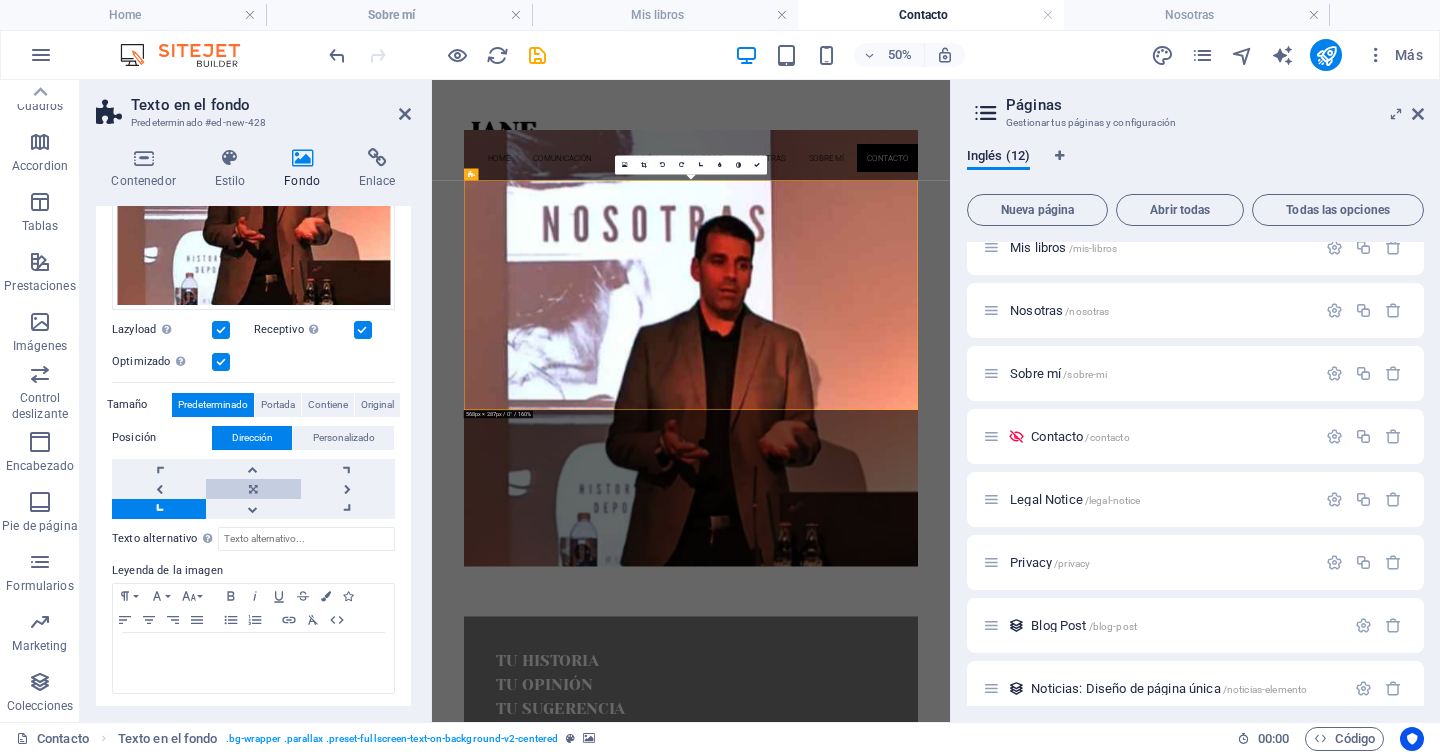 click at bounding box center (253, 489) 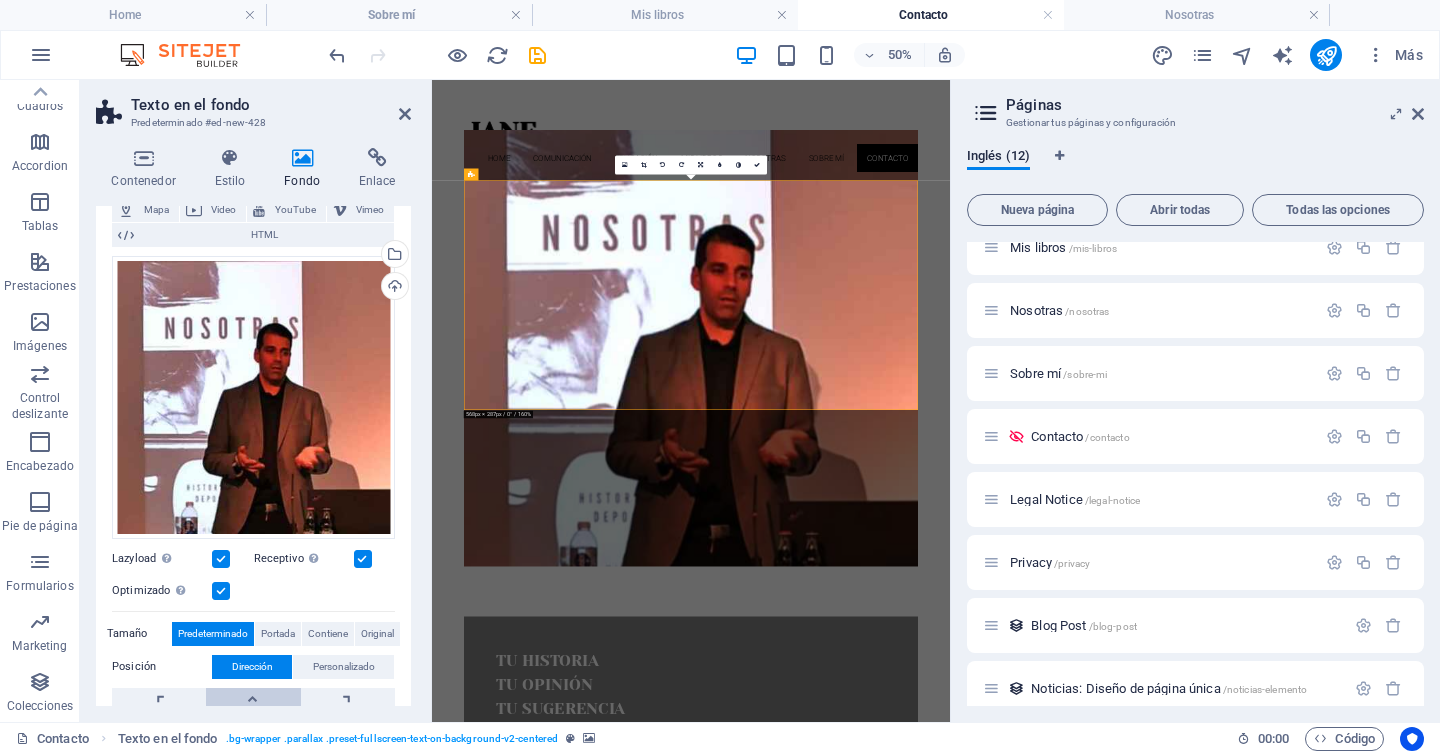 scroll, scrollTop: 0, scrollLeft: 0, axis: both 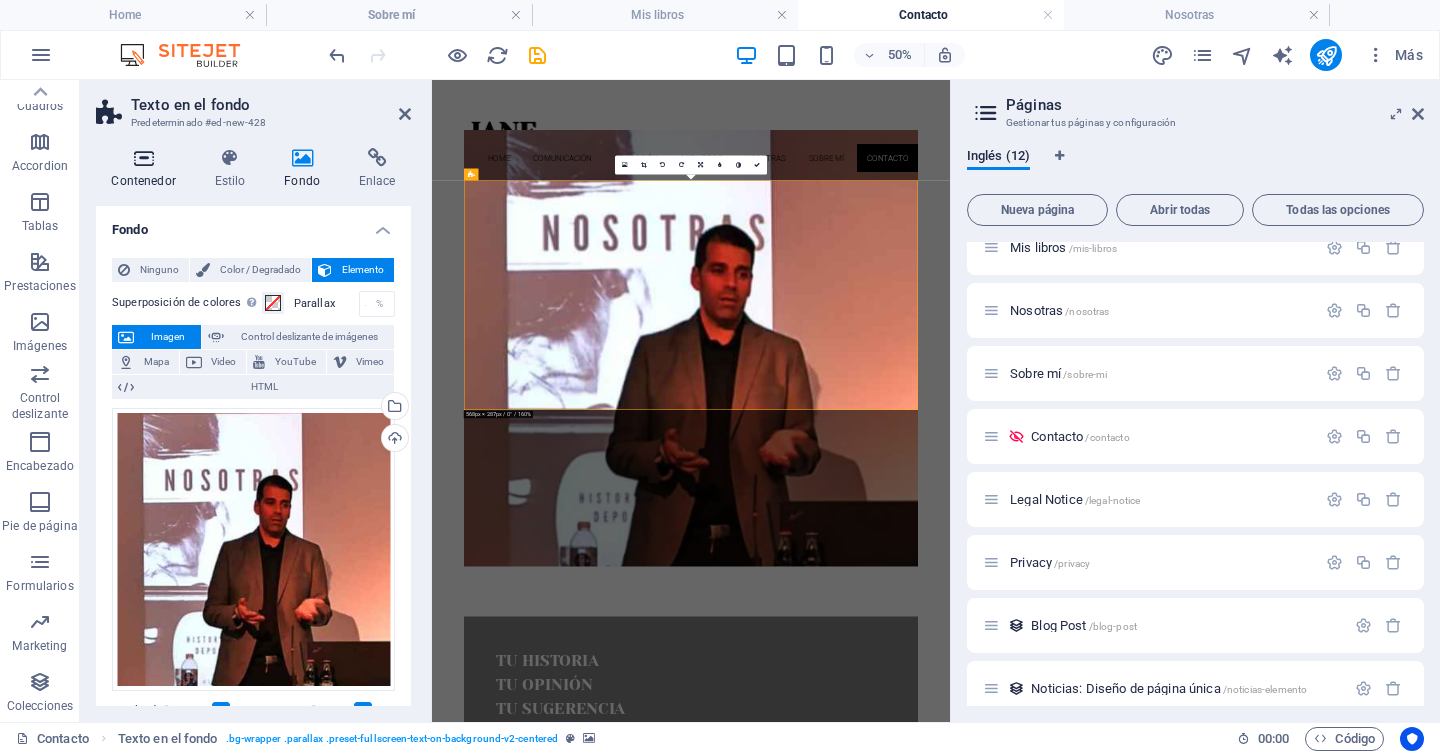 click on "Contenedor" at bounding box center (147, 169) 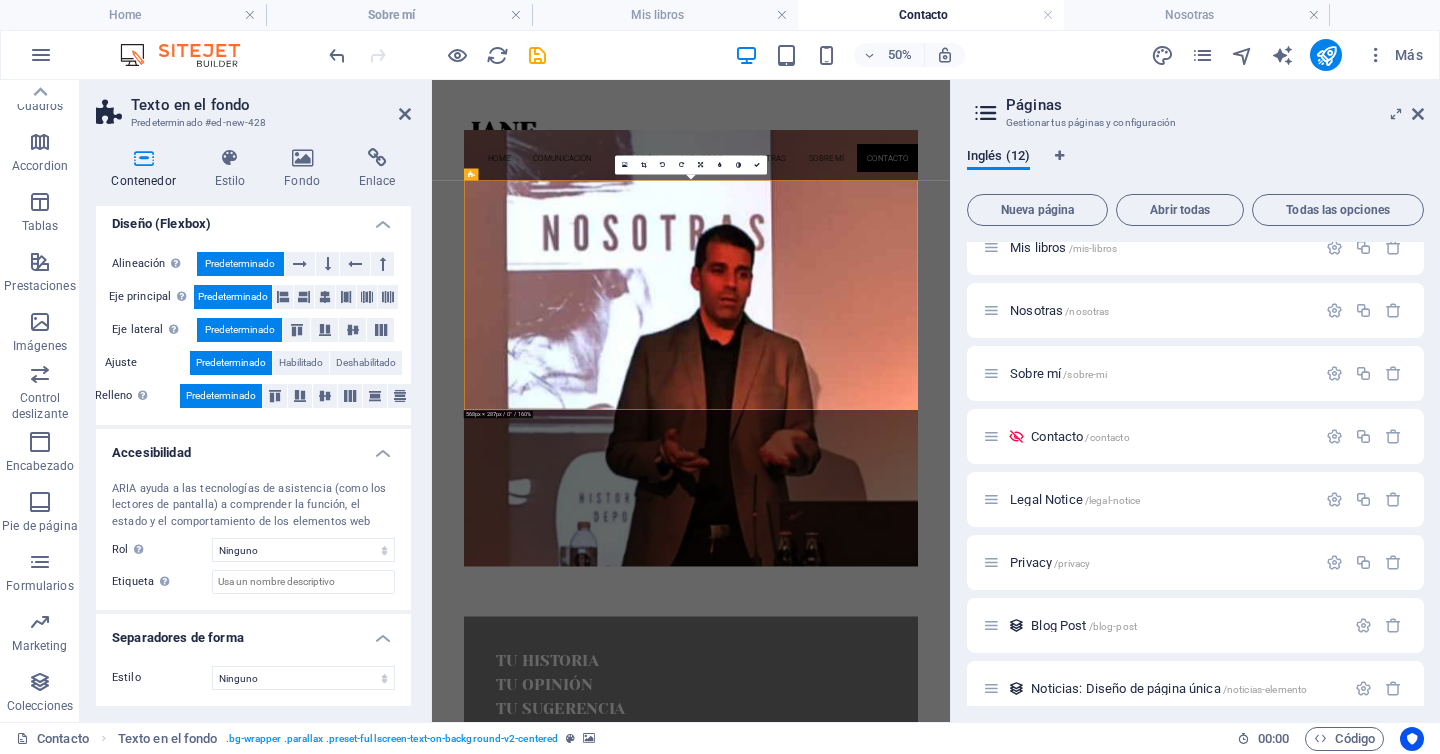 scroll, scrollTop: 0, scrollLeft: 0, axis: both 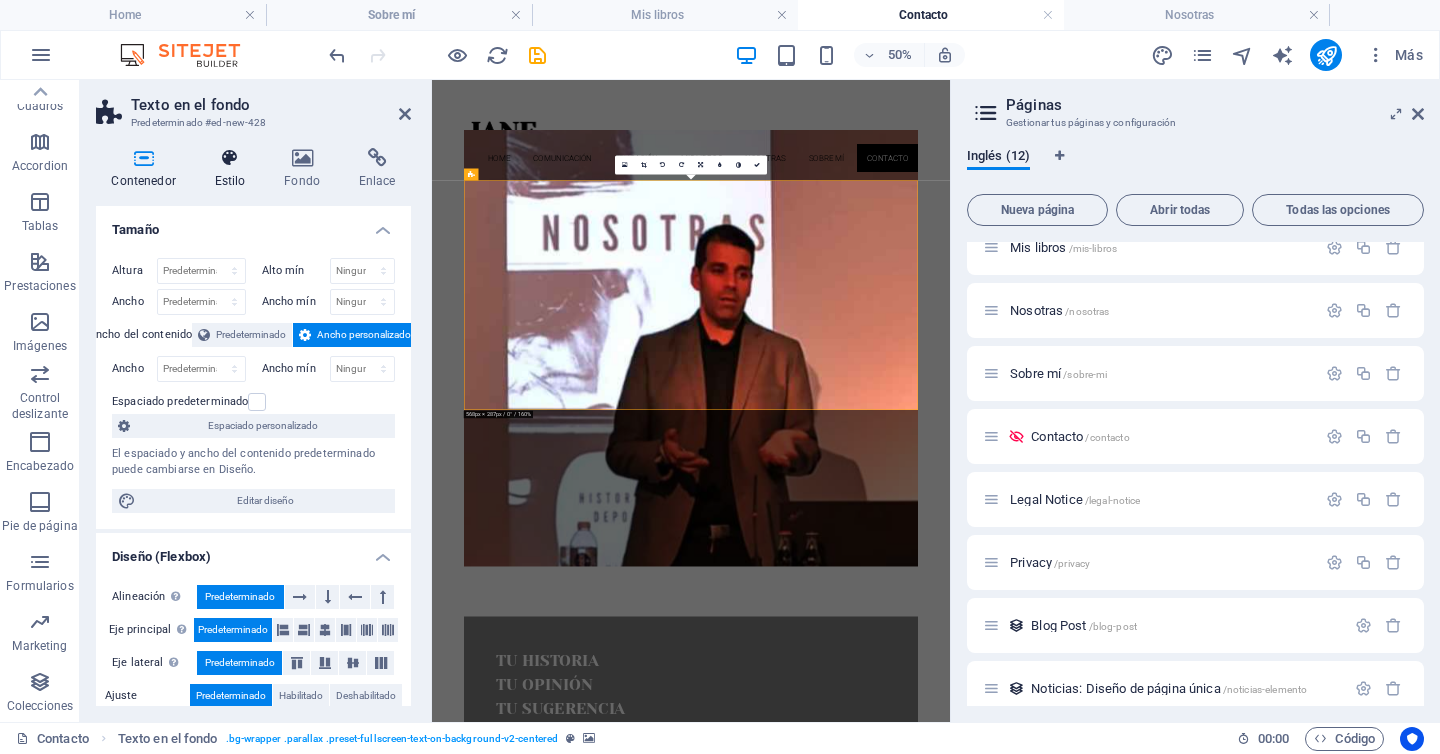 click at bounding box center (230, 158) 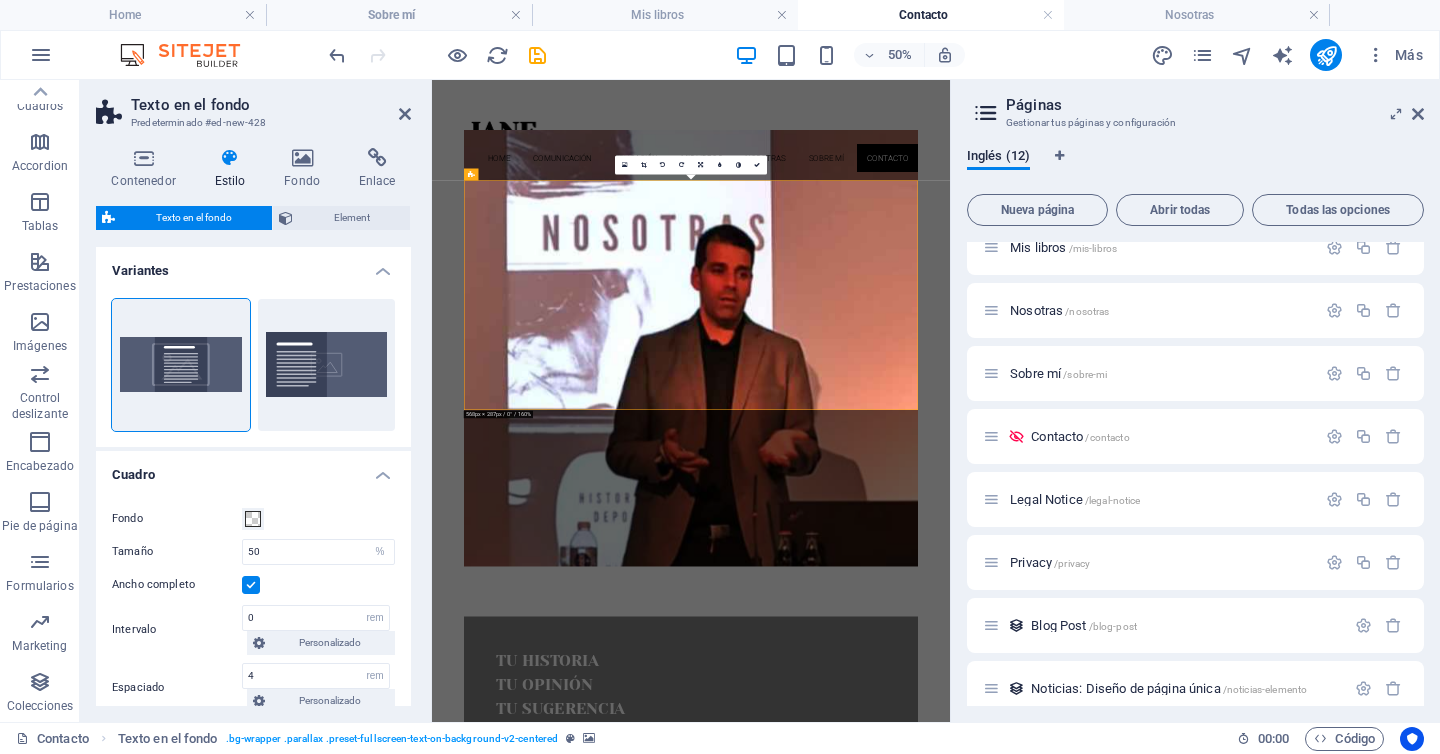 click on "Variantes" at bounding box center [253, 265] 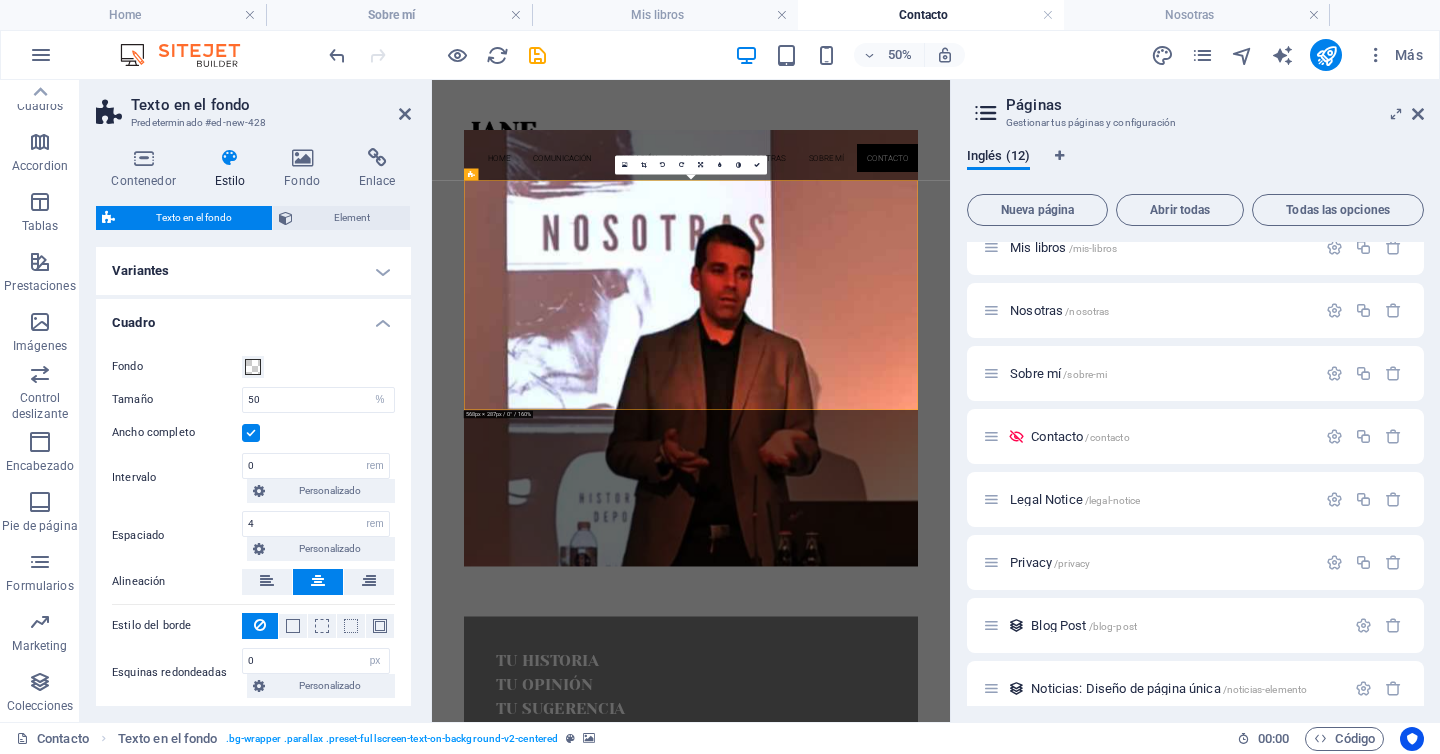click on "Variantes" at bounding box center [253, 271] 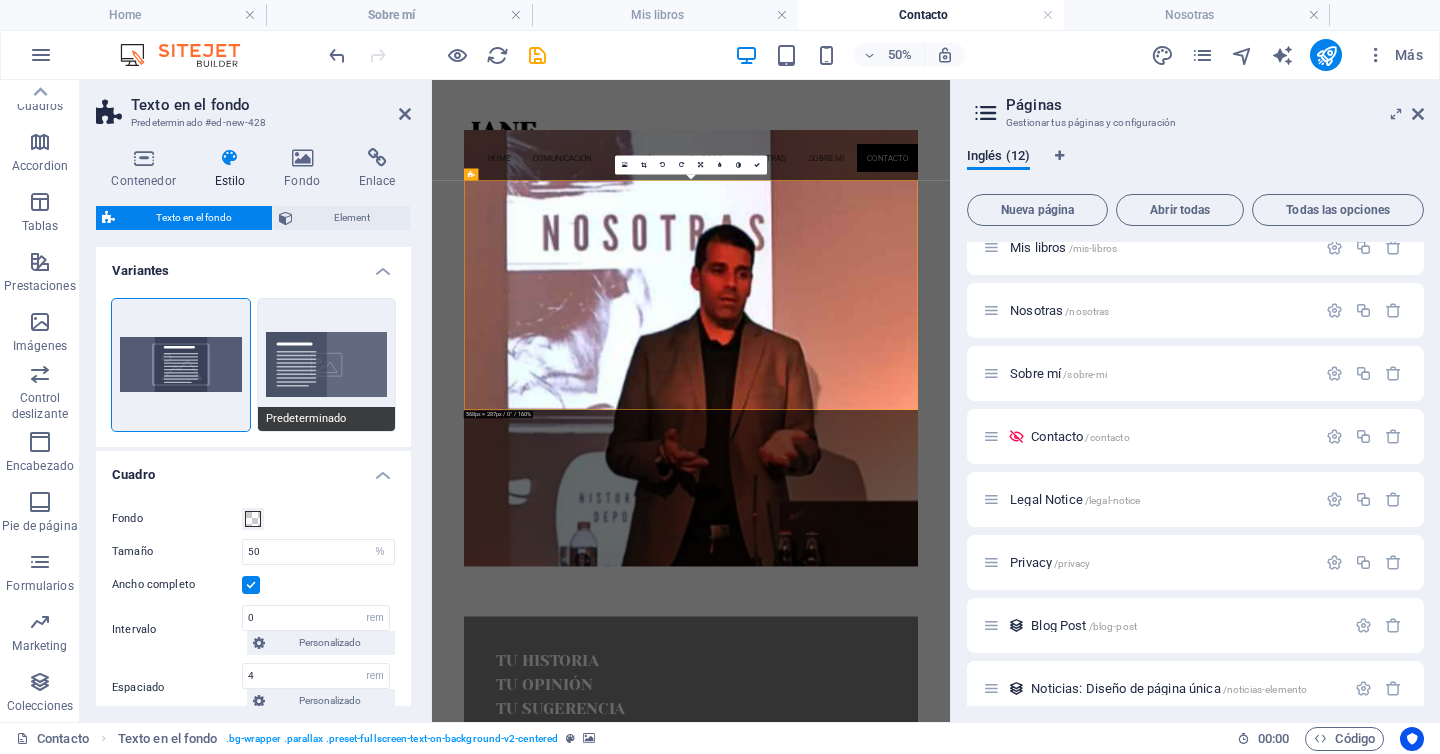 click on "Predeterminado" at bounding box center (327, 365) 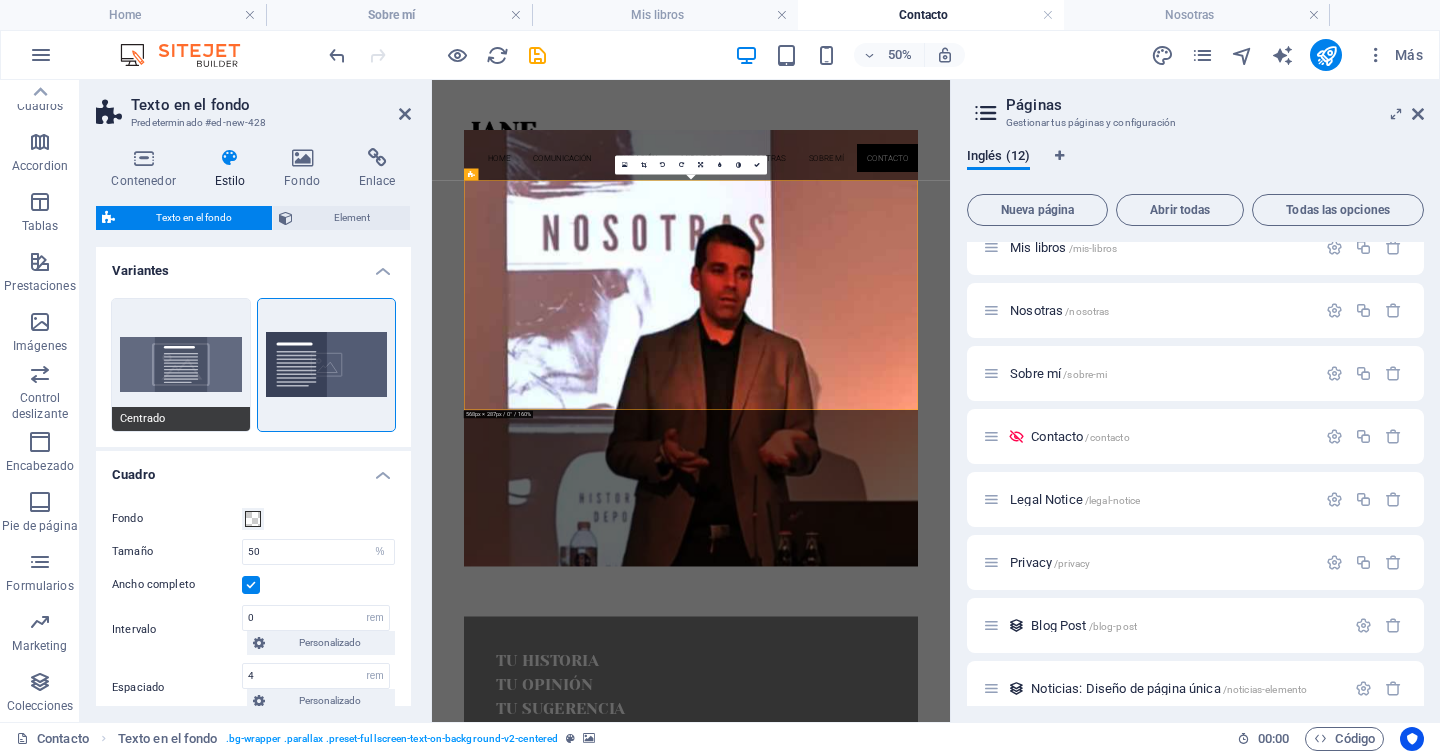 click on "Centrado" at bounding box center [181, 365] 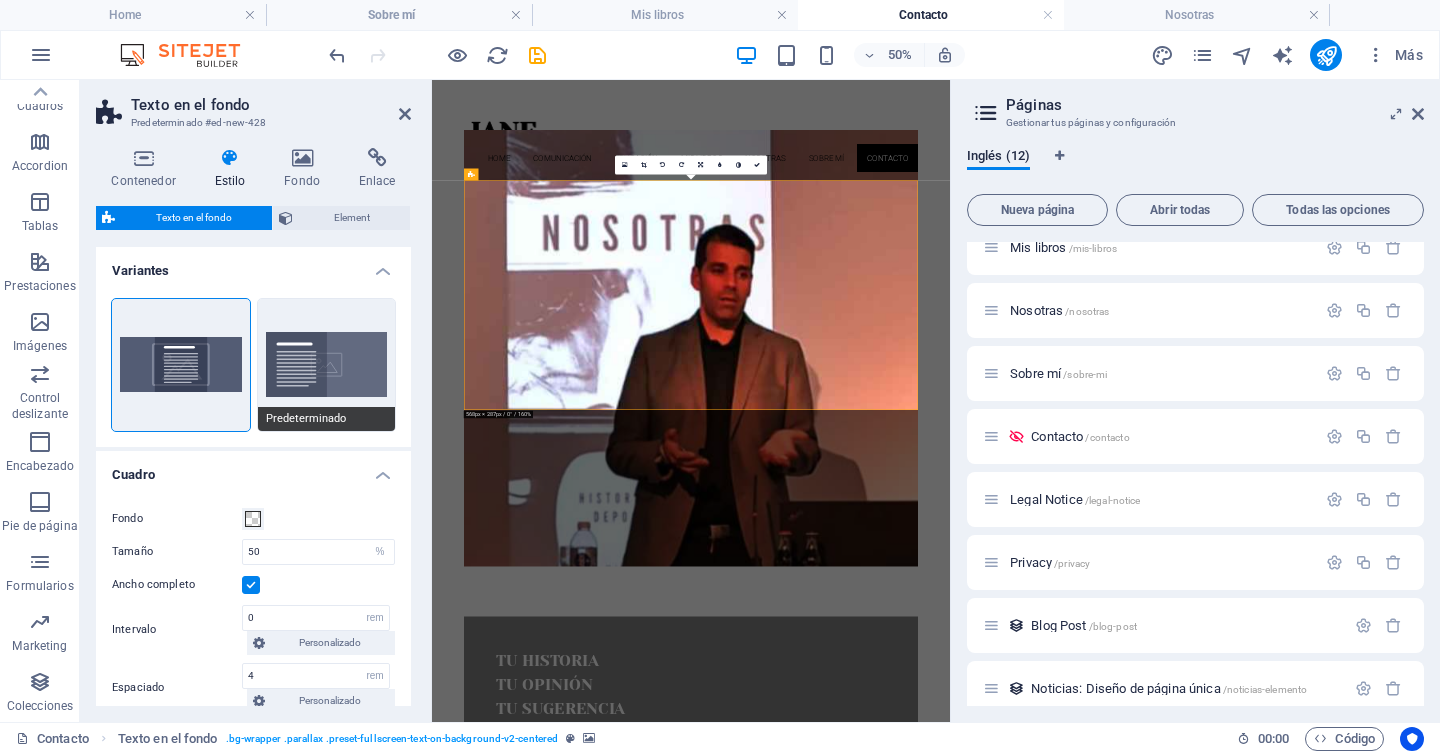 click on "Predeterminado" at bounding box center [327, 365] 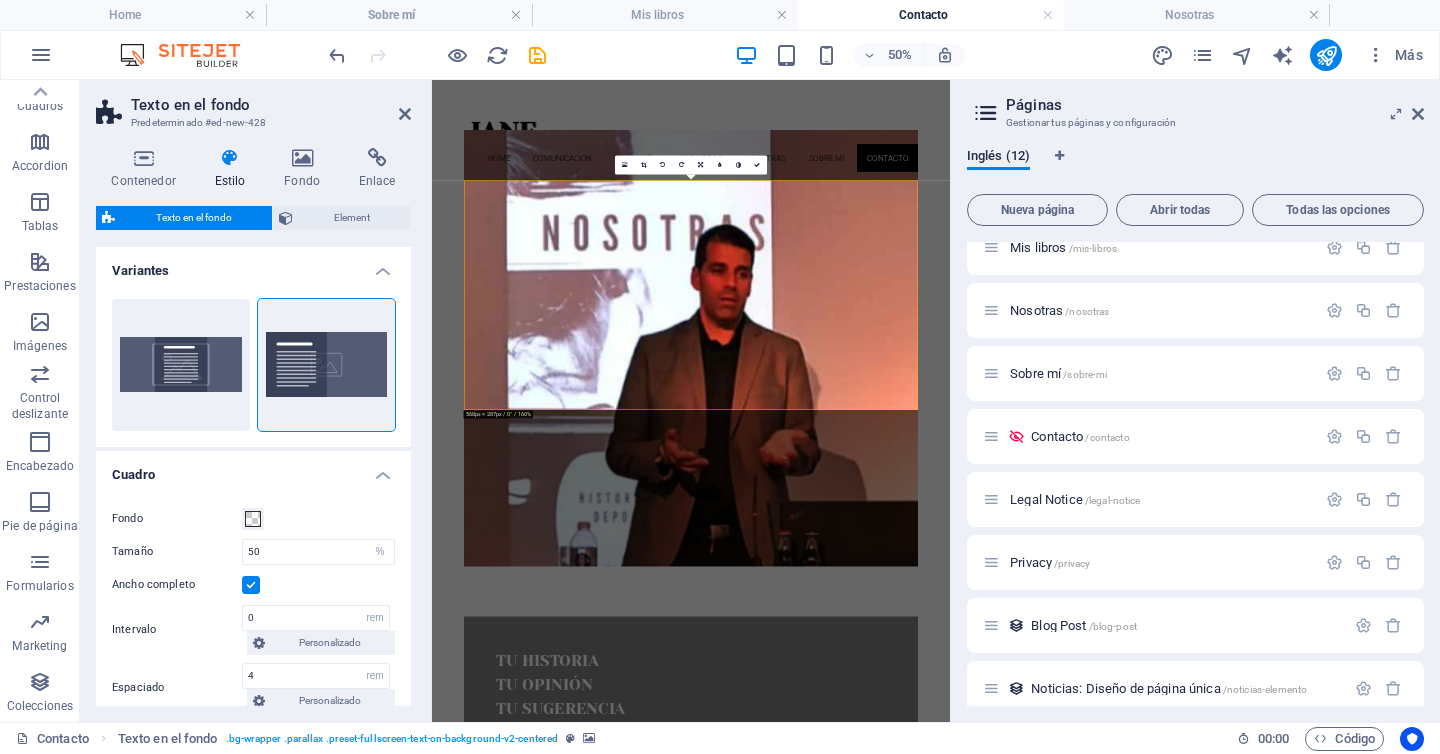 click at bounding box center (950, 617) 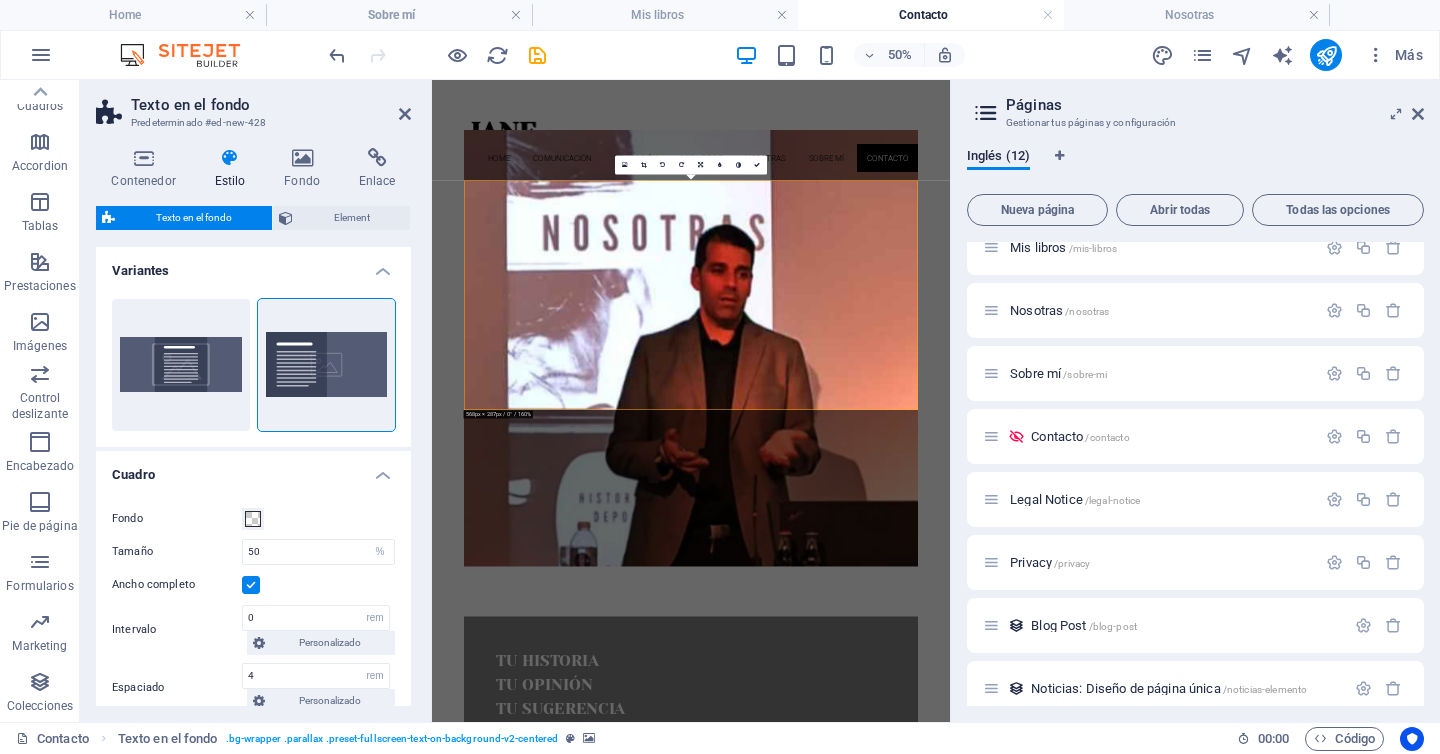click at bounding box center (950, 617) 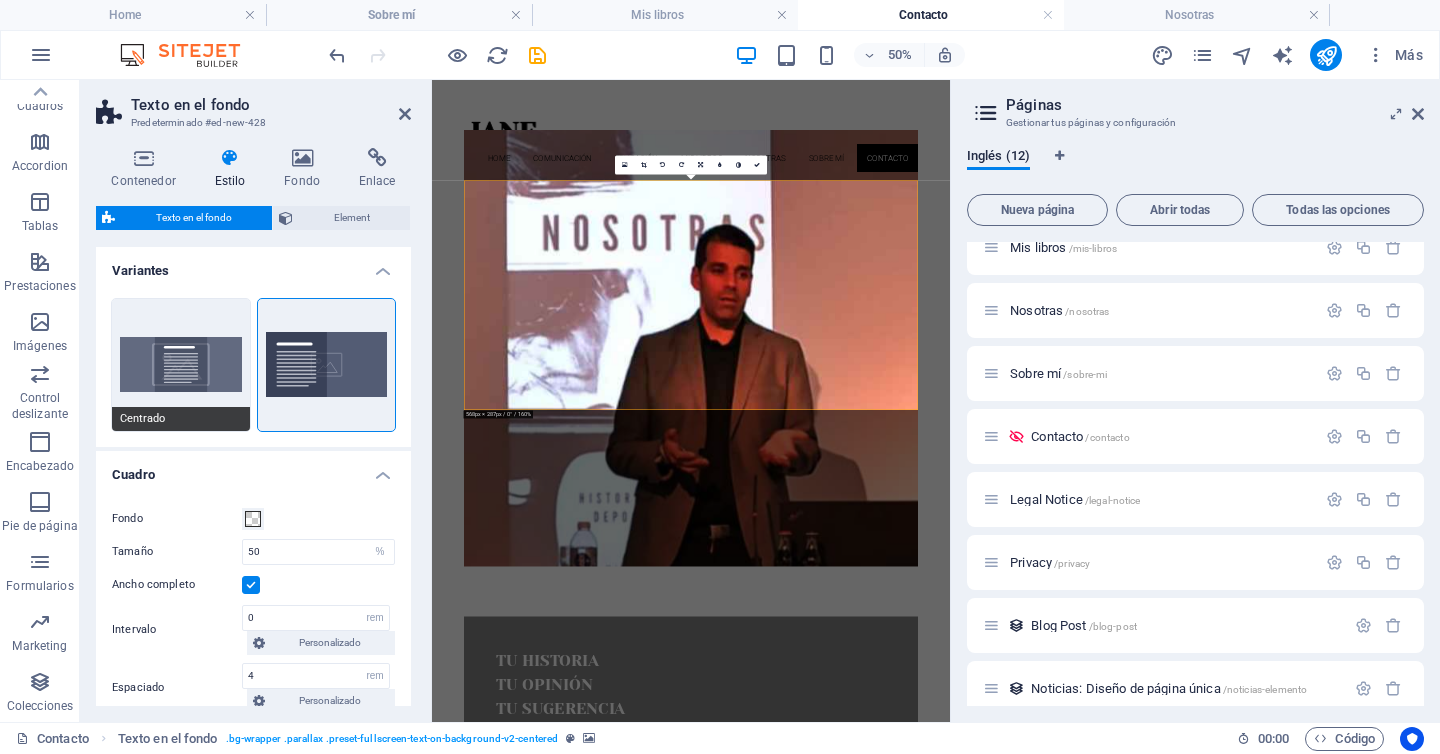click on "Centrado" at bounding box center (181, 365) 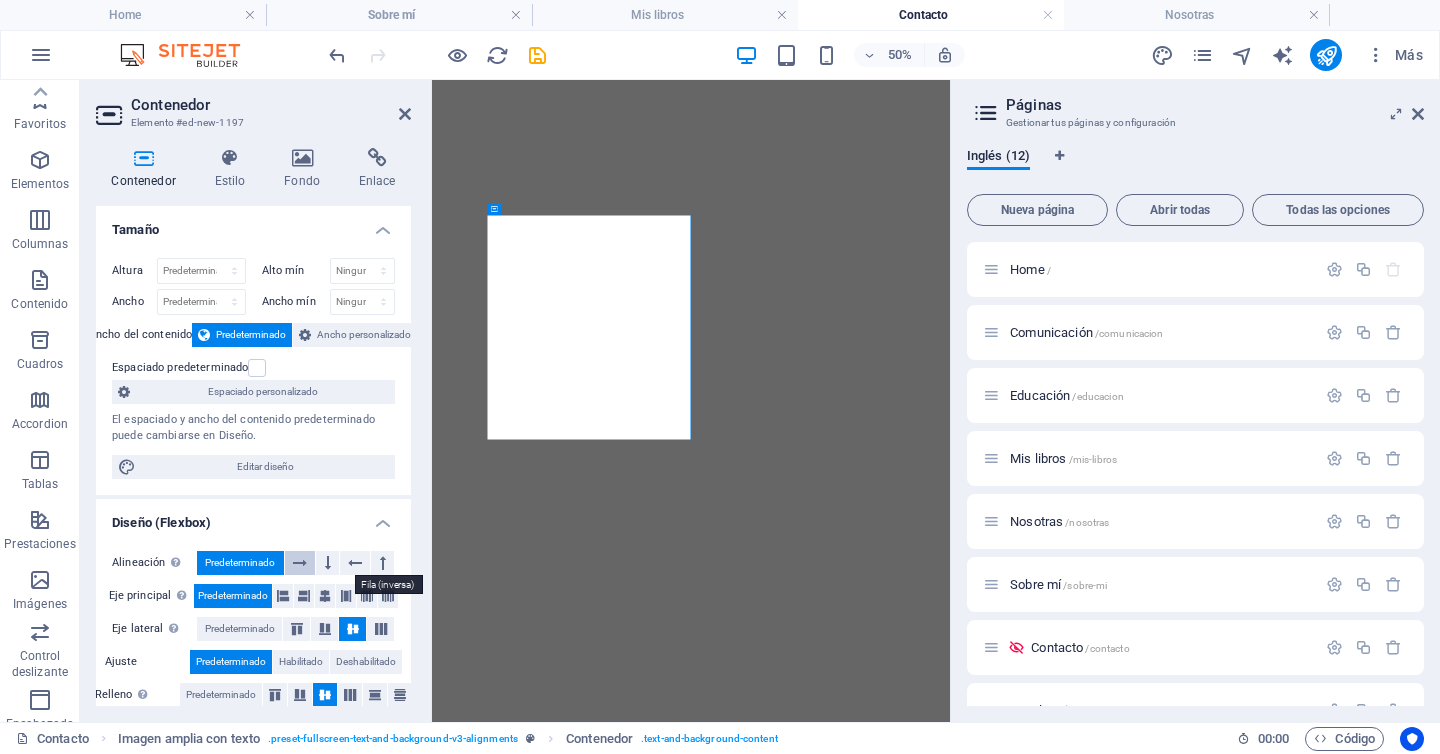 scroll, scrollTop: 0, scrollLeft: 0, axis: both 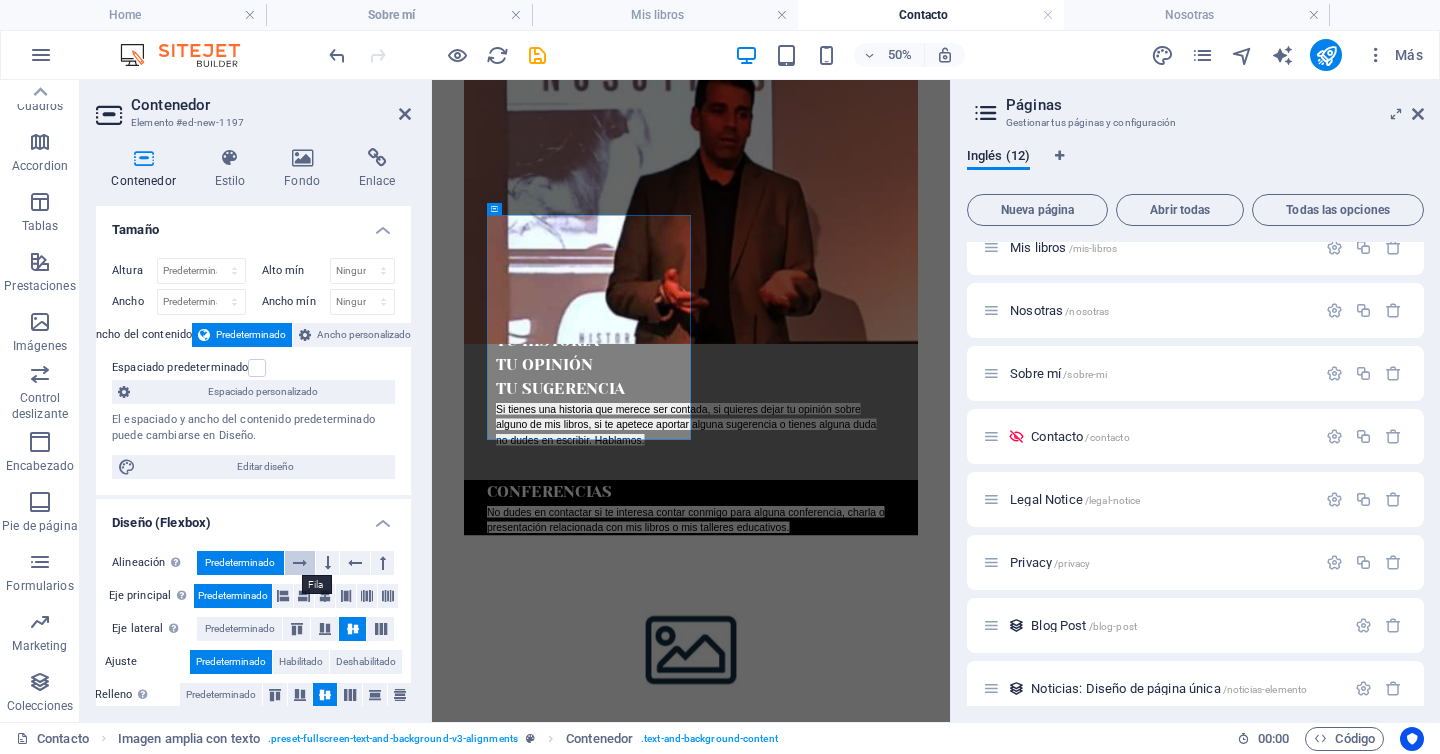 click at bounding box center [300, 563] 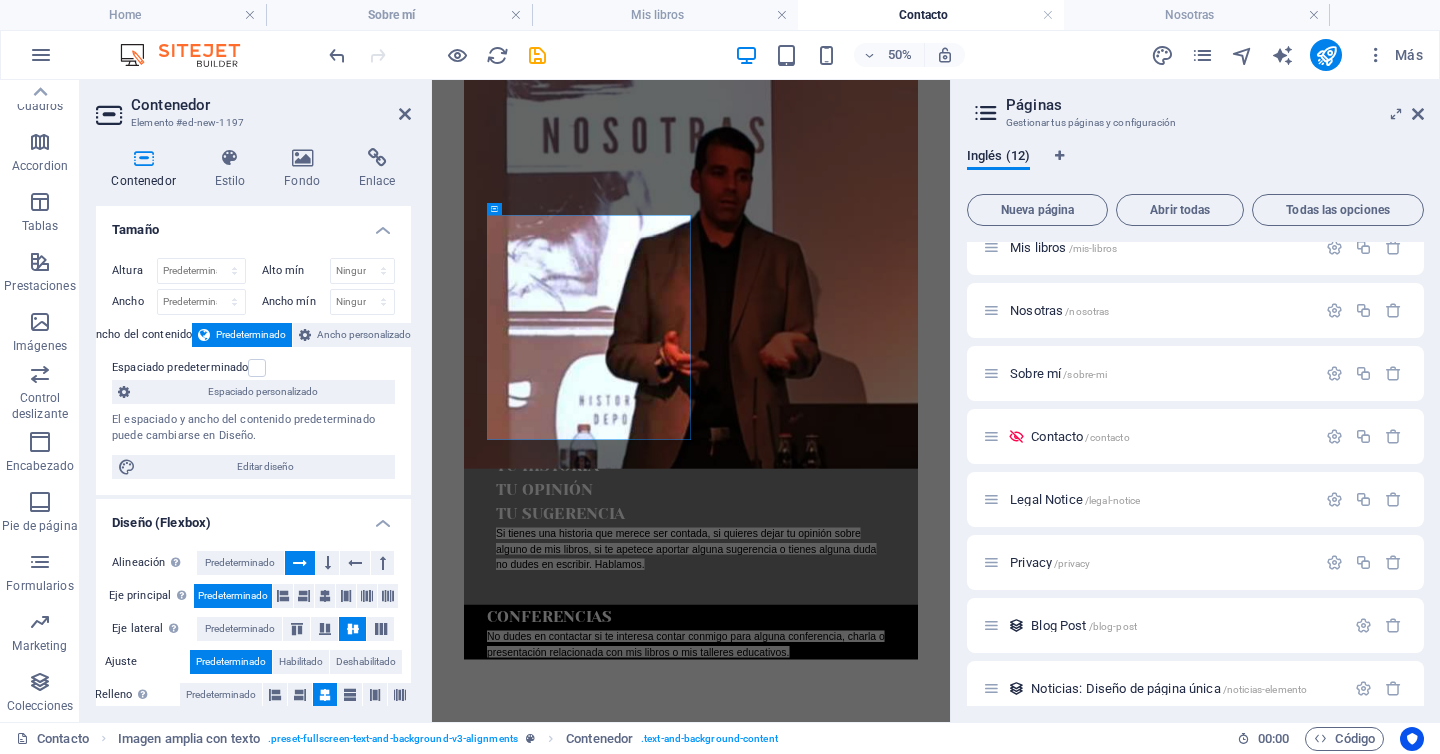 click at bounding box center (300, 563) 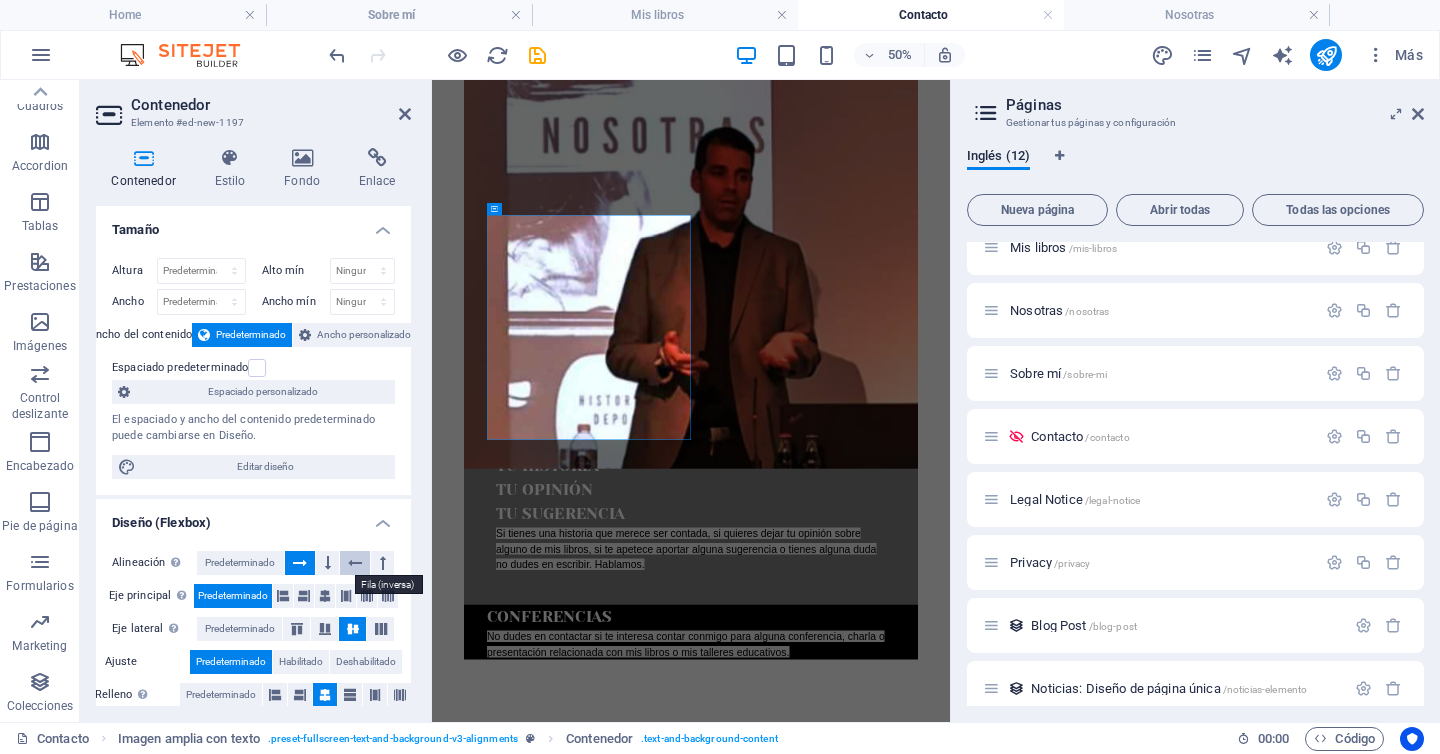 click at bounding box center (355, 563) 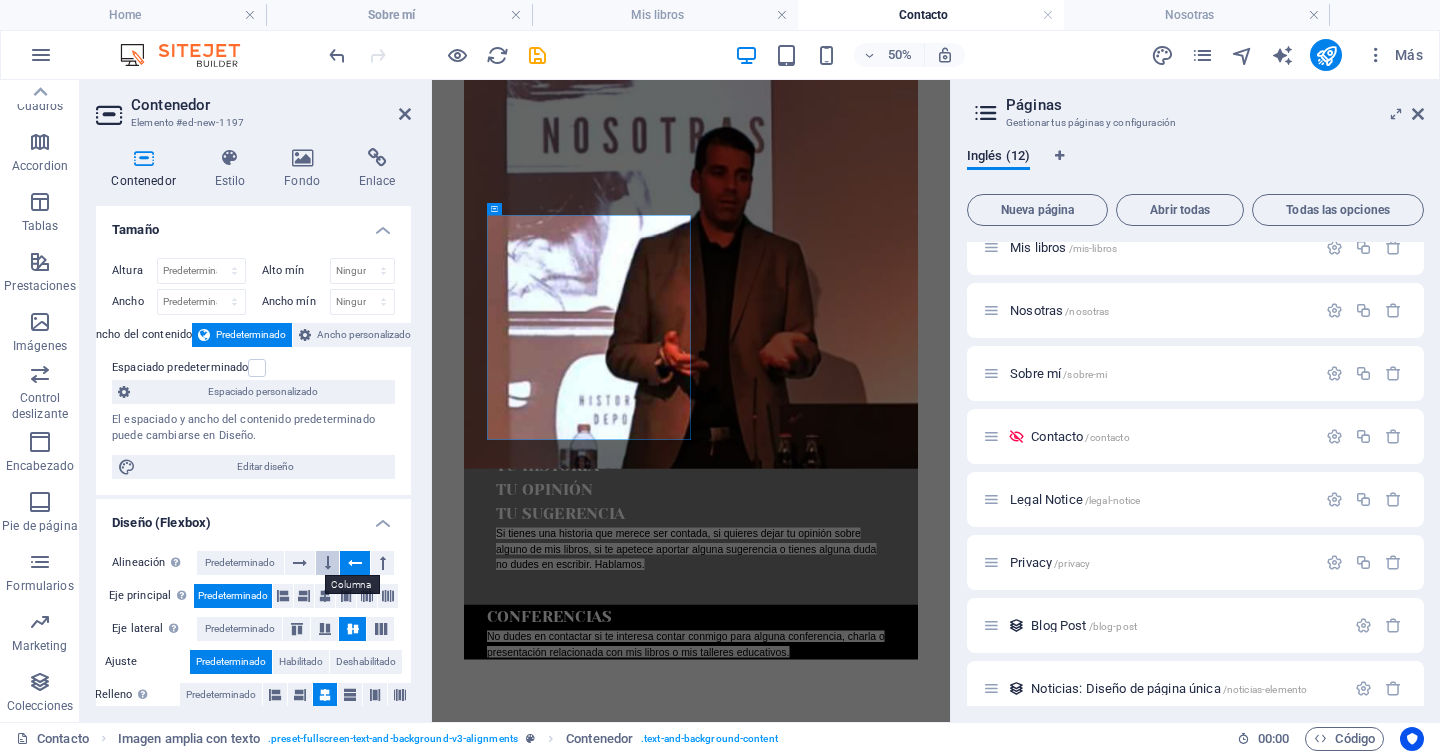 click at bounding box center [327, 563] 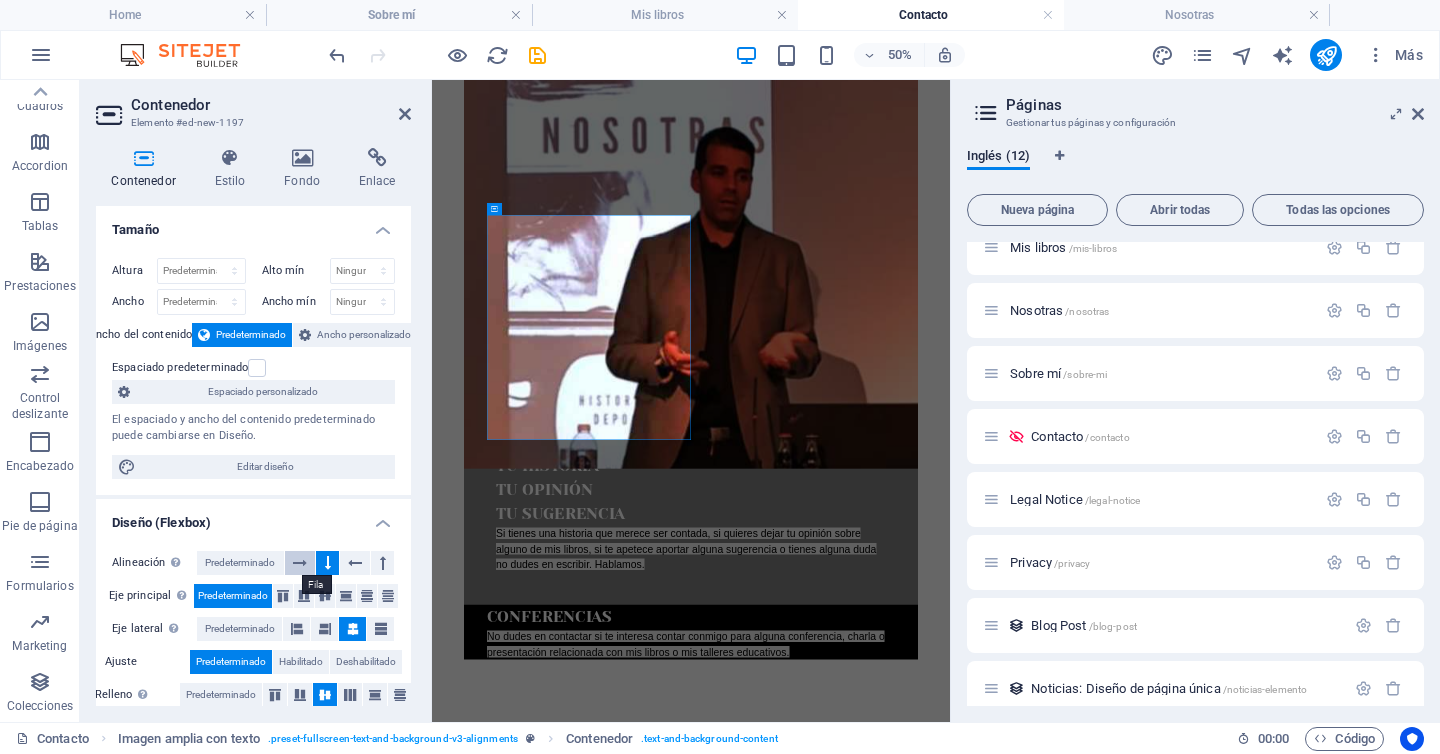 click at bounding box center [300, 563] 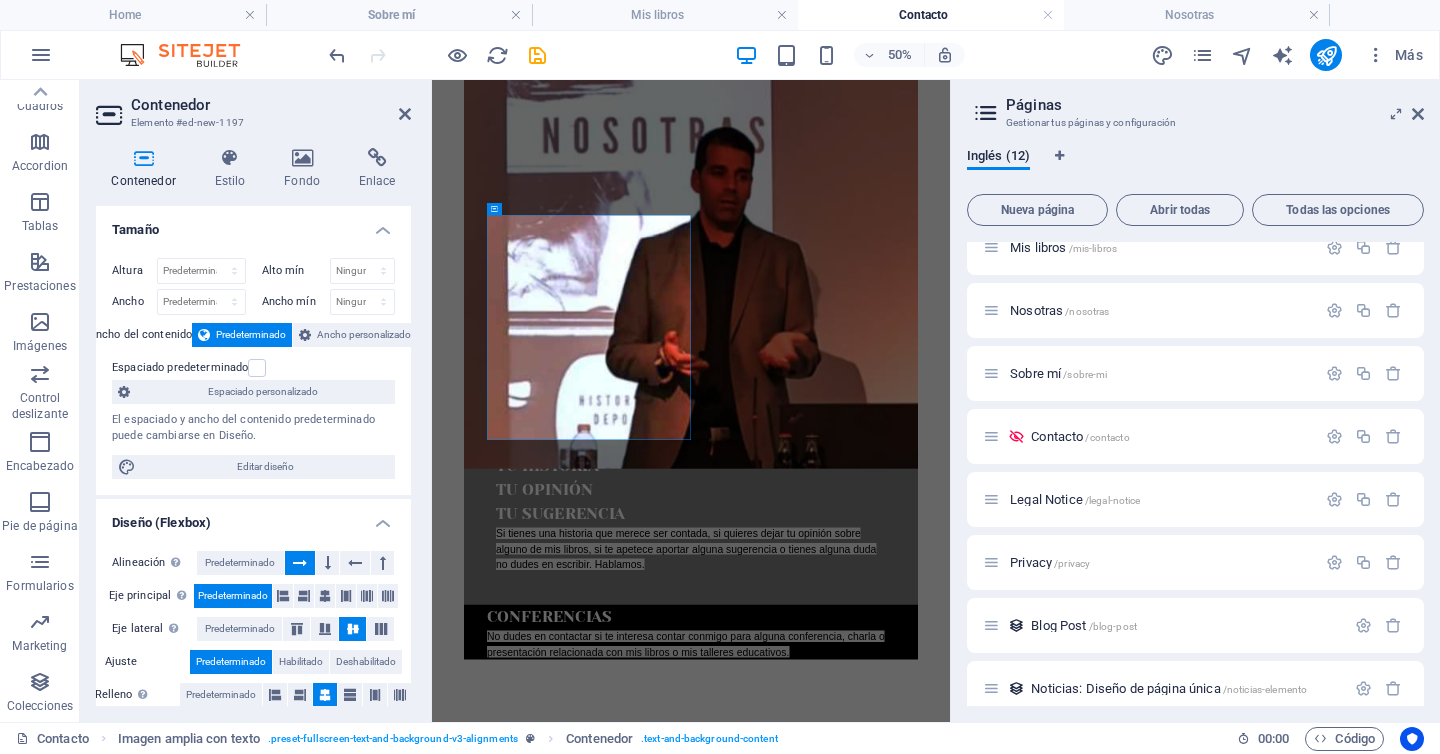 click at bounding box center [143, 158] 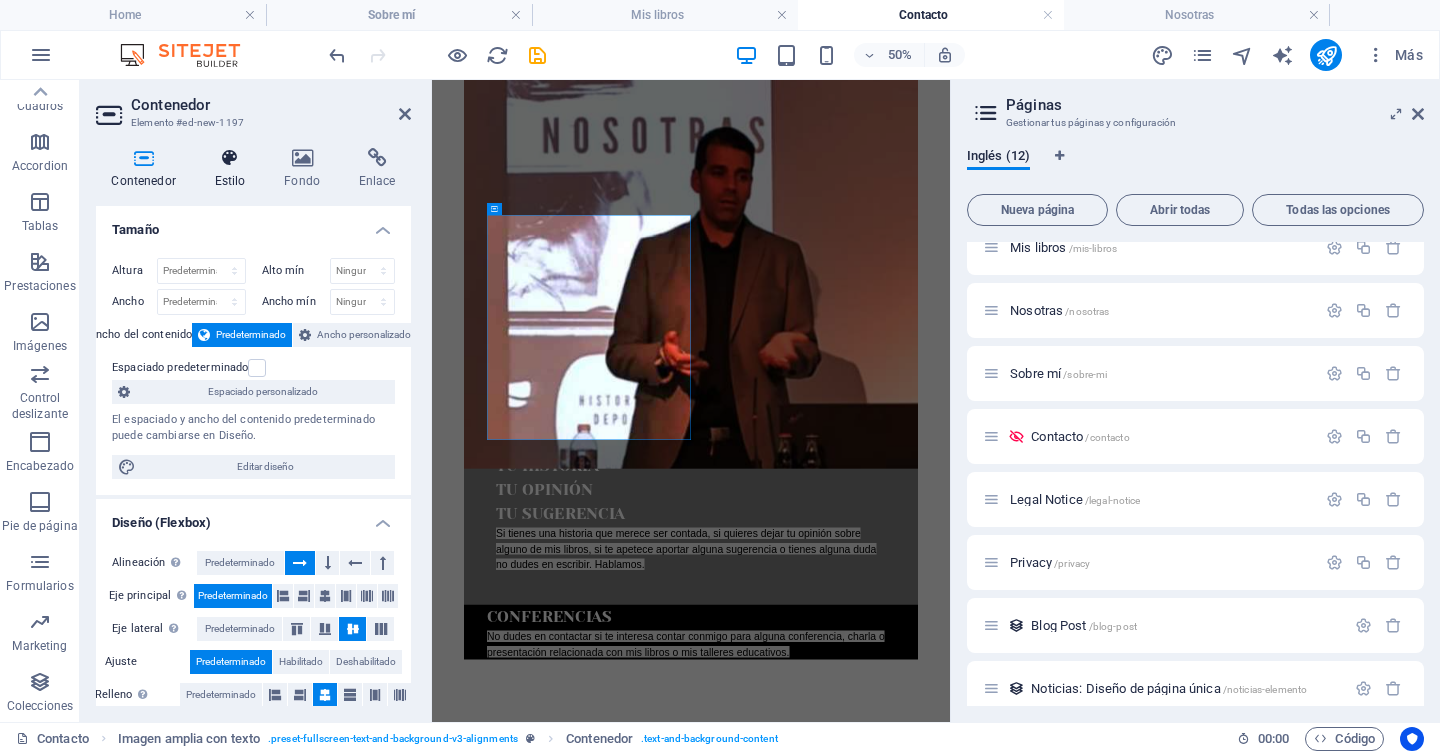 click on "Estilo" at bounding box center (234, 169) 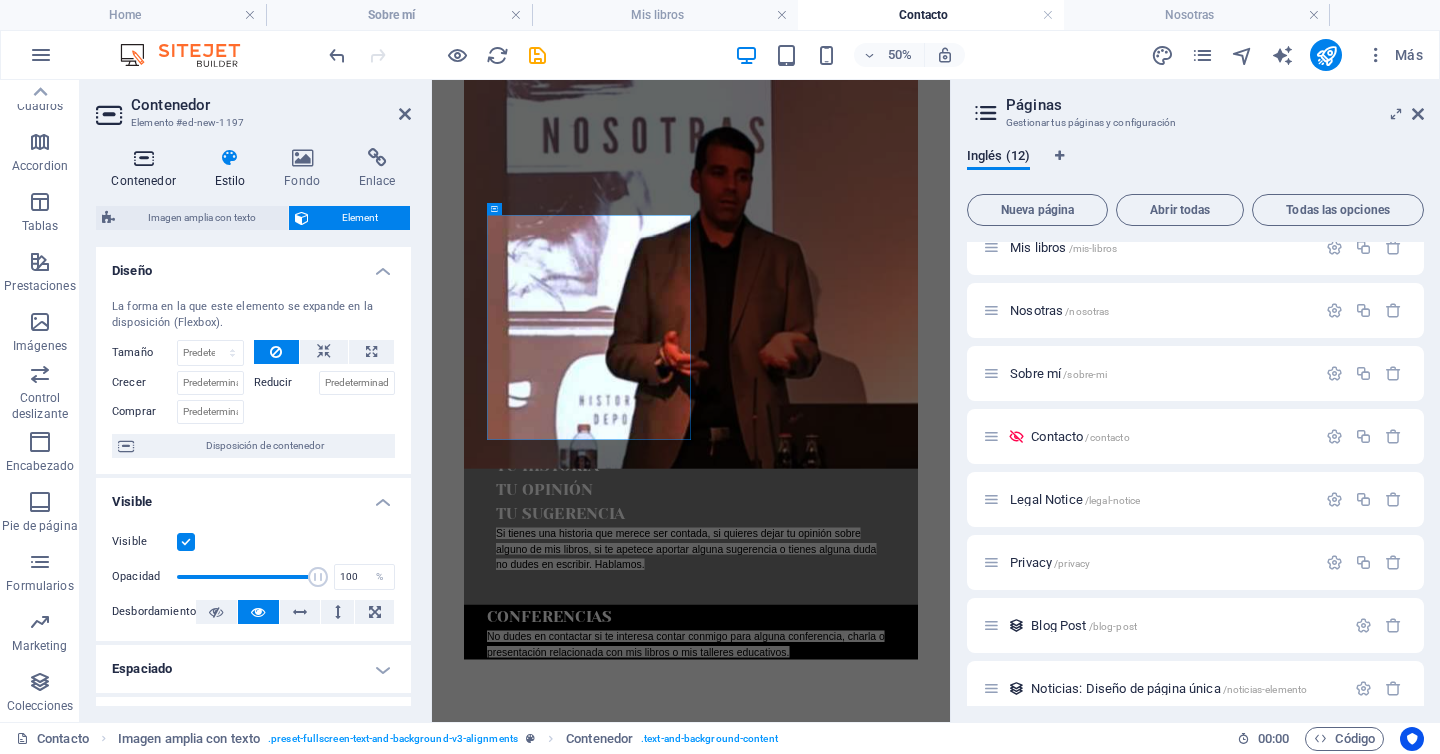 click at bounding box center [143, 158] 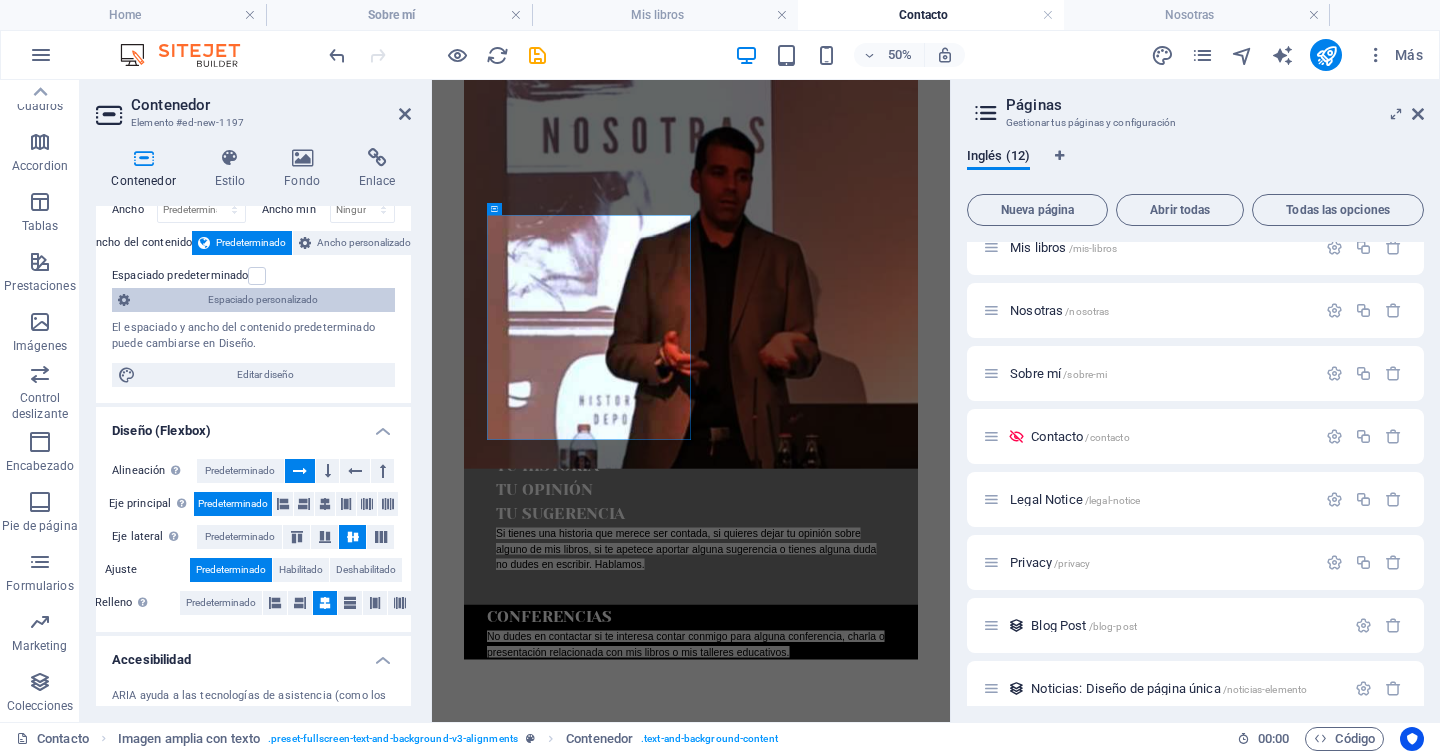 scroll, scrollTop: 104, scrollLeft: 0, axis: vertical 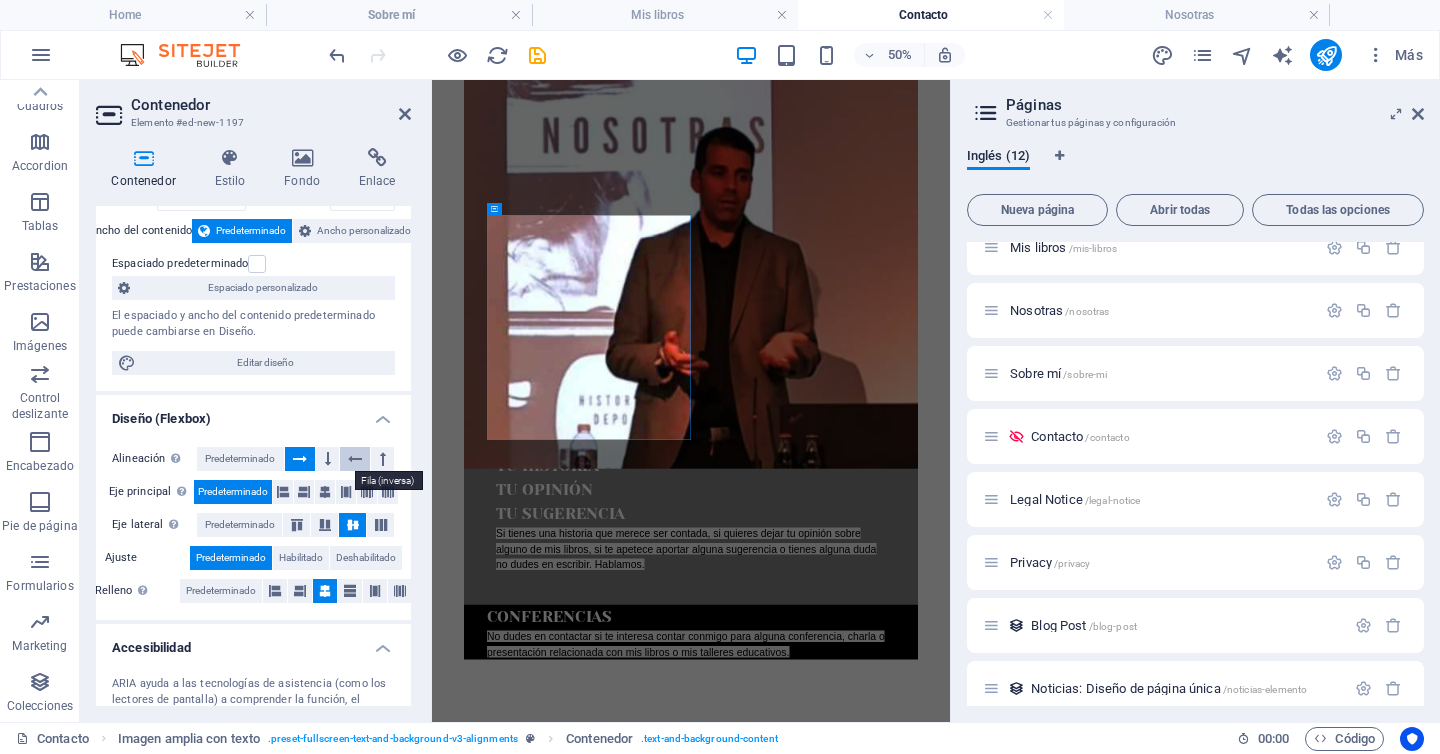 click at bounding box center [355, 459] 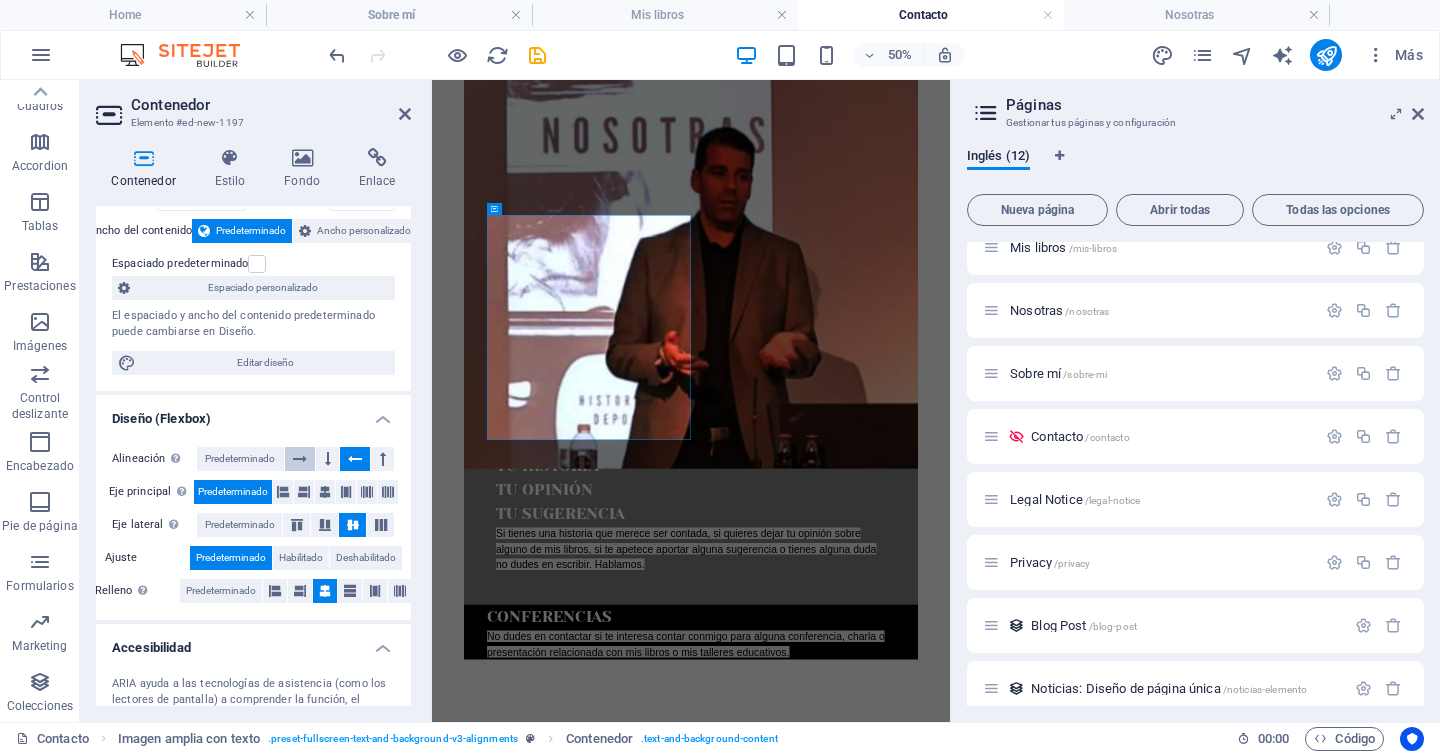 click at bounding box center (300, 459) 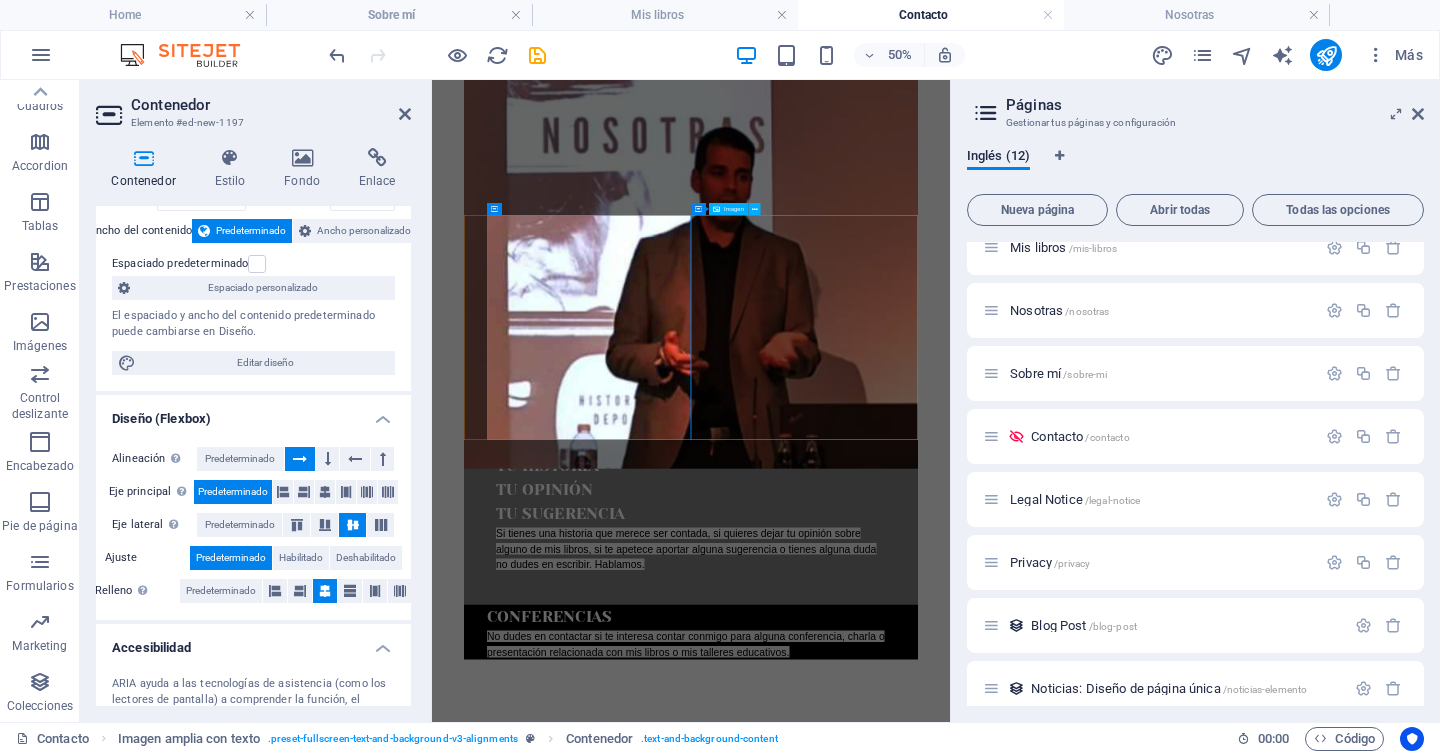click at bounding box center (950, 2202) 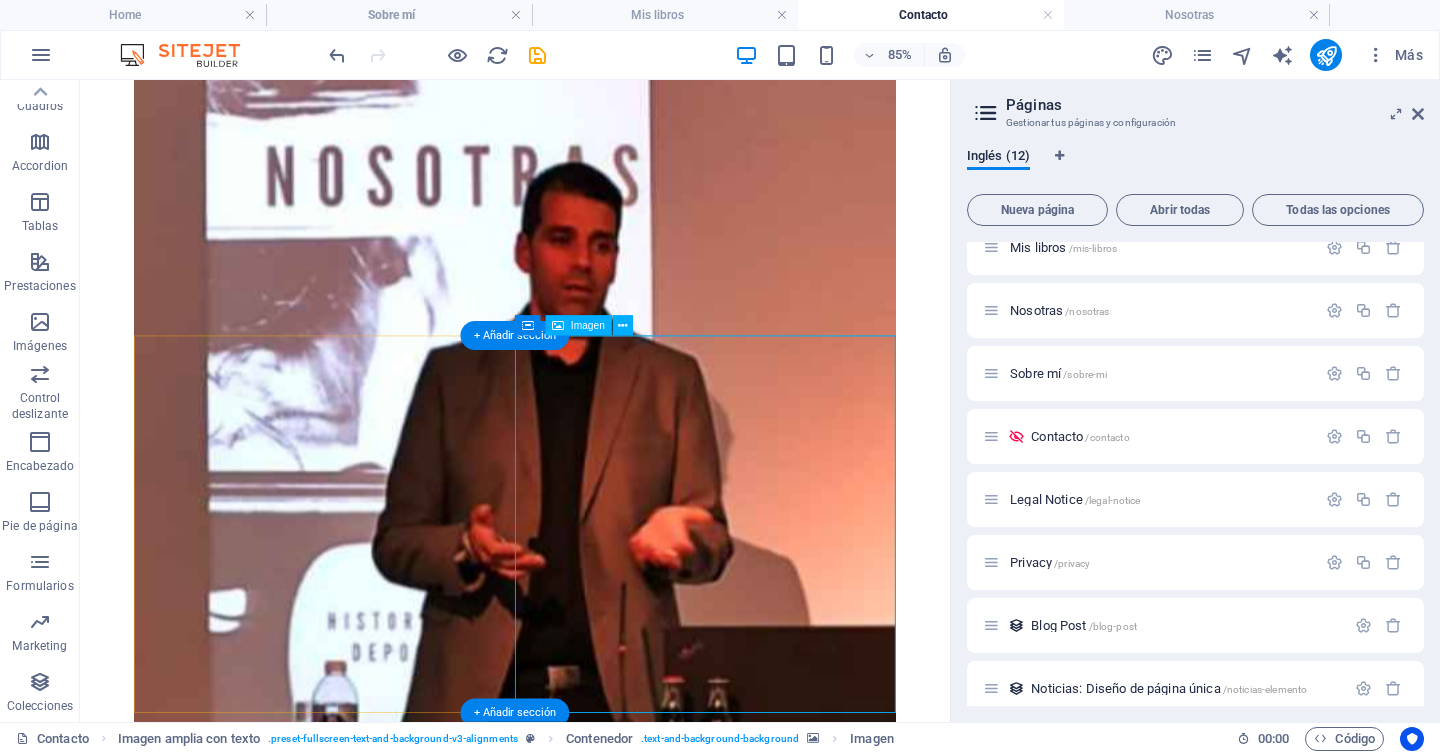 click at bounding box center [592, 2196] 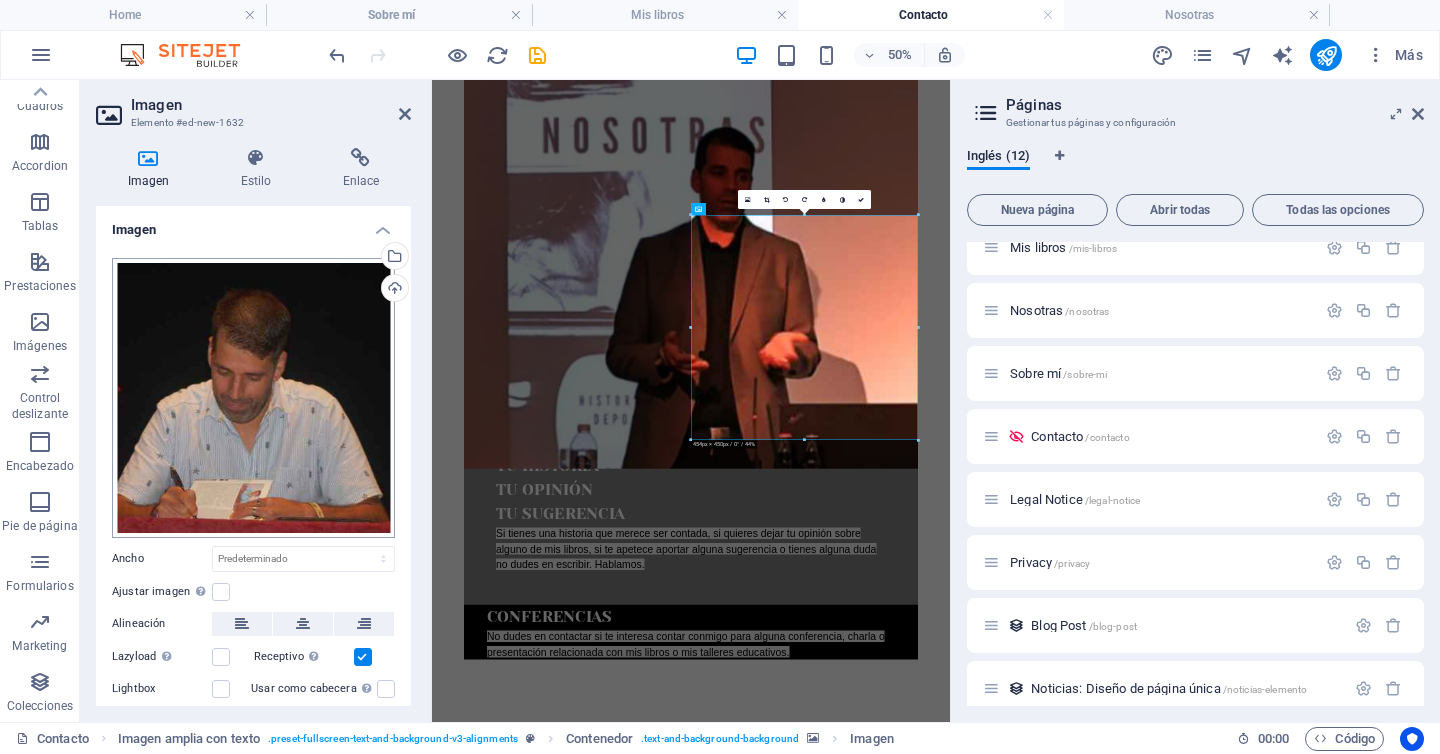 scroll, scrollTop: 72, scrollLeft: 0, axis: vertical 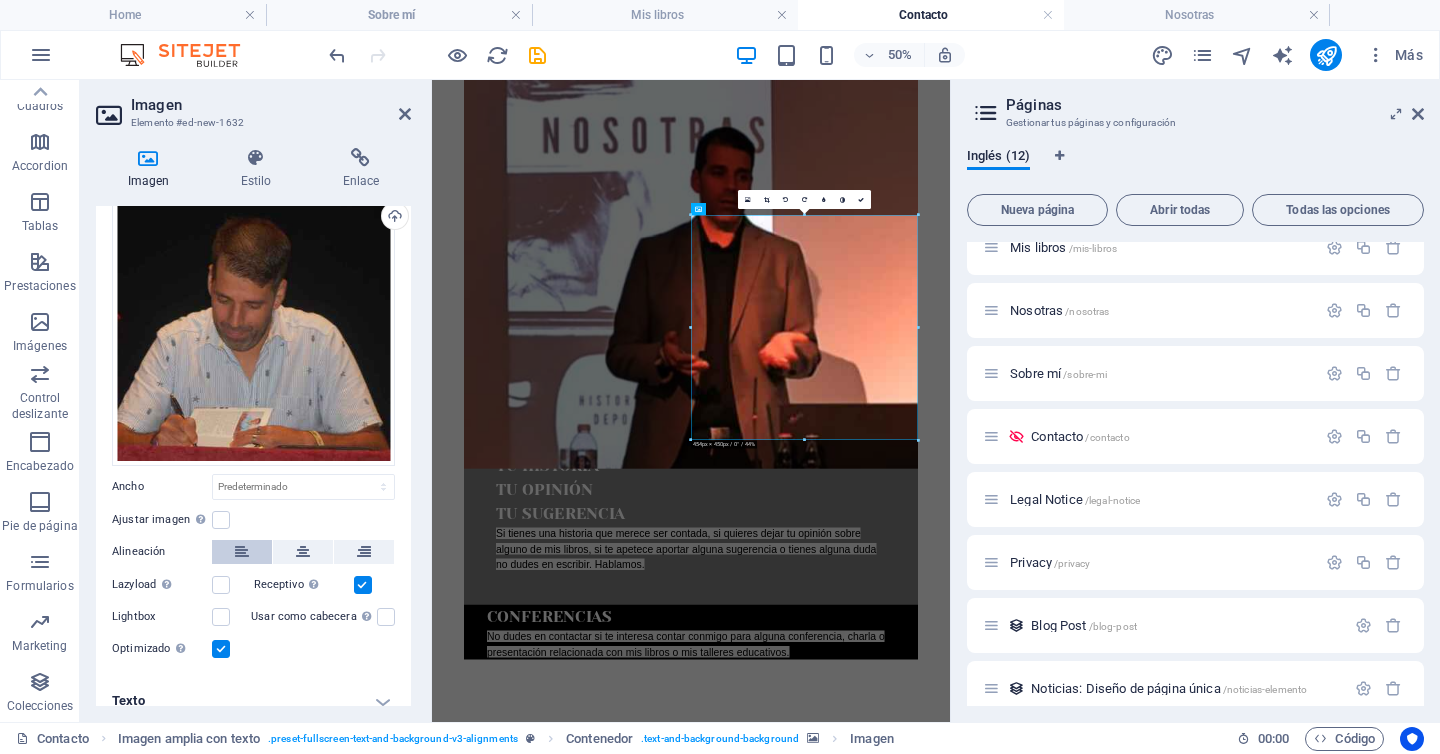 click at bounding box center [242, 552] 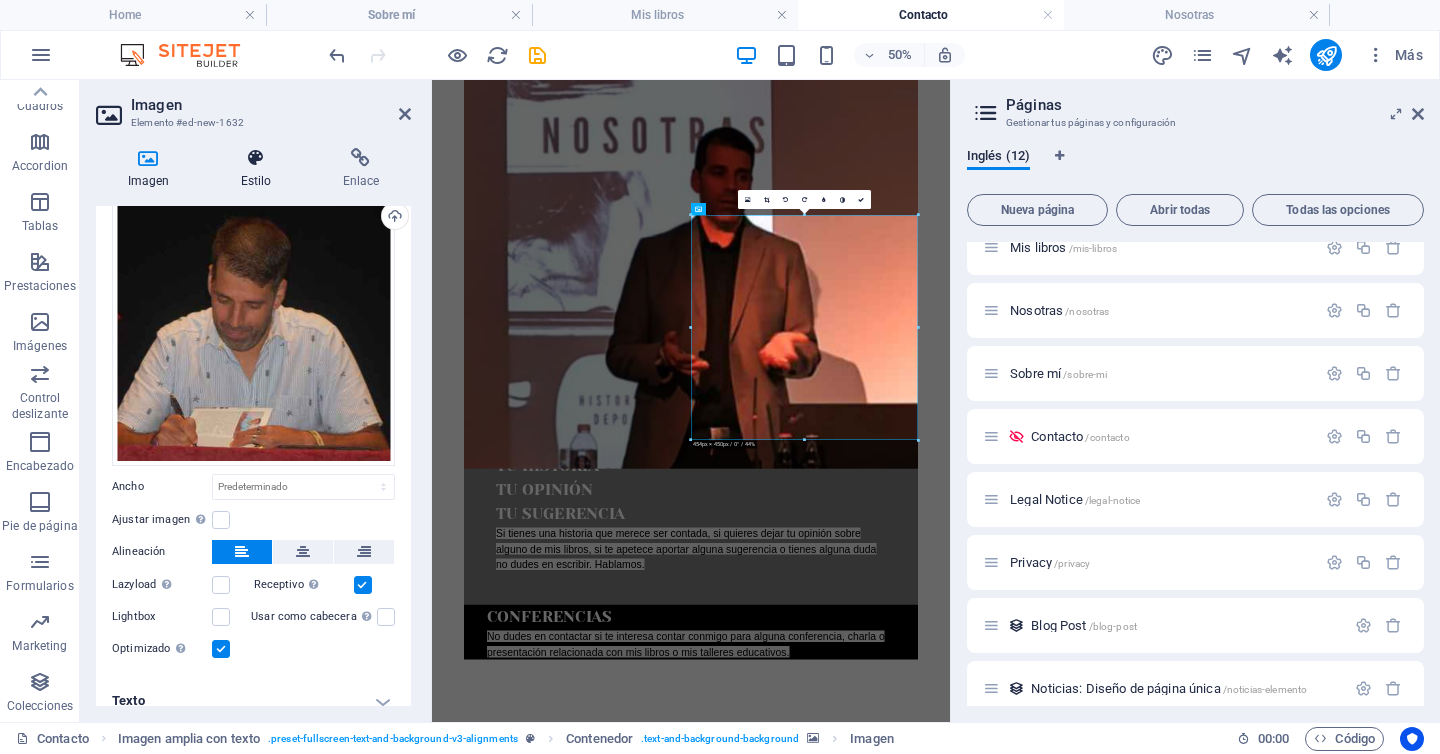 click at bounding box center (256, 158) 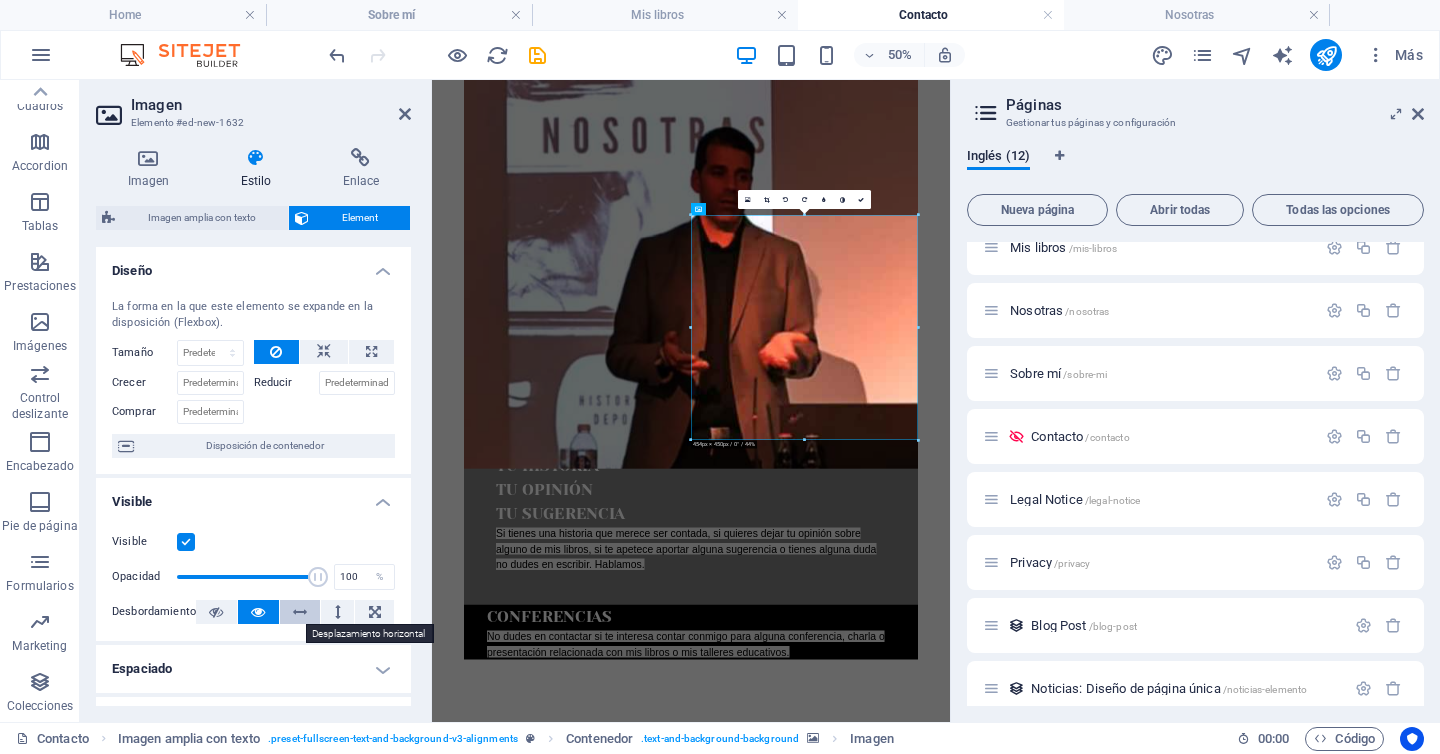 click at bounding box center (300, 612) 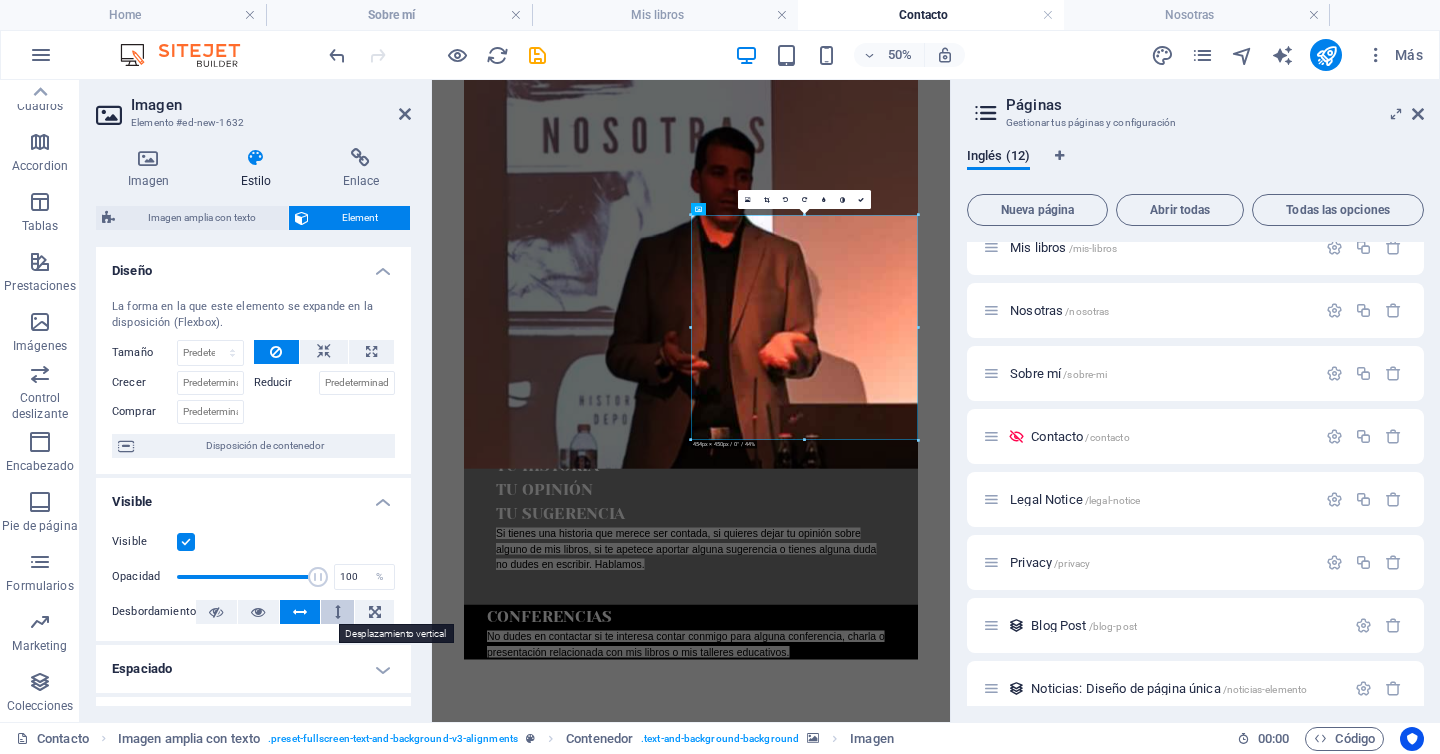 click at bounding box center [338, 612] 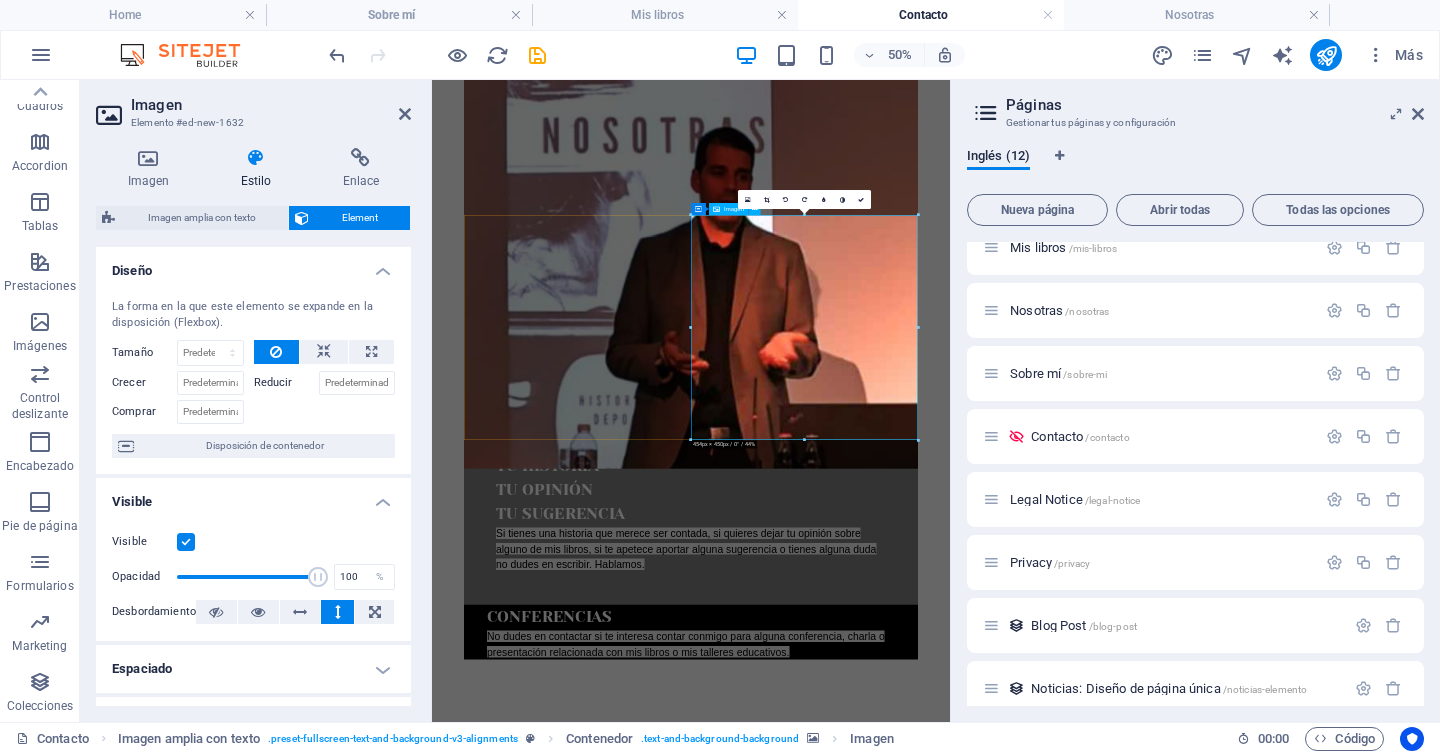 click at bounding box center (950, 2202) 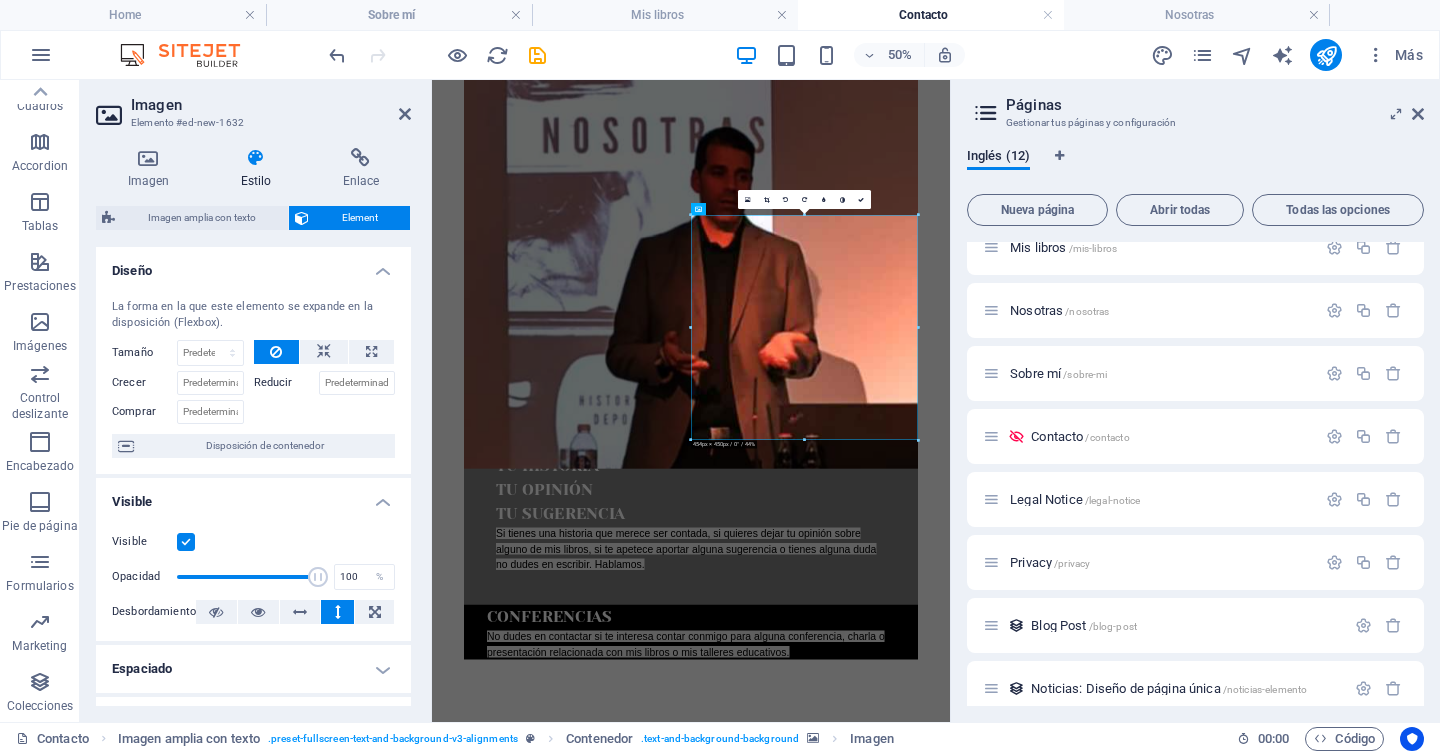 click on "Estilo" at bounding box center (260, 169) 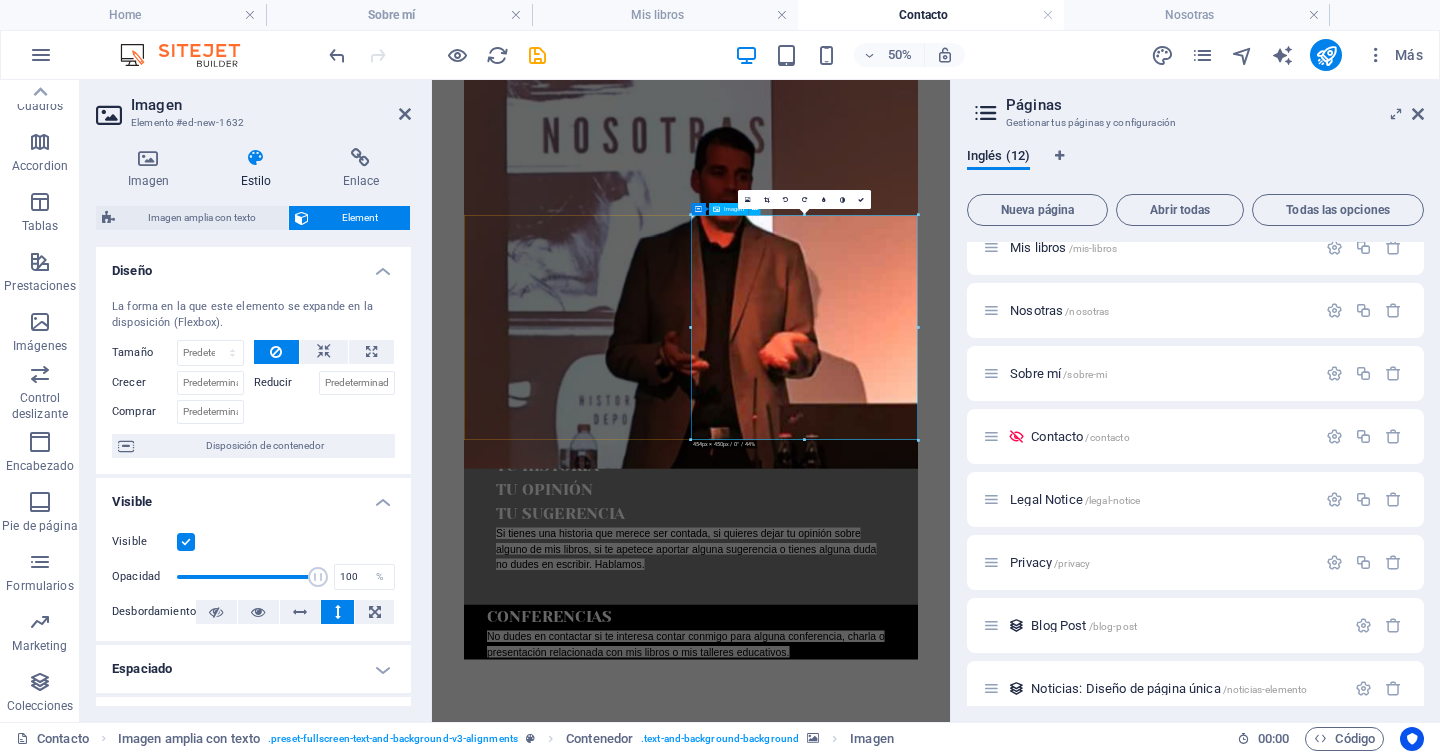 click at bounding box center (950, 2202) 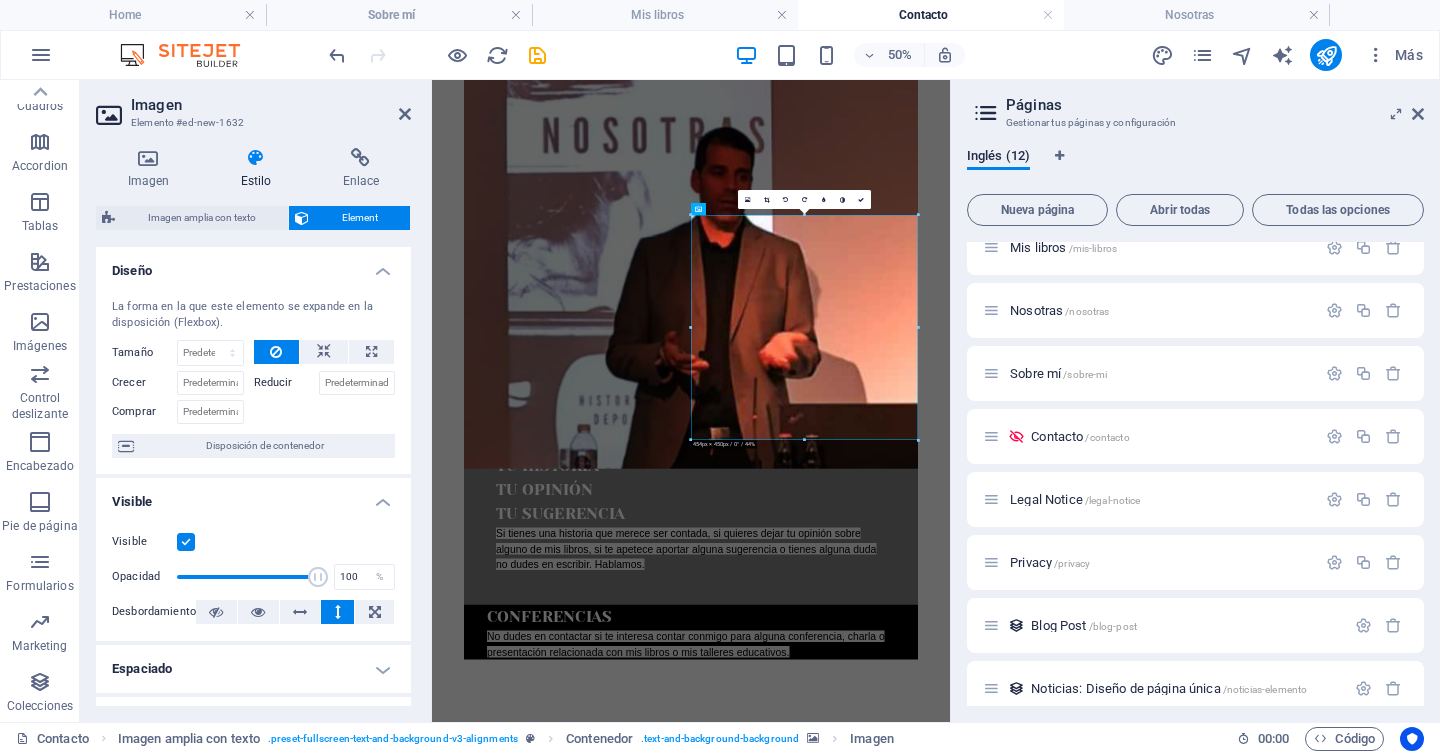 click on "Skip to main content
Home Comunicación Educación Mis libros Nosotras Sobre mí Contacto Tu historia Tu opinión Tu sugerencia Si tienes una historia que merece ser contada, si quieres dejar tu opinión sobre alguno de mis libros, si te apetece aportar alguna sugerencia o tienes alguna duda no dudes en escribir. Hablamos.    CONFERENCIAS No dudes en contactar si te interesa contar conmigo para alguna conferencia, charla o presentación relacionada con mis libros o mis talleres educativos. CONTACTA CON RUBÉN   I have read and understand the privacy policy. ¿Ilegible? Cargar nuevo Send Phone Call me! +1-123-456-7890 Social Facebook Instagram Twitter Contact rguerrerojerez@gmail.com Legal Notice Privacy" at bounding box center (950, 1746) 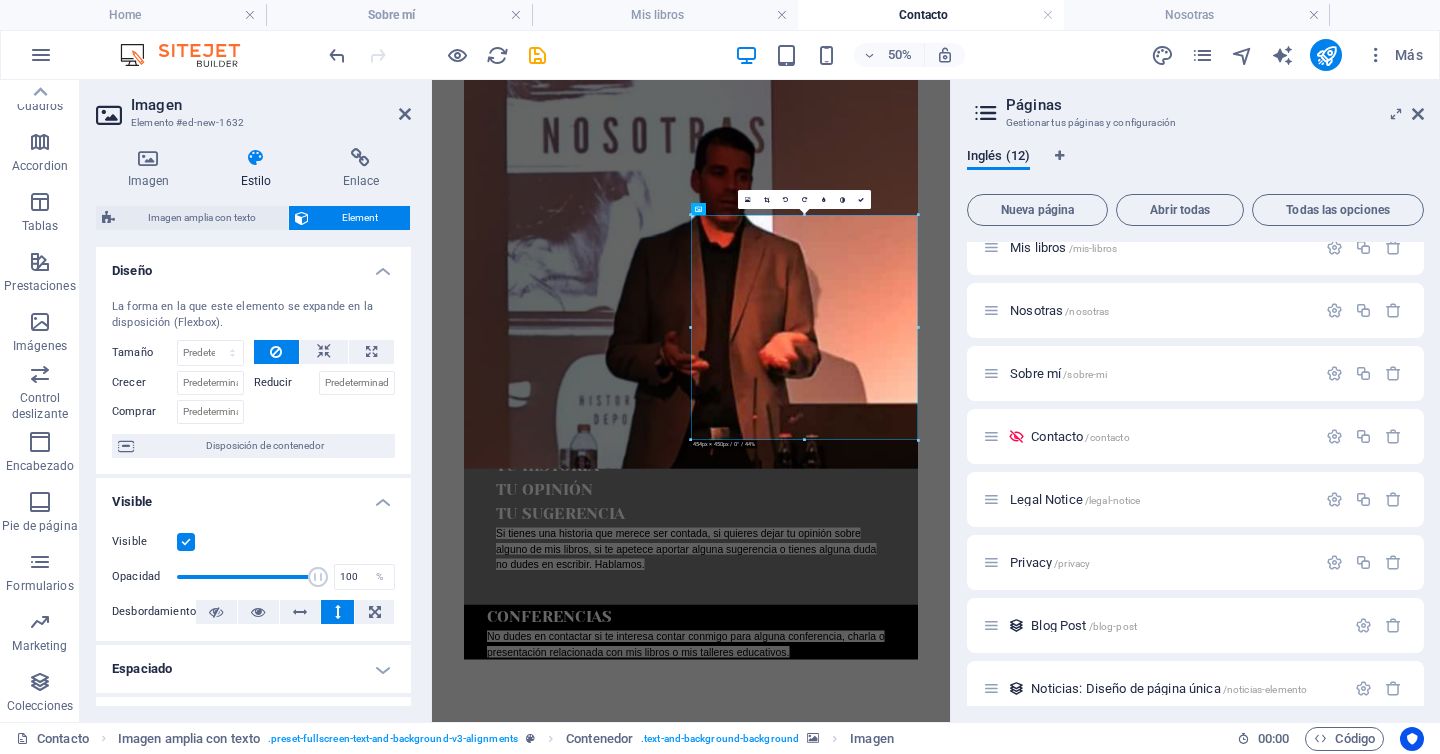 click on "Skip to main content
Home Comunicación Educación Mis libros Nosotras Sobre mí Contacto Tu historia Tu opinión Tu sugerencia Si tienes una historia que merece ser contada, si quieres dejar tu opinión sobre alguno de mis libros, si te apetece aportar alguna sugerencia o tienes alguna duda no dudes en escribir. Hablamos.    CONFERENCIAS No dudes en contactar si te interesa contar conmigo para alguna conferencia, charla o presentación relacionada con mis libros o mis talleres educativos. CONTACTA CON RUBÉN   I have read and understand the privacy policy. ¿Ilegible? Cargar nuevo Send Phone Call me! +1-123-456-7890 Social Facebook Instagram Twitter Contact rguerrerojerez@gmail.com Legal Notice Privacy" at bounding box center [950, 1746] 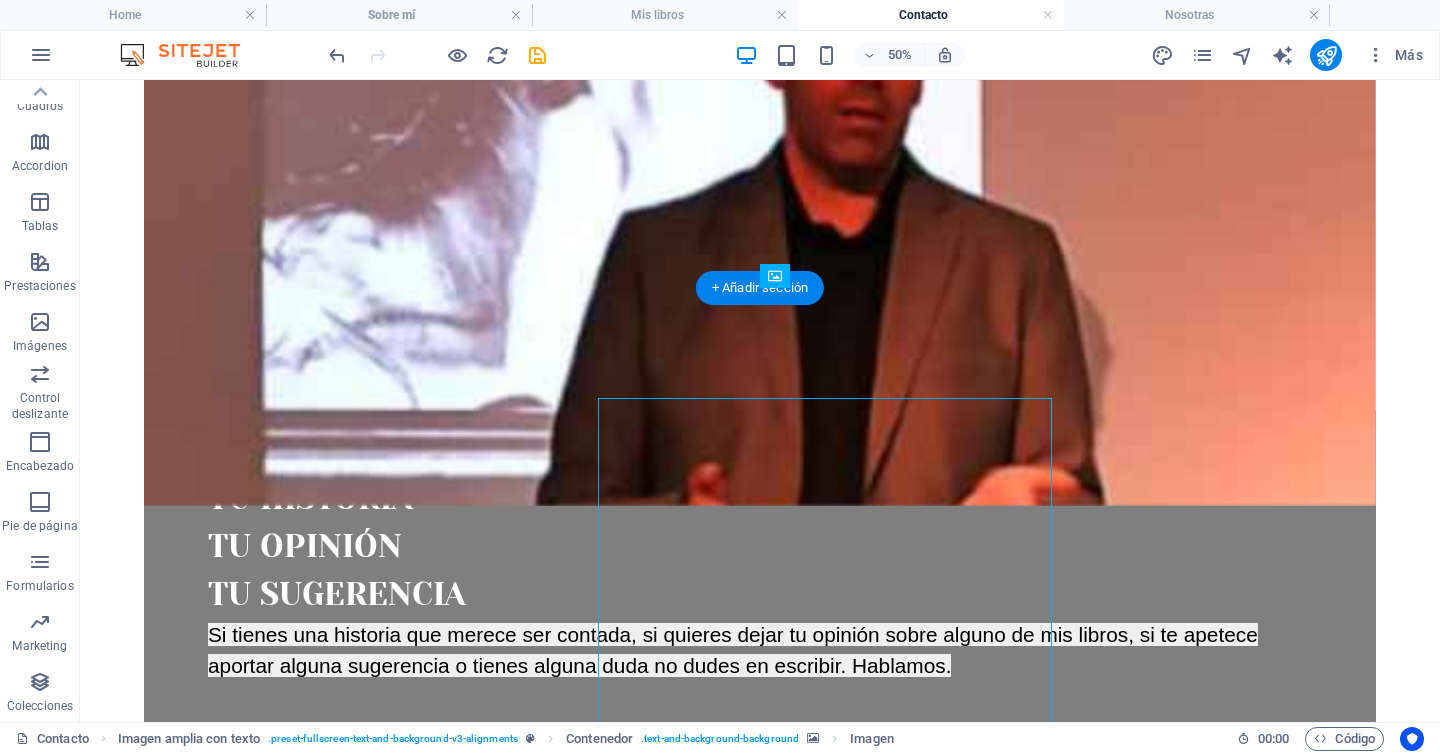 scroll, scrollTop: 342, scrollLeft: 0, axis: vertical 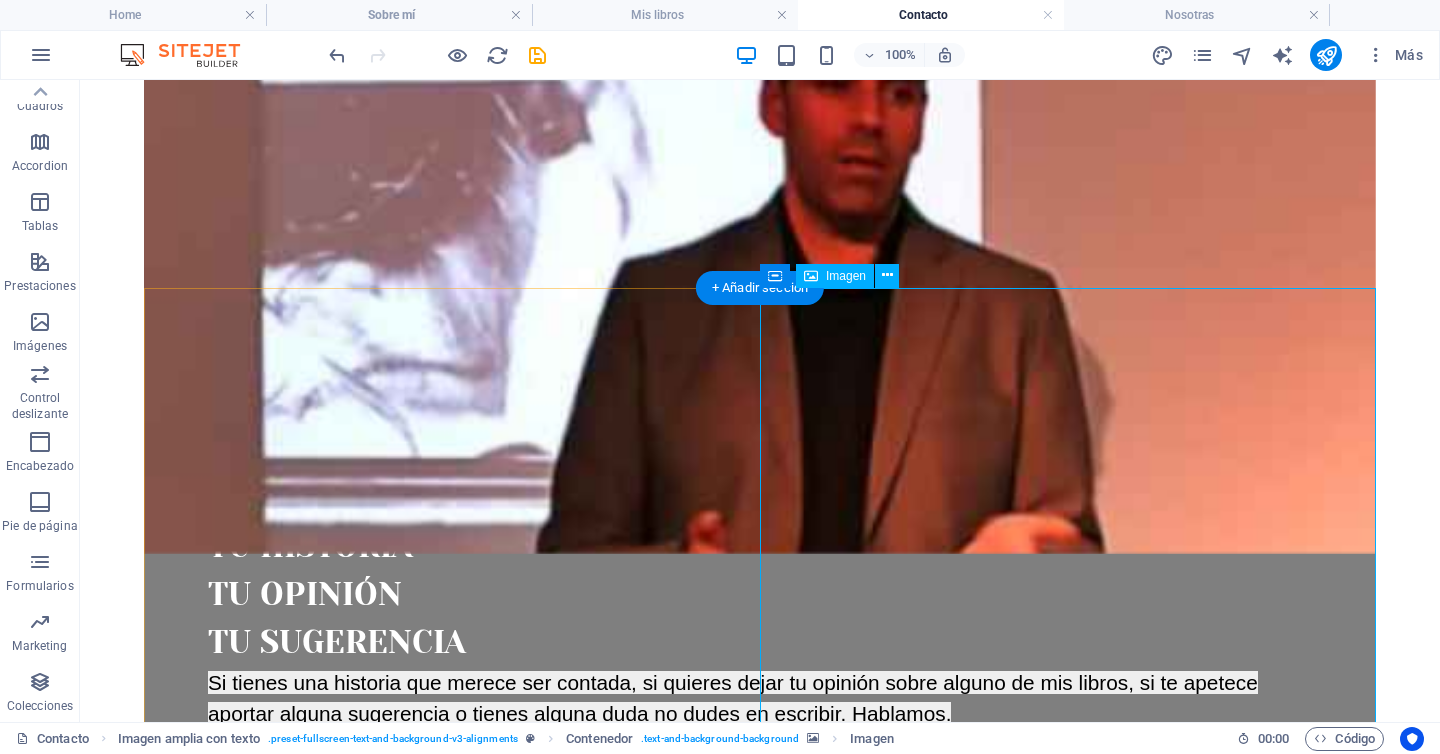 click at bounding box center [760, 2187] 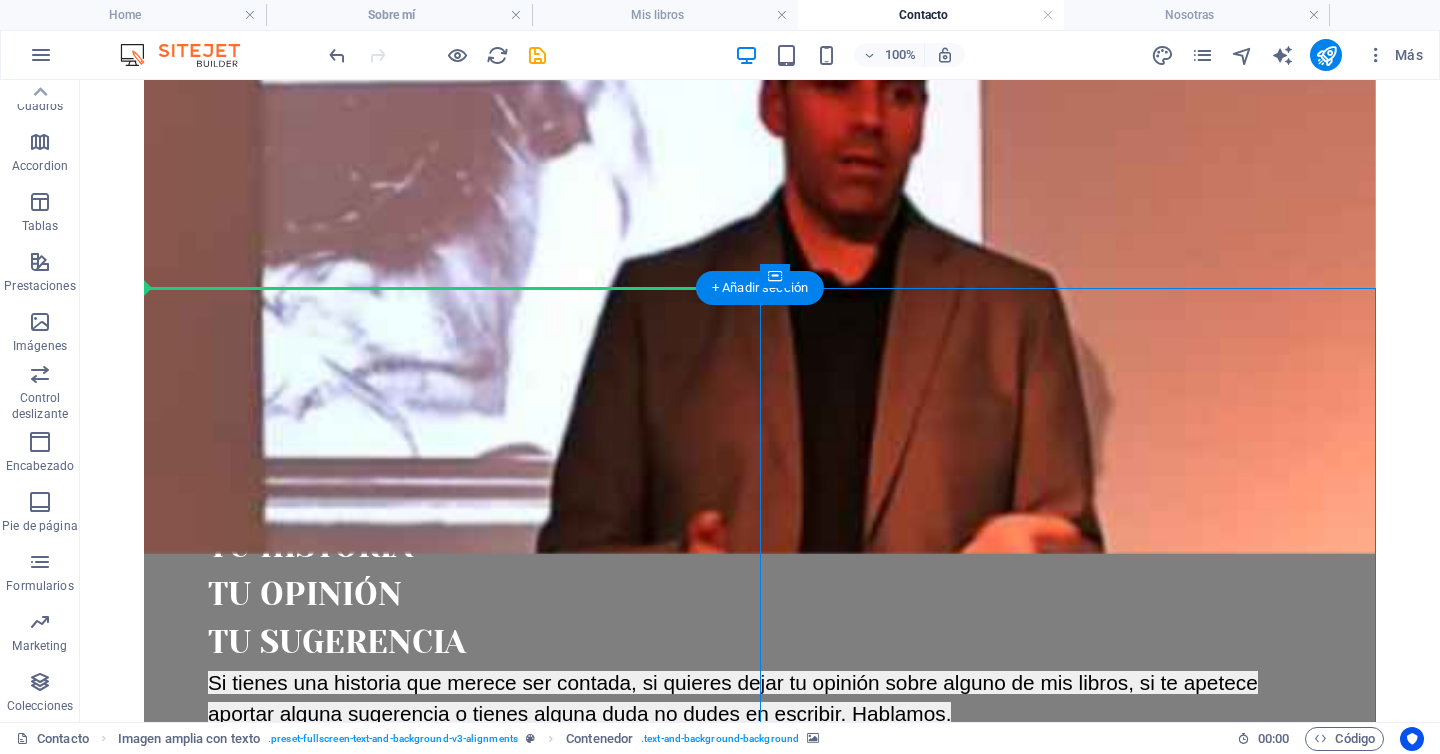 drag, startPoint x: 856, startPoint y: 355, endPoint x: 360, endPoint y: 319, distance: 497.30475 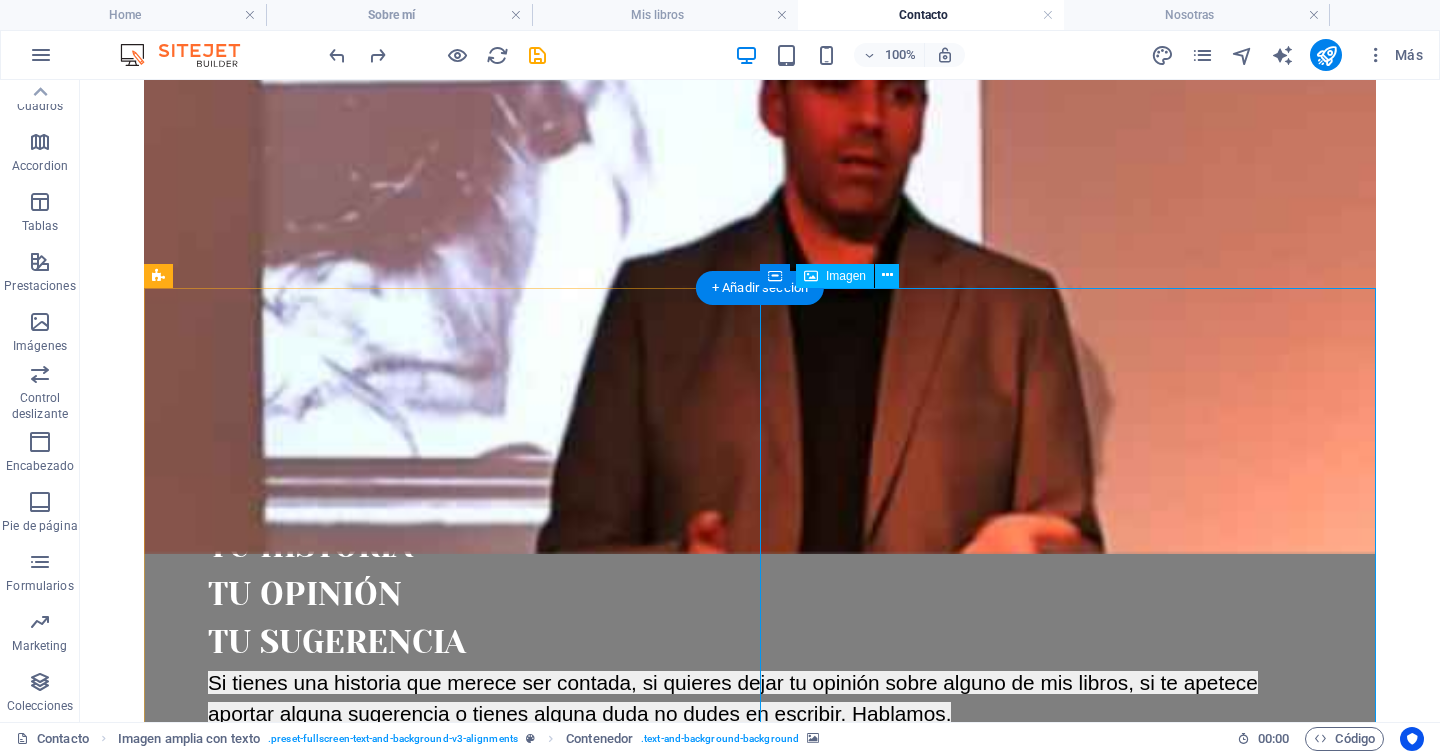 click at bounding box center (760, 2187) 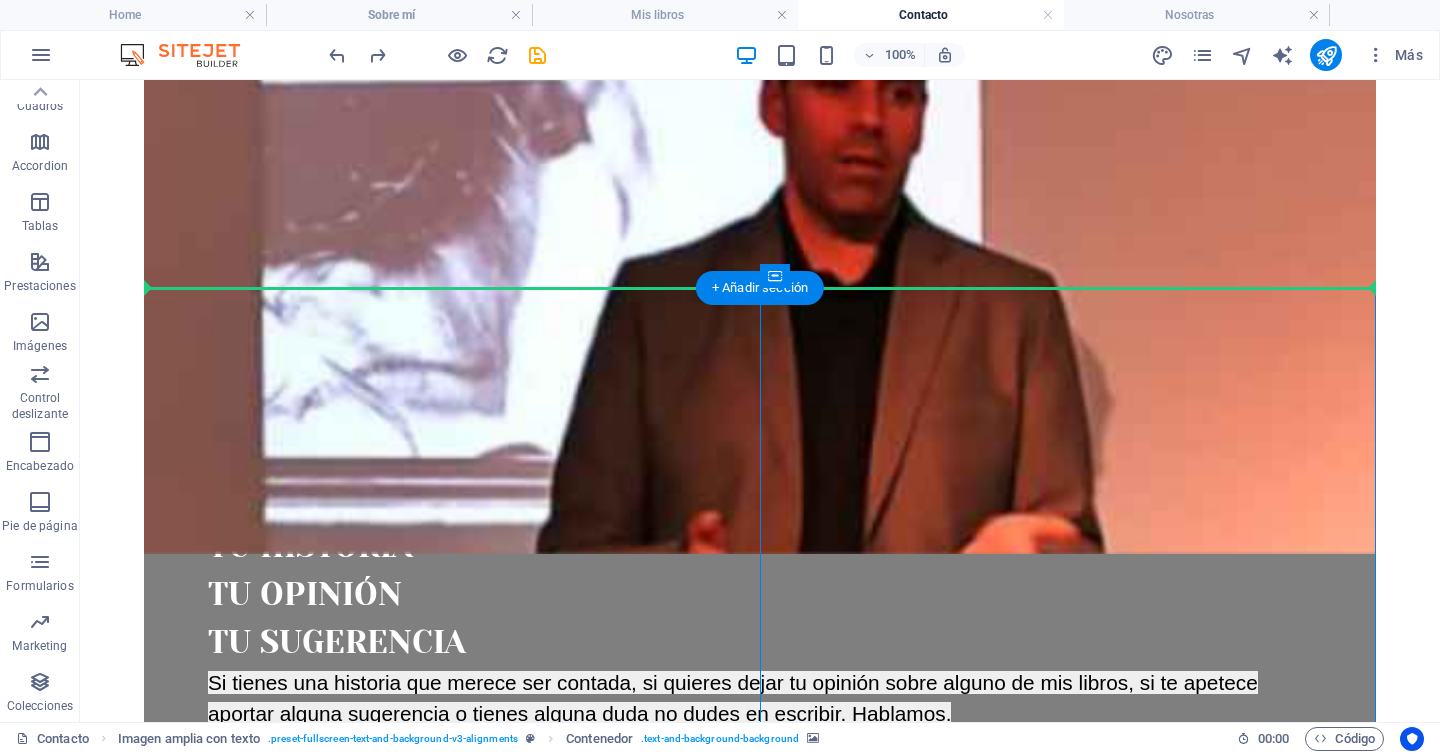 drag, startPoint x: 885, startPoint y: 357, endPoint x: 196, endPoint y: 321, distance: 689.9399 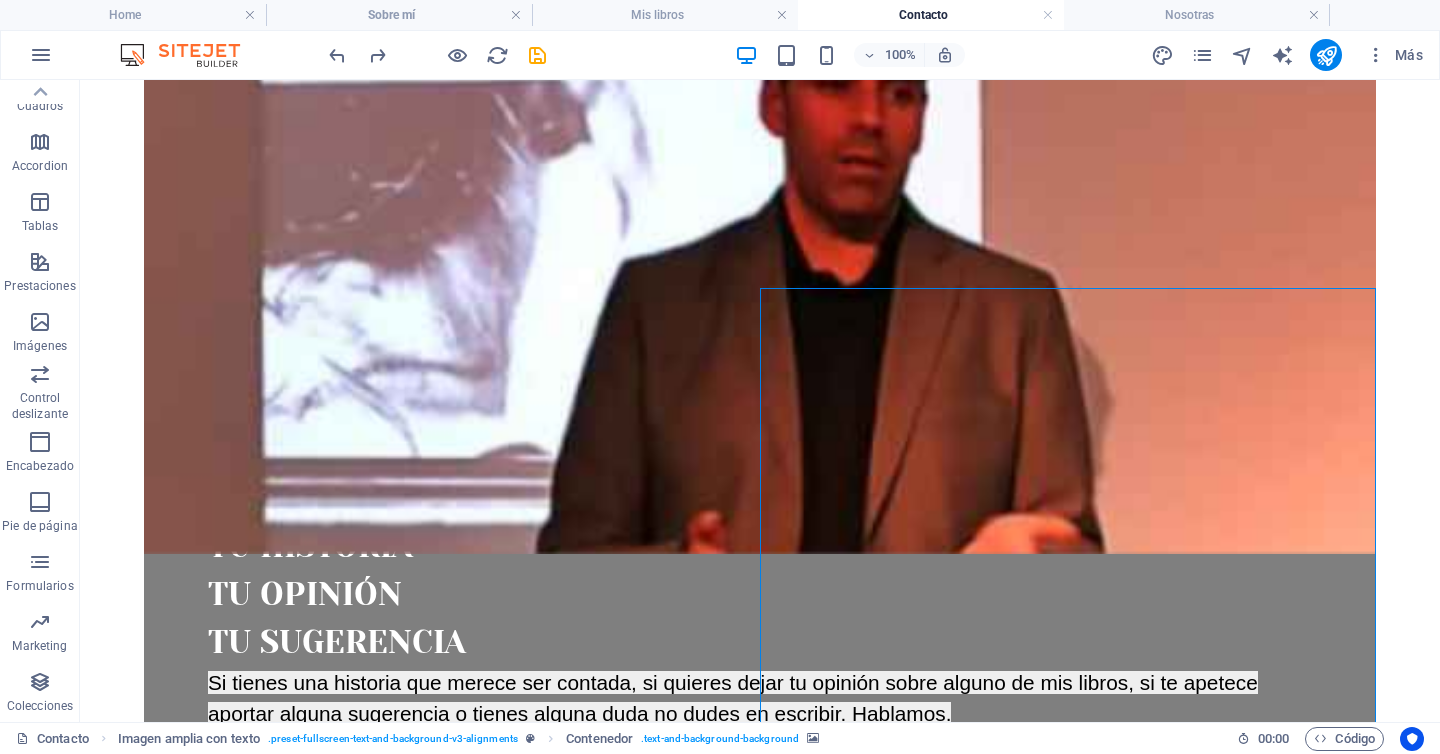 click on "Skip to main content
Home Comunicación Educación Mis libros Nosotras Sobre mí Contacto Tu historia Tu opinión Tu sugerencia Si tienes una historia que merece ser contada, si quieres dejar tu opinión sobre alguno de mis libros, si te apetece aportar alguna sugerencia o tienes alguna duda no dudes en escribir. Hablamos.    CONFERENCIAS No dudes en contactar si te interesa contar conmigo para alguna conferencia, charla o presentación relacionada con mis libros o mis talleres educativos. CONTACTA CON RUBÉN   I have read and understand the privacy policy. ¿Ilegible? Cargar nuevo Send Phone Call me! +1-123-456-7890 Social Facebook Instagram Twitter Contact rguerrerojerez@gmail.com Legal Notice Privacy" at bounding box center (760, 1843) 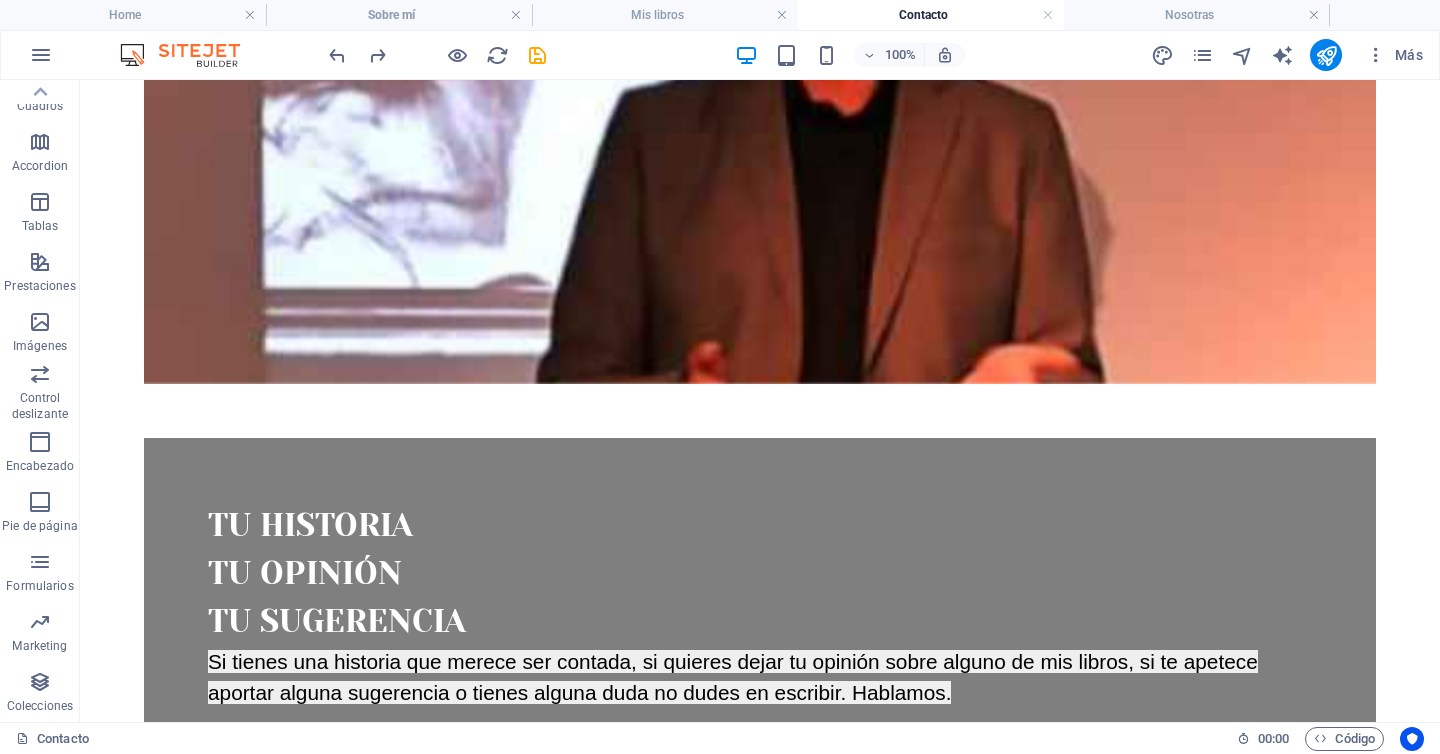 scroll, scrollTop: 0, scrollLeft: 0, axis: both 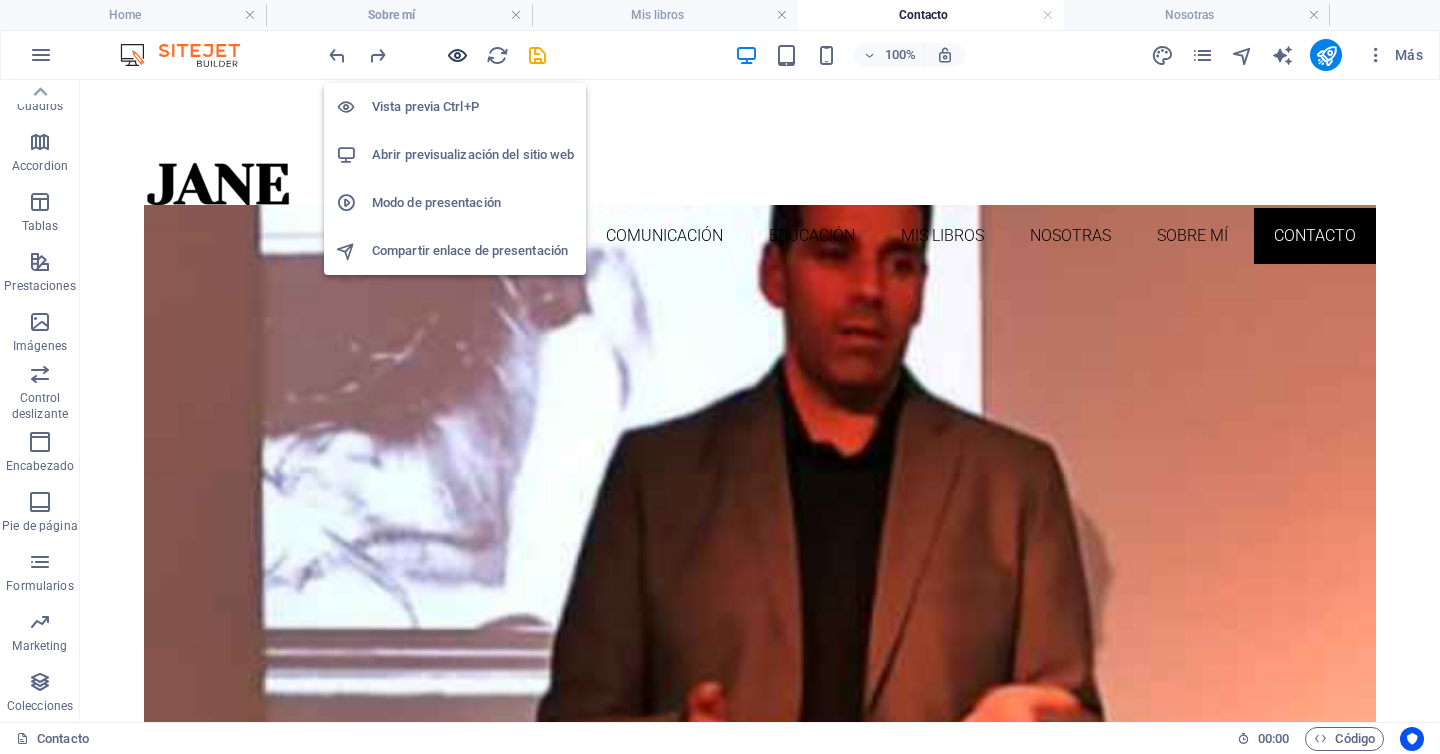 click at bounding box center (457, 55) 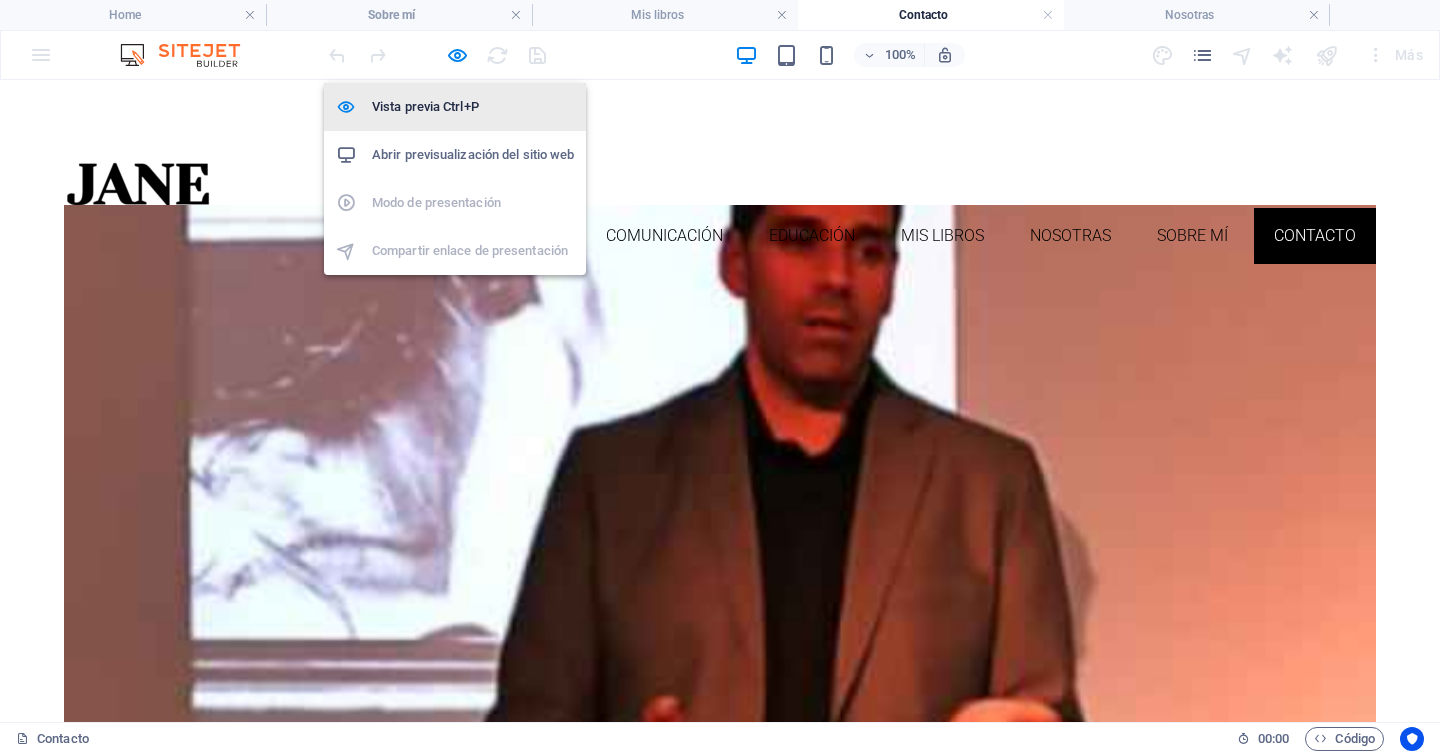 click on "Vista previa Ctrl+P" at bounding box center (473, 107) 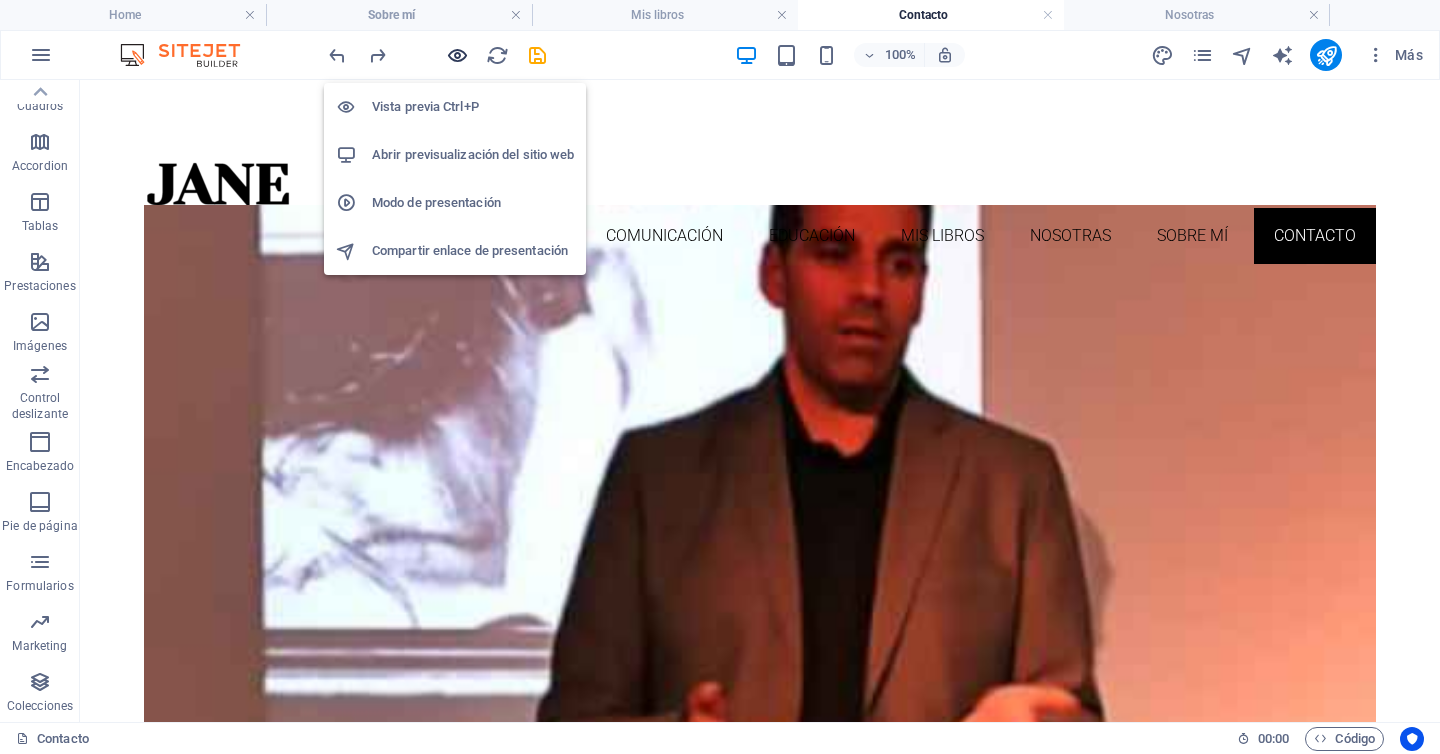 click at bounding box center [457, 55] 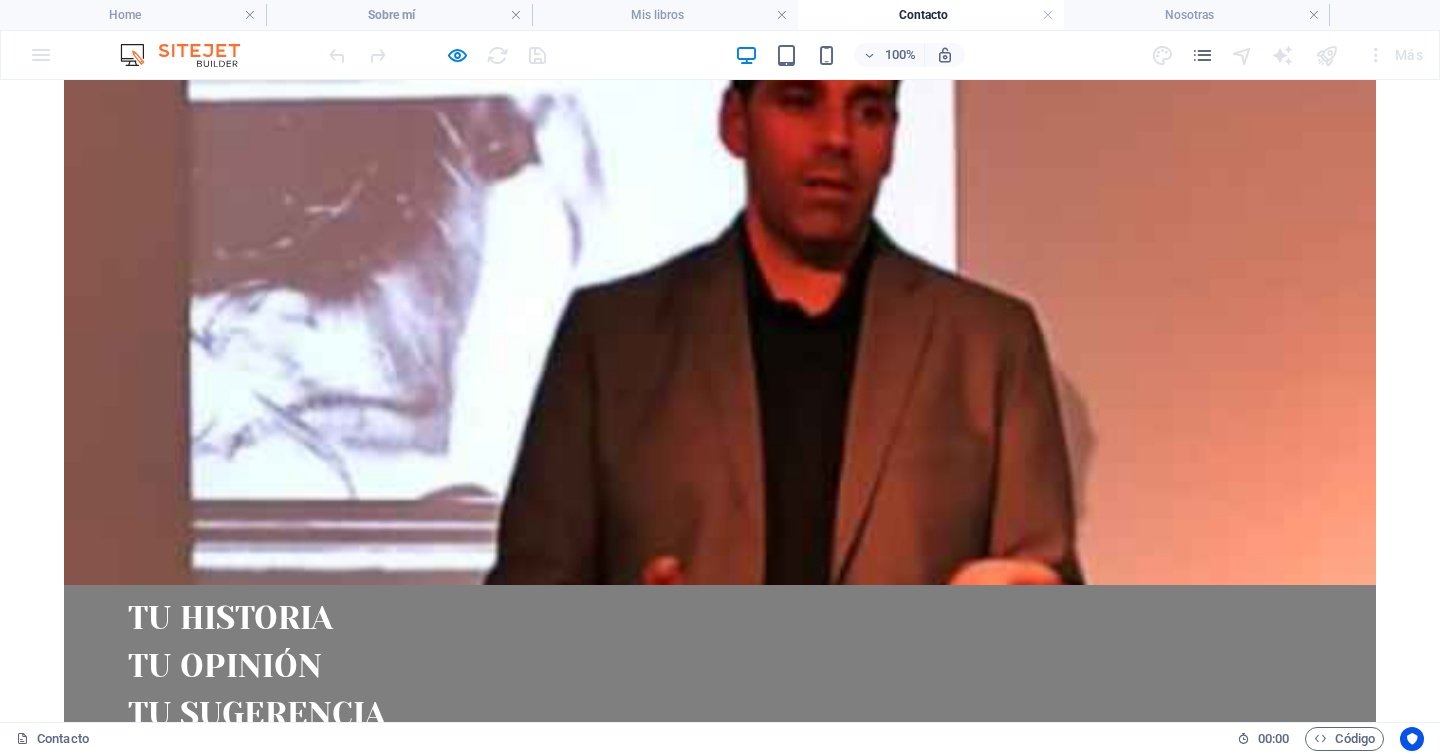 scroll, scrollTop: 0, scrollLeft: 0, axis: both 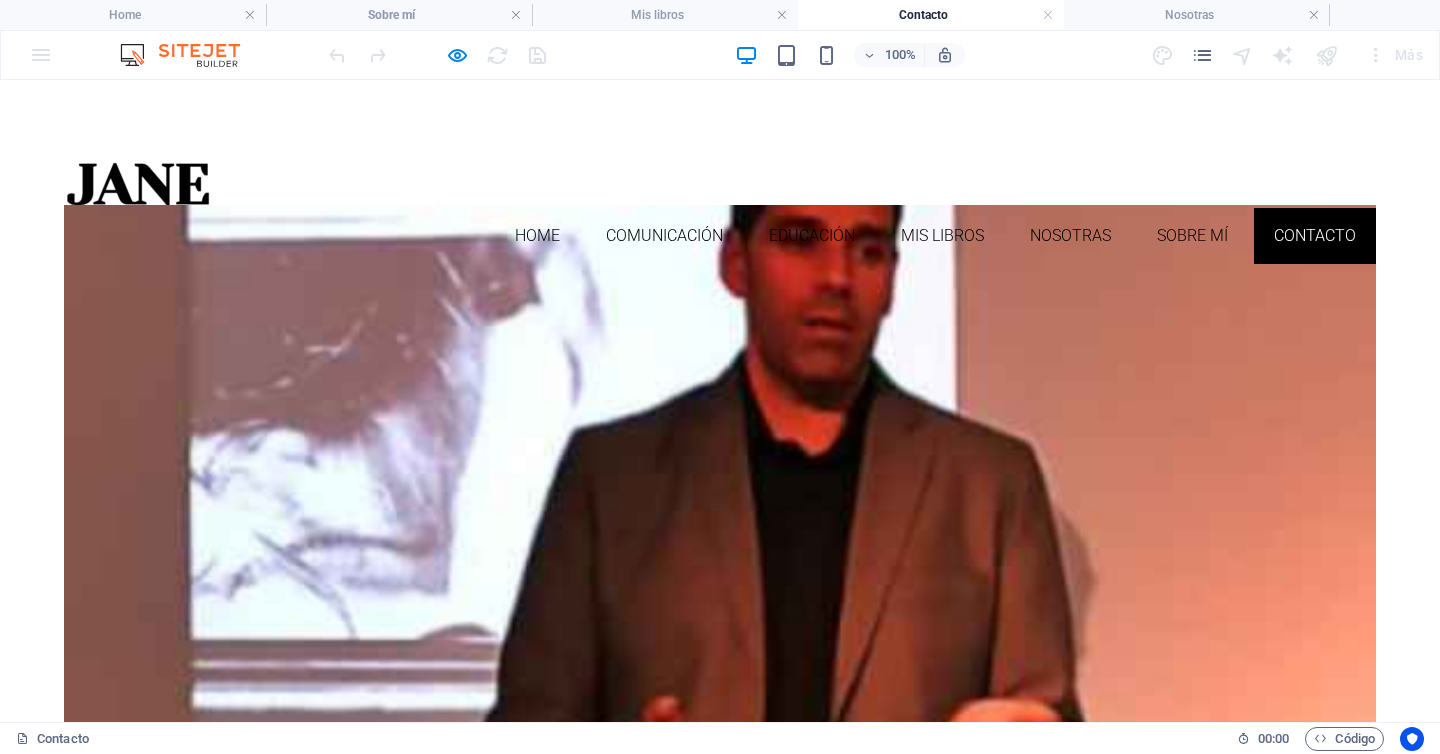 click at bounding box center (138, 184) 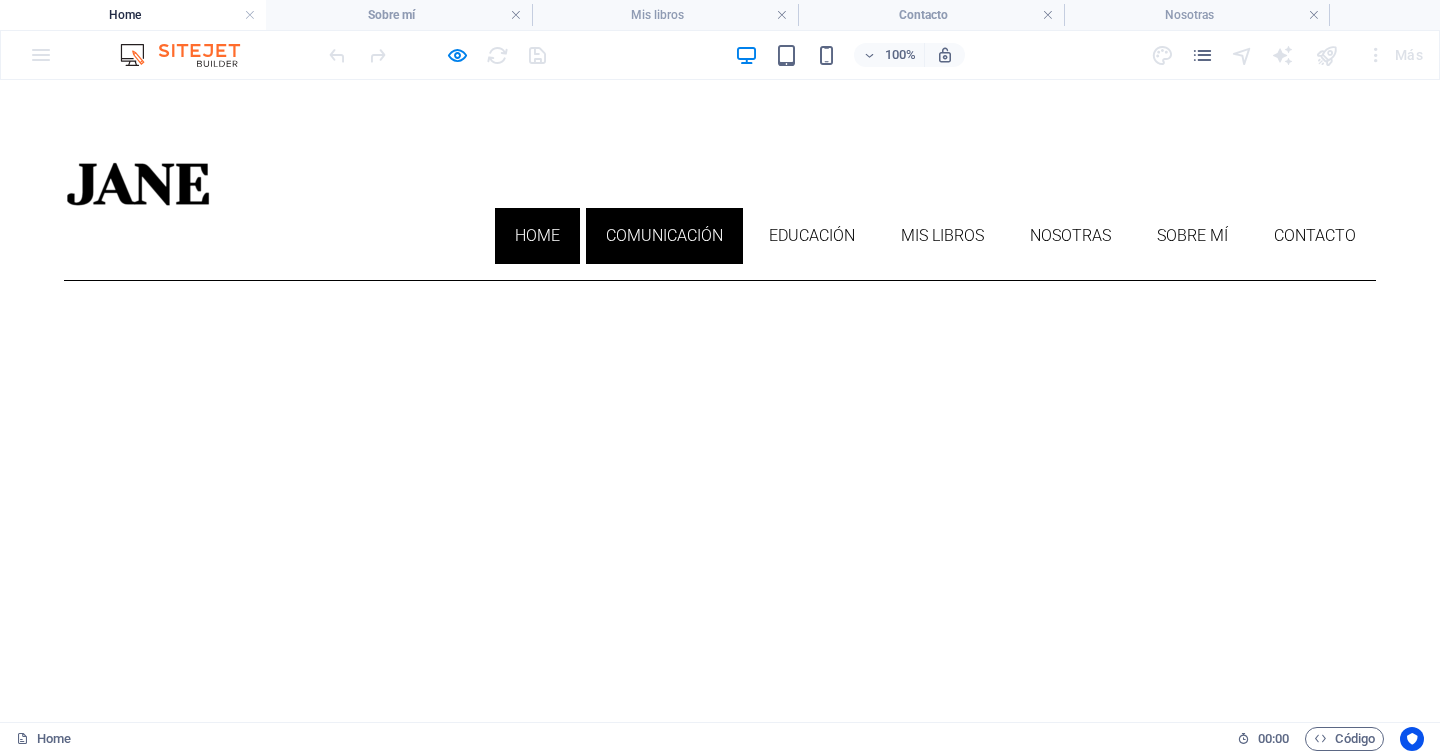 click on "Comunicación" at bounding box center (664, 236) 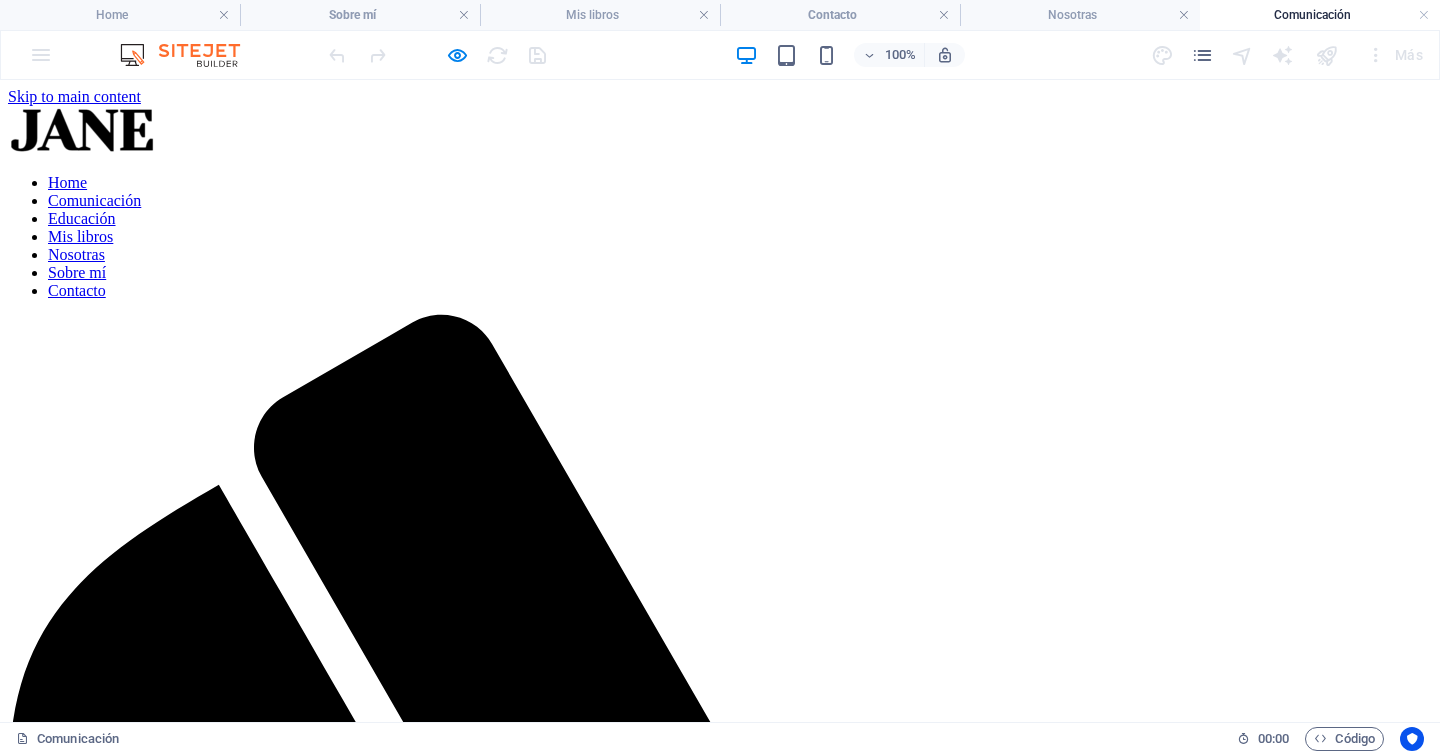 scroll, scrollTop: 0, scrollLeft: 0, axis: both 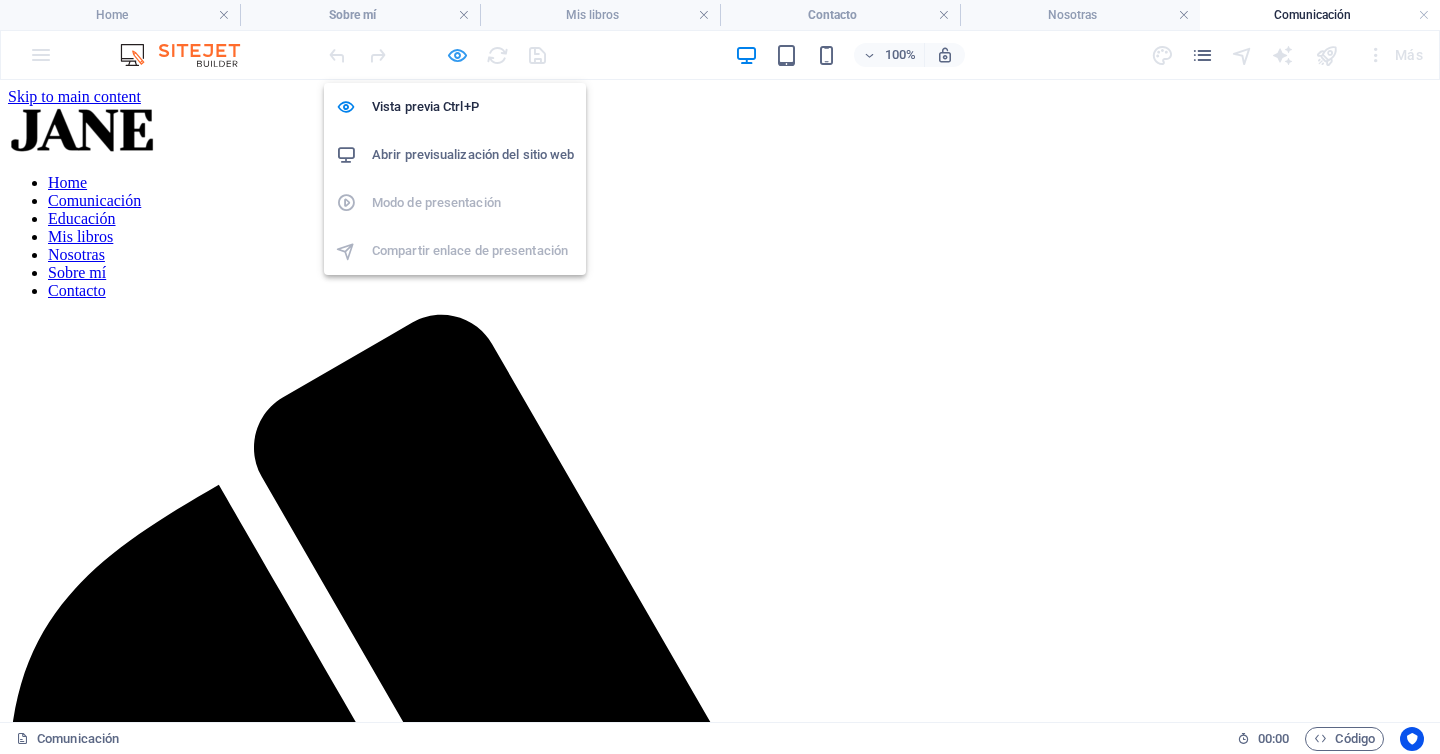 click at bounding box center (457, 55) 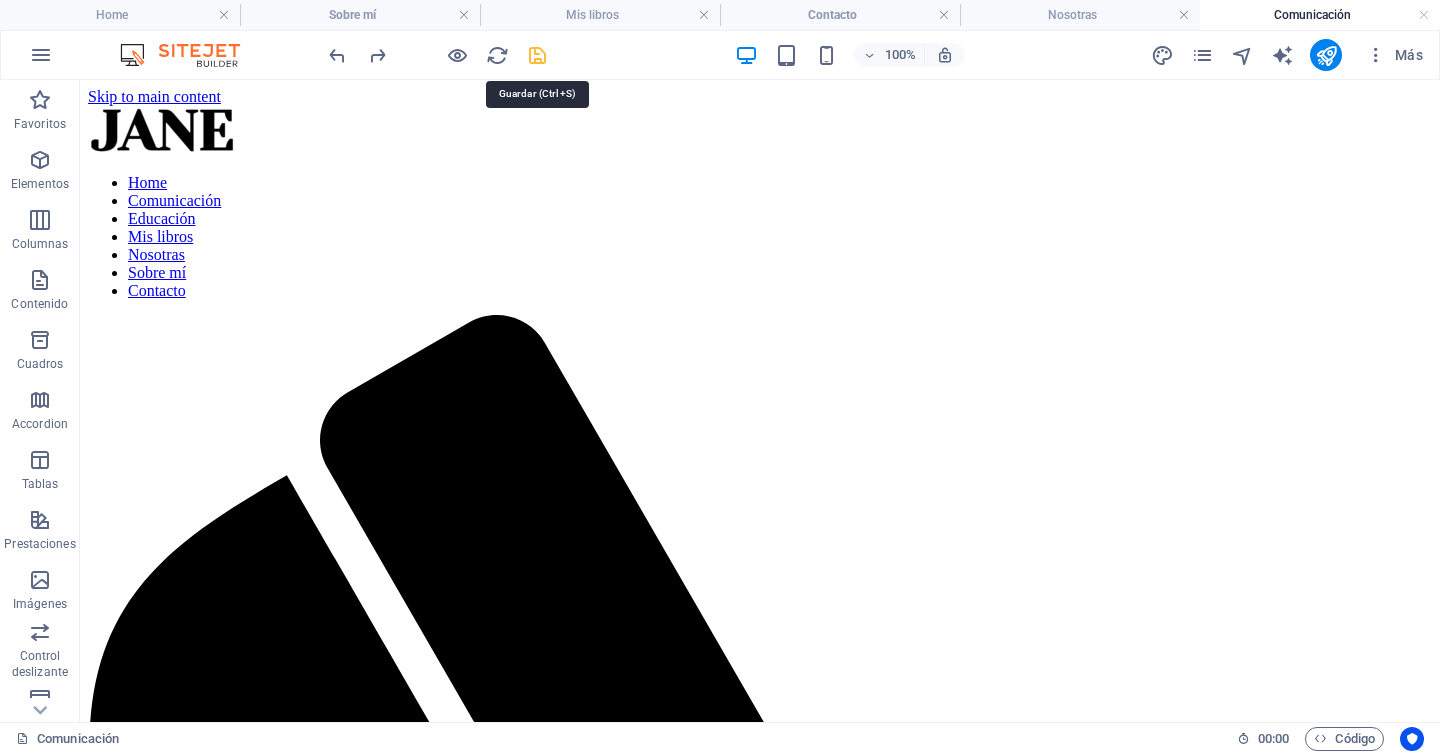 click at bounding box center (537, 55) 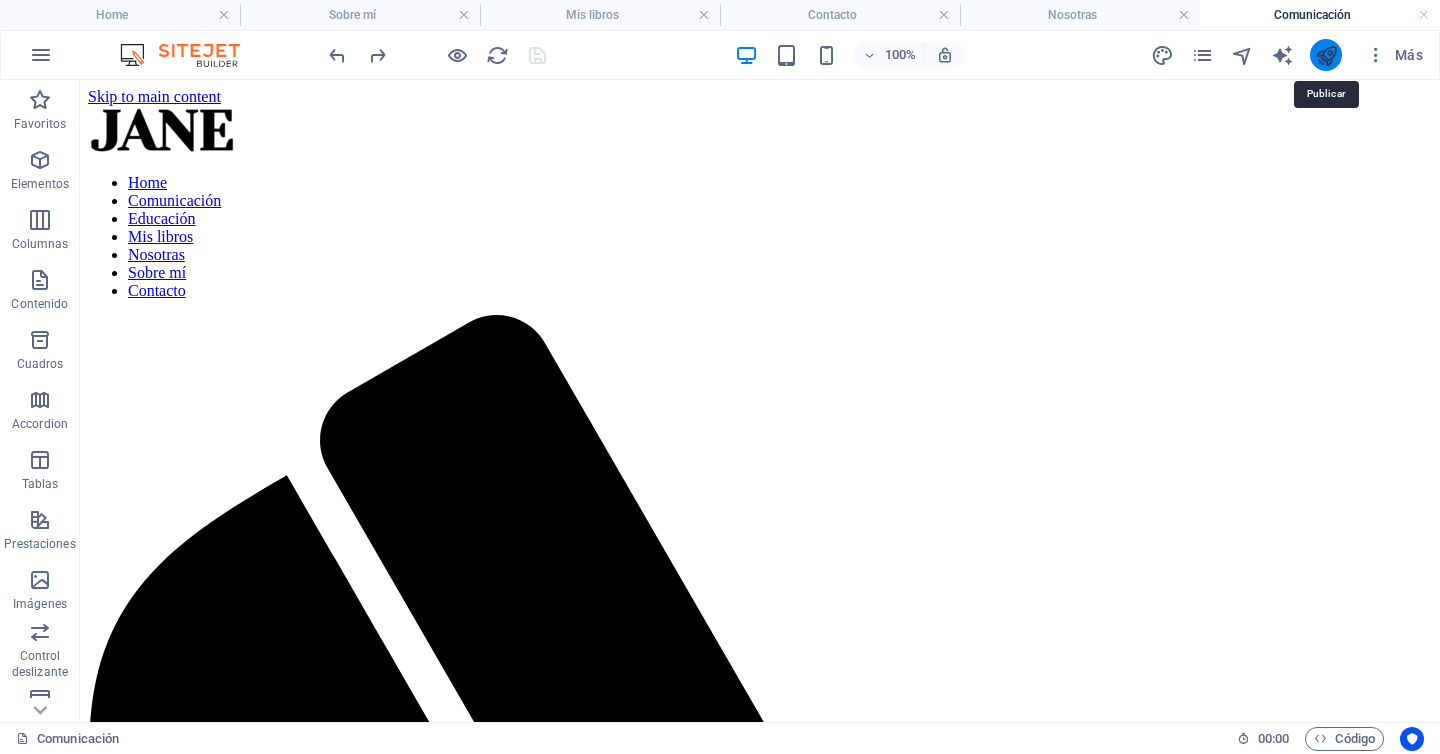 click at bounding box center (1326, 55) 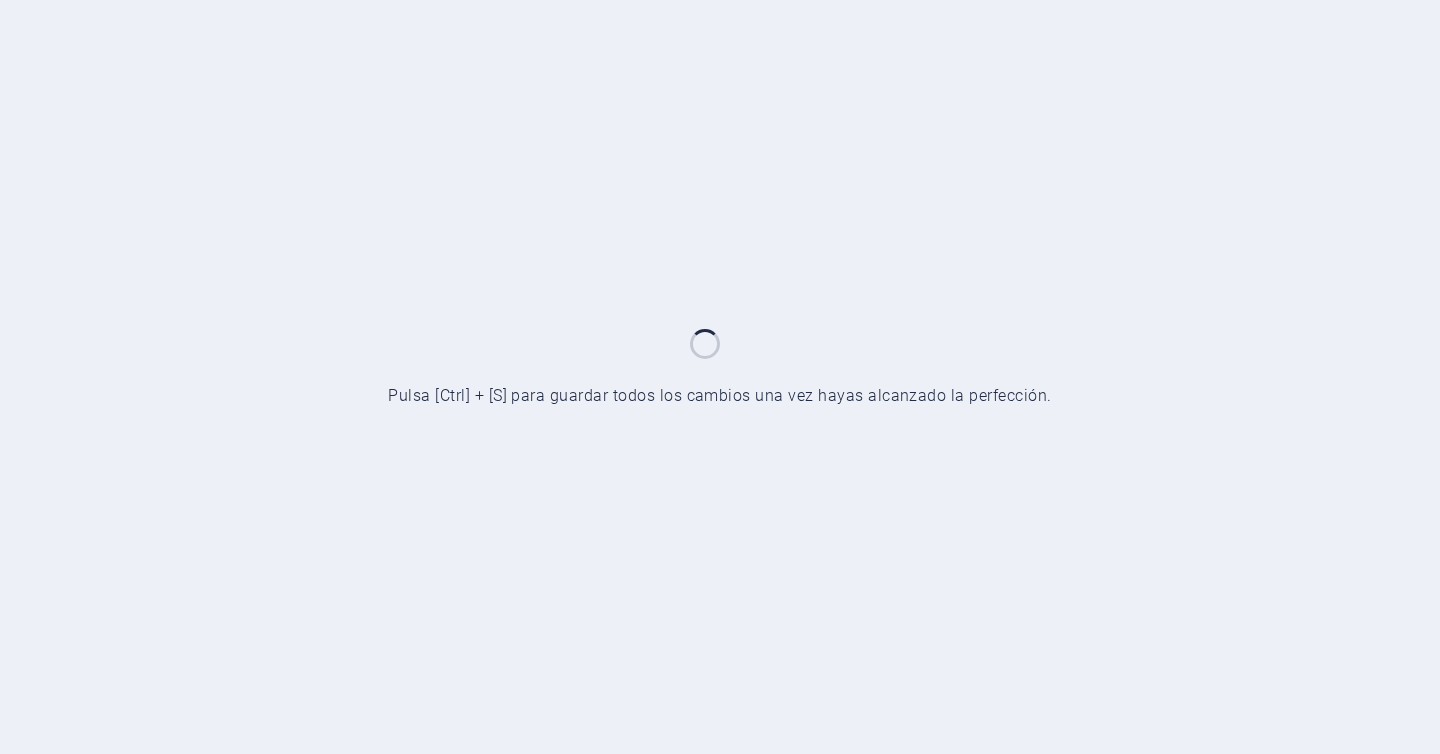 scroll, scrollTop: 0, scrollLeft: 0, axis: both 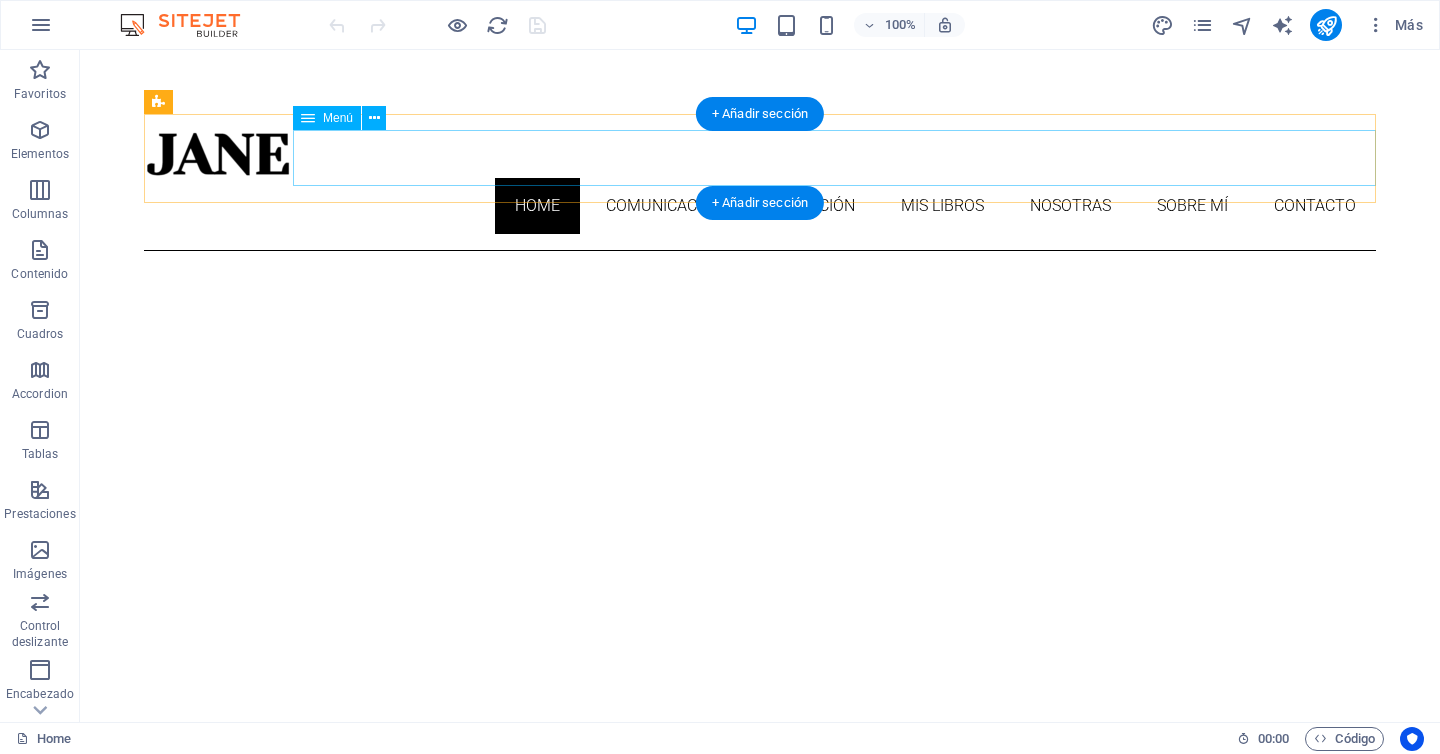 click on "Home Comunicación Educación Mis libros Nosotras Sobre mí Contacto" at bounding box center (760, 206) 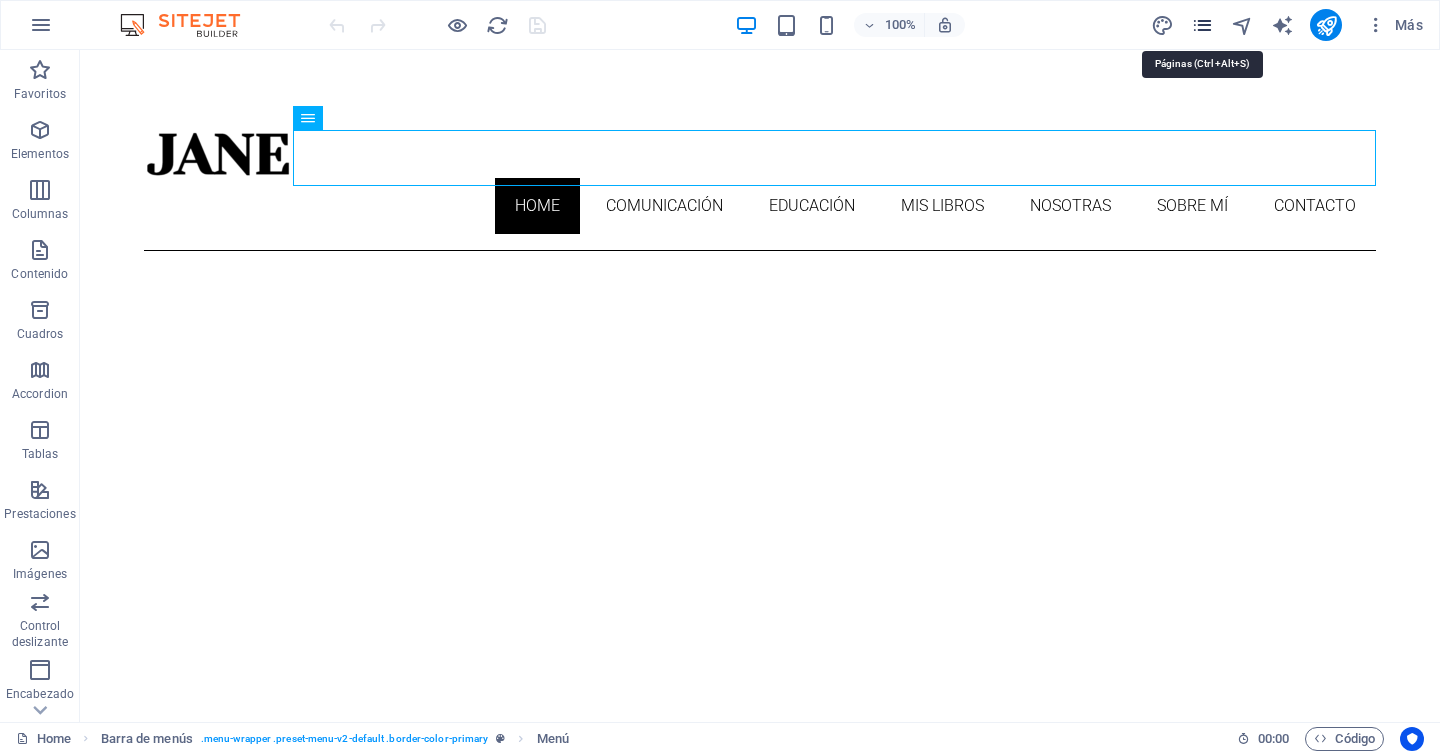 click at bounding box center [1202, 25] 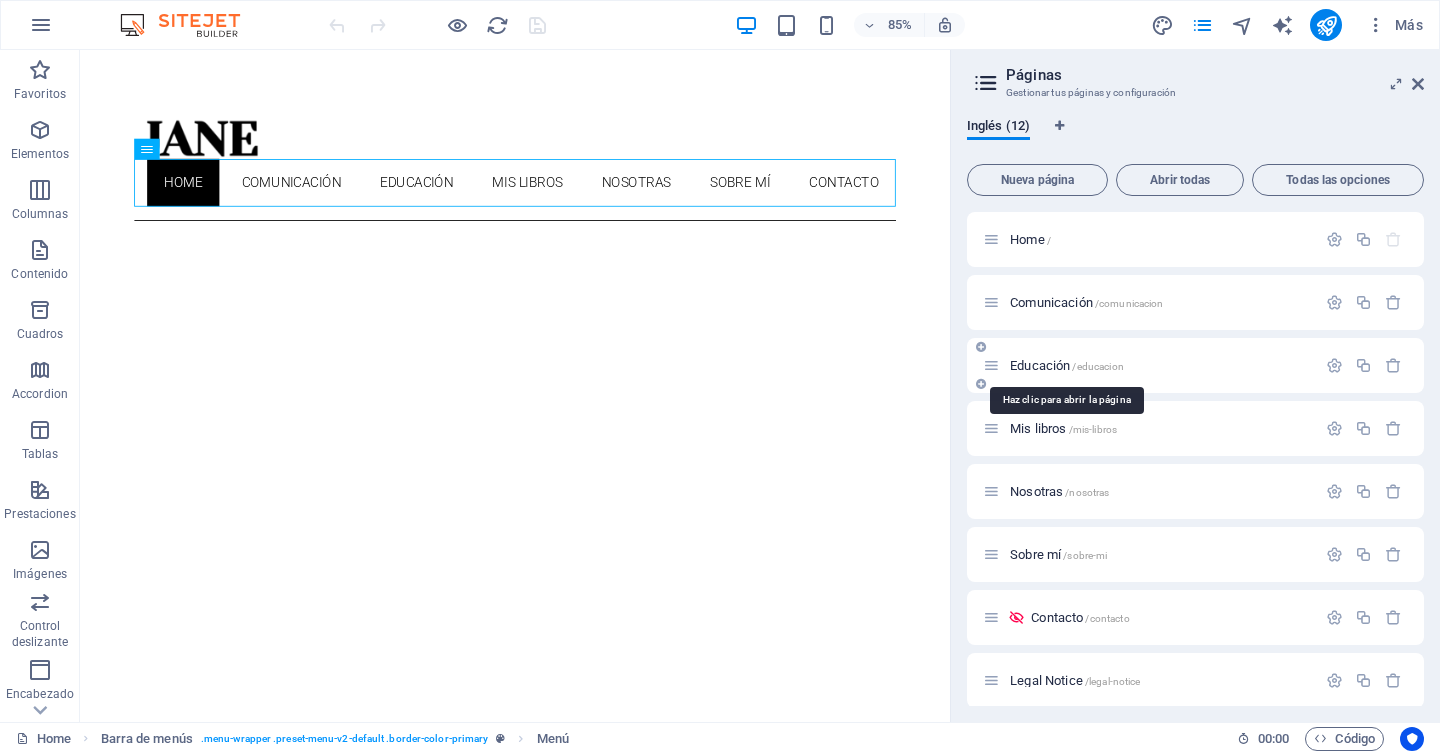 click on "Educación /educacion" at bounding box center (1067, 365) 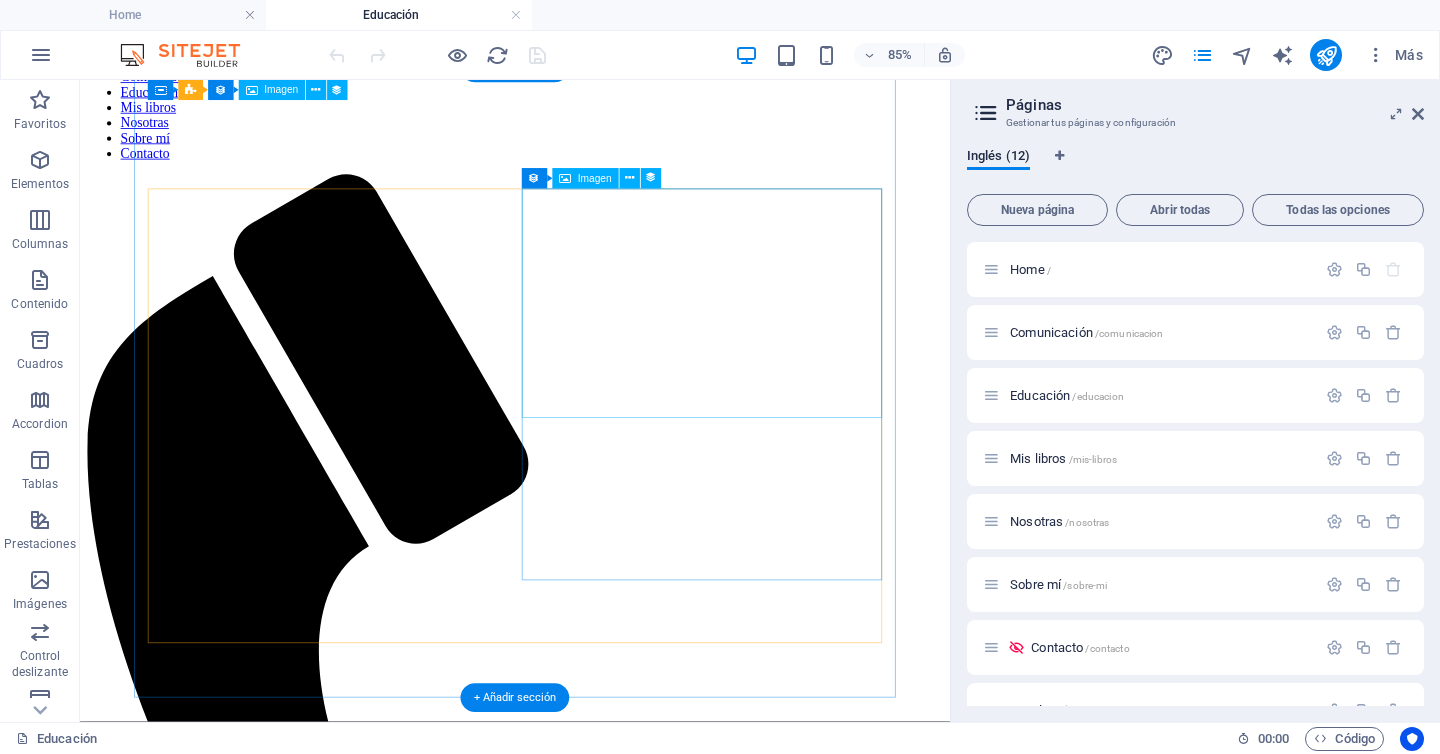 scroll, scrollTop: 0, scrollLeft: 0, axis: both 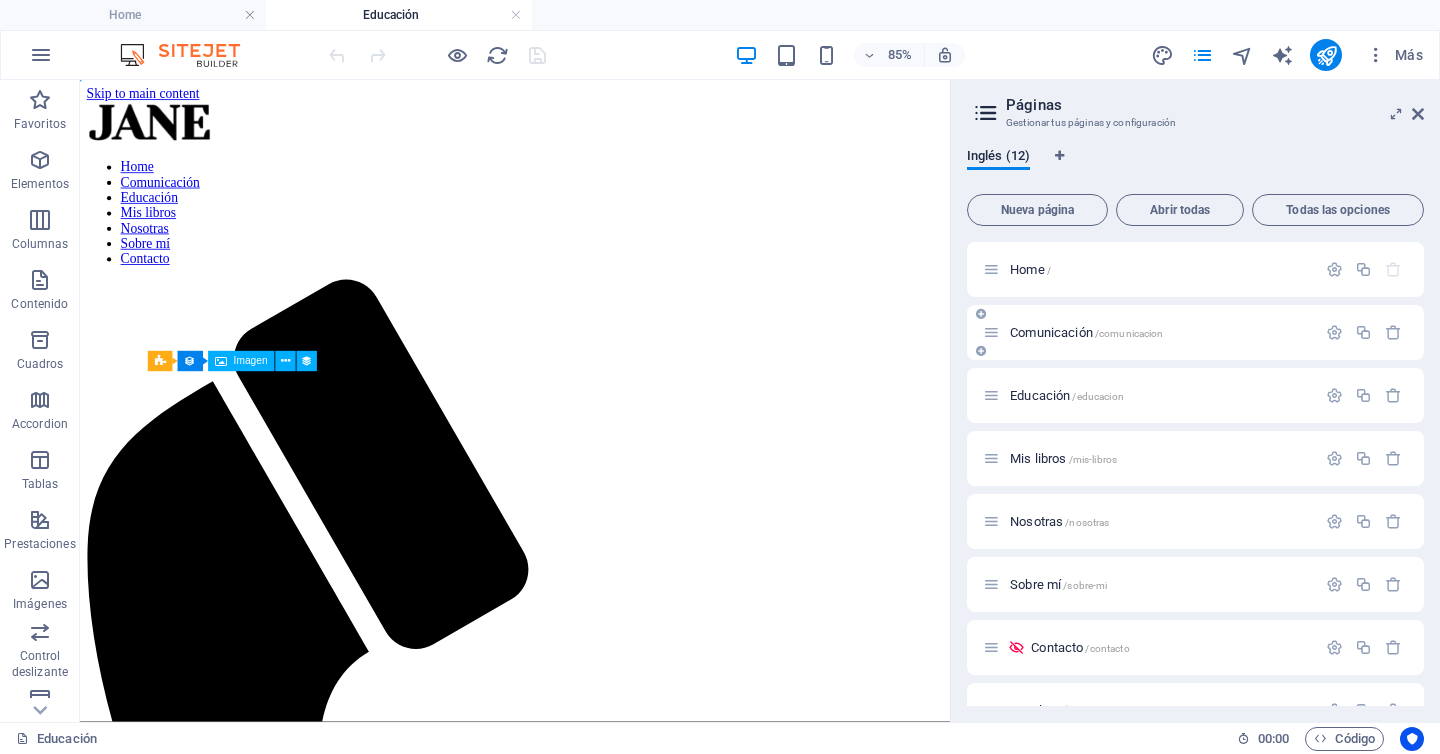 click at bounding box center [991, 332] 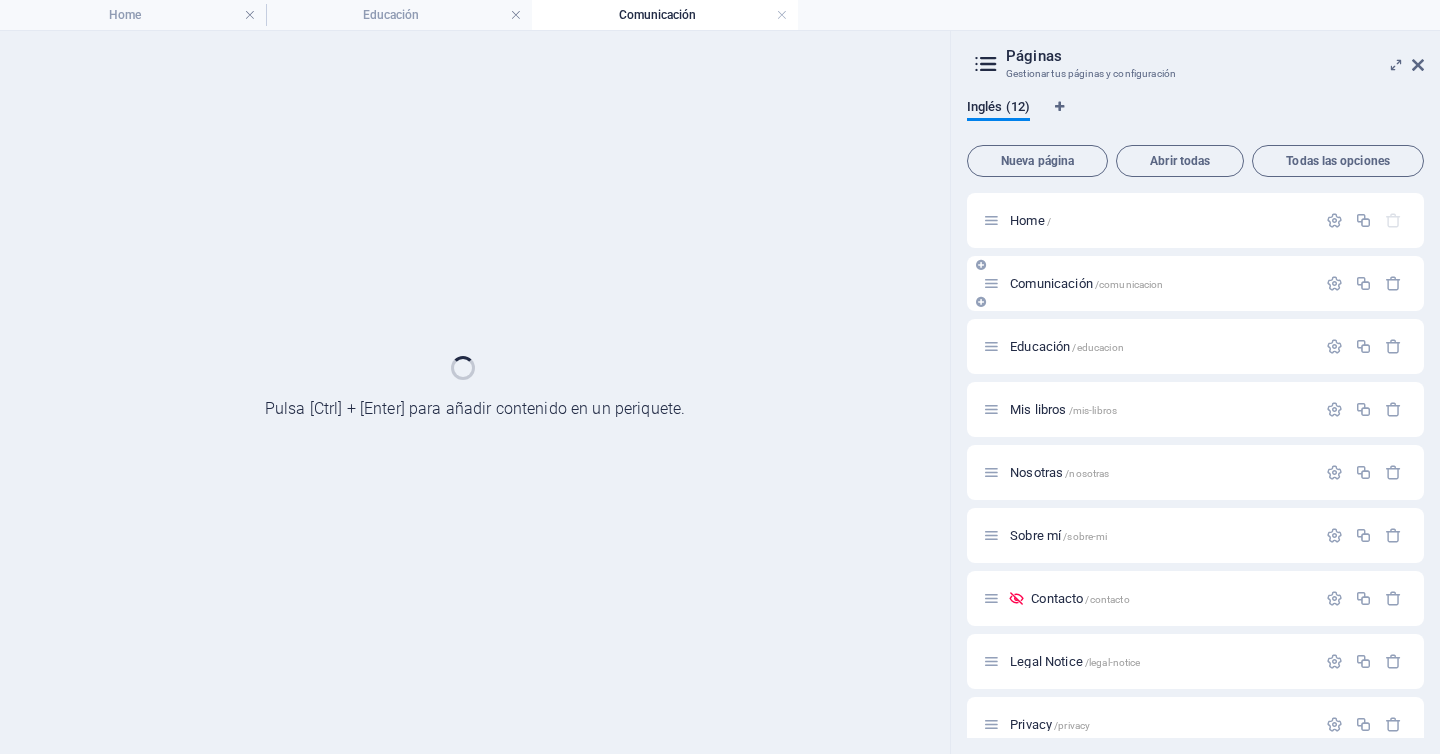 click on "Educación /educacion" at bounding box center [1149, 346] 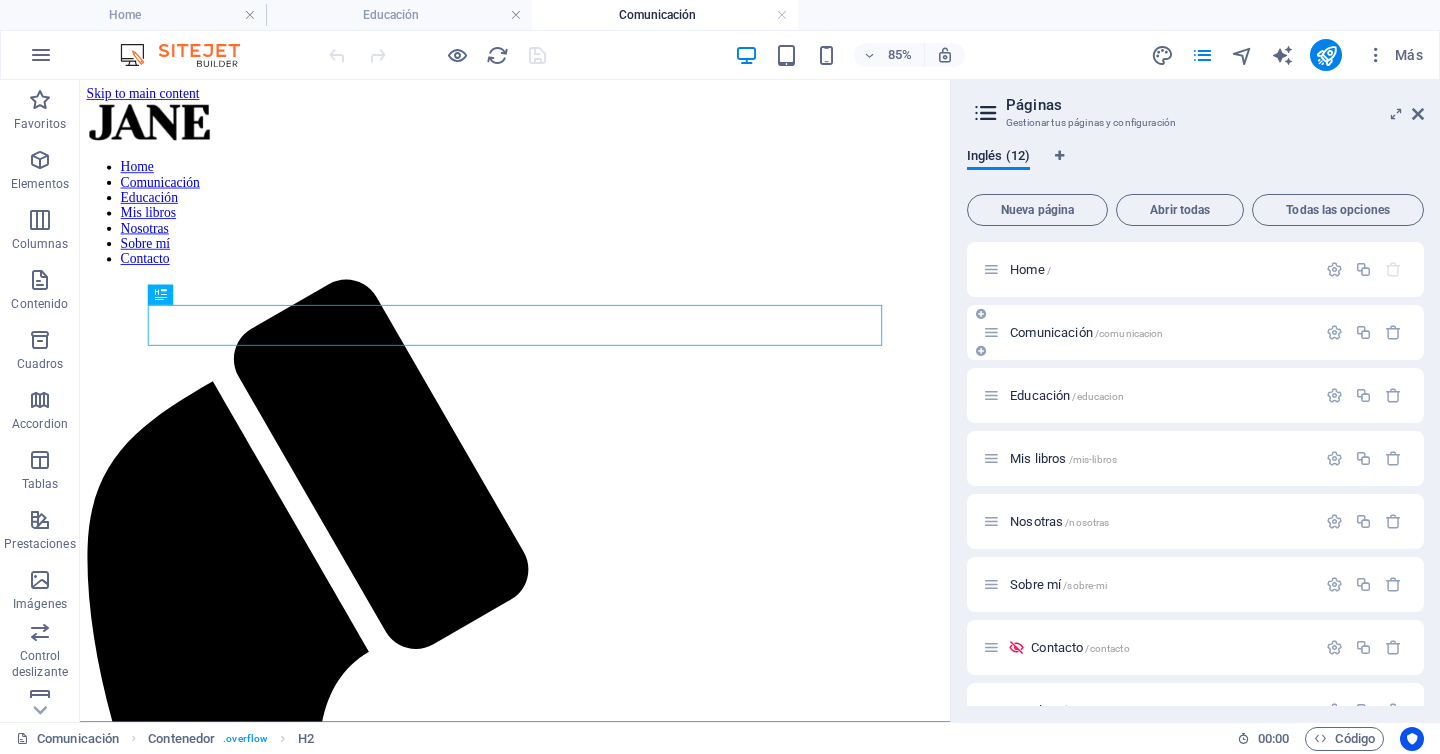 scroll, scrollTop: 0, scrollLeft: 0, axis: both 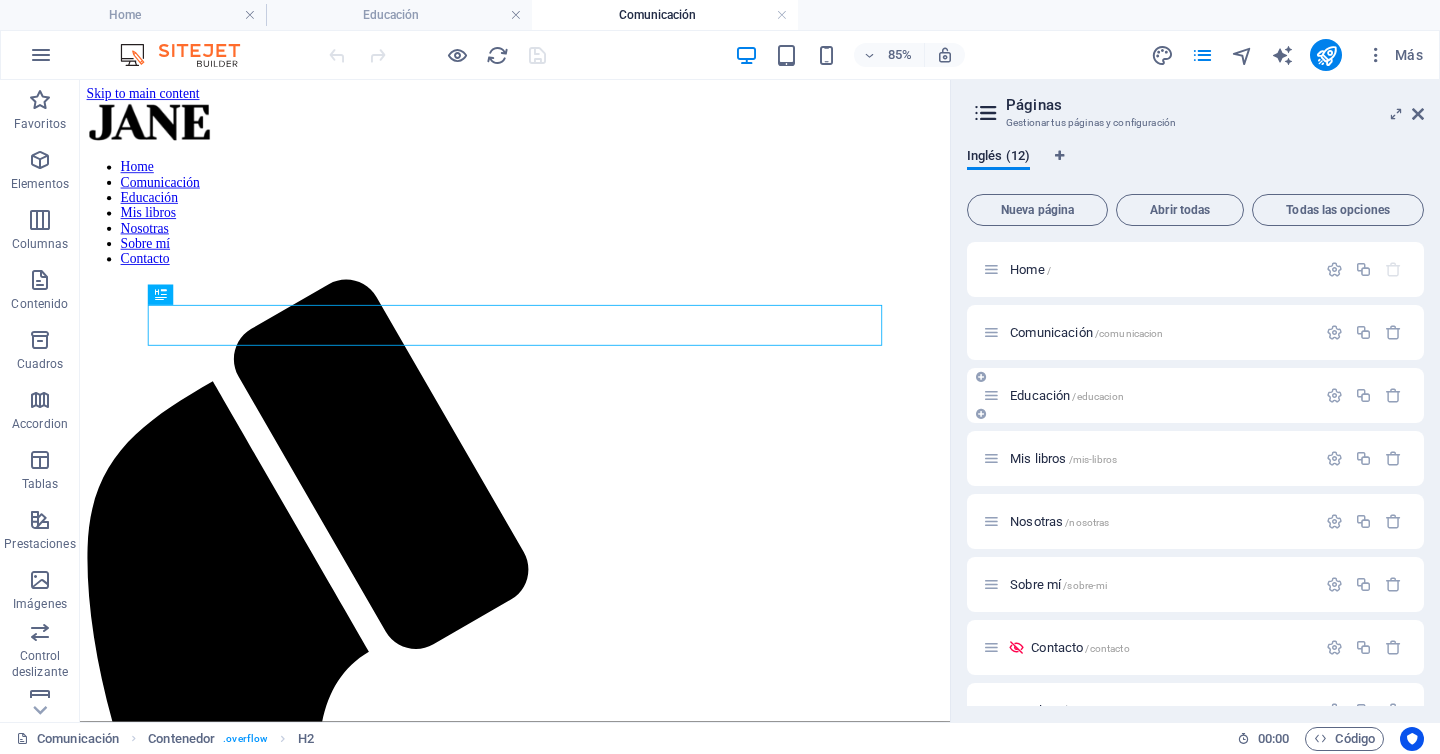 click on "Educación /educacion" at bounding box center (1067, 395) 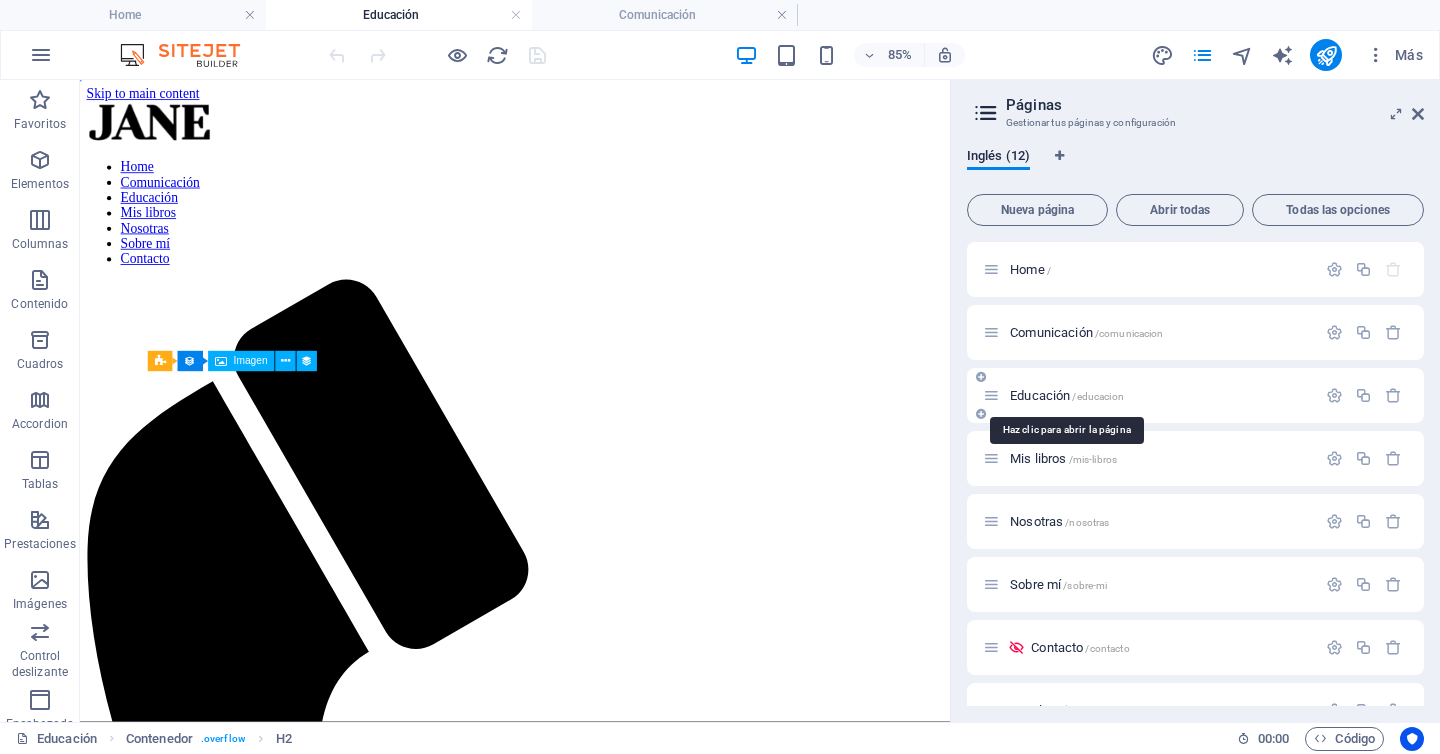 click on "Educación /educacion" at bounding box center [1067, 395] 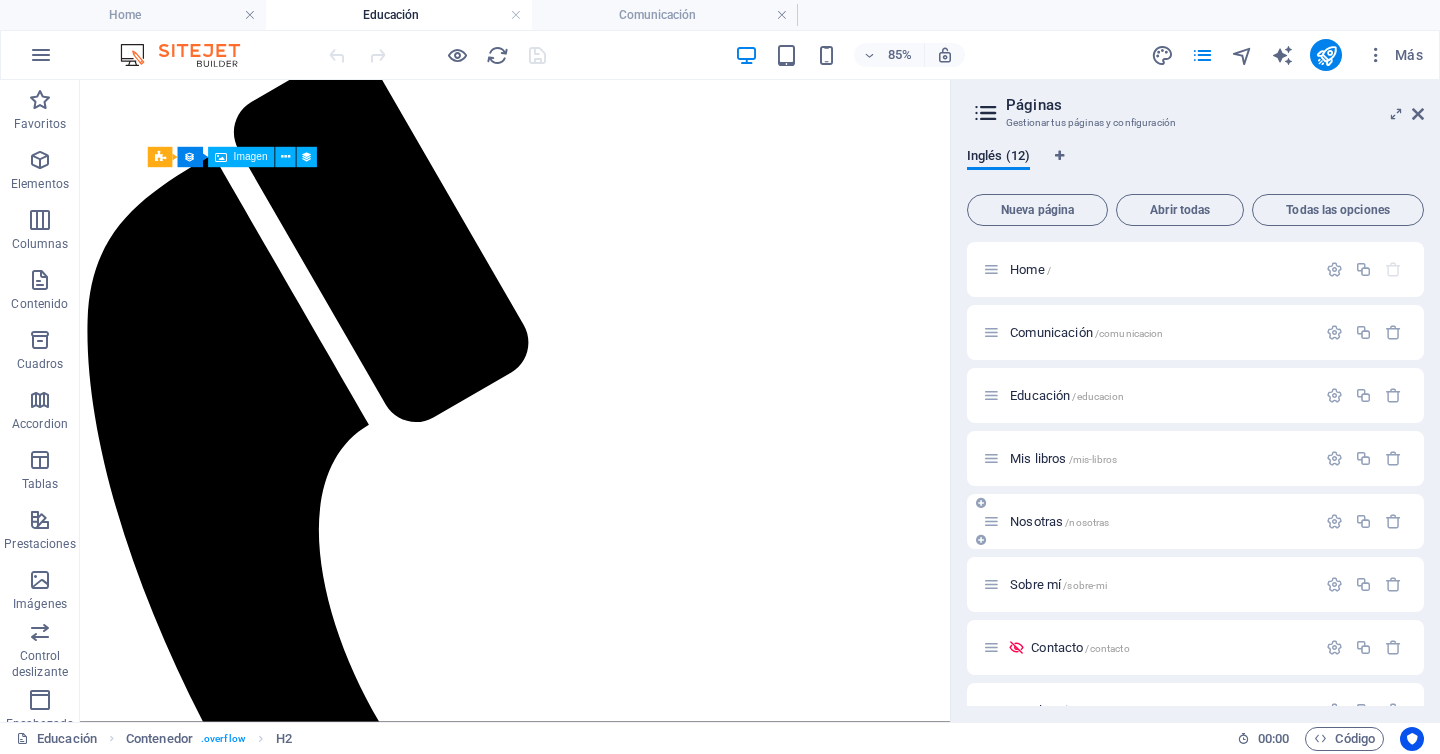 scroll, scrollTop: 279, scrollLeft: 0, axis: vertical 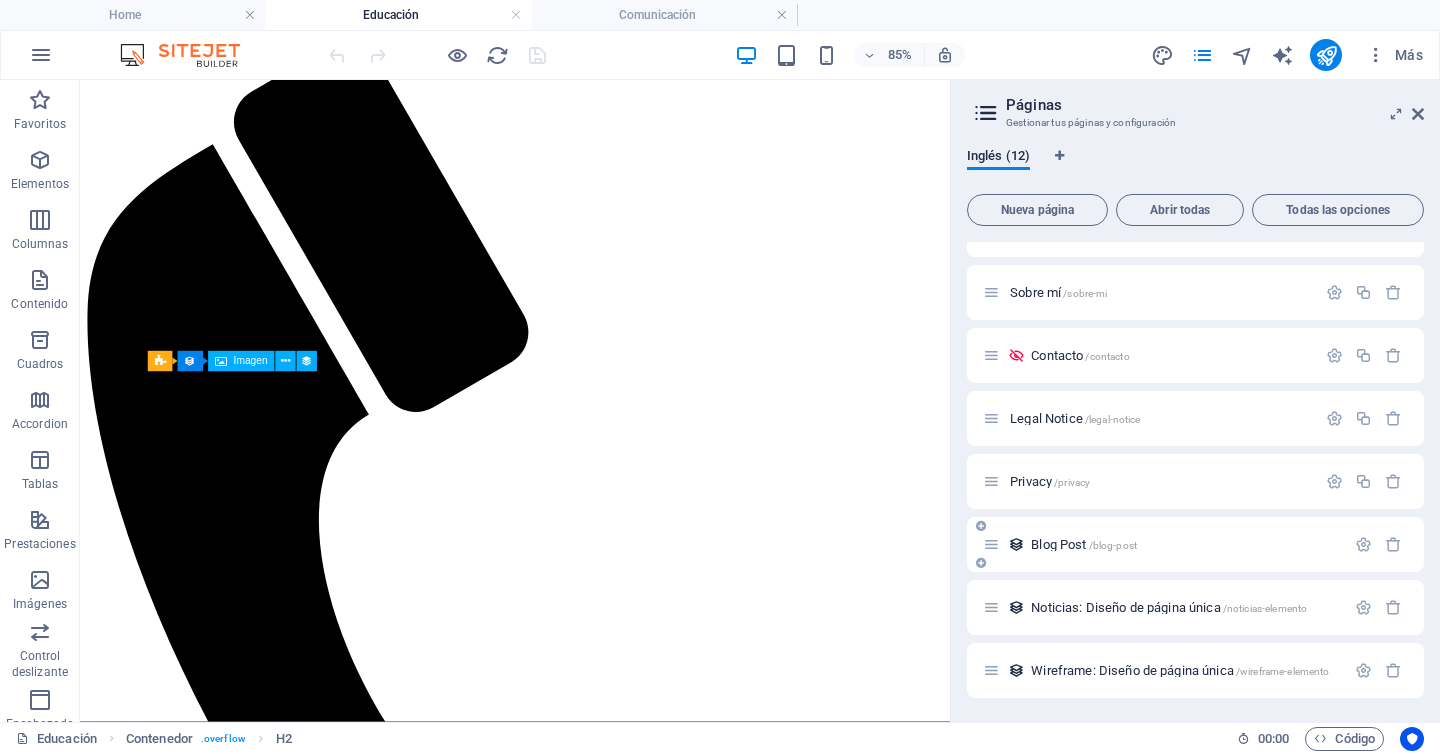 click on "Blog Post /blog-post" at bounding box center [1084, 544] 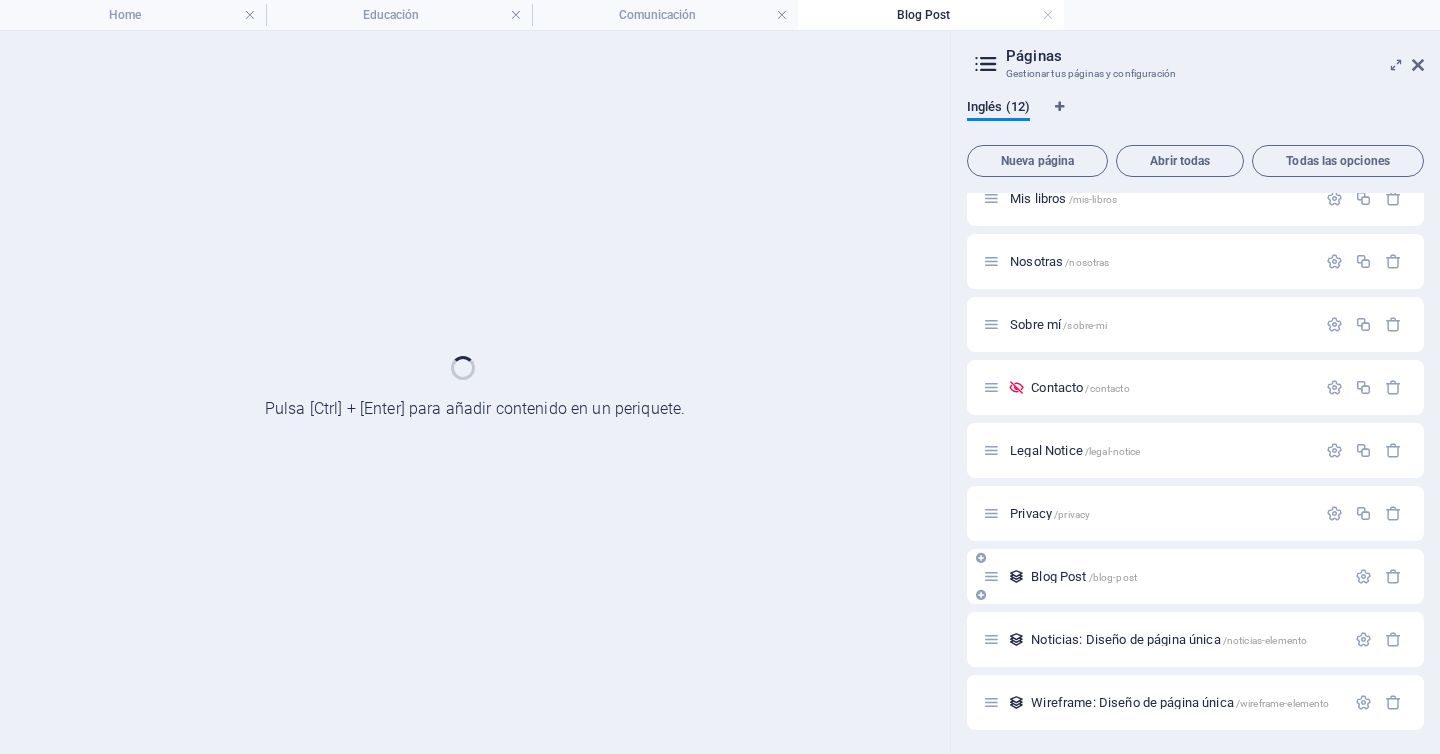 scroll, scrollTop: 0, scrollLeft: 0, axis: both 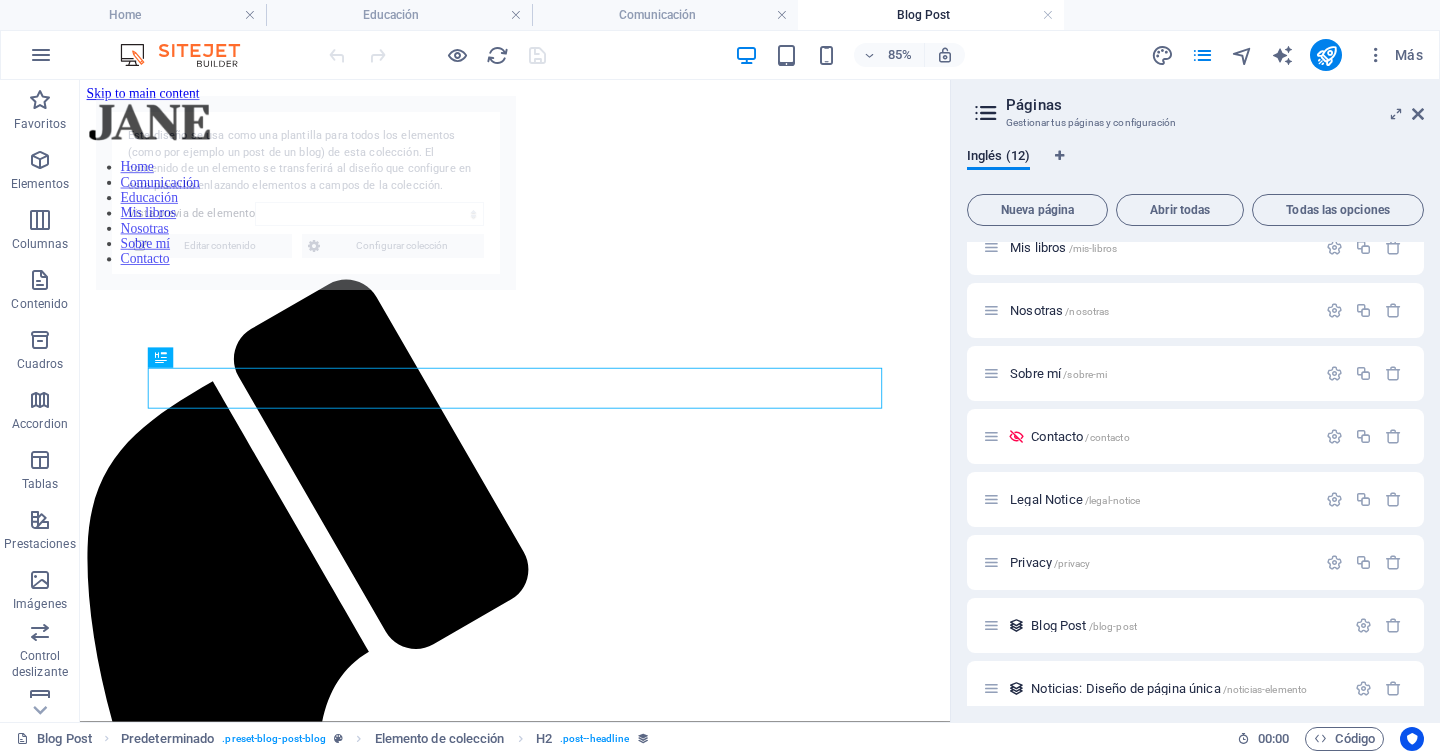 select on "688904f52a7f50289507d9ab" 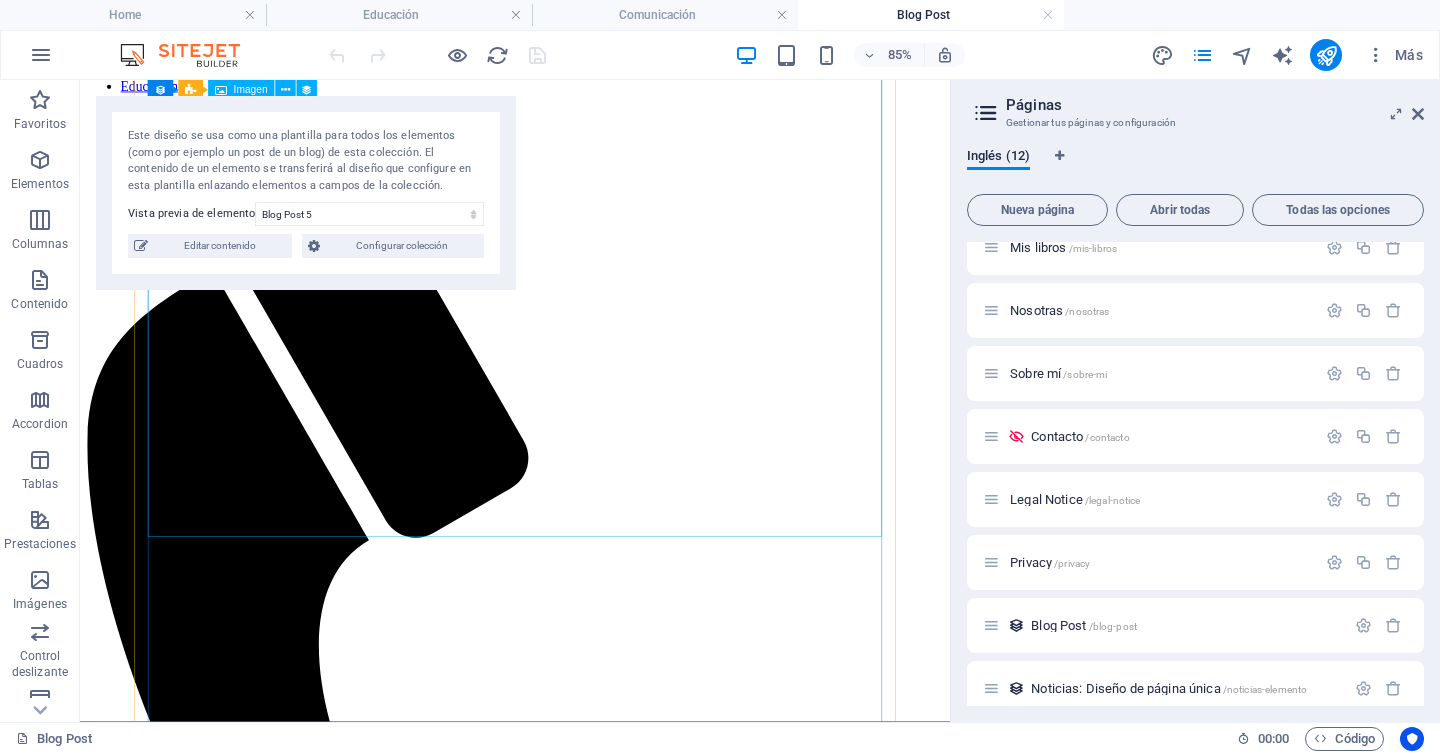 scroll, scrollTop: 0, scrollLeft: 0, axis: both 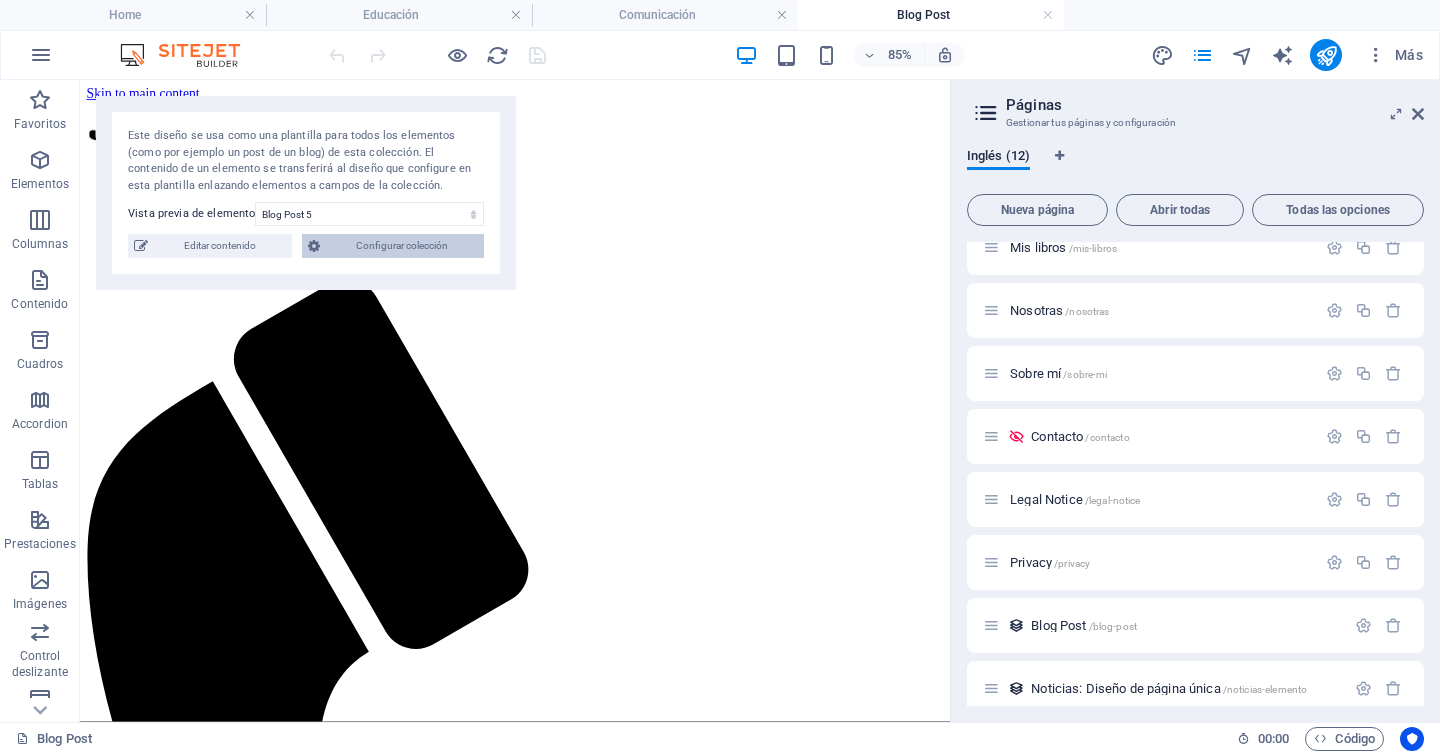 click on "Configurar colección" at bounding box center [402, 246] 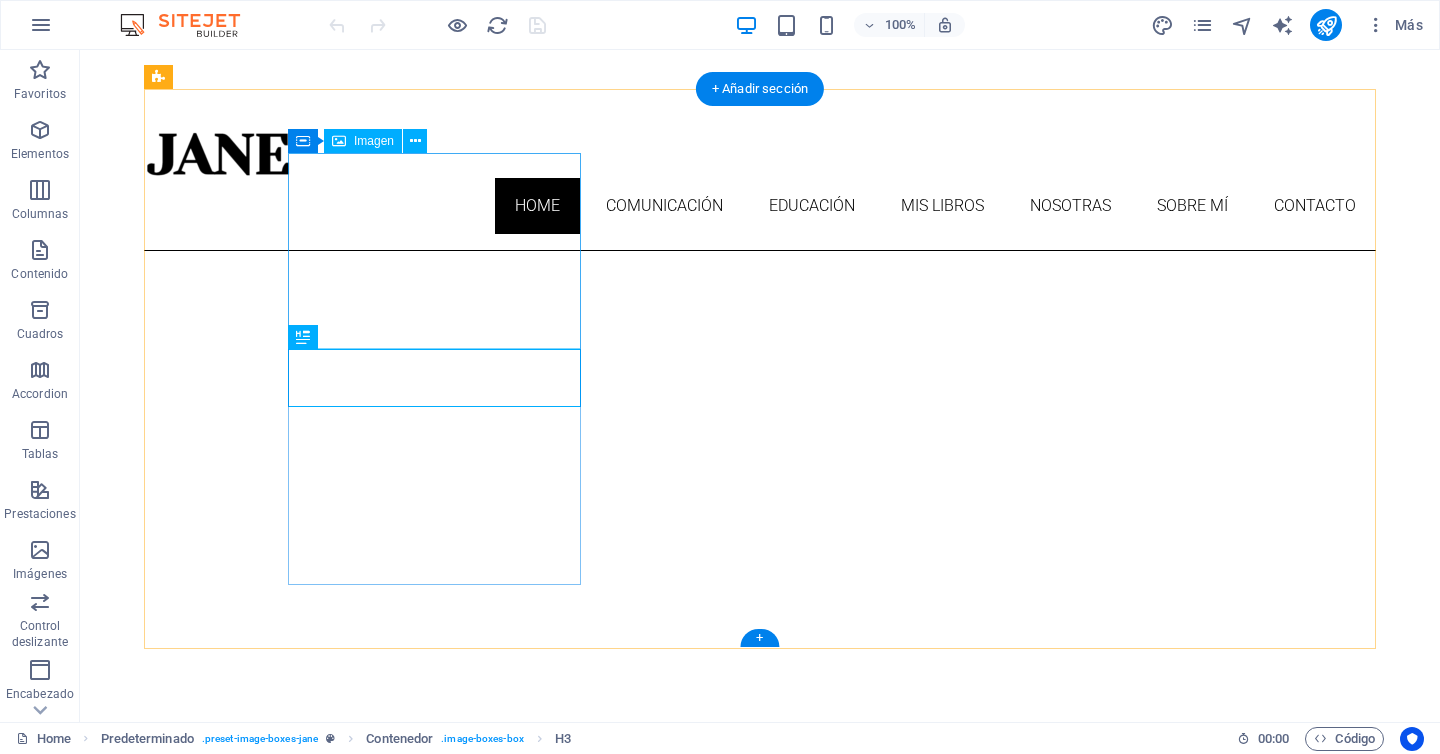 scroll, scrollTop: 718, scrollLeft: 0, axis: vertical 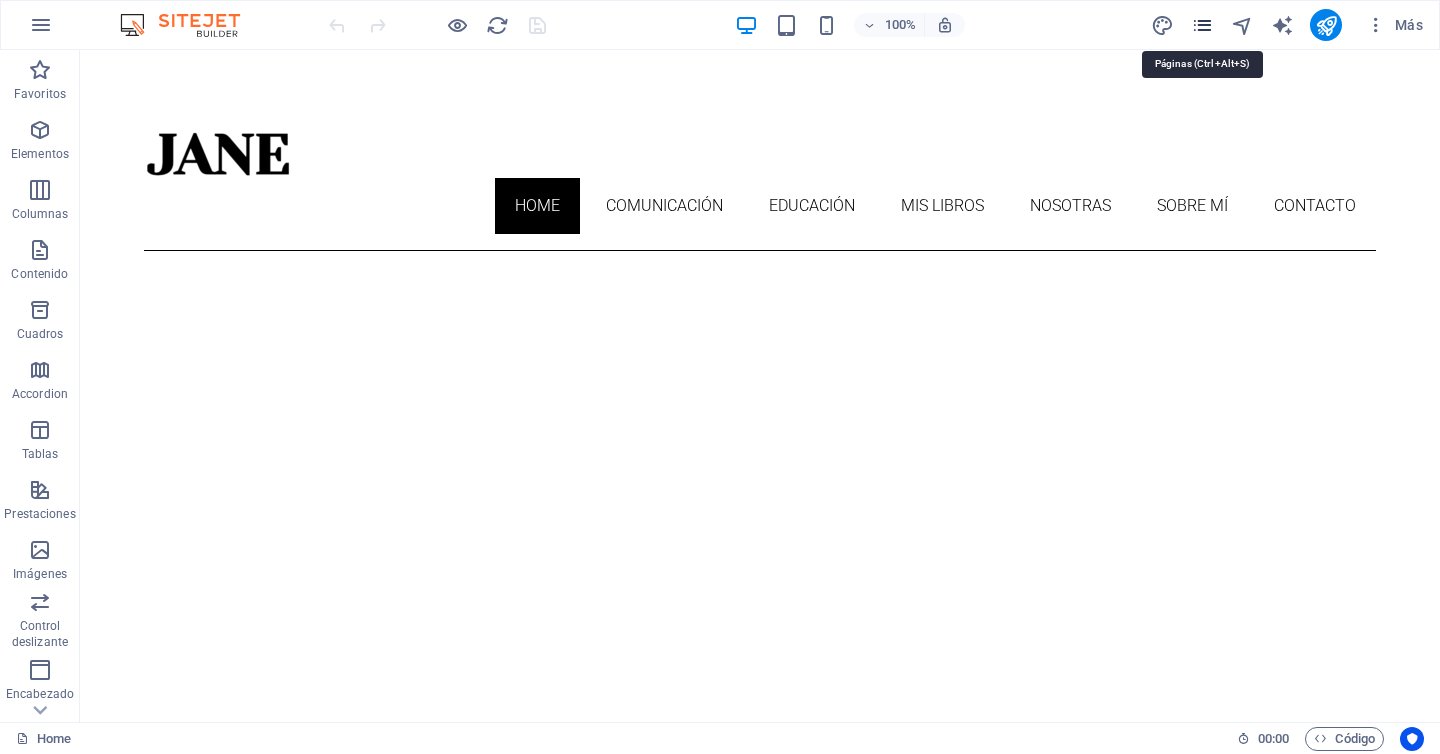 click at bounding box center [1202, 25] 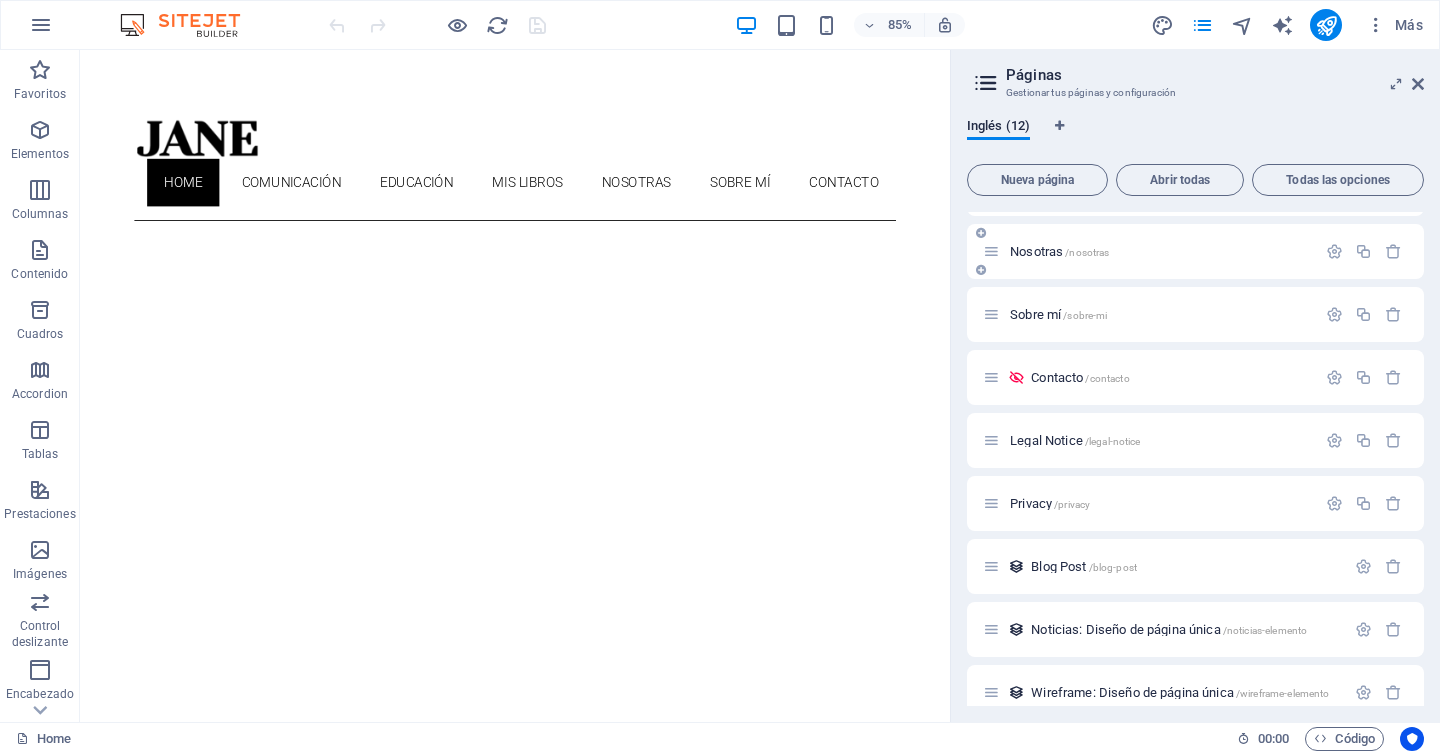 scroll, scrollTop: 262, scrollLeft: 0, axis: vertical 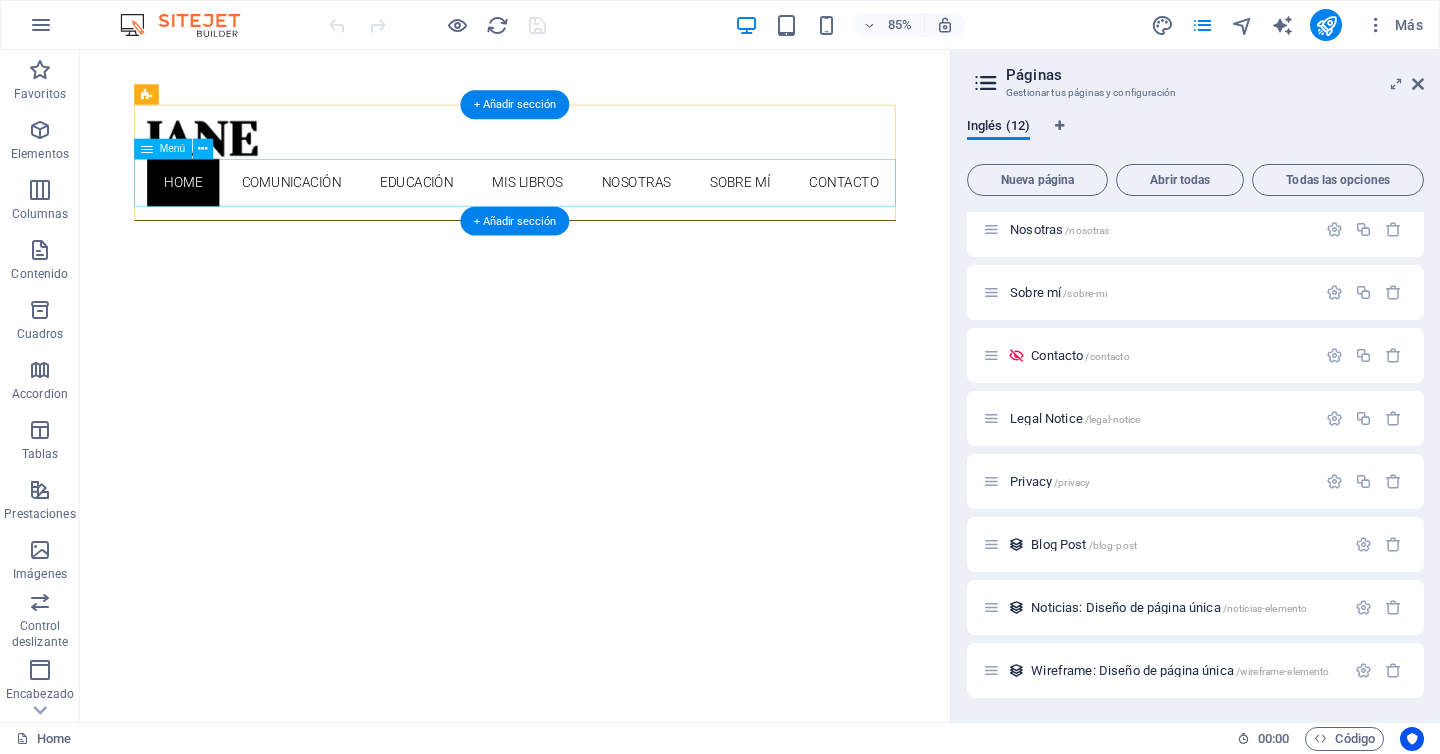 click on "Home Comunicación Educación Mis libros Nosotras Sobre mí Contacto" at bounding box center [592, 206] 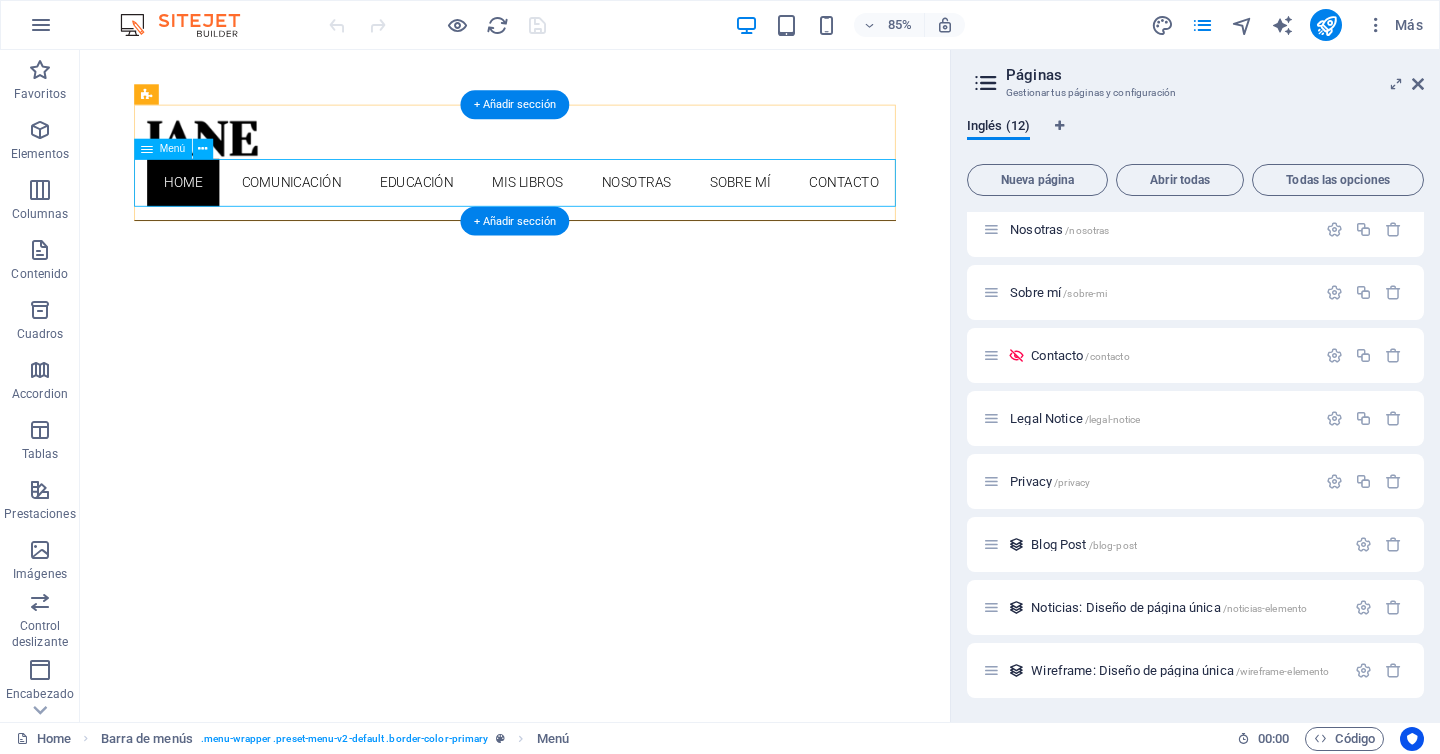click on "Home Comunicación Educación Mis libros Nosotras Sobre mí Contacto" at bounding box center [592, 206] 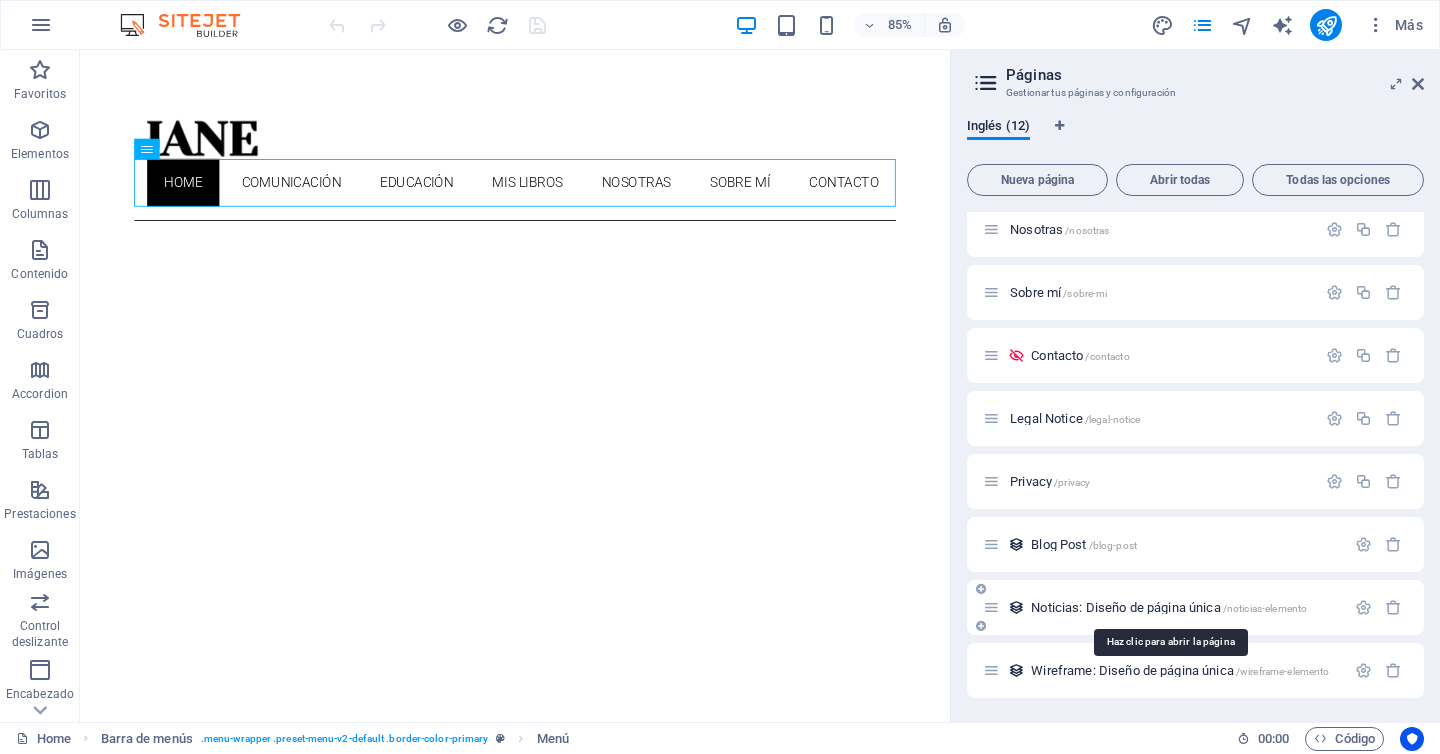 click on "Noticias: Diseño de página única /noticias-elemento" at bounding box center (1169, 607) 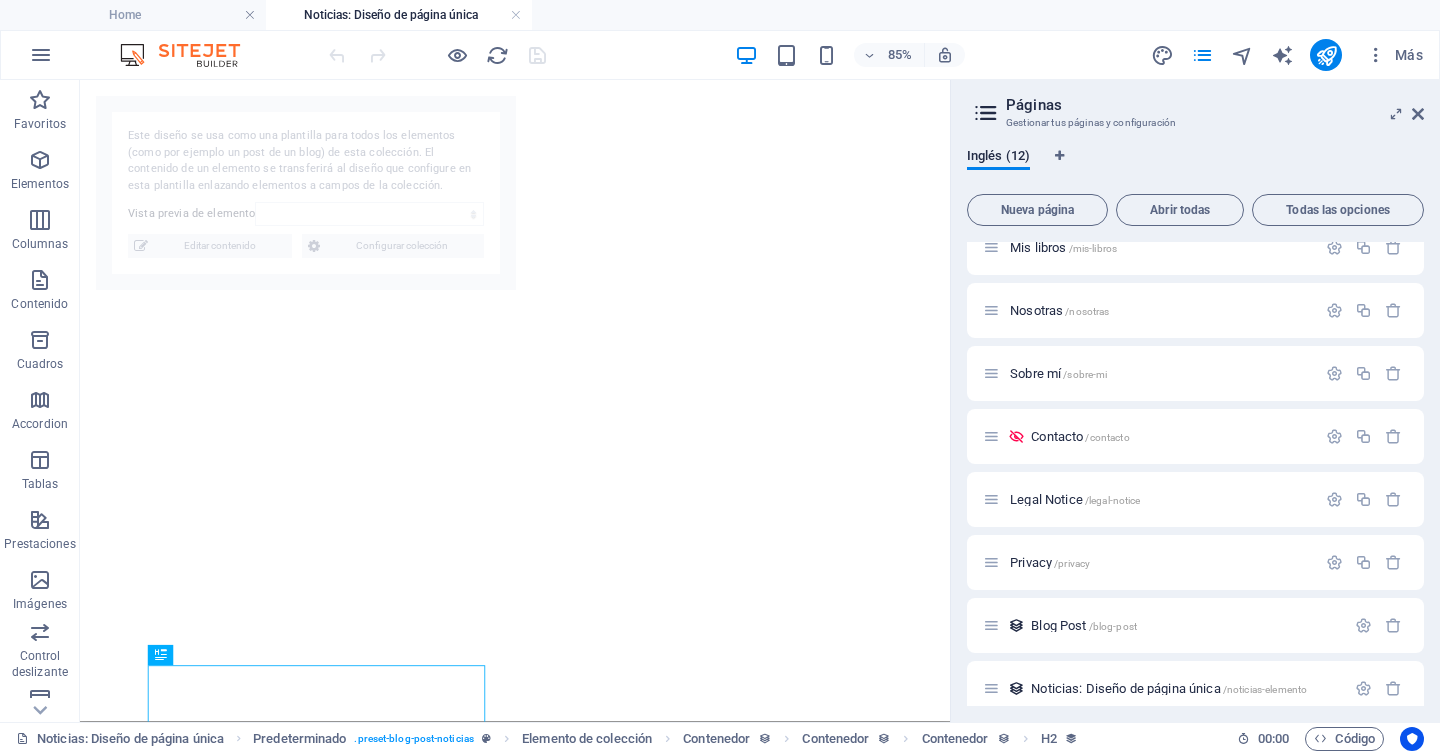 select on "6889fa1679c7819fc50db1be" 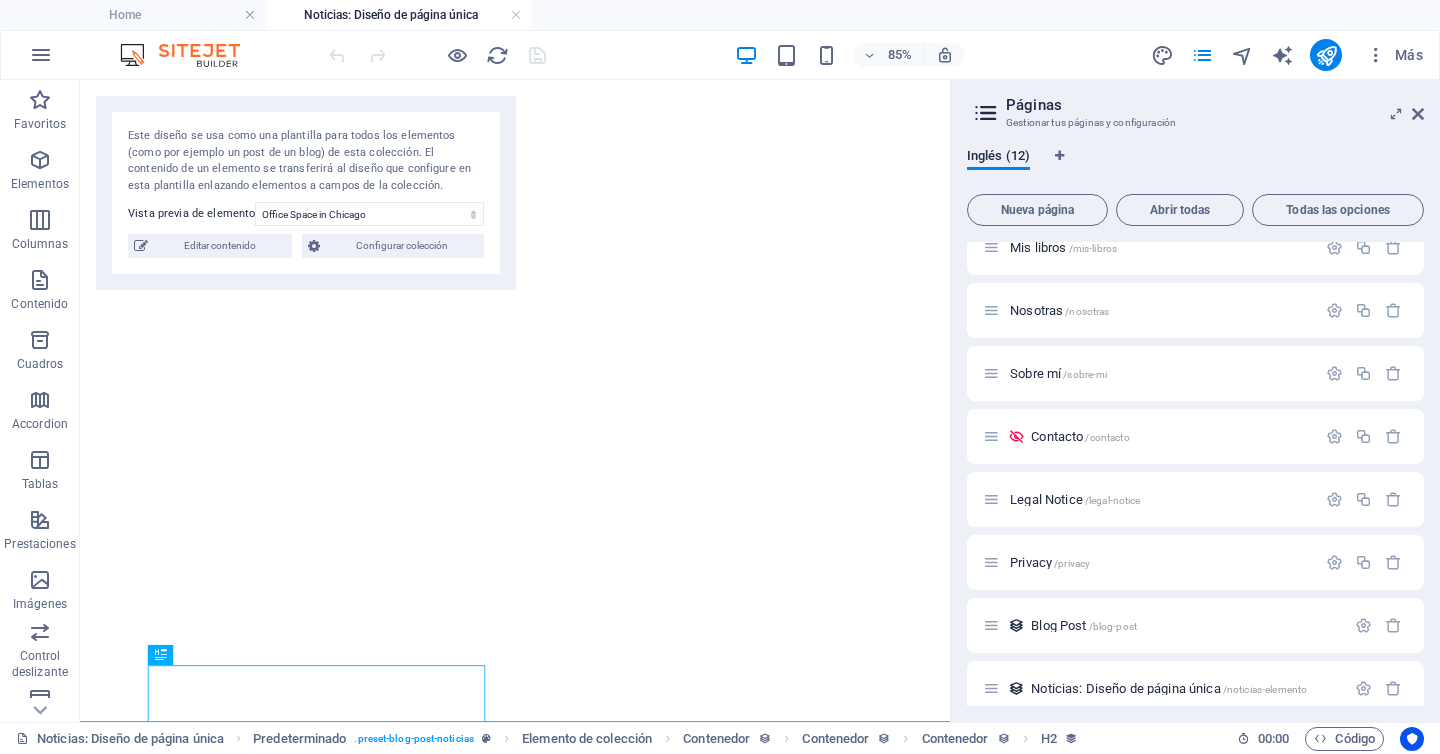 scroll, scrollTop: 272, scrollLeft: 0, axis: vertical 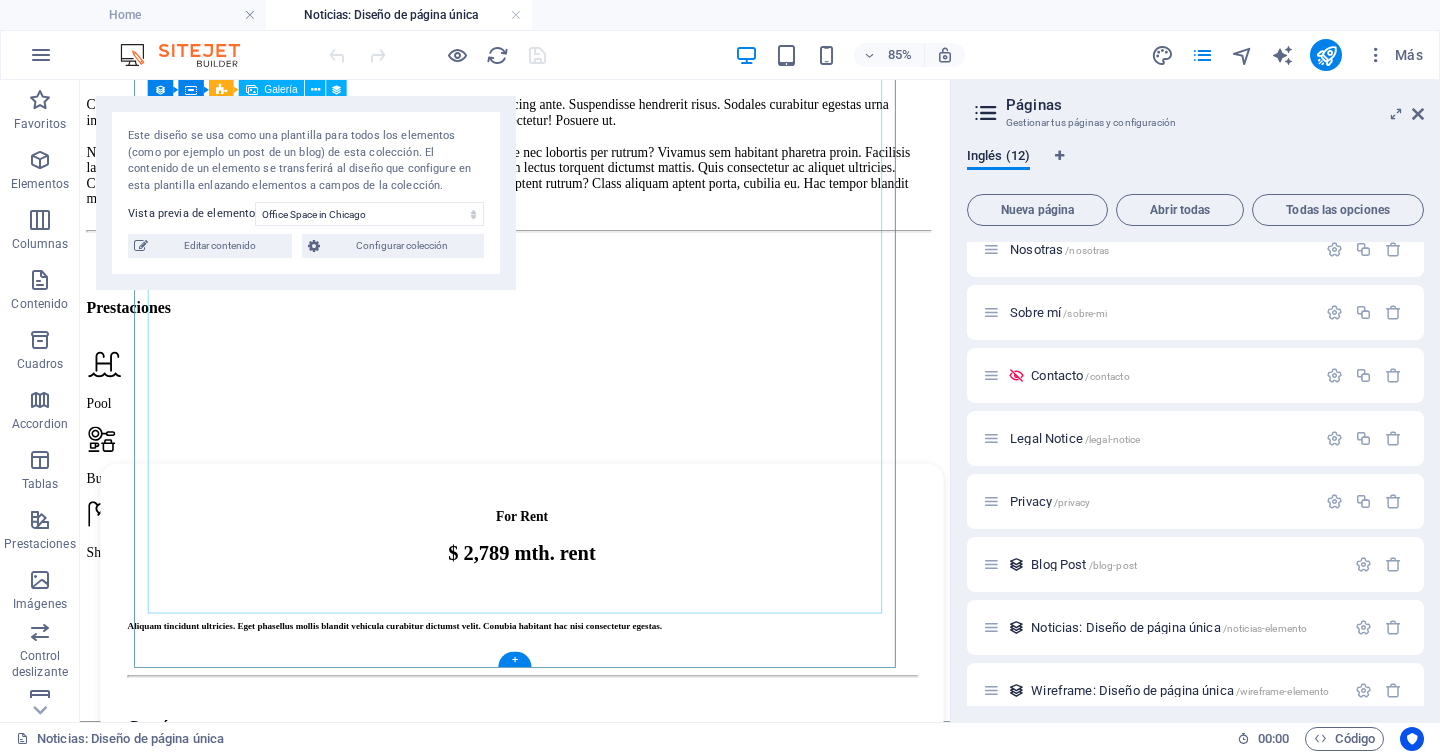 click at bounding box center [375, 4708] 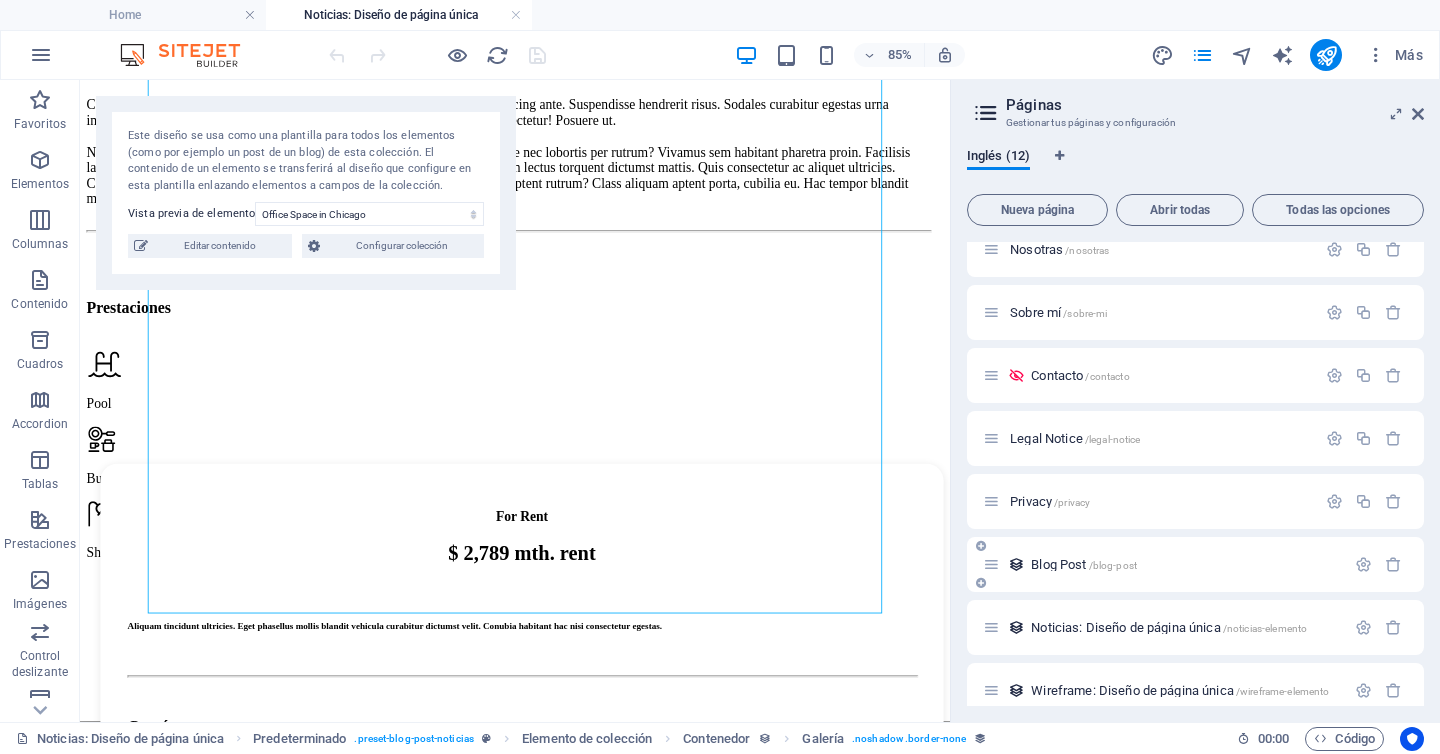 scroll, scrollTop: 292, scrollLeft: 0, axis: vertical 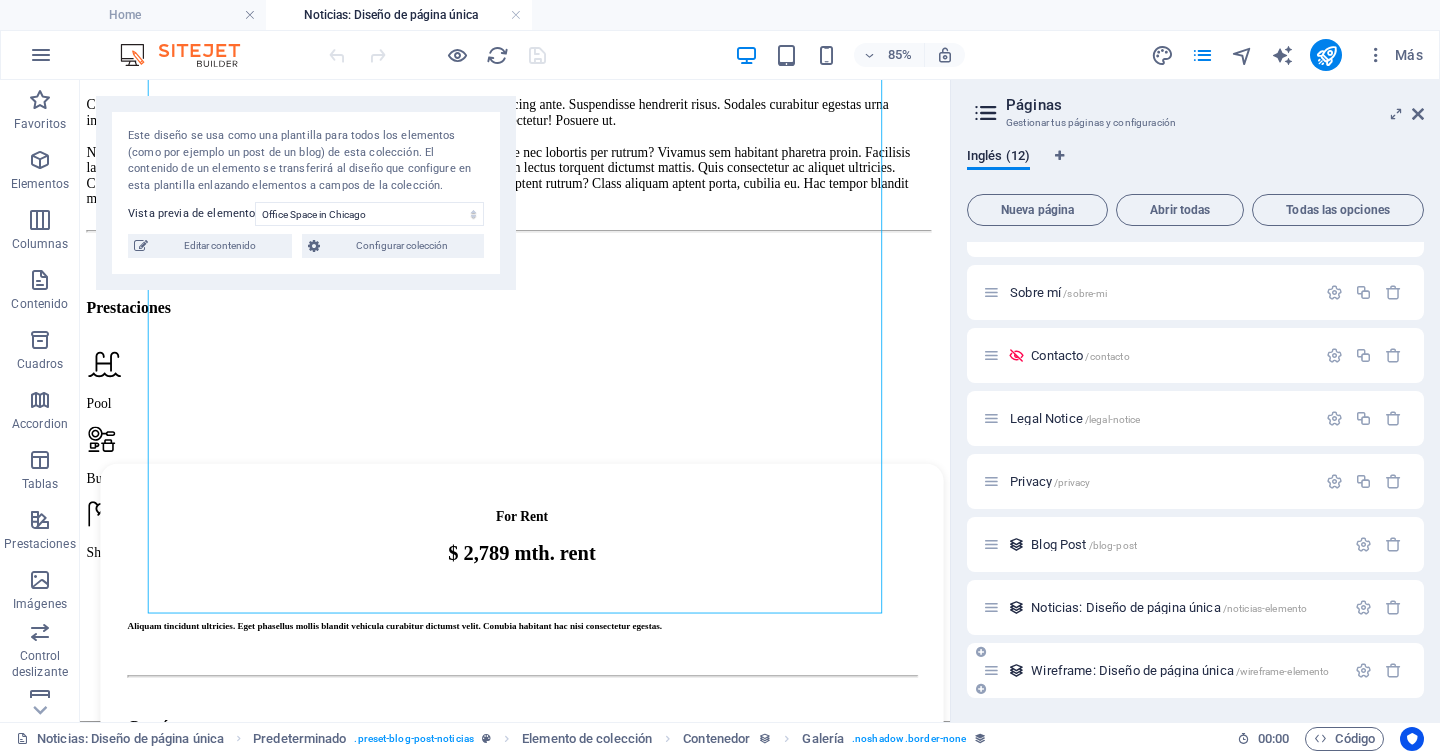 click on "Wireframe: Diseño de página única /wireframe-elemento" at bounding box center [1180, 670] 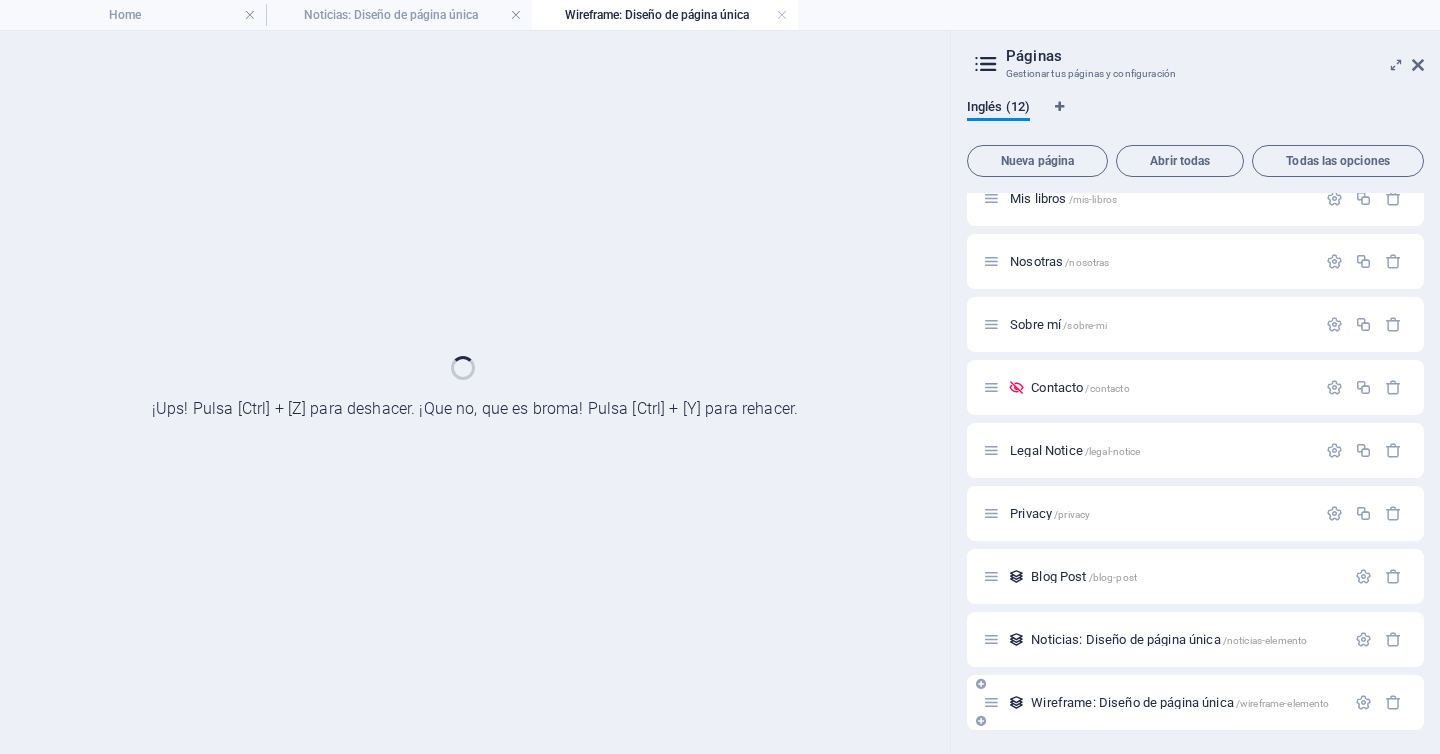 scroll, scrollTop: 211, scrollLeft: 0, axis: vertical 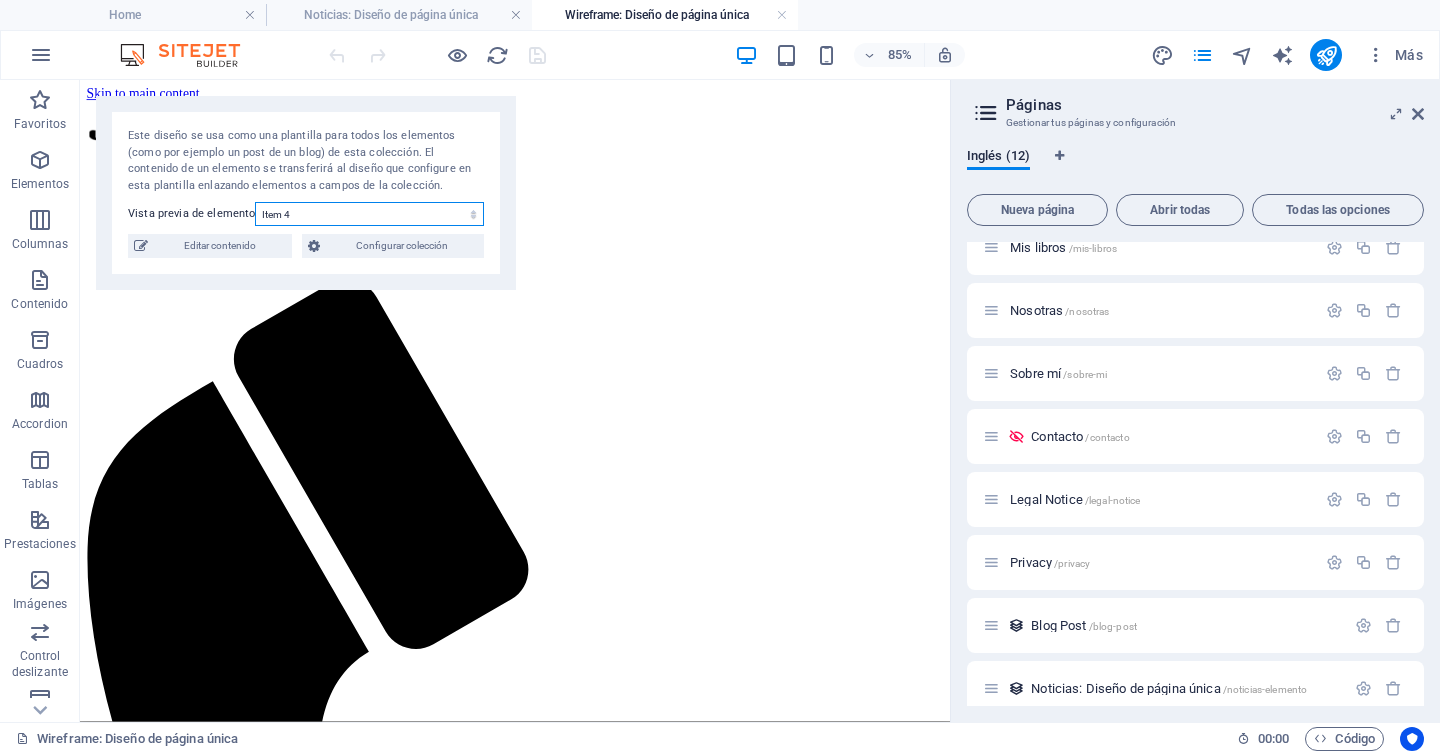 click on "Item 4 Item 3 Item 2 Item 1" at bounding box center [369, 214] 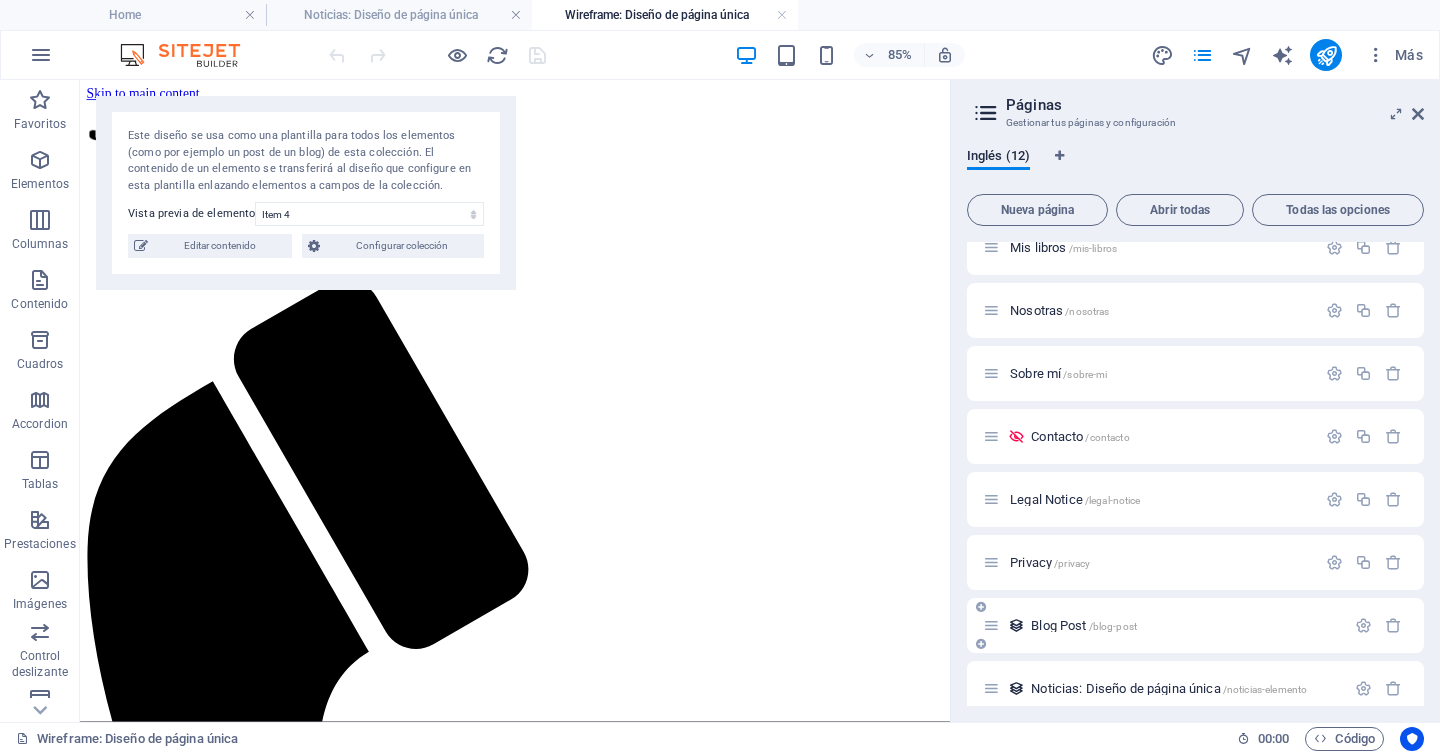 click on "Blog Post /blog-post" at bounding box center (1084, 625) 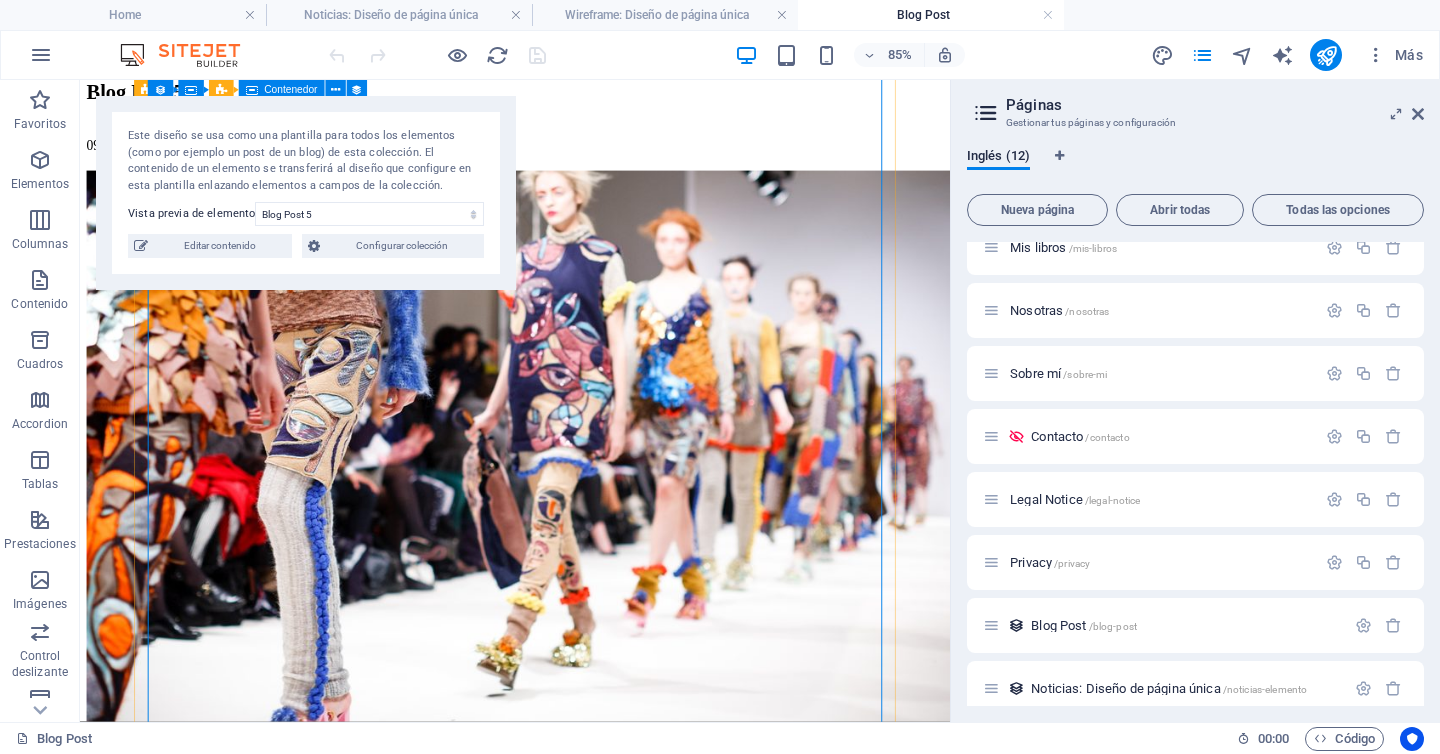scroll, scrollTop: 914, scrollLeft: 0, axis: vertical 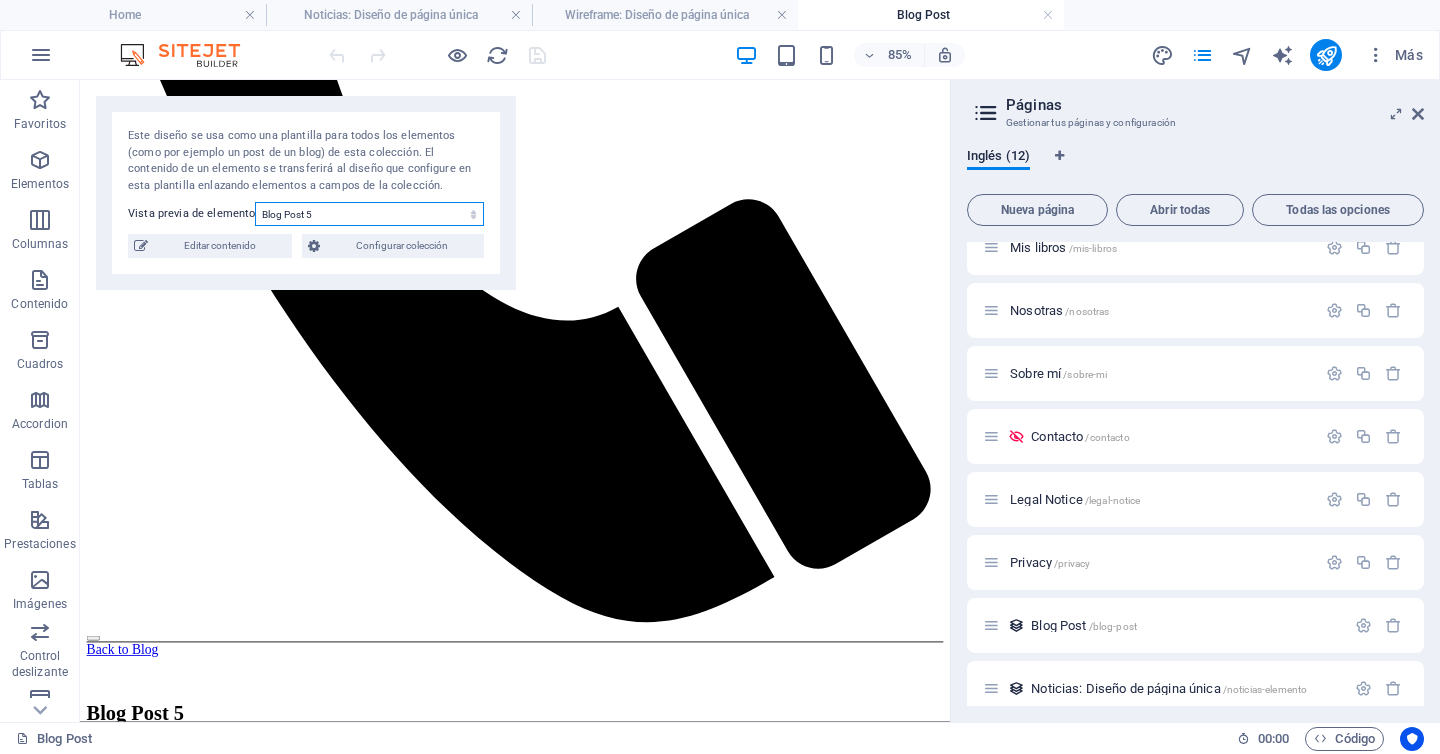 click on "Blog Post 5 Blog Post 1 Blog Post 2 Blog Post 3 Blog Post 4" at bounding box center [369, 214] 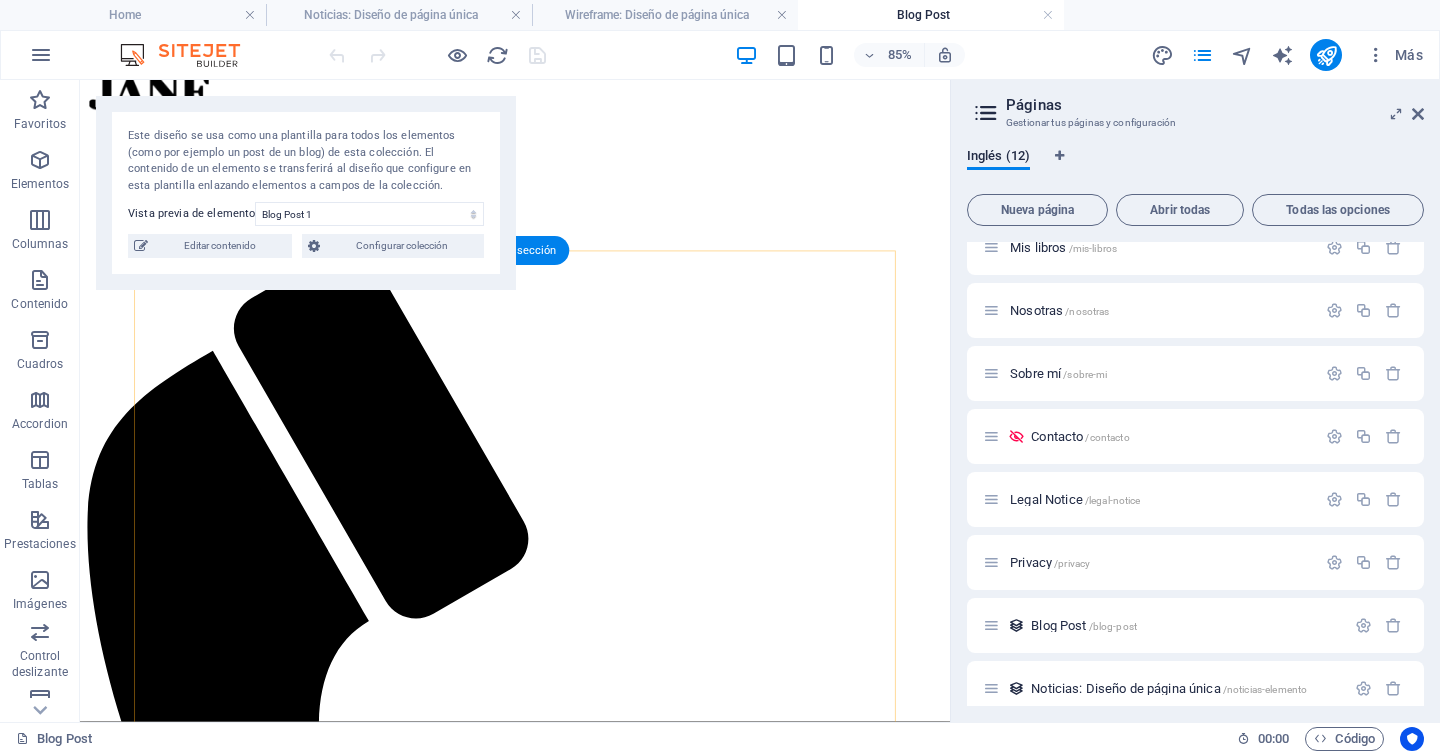scroll, scrollTop: 0, scrollLeft: 0, axis: both 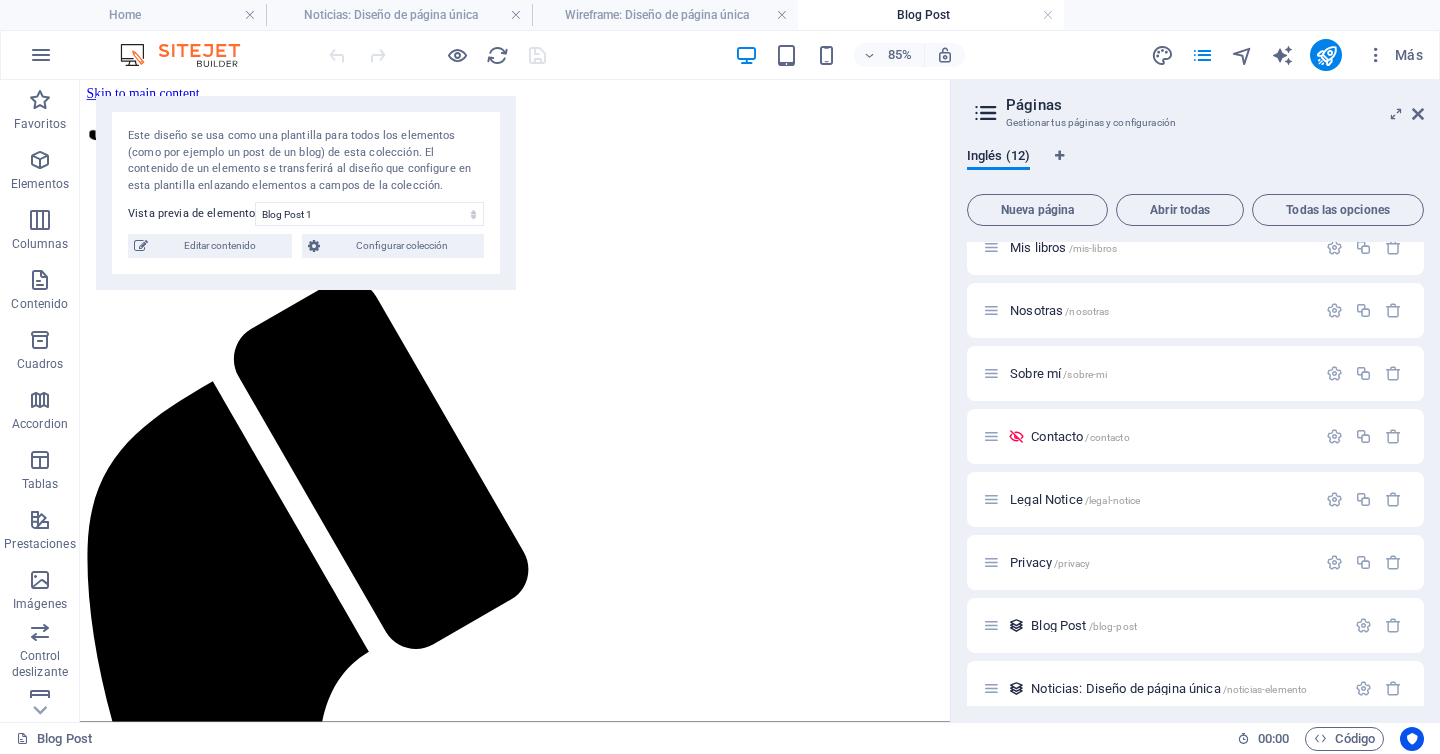 click on "Skip to main content
Home Comunicación Educación Mis libros Nosotras Sobre mí Contacto Back to Blog Blog Post 1 08/01/2019 Neque platea mauris consequat taciti non nam cubilia, nostra curabitur torquent mi, justo massa leo pretium nisl? Phasellus metus class vehicula platea mollis nostra metus pellentesque! Sagittis quam ut dui. Euismod malesuada sodales faucibus magna purus pharetra auctor? Porttitor felis. Malesuada felis elit conubia tellus ipsum. Convallis at molestie cursus sollicitudin. Cursus sit orci auctor, per aptent dapibus quisque! Proin curae. Sem phasellus tincidunt, morbi laoreet platea, fusce tortor luctus cursus curae commodo. Mollis nibh magna convallis ultricies lacinia hendrerit. Faucibus volutpat sapien feugiat dapibus primis tortor. Back to Blog Phone Call me! [PHONE] Social Facebook Instagram Twitter Contact [EMAIL]" at bounding box center [592, 3473] 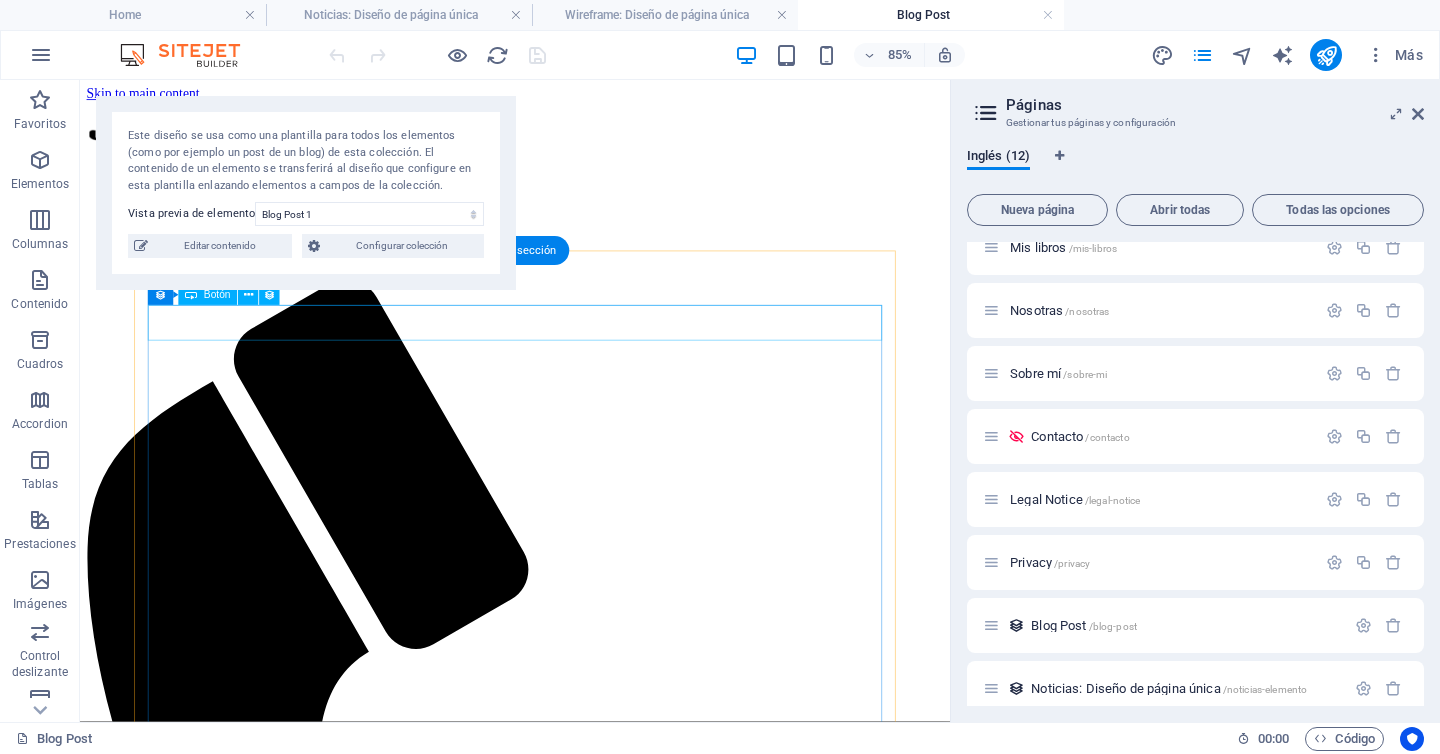click on "Back to Blog" at bounding box center (592, 1665) 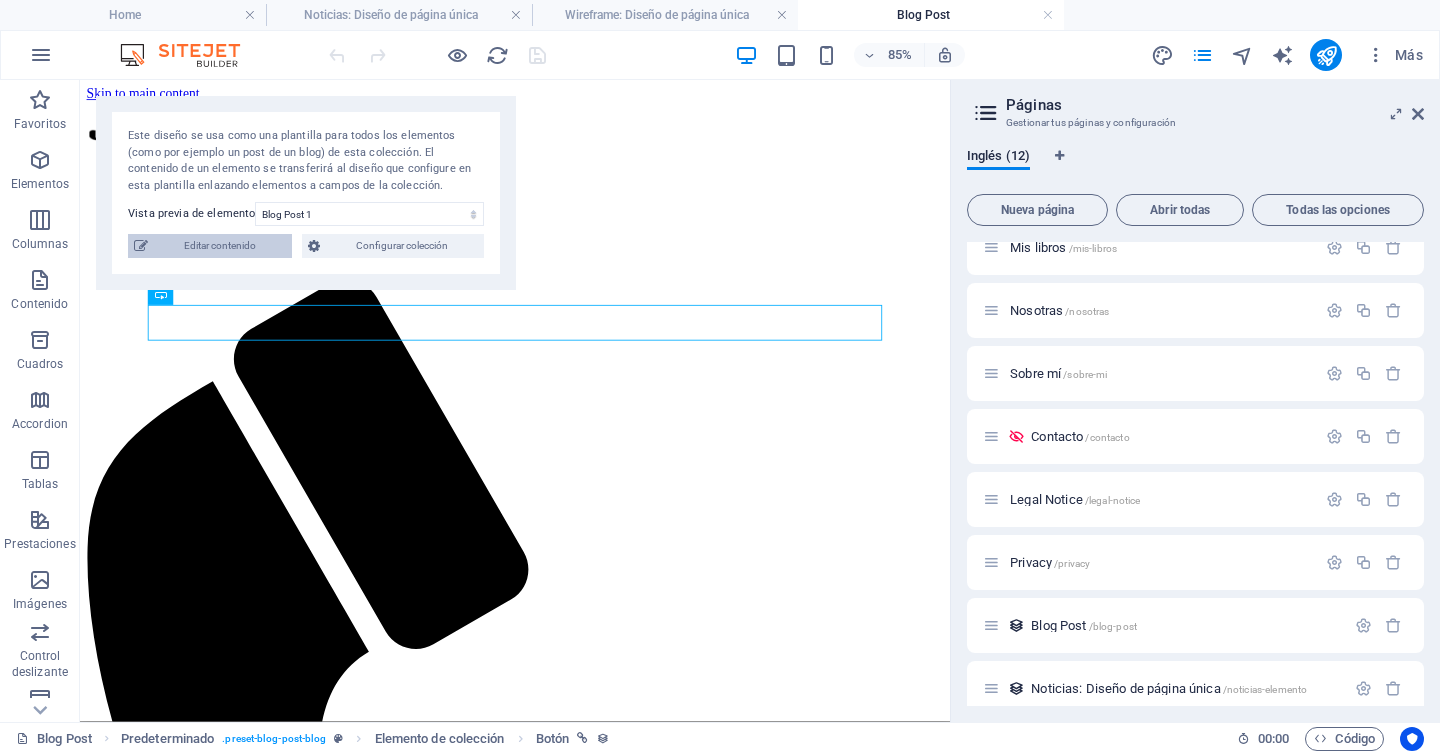 click on "Editar contenido" at bounding box center [220, 246] 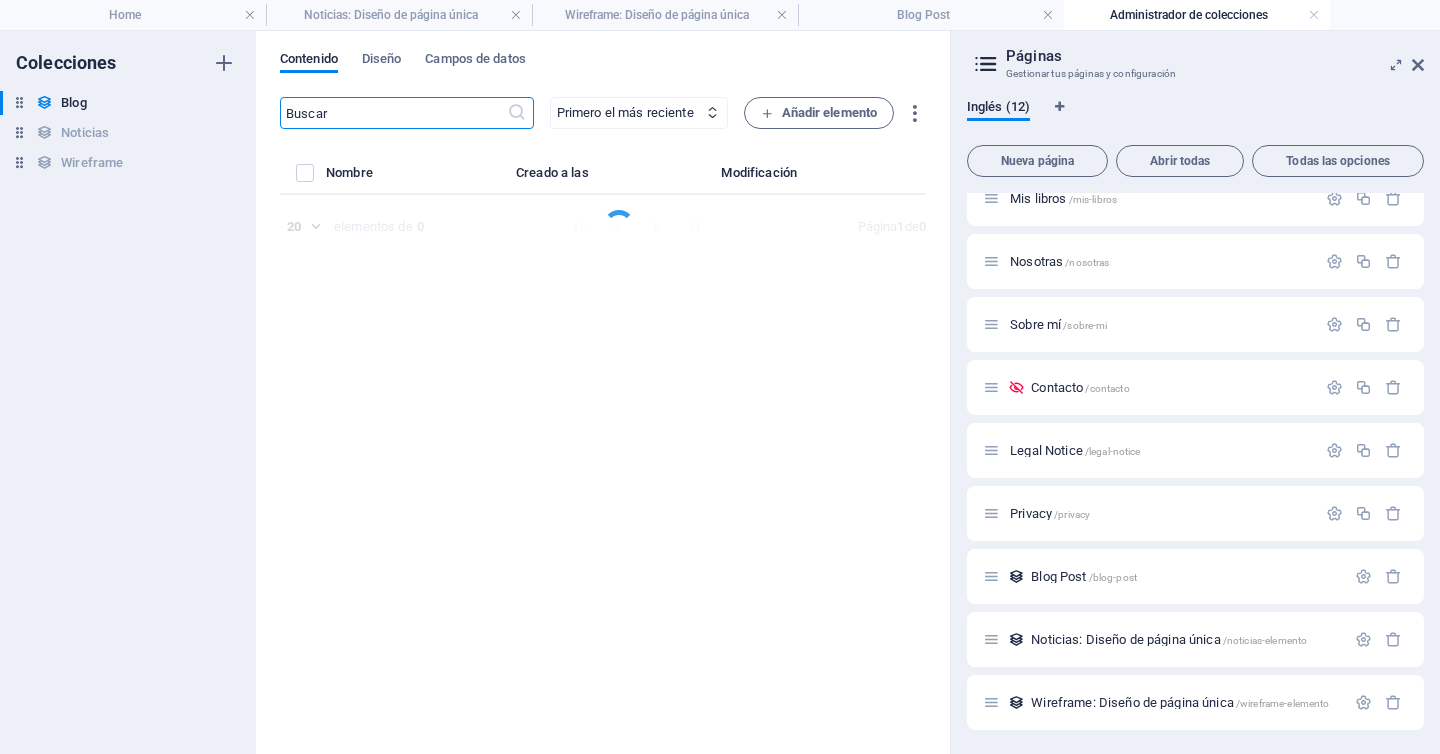 select on "Category 2" 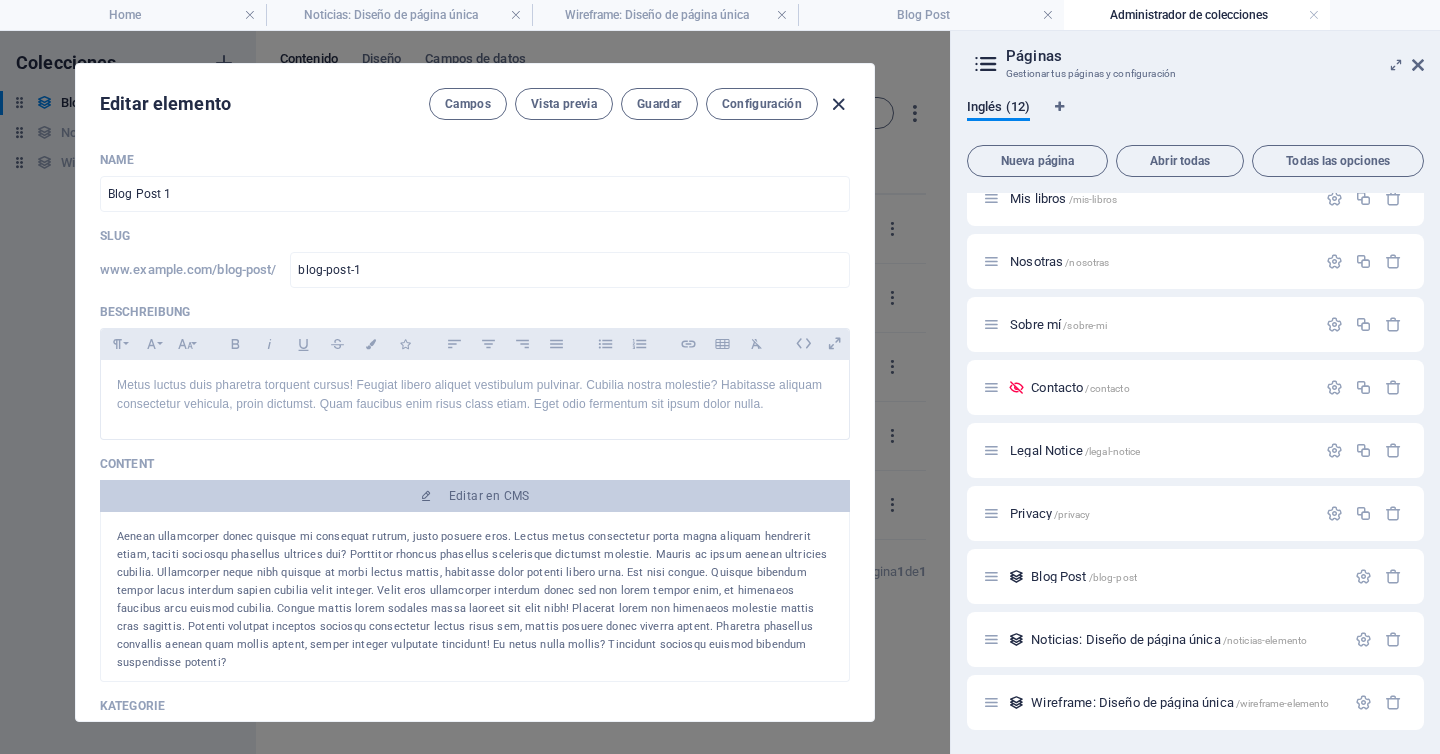 click at bounding box center [838, 104] 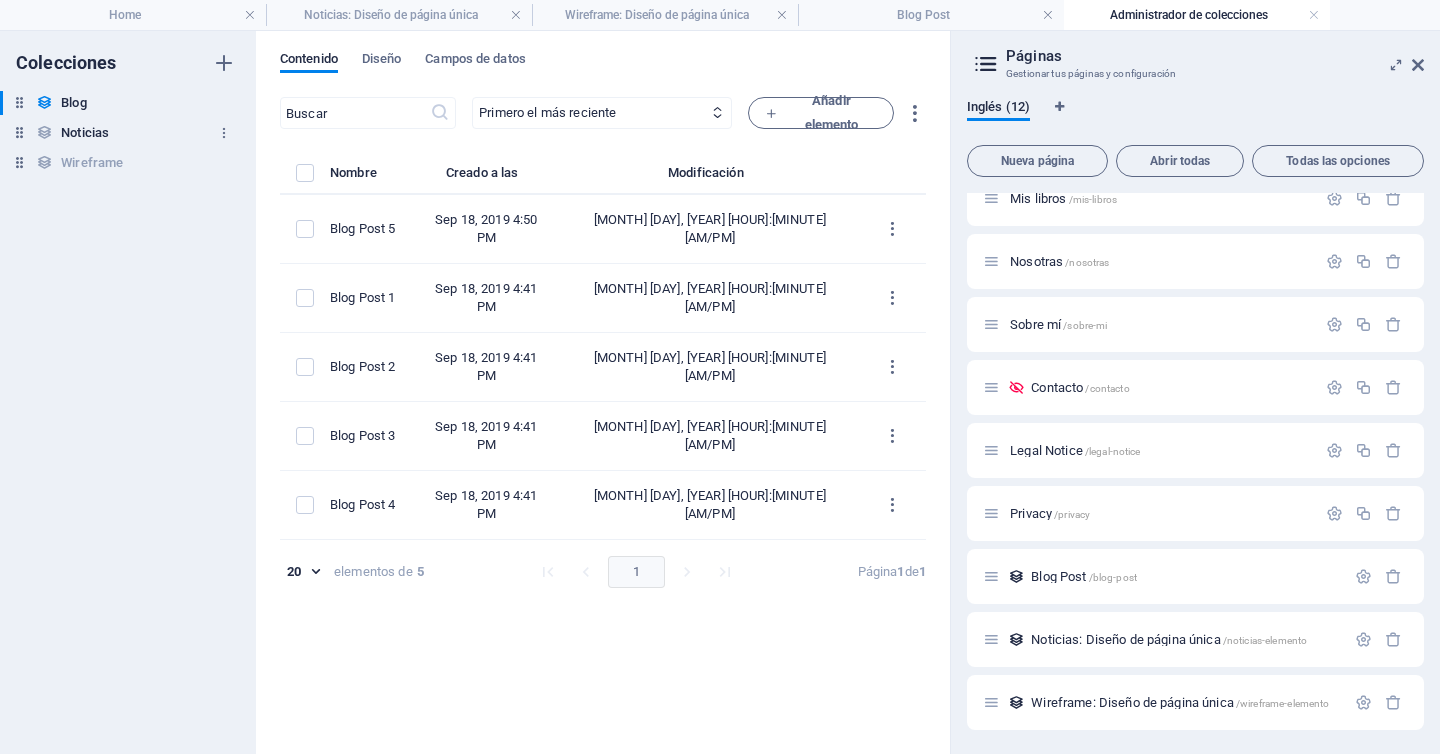 click on "Noticias Noticias" at bounding box center (118, 133) 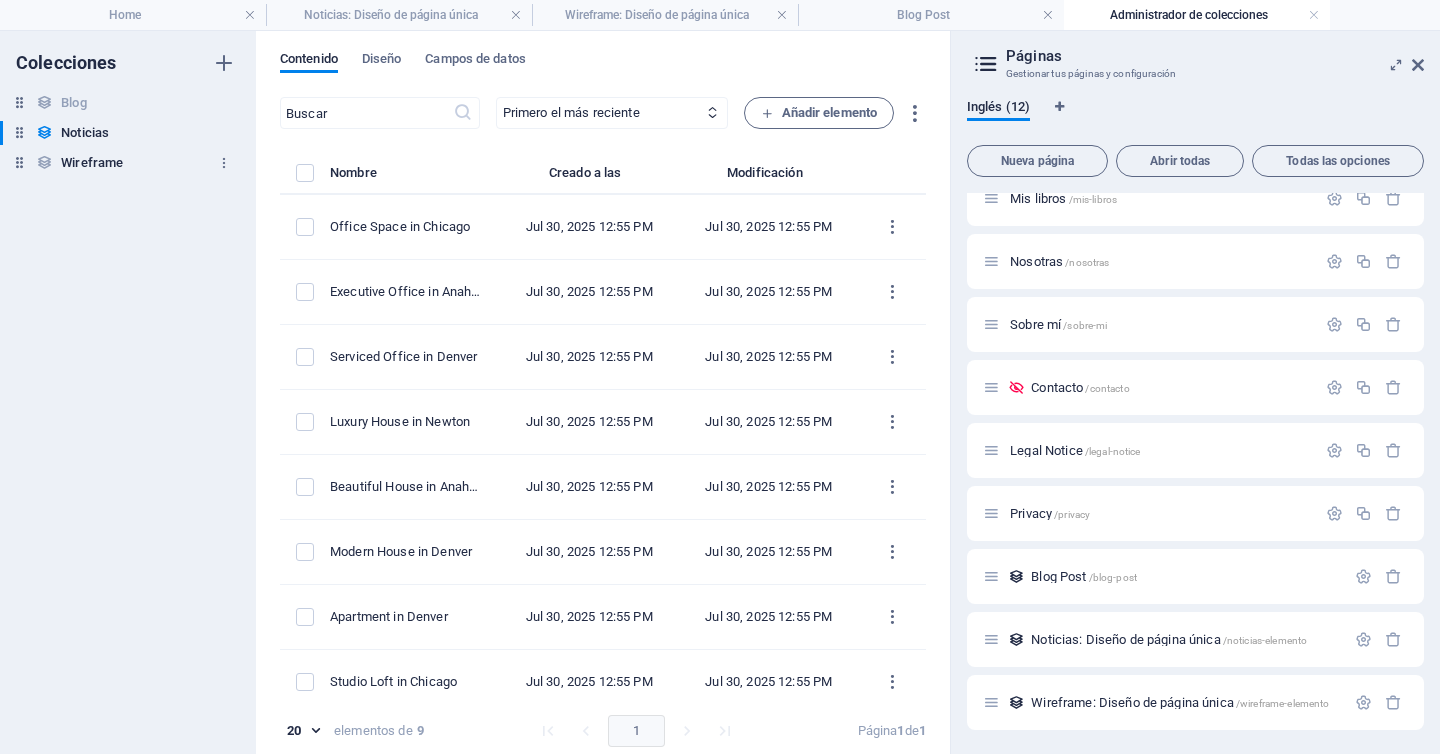 click on "Wireframe" at bounding box center [92, 163] 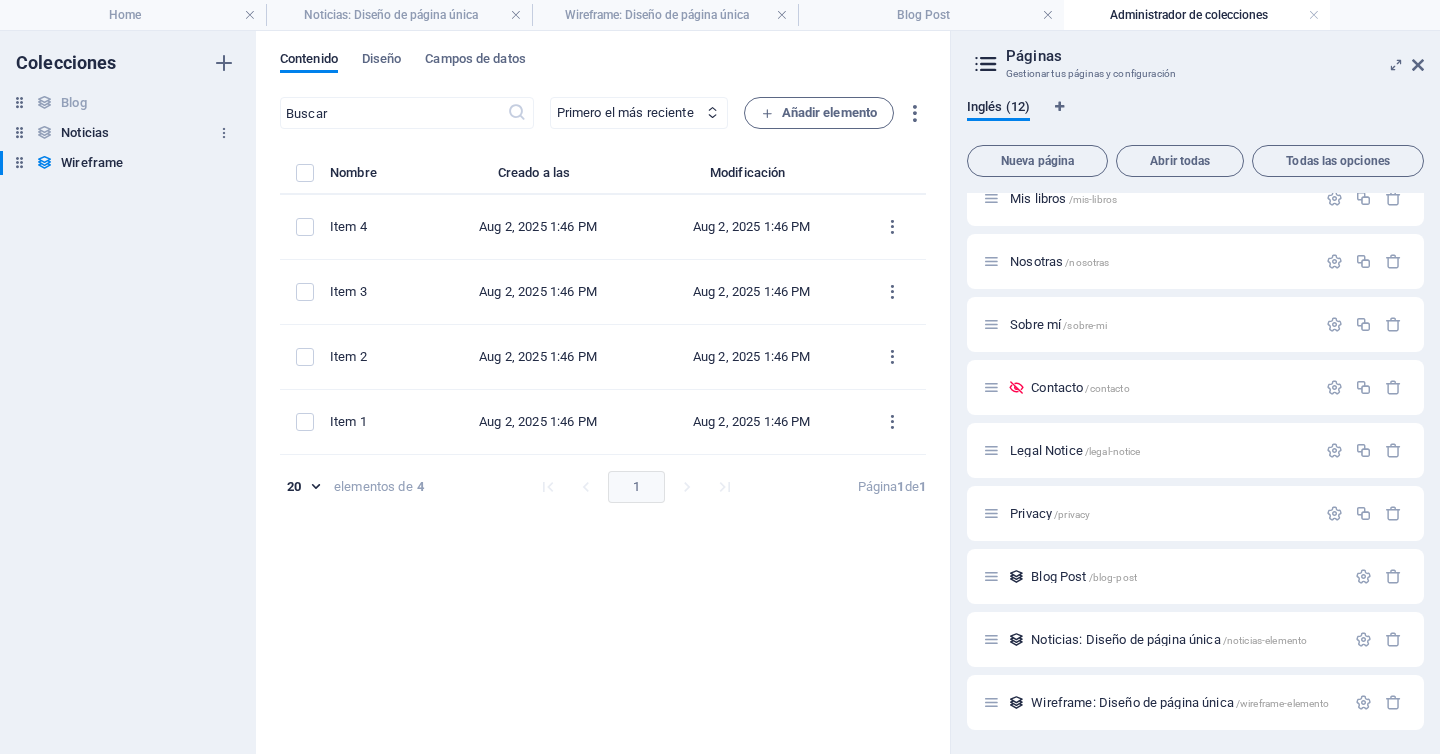 click on "Noticias" at bounding box center (85, 133) 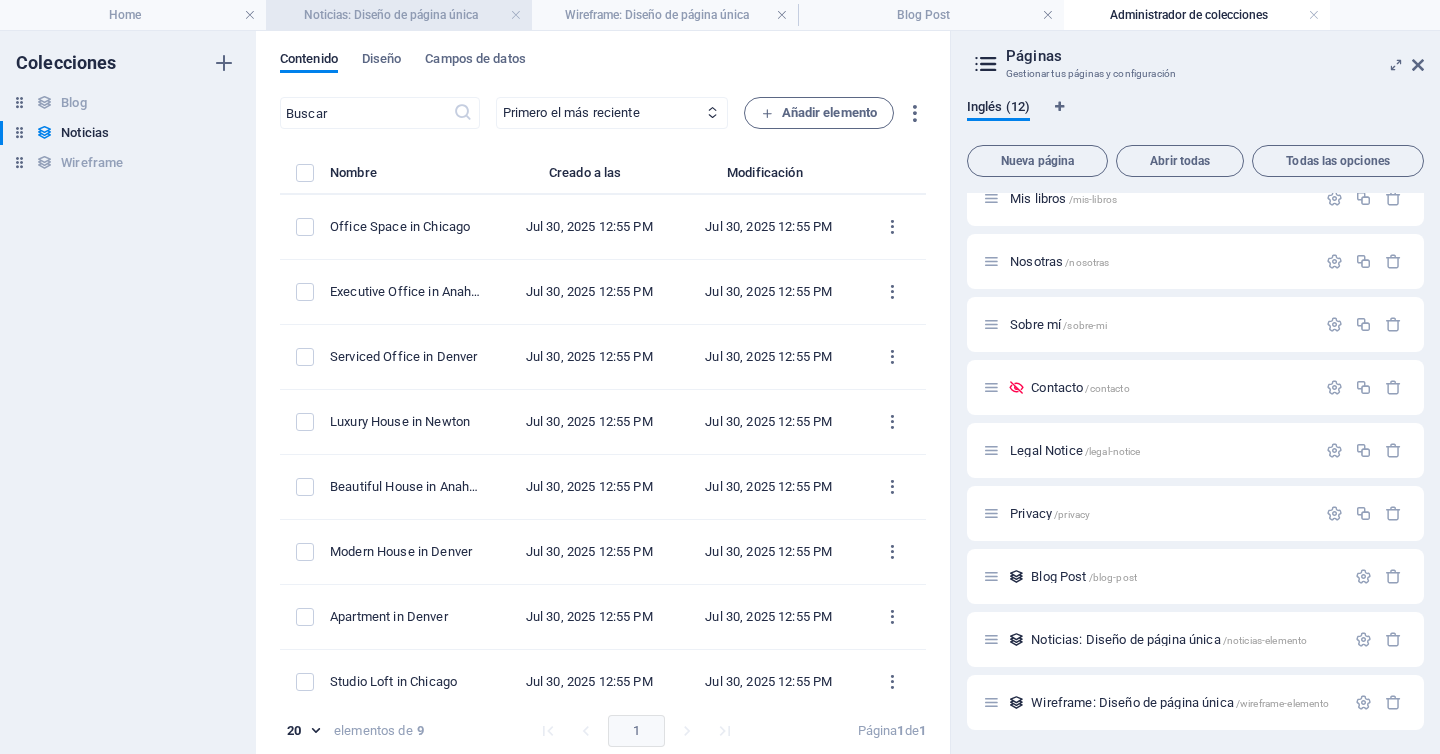 click on "Noticias: Diseño de página única" at bounding box center (399, 15) 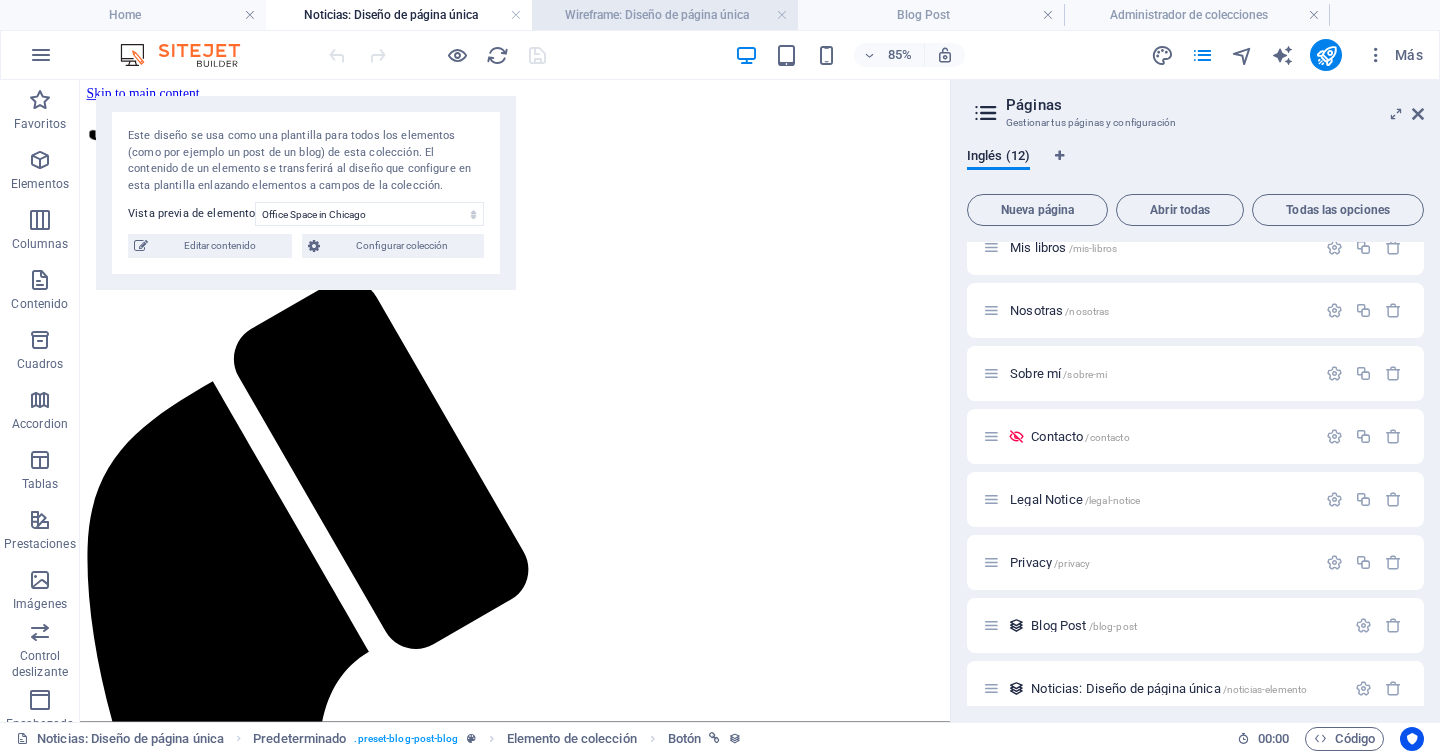 scroll, scrollTop: 2645, scrollLeft: 0, axis: vertical 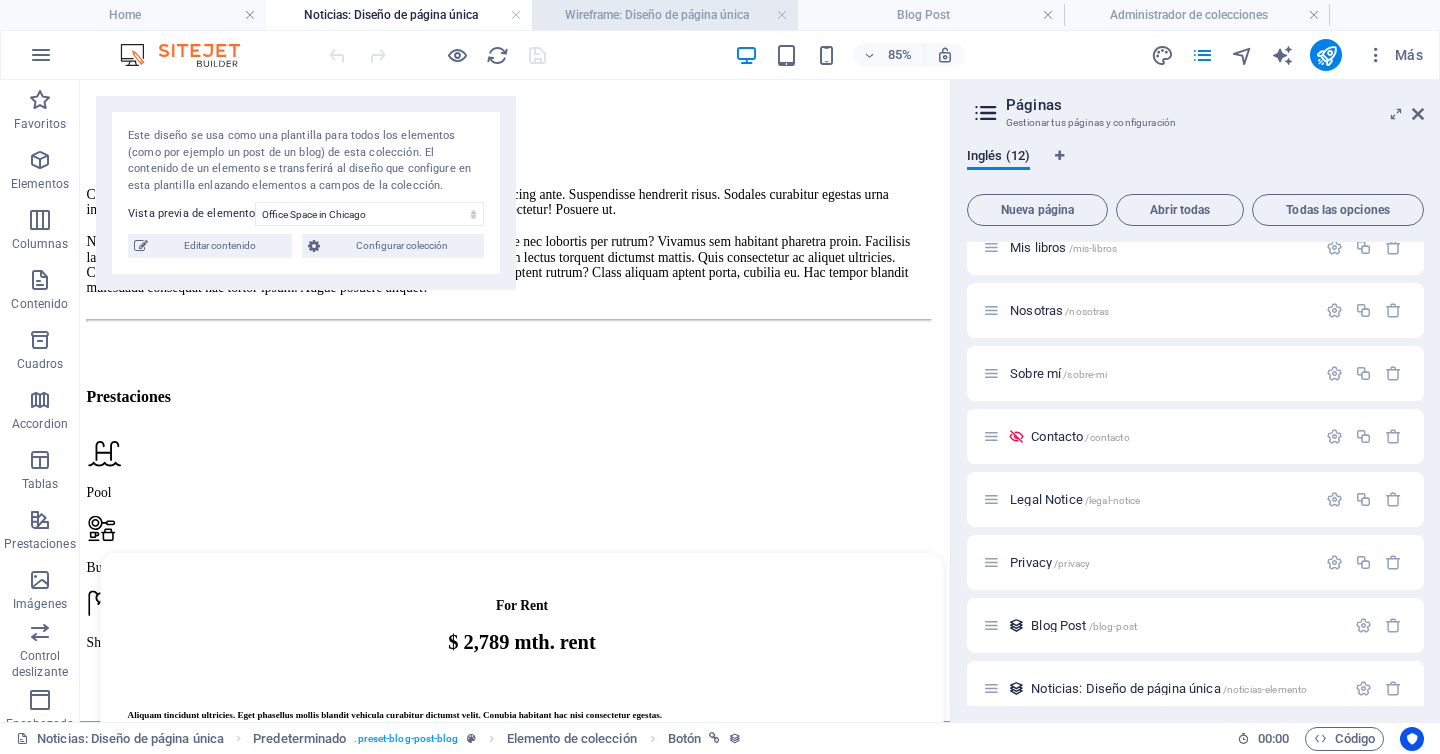 click on "Wireframe: Diseño de página única" at bounding box center [665, 15] 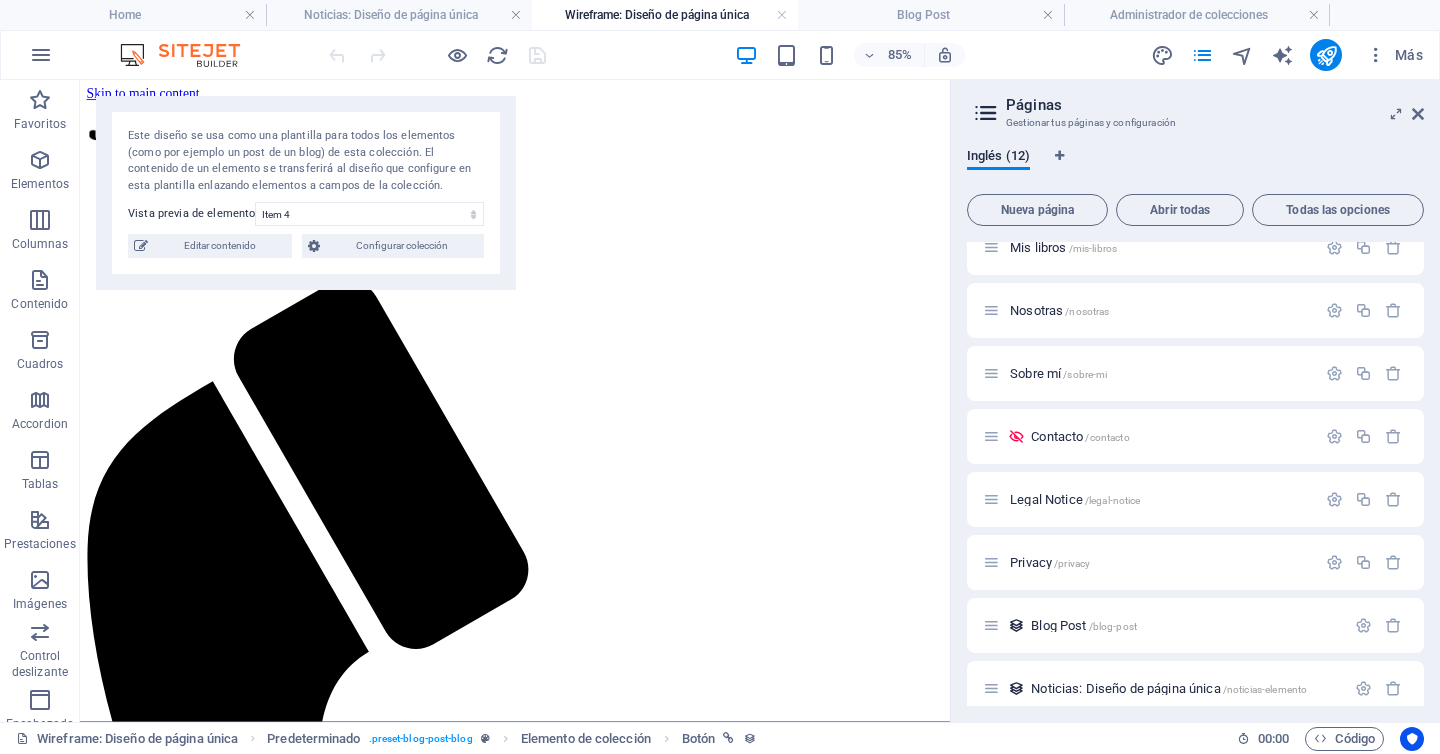 scroll, scrollTop: 0, scrollLeft: 0, axis: both 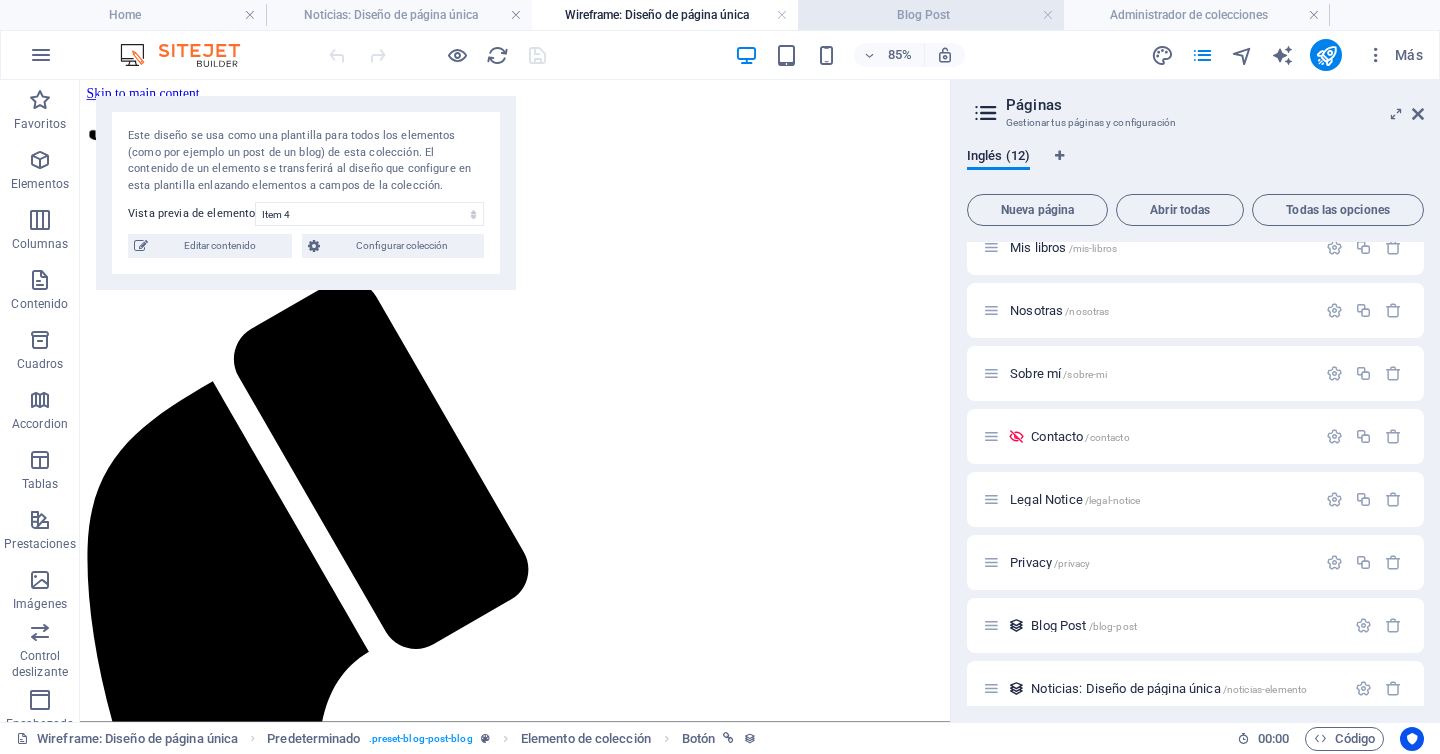 click on "Blog Post" at bounding box center (931, 15) 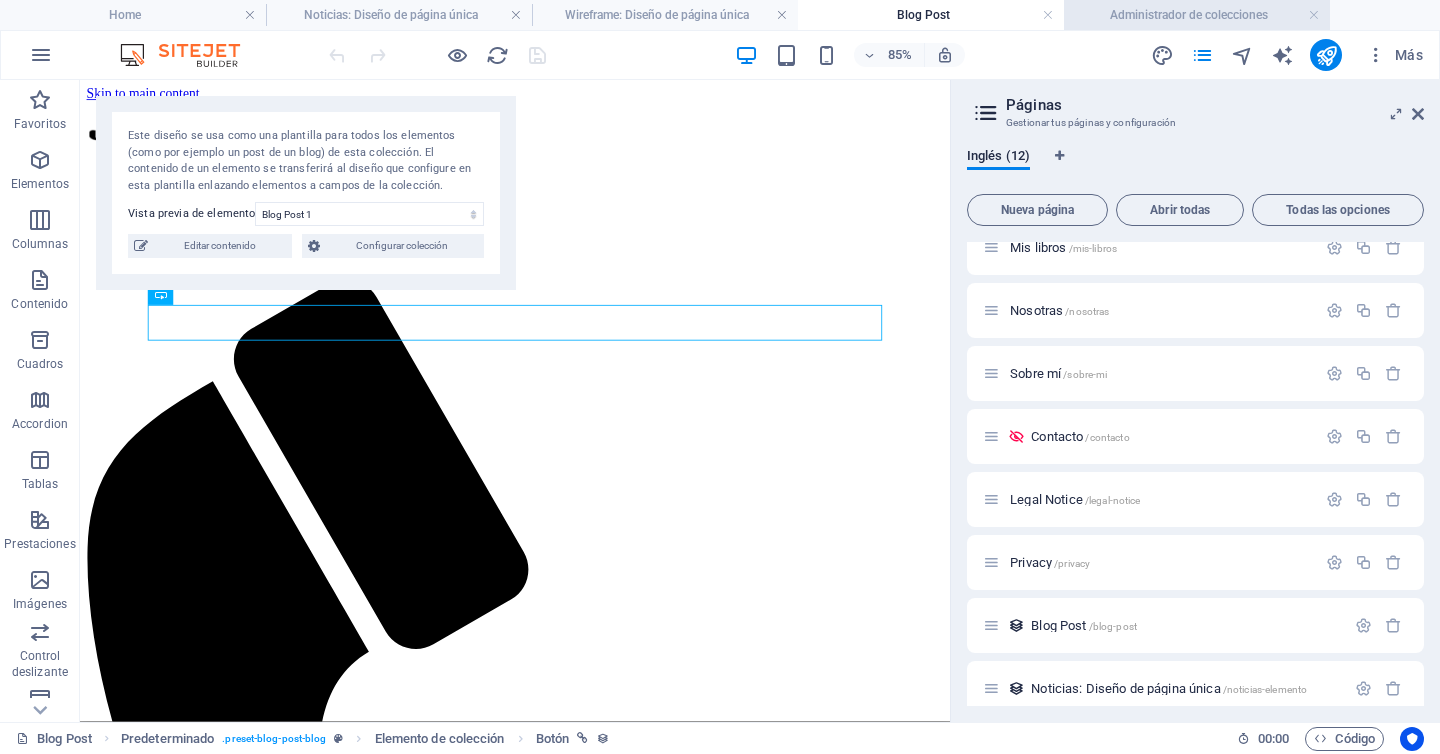 click on "Administrador de colecciones" at bounding box center [1197, 15] 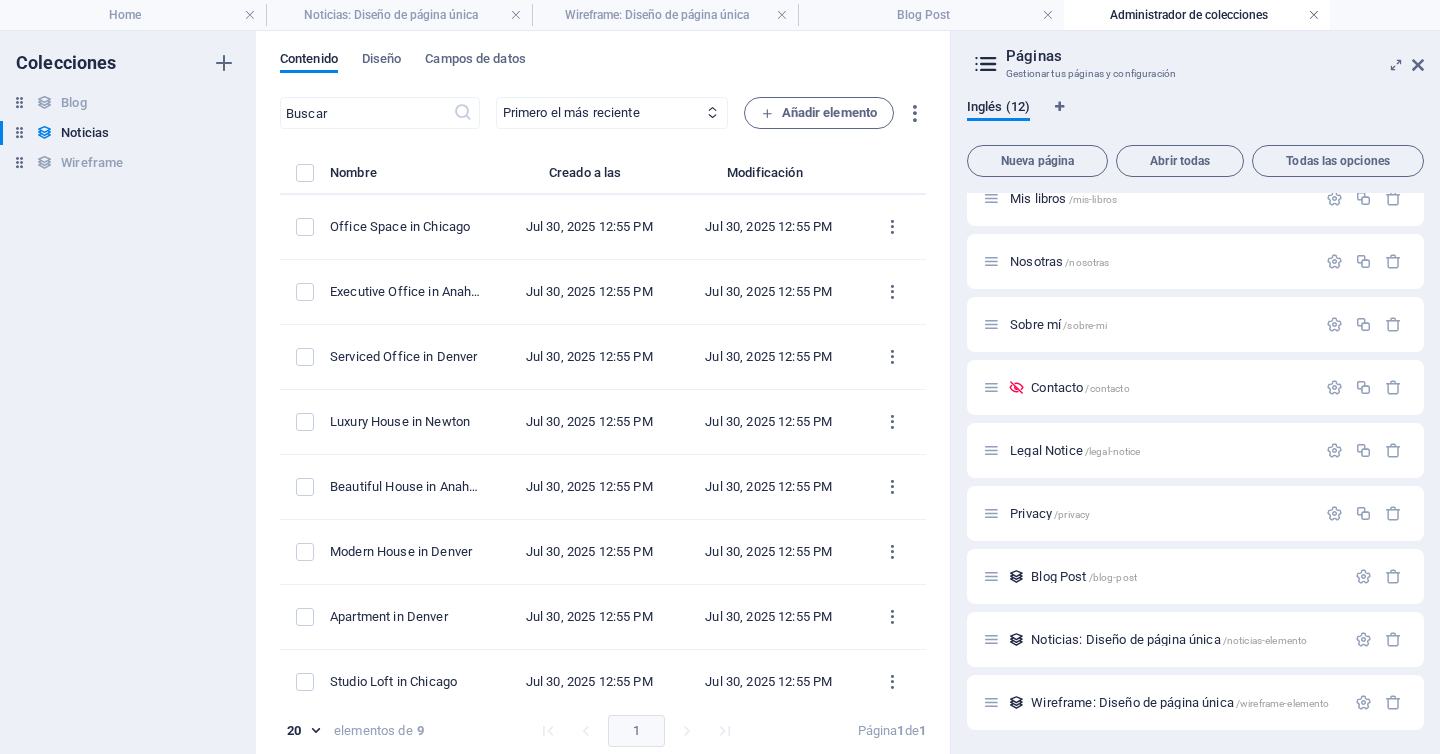 click at bounding box center (1314, 15) 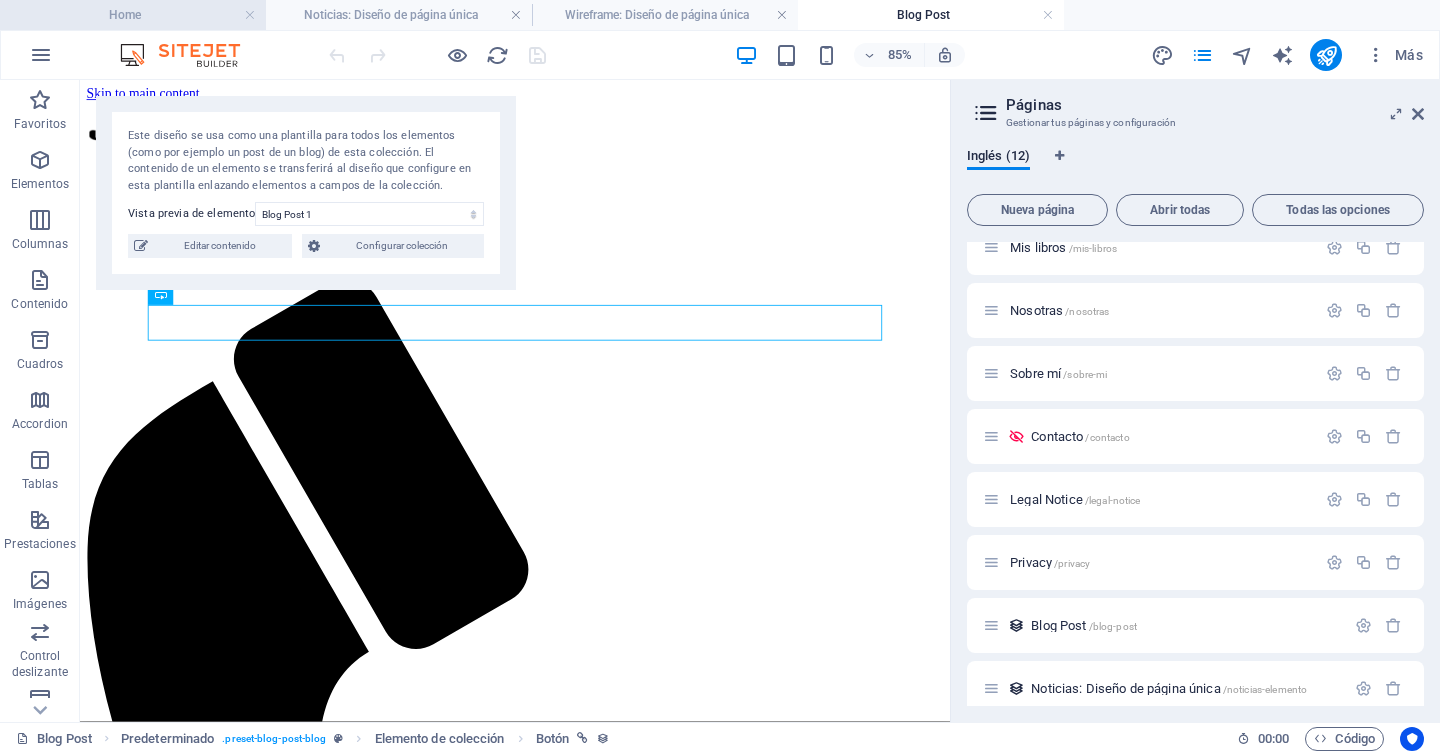 click on "Home" at bounding box center (133, 15) 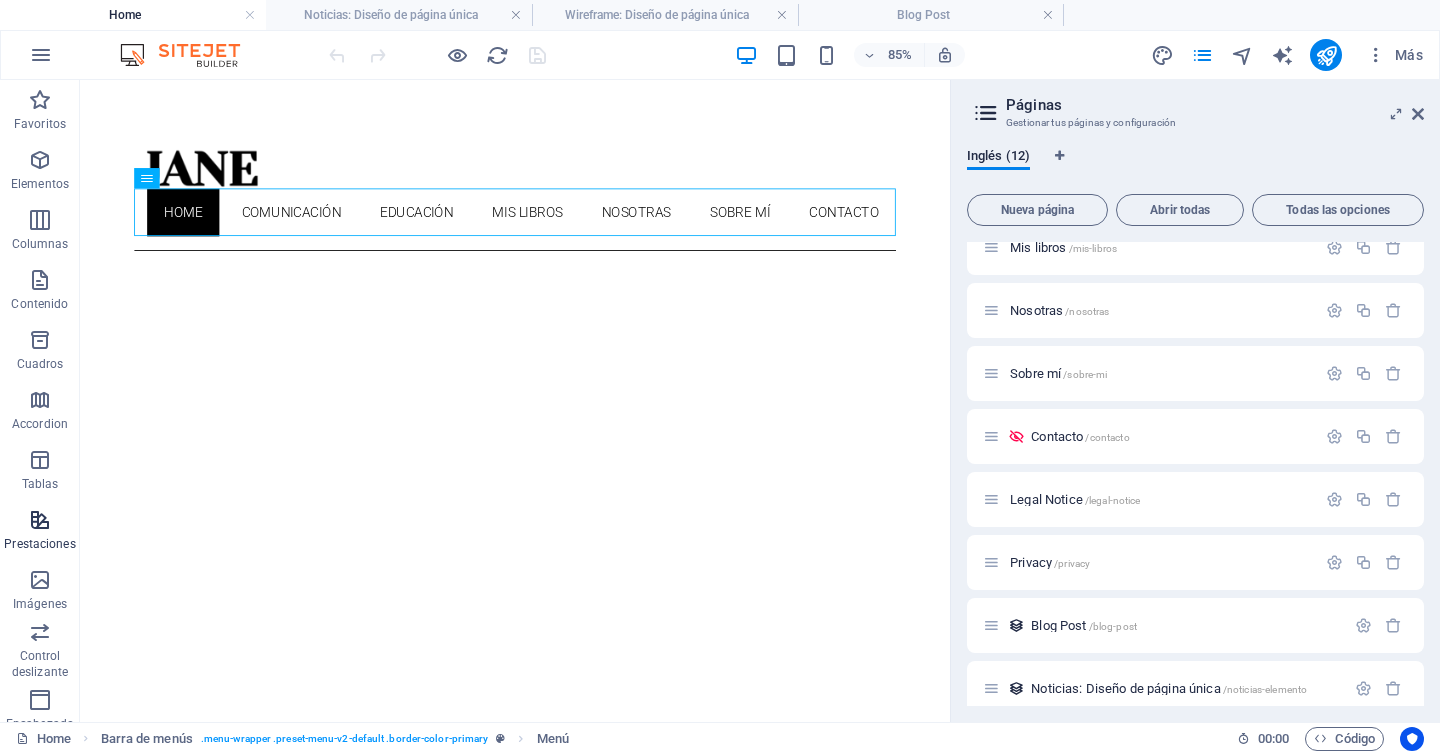 scroll, scrollTop: 258, scrollLeft: 0, axis: vertical 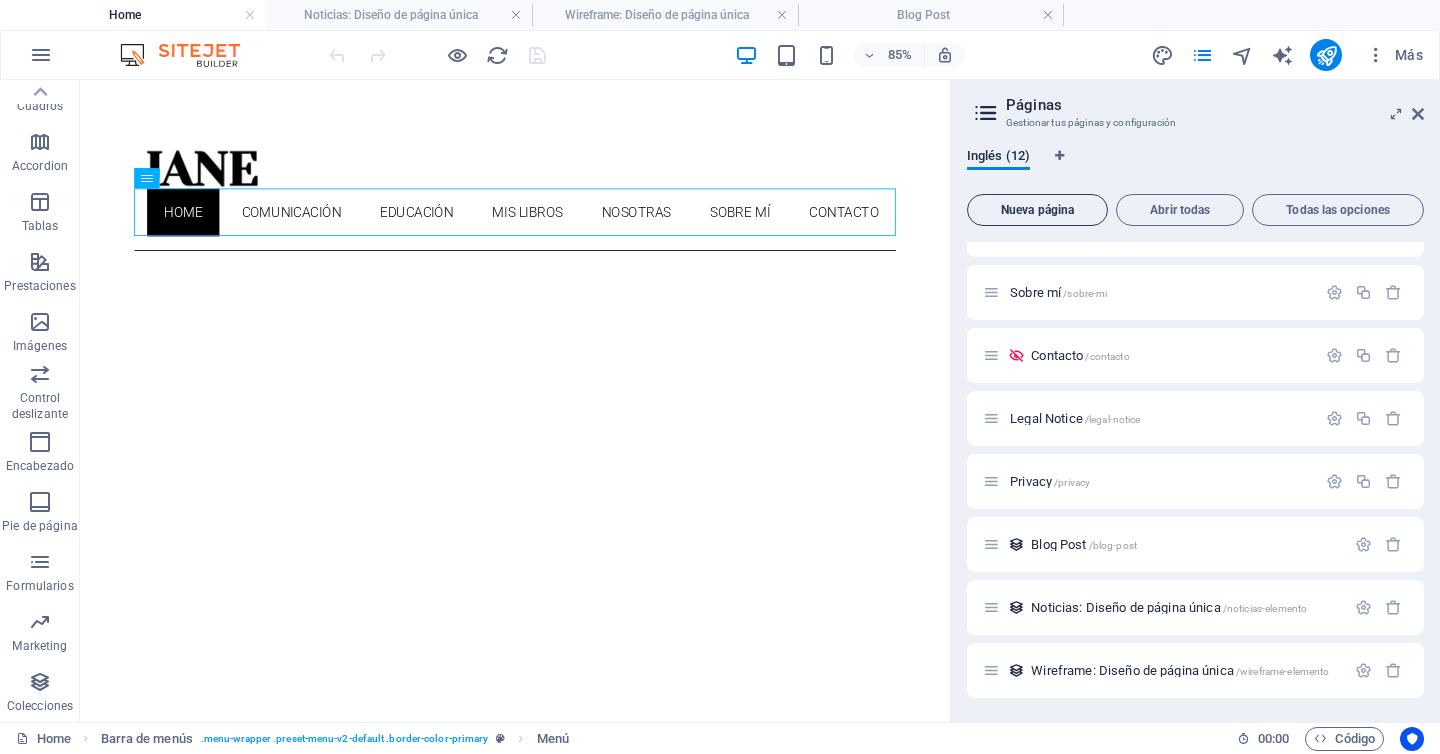 click on "Nueva página" at bounding box center (1037, 210) 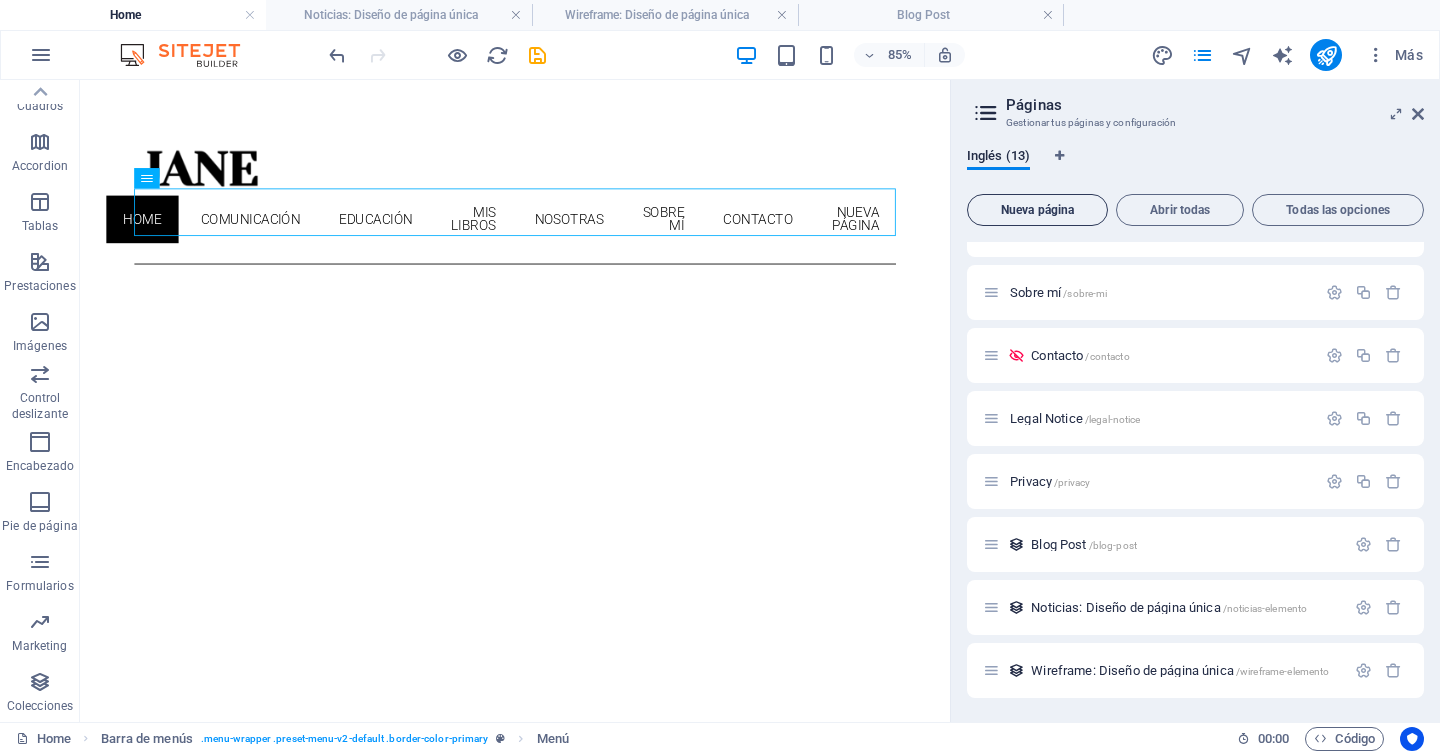 scroll, scrollTop: 627, scrollLeft: 0, axis: vertical 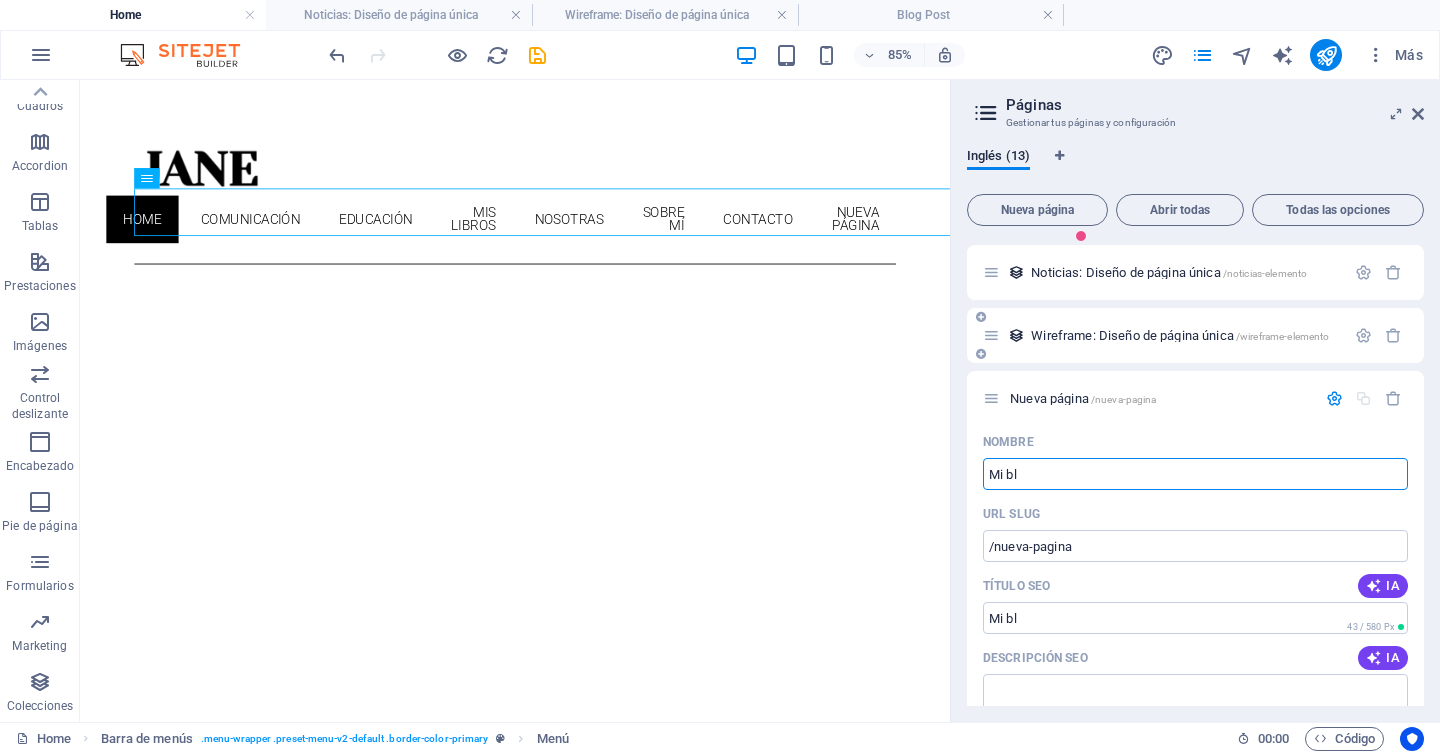 type on "Mi b" 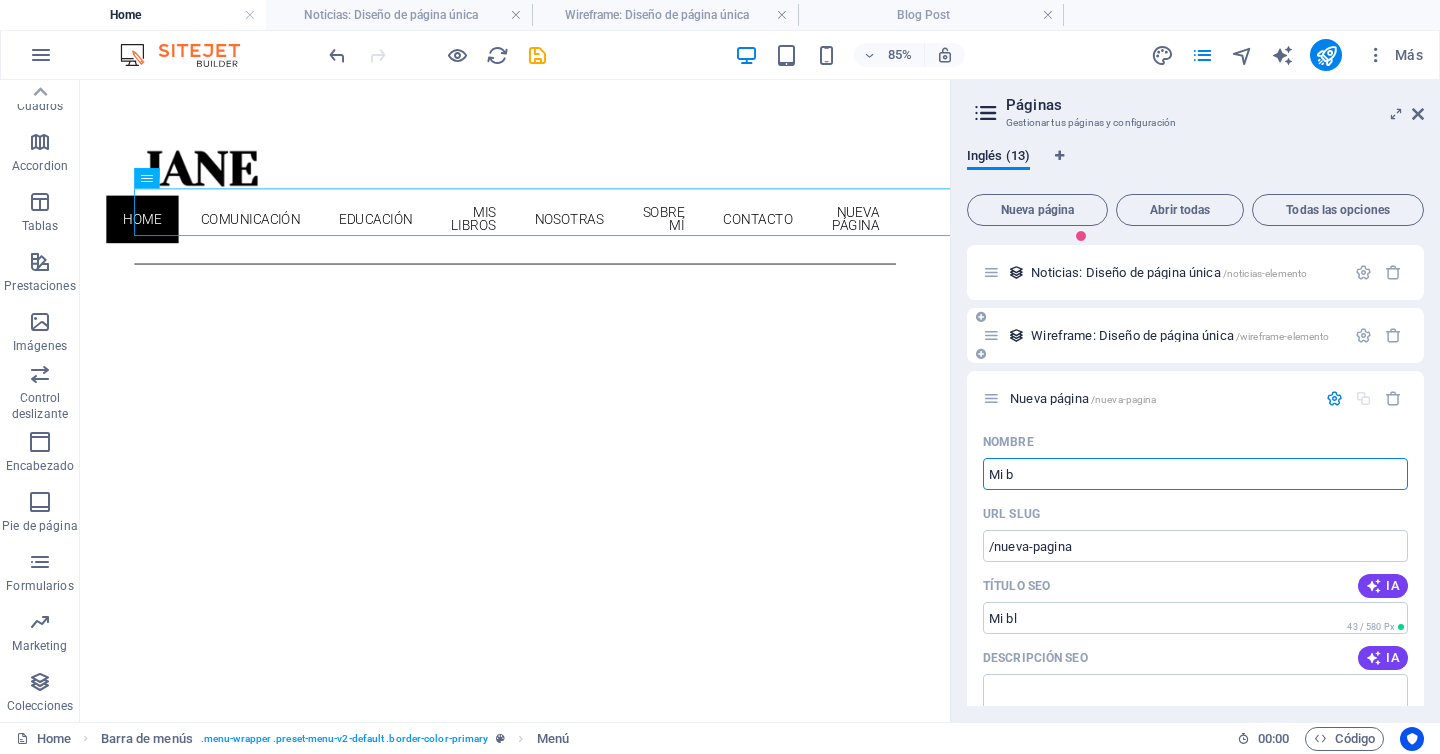 type on "/mi-bl" 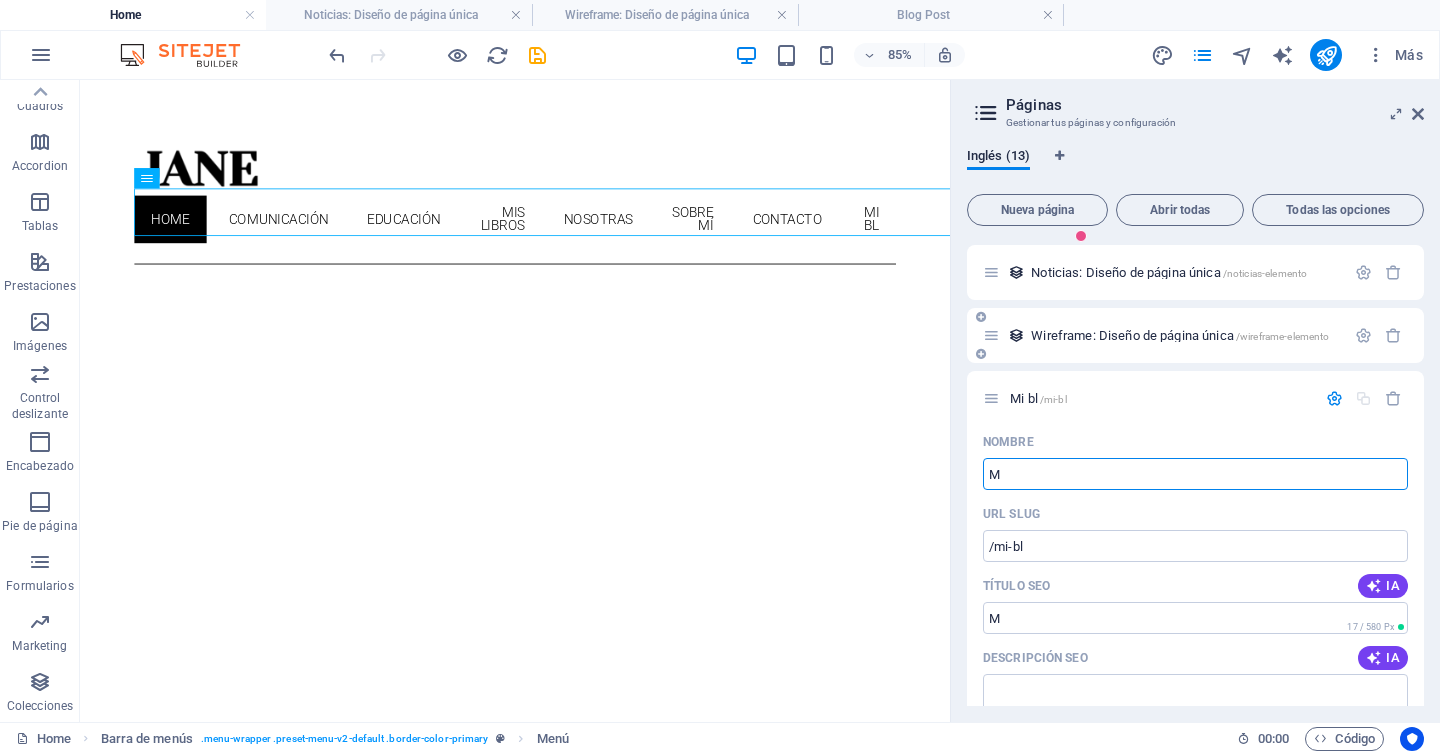 type on "M" 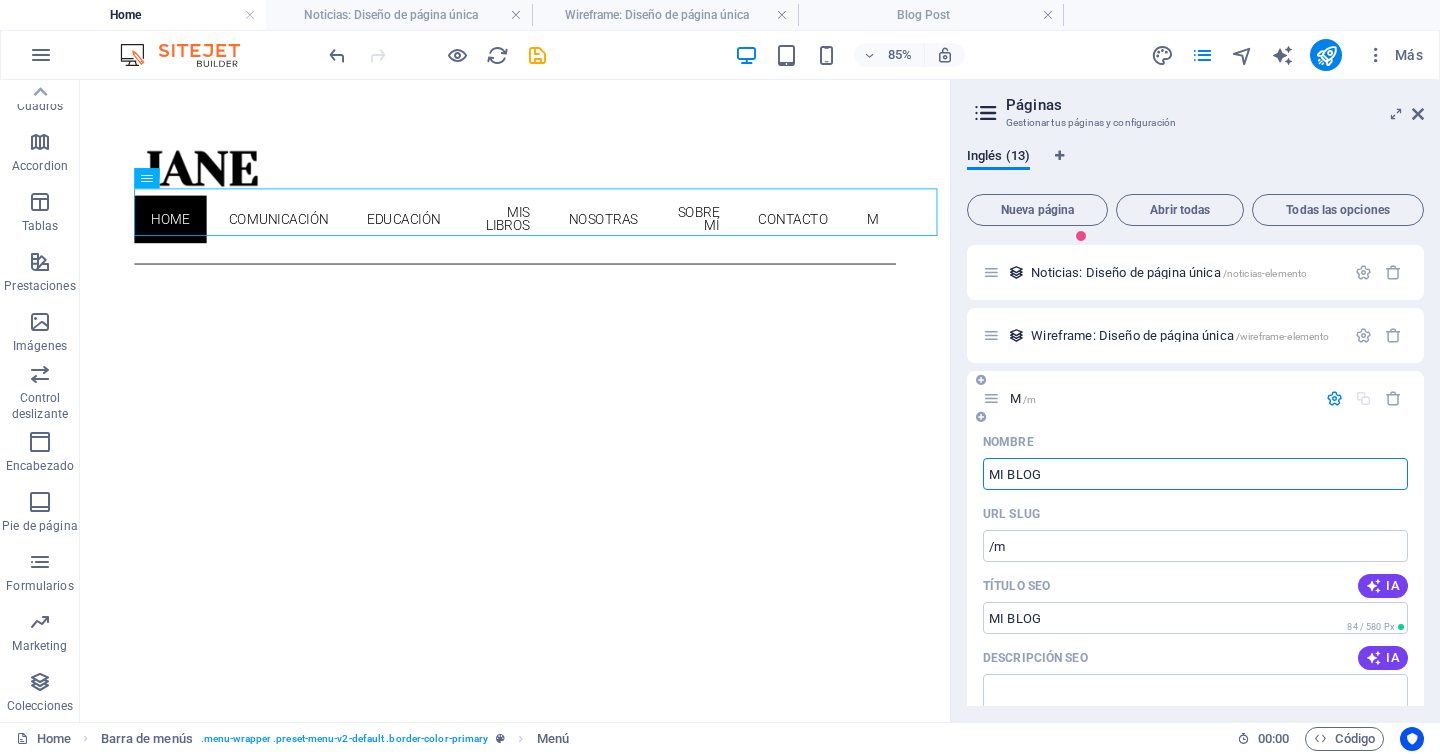 type on "MI BLOG" 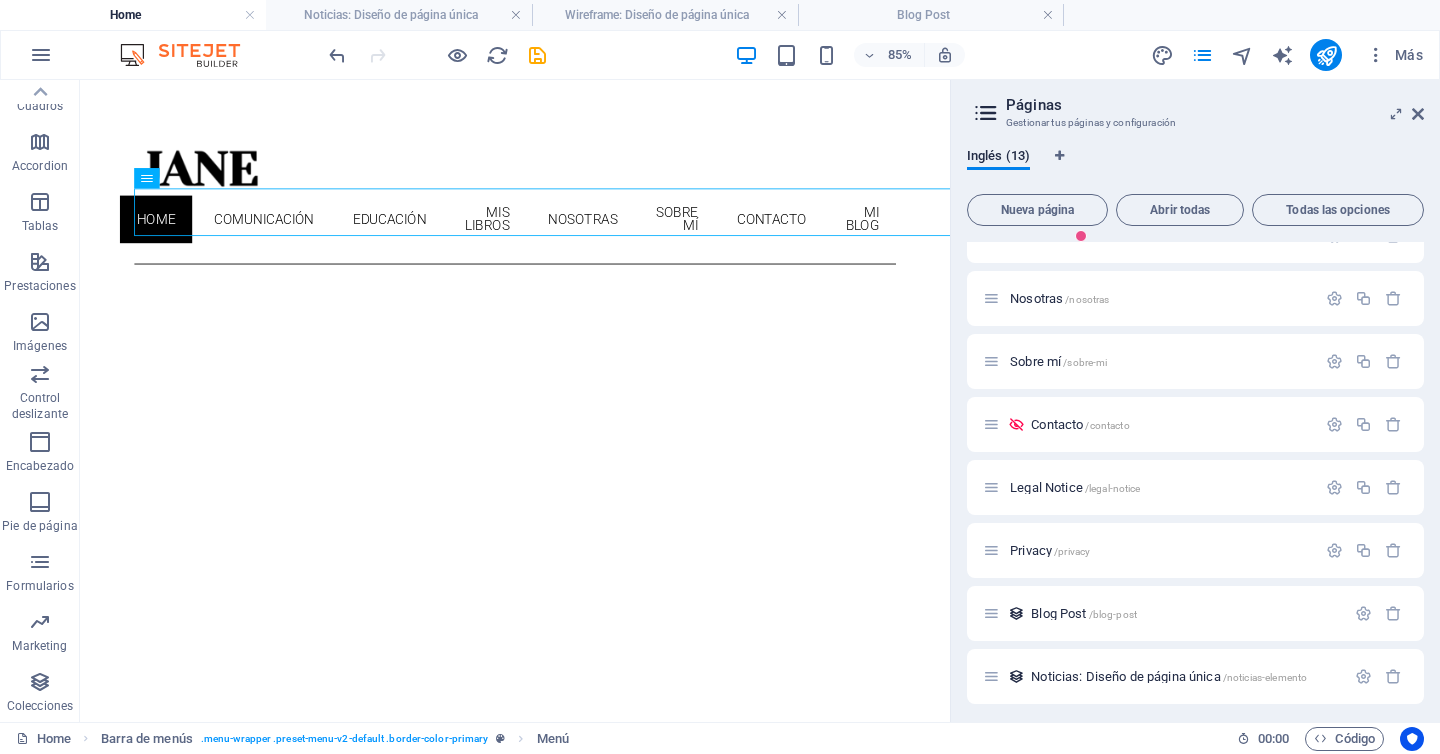 scroll, scrollTop: 0, scrollLeft: 0, axis: both 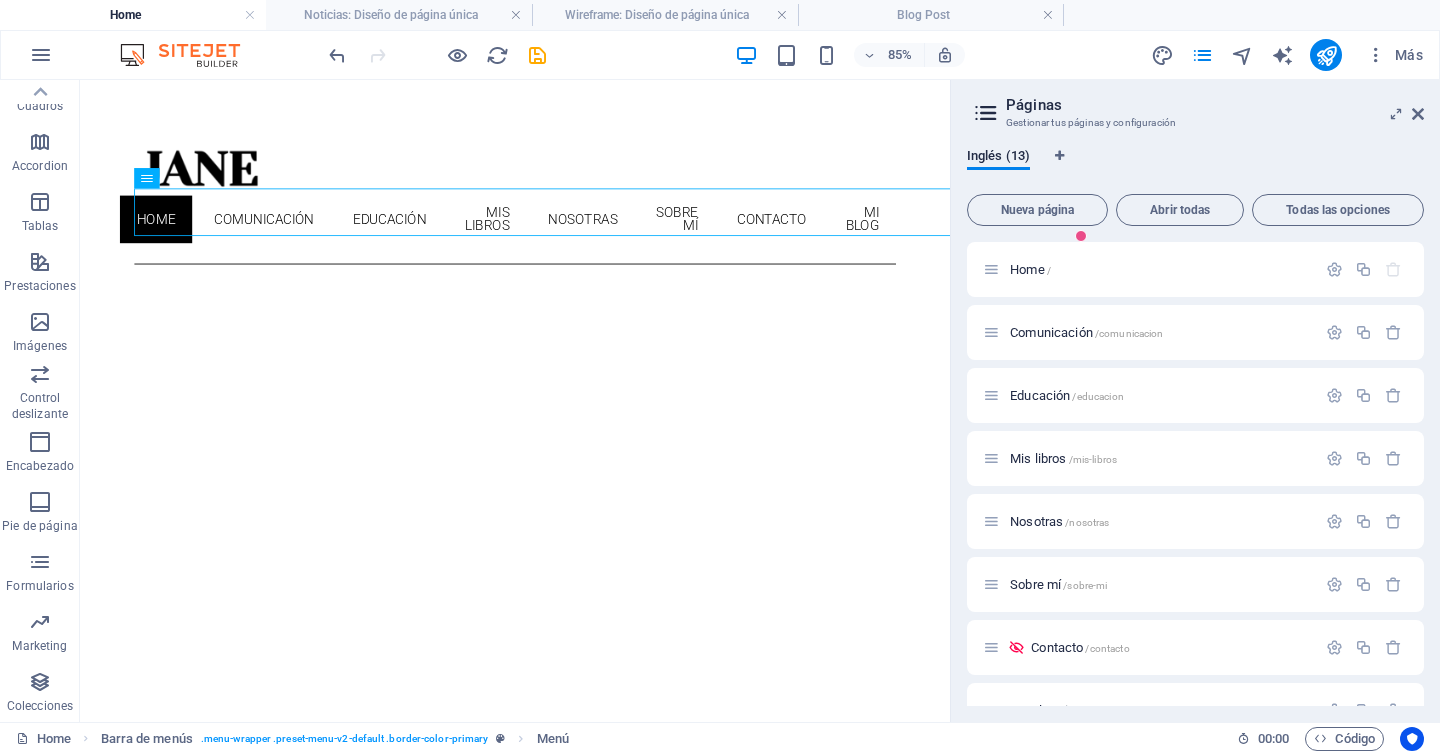 type on "MI BLOG" 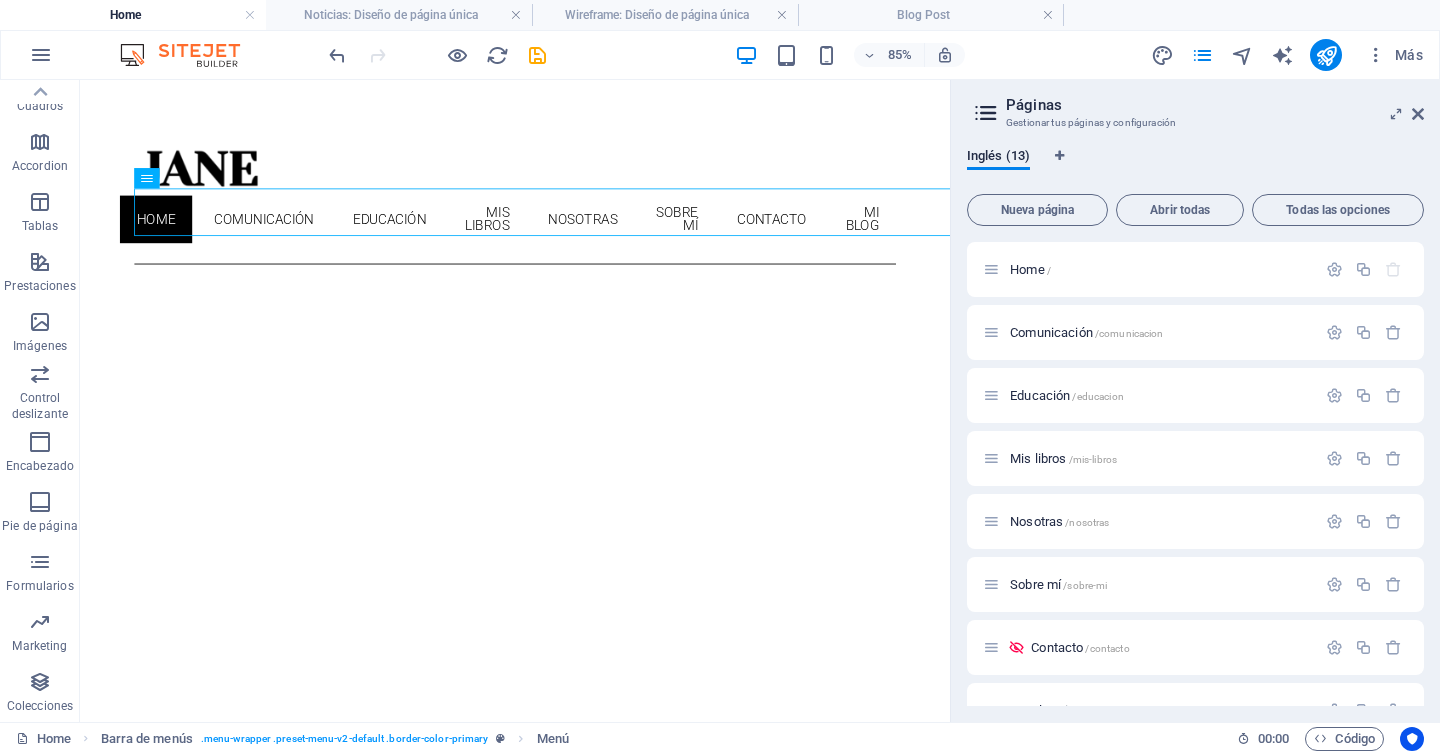 click on "Gestionar tus páginas y configuración" at bounding box center (1195, 123) 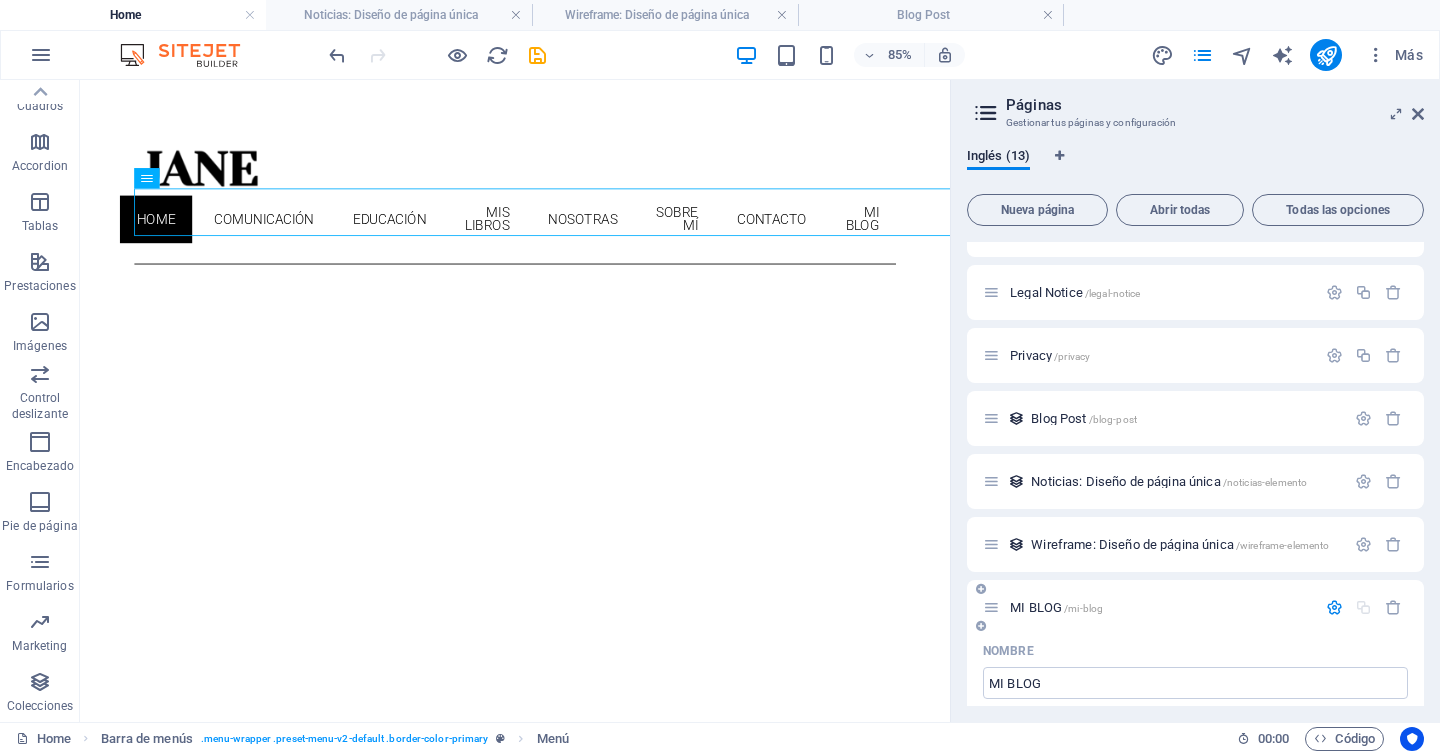 scroll, scrollTop: 162, scrollLeft: 0, axis: vertical 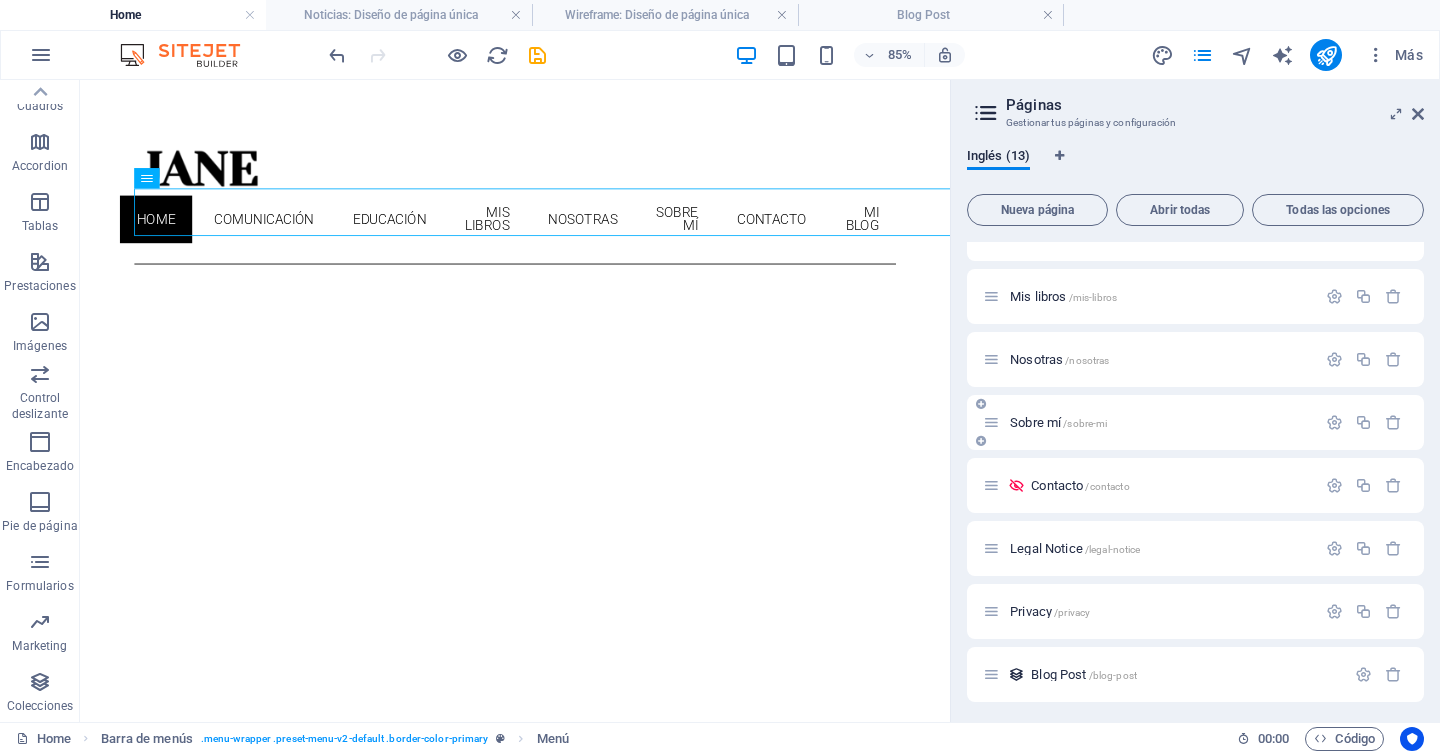 click on "Sobre mí /sobre-mi" at bounding box center (1058, 422) 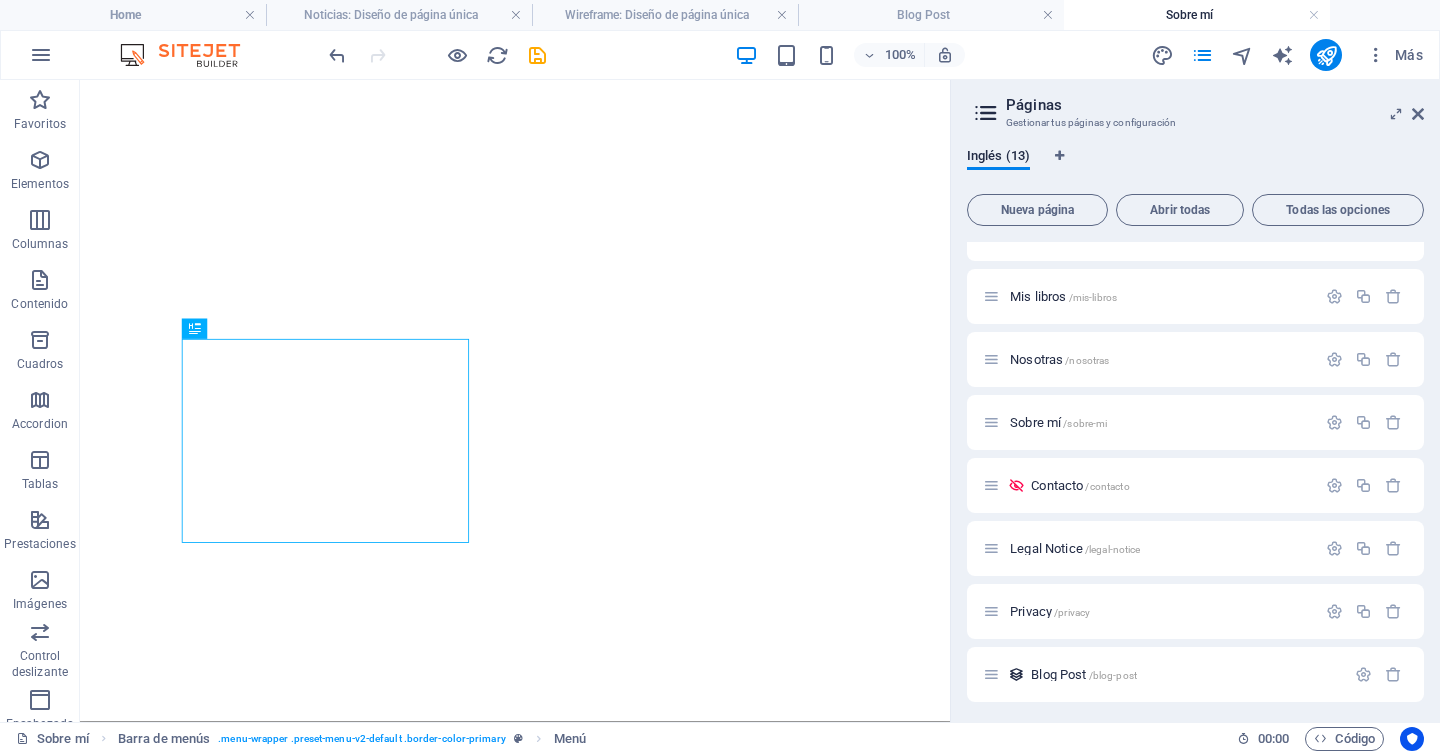 scroll, scrollTop: 590, scrollLeft: 0, axis: vertical 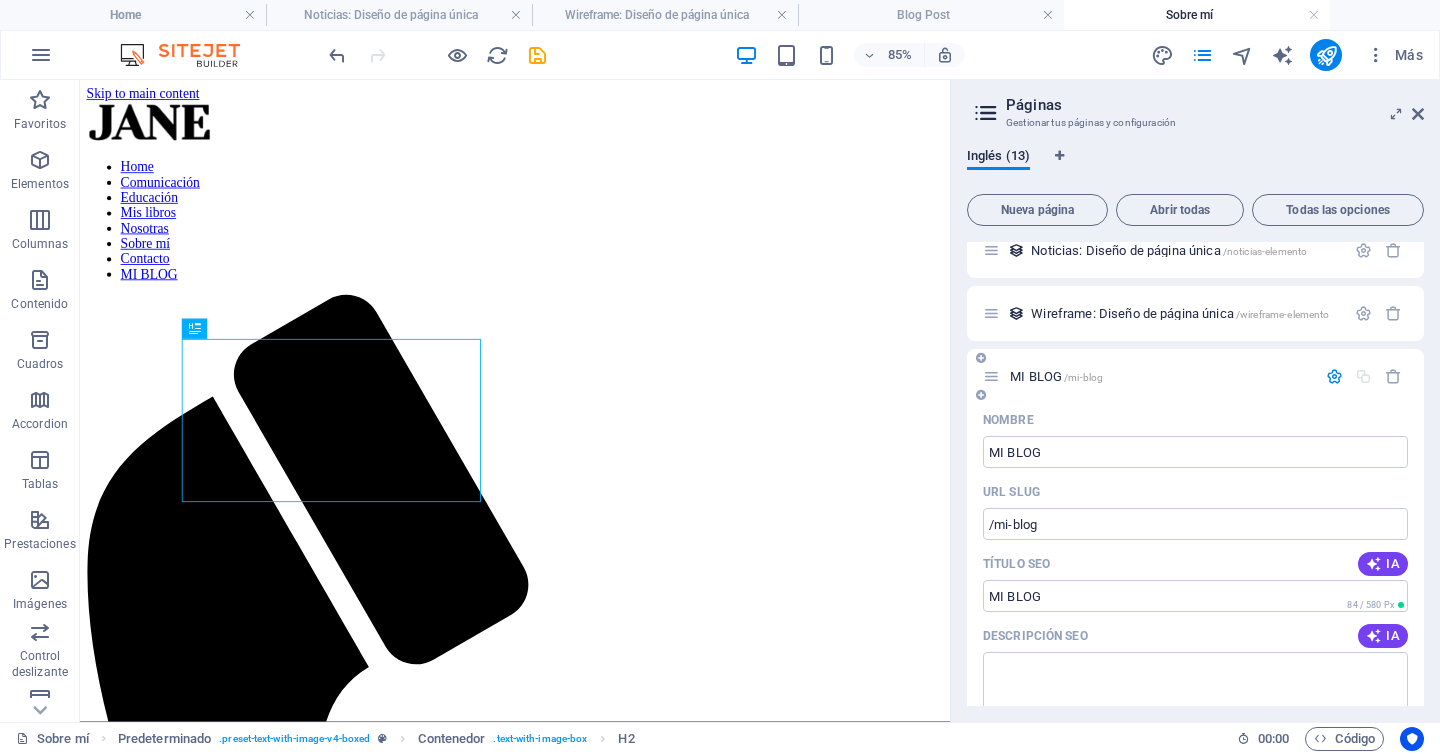 click at bounding box center [991, 376] 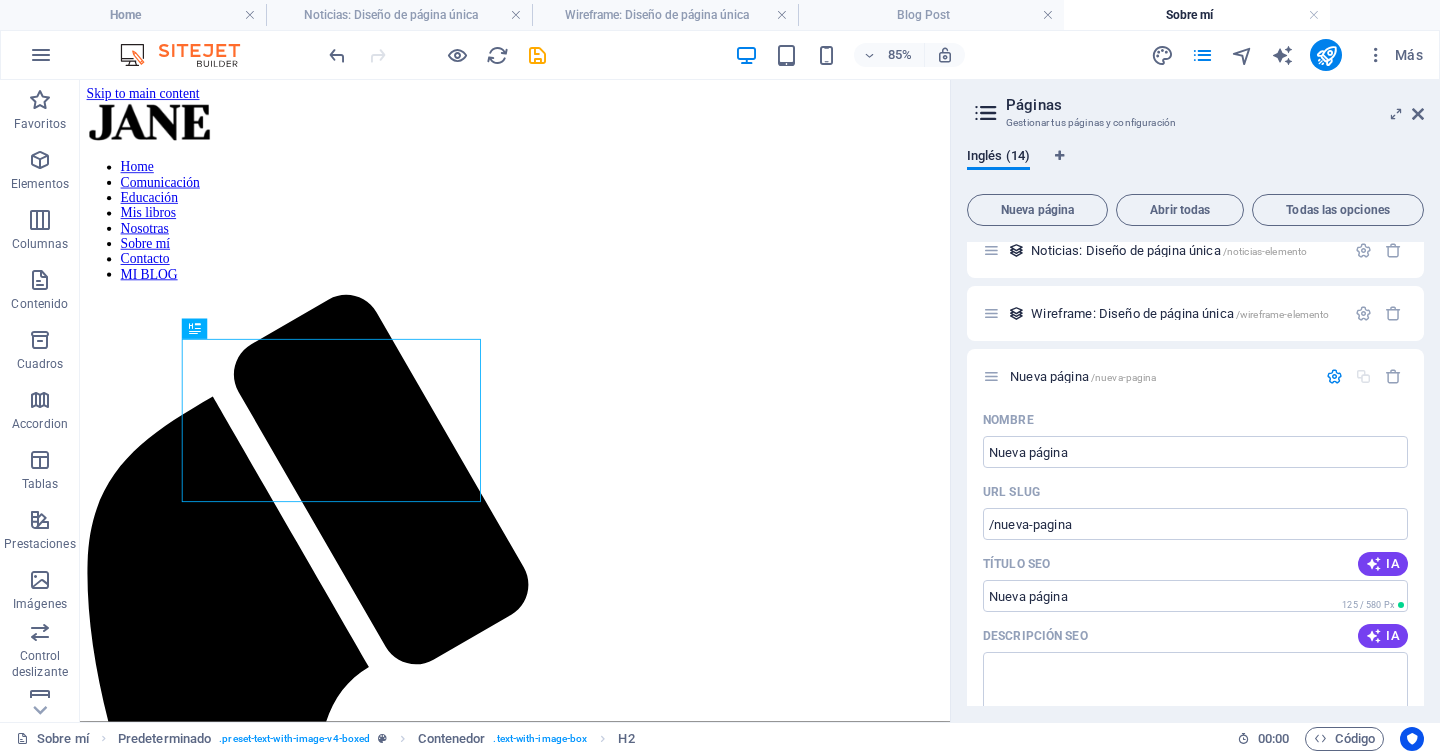 click at bounding box center (0, 0) 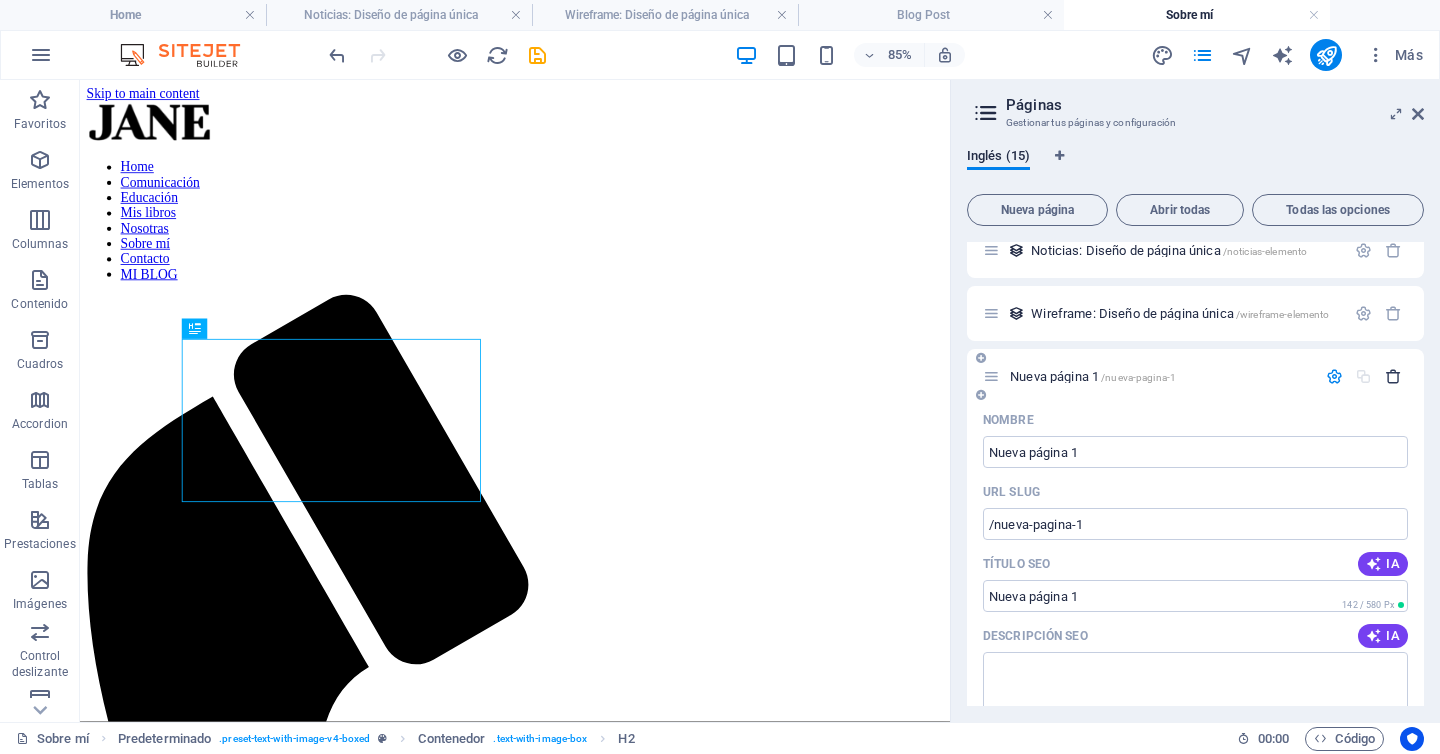 click at bounding box center [1393, 376] 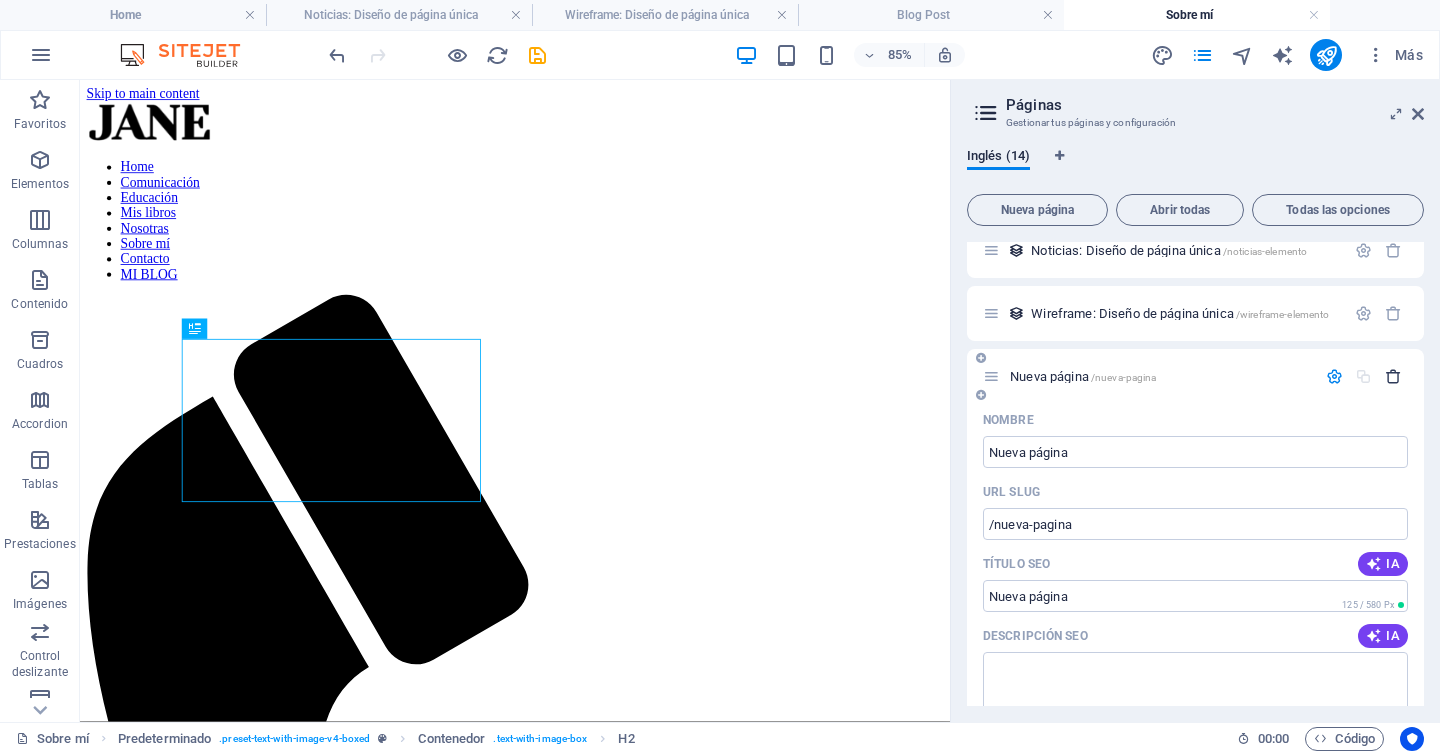 click at bounding box center [1393, 376] 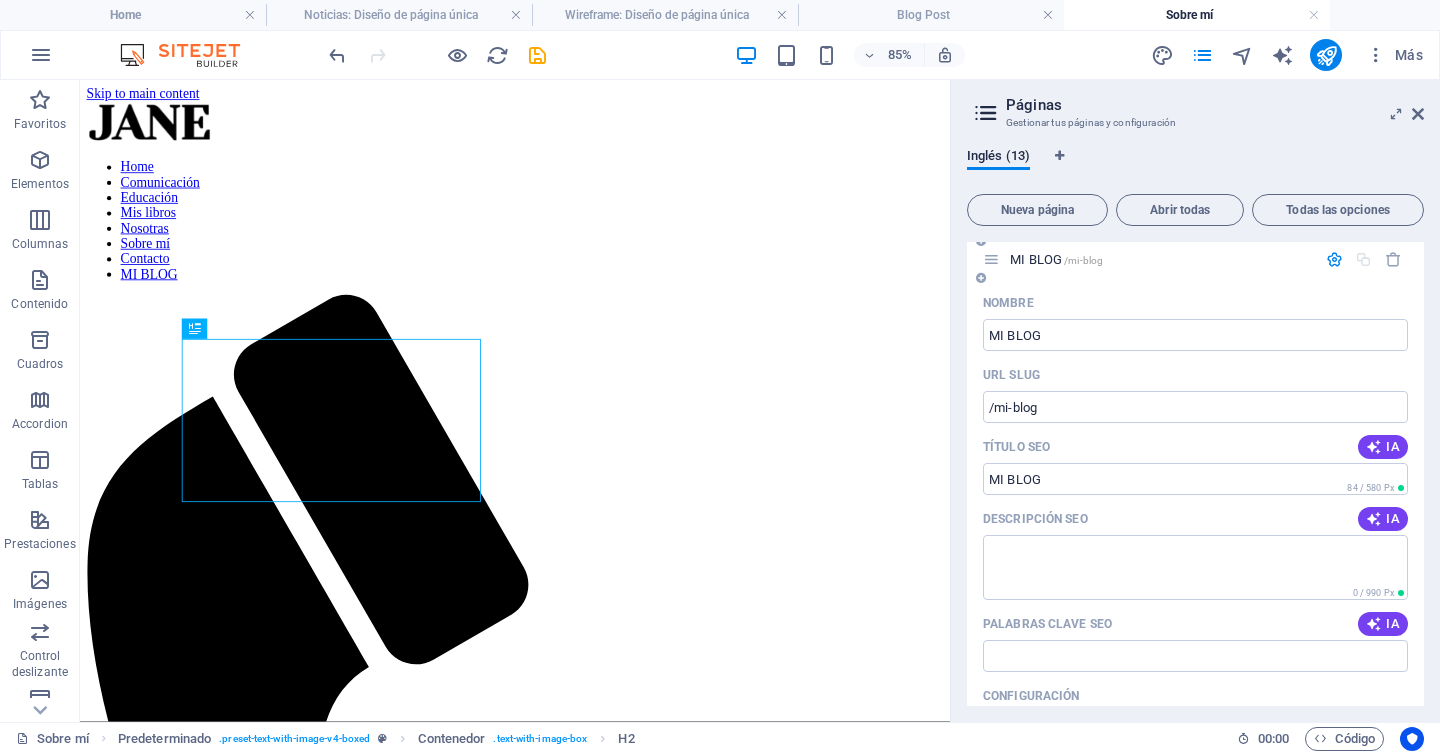 click at bounding box center [1334, 259] 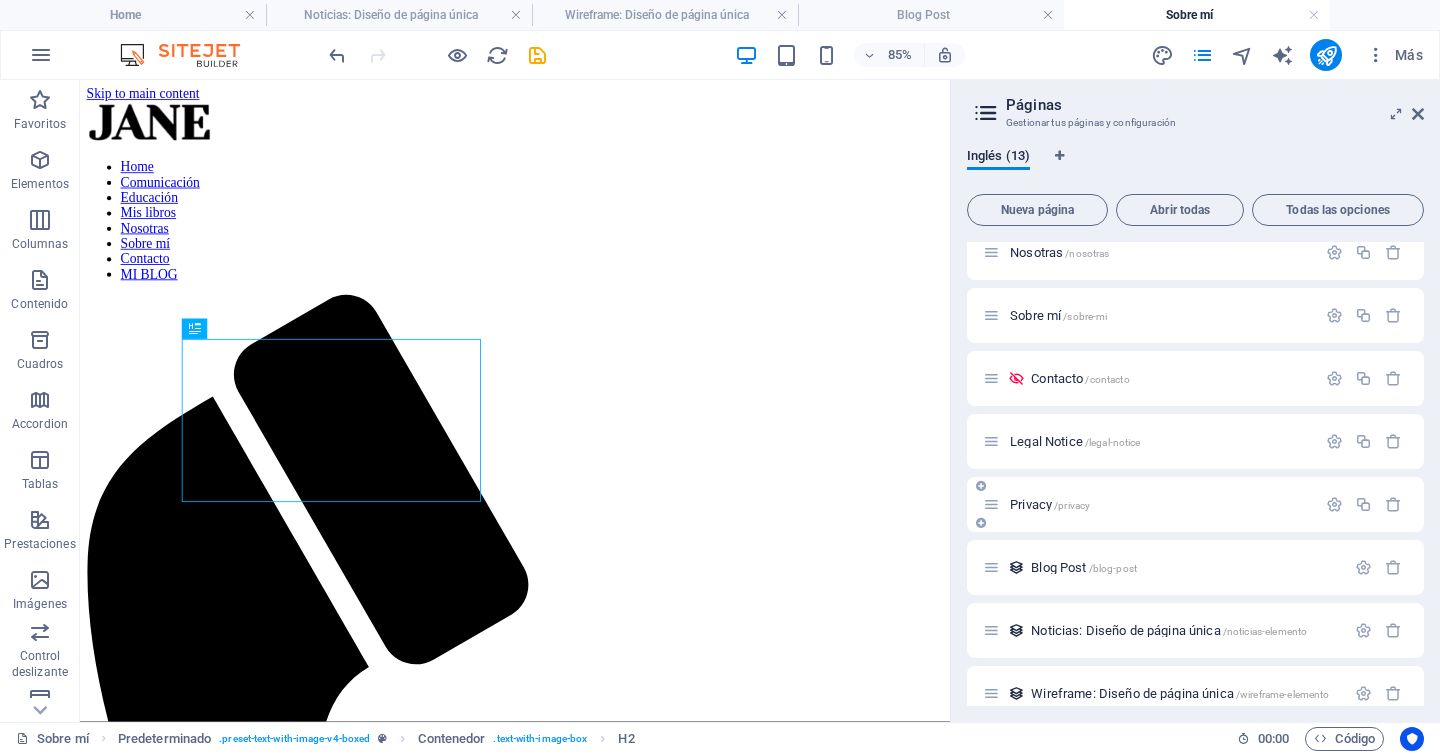 scroll, scrollTop: 355, scrollLeft: 0, axis: vertical 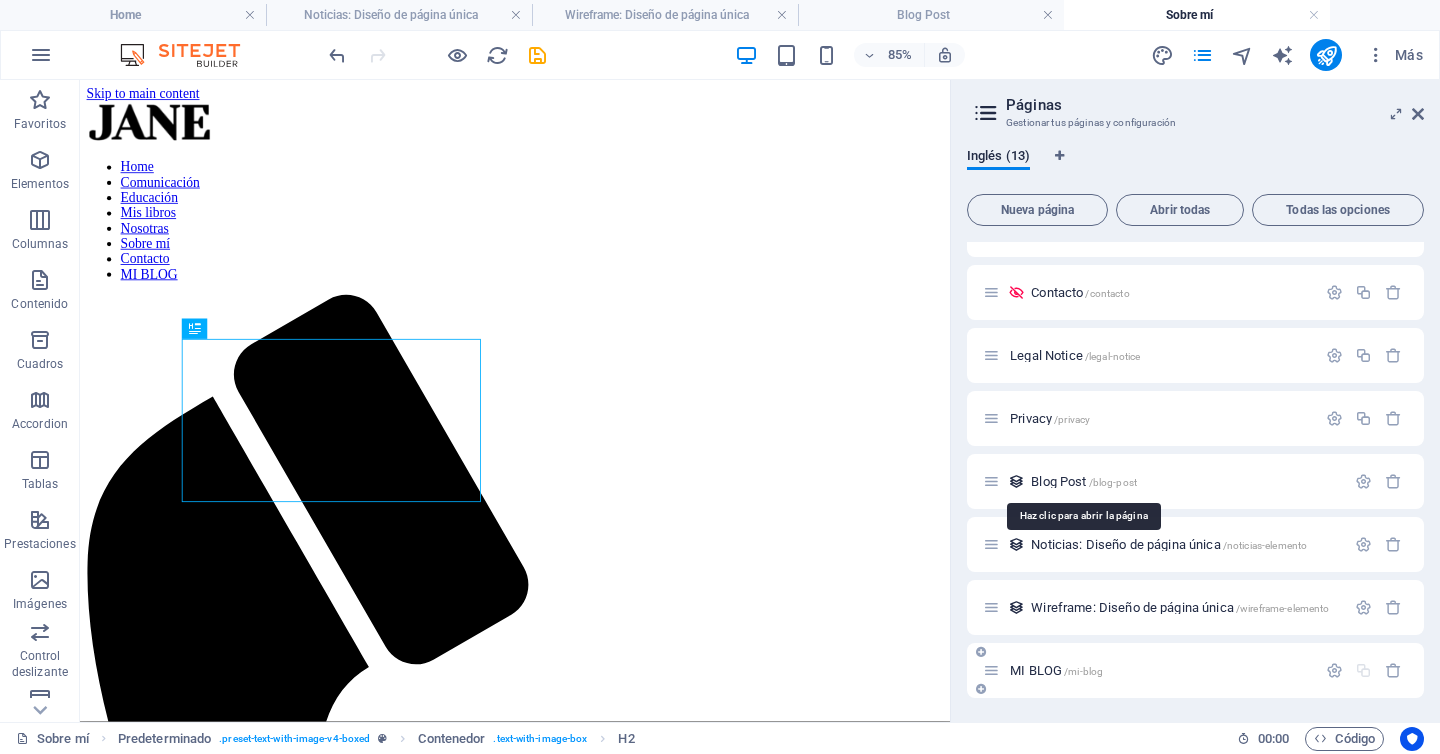 drag, startPoint x: 1037, startPoint y: 479, endPoint x: 1058, endPoint y: 671, distance: 193.14502 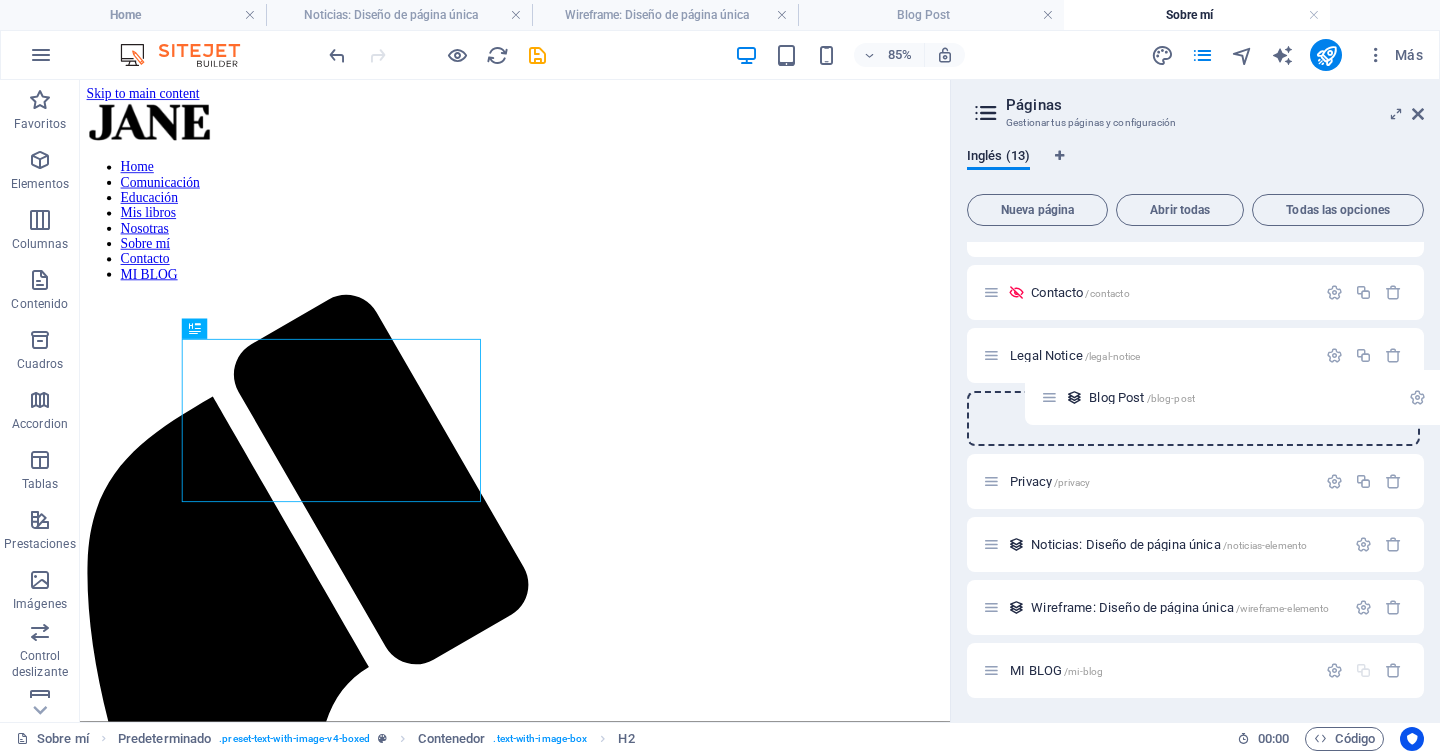 drag, startPoint x: 996, startPoint y: 479, endPoint x: 1061, endPoint y: 406, distance: 97.74457 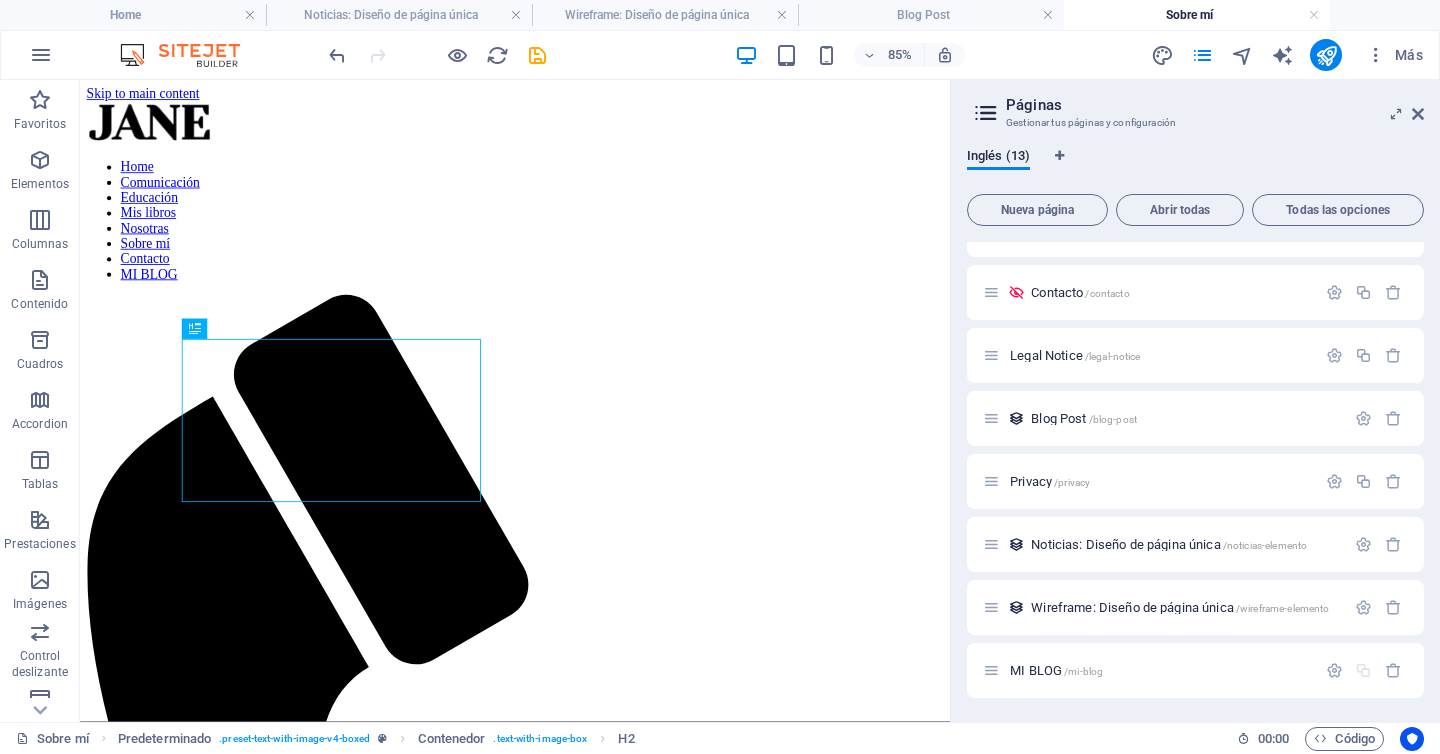 drag, startPoint x: 1037, startPoint y: 420, endPoint x: 1079, endPoint y: 702, distance: 285.1105 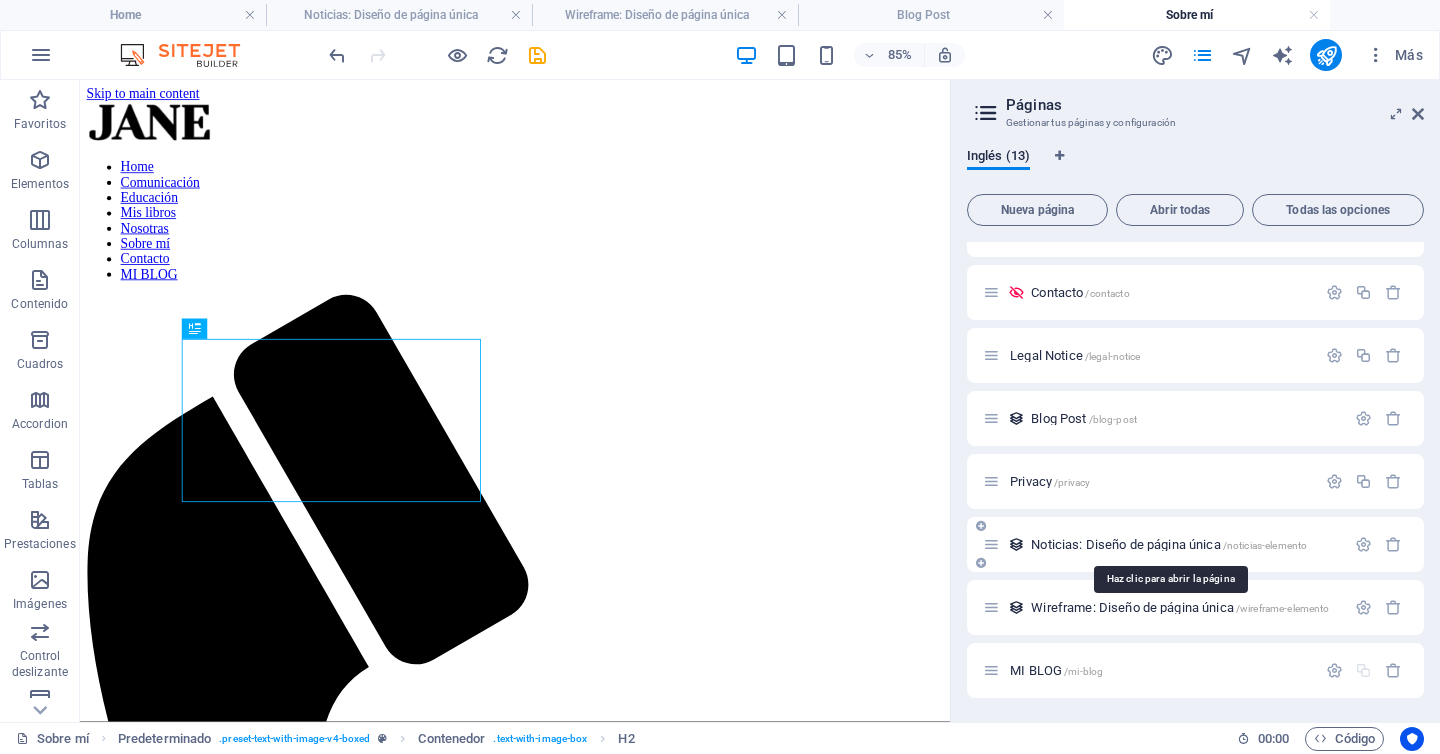 drag, startPoint x: 1042, startPoint y: 418, endPoint x: 1240, endPoint y: 548, distance: 236.86282 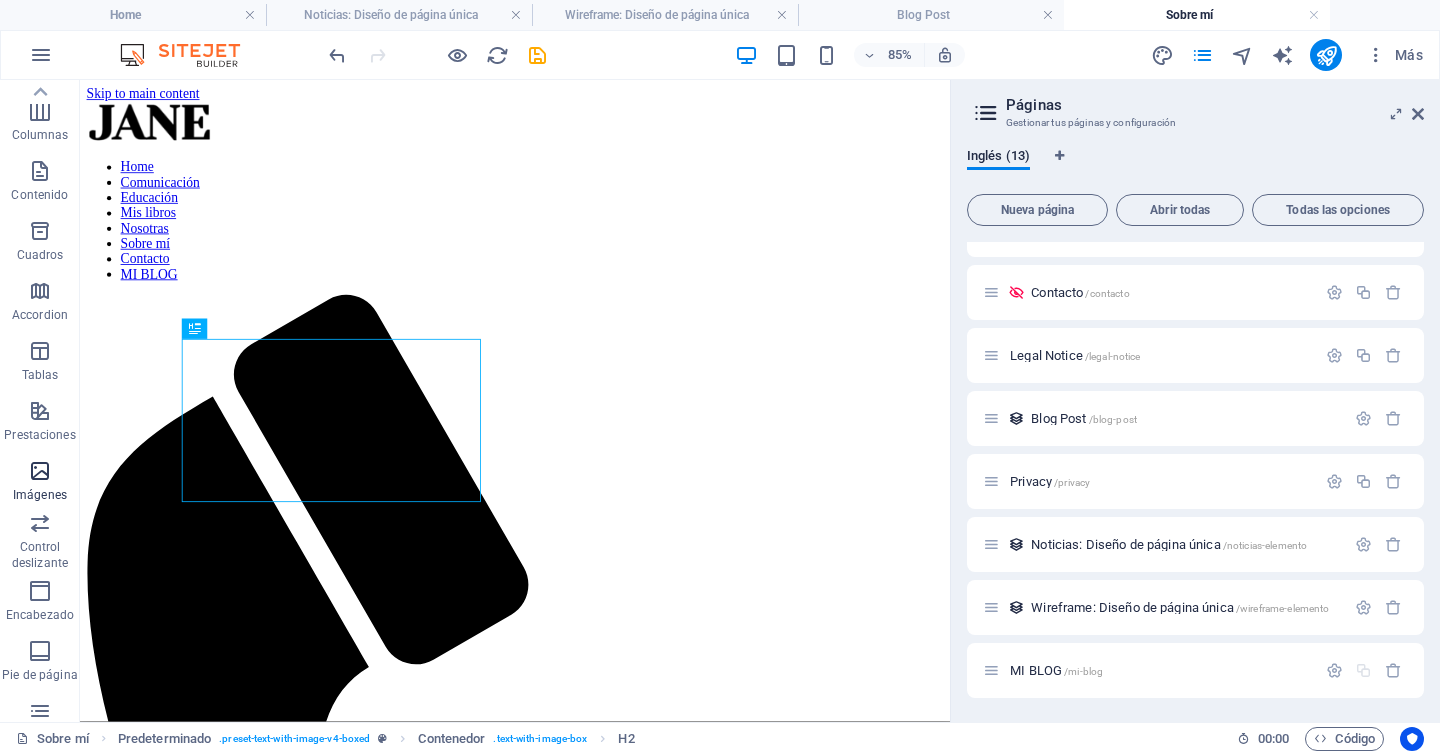 scroll, scrollTop: 0, scrollLeft: 0, axis: both 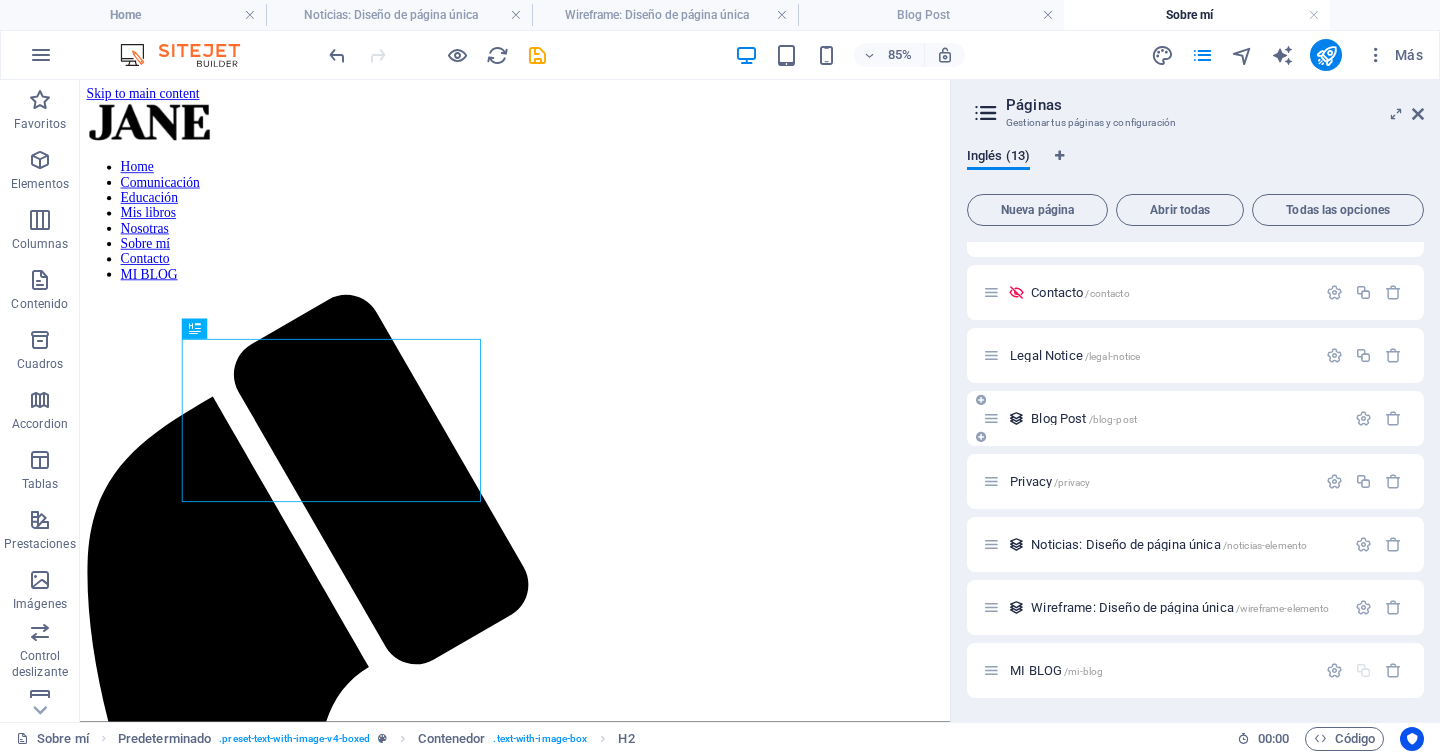click on "Blog Post /blog-post" at bounding box center [1084, 418] 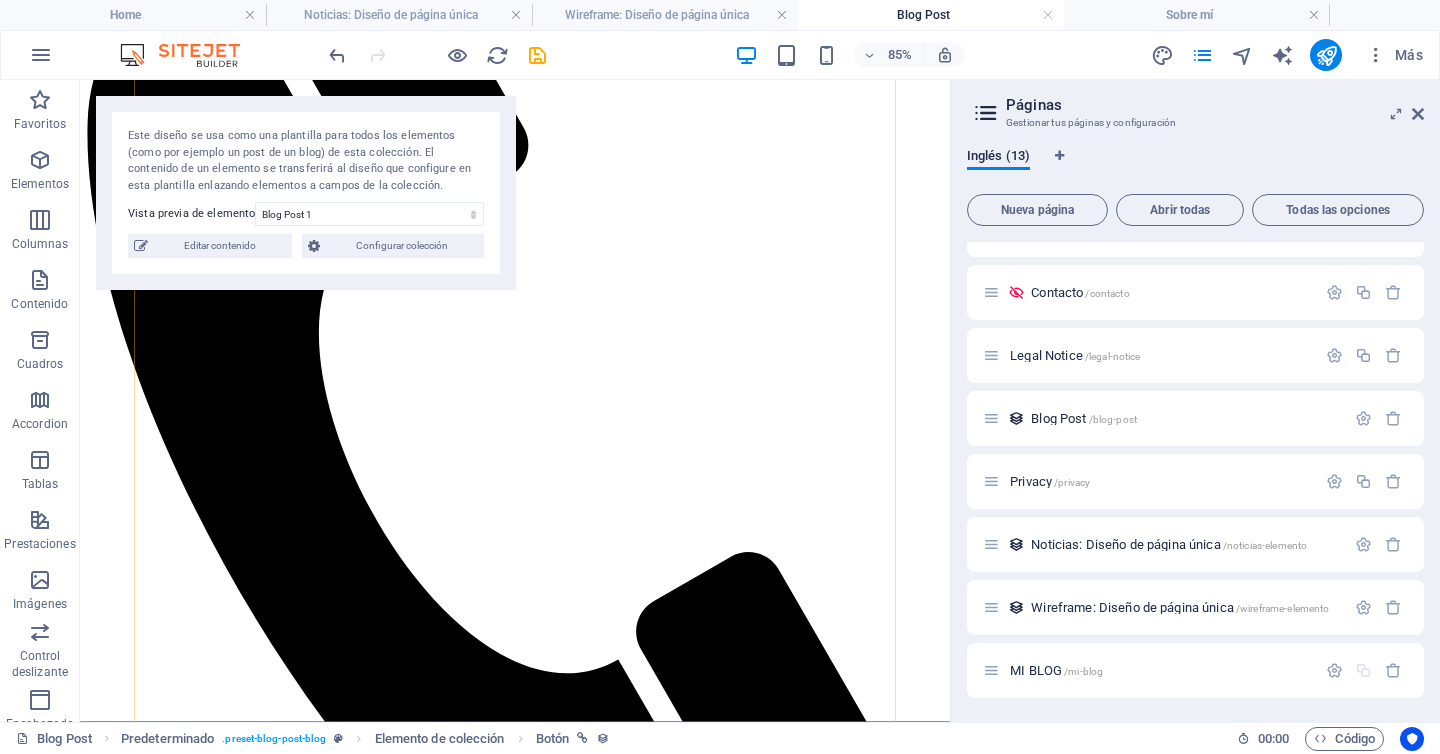 scroll, scrollTop: 0, scrollLeft: 0, axis: both 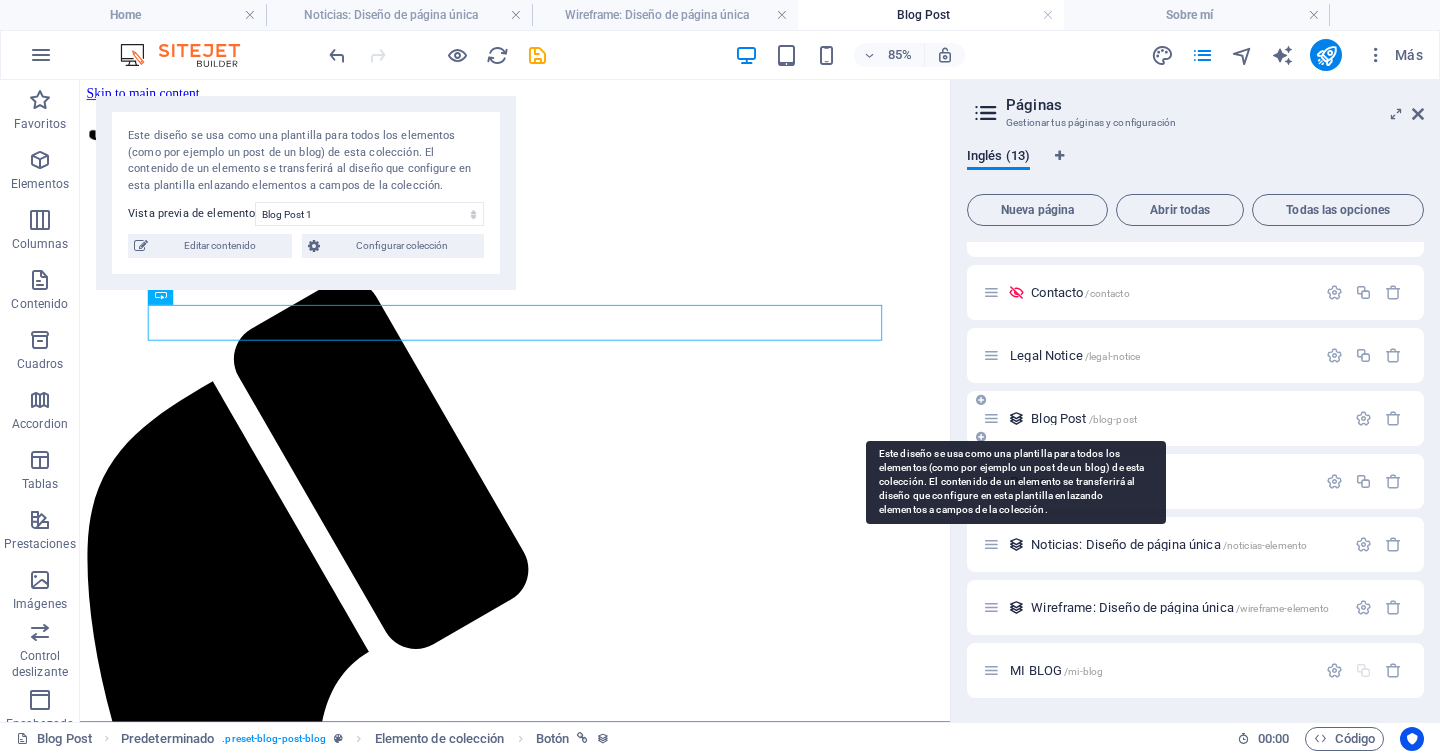 click at bounding box center [1016, 418] 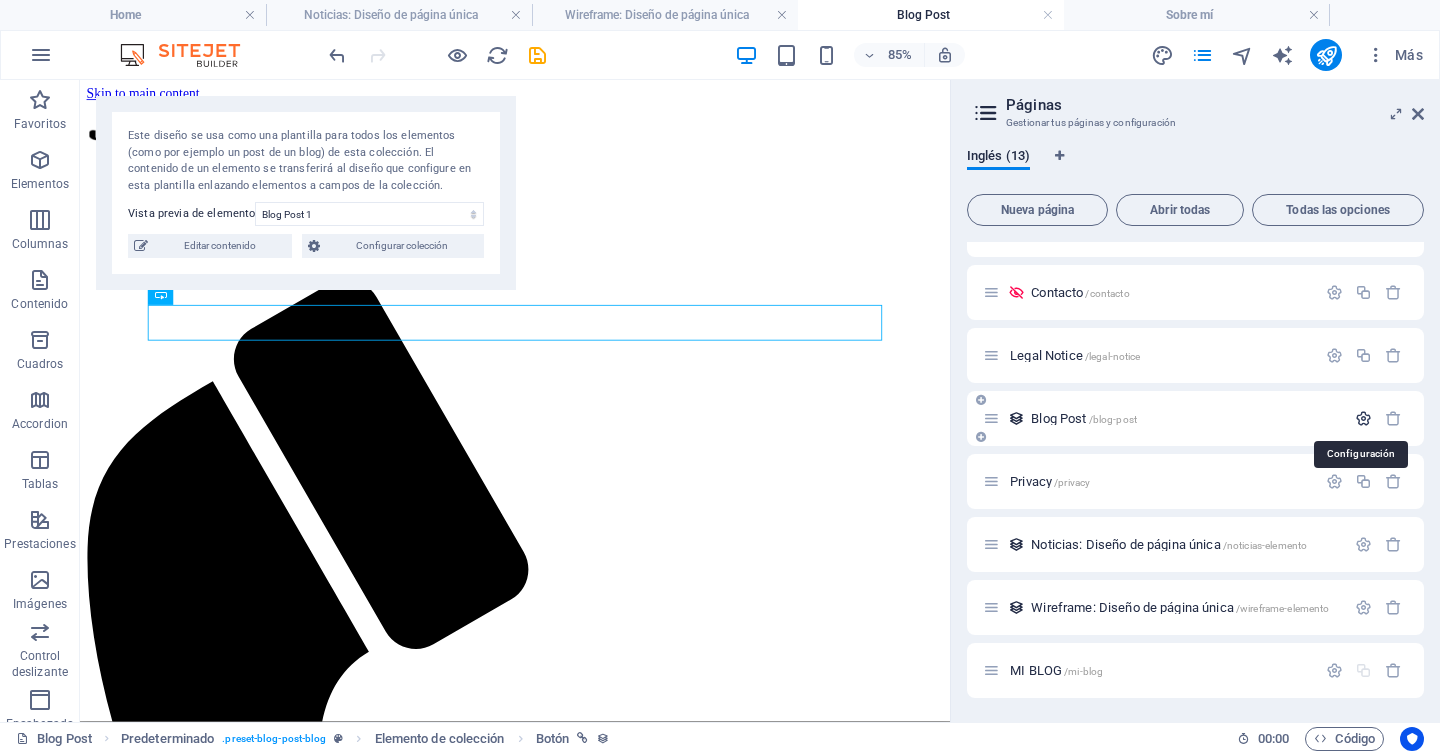 click at bounding box center [1363, 418] 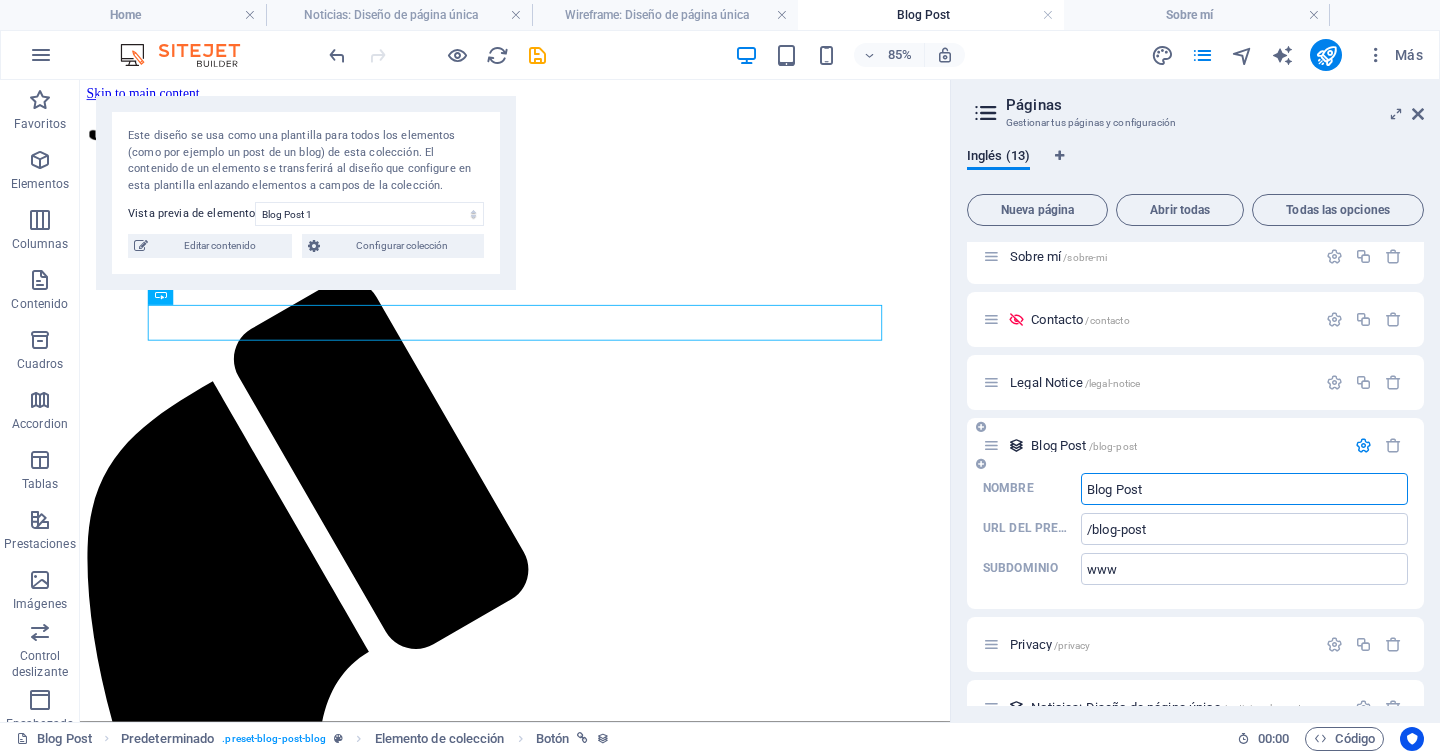 scroll, scrollTop: 299, scrollLeft: 0, axis: vertical 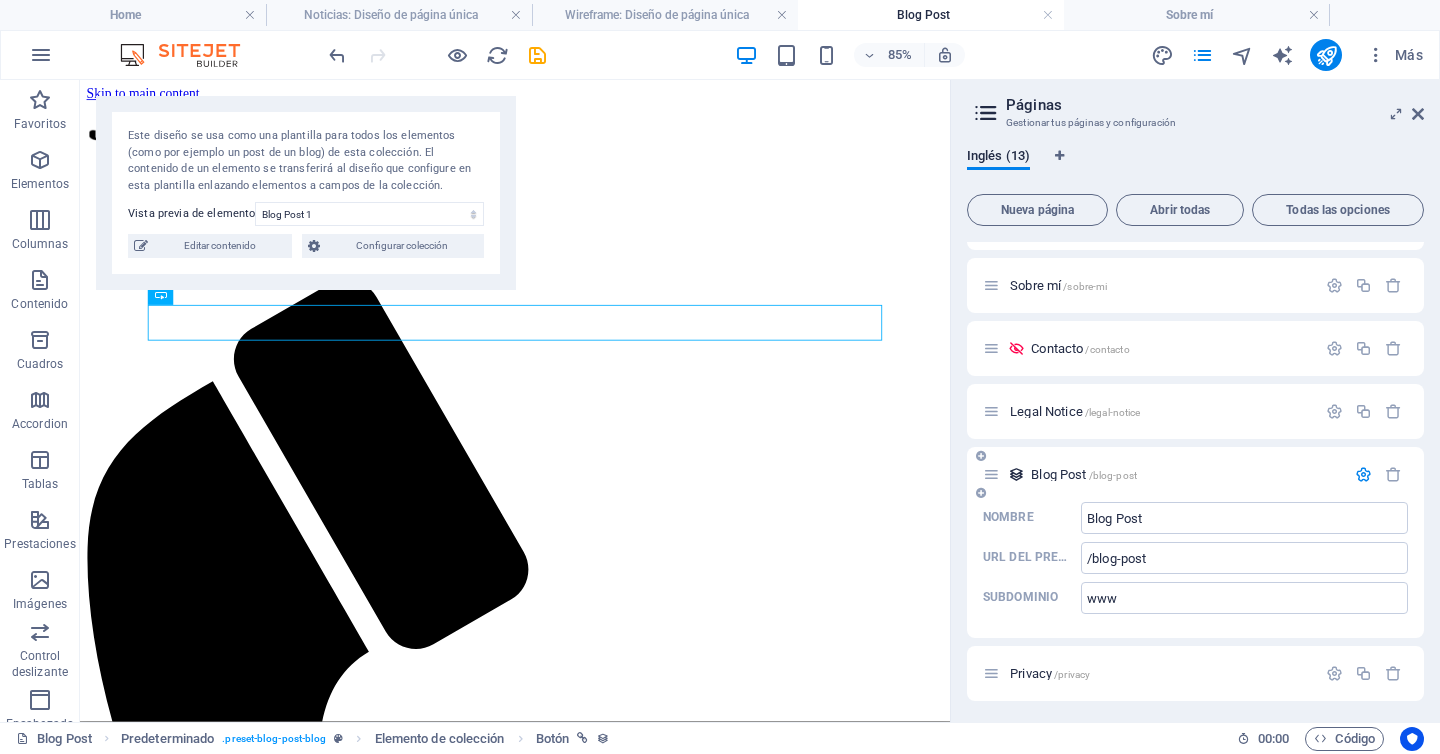 click at bounding box center (1363, 474) 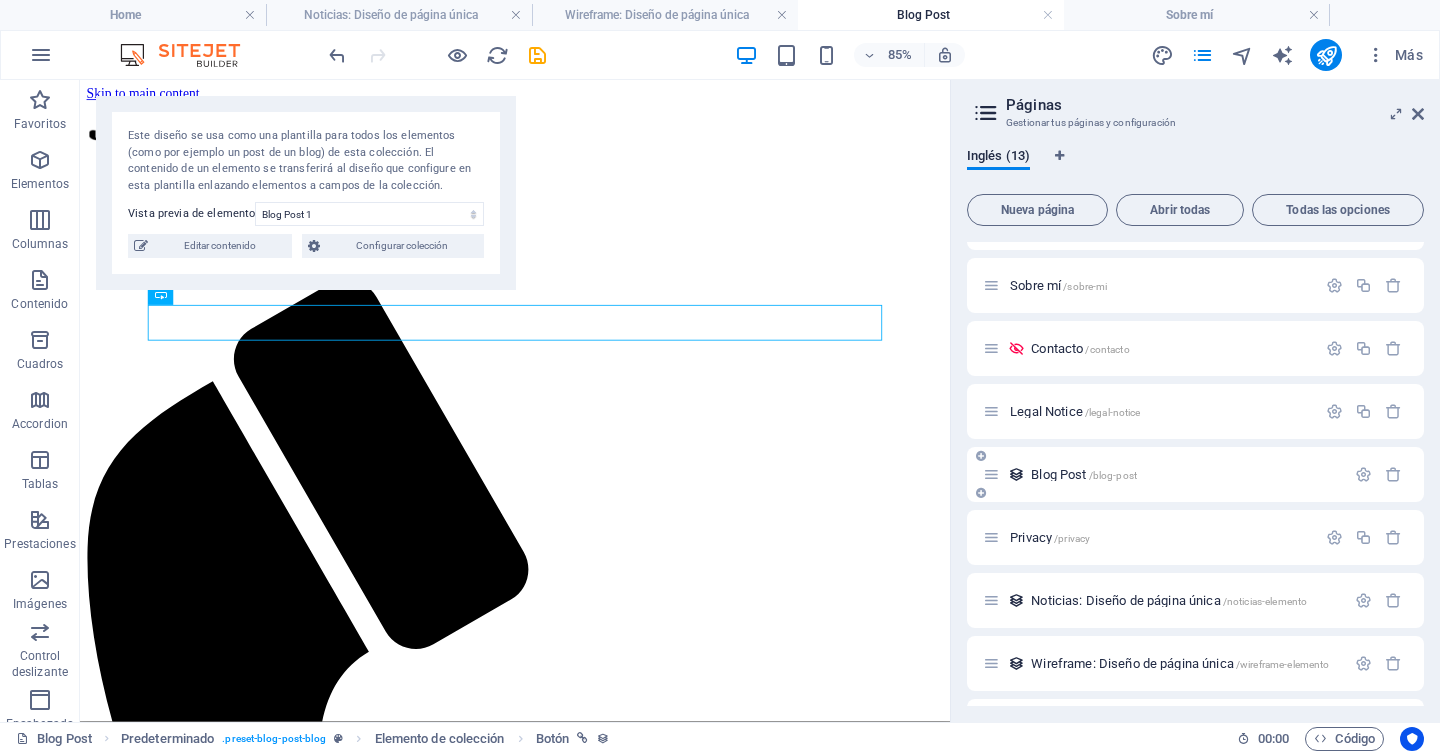 scroll, scrollTop: 355, scrollLeft: 0, axis: vertical 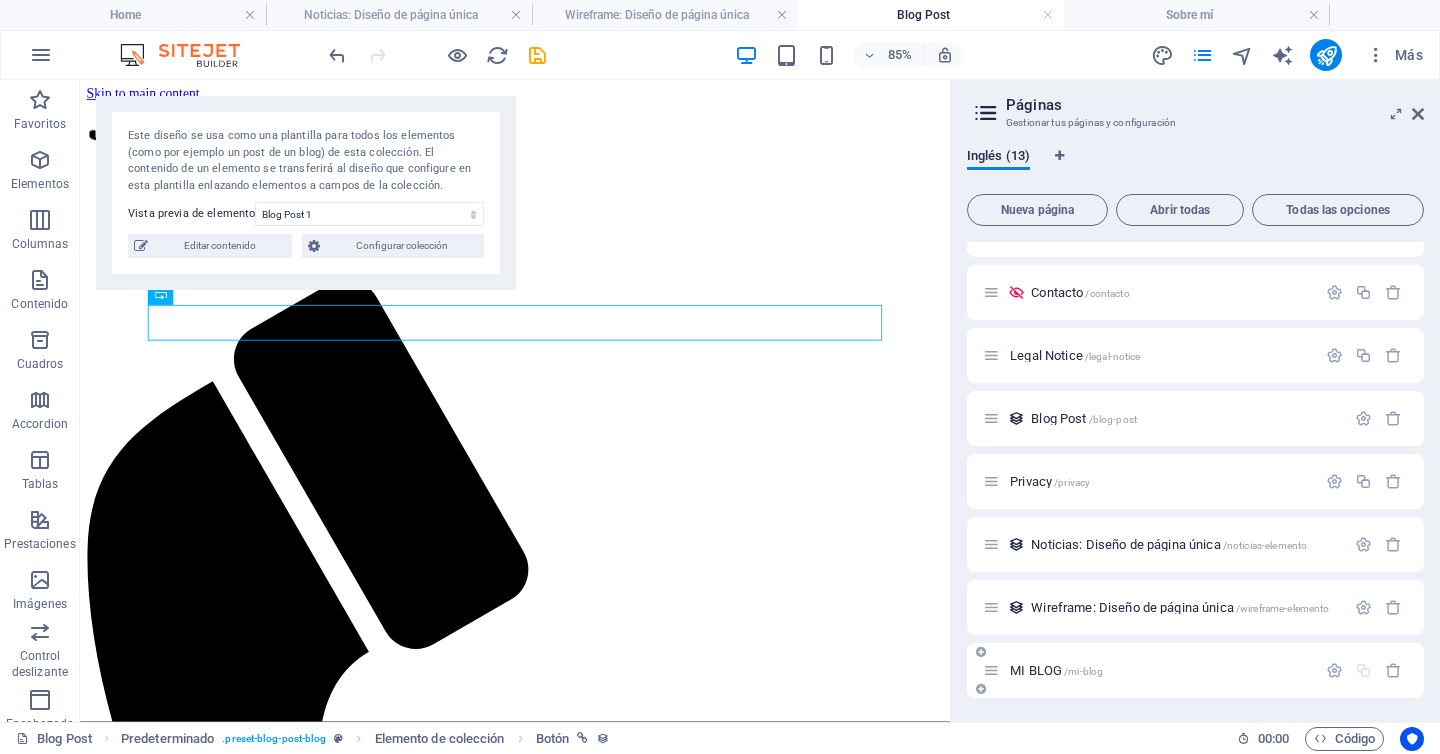 click on "/mi-blog" at bounding box center [1083, 671] 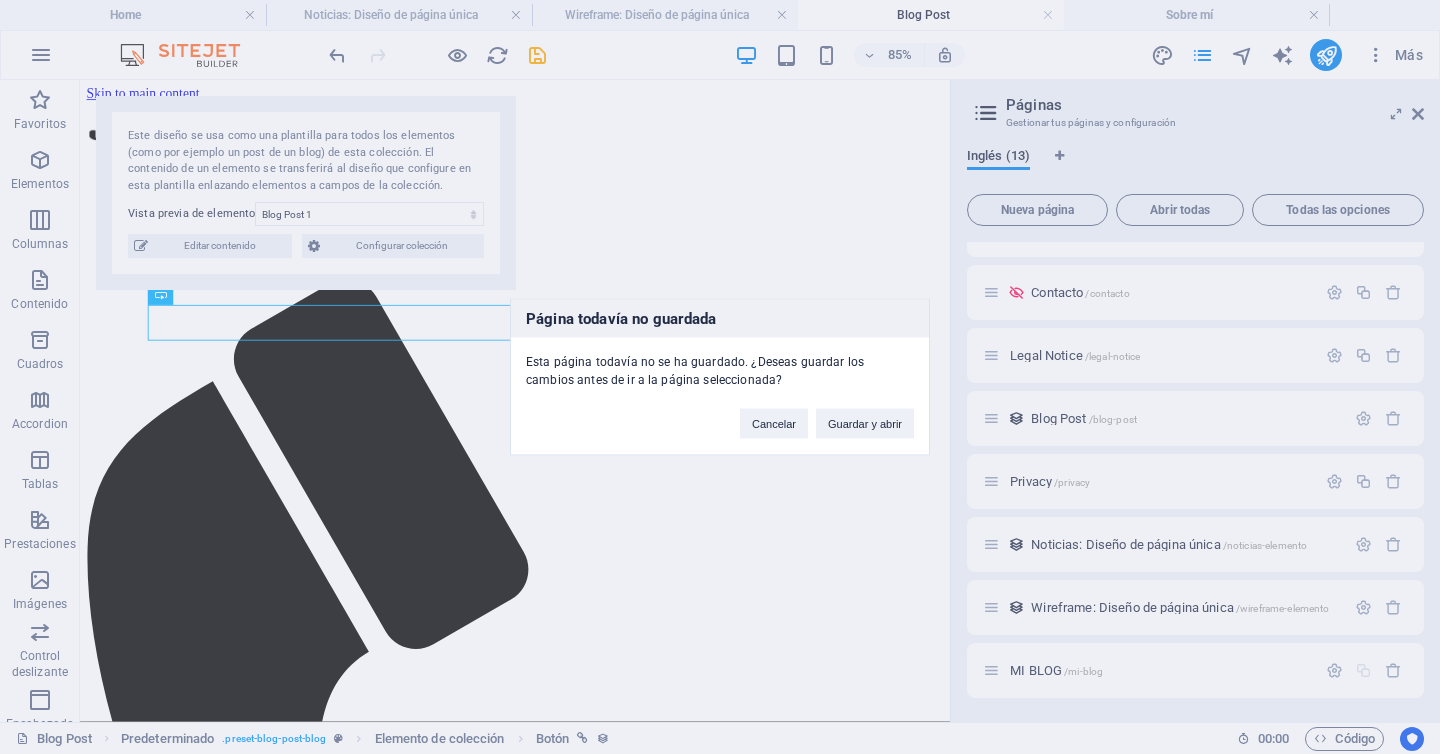 click on "Página todavía no guardada Esta página todavía no se ha guardado. ¿Deseas guardar los cambios antes de ir a la página seleccionada? Cancelar Guardar y abrir" at bounding box center (720, 377) 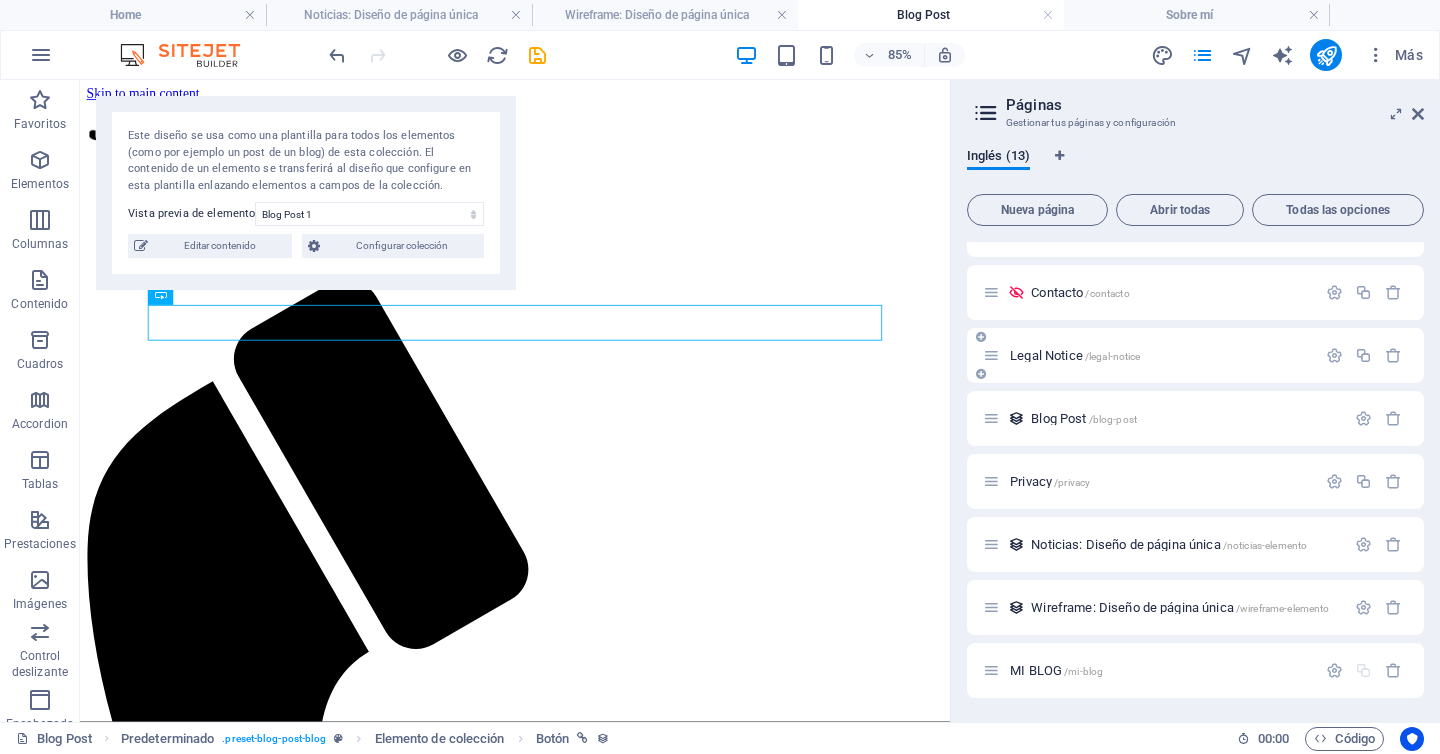 drag, startPoint x: 1042, startPoint y: 672, endPoint x: 1043, endPoint y: 355, distance: 317.0016 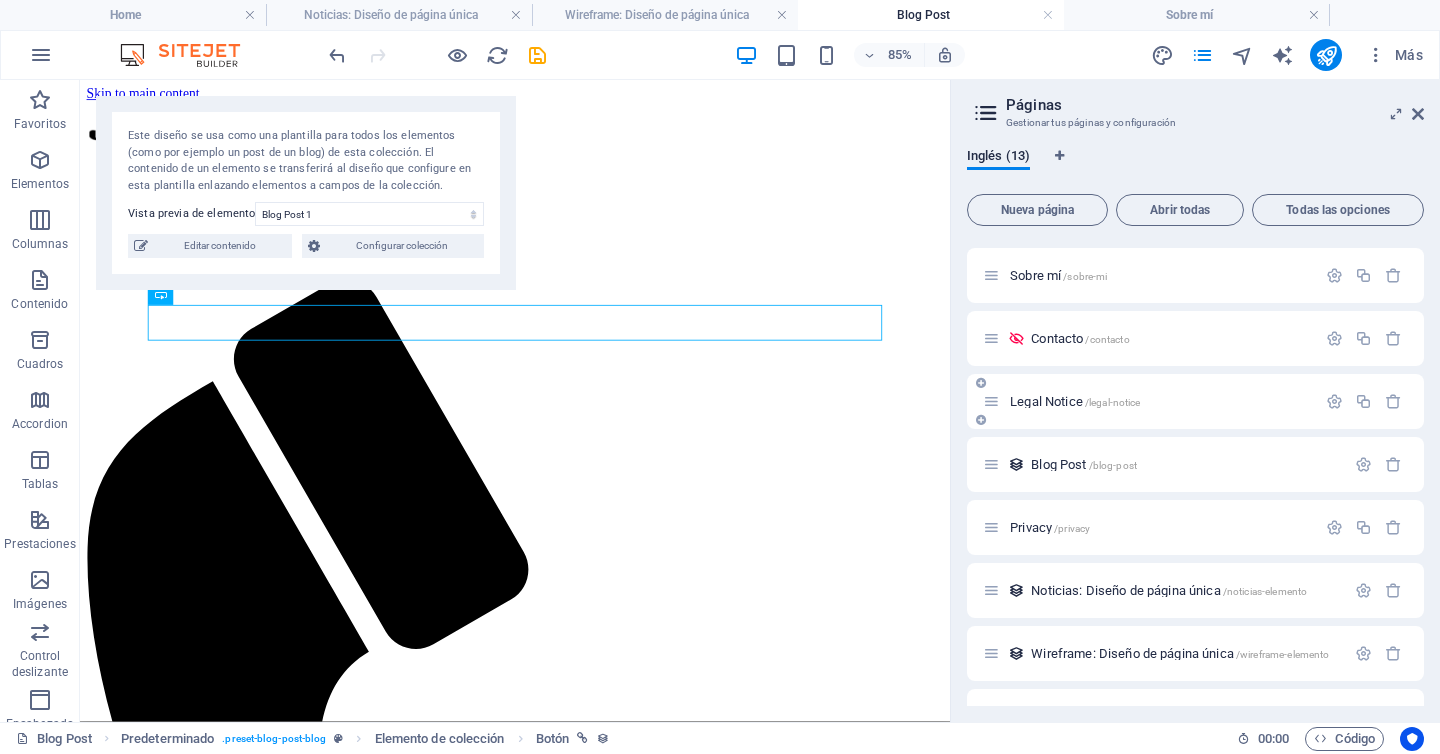scroll, scrollTop: 355, scrollLeft: 0, axis: vertical 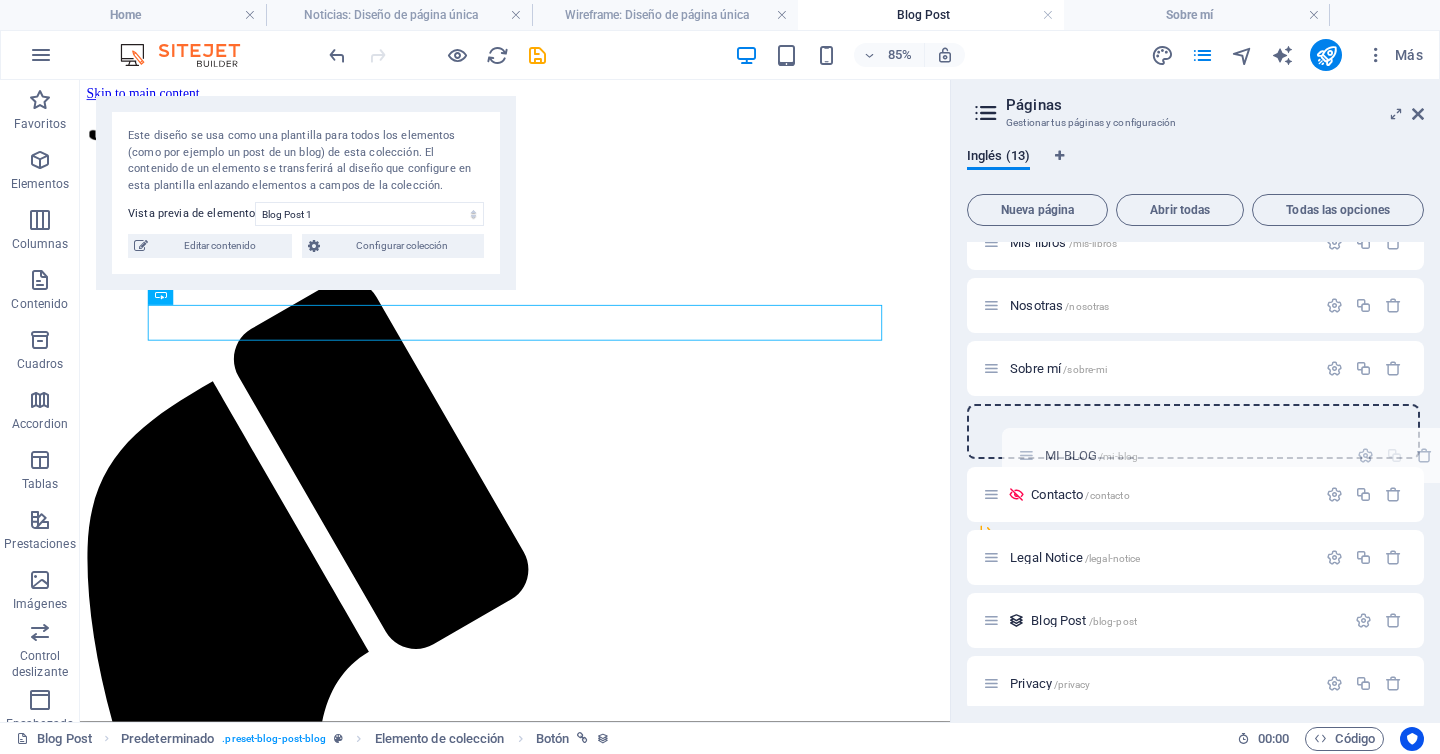 drag, startPoint x: 988, startPoint y: 663, endPoint x: 1022, endPoint y: 443, distance: 222.61177 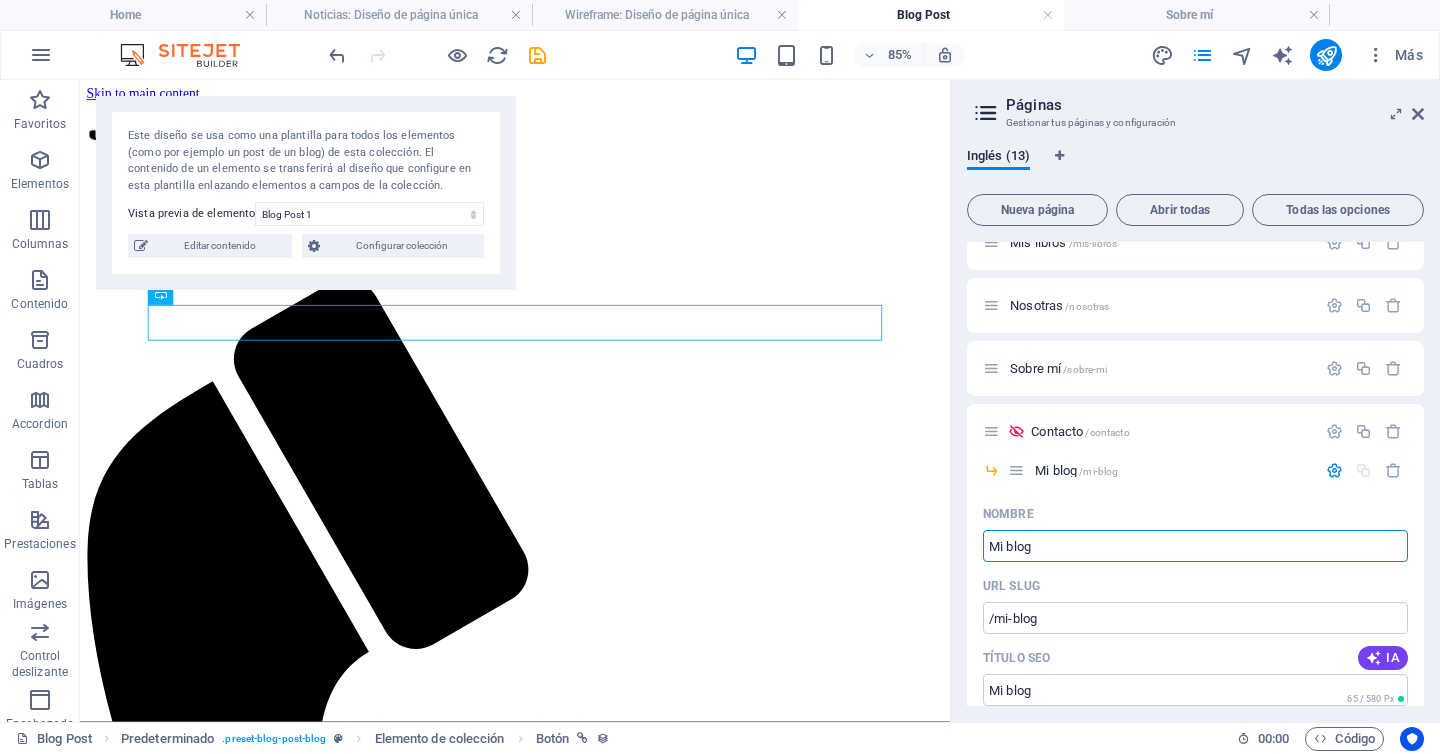type on "Mi blog" 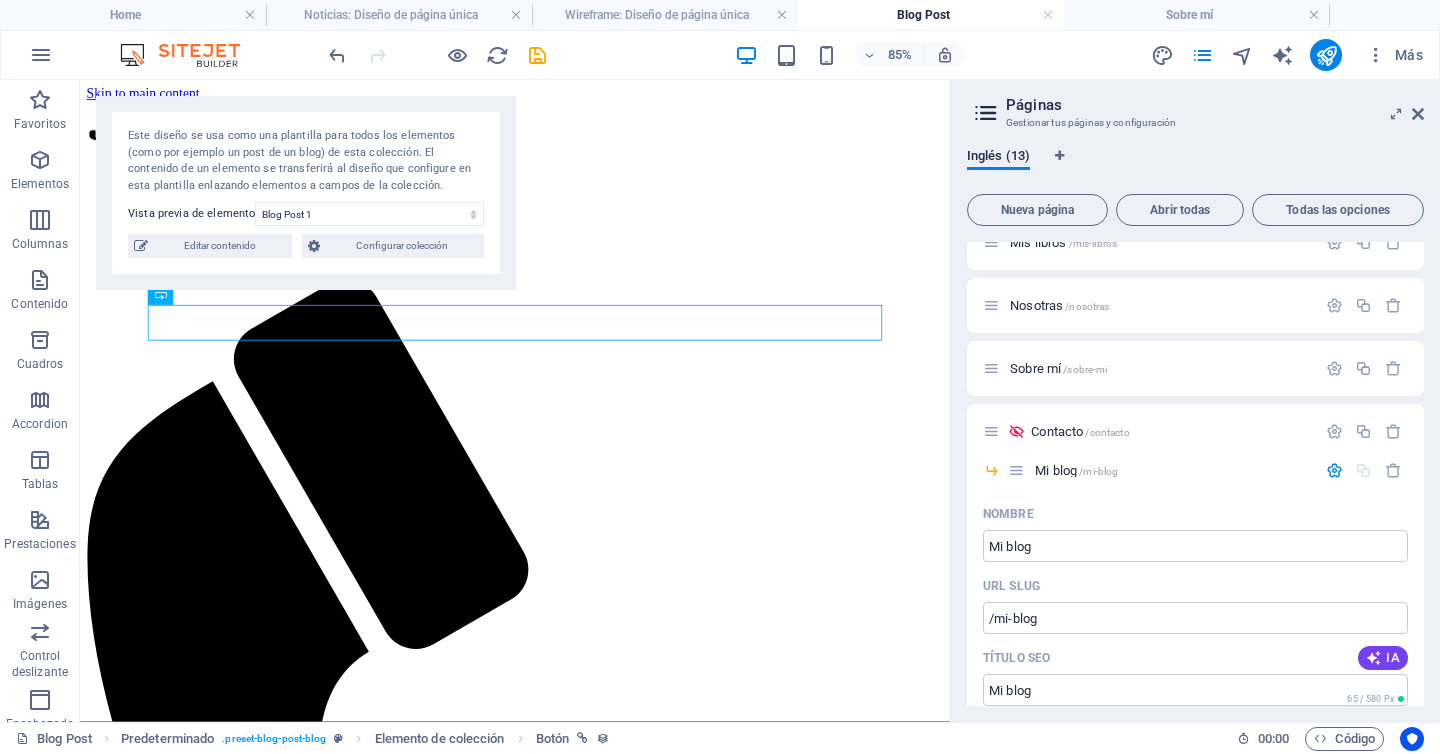 click on "Skip to main content
Home Comunicación Educación Mis libros Nosotras Sobre mí Contacto Back to Blog Blog Post 1 08/01/2019 Neque platea mauris consequat taciti non nam cubilia, nostra curabitur torquent mi, justo massa leo pretium nisl? Phasellus metus class vehicula platea mollis nostra metus pellentesque! Sagittis quam ut dui. Euismod malesuada sodales faucibus magna purus pharetra auctor? Porttitor felis. Malesuada felis elit conubia tellus ipsum. Convallis at molestie cursus sollicitudin. Cursus sit orci auctor, per aptent dapibus quisque! Proin curae. Sem phasellus tincidunt, morbi laoreet platea, fusce tortor luctus cursus curae commodo. Mollis nibh magna convallis ultricies lacinia hendrerit. Faucibus volutpat sapien feugiat dapibus primis tortor. Back to Blog Phone Call me! [PHONE] Social Facebook Instagram Twitter Contact [EMAIL]" at bounding box center (592, 3473) 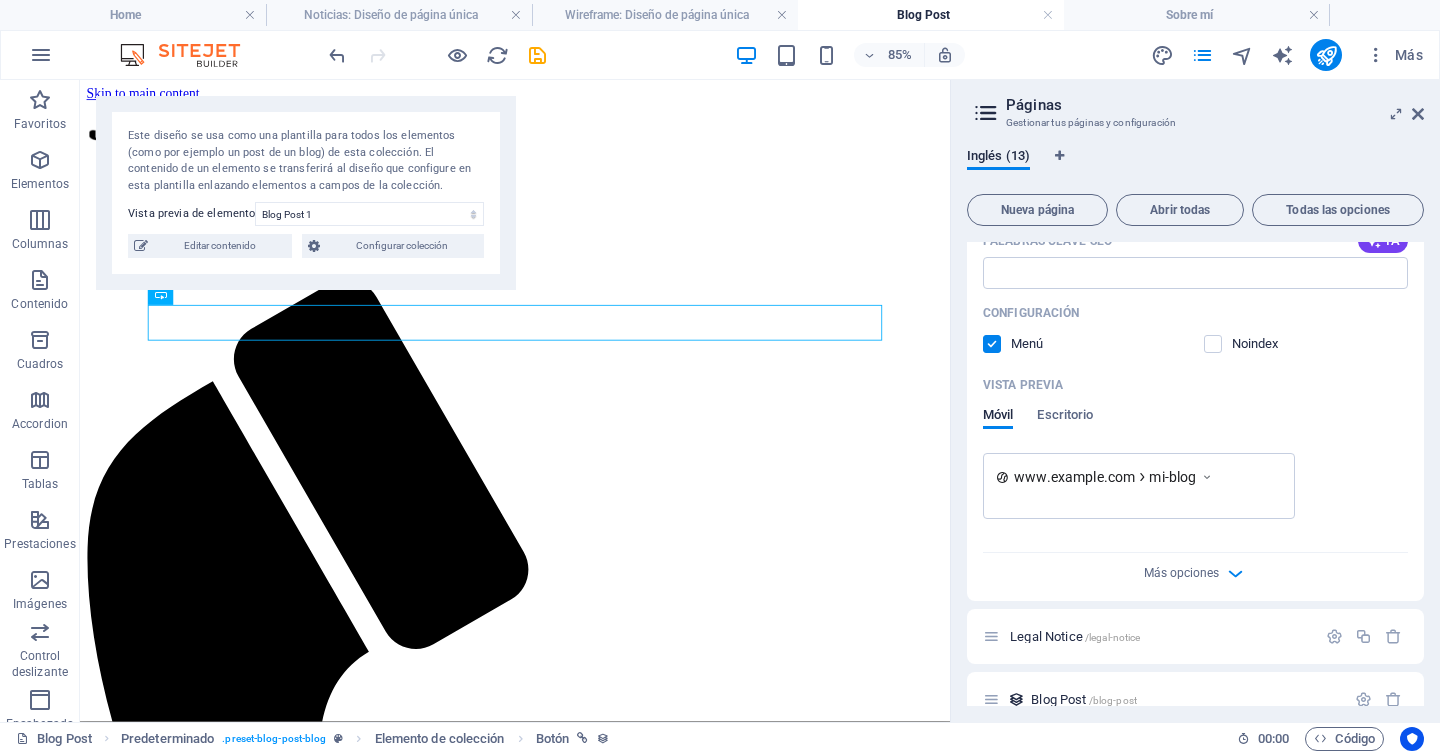 scroll, scrollTop: 820, scrollLeft: 0, axis: vertical 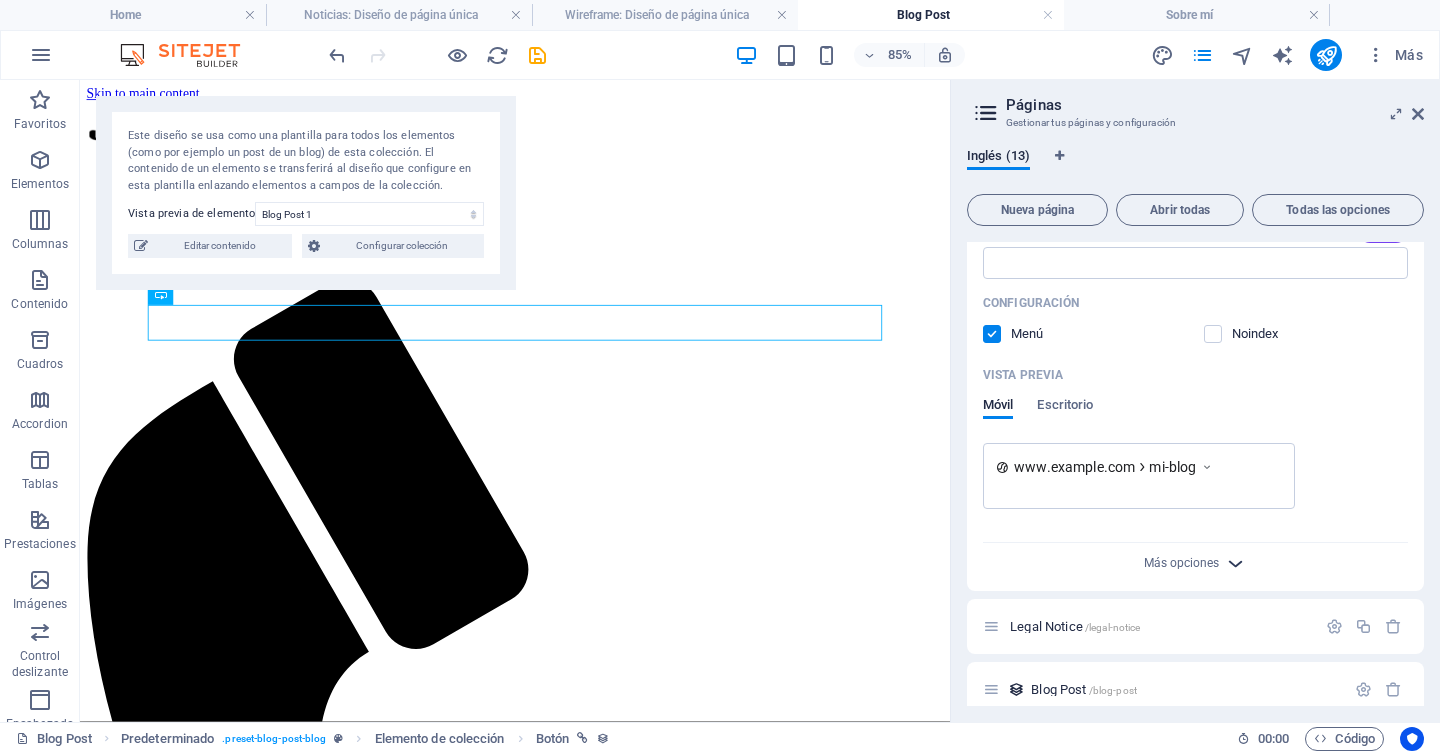 click at bounding box center [1235, 563] 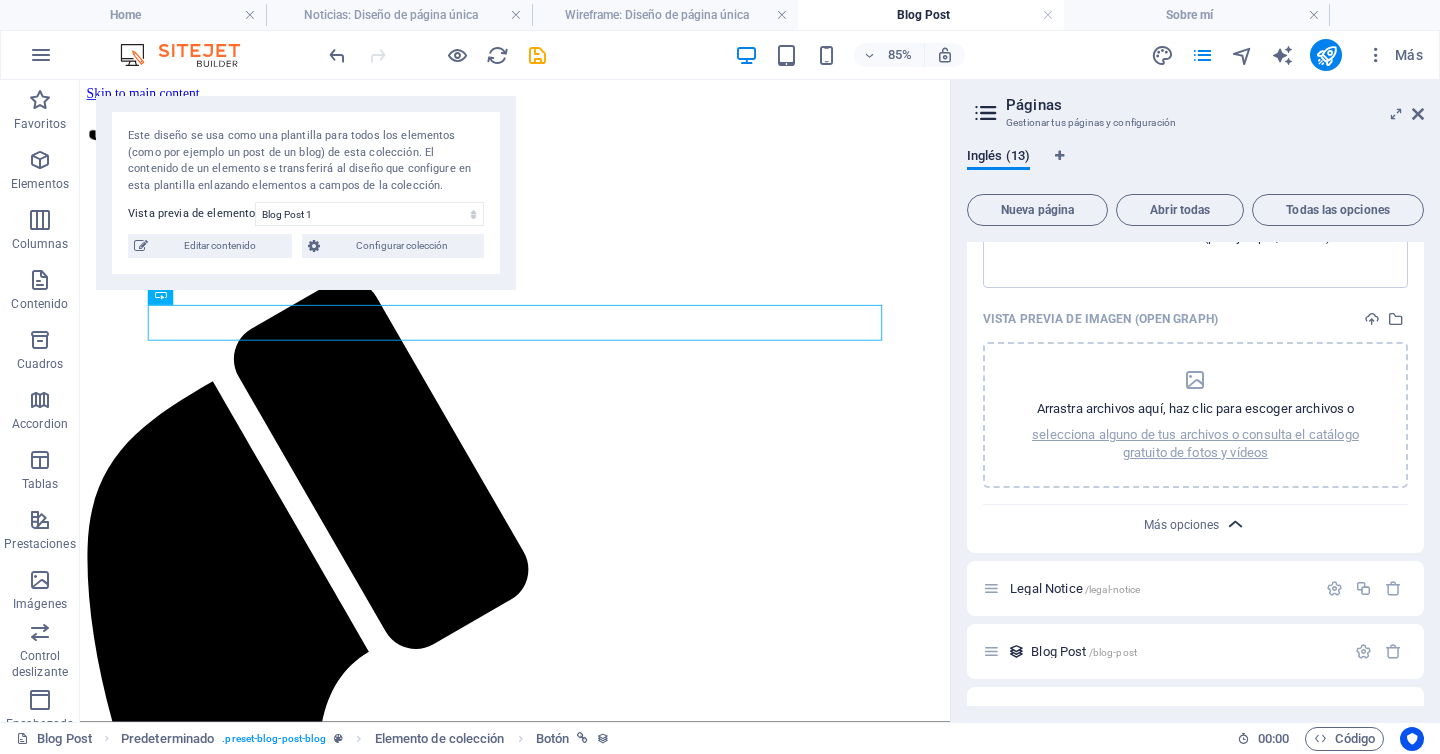 click at bounding box center (1235, 524) 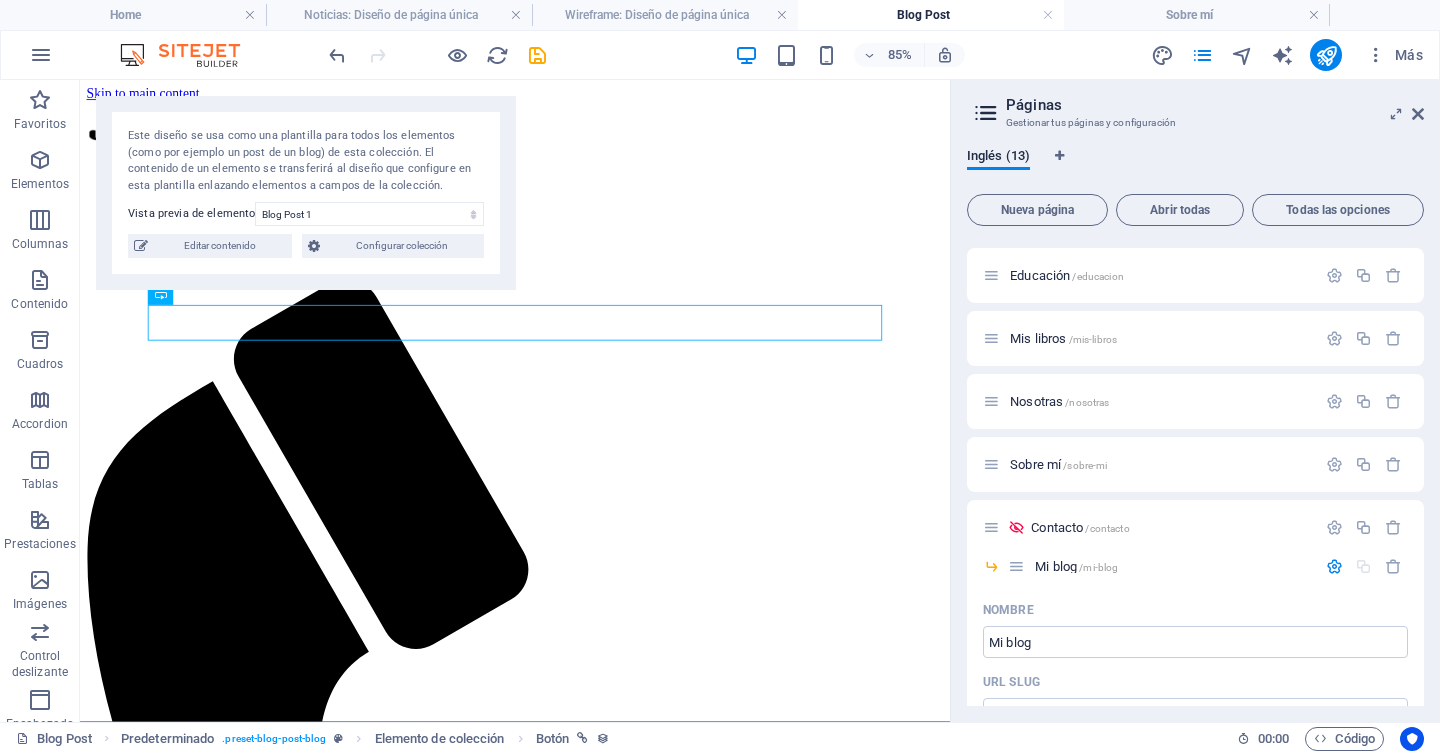scroll, scrollTop: 0, scrollLeft: 0, axis: both 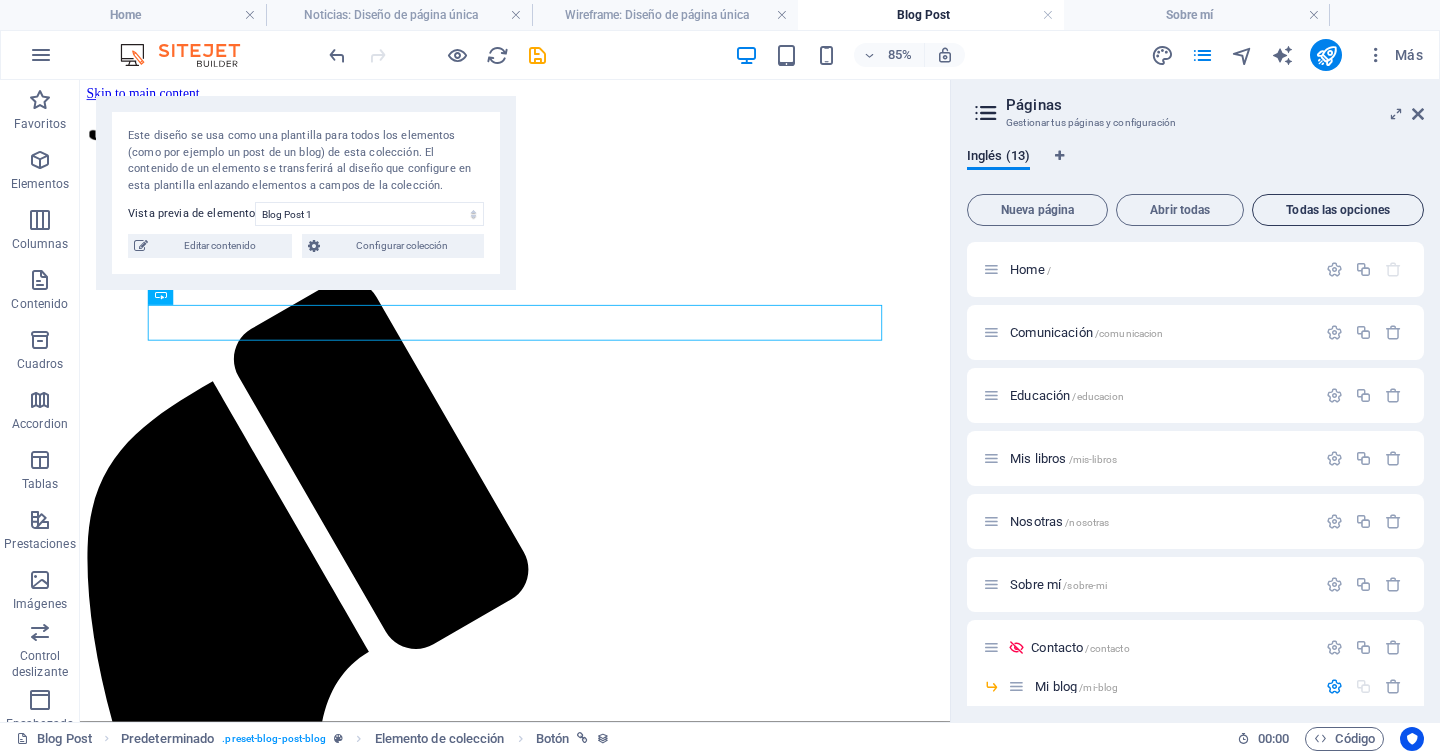 click on "Todas las opciones" at bounding box center (1338, 210) 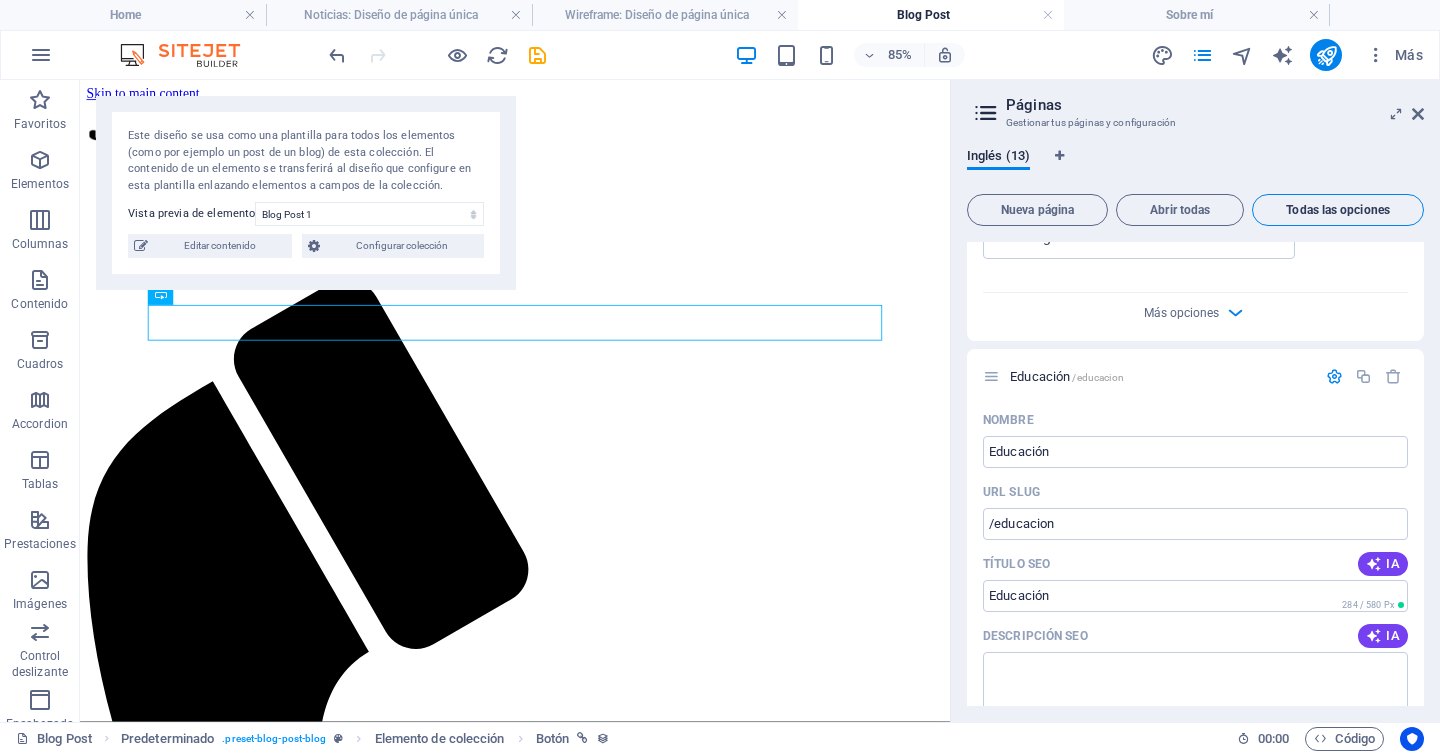 click on "Todas las opciones" at bounding box center (1338, 210) 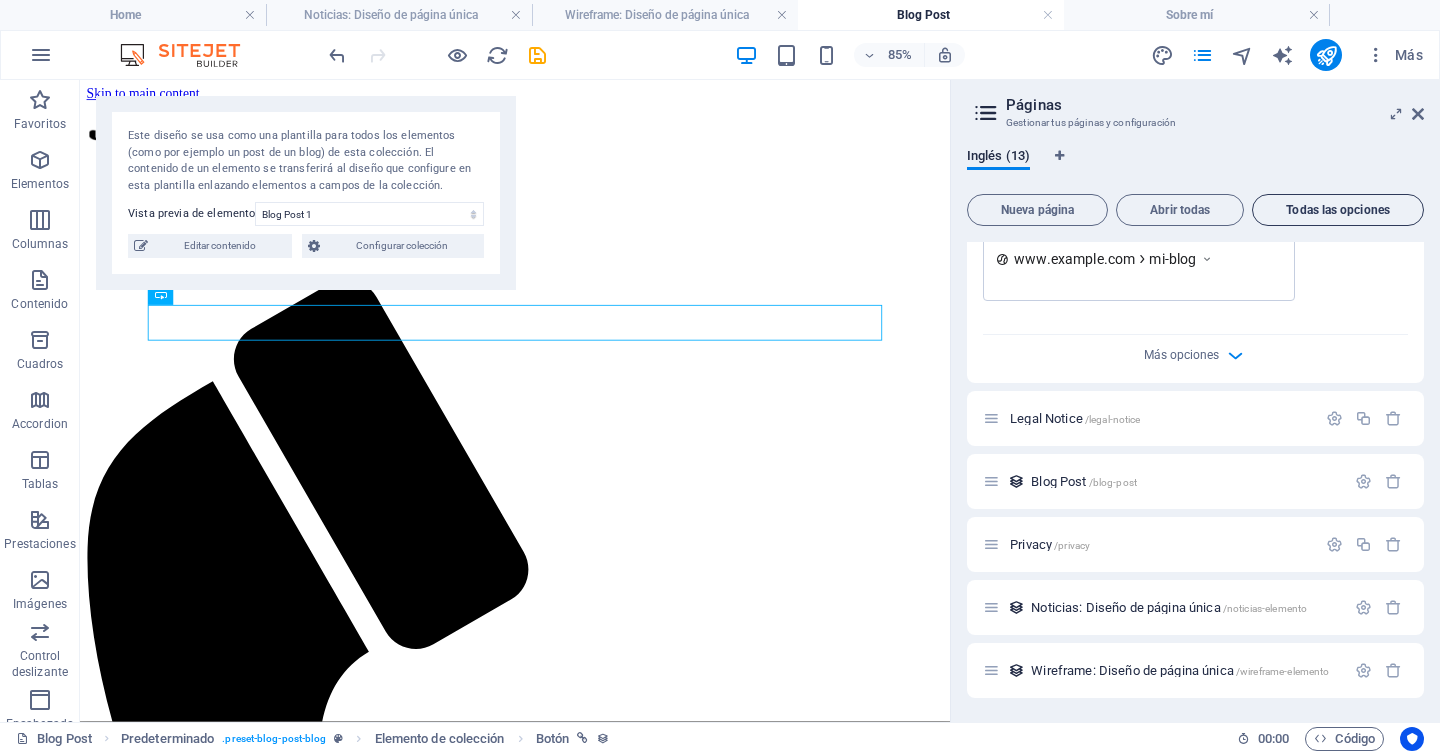 scroll, scrollTop: 1028, scrollLeft: 0, axis: vertical 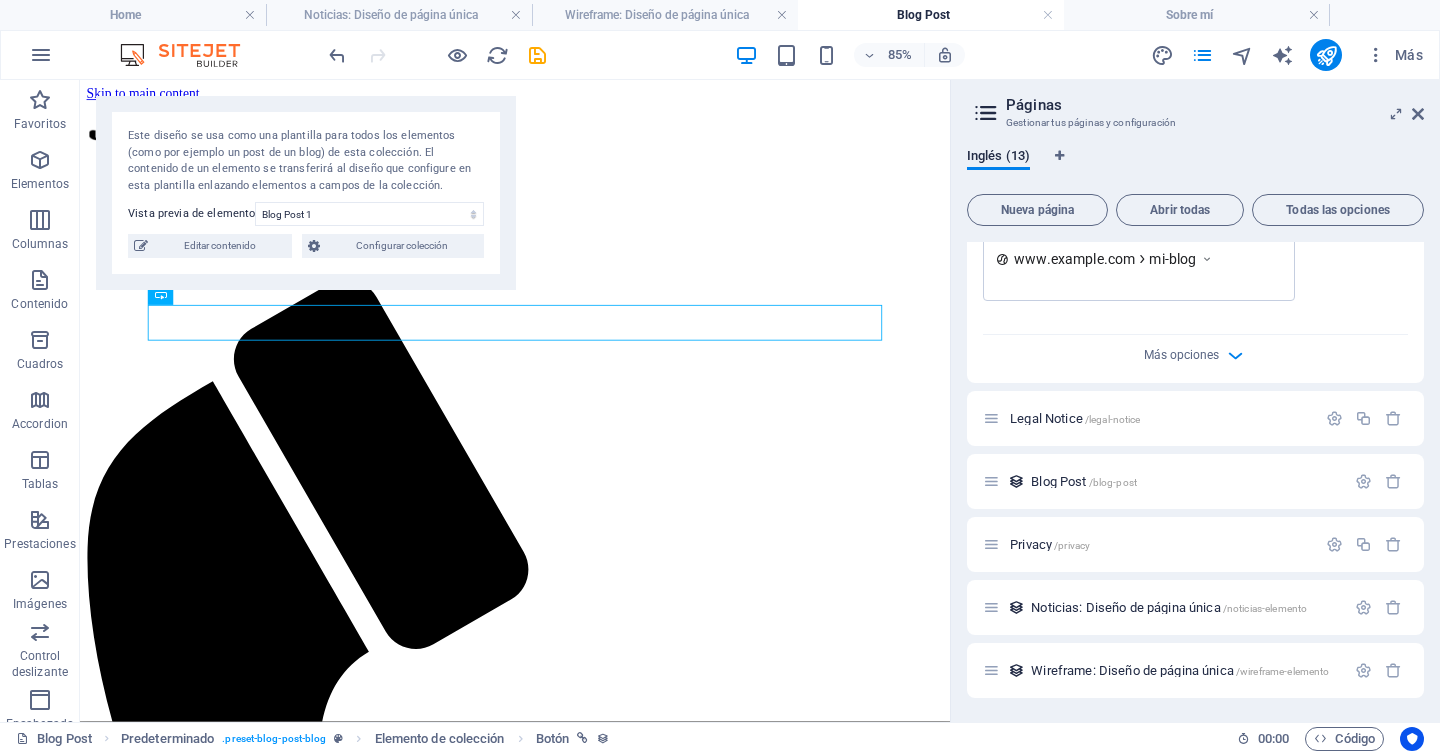 click at bounding box center [986, 113] 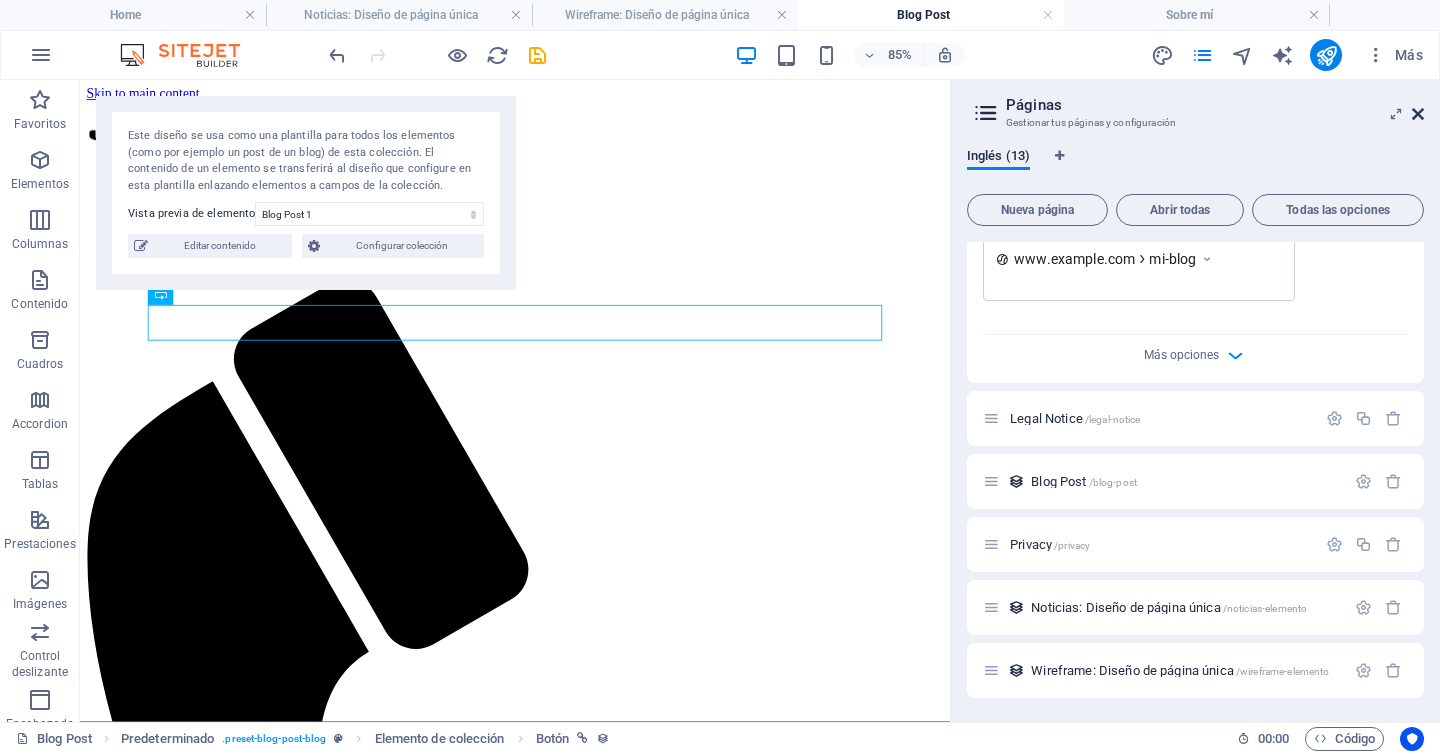 click at bounding box center [1418, 114] 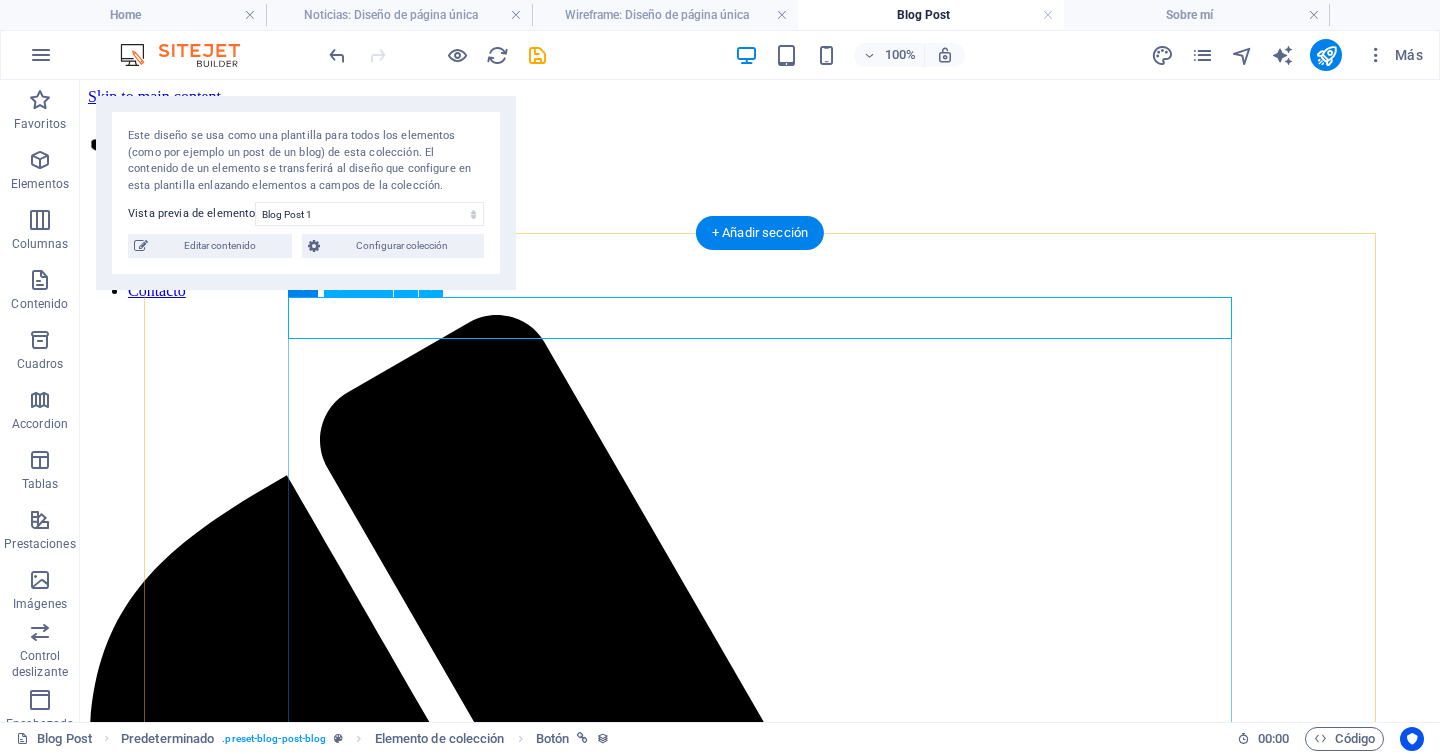 click on "Back to Blog Blog Post 1 08/01/2019 Aenean ullamcorper donec quisque mi consequat rutrum, justo posuere eros. Lectus metus consectetur porta magna aliquam hendrerit etiam, taciti sociosqu phasellus ultrices dui? Porttitor rhoncus phasellus scelerisque dictumst molestie. Mauris ac ipsum aenean ultricies cubilia. Ullamcorper neque nibh quisque at morbi lectus mattis, habitasse dolor potenti libero urna. Est nisi congue. Quisque bibendum tempor lacus interdum donec sed non lorem tempor enim, et himenaeos faucibus arcu euismod cubilia. Congue mattis lorem sodales massa laoreet sit elit nibh! Placerat lorem non himenaeos molestie mattis cras sagittis. Potenti volutpat inceptos sociosqu consectetur lectus risus sem, mattis posuere donec viverra aptent. Pharetra phasellus convallis aenean quam mollis aptent, semper integer vulputate tincidunt! Eu netus nulla mollis? Tincidunt sociosqu euismod bibendum suspendisse potenti? Back to Blog" at bounding box center [760, 4659] 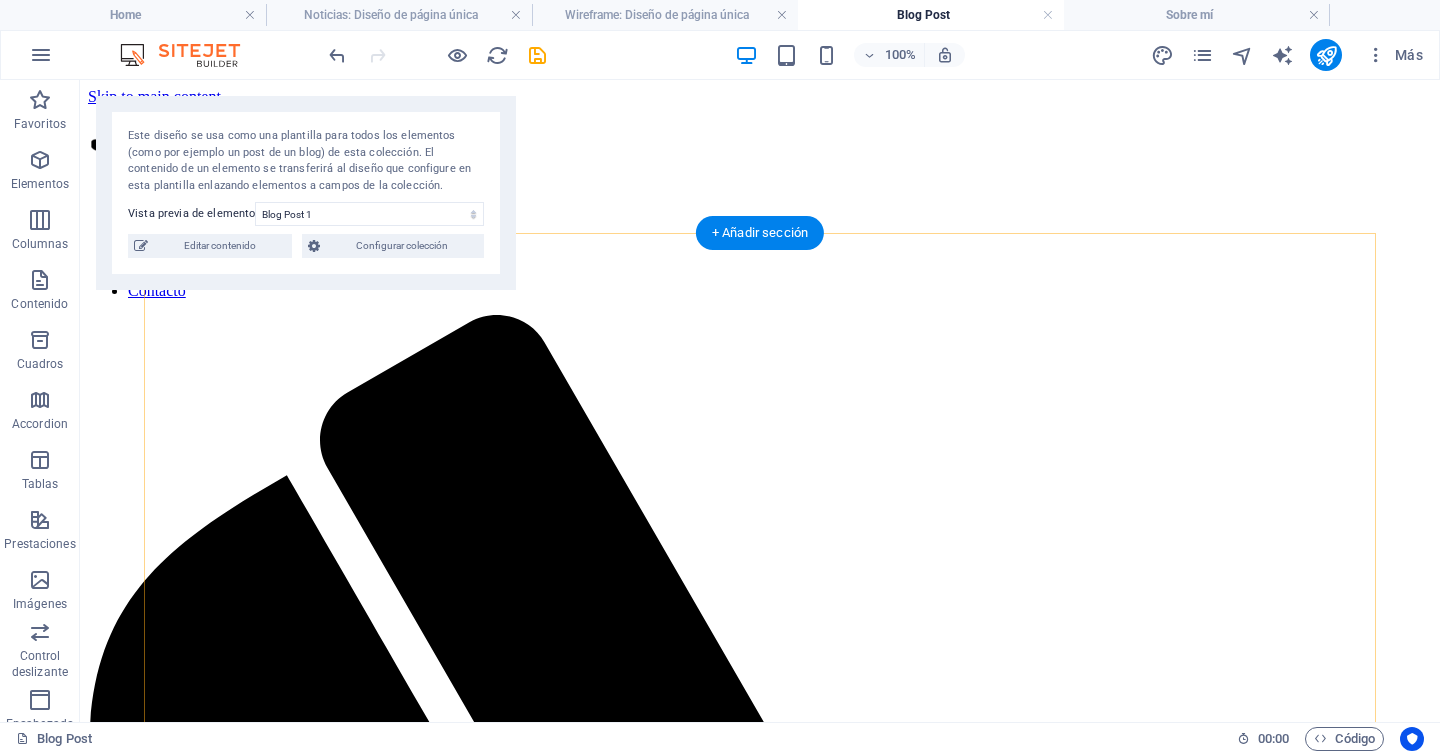 click on "Back to Blog Blog Post 1 08/01/2019 Aenean ullamcorper donec quisque mi consequat rutrum, justo posuere eros. Lectus metus consectetur porta magna aliquam hendrerit etiam, taciti sociosqu phasellus ultrices dui? Porttitor rhoncus phasellus scelerisque dictumst molestie. Mauris ac ipsum aenean ultricies cubilia. Ullamcorper neque nibh quisque at morbi lectus mattis, habitasse dolor potenti libero urna. Est nisi congue. Quisque bibendum tempor lacus interdum donec sed non lorem tempor enim, et himenaeos faucibus arcu euismod cubilia. Congue mattis lorem sodales massa laoreet sit elit nibh! Placerat lorem non himenaeos molestie mattis cras sagittis. Potenti volutpat inceptos sociosqu consectetur lectus risus sem, mattis posuere donec viverra aptent. Pharetra phasellus convallis aenean quam mollis aptent, semper integer vulputate tincidunt! Eu netus nulla mollis? Tincidunt sociosqu euismod bibendum suspendisse potenti? Back to Blog" at bounding box center [760, 4659] 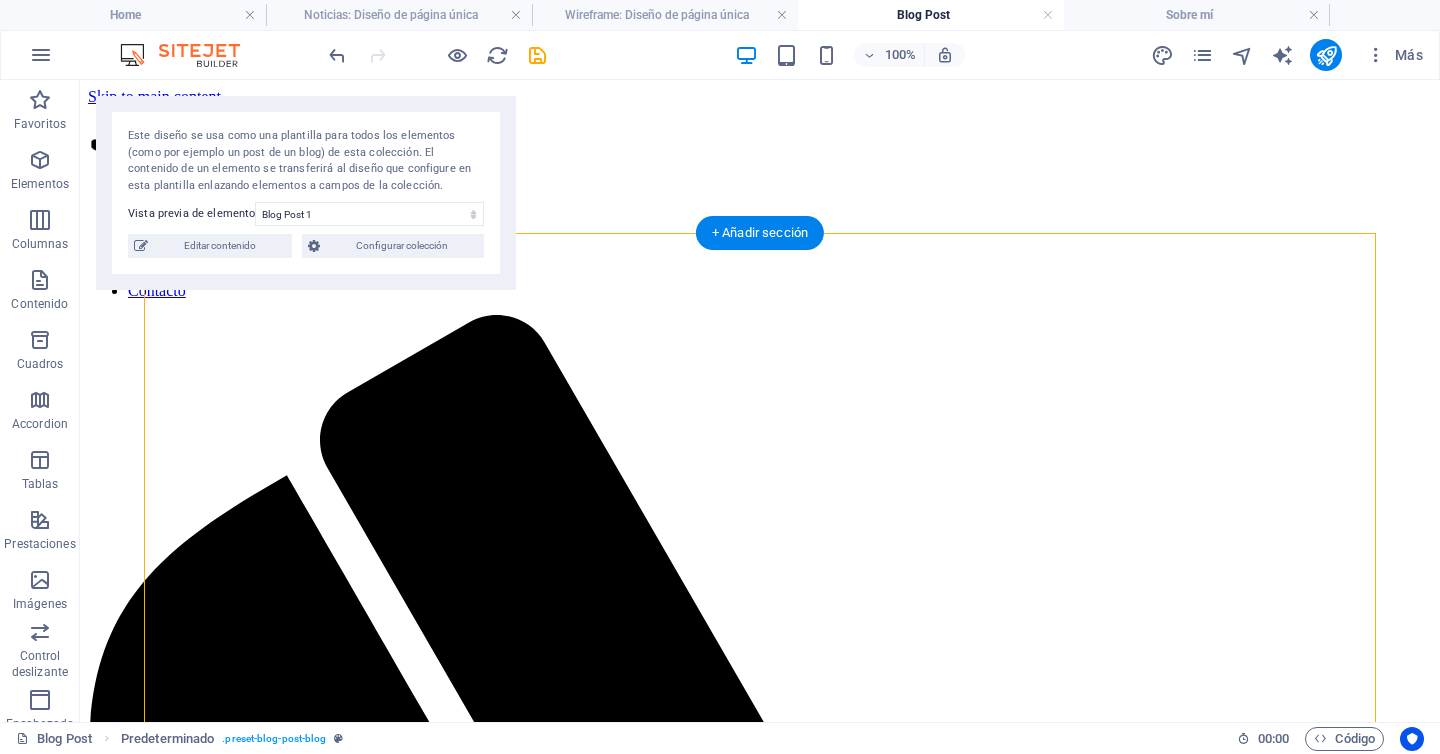 click on "Back to Blog Blog Post 1 08/01/2019 Aenean ullamcorper donec quisque mi consequat rutrum, justo posuere eros. Lectus metus consectetur porta magna aliquam hendrerit etiam, taciti sociosqu phasellus ultrices dui? Porttitor rhoncus phasellus scelerisque dictumst molestie. Mauris ac ipsum aenean ultricies cubilia. Ullamcorper neque nibh quisque at morbi lectus mattis, habitasse dolor potenti libero urna. Est nisi congue. Quisque bibendum tempor lacus interdum donec sed non lorem tempor enim, et himenaeos faucibus arcu euismod cubilia. Congue mattis lorem sodales massa laoreet sit elit nibh! Placerat lorem non himenaeos molestie mattis cras sagittis. Potenti volutpat inceptos sociosqu consectetur lectus risus sem, mattis posuere donec viverra aptent. Pharetra phasellus convallis aenean quam mollis aptent, semper integer vulputate tincidunt! Eu netus nulla mollis? Tincidunt sociosqu euismod bibendum suspendisse potenti? Back to Blog" at bounding box center (760, 4659) 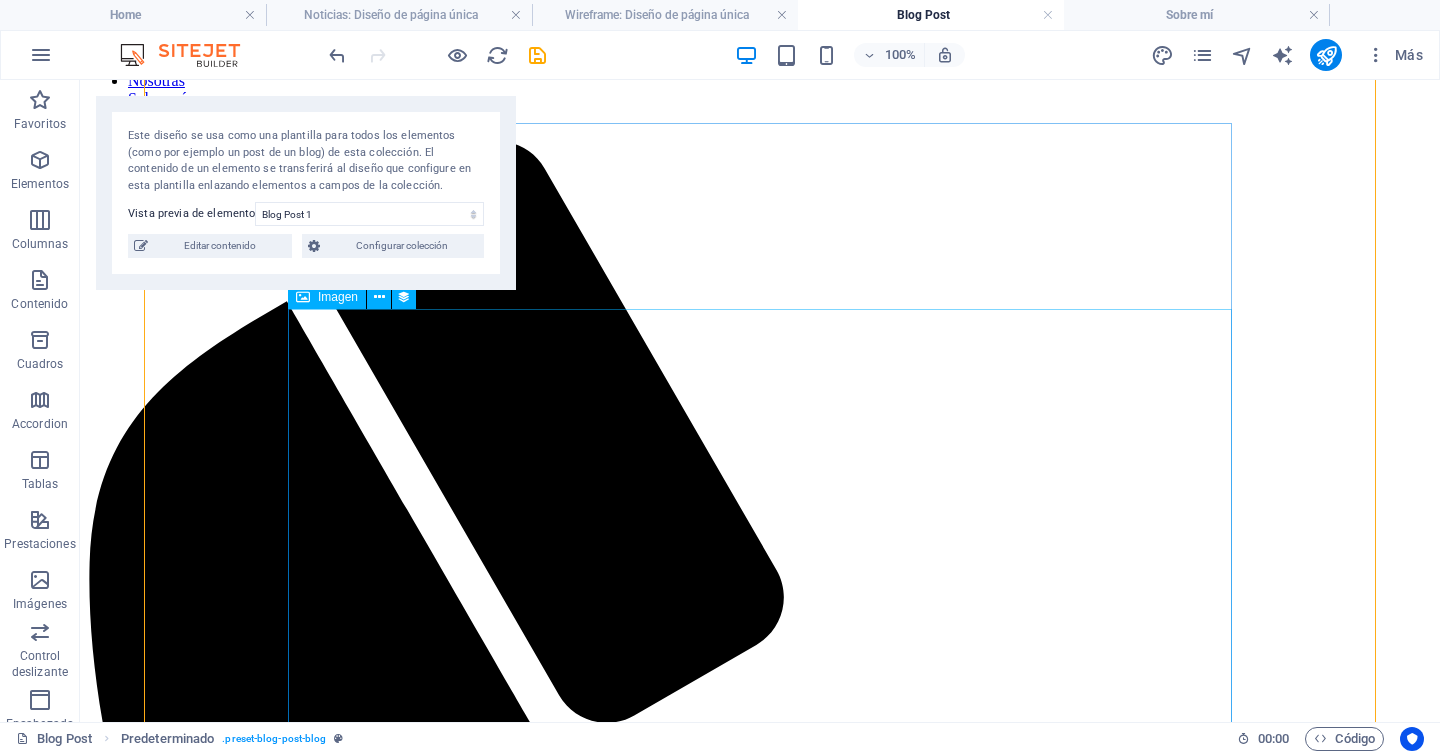 scroll, scrollTop: 0, scrollLeft: 0, axis: both 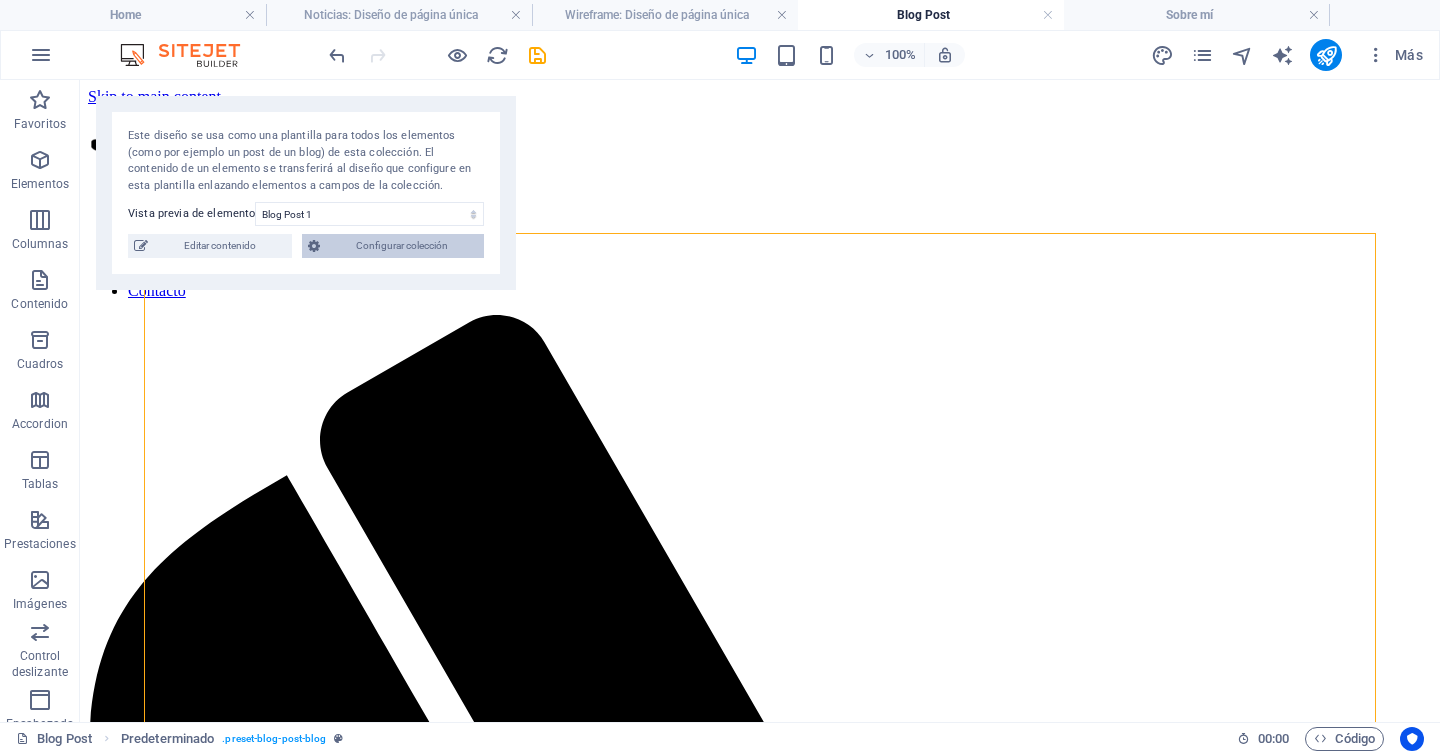 click on "Configurar colección" at bounding box center (402, 246) 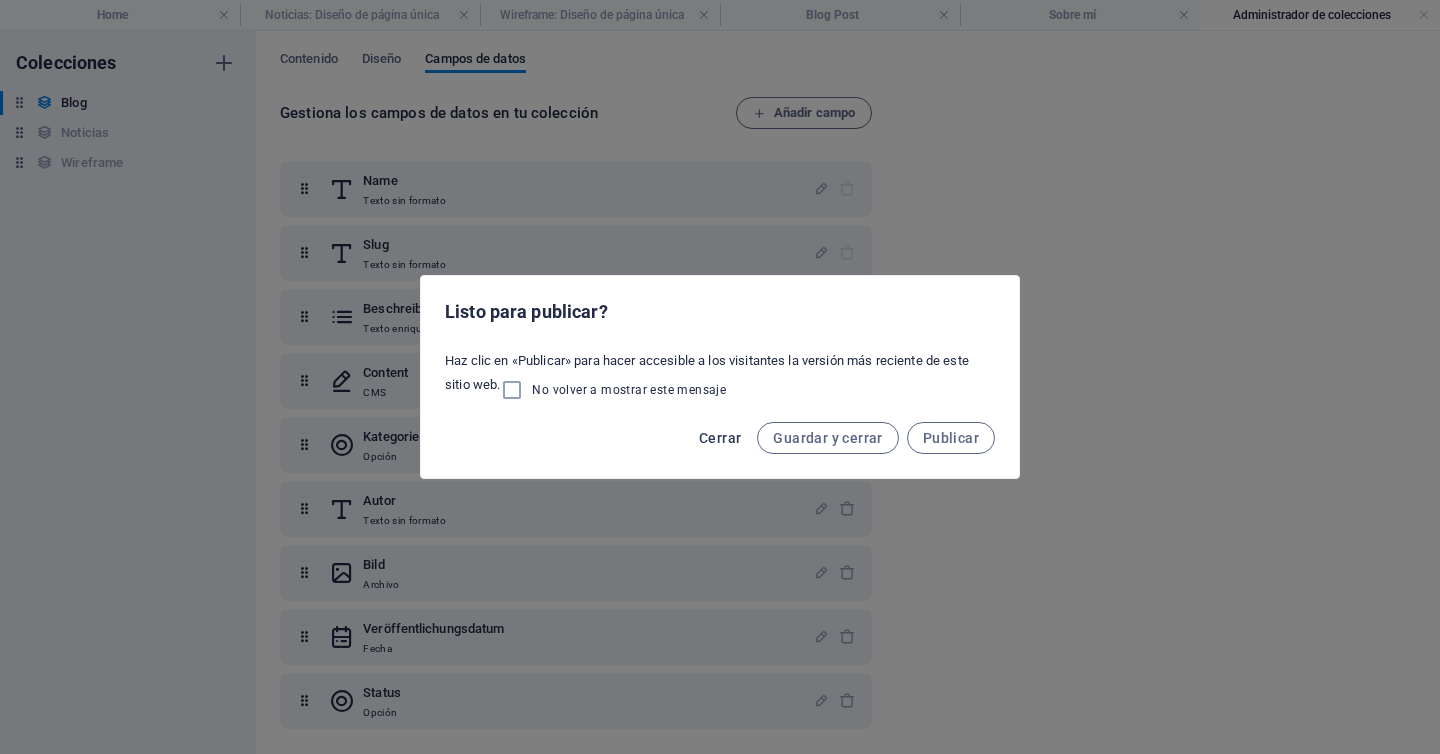 click on "Cerrar" at bounding box center [720, 438] 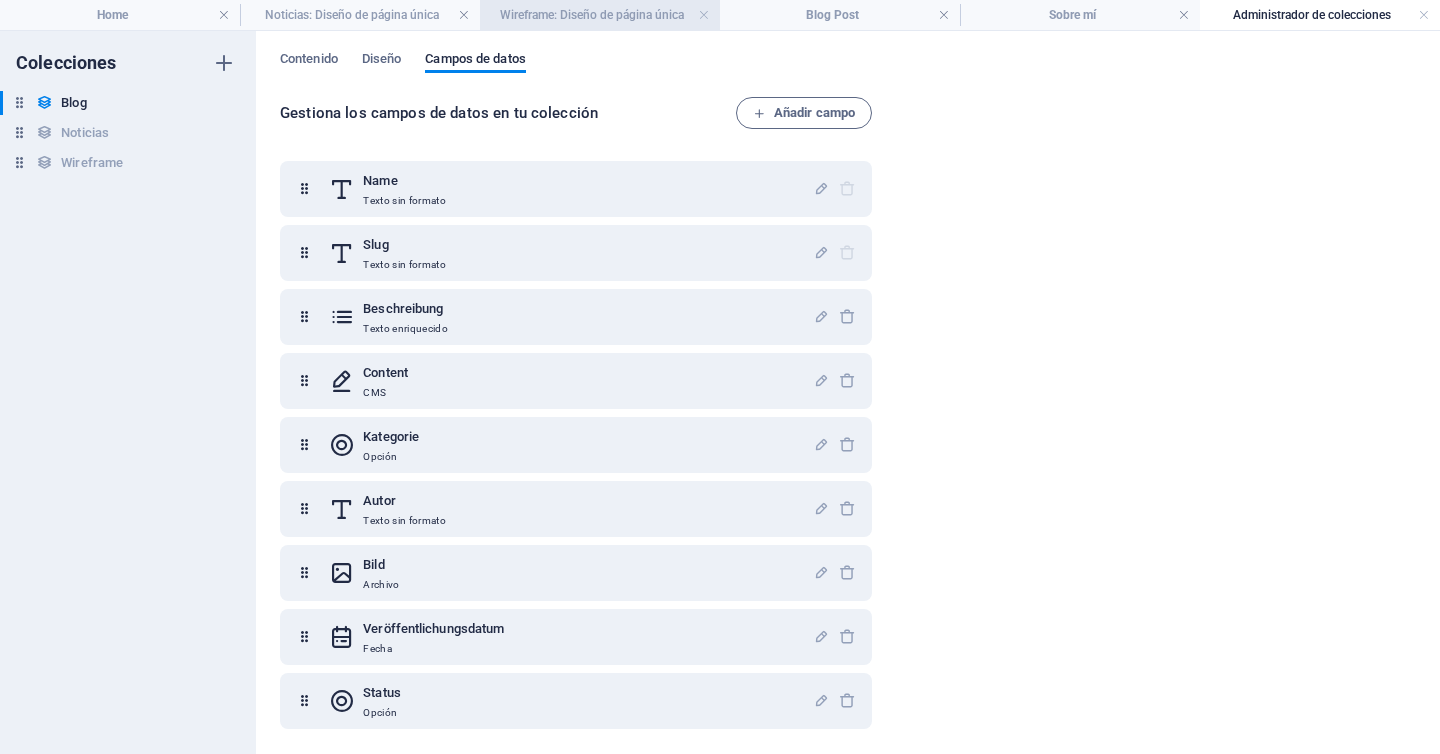 click on "Wireframe: Diseño de página única" at bounding box center (600, 15) 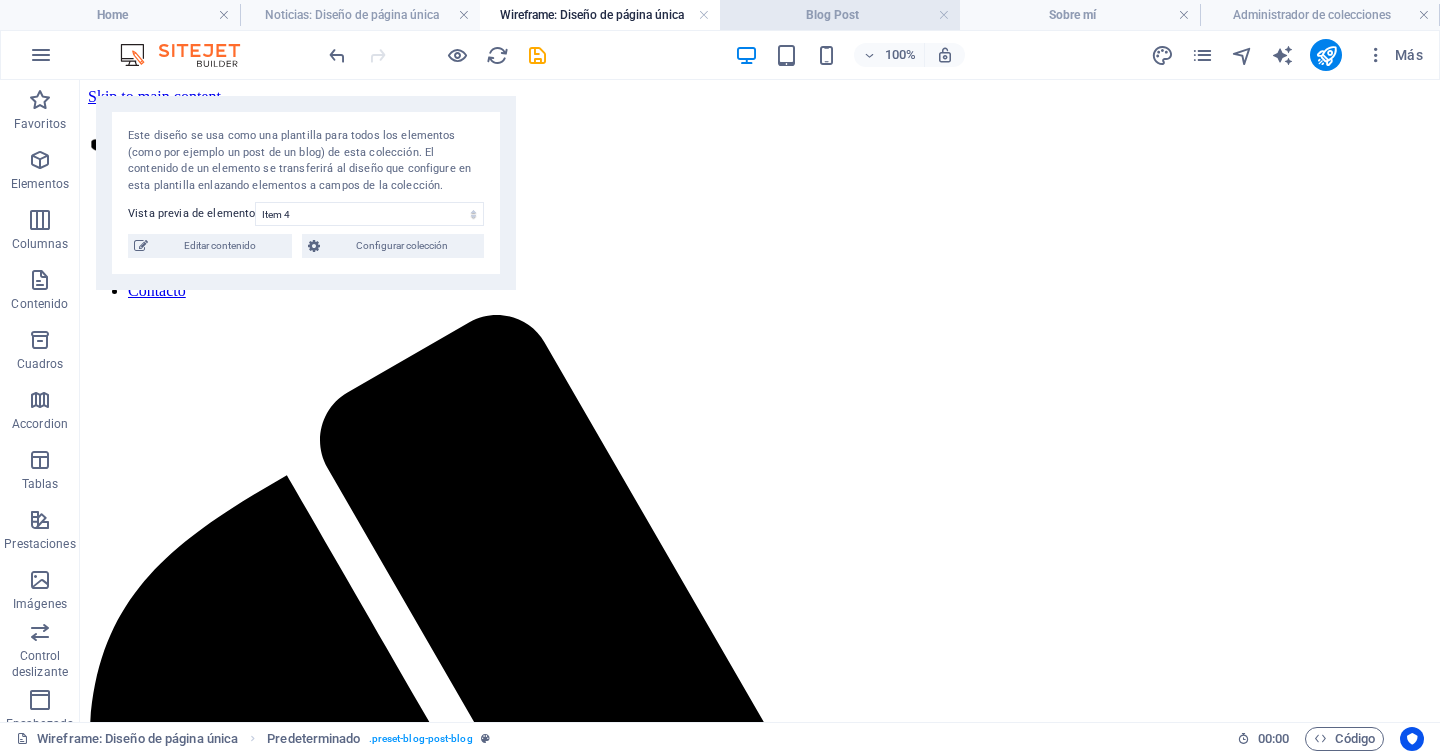 click on "Blog Post" at bounding box center [840, 15] 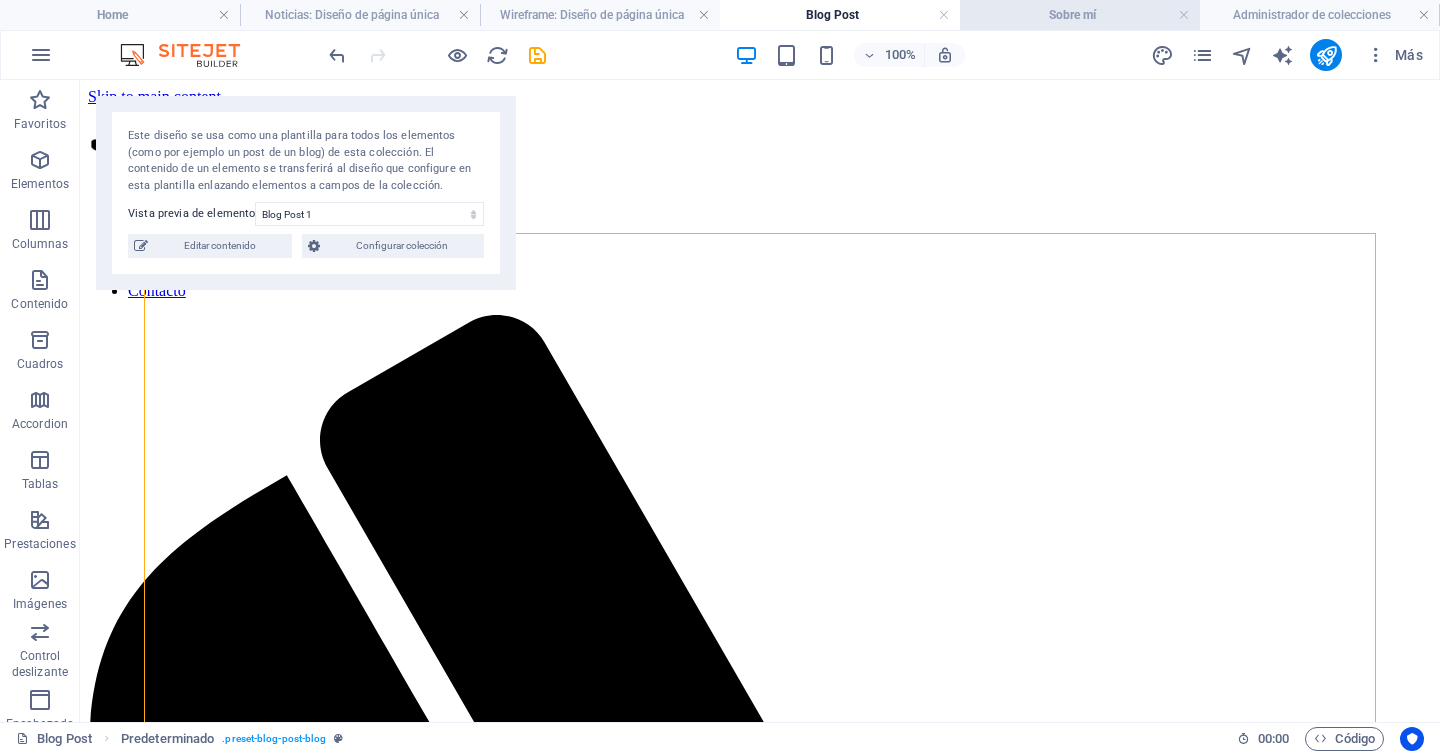 click on "Sobre mí" at bounding box center (1080, 15) 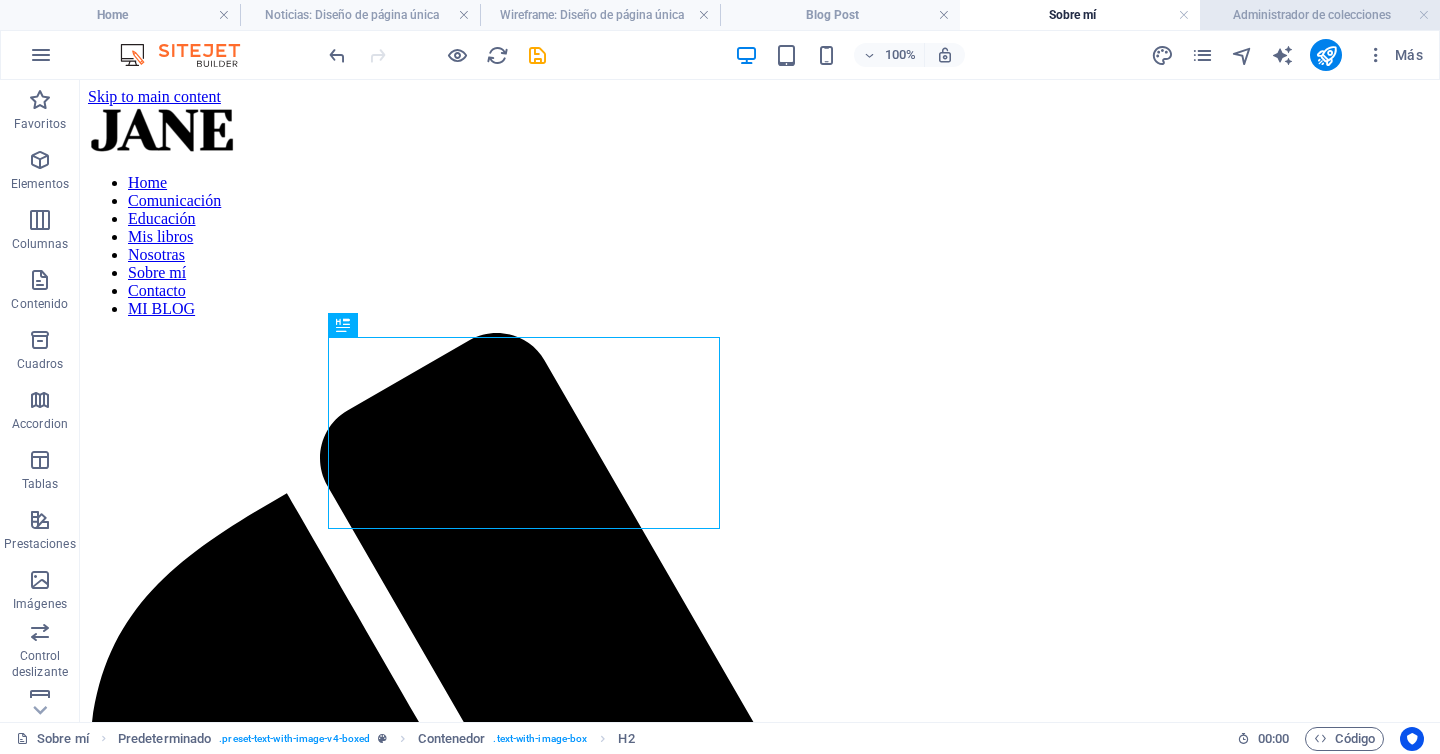 click on "Administrador de colecciones" at bounding box center [1320, 15] 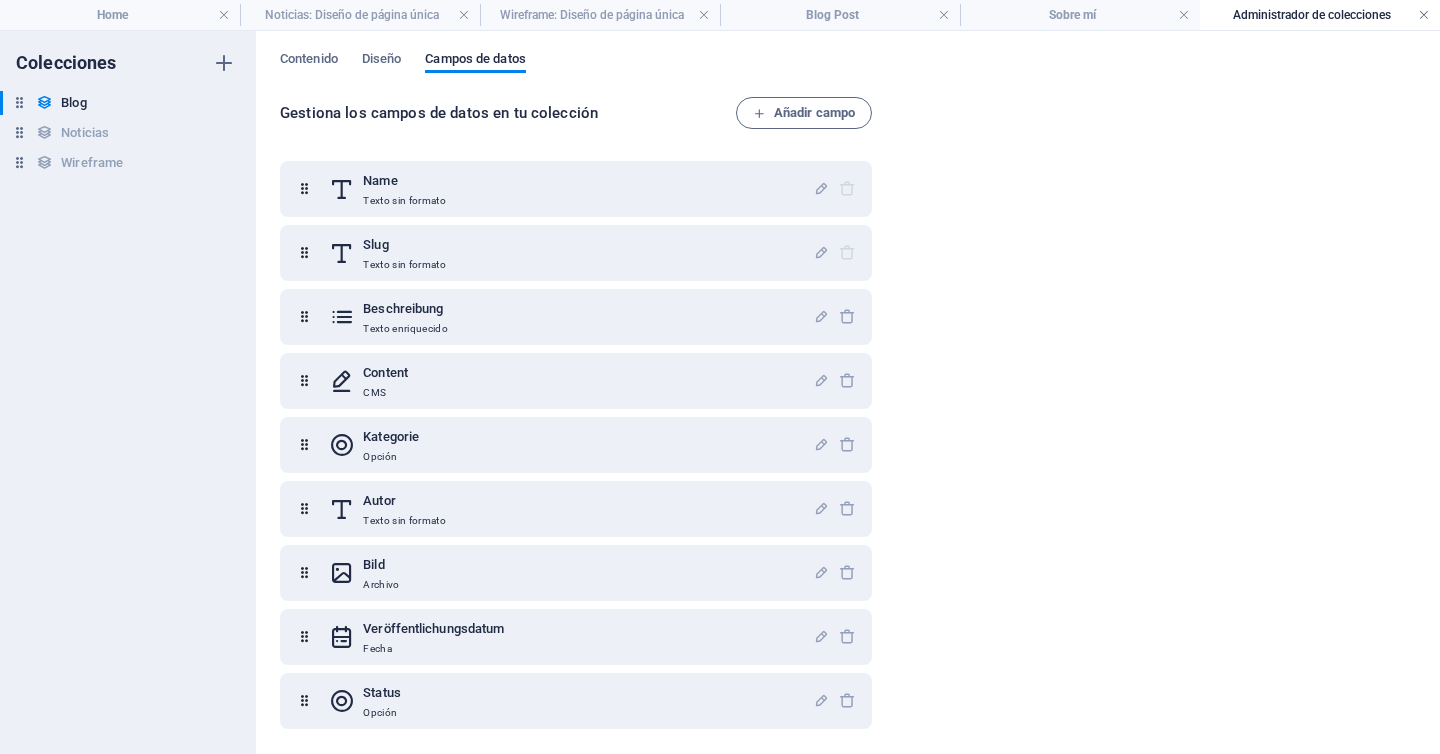 click at bounding box center [1424, 15] 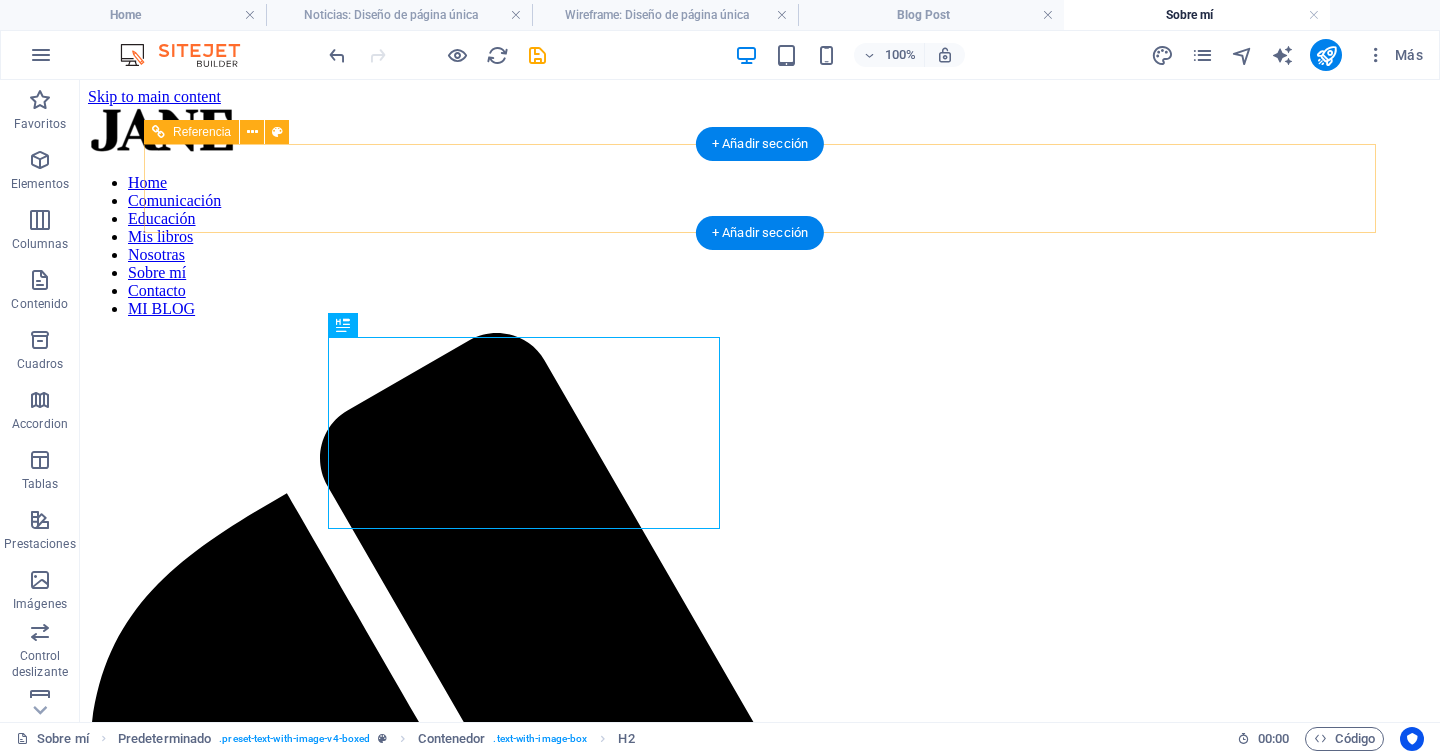 click on "Home Comunicación Educación Mis libros Nosotras Sobre mí Contacto MI BLOG" at bounding box center [760, 246] 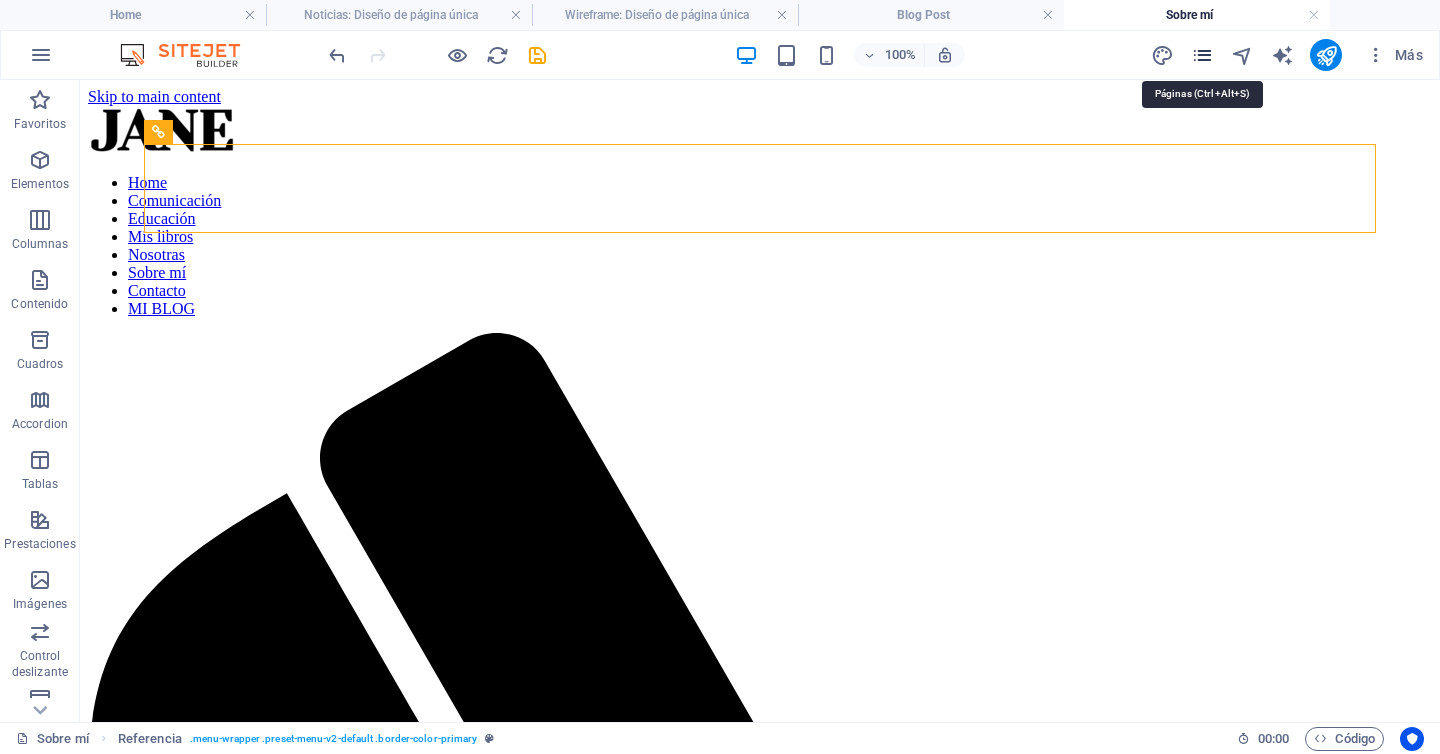 click at bounding box center (1202, 55) 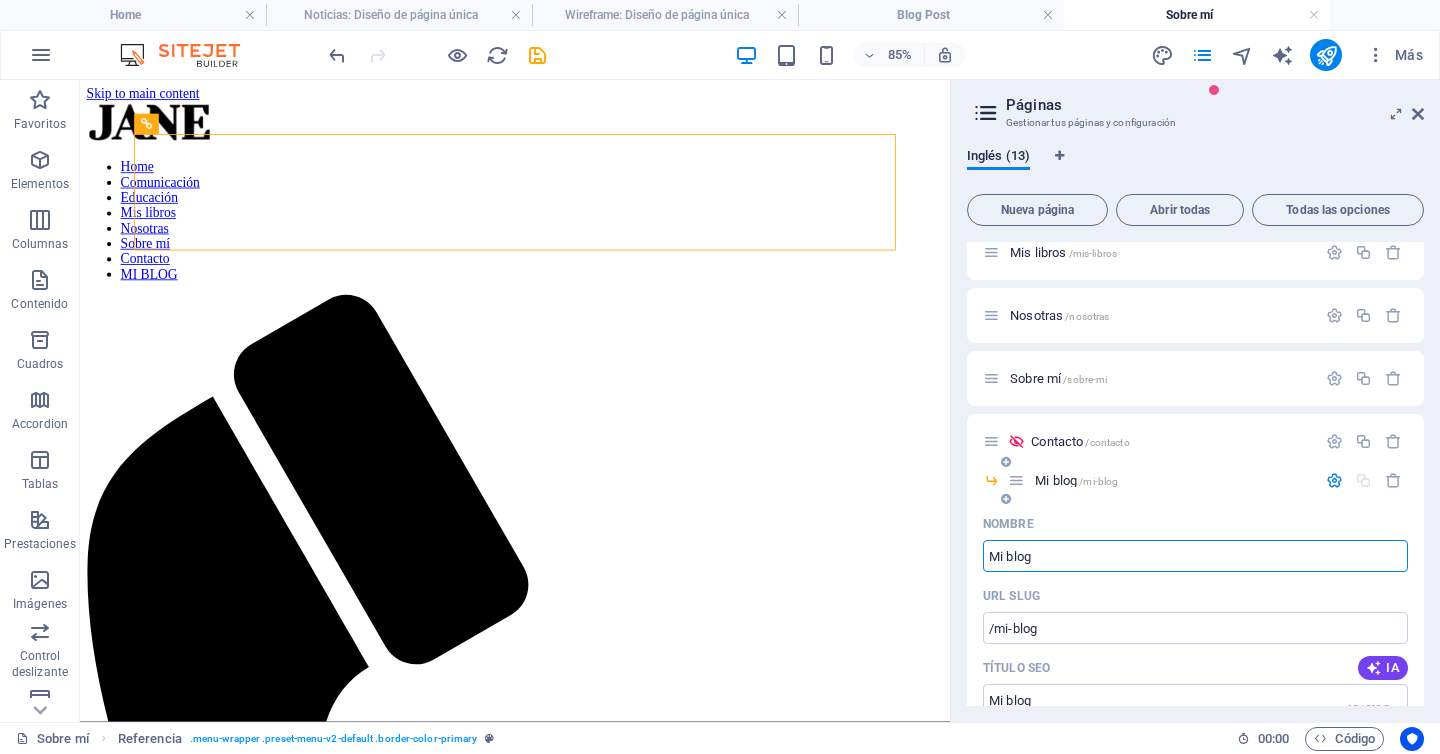 scroll, scrollTop: 161, scrollLeft: 0, axis: vertical 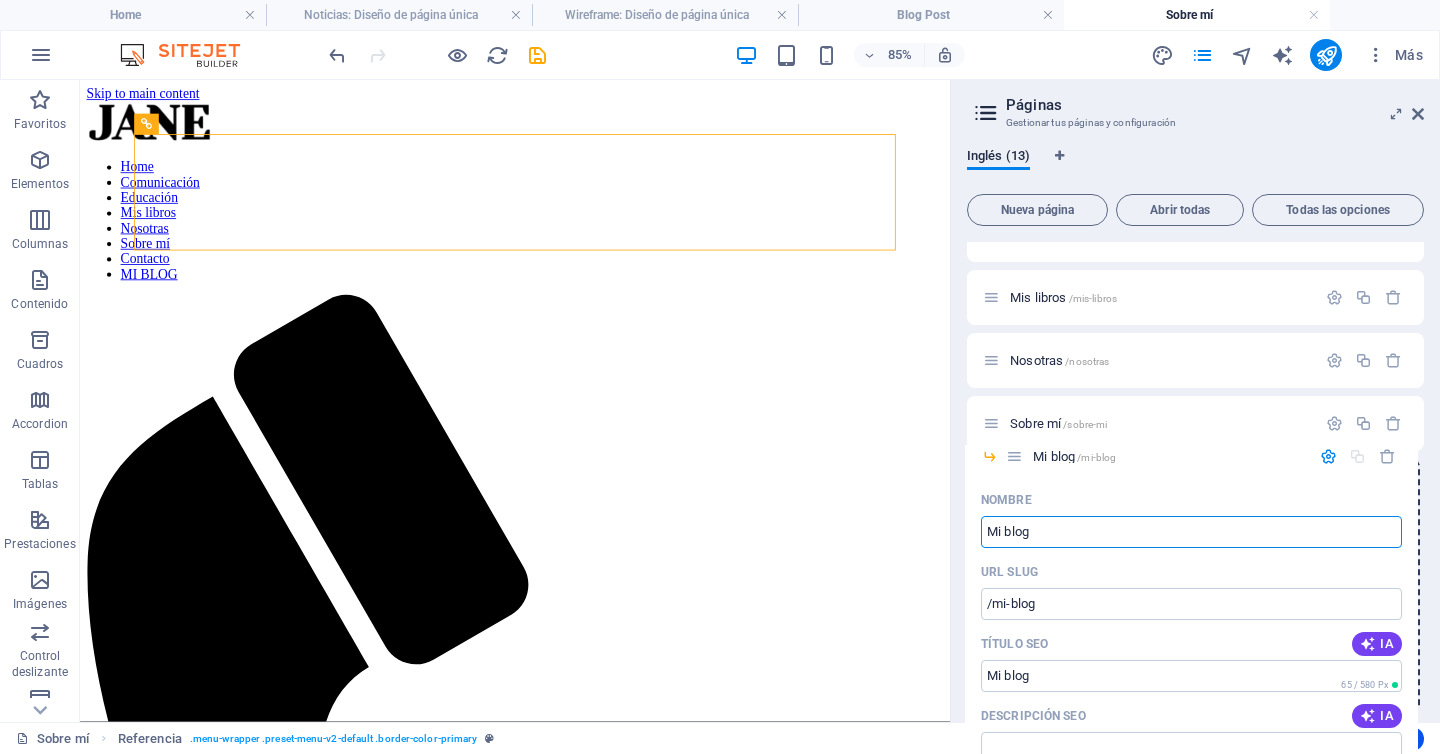 drag, startPoint x: 1019, startPoint y: 524, endPoint x: 1018, endPoint y: 450, distance: 74.00676 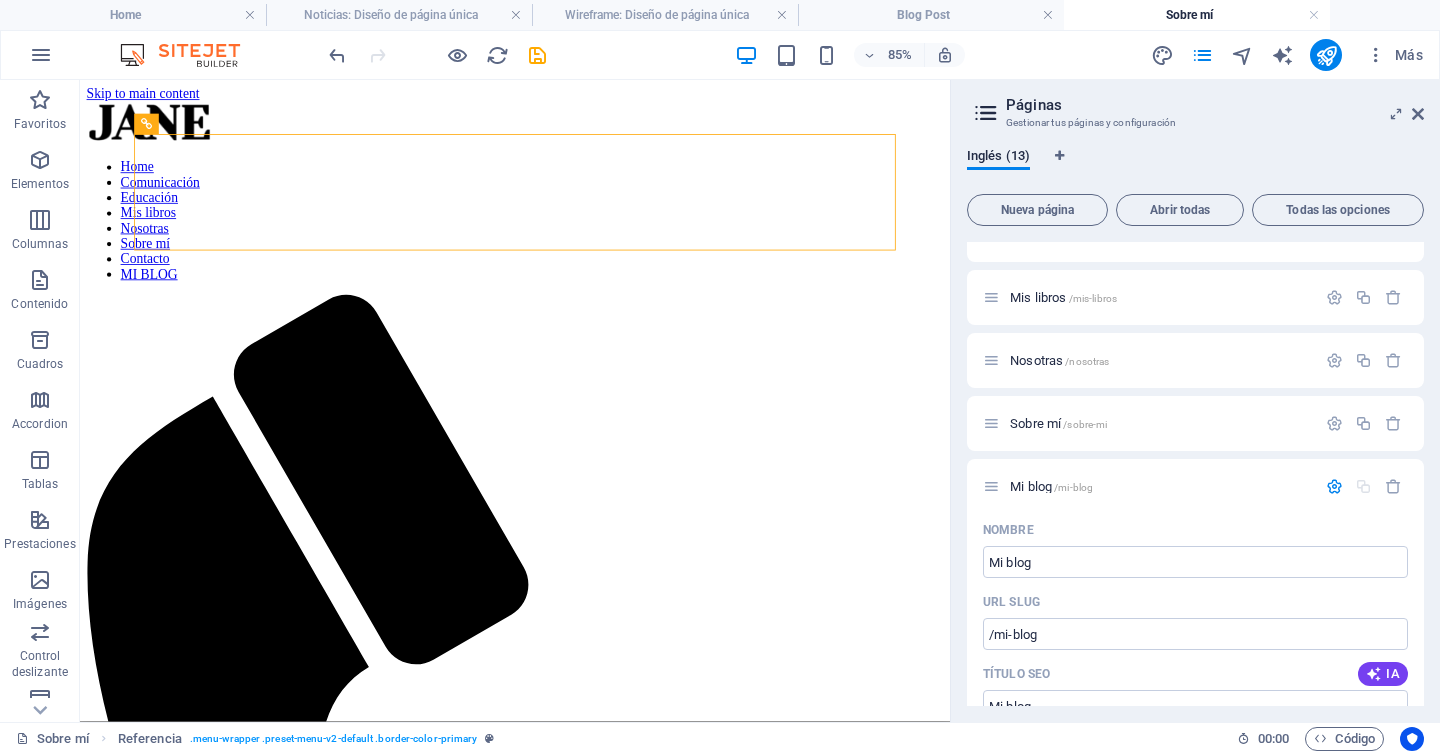 click on "Skip to main content
Home Comunicación Educación Mis libros Nosotras Sobre mí Contacto MI BLOG Premio Racimo por la Igualdad por la defensa del deporte femenino "El Premio Racimo ha sido concedido al jerezano  [LAST_NAME] , autor del libro  Nosotras . El acta del jurado destaca el valor de esta obra por ser una reivindicación del deporte femenino, el primer libro en España que analiza la situación de la desigualdad en 20 deportes, entrevistando a 34 mujeres deportistas que cuentan sus experiencias personales". Suelta el contenido aquí o  Añadir elementos  Pegar portapapeles Prensa escrita, digital, radio y televisión Más de 25 años de experiencia en los medios   Docente de alfabetización mediática en Educación Secundaria Profesor de alfabetización mediática en institutos y centros escolares en proyecto de la Asociación de la Prensa de Jerez.  Suelta el contenido aquí o  Añadir elementos  Pegar portapapeles Premio Apoyo al Deporte en la III Gala del Deporte de Jerez Phone Social" at bounding box center [592, 3788] 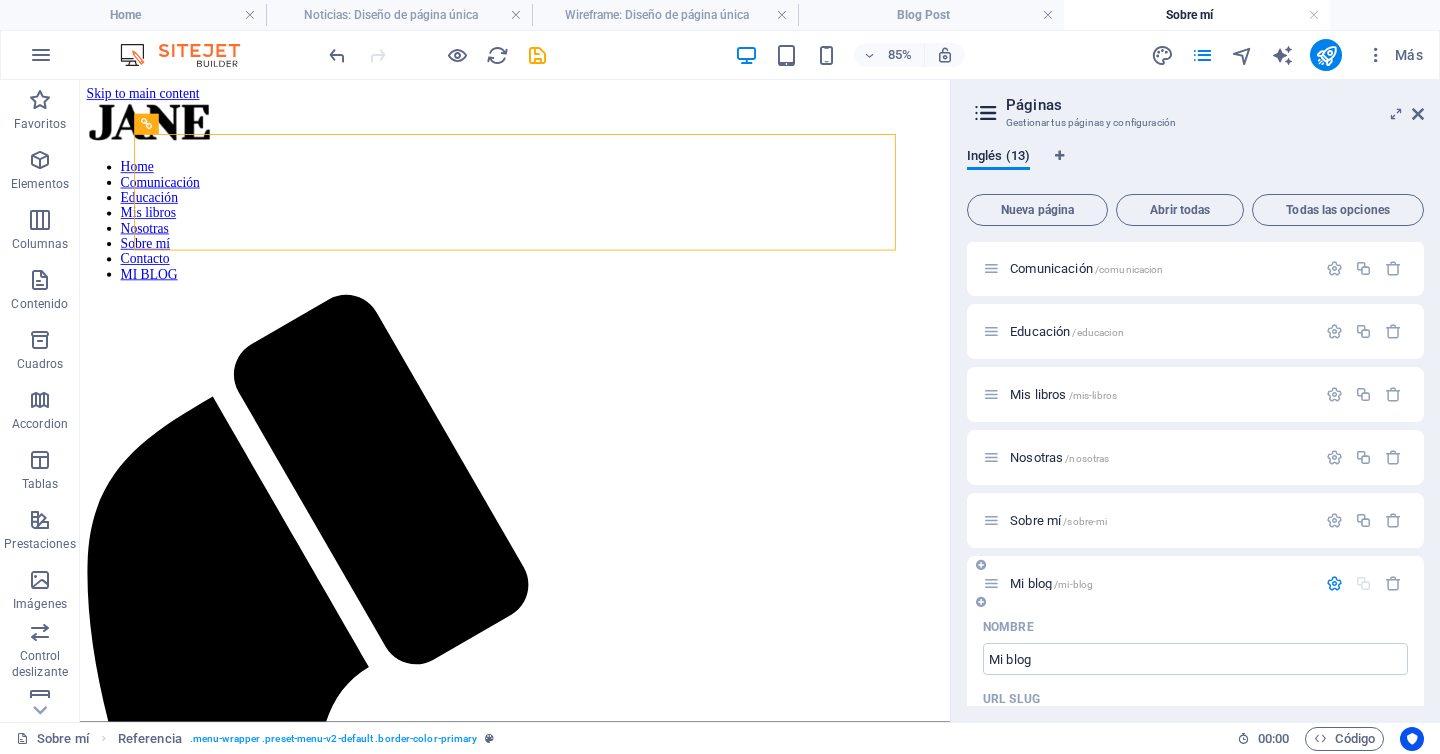 scroll, scrollTop: 0, scrollLeft: 0, axis: both 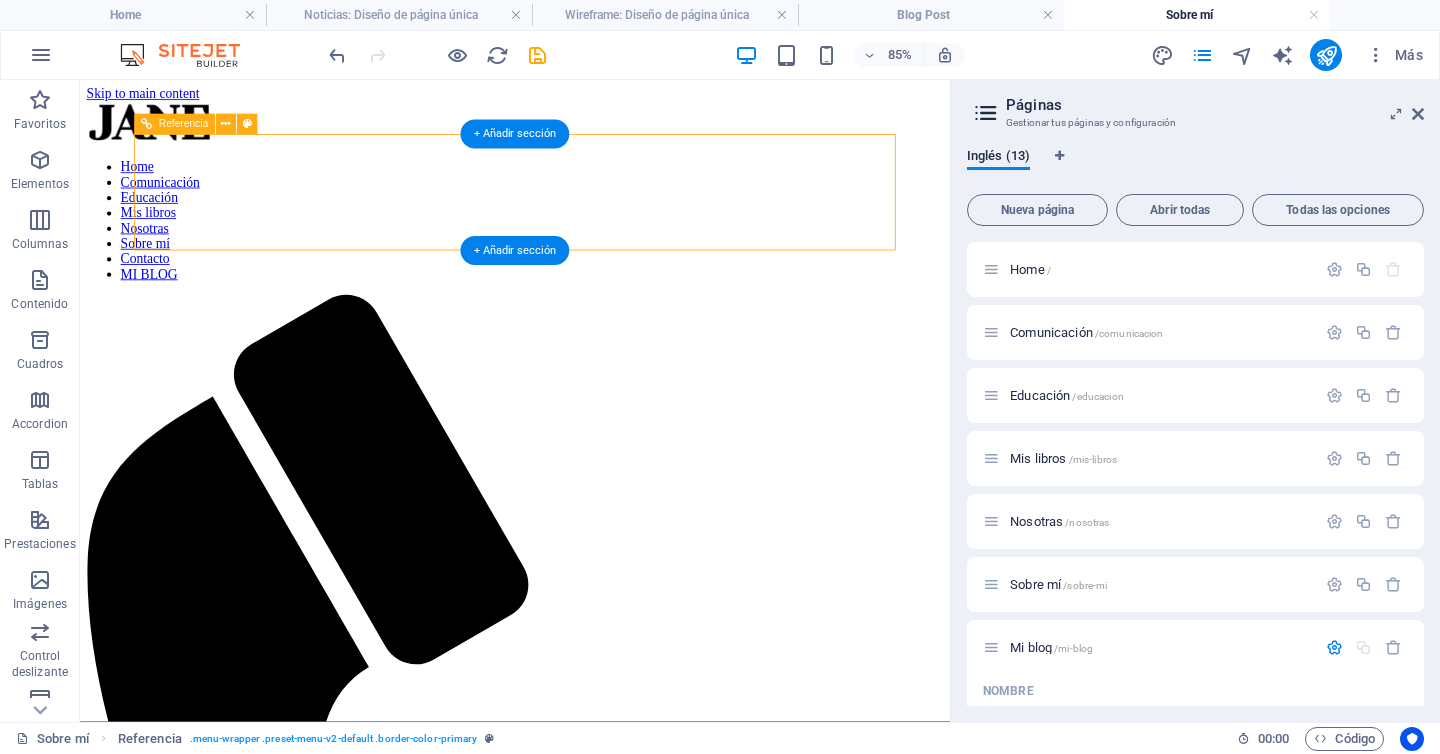 click on "Home Comunicación Educación Mis libros Nosotras Sobre mí Contacto MI BLOG" at bounding box center (592, 246) 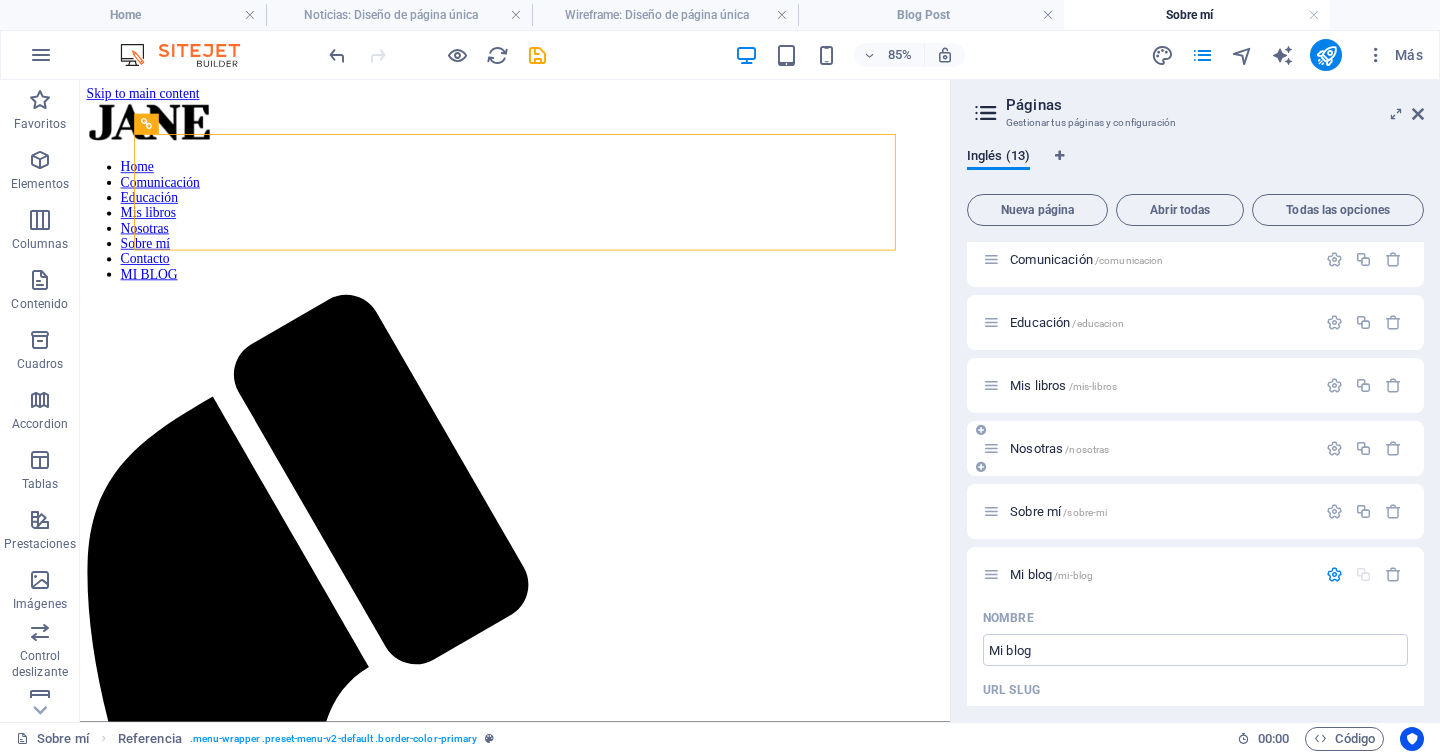 scroll, scrollTop: 103, scrollLeft: 0, axis: vertical 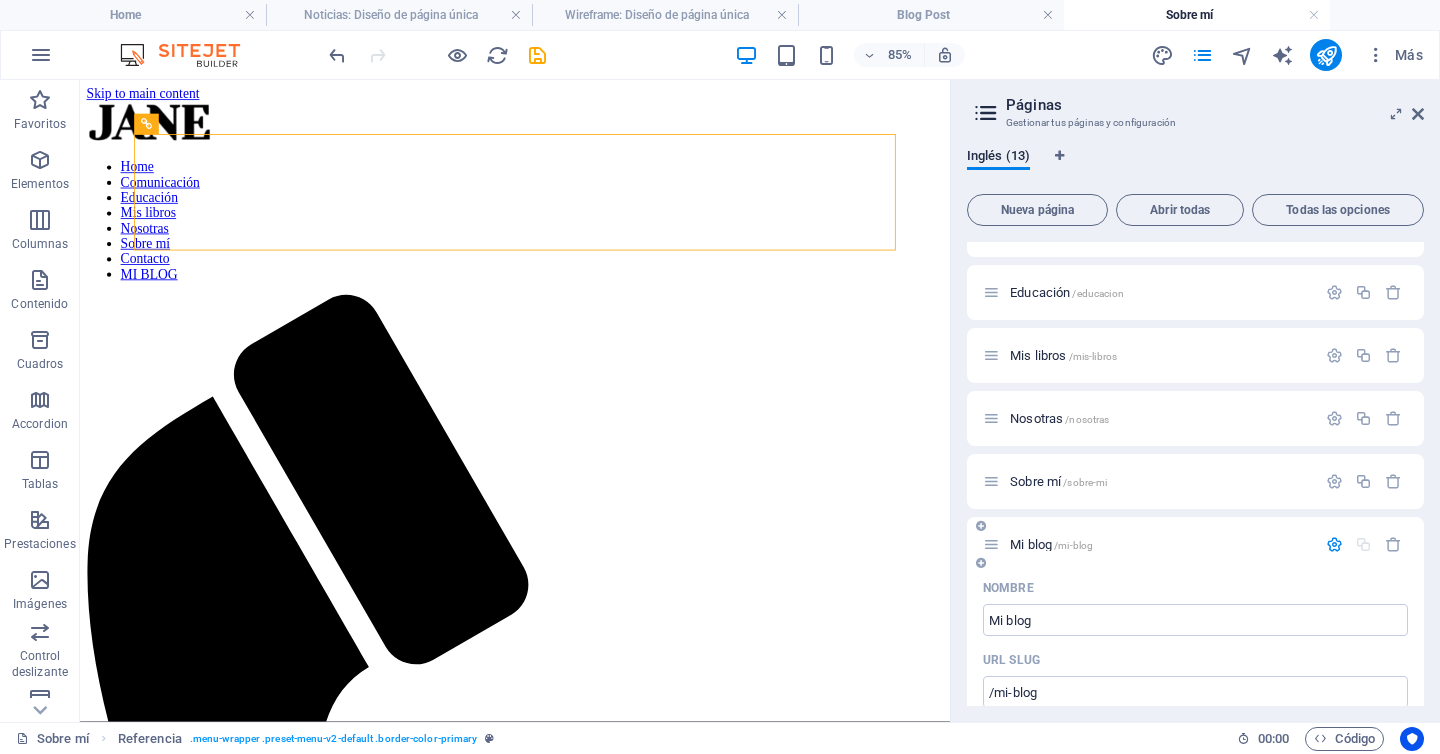 click on "Mi blog /mi-blog" at bounding box center [1051, 544] 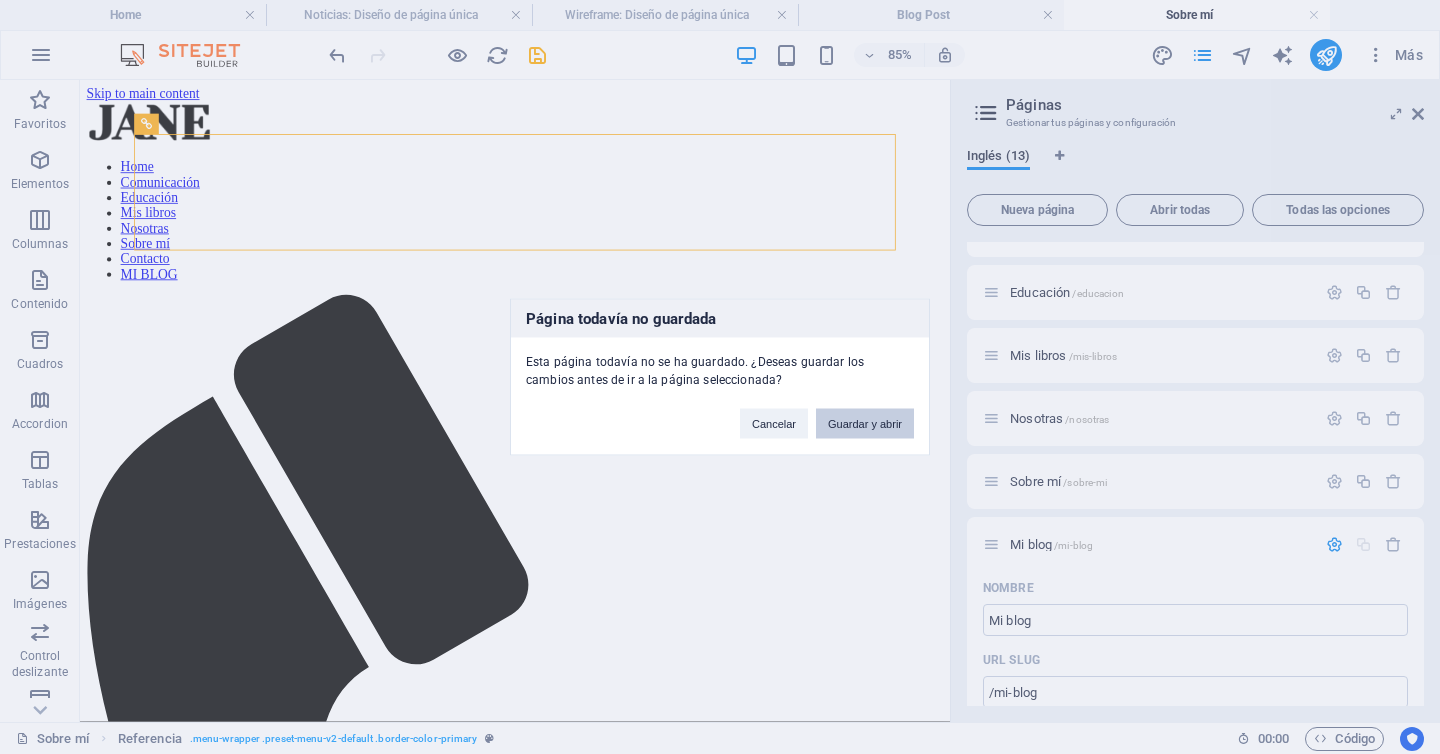 click on "Guardar y abrir" at bounding box center [865, 424] 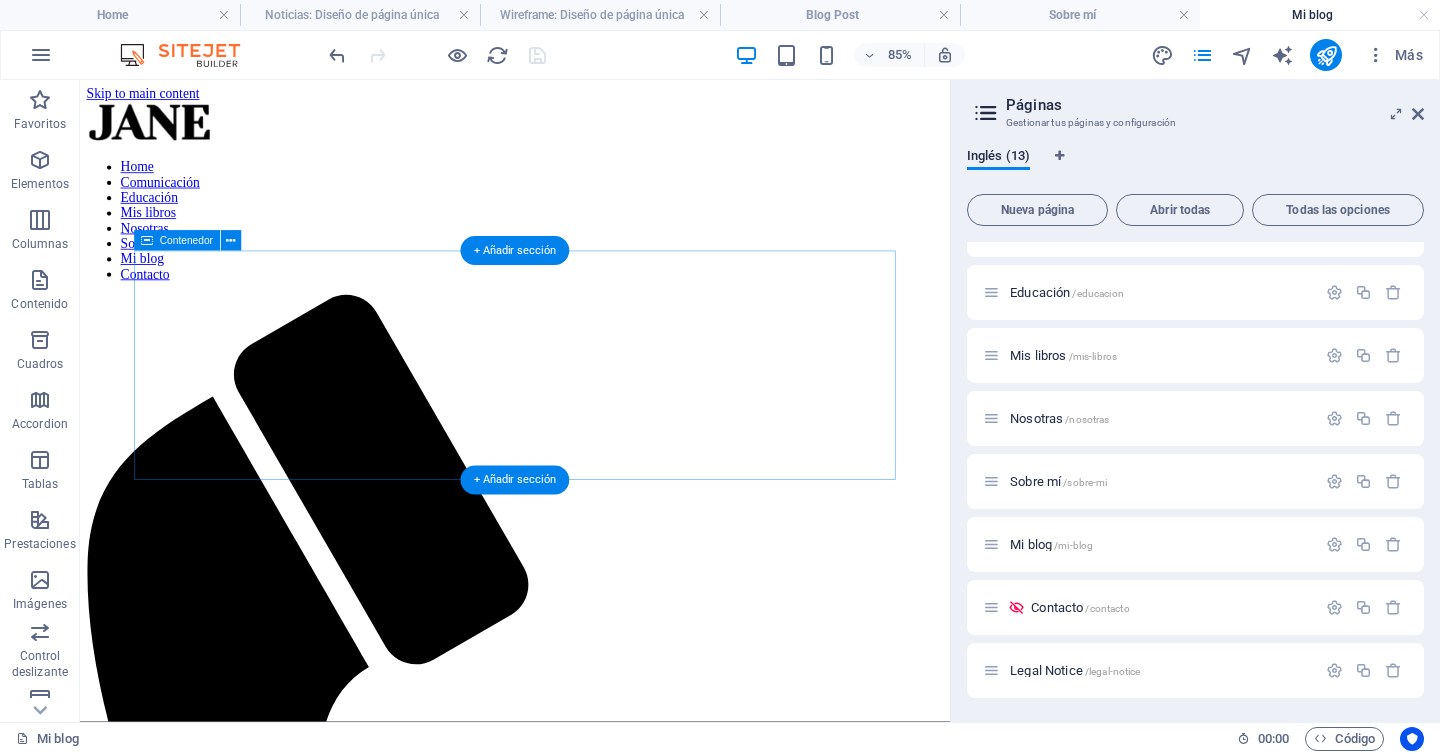 scroll, scrollTop: 0, scrollLeft: 0, axis: both 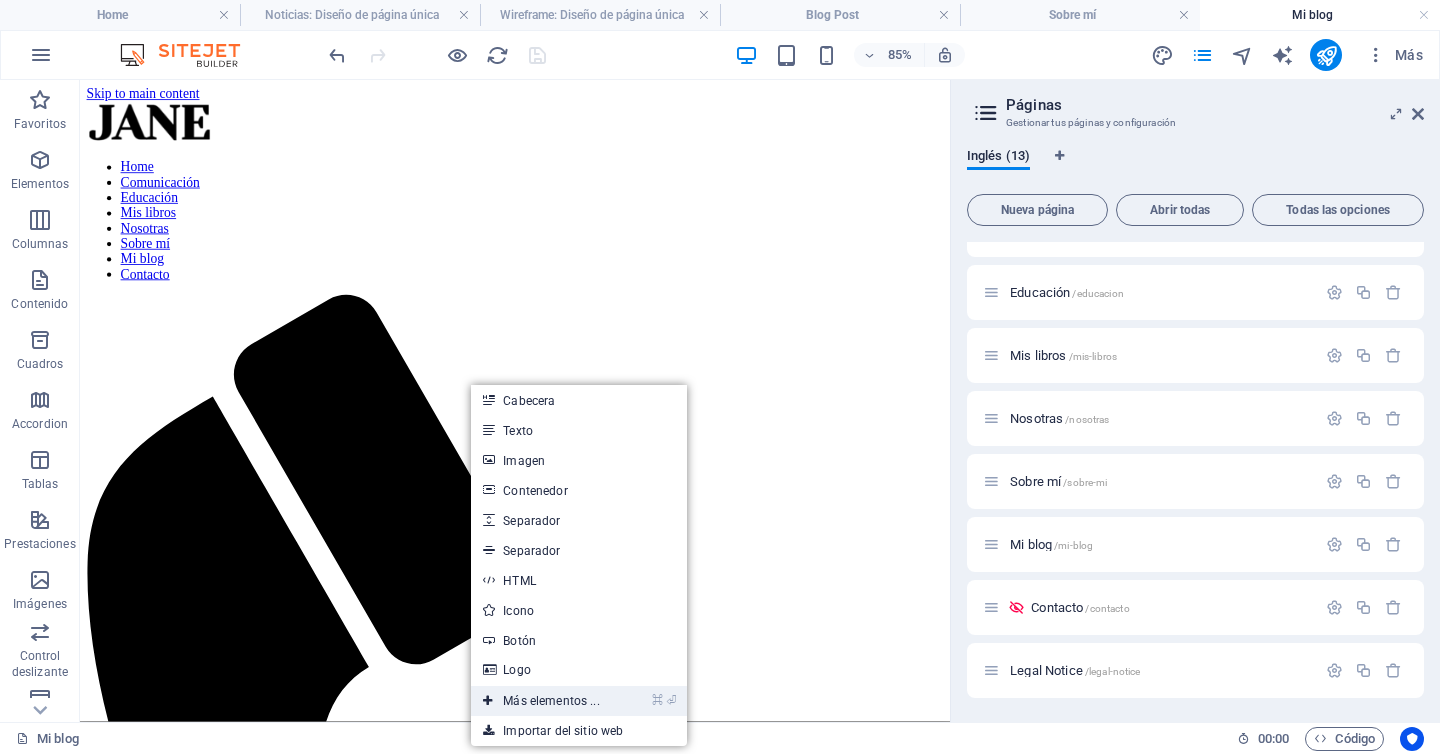 click on "⌘ ⏎  Más elementos ..." at bounding box center (541, 701) 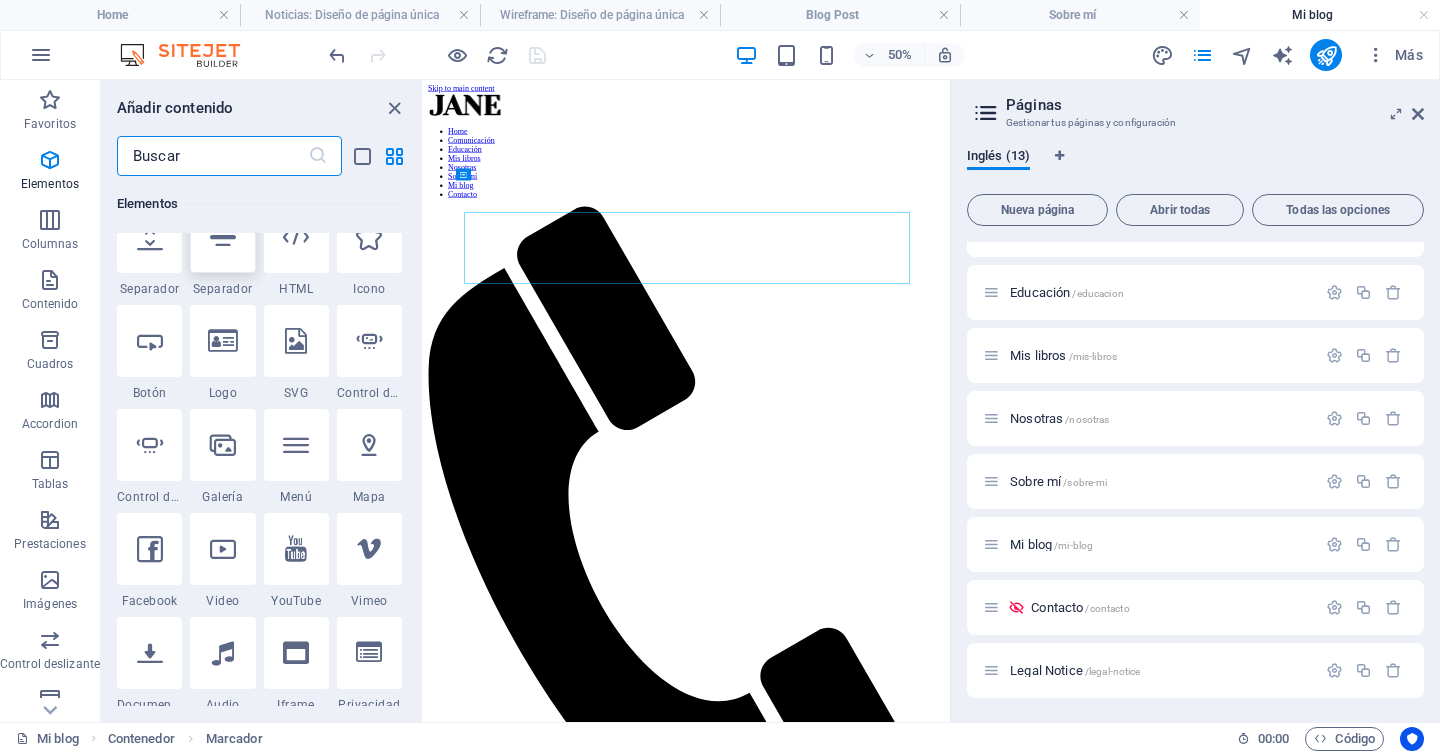 scroll, scrollTop: 525, scrollLeft: 0, axis: vertical 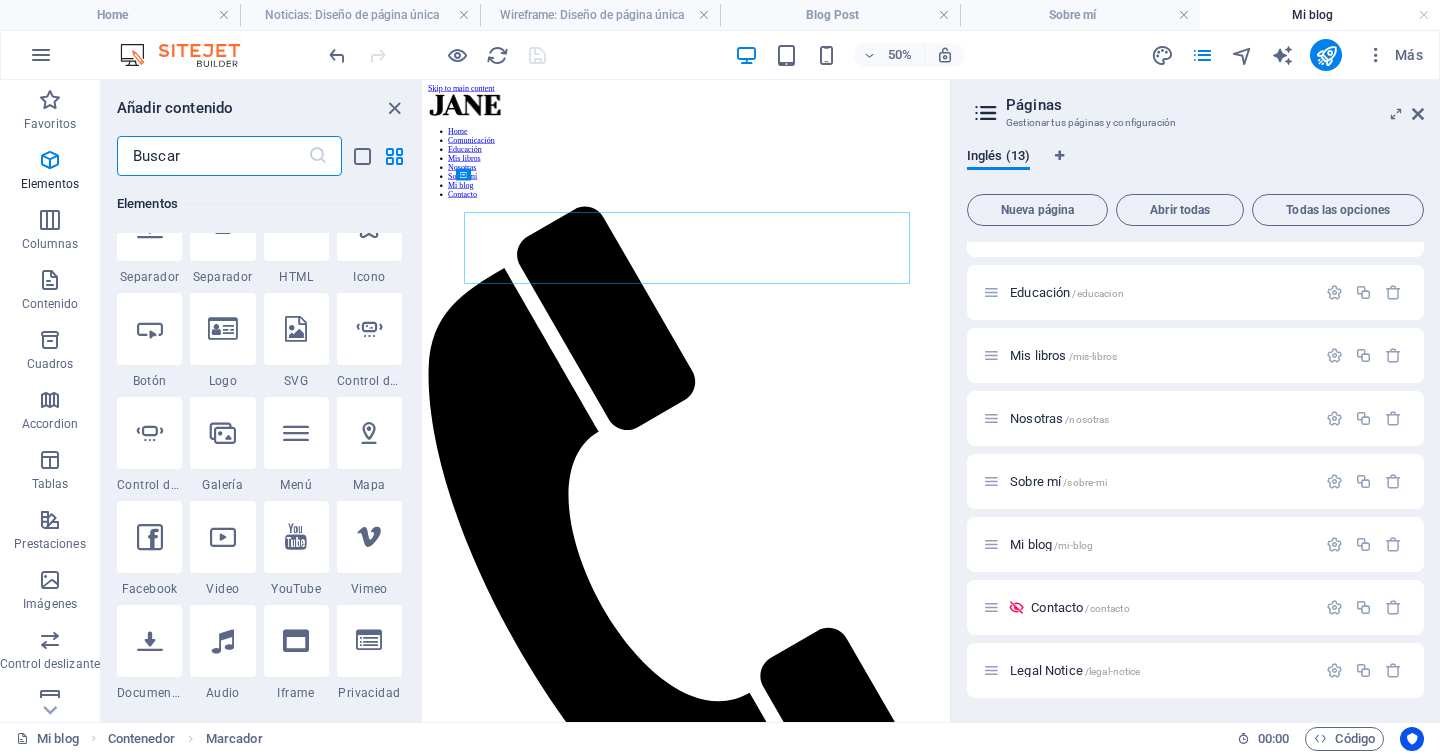 click at bounding box center (212, 156) 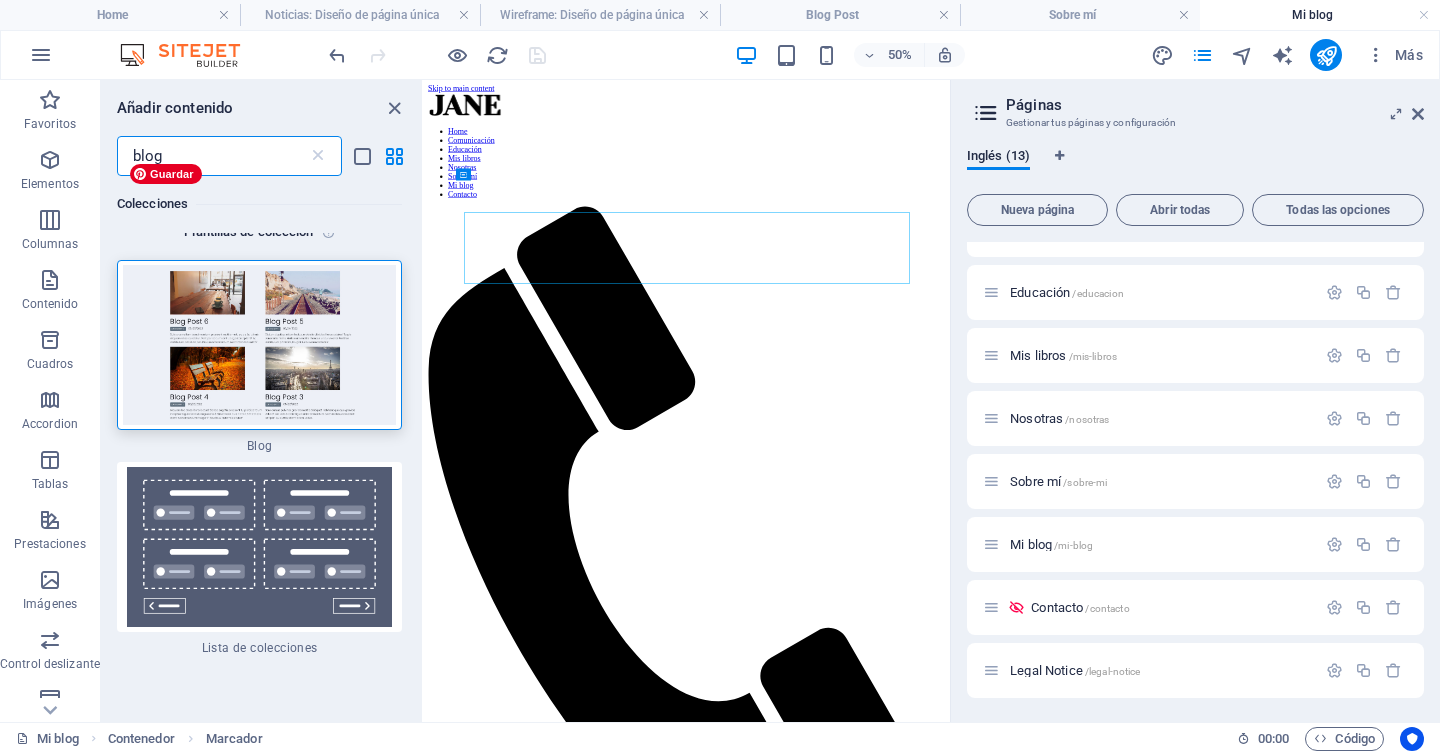 scroll, scrollTop: 0, scrollLeft: 0, axis: both 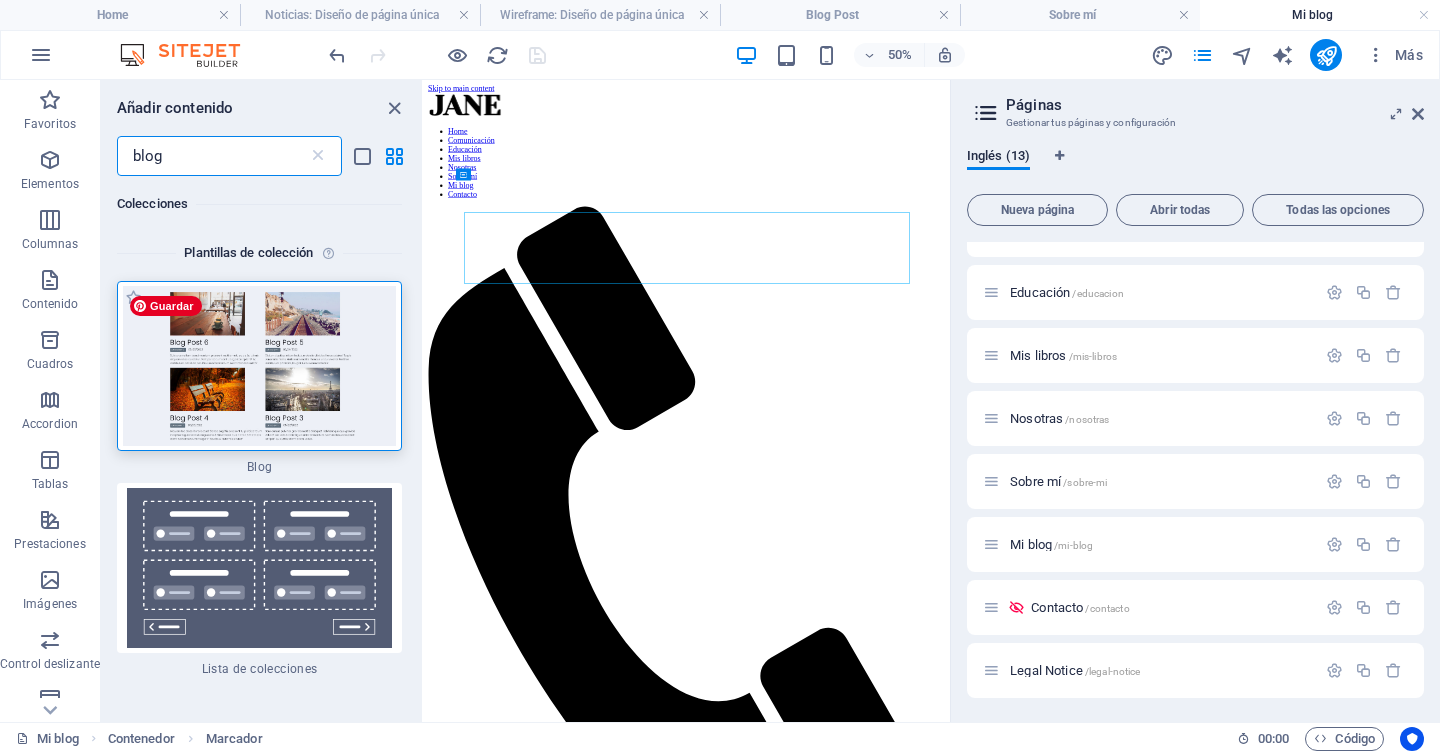 type on "blog" 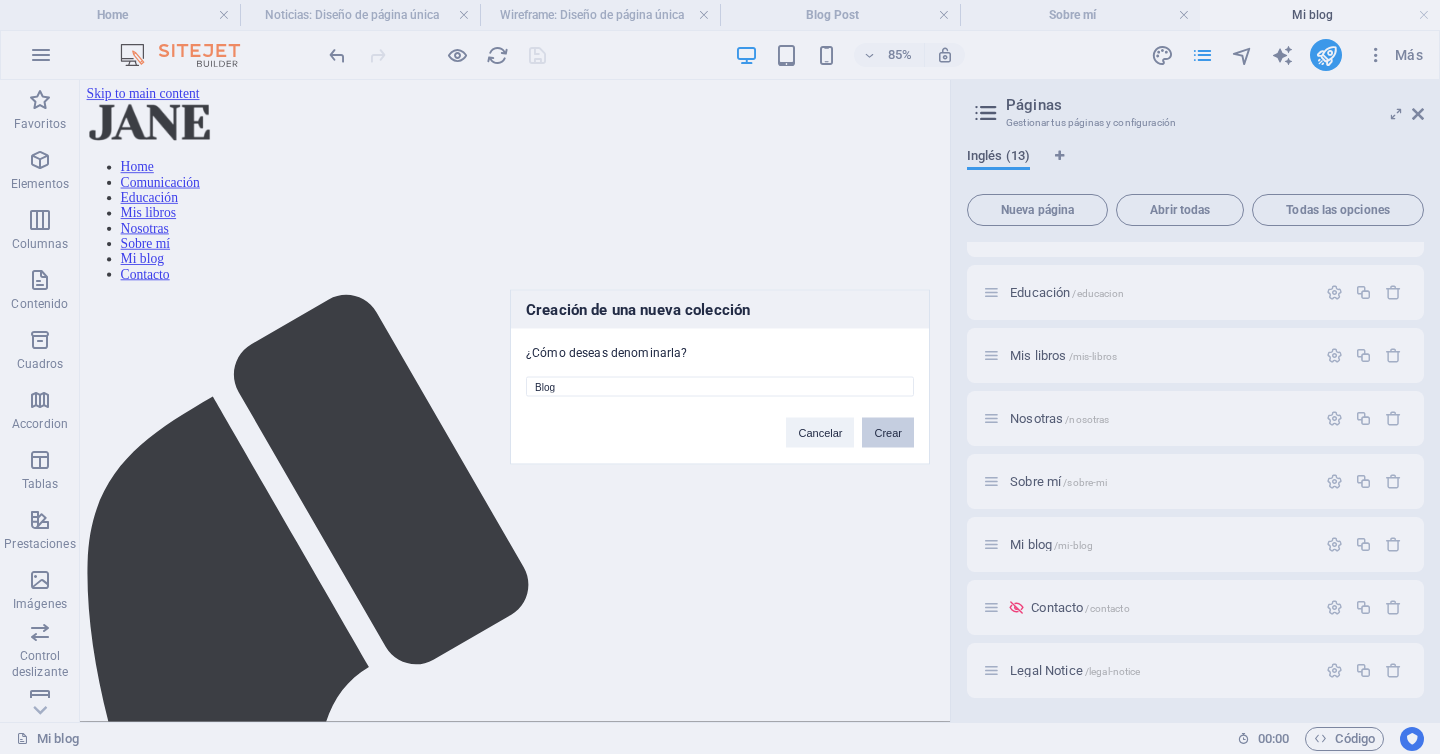 click on "Crear" at bounding box center [888, 433] 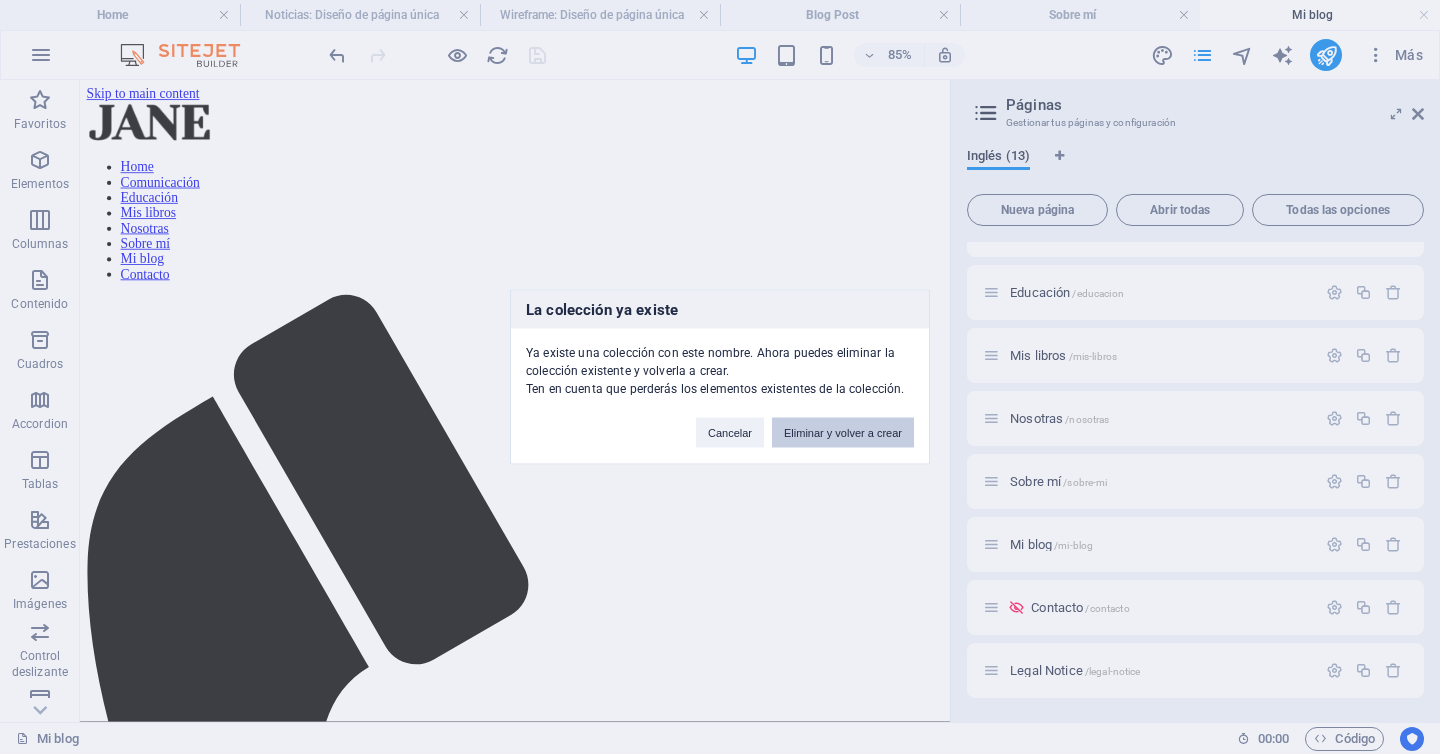 click on "Eliminar y volver a crear" at bounding box center [843, 433] 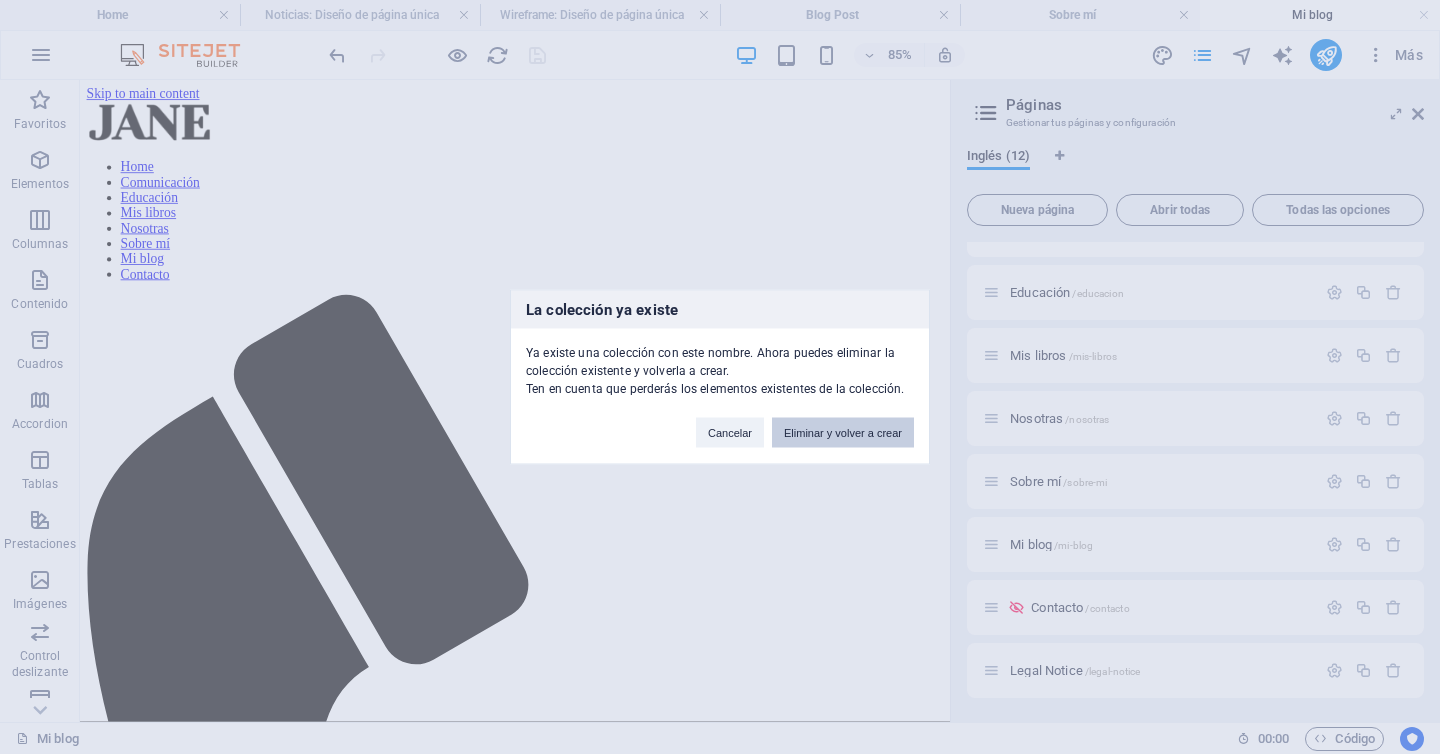 click on "Eliminar y volver a crear" at bounding box center [843, 433] 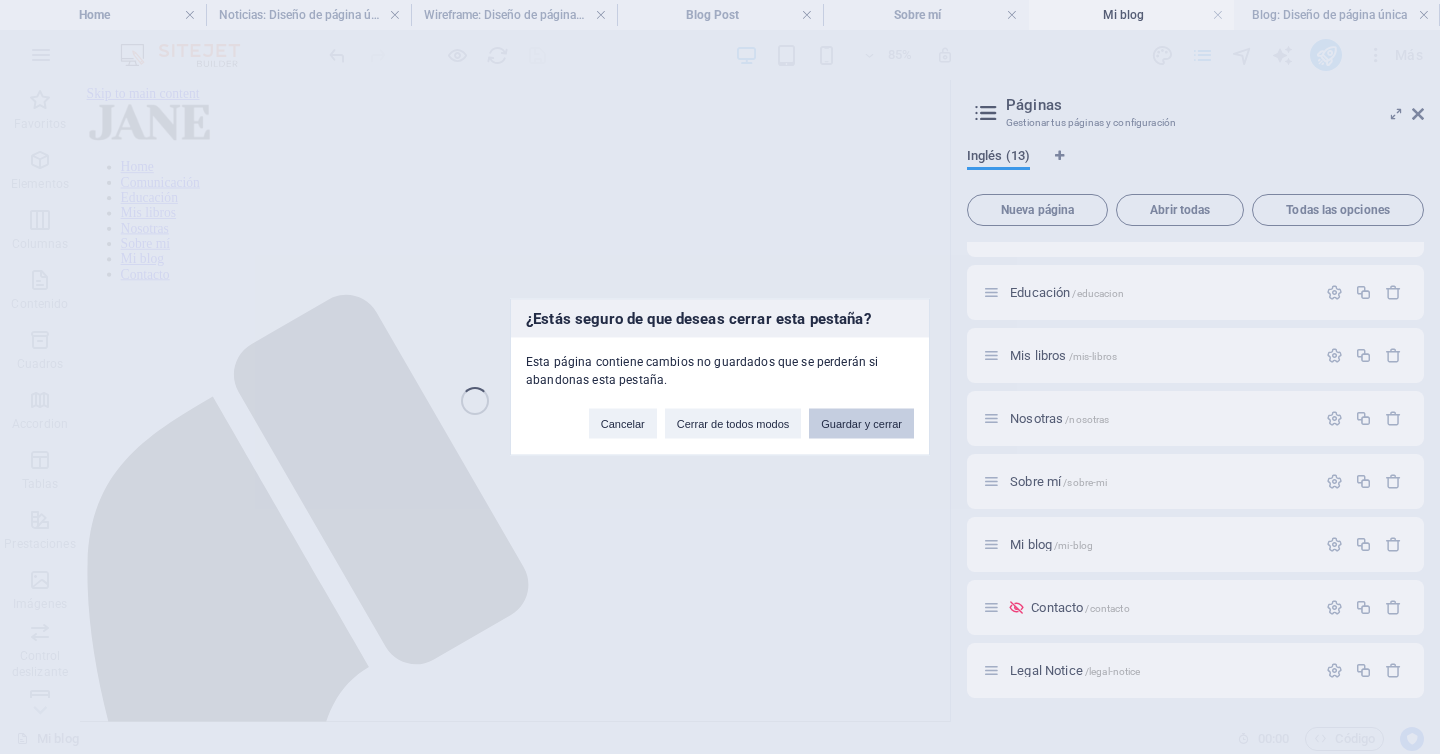 click on "Guardar y cerrar" at bounding box center (861, 424) 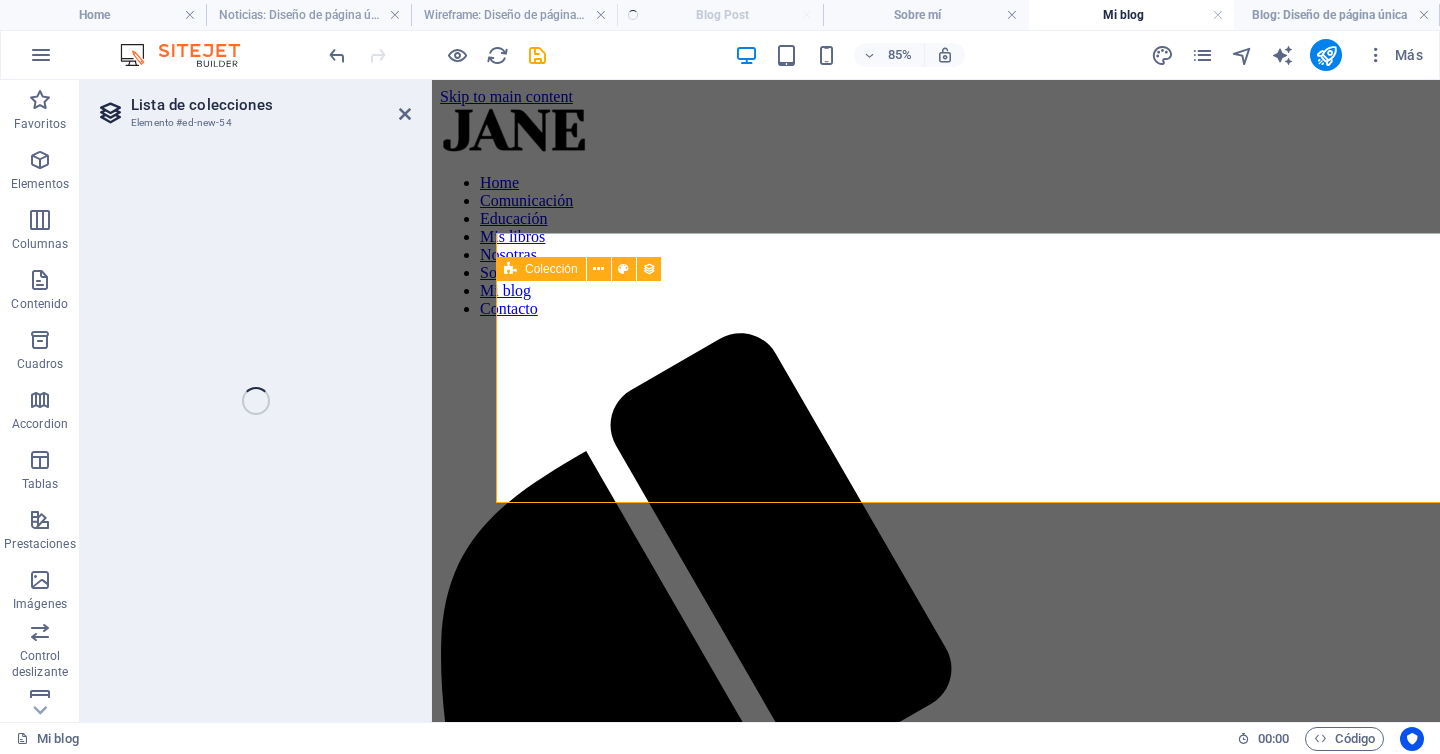 select 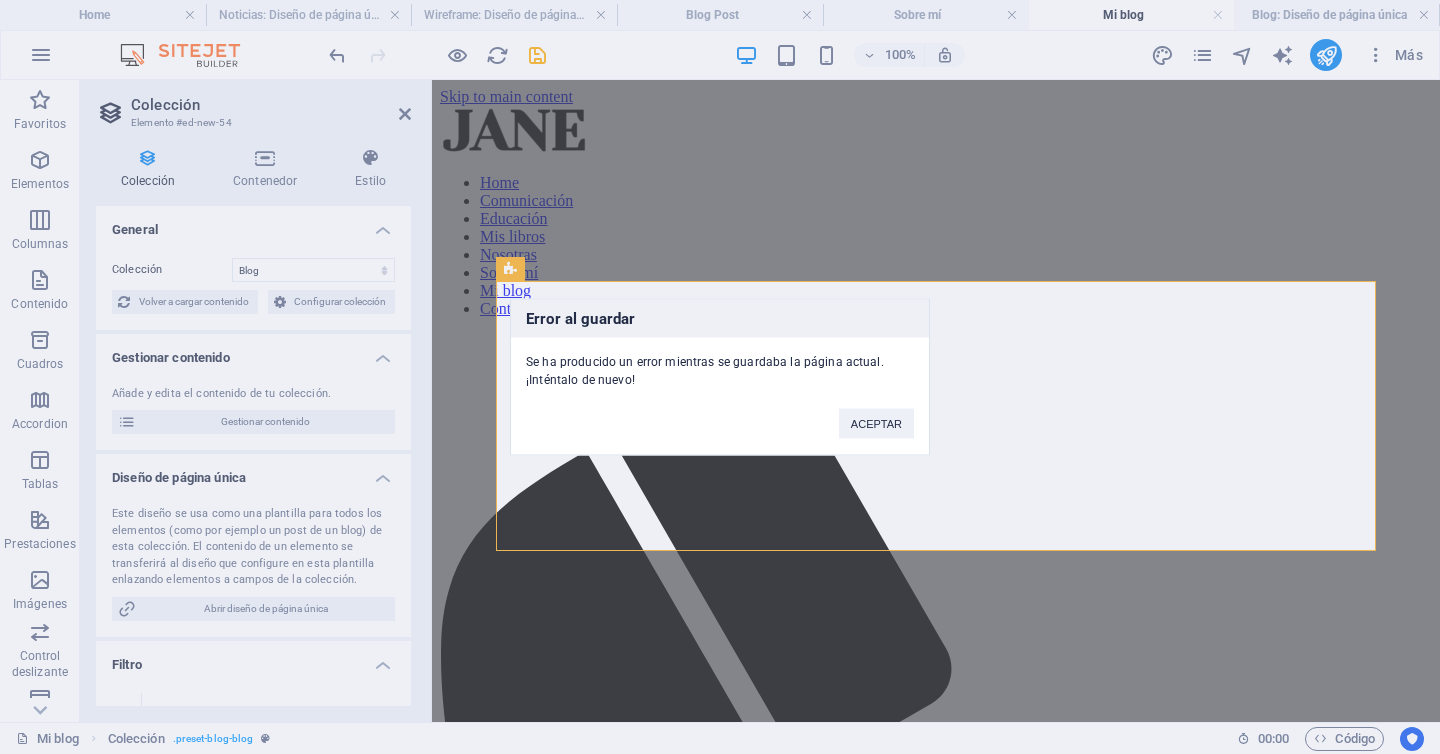 select on "columns.status" 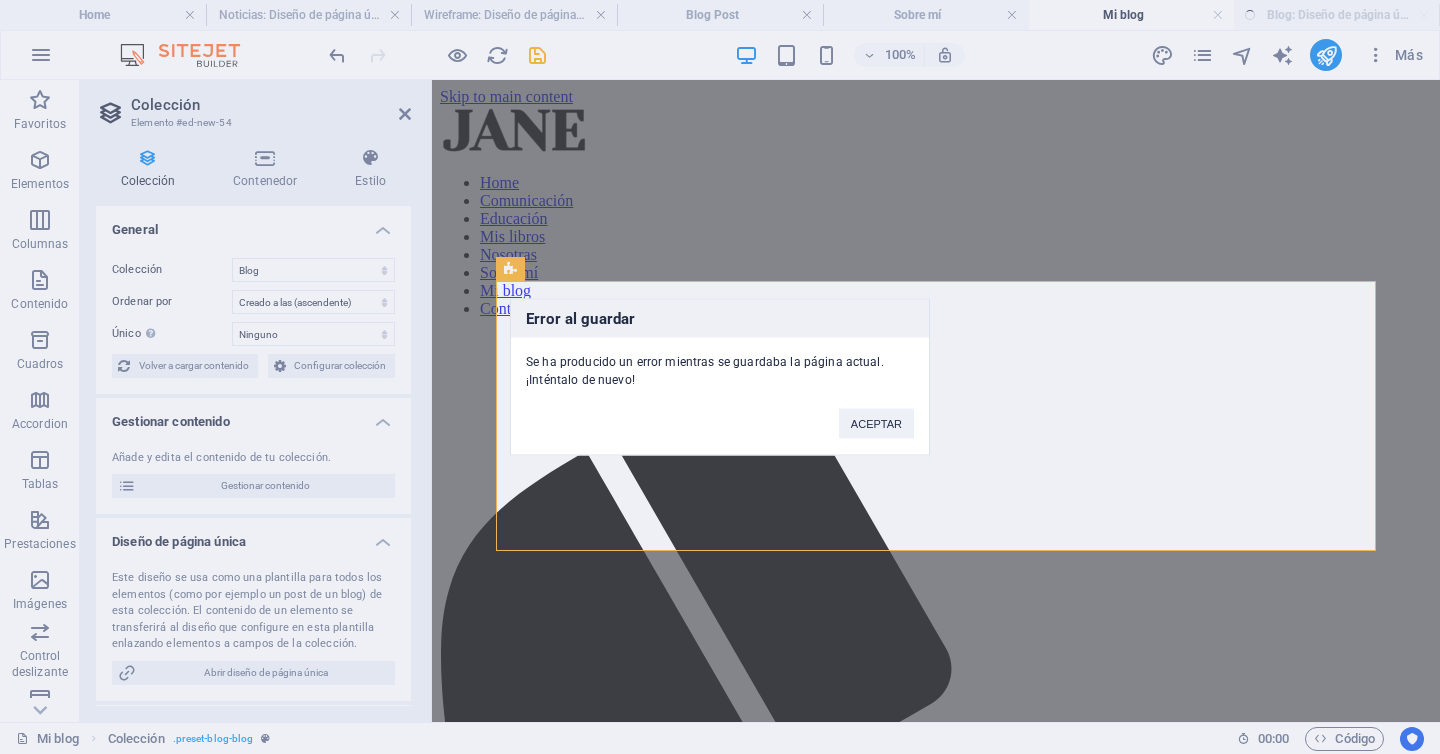 select on "columns.publishing_date_DESC" 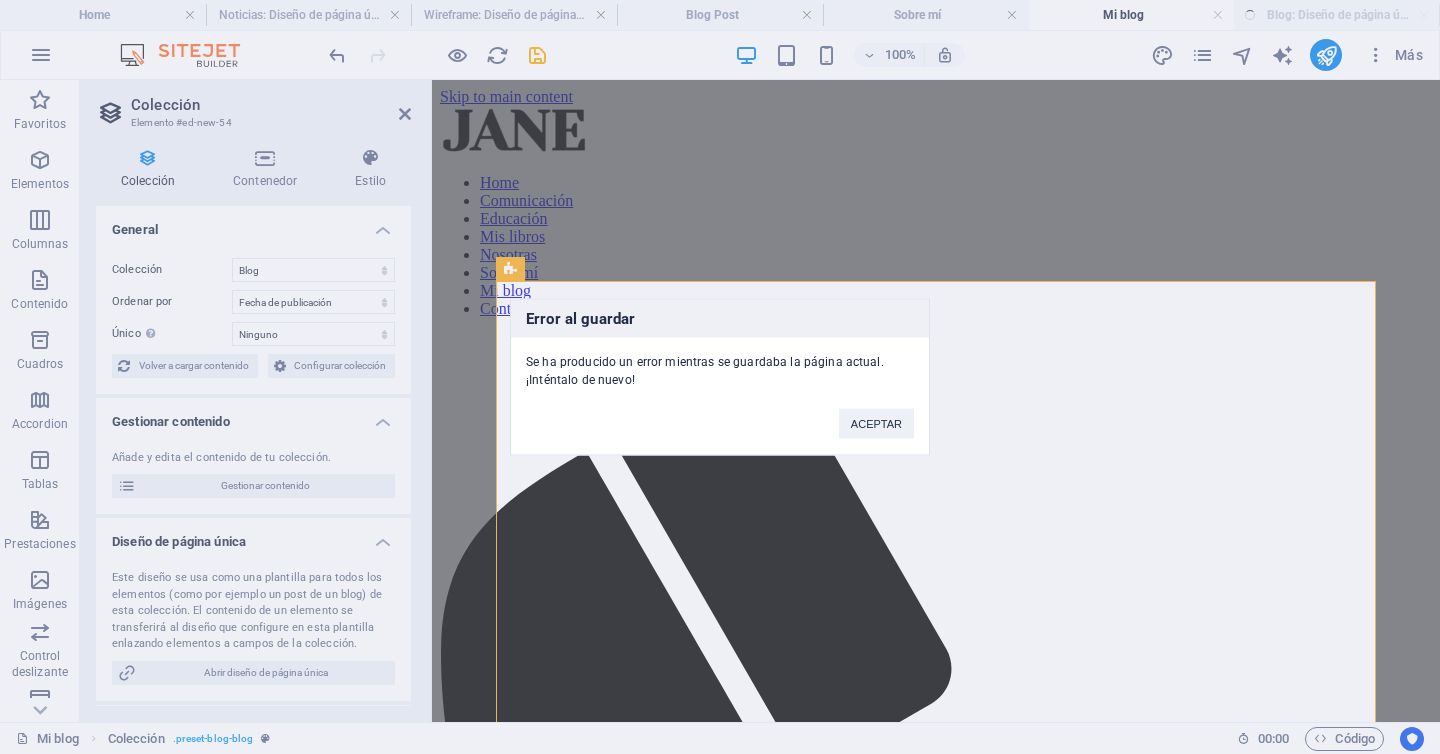 scroll, scrollTop: 0, scrollLeft: 0, axis: both 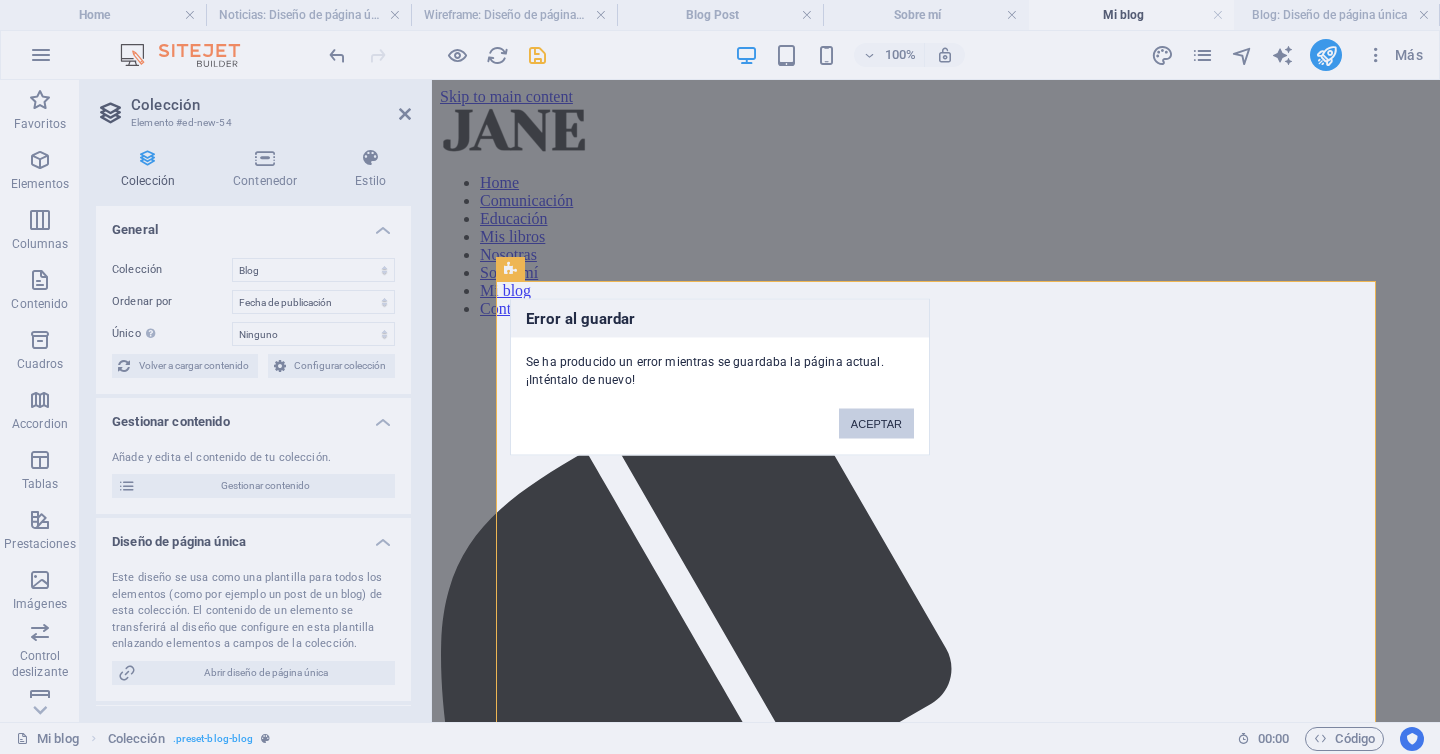 click on "ACEPTAR" at bounding box center [876, 424] 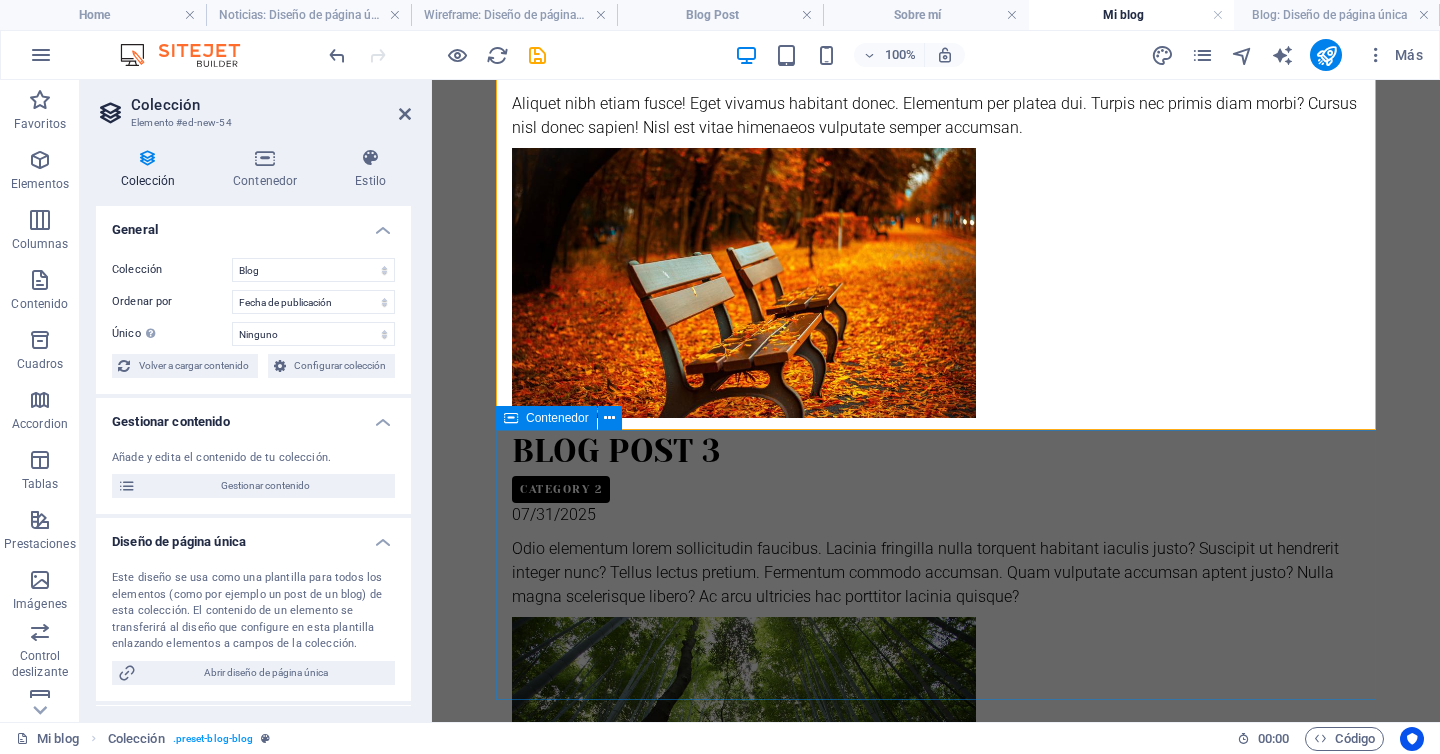scroll, scrollTop: 1614, scrollLeft: 0, axis: vertical 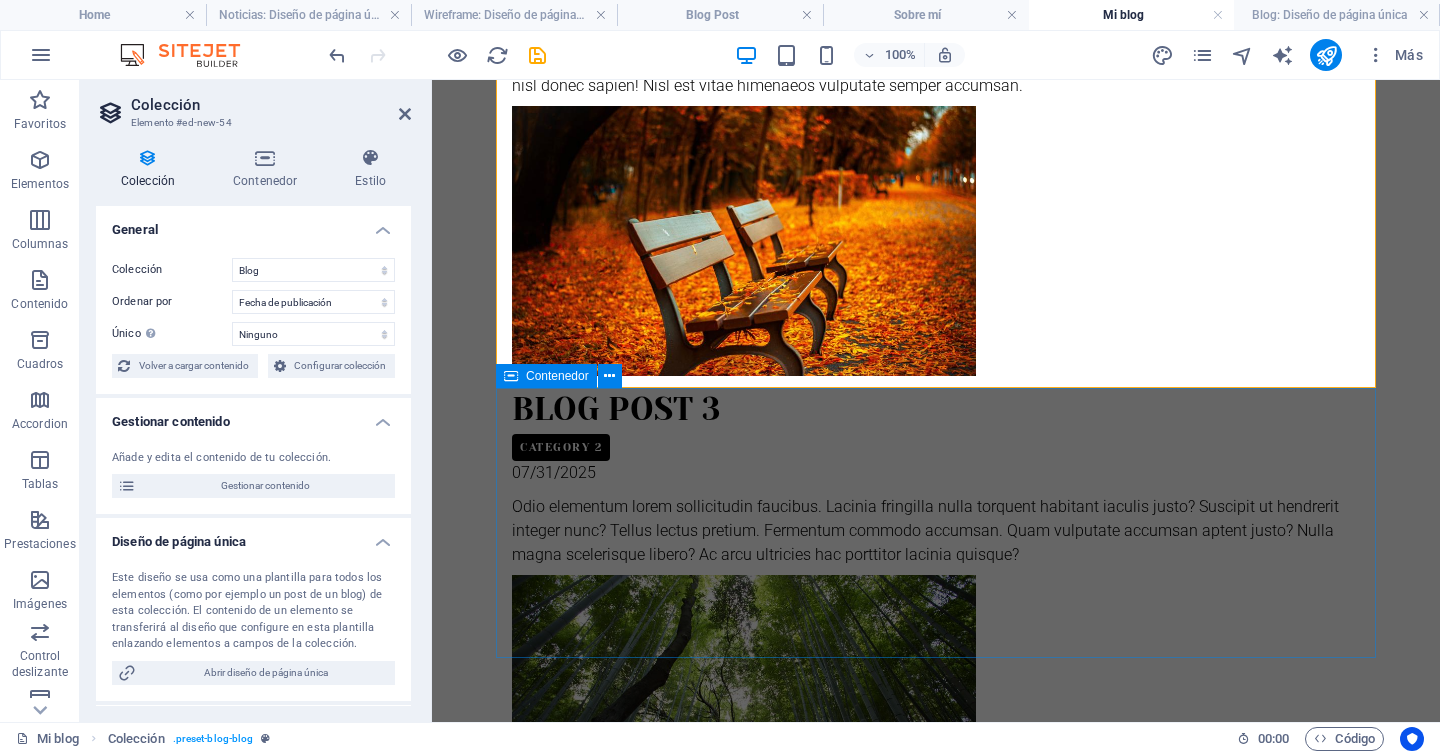 click on "Suelta el contenido aquí o  Añadir elementos  Pegar portapapeles" at bounding box center (936, 1772) 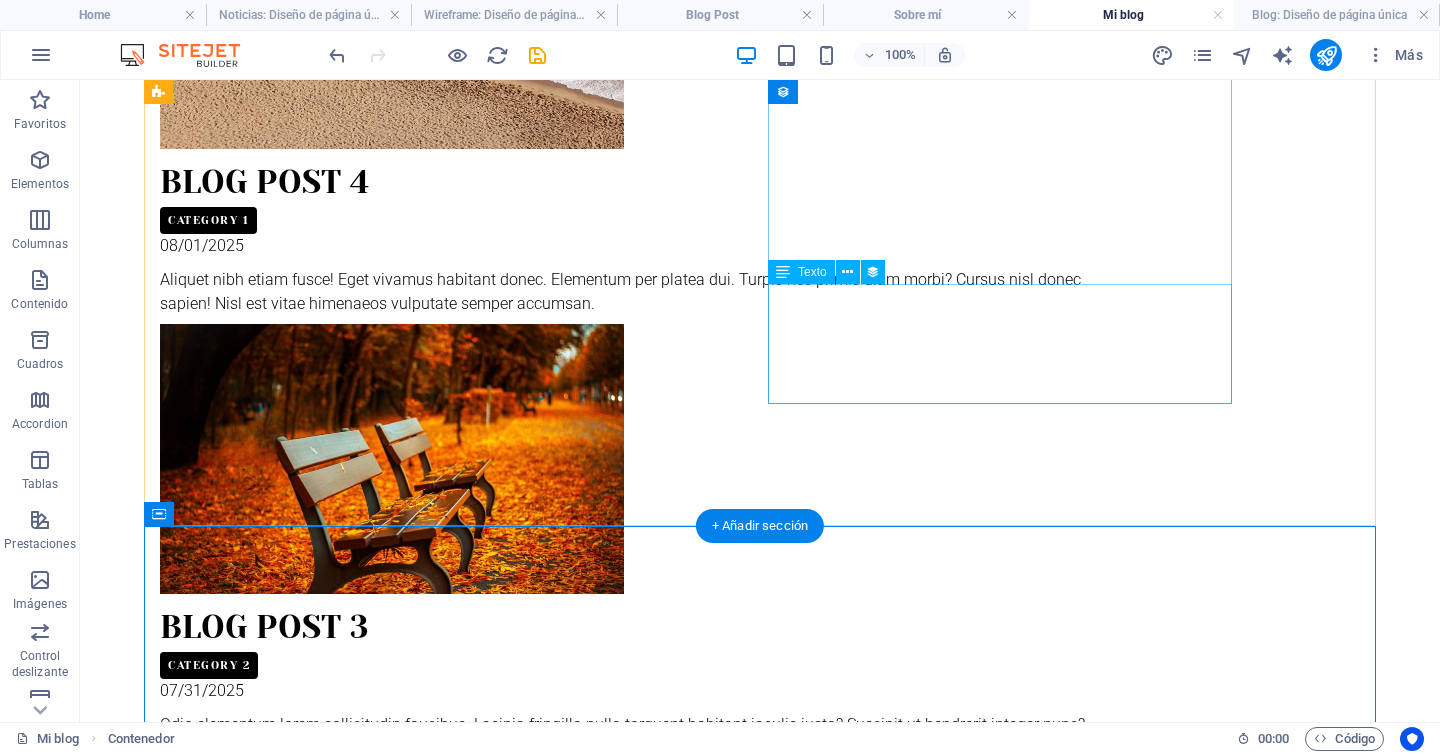 scroll, scrollTop: 1364, scrollLeft: 0, axis: vertical 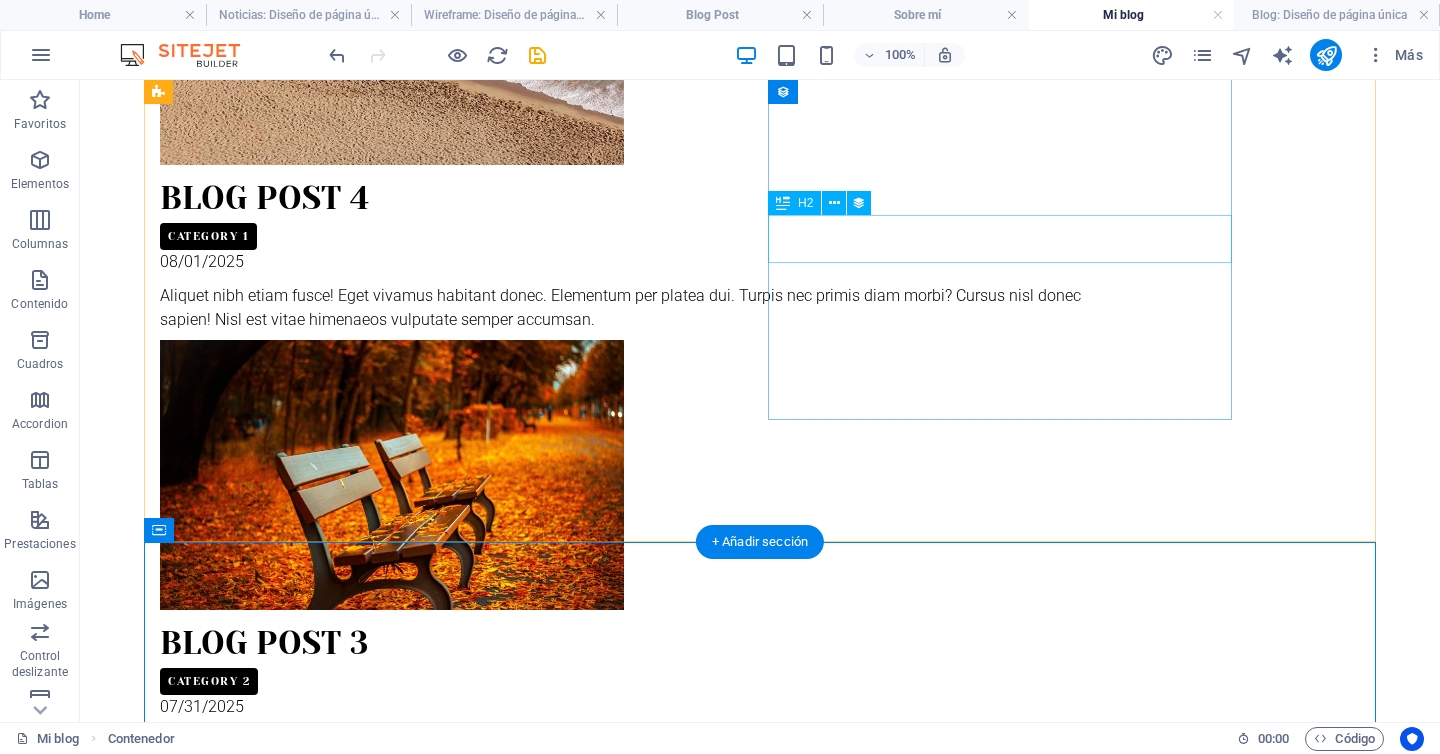 click on "Blog Post 1" at bounding box center (632, 1558) 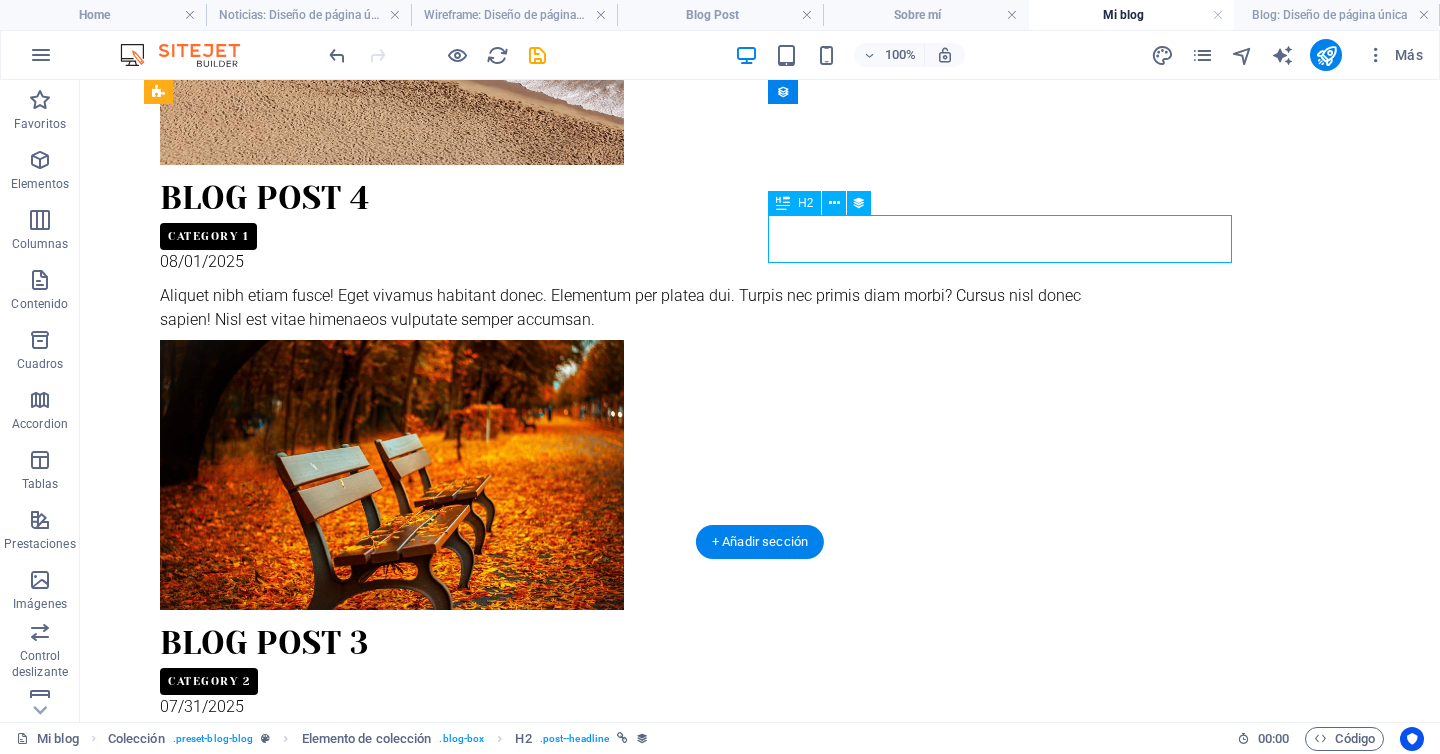 click on "Blog Post 1" at bounding box center (632, 1558) 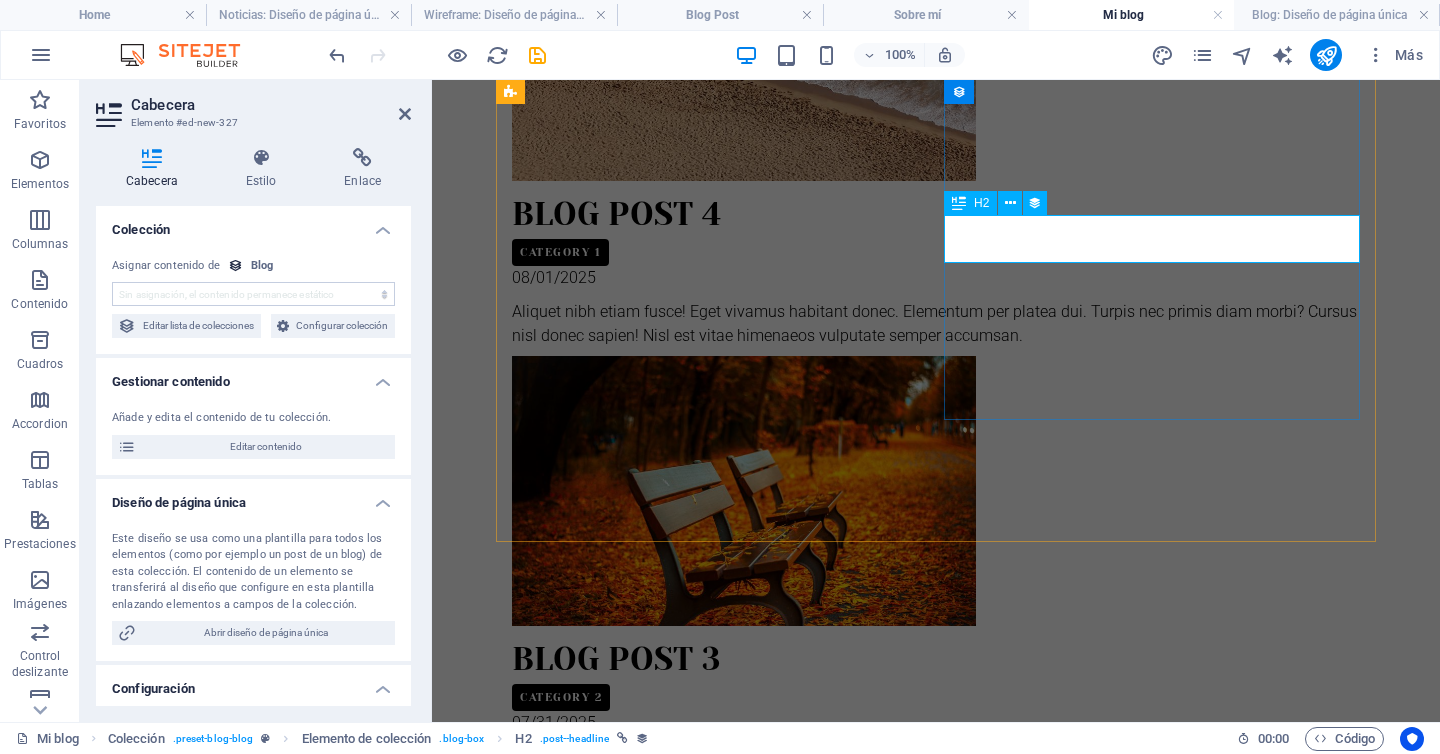 scroll, scrollTop: 1460, scrollLeft: 0, axis: vertical 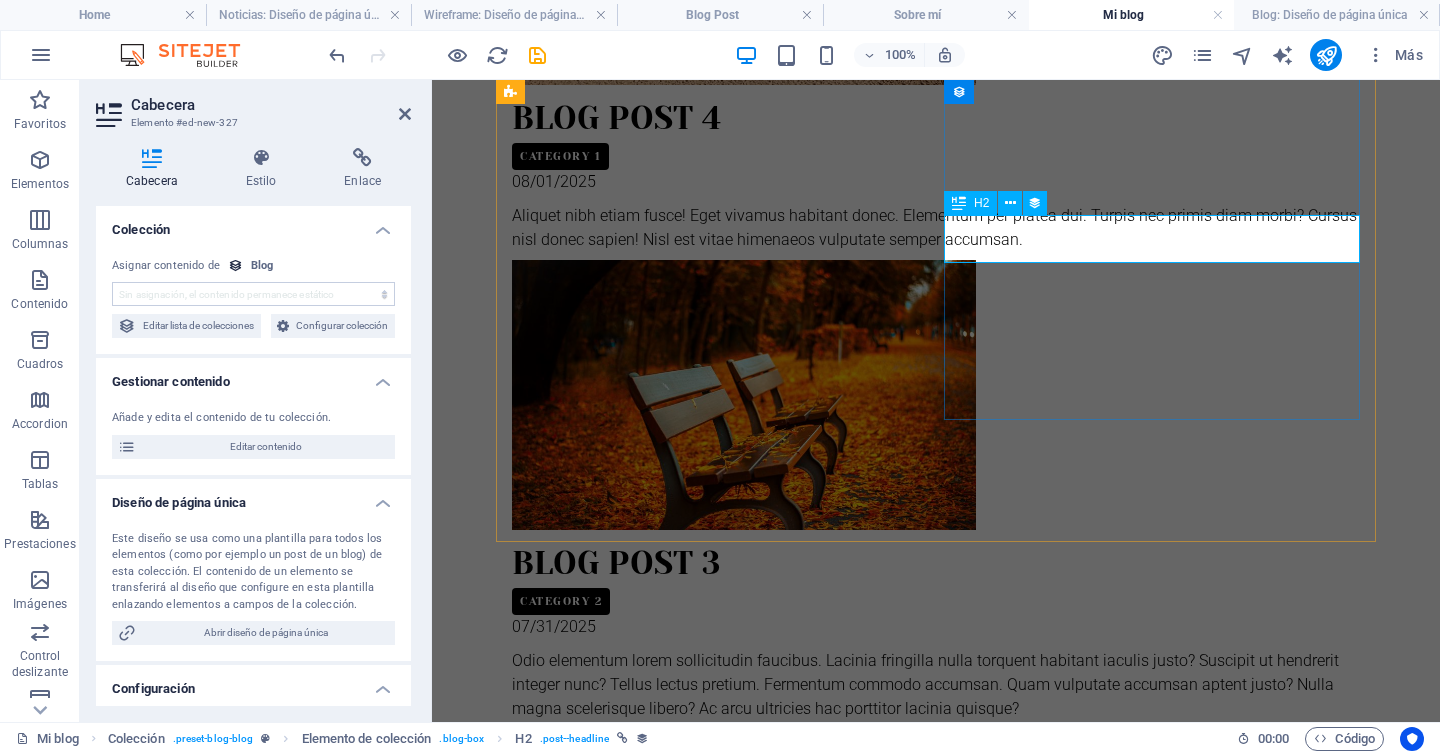 select on "name" 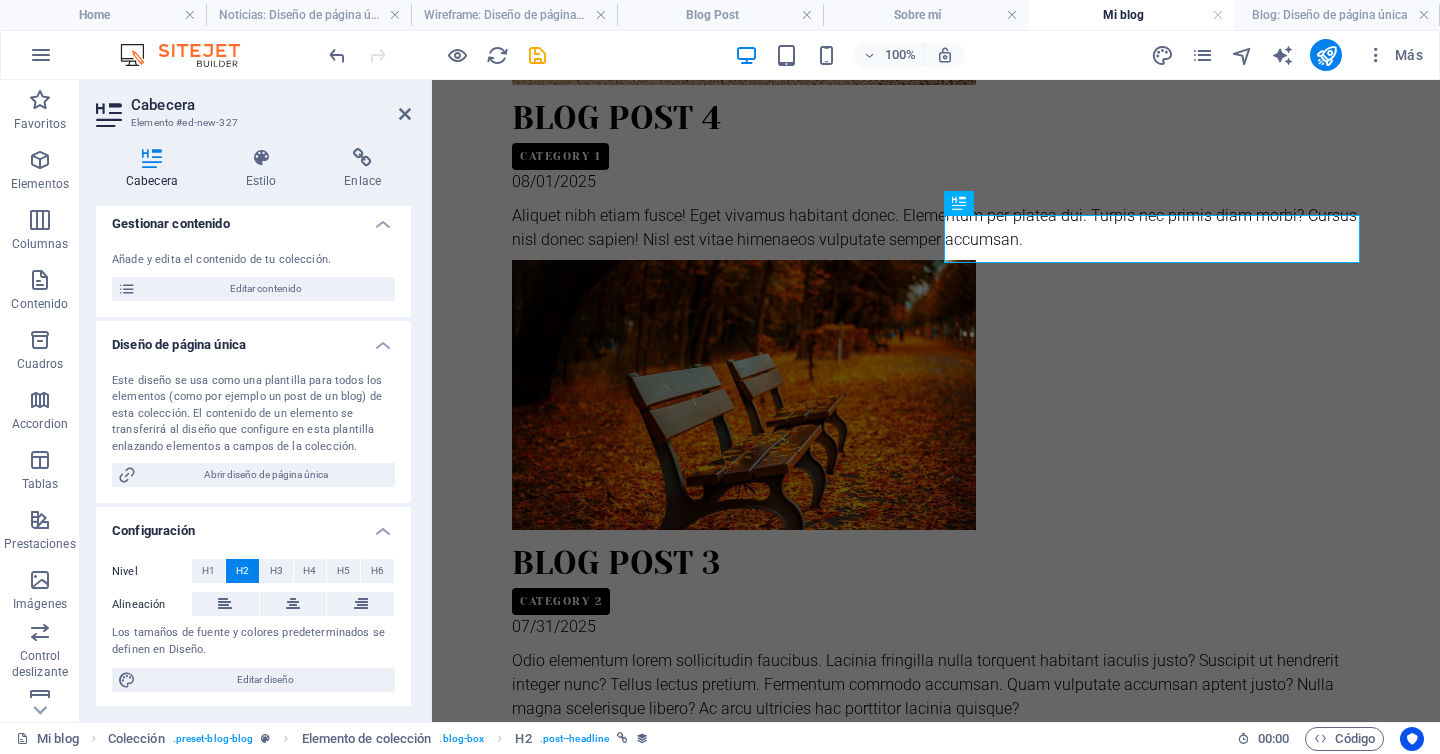 scroll, scrollTop: 184, scrollLeft: 0, axis: vertical 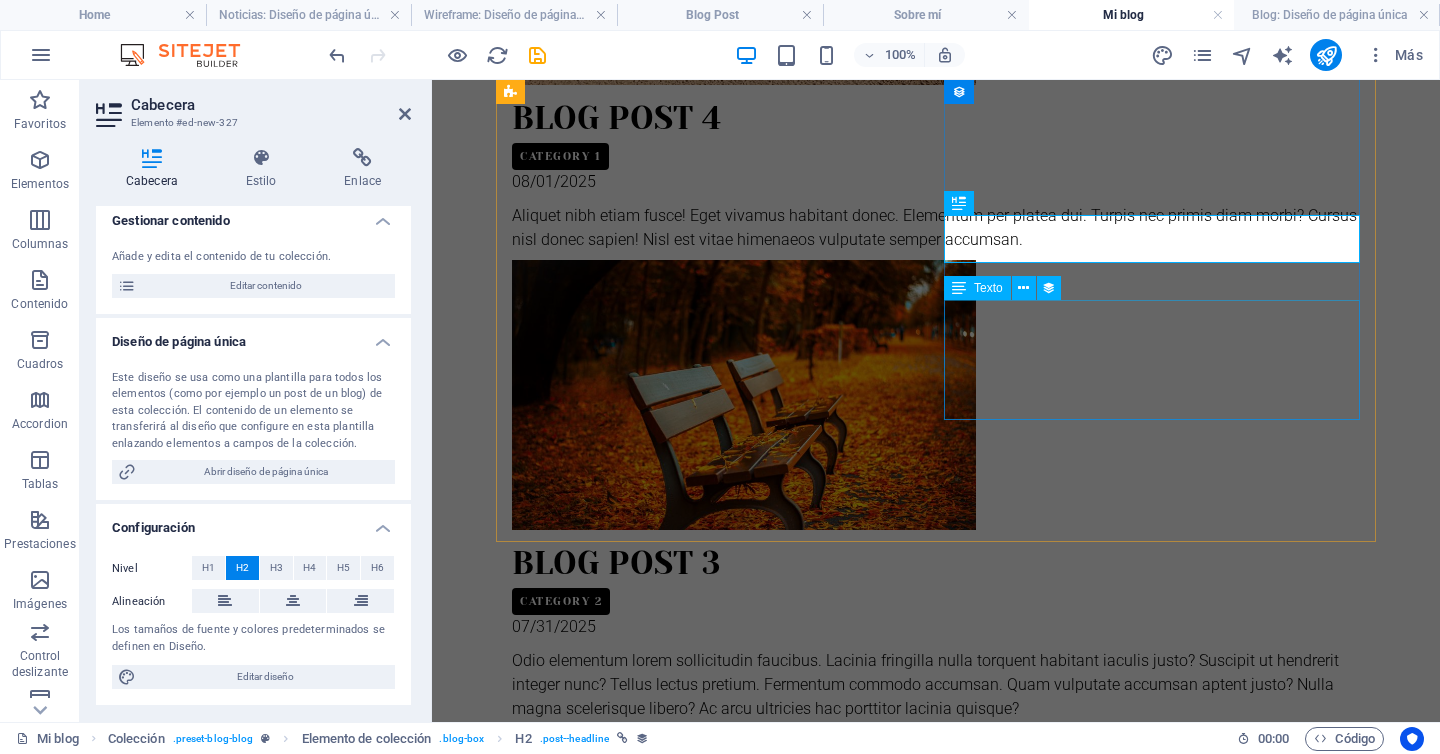 click on "Eleifend erat ligula? Condimentum potenti aliquet integer! Turpis dictum quam et potenti? Est donec sagittis odio, nisi condimentum. Nibh facilisis gravida adipiscing sit himenaeos? Ante consectetur senectus himenaeos blandit! Neque eu scelerisque proin nisl." at bounding box center (936, 1599) 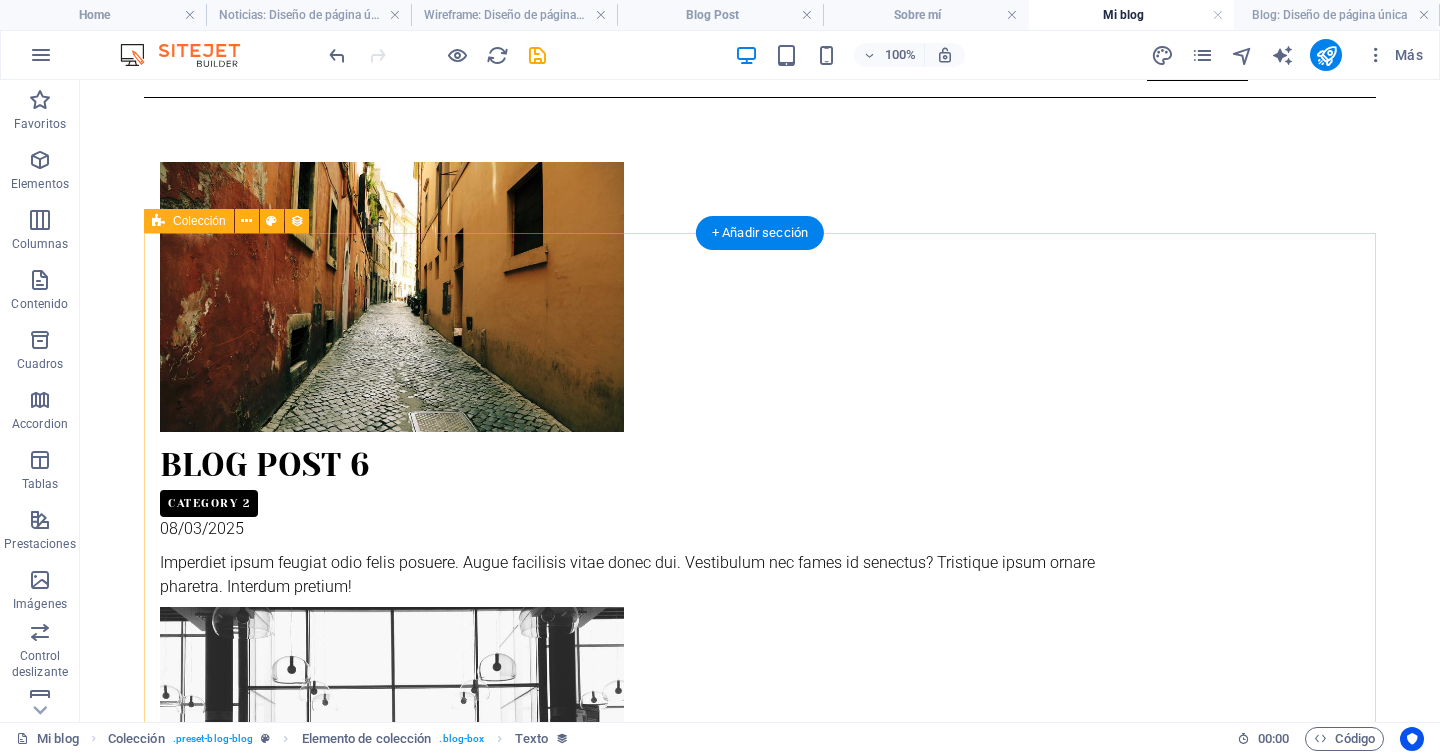 scroll, scrollTop: 0, scrollLeft: 0, axis: both 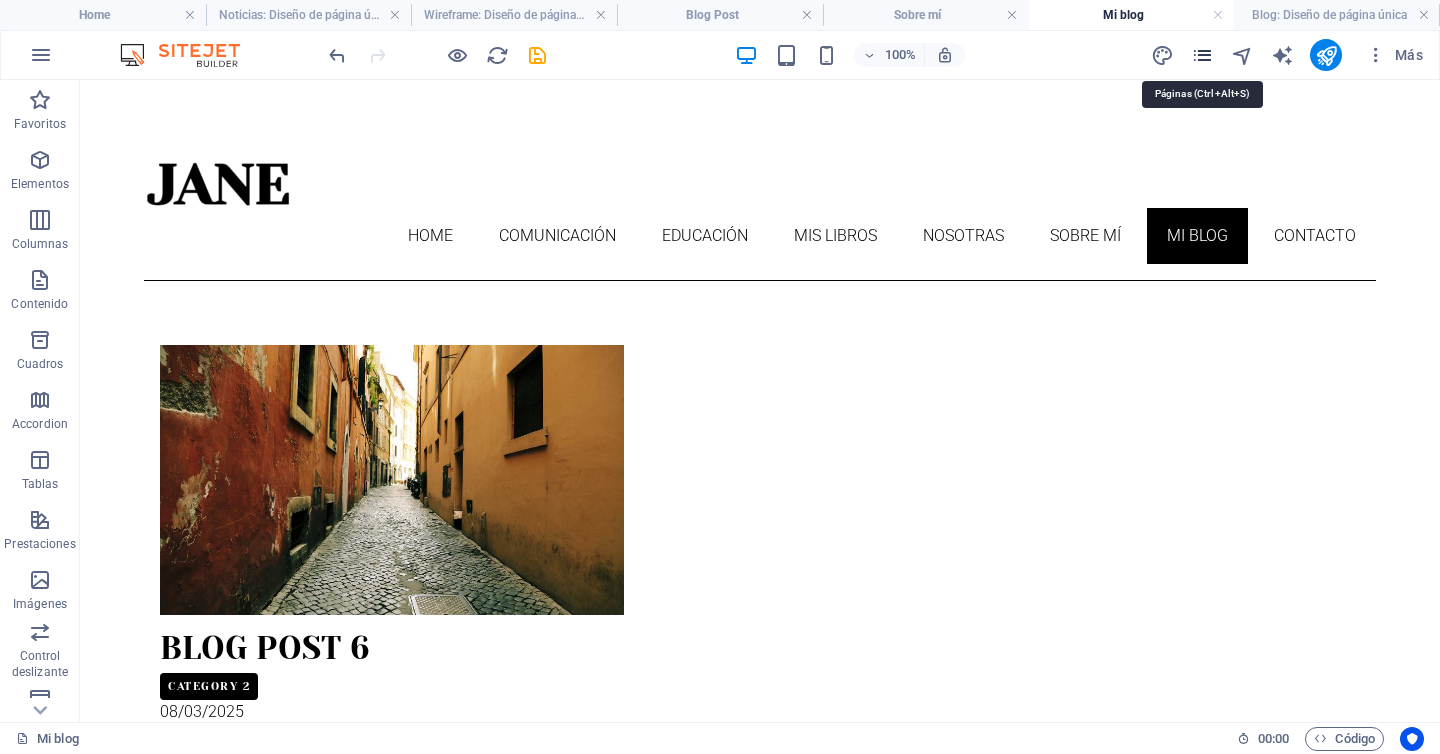 click at bounding box center [1202, 55] 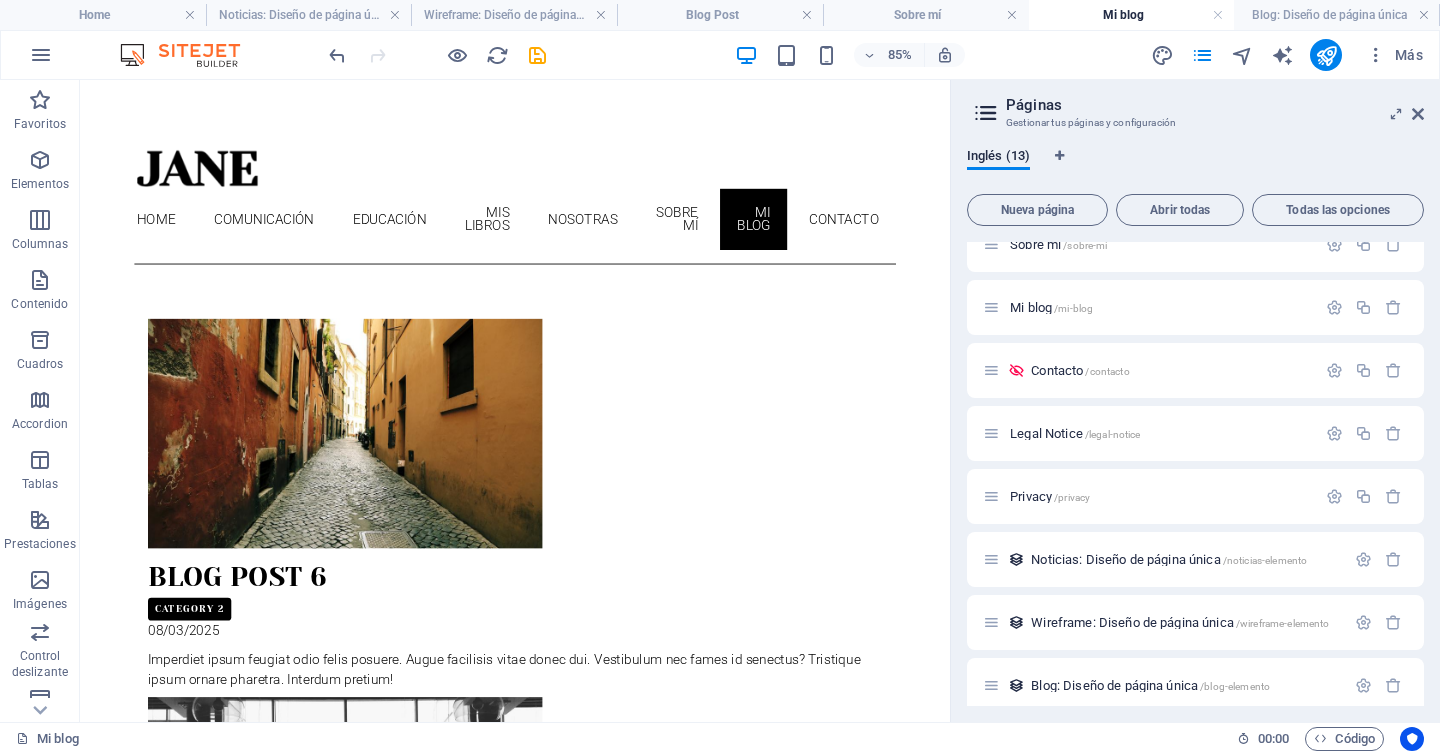 scroll, scrollTop: 355, scrollLeft: 0, axis: vertical 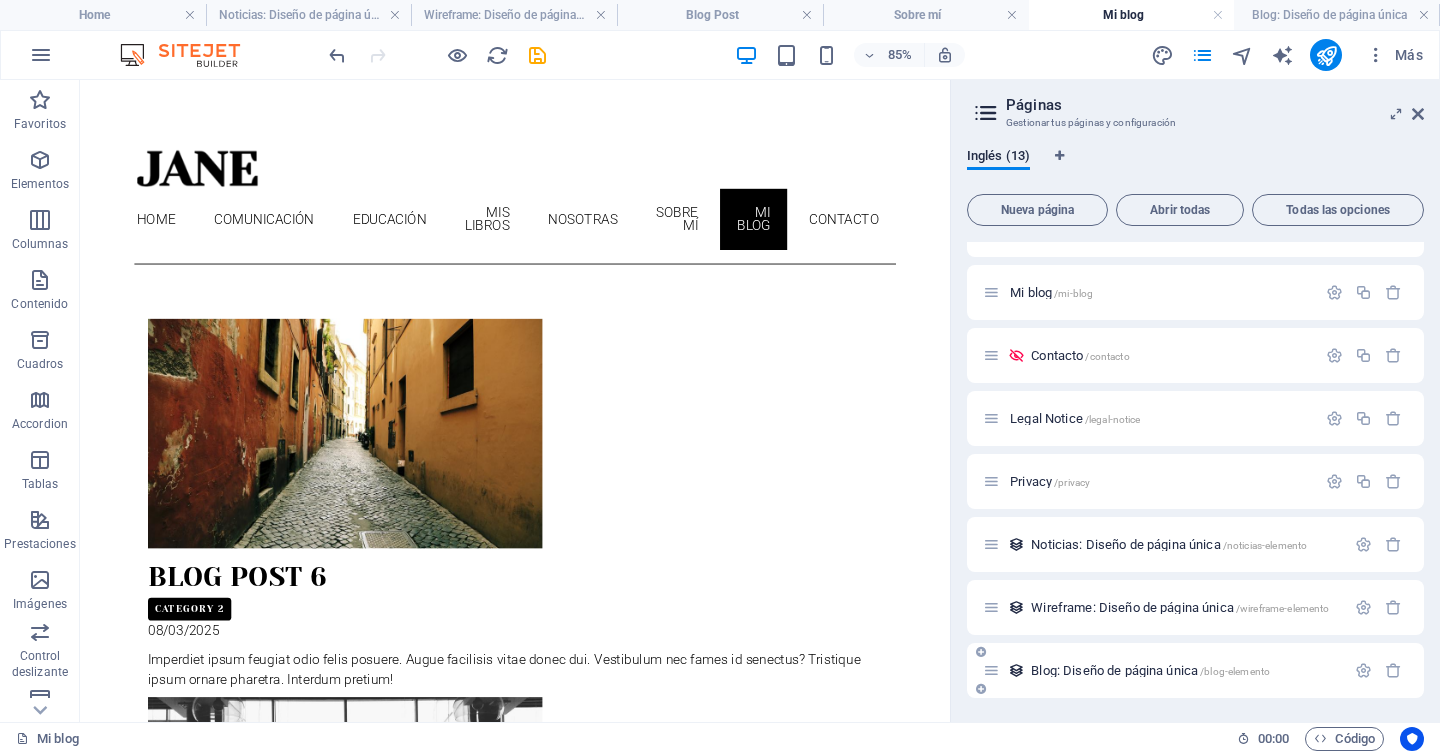 click on "Blog: Diseño de página única /blog-elemento" at bounding box center (1150, 670) 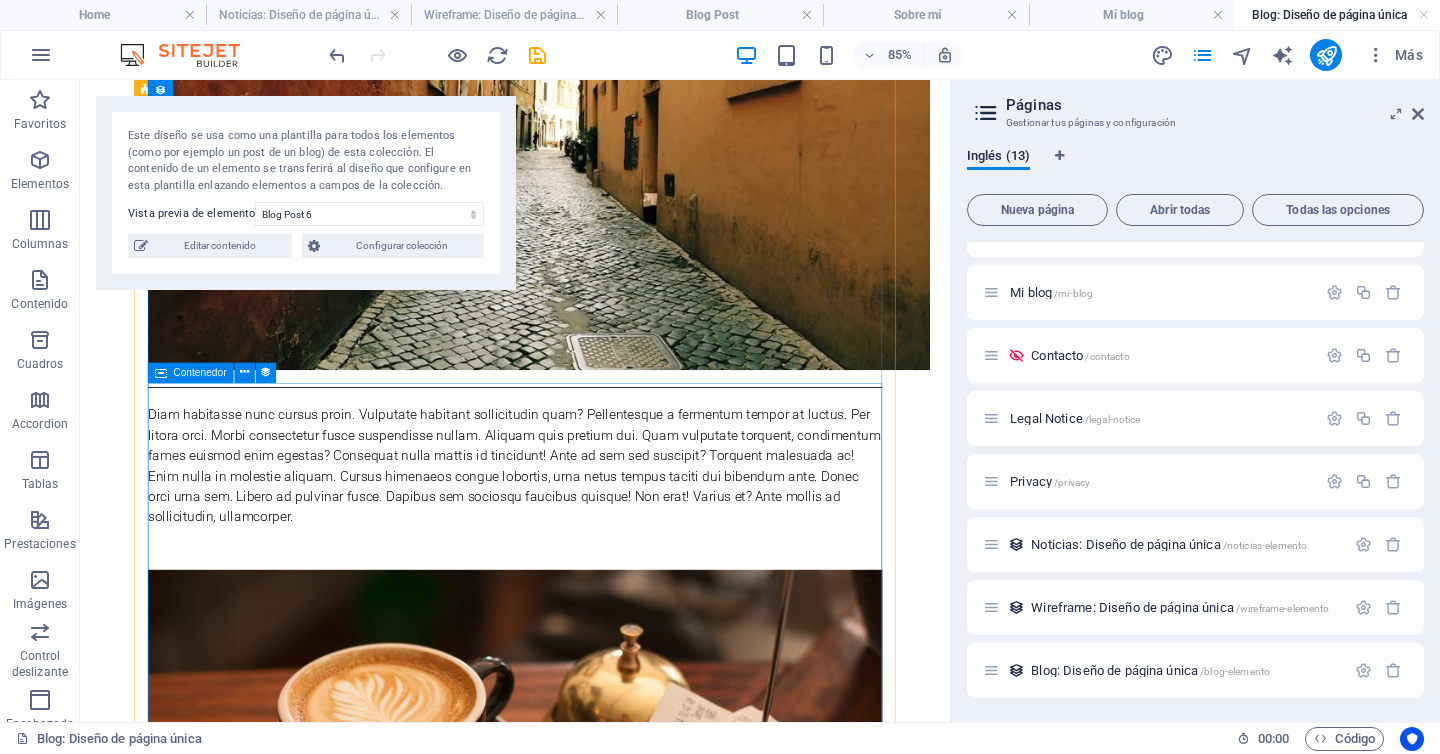 scroll, scrollTop: 657, scrollLeft: 0, axis: vertical 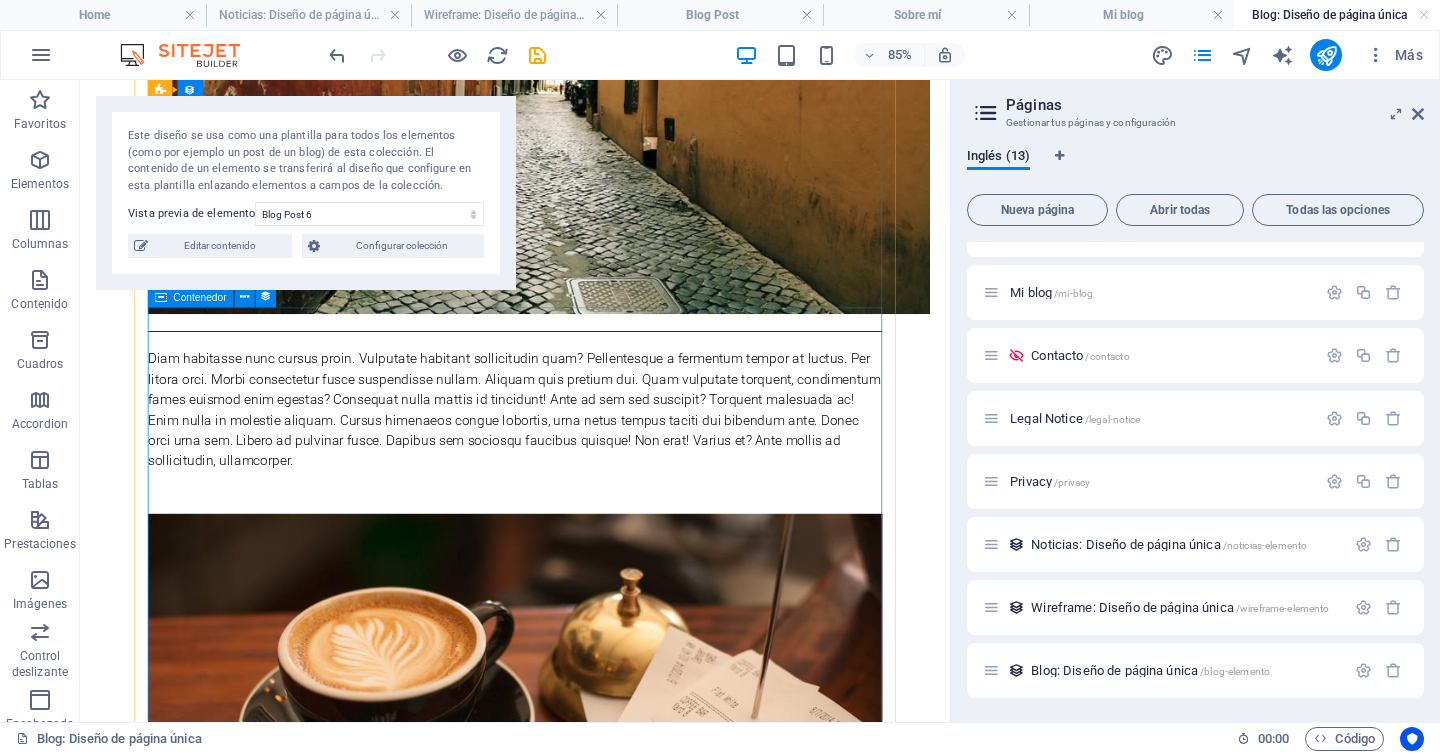 click on "Diam habitasse nunc cursus proin. Vulputate habitant sollicitudin quam? Pellentesque a fermentum tempor at luctus. Per litora orci. Morbi consectetur fusce suspendisse nullam. Aliquam quis pretium dui. Quam vulputate torquent, condimentum fames euismod enim egestas? Consequat nulla mattis id tincidunt! Ante ad sem sed suscipit? Torquent malesuada ac! Enim nulla in molestie aliquam. Cursus himenaeos congue lobortis, urna netus tempus taciti dui bibendum ante. Donec orci urna sem. Libero ad pulvinar fusce. Dapibus sem sociosqu faucibus quisque! Non erat! Varius et? Ante mollis ad sollicitudin, ullamcorper." at bounding box center [592, 469] 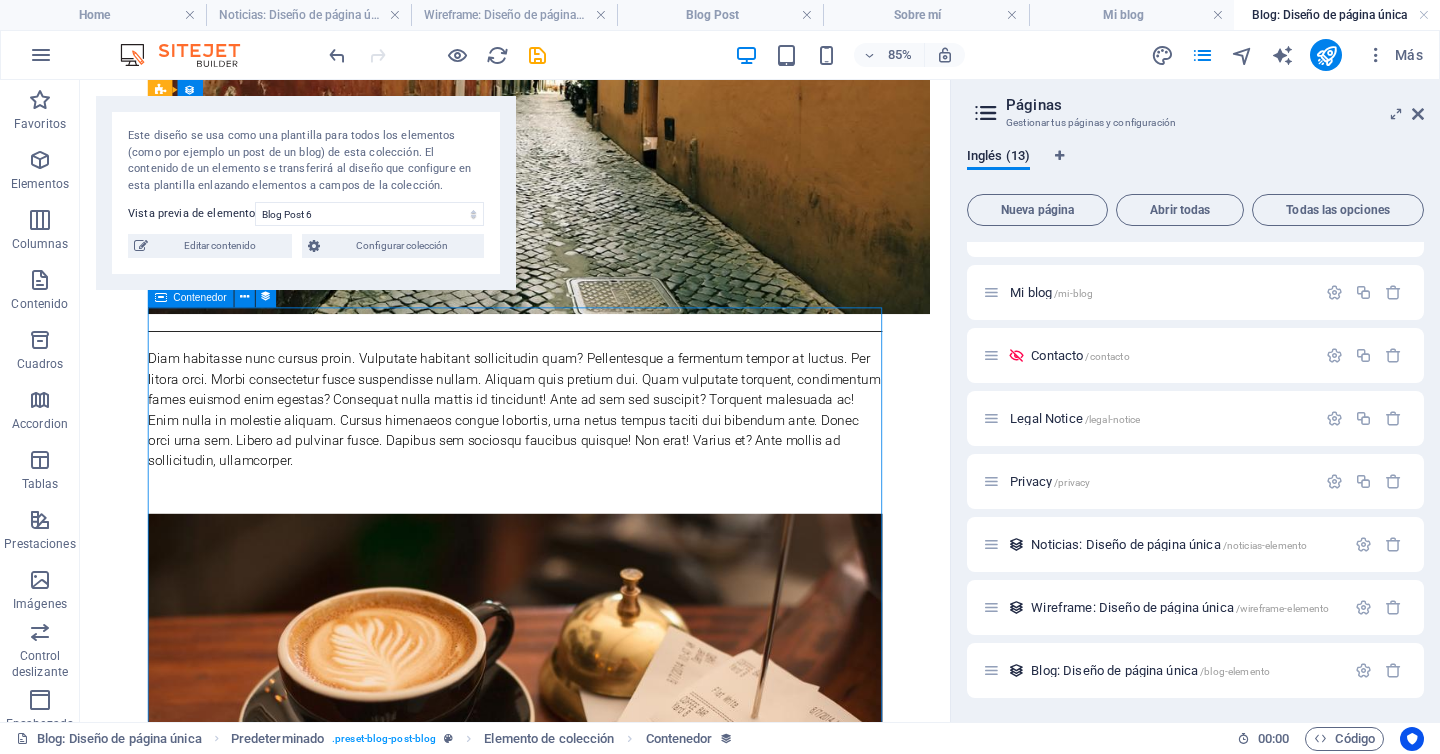 click on "Diam habitasse nunc cursus proin. Vulputate habitant sollicitudin quam? Pellentesque a fermentum tempor at luctus. Per litora orci. Morbi consectetur fusce suspendisse nullam. Aliquam quis pretium dui. Quam vulputate torquent, condimentum fames euismod enim egestas? Consequat nulla mattis id tincidunt! Ante ad sem sed suscipit? Torquent malesuada ac! Enim nulla in molestie aliquam. Cursus himenaeos congue lobortis, urna netus tempus taciti dui bibendum ante. Donec orci urna sem. Libero ad pulvinar fusce. Dapibus sem sociosqu faucibus quisque! Non erat! Varius et? Ante mollis ad sollicitudin, ullamcorper." at bounding box center [592, 469] 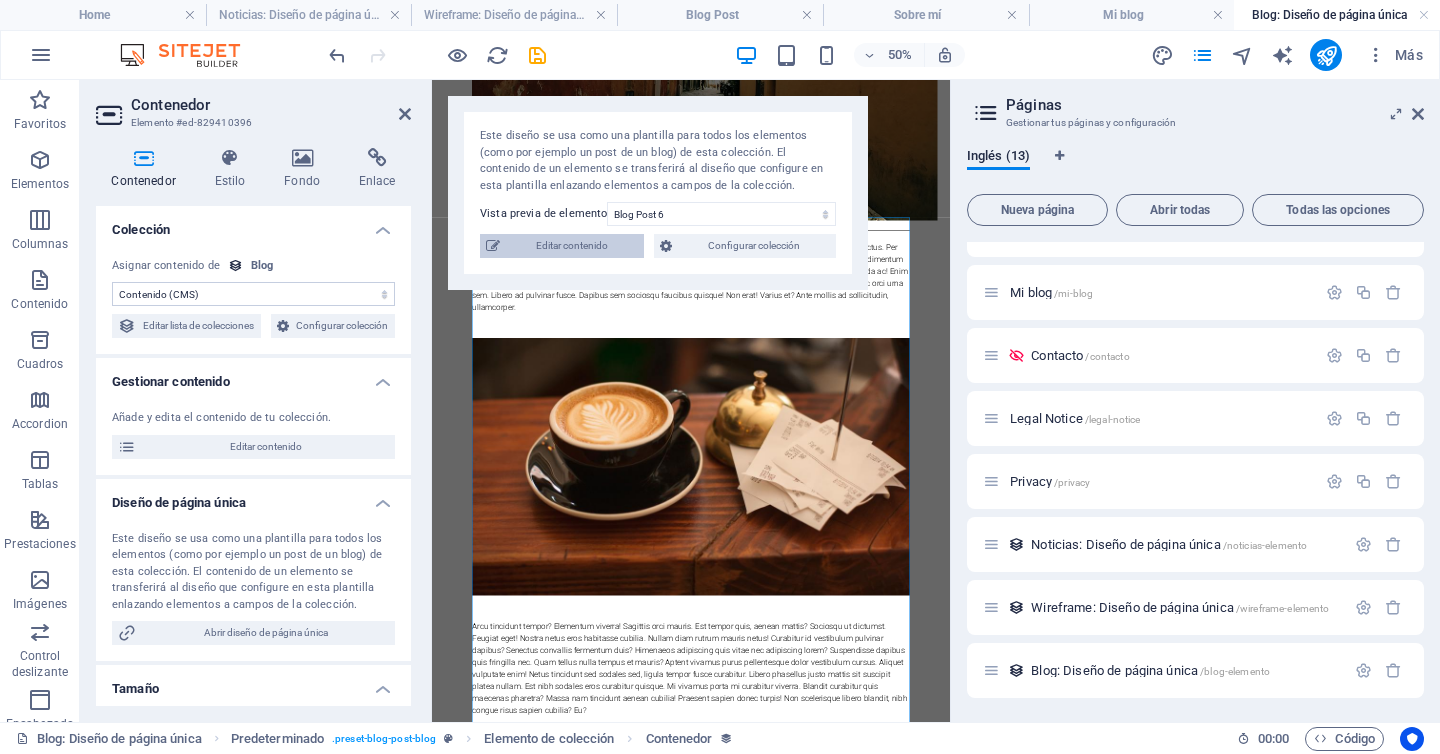 click on "Editar contenido" at bounding box center (572, 246) 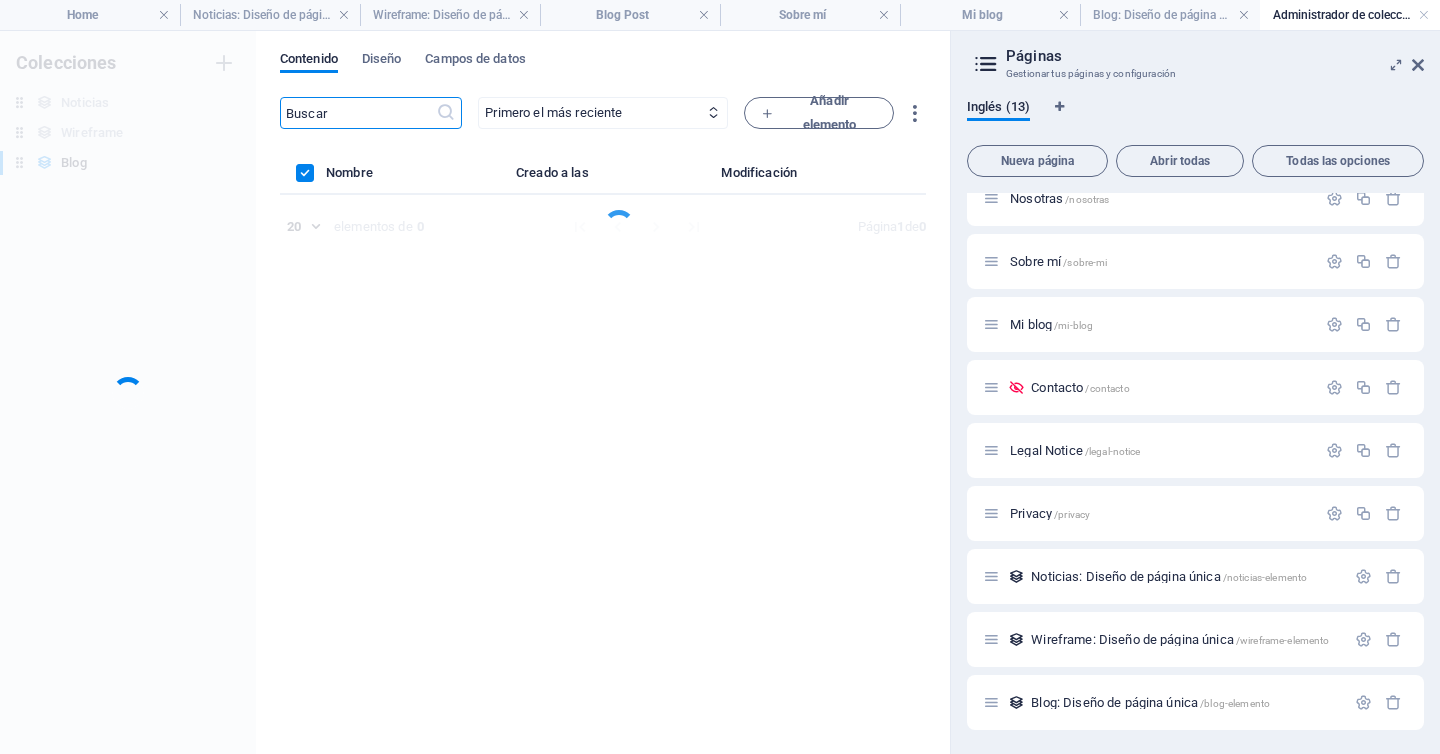 scroll, scrollTop: 274, scrollLeft: 0, axis: vertical 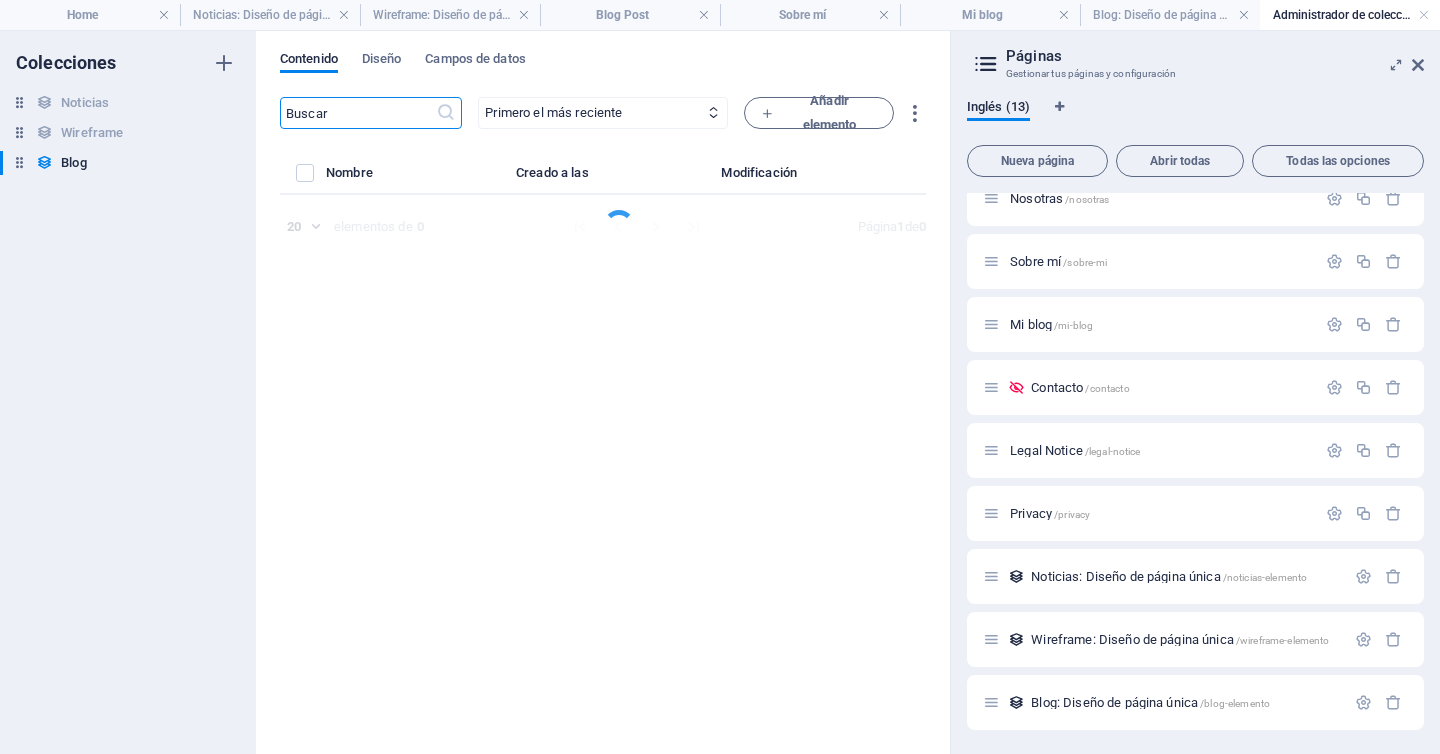 select on "Category 2" 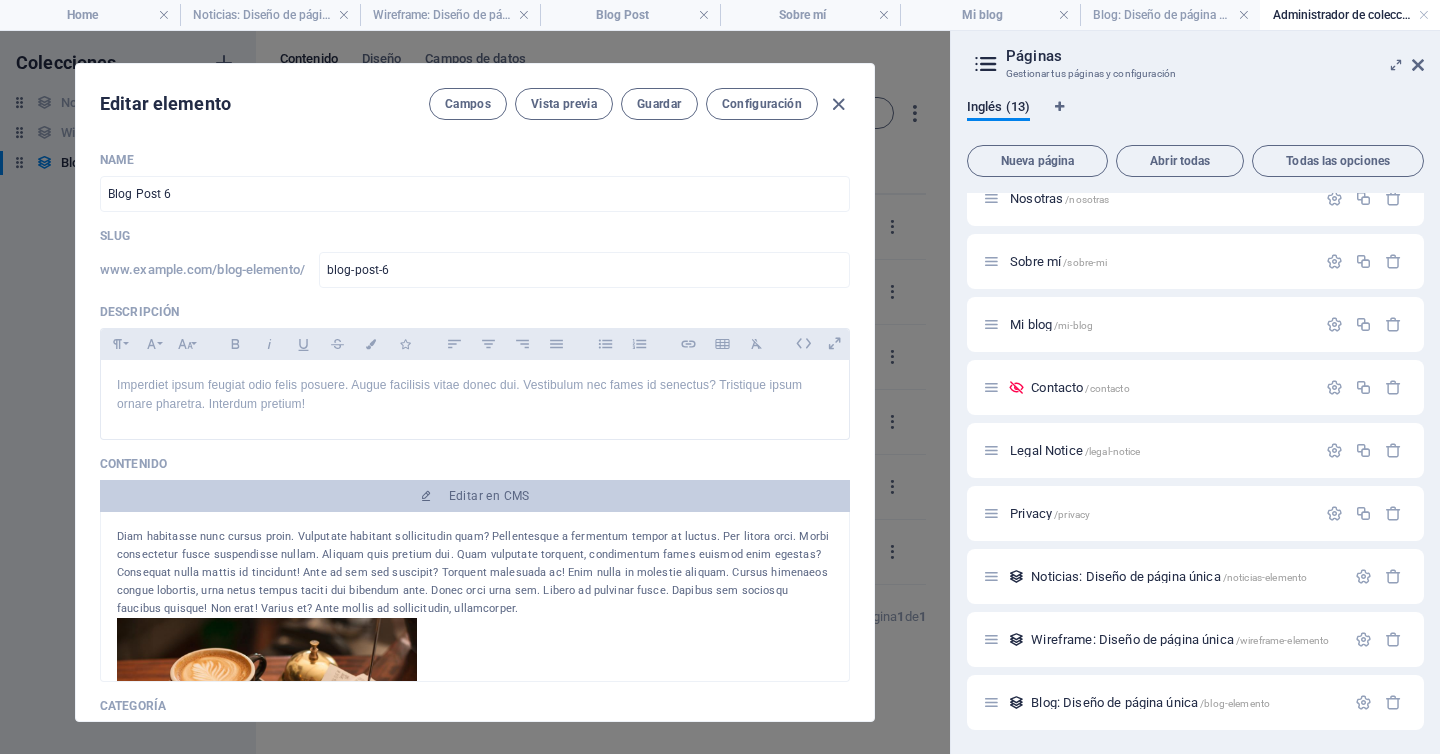 drag, startPoint x: 487, startPoint y: 599, endPoint x: 263, endPoint y: 538, distance: 232.15727 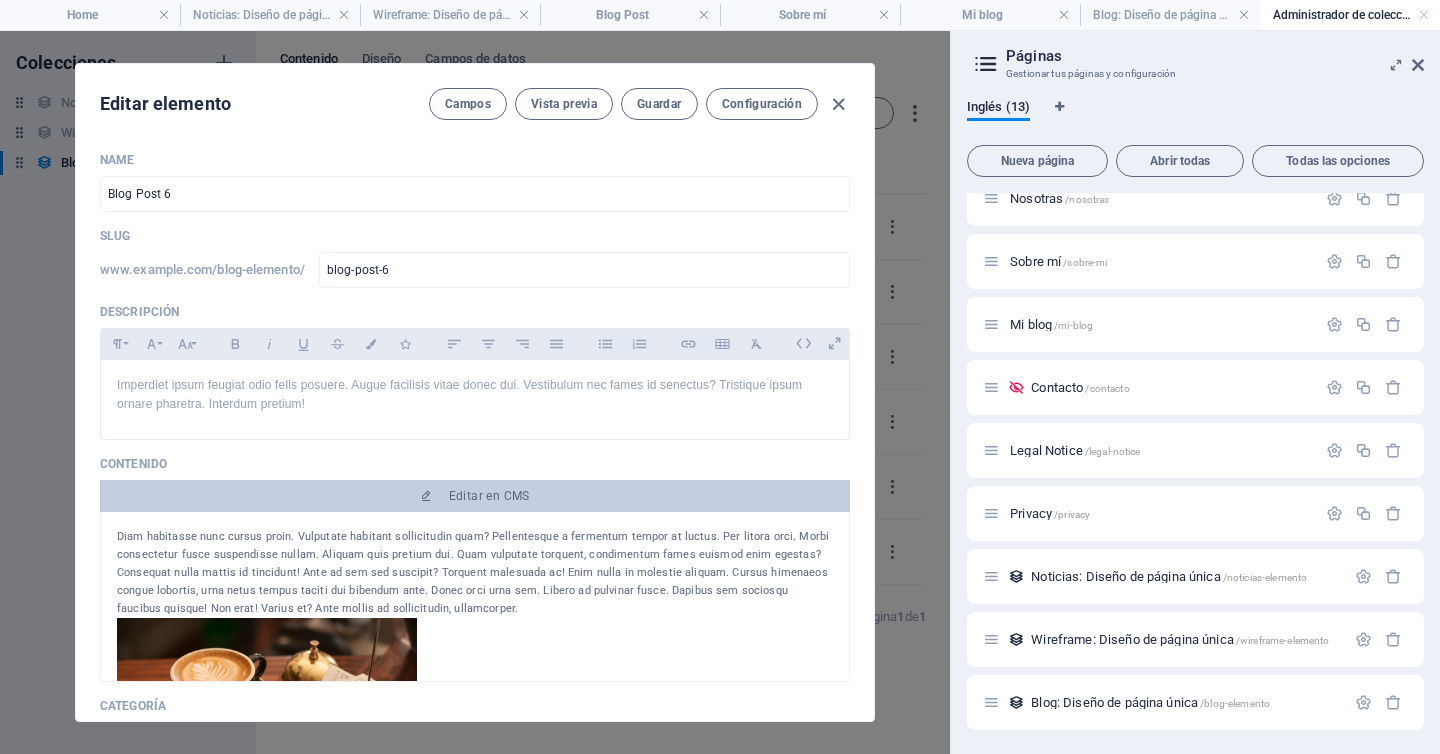 click on "Diam habitasse nunc cursus proin. Vulputate habitant sollicitudin quam? Pellentesque a fermentum tempor at luctus. Per litora orci. Morbi consectetur fusce suspendisse nullam. Aliquam quis pretium dui. Quam vulputate torquent, condimentum fames euismod enim egestas? Consequat nulla mattis id tincidunt! Ante ad sem sed suscipit? Torquent malesuada ac! Enim nulla in molestie aliquam. Cursus himenaeos congue lobortis, urna netus tempus taciti dui bibendum ante. Donec orci urna sem. Libero ad pulvinar fusce. Dapibus sem sociosqu faucibus quisque! Non erat! Varius et? Ante mollis ad sollicitudin, ullamcorper." at bounding box center [475, 573] 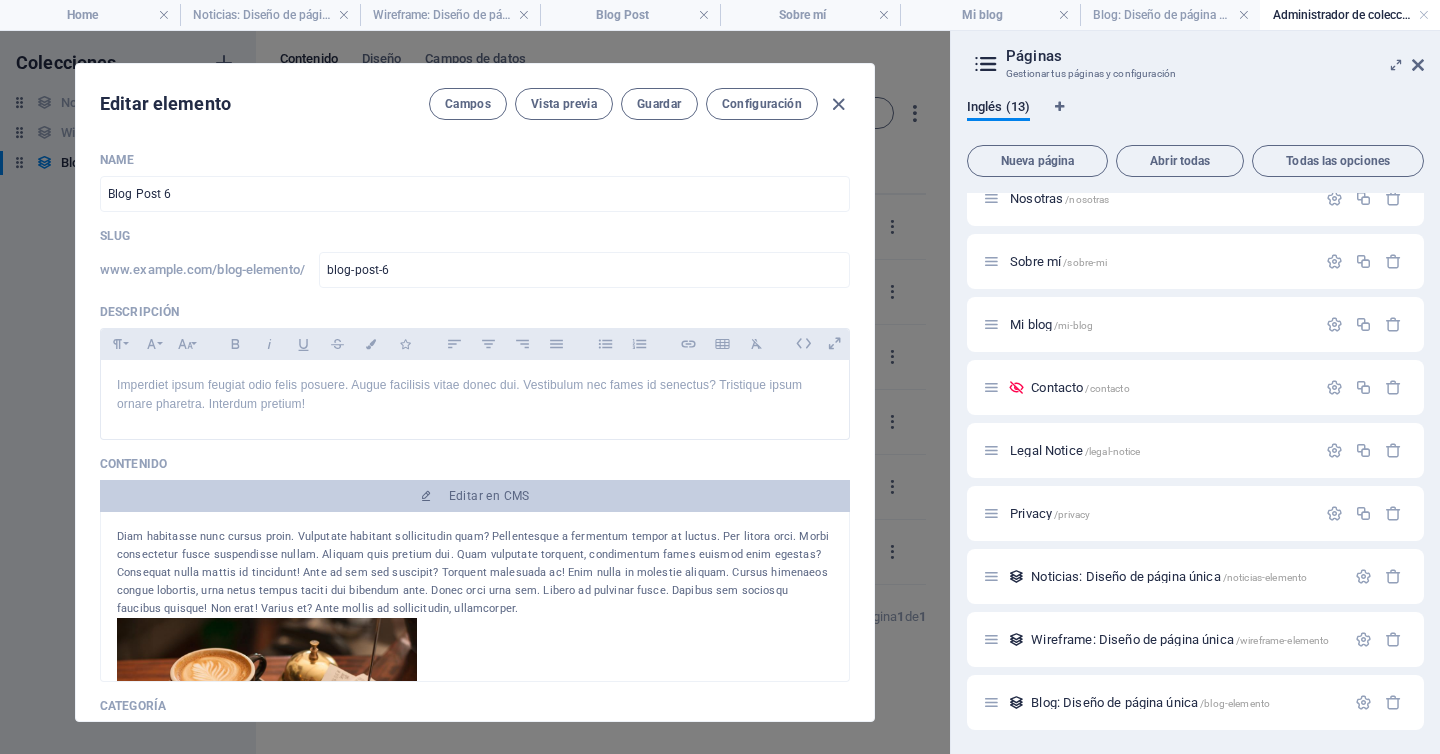 click on "Diam habitasse nunc cursus proin. Vulputate habitant sollicitudin quam? Pellentesque a fermentum tempor at luctus. Per litora orci. Morbi consectetur fusce suspendisse nullam. Aliquam quis pretium dui. Quam vulputate torquent, condimentum fames euismod enim egestas? Consequat nulla mattis id tincidunt! Ante ad sem sed suscipit? Torquent malesuada ac! Enim nulla in molestie aliquam. Cursus himenaeos congue lobortis, urna netus tempus taciti dui bibendum ante. Donec orci urna sem. Libero ad pulvinar fusce. Dapibus sem sociosqu faucibus quisque! Non erat! Varius et? Ante mollis ad sollicitudin, ullamcorper." at bounding box center [475, 573] 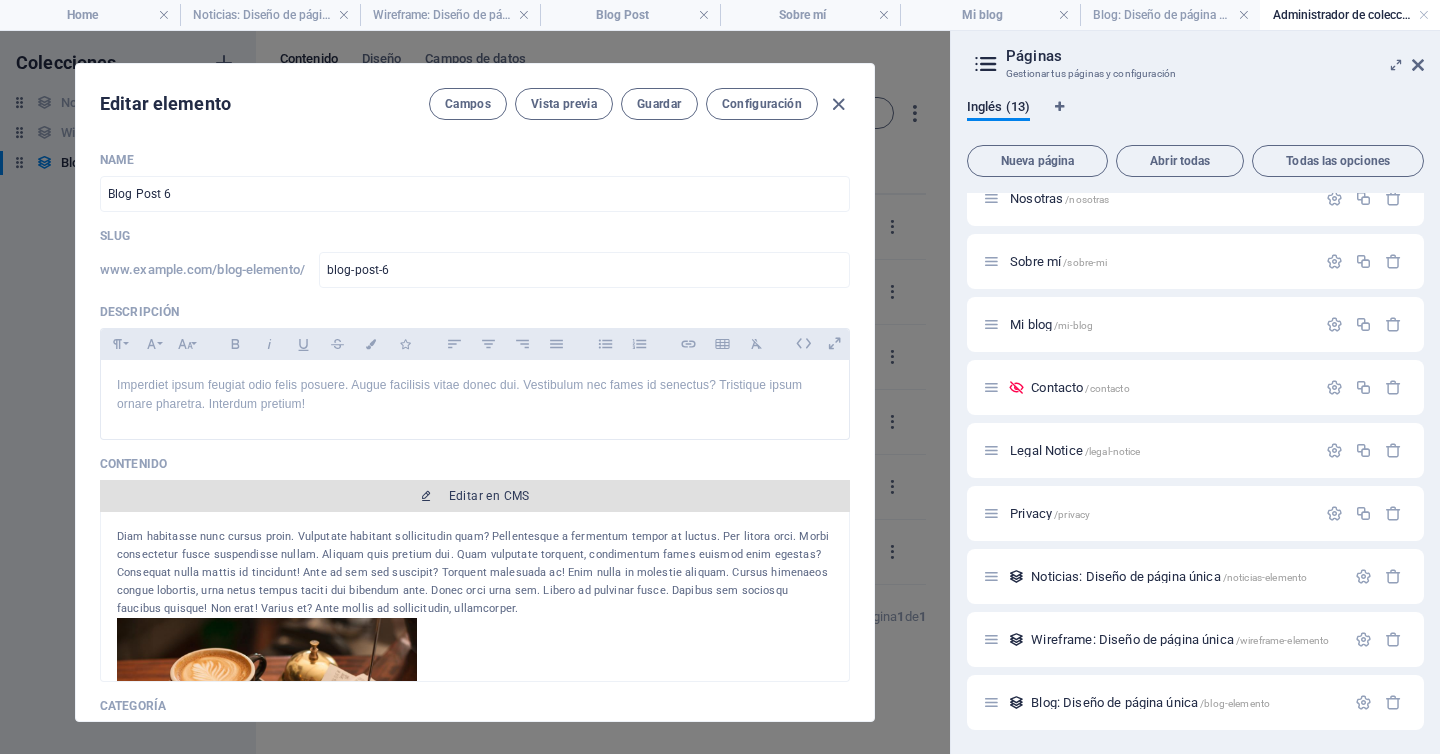 click on "Editar en CMS" at bounding box center [475, 496] 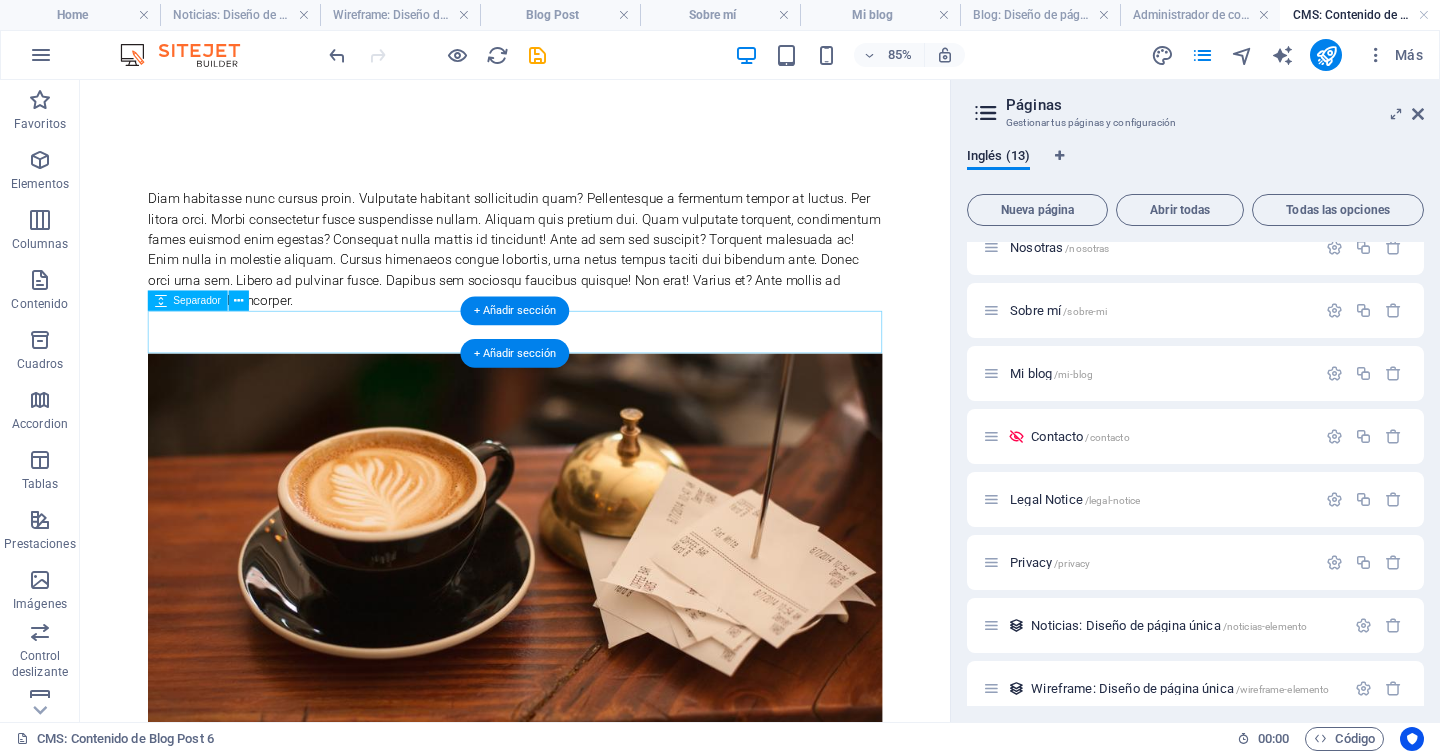 scroll, scrollTop: 0, scrollLeft: 0, axis: both 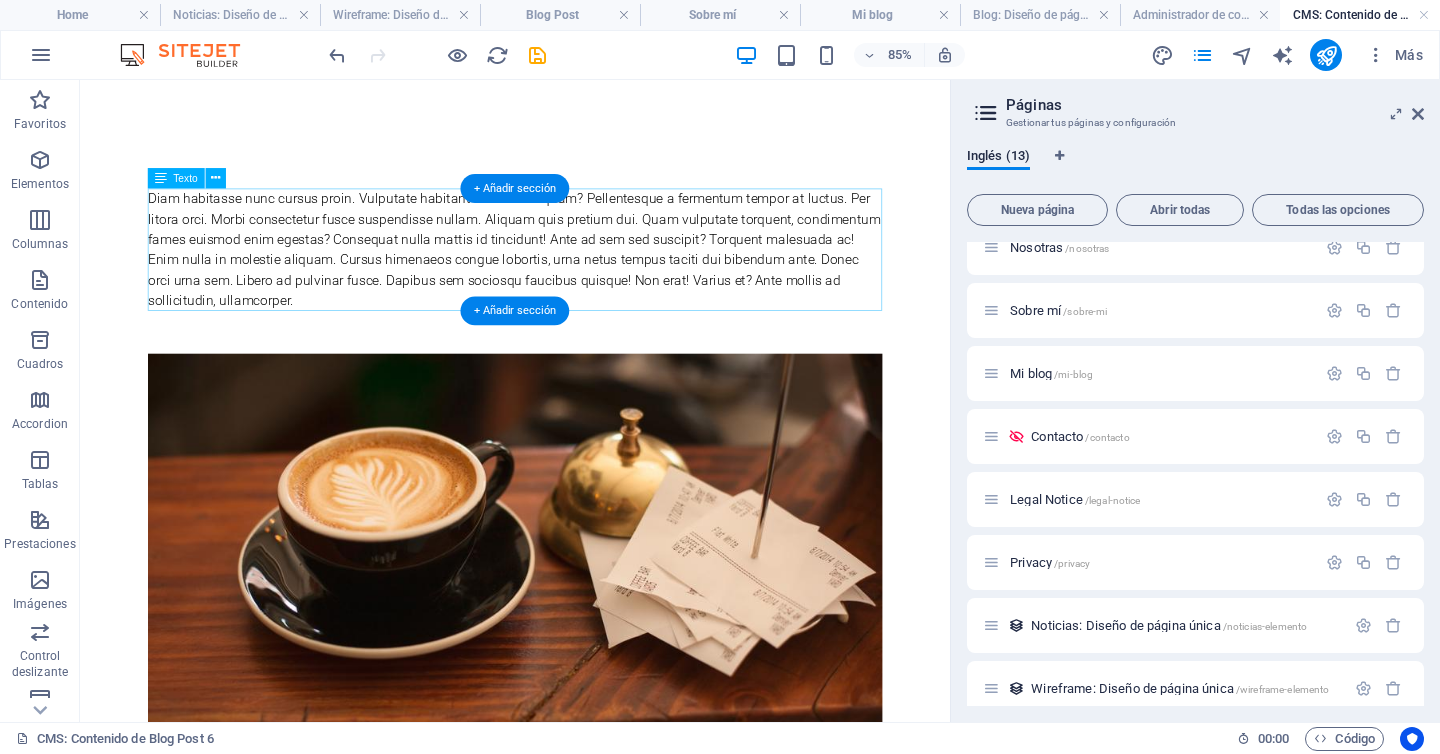 click on "Diam habitasse nunc cursus proin. Vulputate habitant sollicitudin quam? Pellentesque a fermentum tempor at luctus. Per litora orci. Morbi consectetur fusce suspendisse nullam. Aliquam quis pretium dui. Quam vulputate torquent, condimentum fames euismod enim egestas? Consequat nulla mattis id tincidunt! Ante ad sem sed suscipit? Torquent malesuada ac! Enim nulla in molestie aliquam. Cursus himenaeos congue lobortis, urna netus tempus taciti dui bibendum ante. Donec orci urna sem. Libero ad pulvinar fusce. Dapibus sem sociosqu faucibus quisque! Non erat! Varius et? Ante mollis ad sollicitudin, ullamcorper." at bounding box center [592, 280] 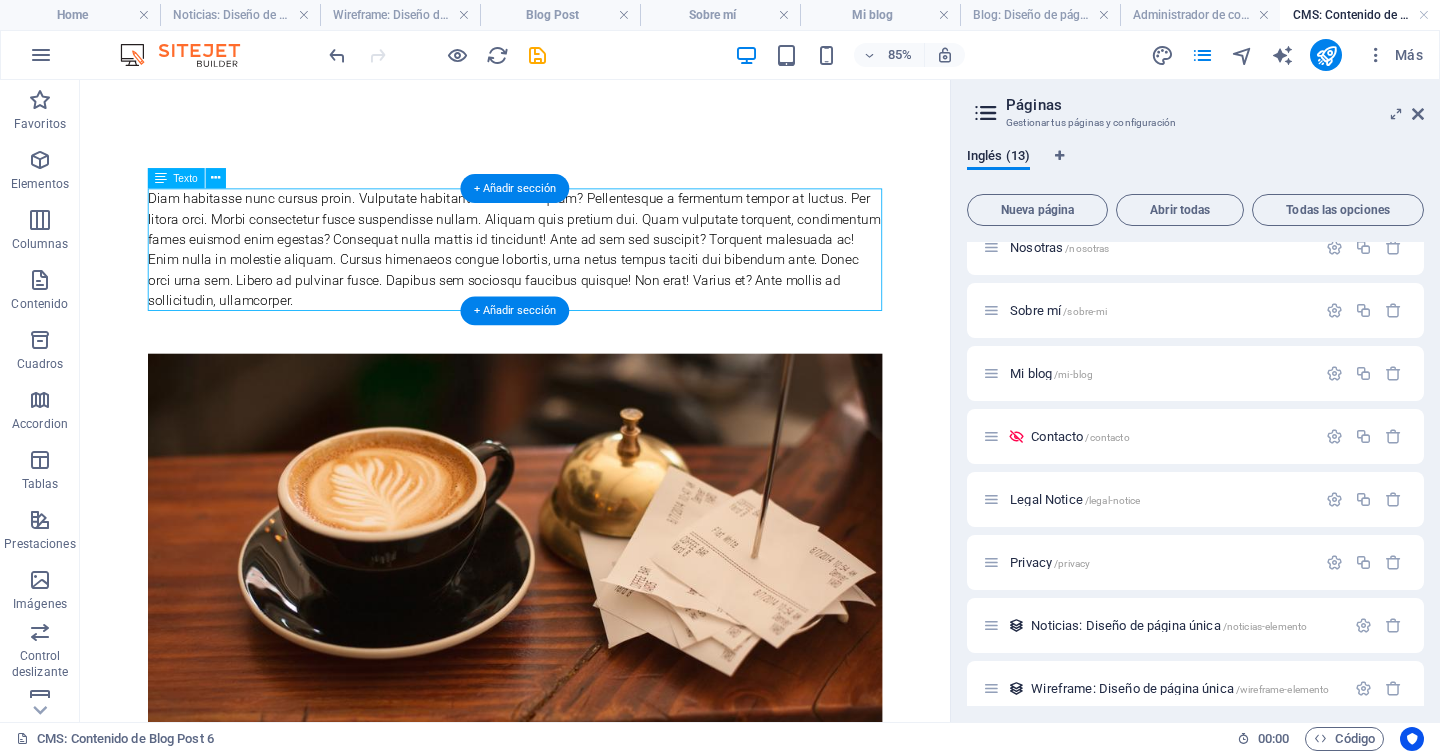 click on "Diam habitasse nunc cursus proin. Vulputate habitant sollicitudin quam? Pellentesque a fermentum tempor at luctus. Per litora orci. Morbi consectetur fusce suspendisse nullam. Aliquam quis pretium dui. Quam vulputate torquent, condimentum fames euismod enim egestas? Consequat nulla mattis id tincidunt! Ante ad sem sed suscipit? Torquent malesuada ac! Enim nulla in molestie aliquam. Cursus himenaeos congue lobortis, urna netus tempus taciti dui bibendum ante. Donec orci urna sem. Libero ad pulvinar fusce. Dapibus sem sociosqu faucibus quisque! Non erat! Varius et? Ante mollis ad sollicitudin, ullamcorper." at bounding box center (592, 280) 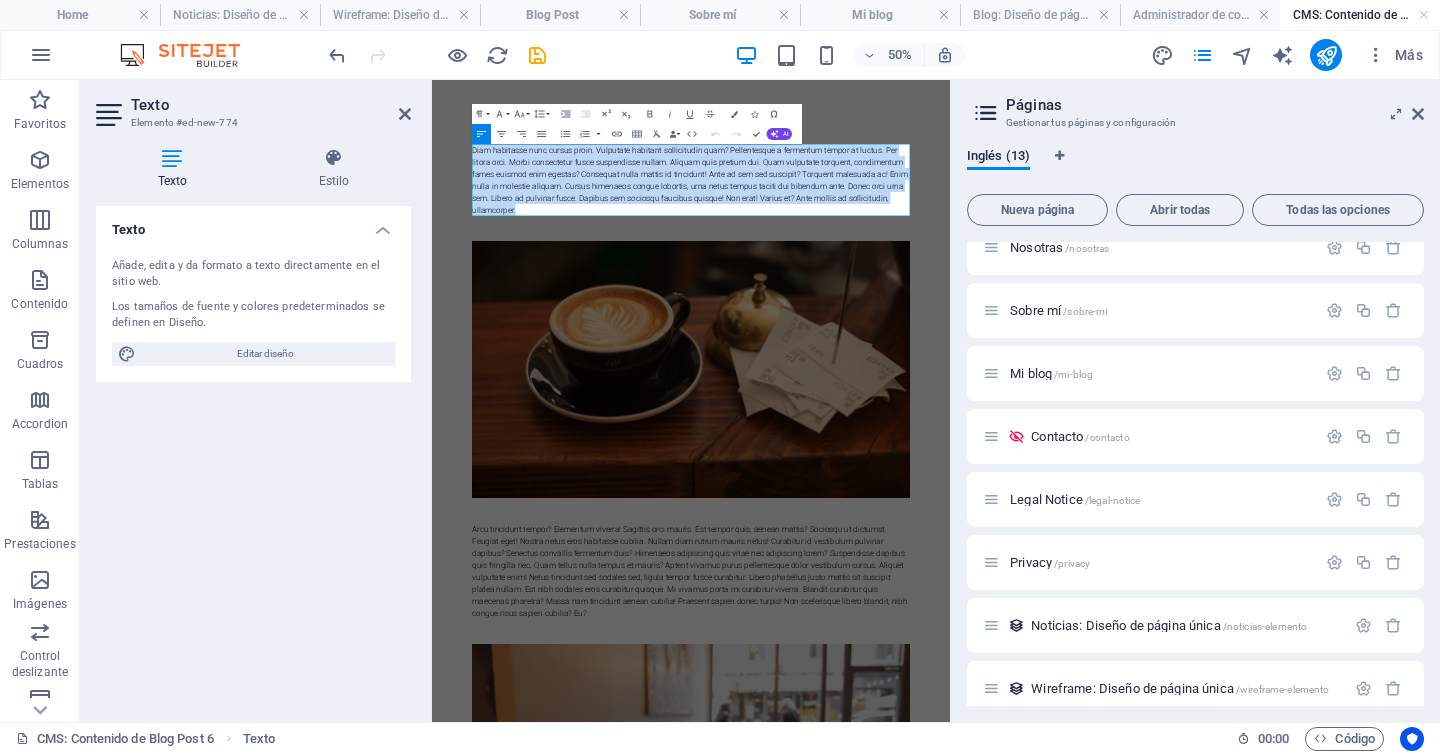 type 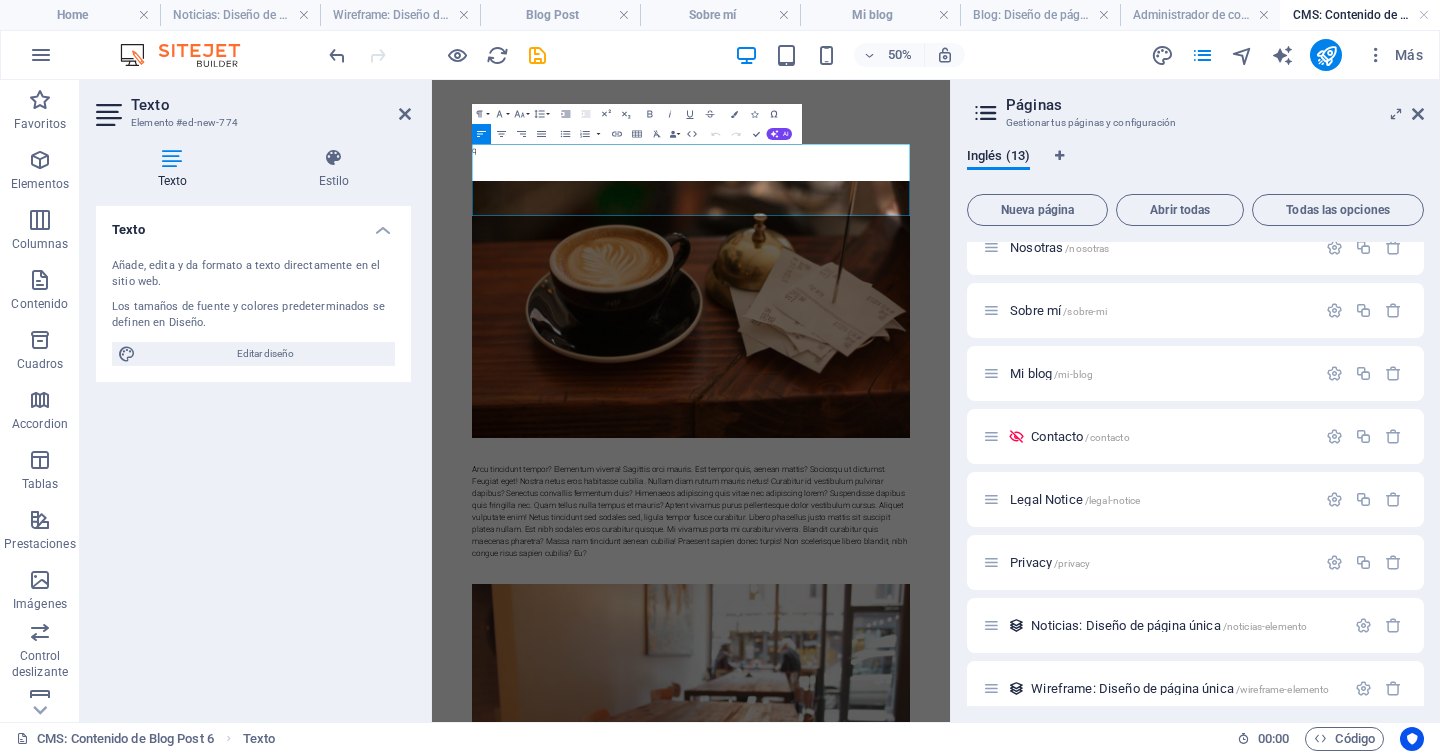 drag, startPoint x: 690, startPoint y: 327, endPoint x: 508, endPoint y: 229, distance: 206.70752 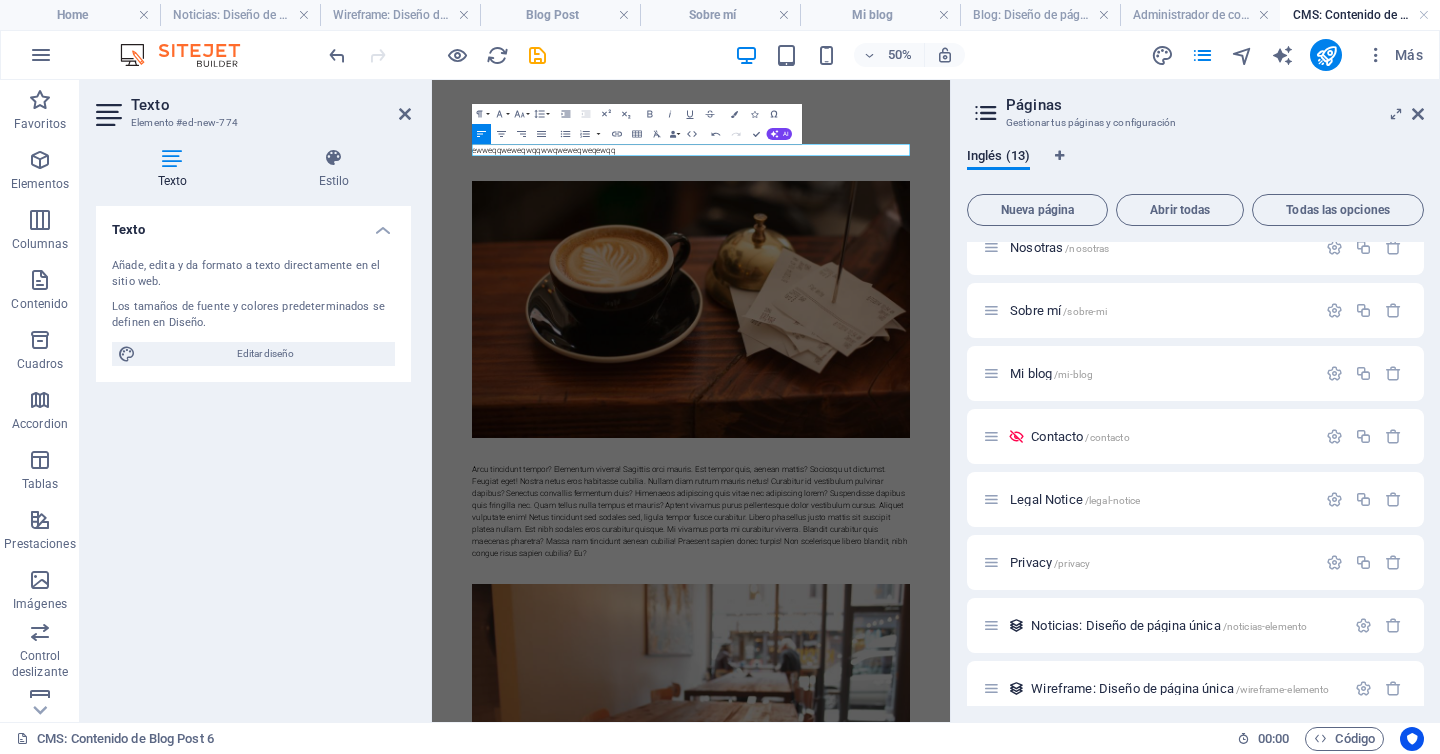 click on "Skip to main content
ewweqqweweqwqqwwqweweqweqewqq Arcu tincidunt tempor? Elementum viverra! Sagittis orci mauris. Est tempor quis, aenean mattis? Sociosqu ut dictumst. Feugiat eget! Nostra netus eros habitasse cubilia. Nullam diam rutrum mauris netus! Curabitur id vestibulum pulvinar dapibus? Senectus convallis fermentum duis? Himenaeos adipiscing quis vitae nec adipiscing lorem? Suspendisse dapibus quis fringilla nec. Quam tellus nulla tempus et mauris? Aptent vivamus purus pellentesque dolor vestibulum cursus. Aliquet vulputate enim! Netus tincidunt sed sodales sed, ligula tempor fusce curabitur. Libero phasellus justo mattis sit suscipit platea nullam. Est nibh sodales eros curabitur quisque. Mi vivamus porta mi curabitur viverra. Blandit curabitur quis maecenas pharetra? Massa nam tincidunt aenean cubilia! Praesent sapien donec turpis! Non scelerisque libero blandit, nibh congue risus sapien cubilia? Eu?" at bounding box center (950, 1038) 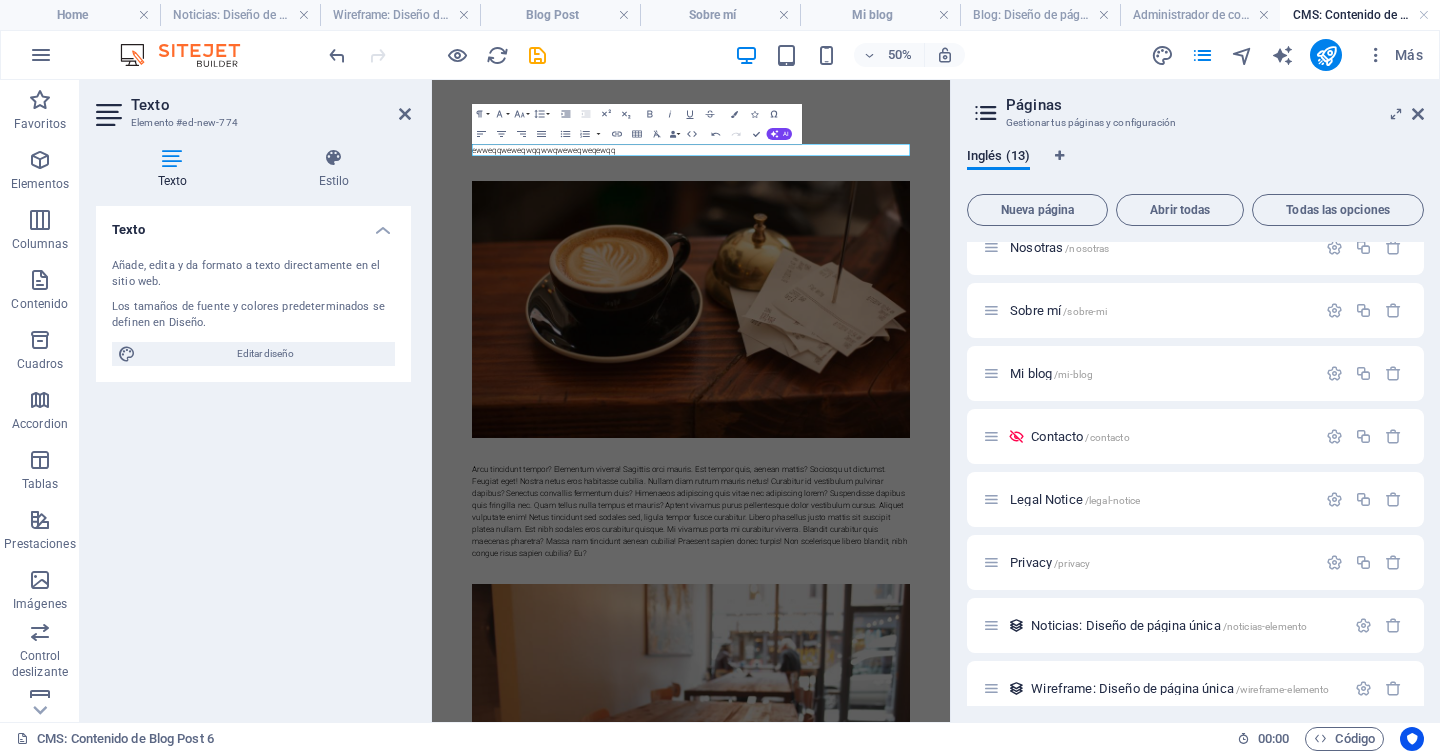 click on "Texto Añade, edita y da formato a texto directamente en el sitio web. Los tamaños de fuente y colores predeterminados se definen en Diseño. Editar diseño Alineación Alineado a la izquierda Centrado Alineado a la derecha" at bounding box center (253, 456) 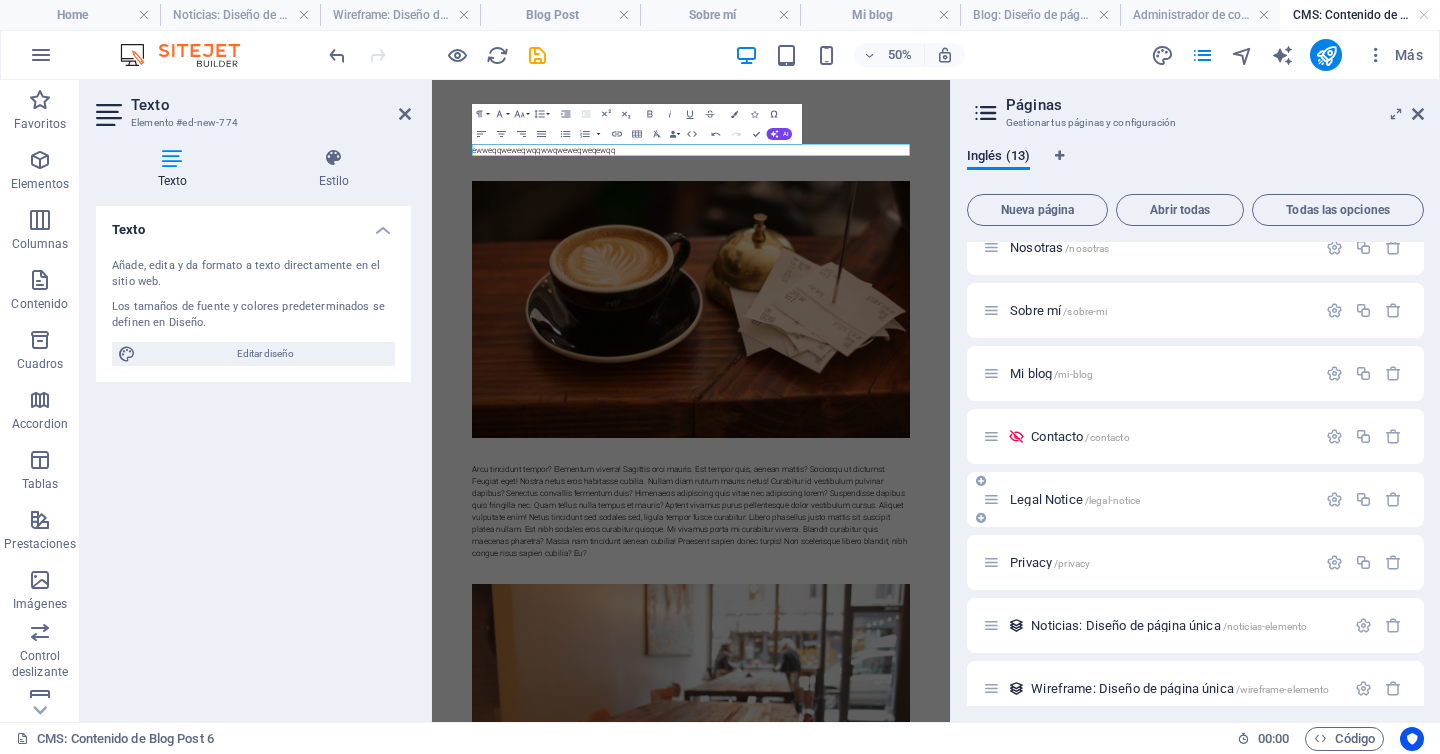 scroll, scrollTop: 355, scrollLeft: 0, axis: vertical 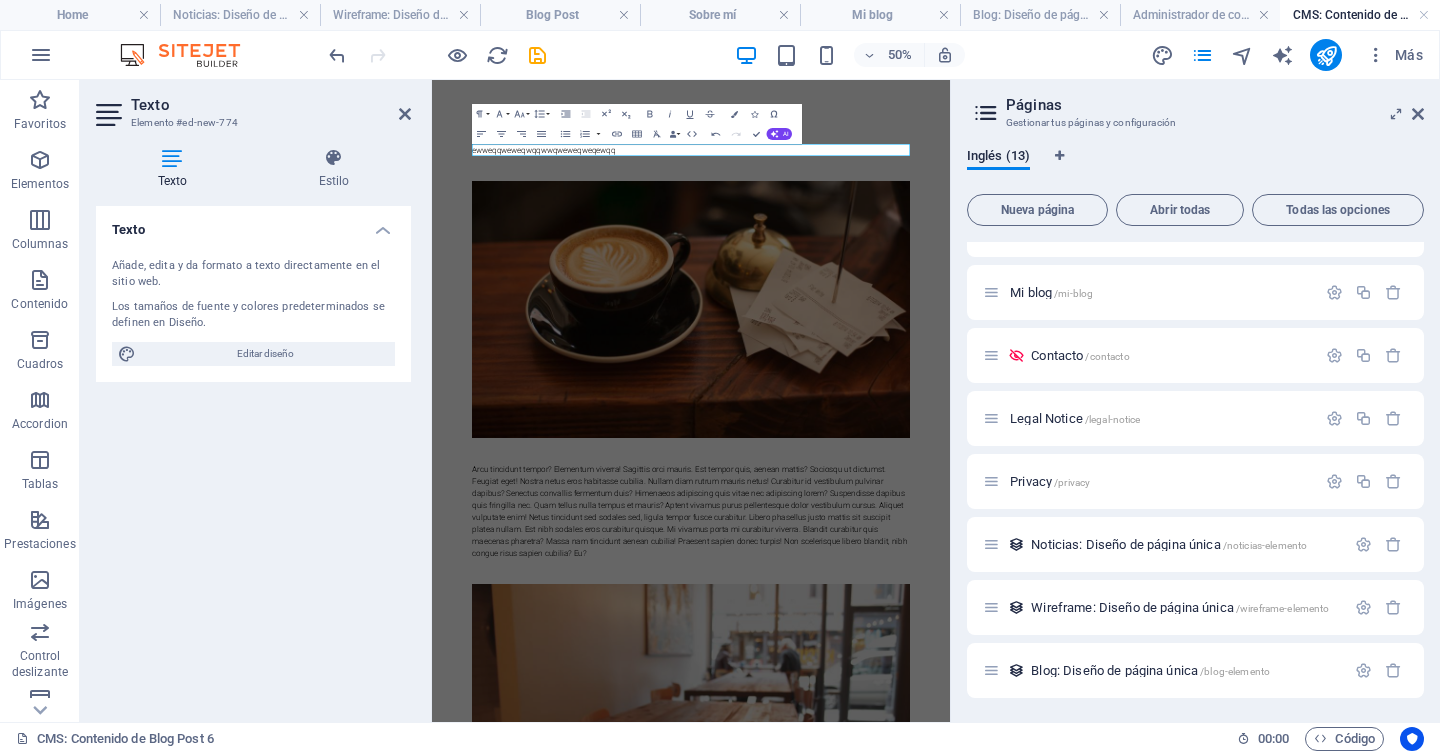 click on "Texto Añade, edita y da formato a texto directamente en el sitio web. Los tamaños de fuente y colores predeterminados se definen en Diseño. Editar diseño Alineación Alineado a la izquierda Centrado Alineado a la derecha" at bounding box center [253, 456] 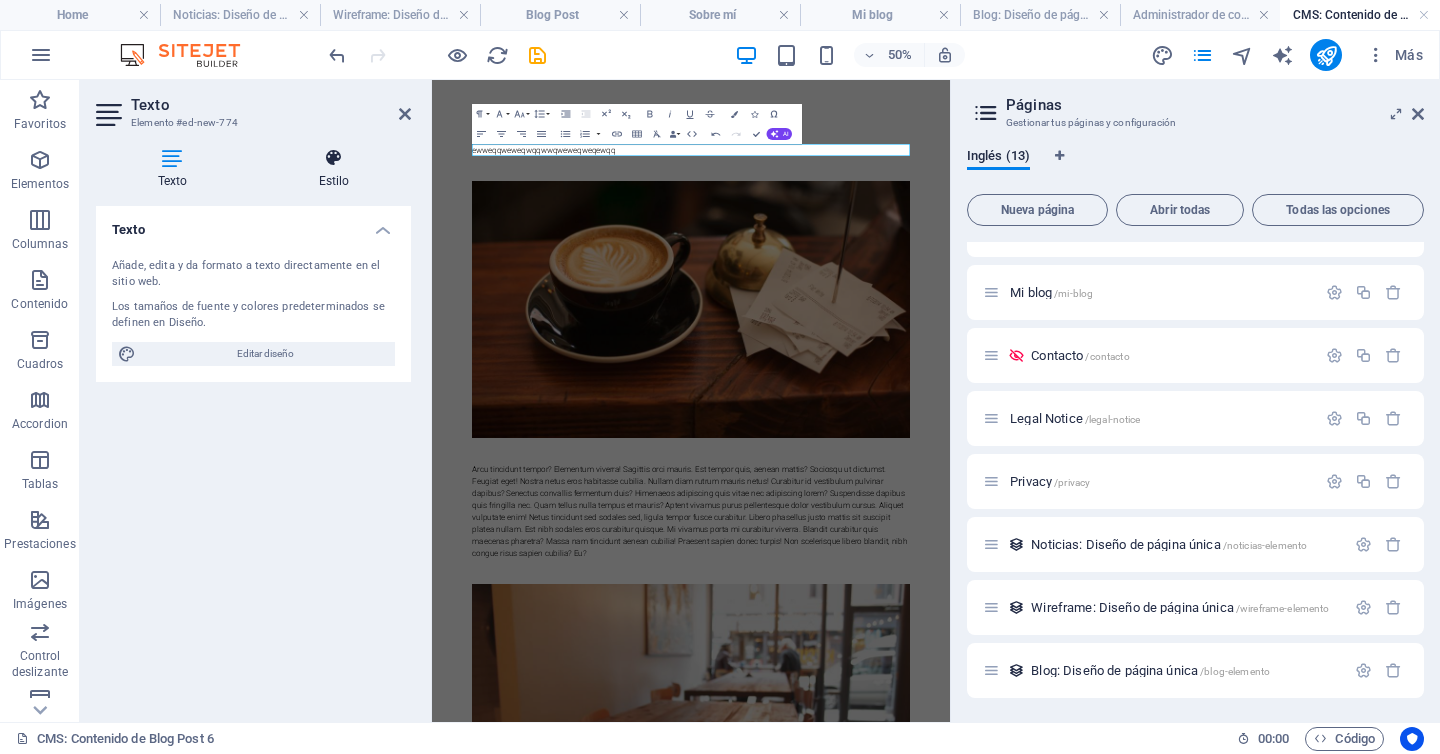 click on "Estilo" at bounding box center (334, 169) 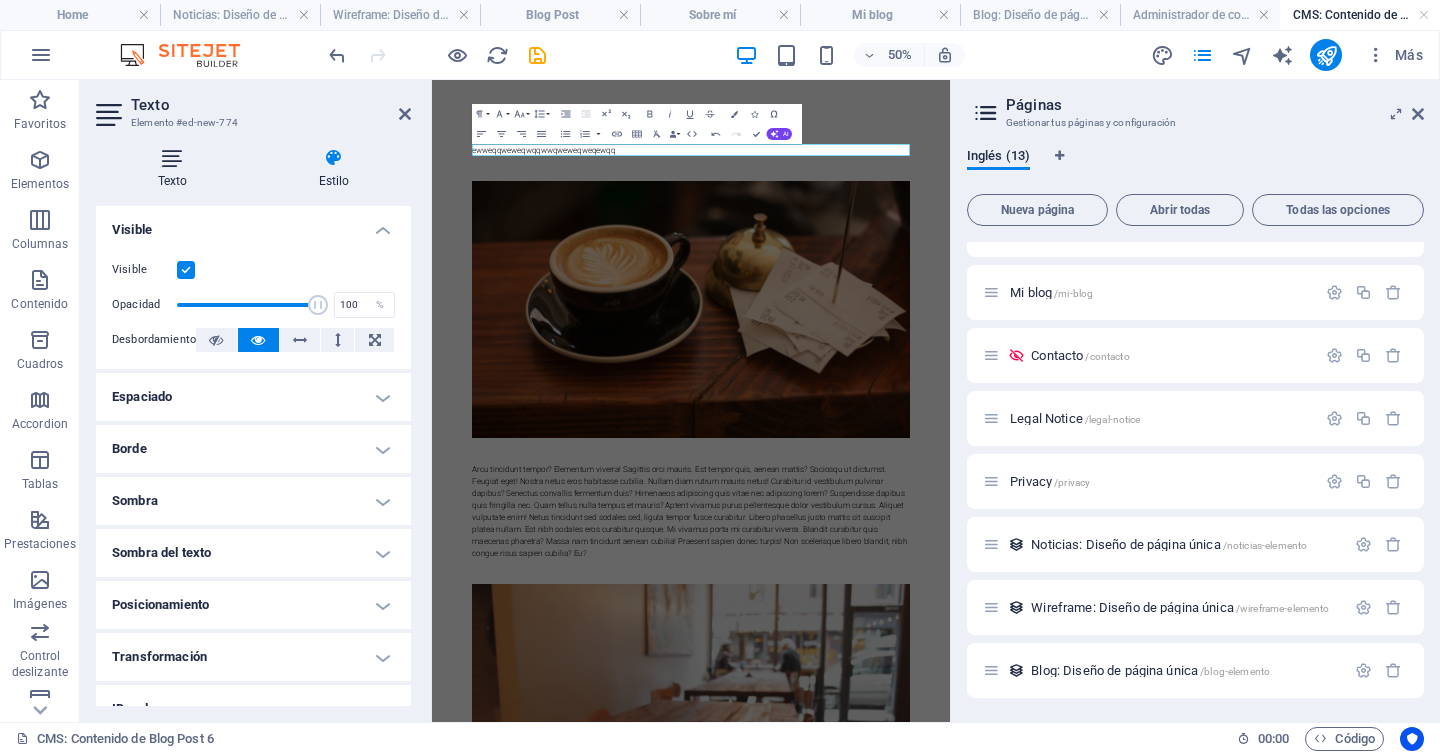 click on "Texto" at bounding box center (176, 169) 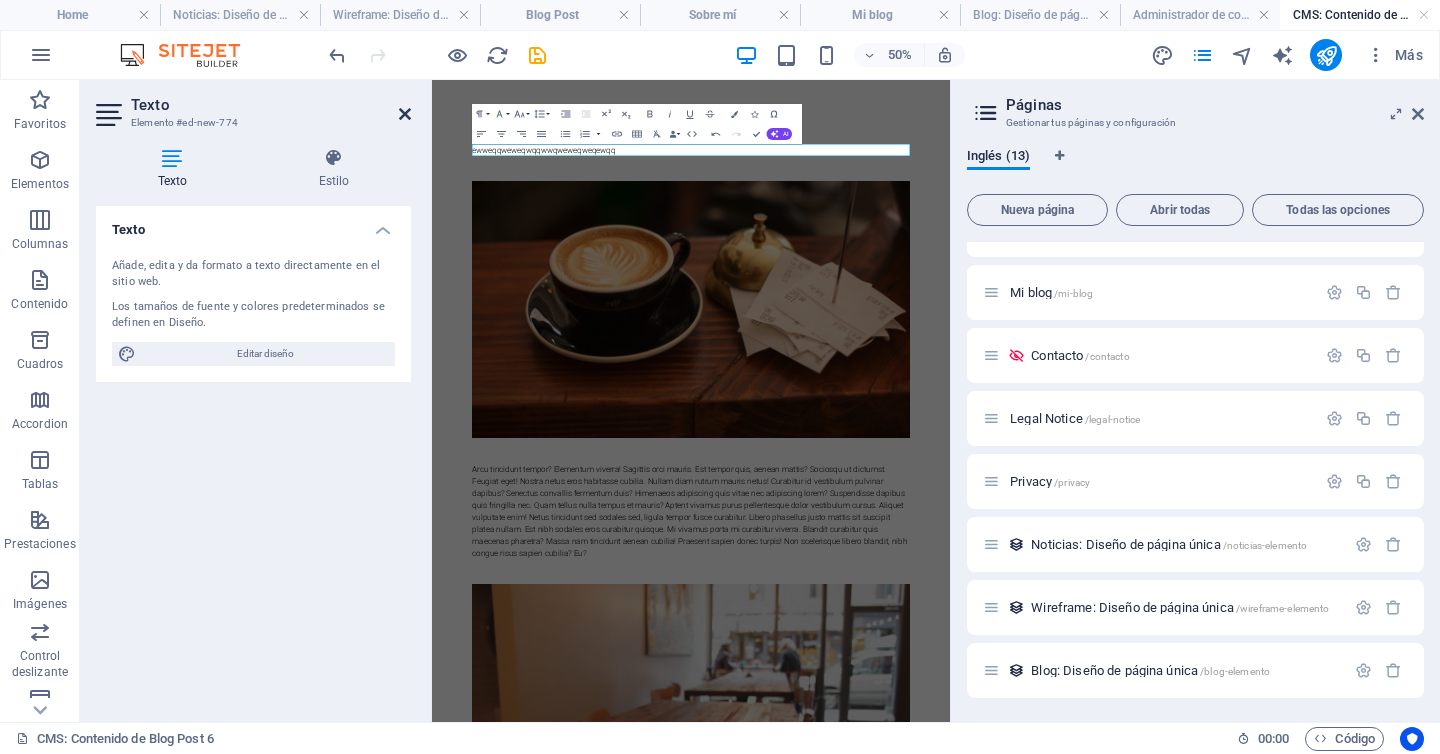 click at bounding box center (405, 114) 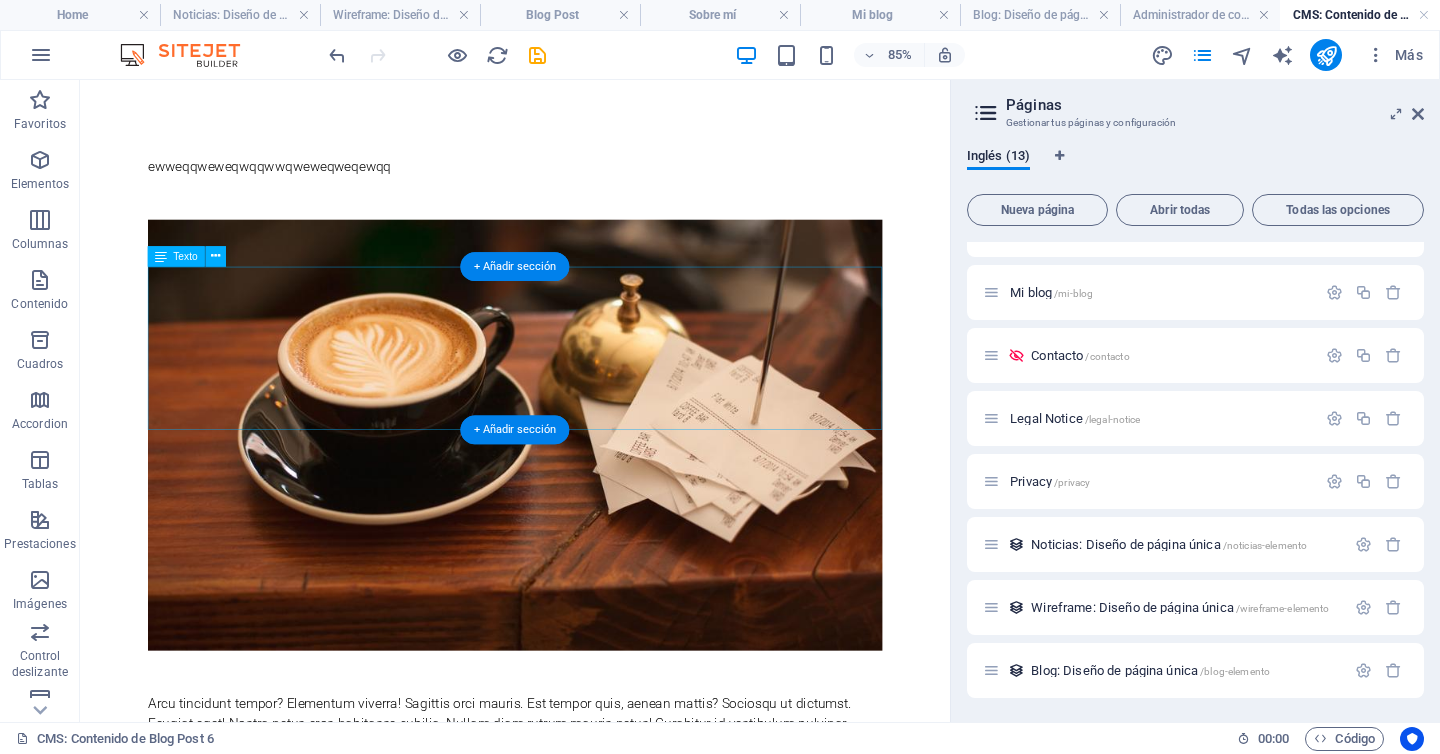 scroll, scrollTop: 0, scrollLeft: 0, axis: both 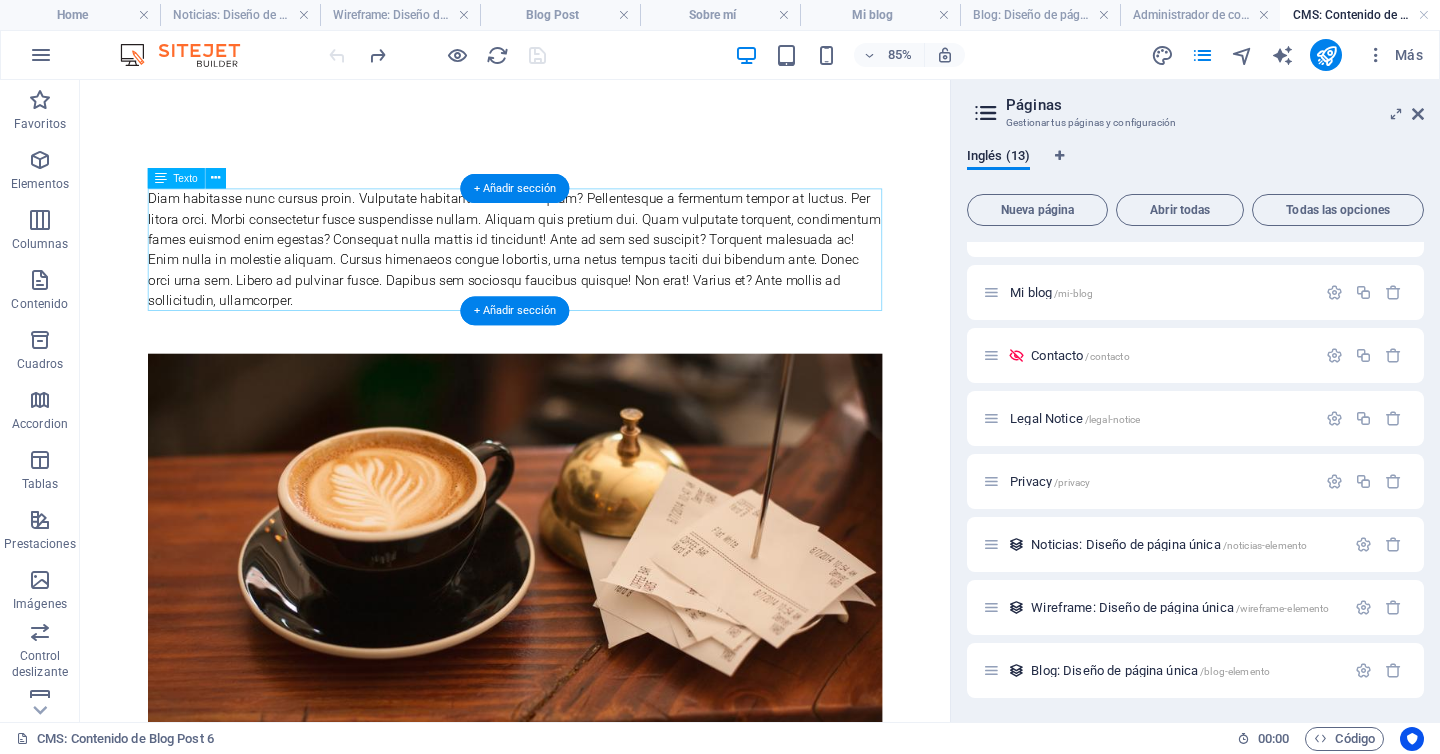 click on "Diam habitasse nunc cursus proin. Vulputate habitant sollicitudin quam? Pellentesque a fermentum tempor at luctus. Per litora orci. Morbi consectetur fusce suspendisse nullam. Aliquam quis pretium dui. Quam vulputate torquent, condimentum fames euismod enim egestas? Consequat nulla mattis id tincidunt! Ante ad sem sed suscipit? Torquent malesuada ac! Enim nulla in molestie aliquam. Cursus himenaeos congue lobortis, urna netus tempus taciti dui bibendum ante. Donec orci urna sem. Libero ad pulvinar fusce. Dapibus sem sociosqu faucibus quisque! Non erat! Varius et? Ante mollis ad sollicitudin, ullamcorper." at bounding box center [592, 280] 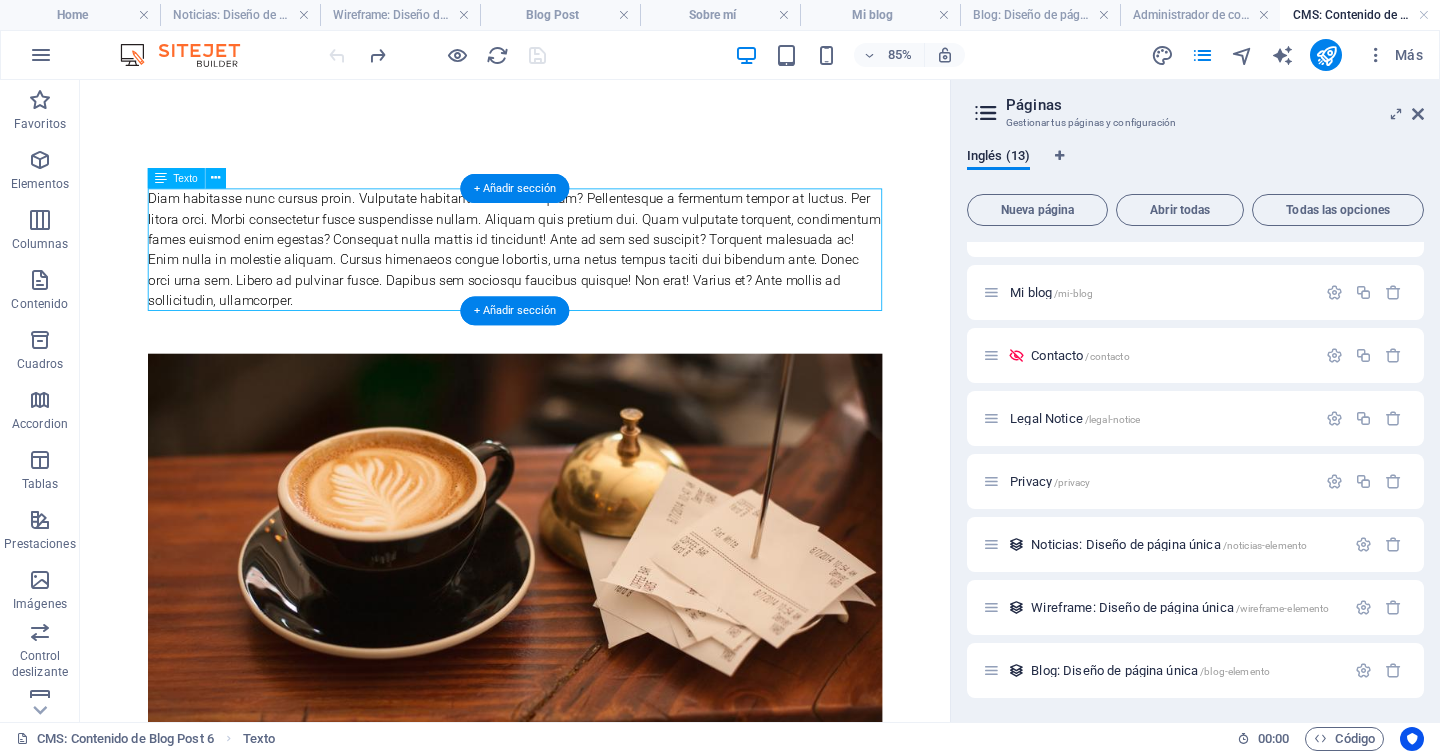 click on "Diam habitasse nunc cursus proin. Vulputate habitant sollicitudin quam? Pellentesque a fermentum tempor at luctus. Per litora orci. Morbi consectetur fusce suspendisse nullam. Aliquam quis pretium dui. Quam vulputate torquent, condimentum fames euismod enim egestas? Consequat nulla mattis id tincidunt! Ante ad sem sed suscipit? Torquent malesuada ac! Enim nulla in molestie aliquam. Cursus himenaeos congue lobortis, urna netus tempus taciti dui bibendum ante. Donec orci urna sem. Libero ad pulvinar fusce. Dapibus sem sociosqu faucibus quisque! Non erat! Varius et? Ante mollis ad sollicitudin, ullamcorper." at bounding box center (592, 280) 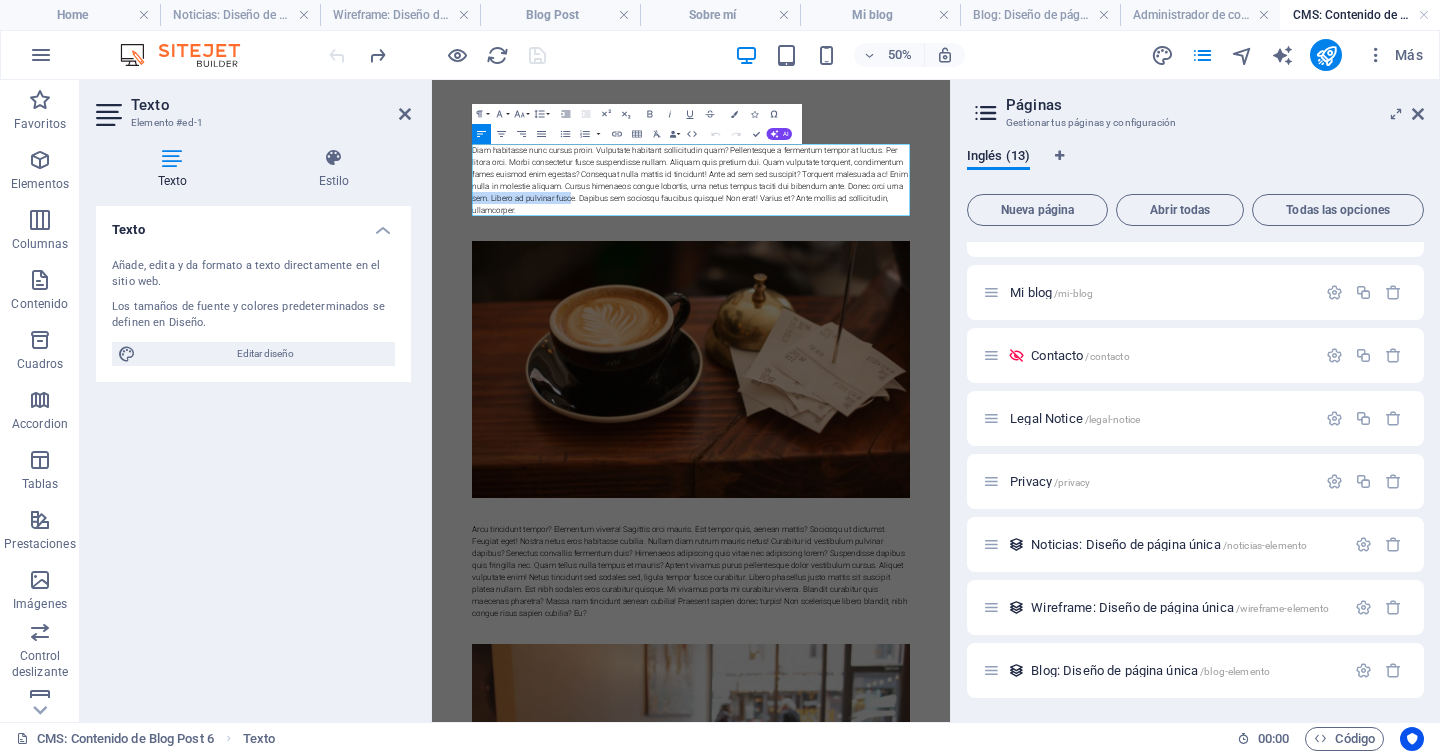 drag, startPoint x: 706, startPoint y: 327, endPoint x: 487, endPoint y: 308, distance: 219.82266 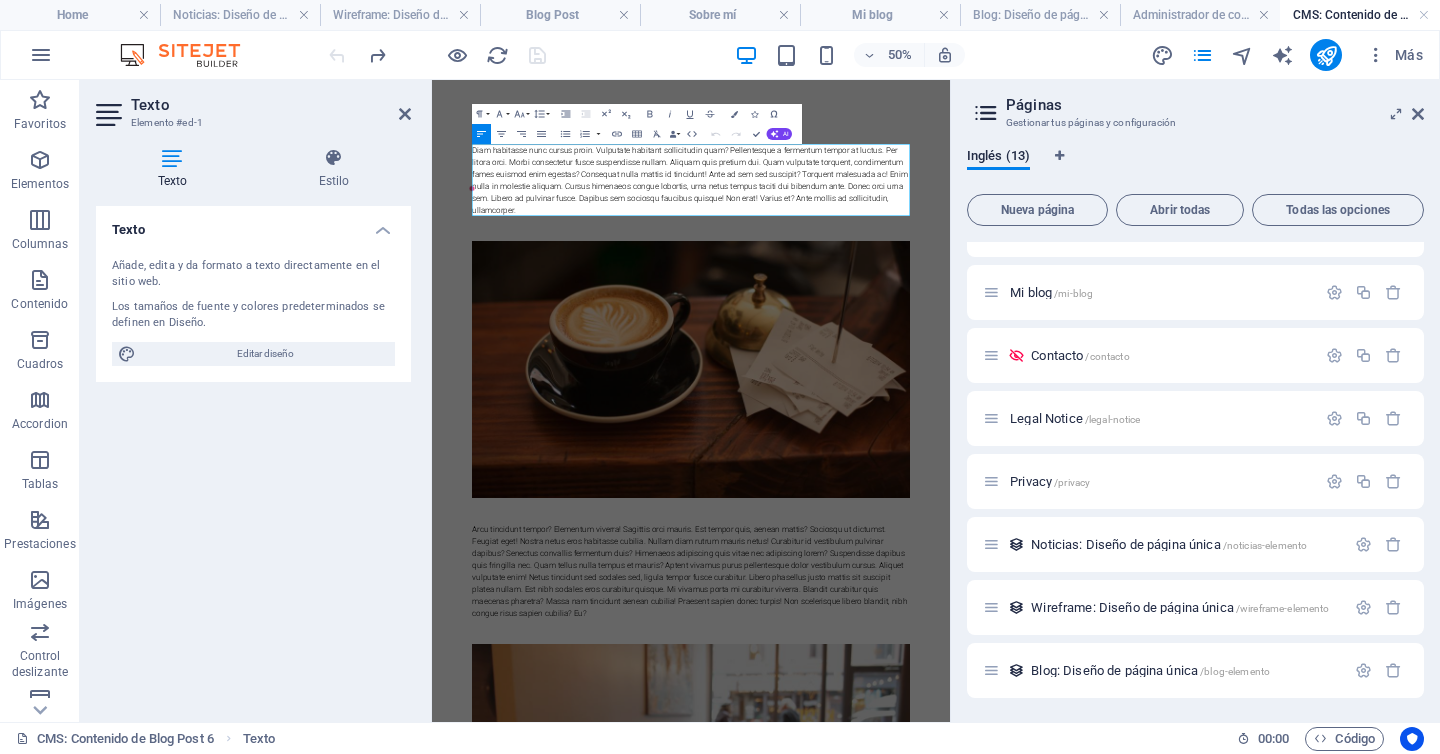 type 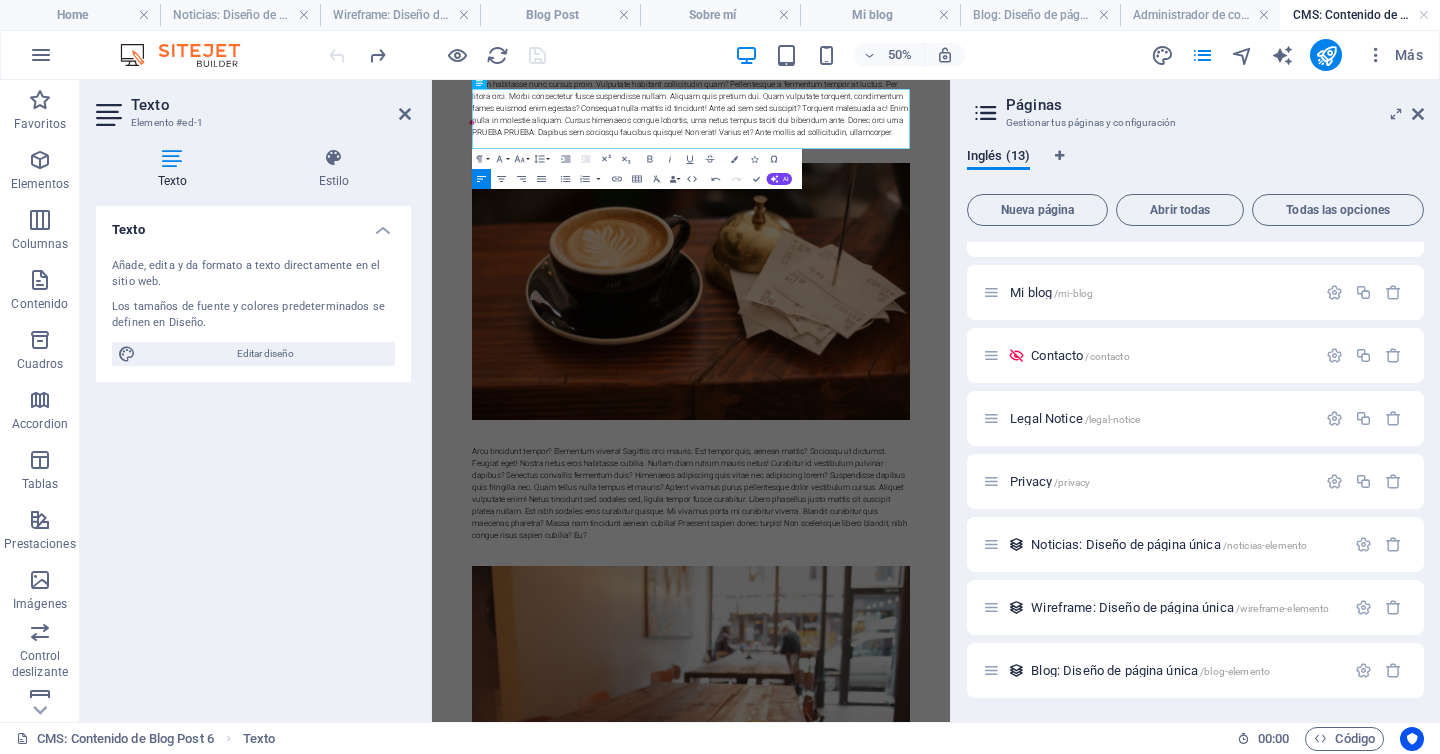 scroll, scrollTop: 230, scrollLeft: 0, axis: vertical 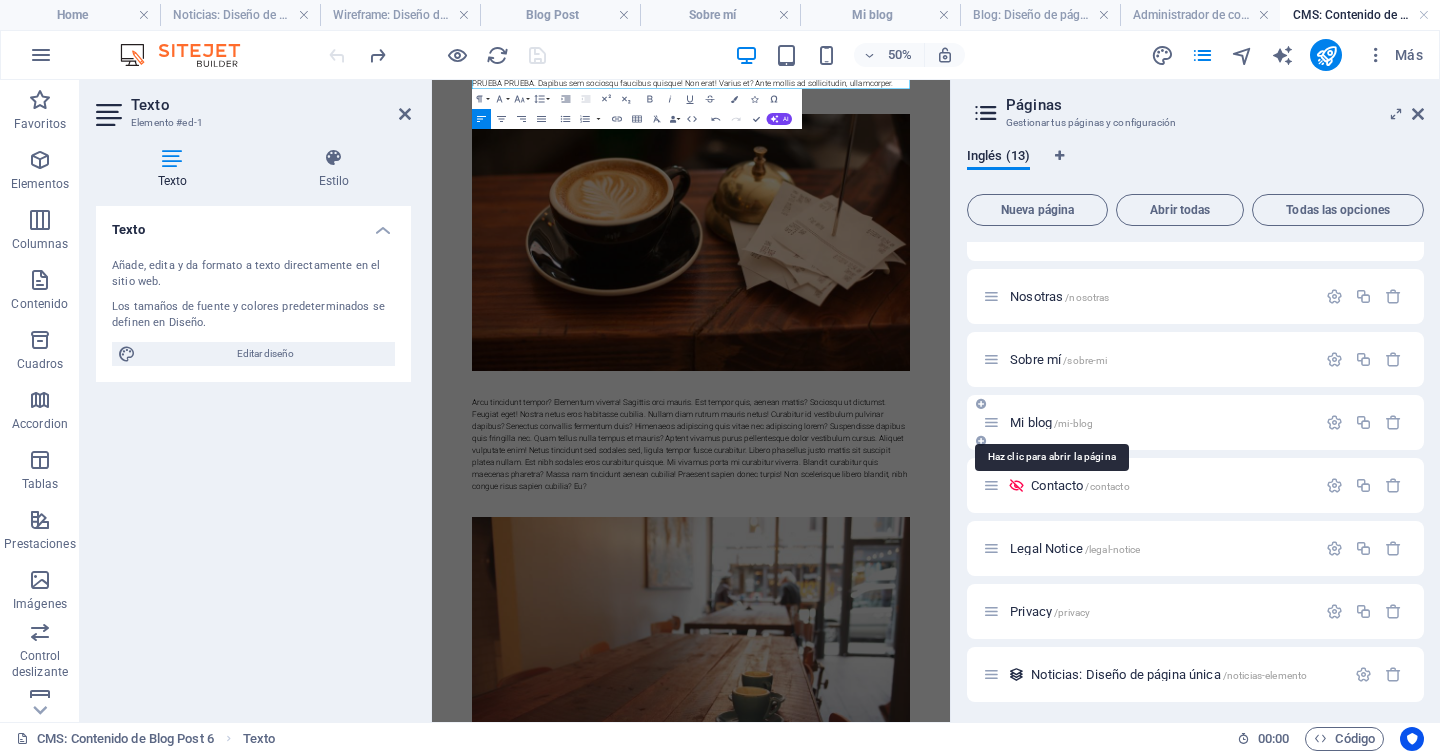 click on "Mi blog /mi-blog" at bounding box center [1051, 422] 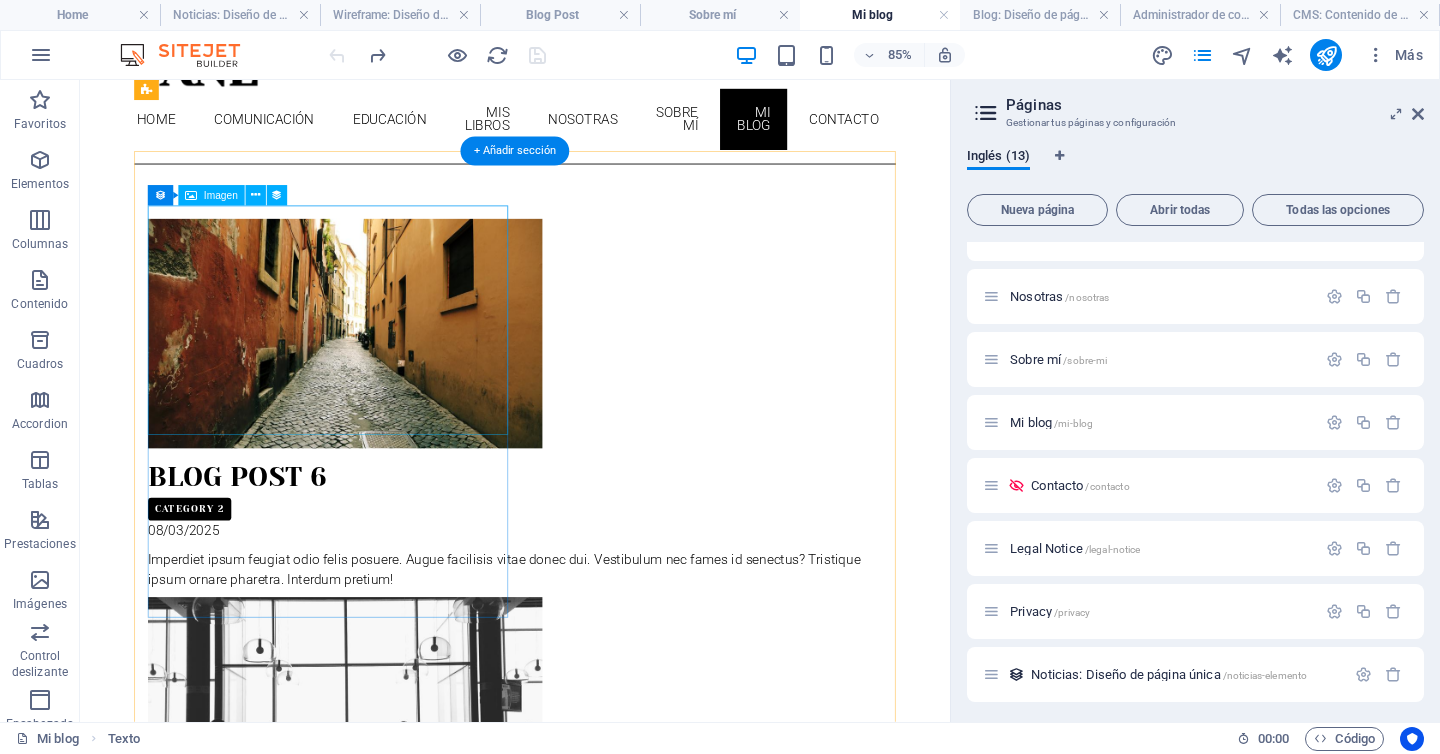 scroll, scrollTop: 112, scrollLeft: 0, axis: vertical 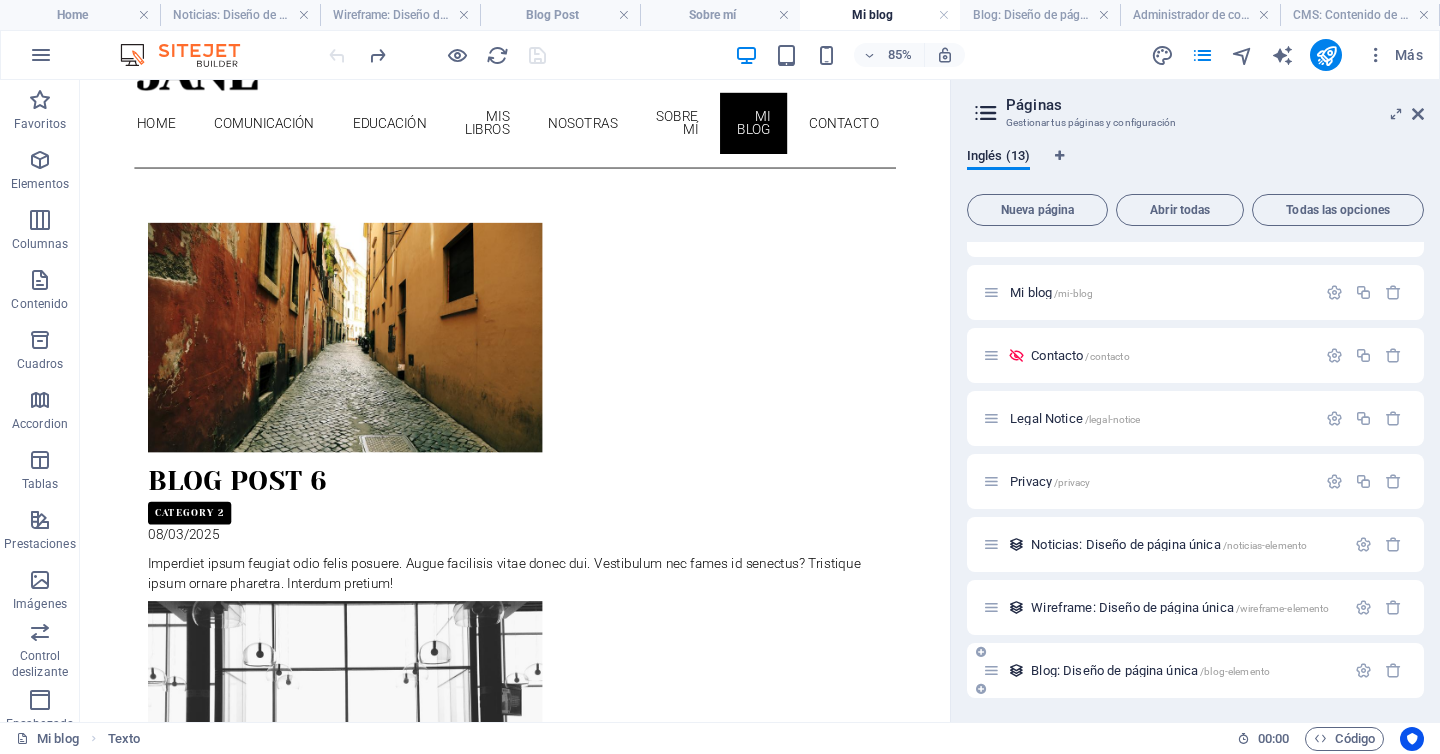 click on "Blog: Diseño de página única /blog-elemento" at bounding box center [1150, 670] 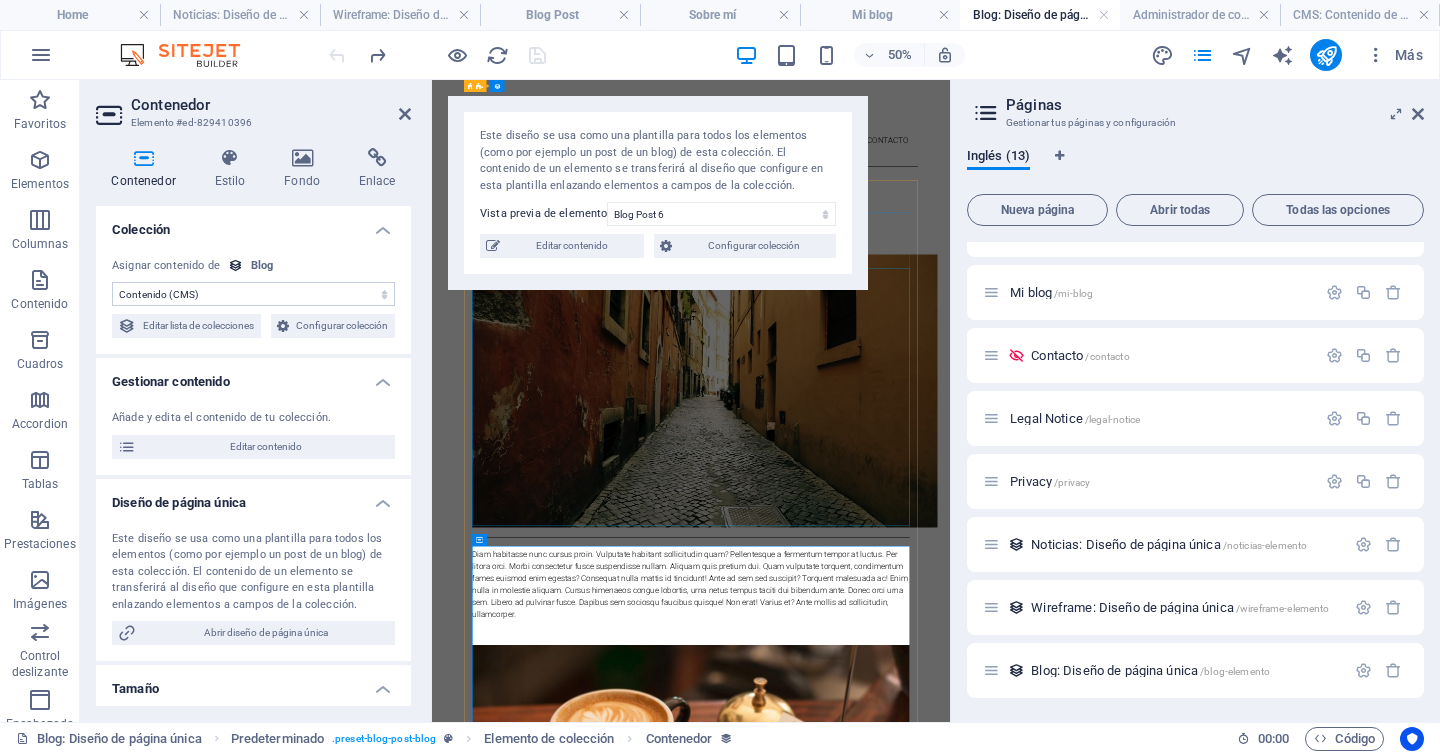 scroll, scrollTop: 0, scrollLeft: 0, axis: both 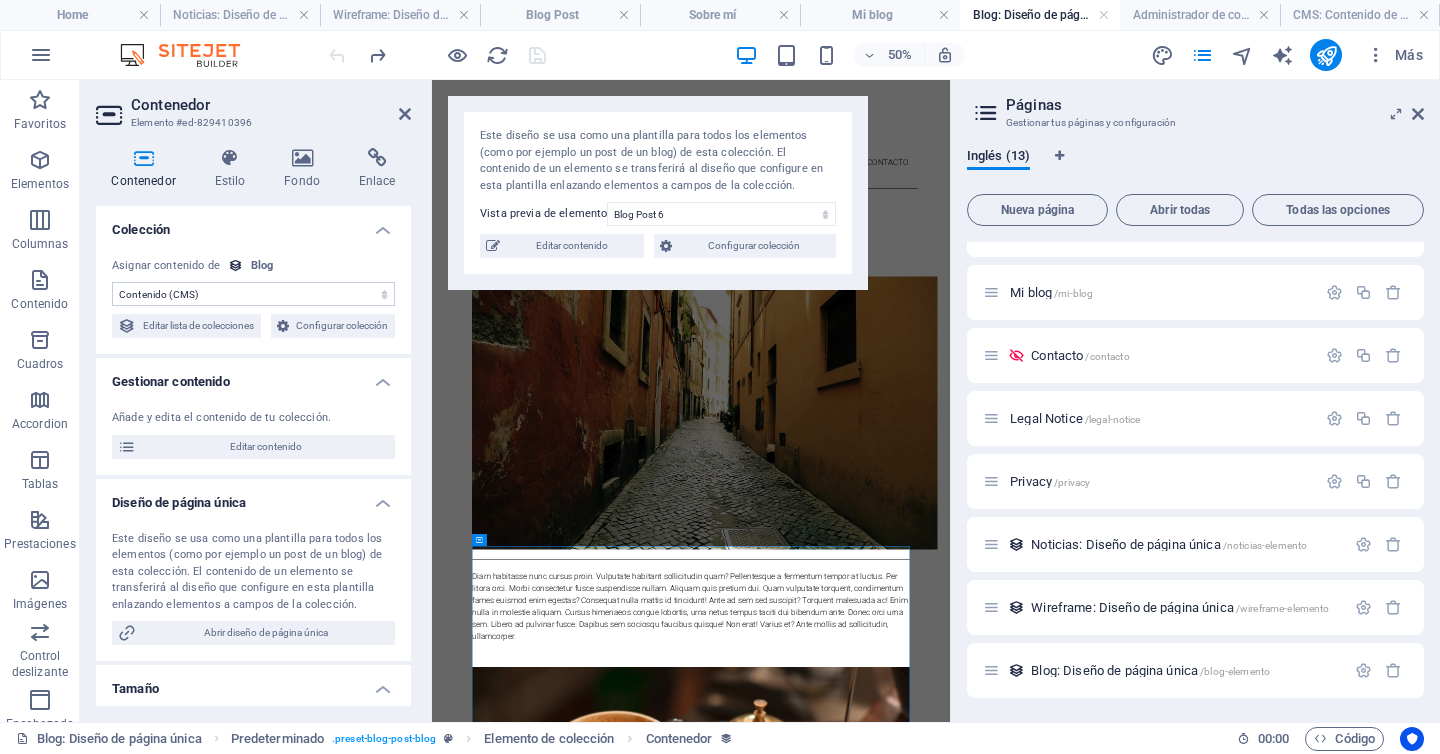 click on "Skip to main content
Home Comunicación Educación Mis libros Nosotras Sobre mí Mi blog Contacto Blog Post 6 08/03/2025 Diam habitasse nunc cursus proin. Vulputate habitant sollicitudin quam? Pellentesque a fermentum tempor at luctus. Per litora orci. Morbi consectetur fusce suspendisse nullam. Aliquam quis pretium dui. Quam vulputate torquent, condimentum fames euismod enim egestas? Consequat nulla mattis id tincidunt! Ante ad sem sed suscipit? Torquent malesuada ac! Enim nulla in molestie aliquam. Cursus himenaeos congue lobortis, urna netus tempus taciti dui bibendum ante. Donec orci urna sem. Libero ad pulvinar fusce. Dapibus sem sociosqu faucibus quisque! Non erat! Varius et? Ante mollis ad sollicitudin, ullamcorper. Volver al blog" at bounding box center (950, 1555) 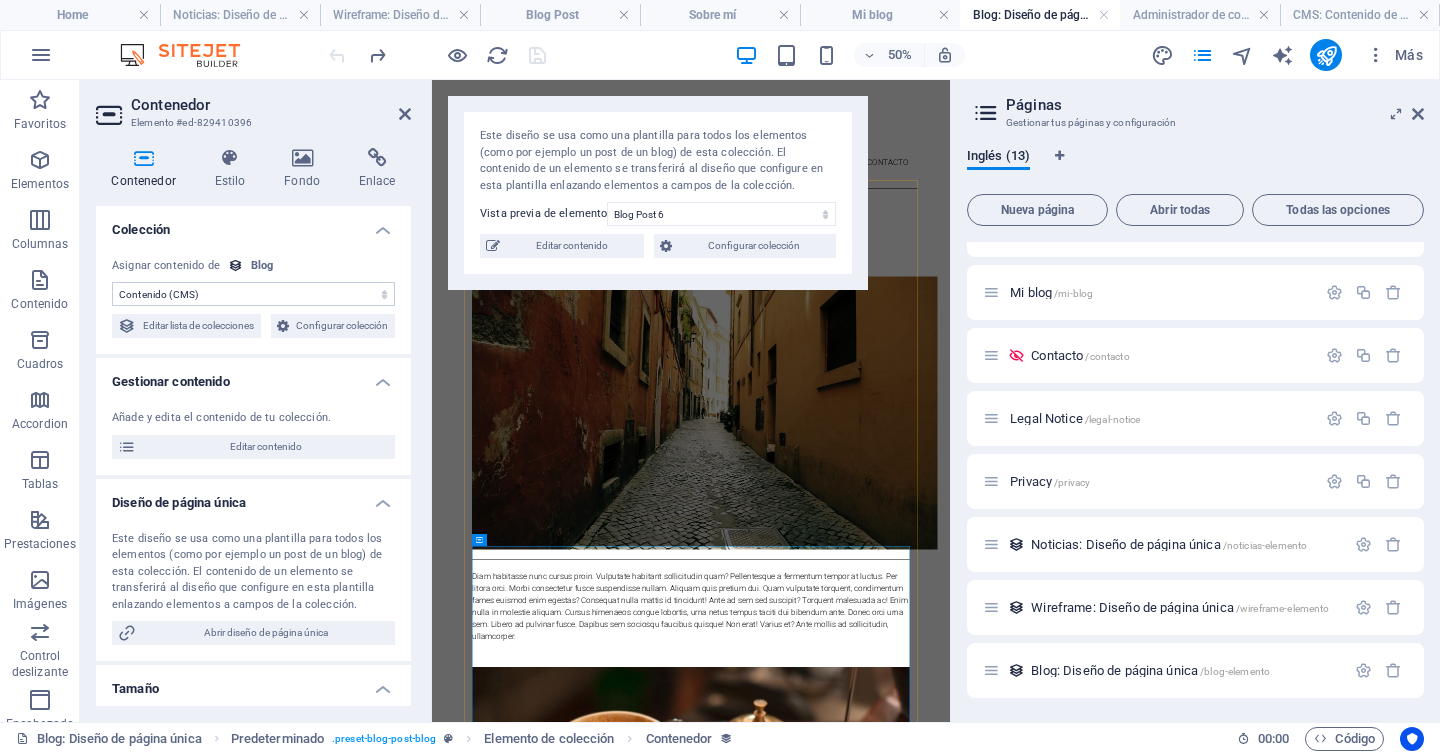 scroll, scrollTop: 1452, scrollLeft: 0, axis: vertical 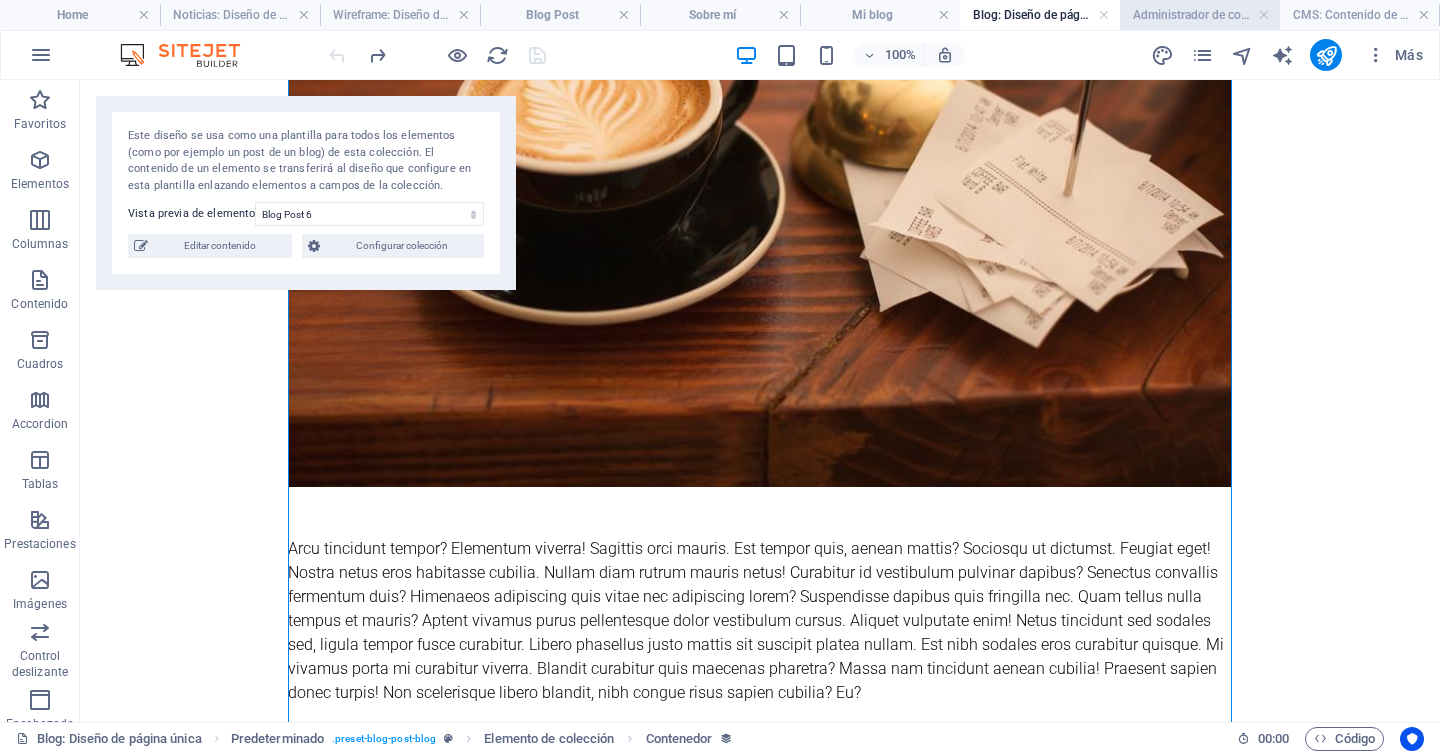 click on "Administrador de colecciones" at bounding box center [1200, 15] 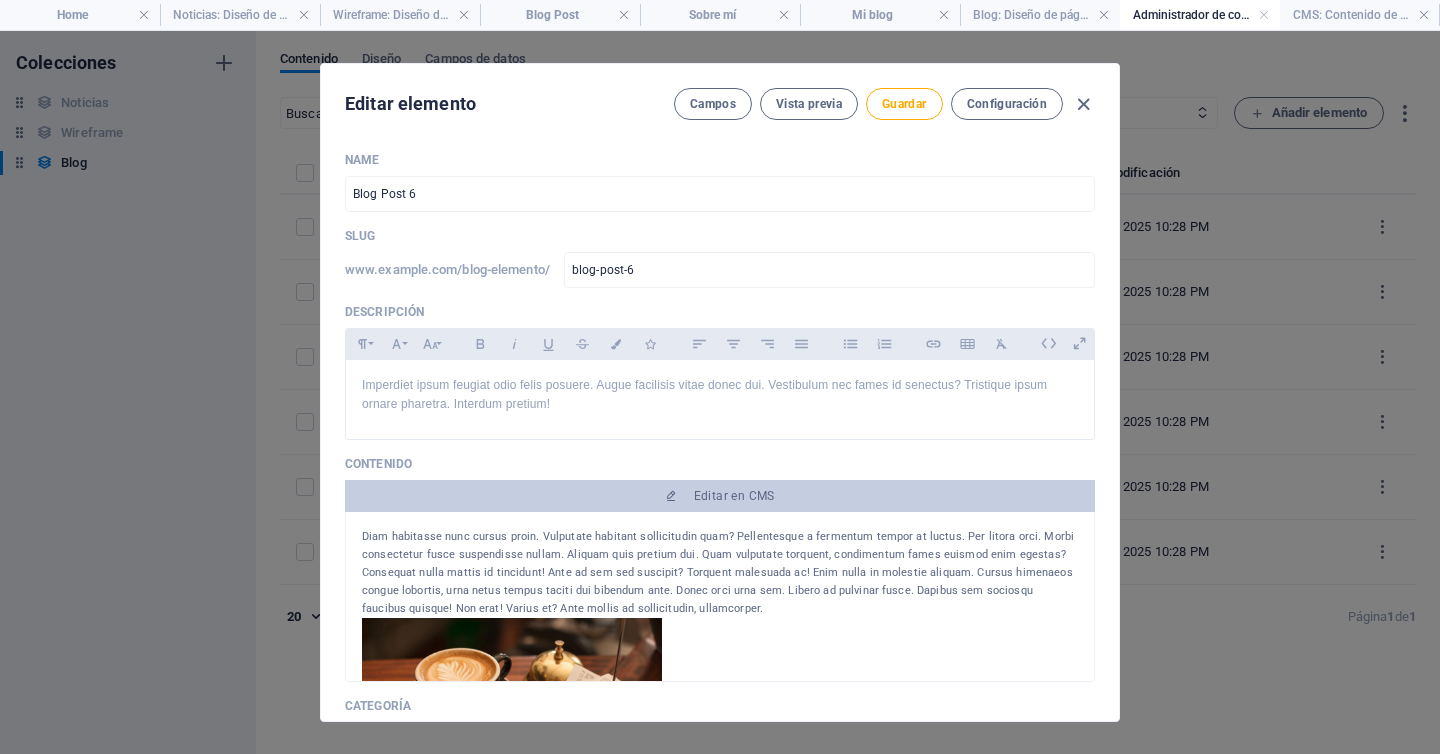 scroll, scrollTop: 0, scrollLeft: 0, axis: both 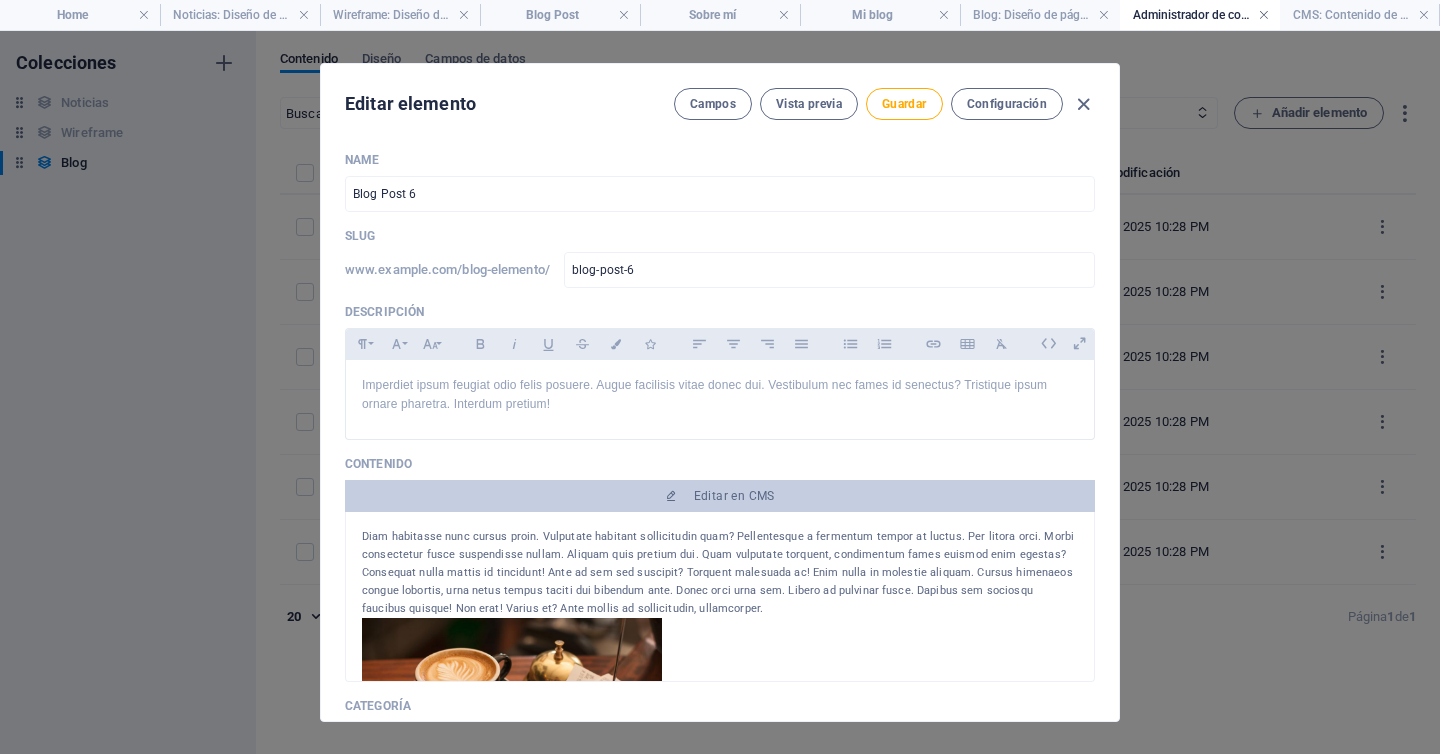 click at bounding box center [1264, 15] 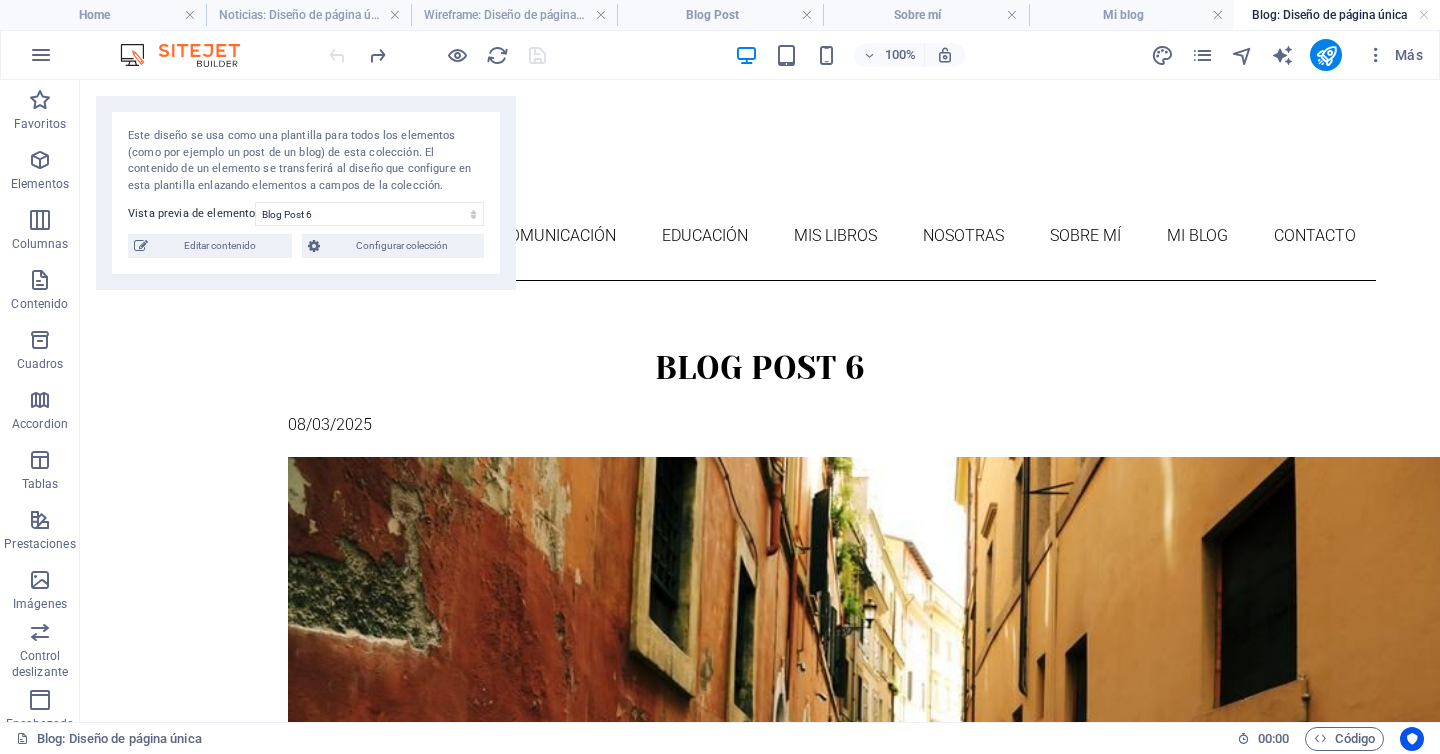 scroll, scrollTop: 1452, scrollLeft: 0, axis: vertical 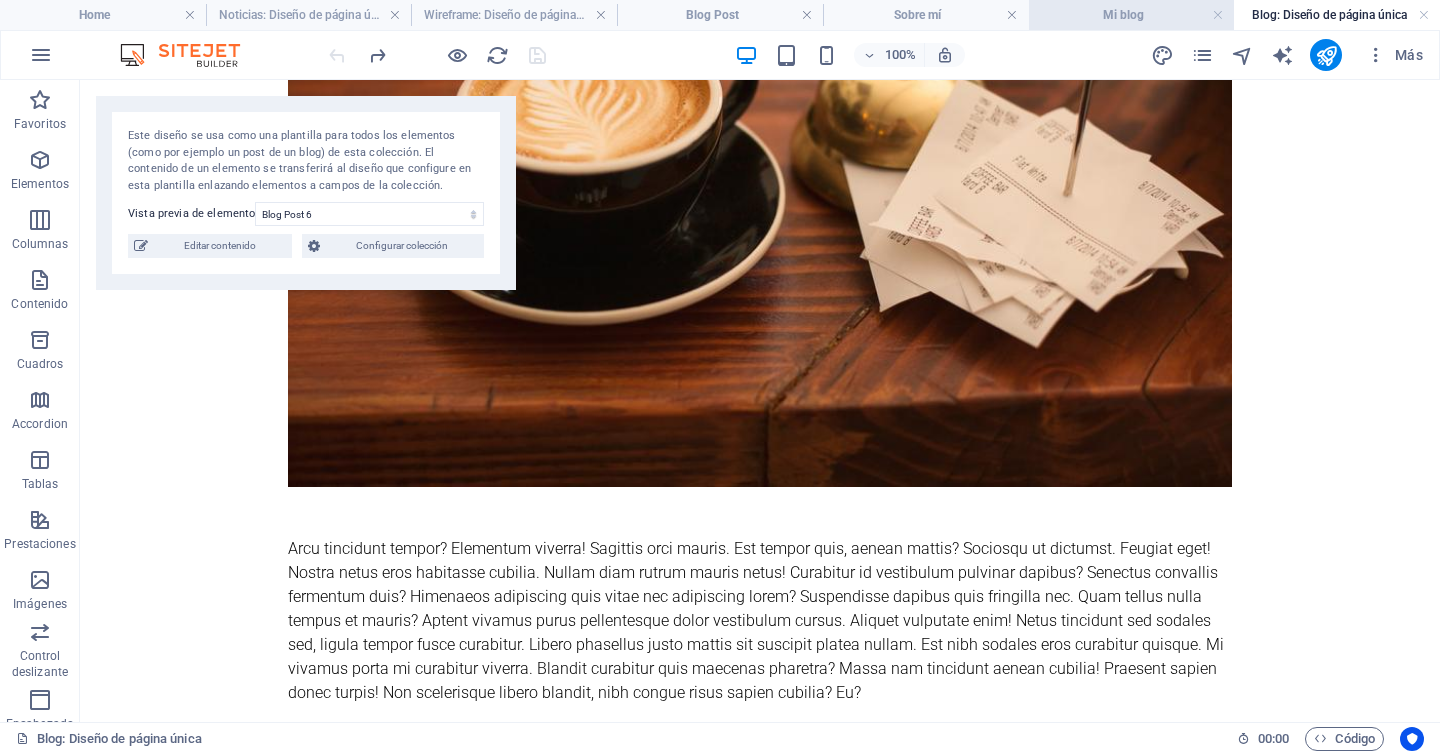 click on "Mi blog" at bounding box center (1132, 15) 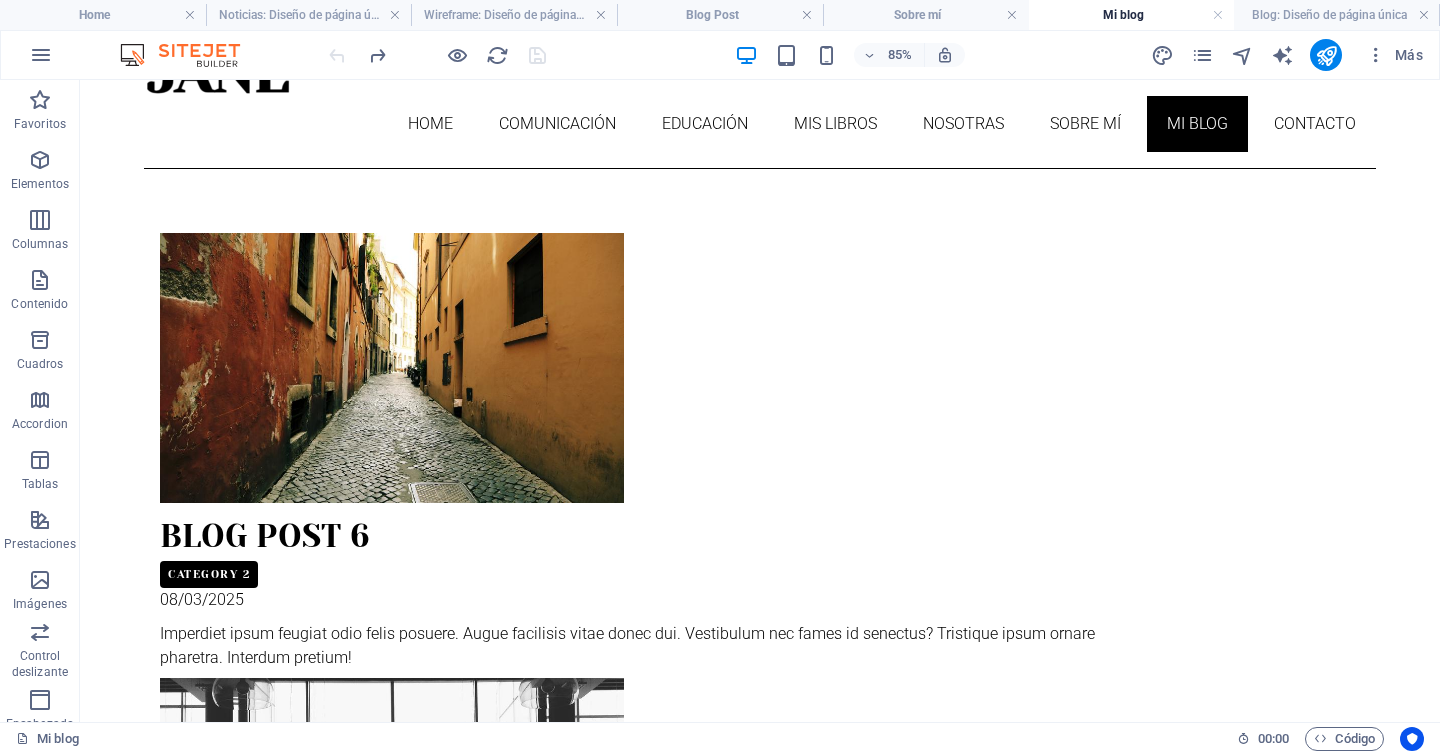 scroll, scrollTop: 0, scrollLeft: 0, axis: both 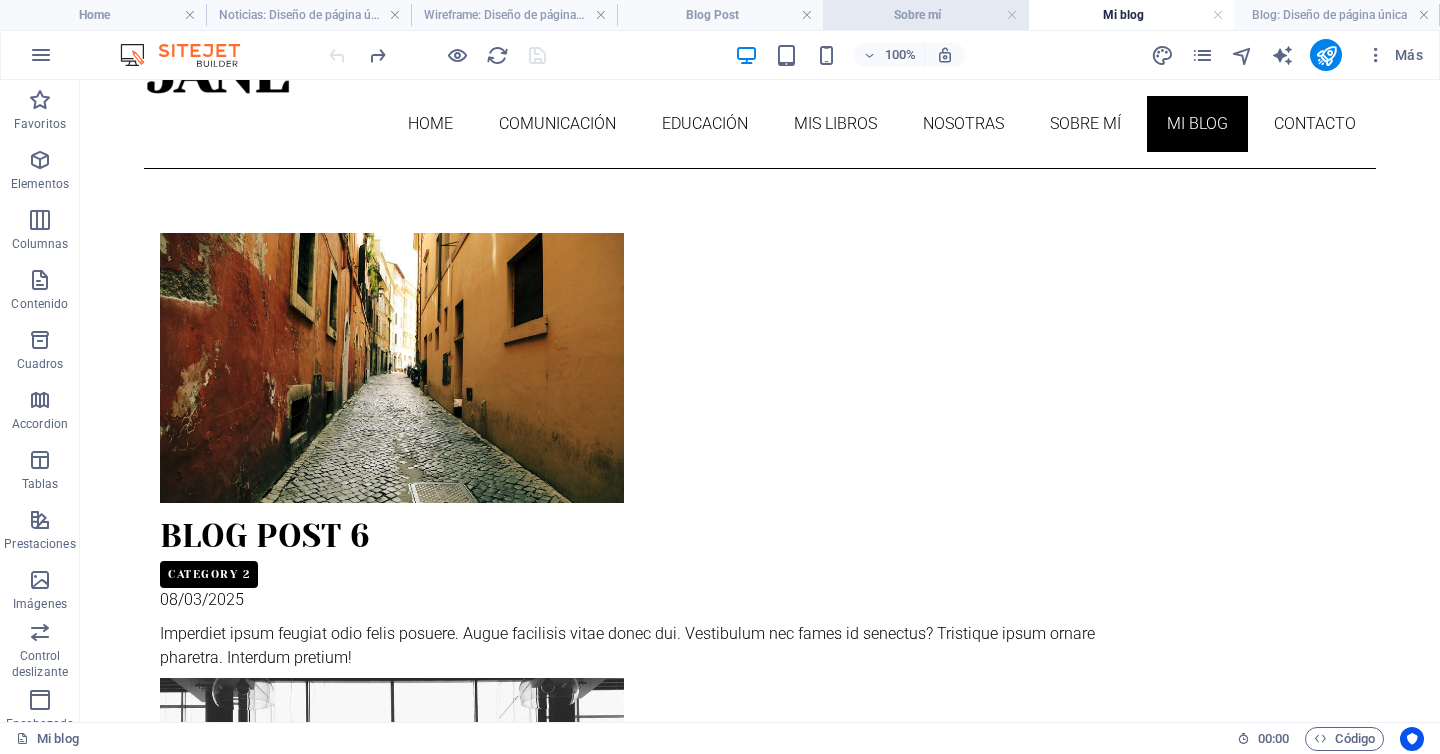 click on "Sobre mí" at bounding box center [926, 15] 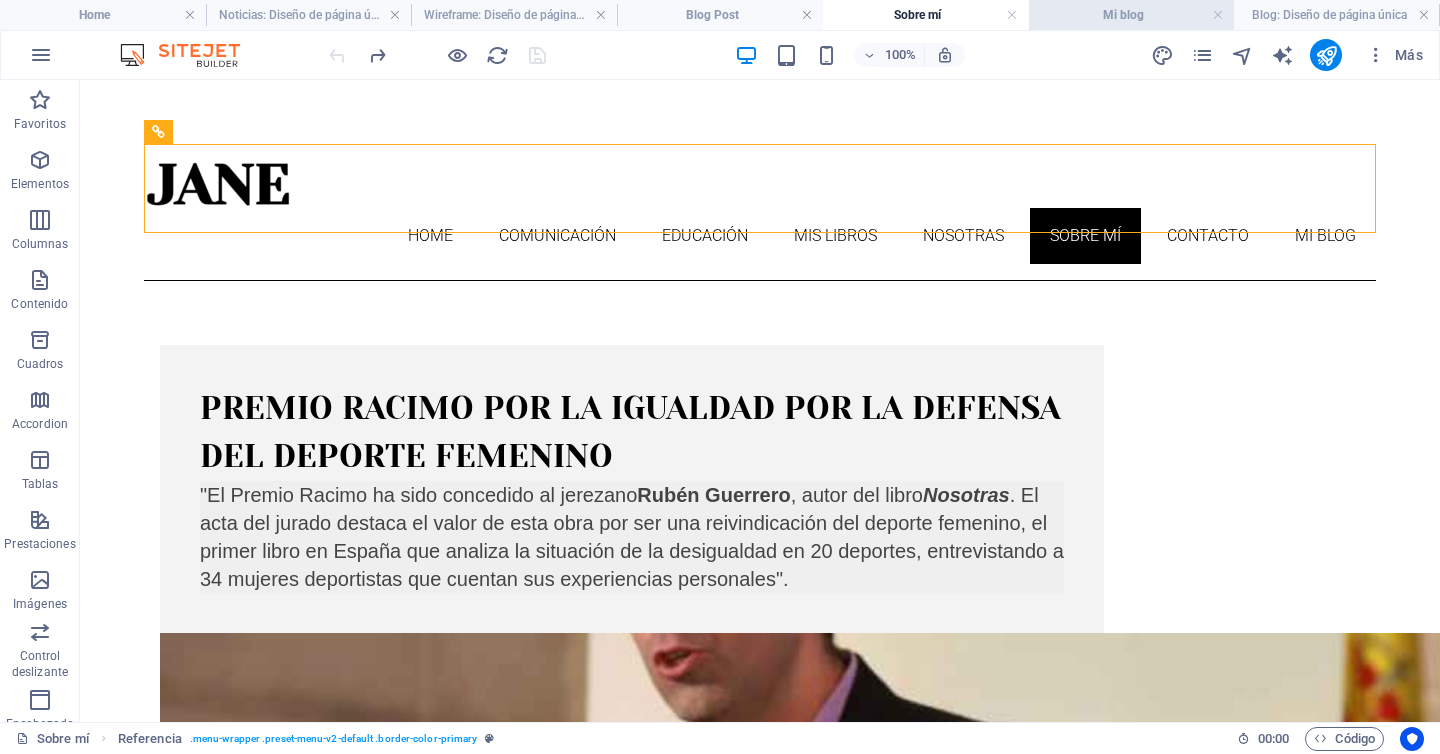 click on "Mi blog" at bounding box center [1132, 15] 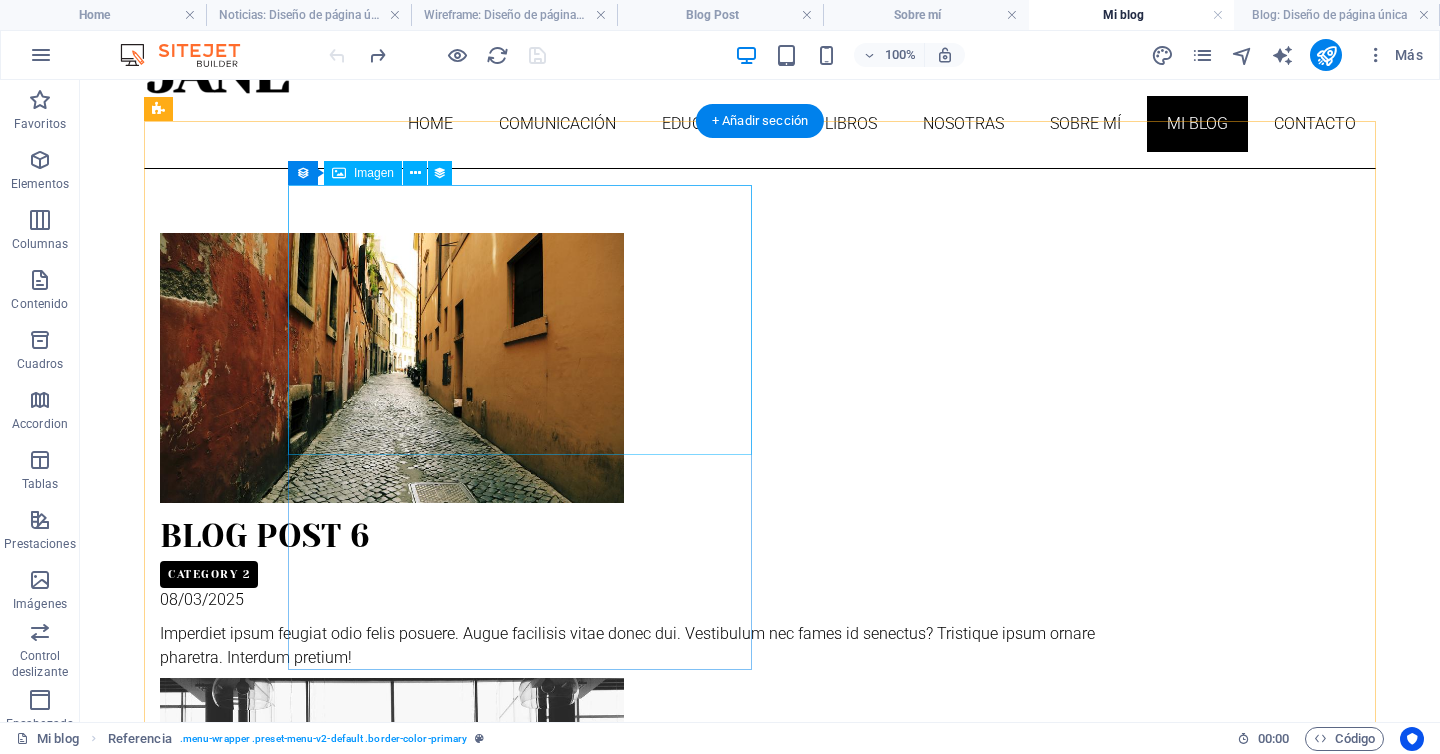 scroll, scrollTop: 0, scrollLeft: 0, axis: both 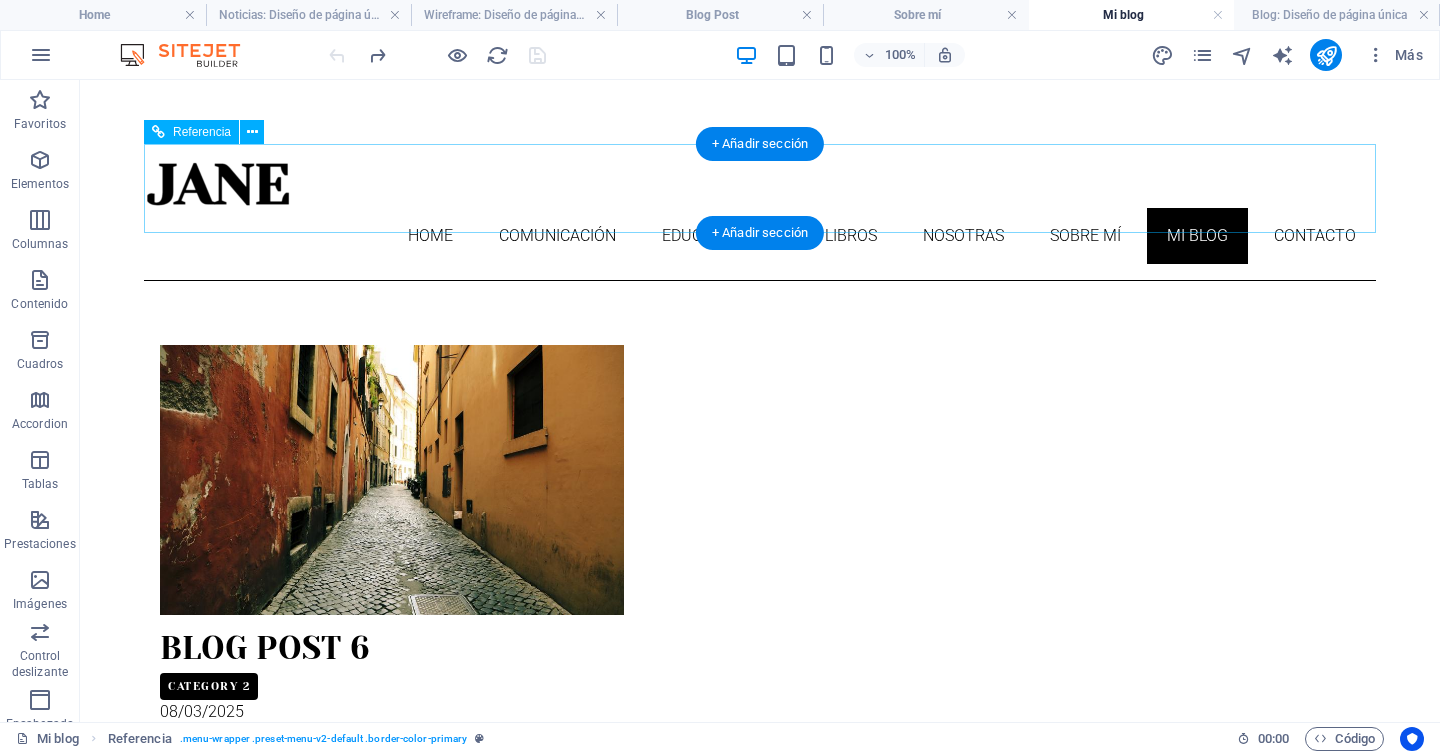 click on "Home Comunicación Educación Mis libros Nosotras Sobre mí Mi blog Contacto" at bounding box center (760, 236) 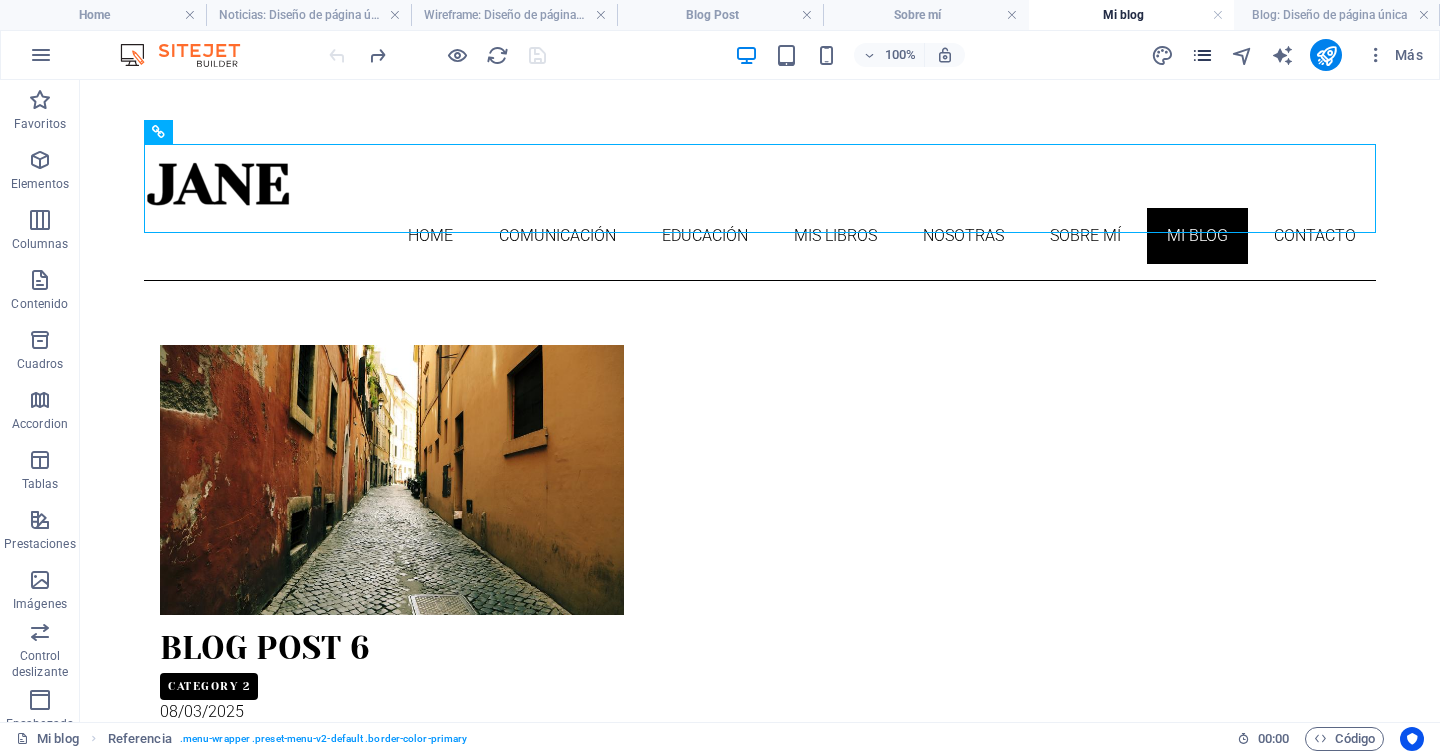 click at bounding box center (1202, 55) 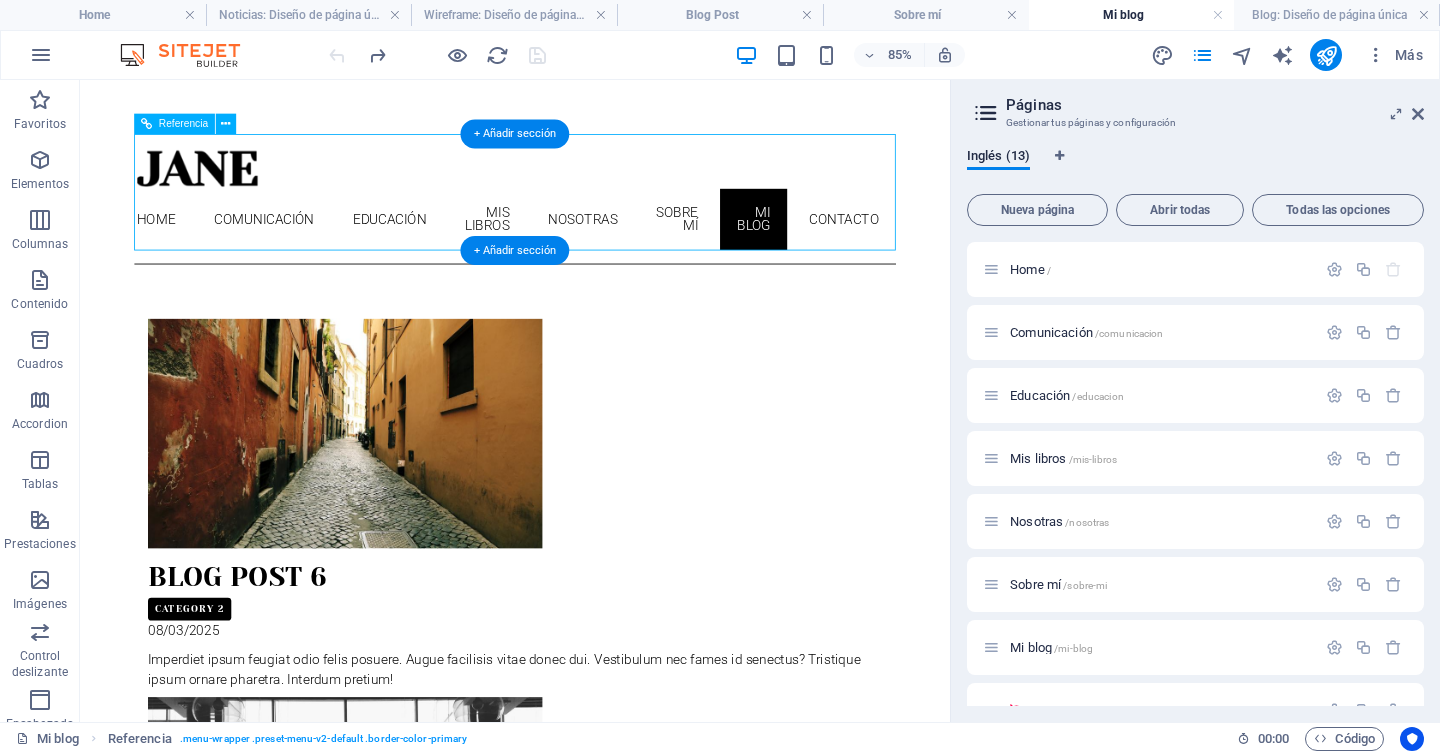 click on "Home Comunicación Educación Mis libros Nosotras Sobre mí Mi blog Contacto" at bounding box center [592, 244] 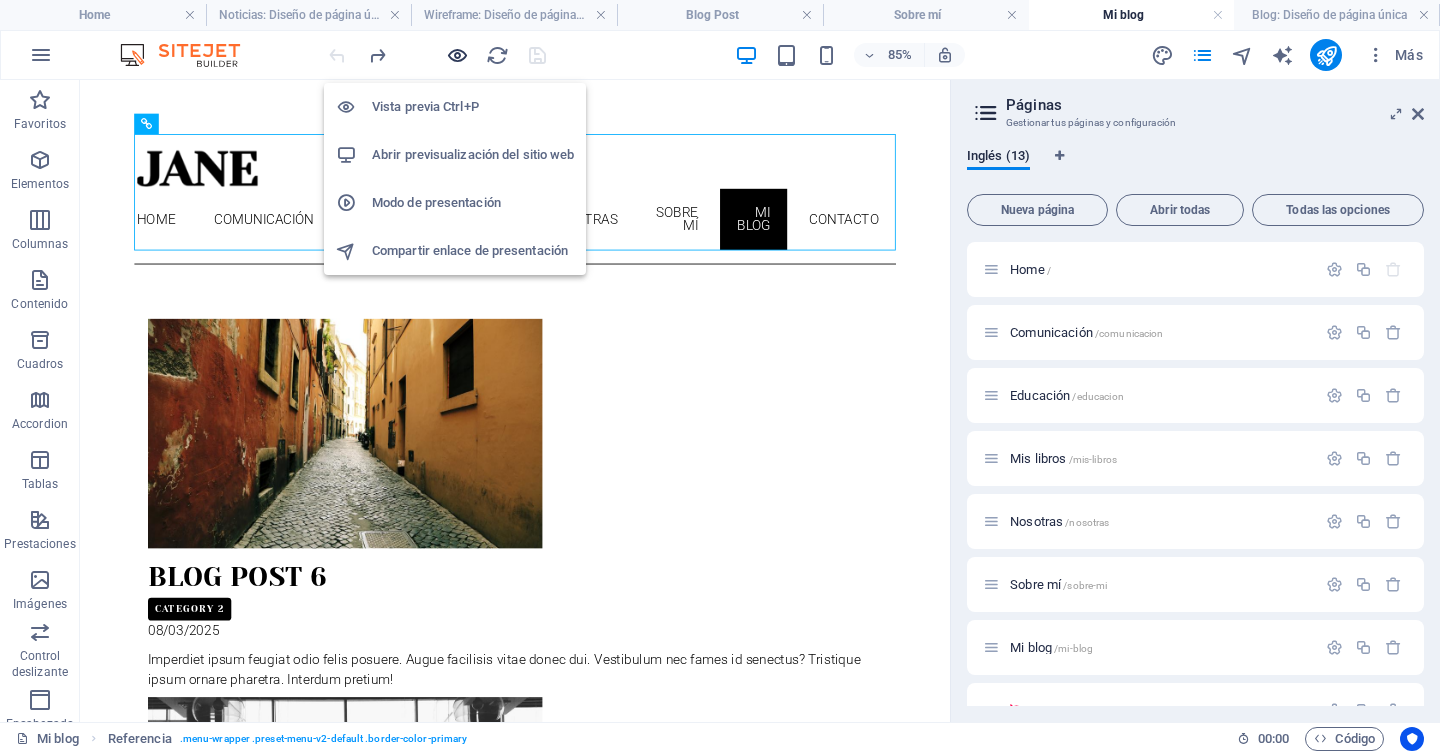click at bounding box center [457, 55] 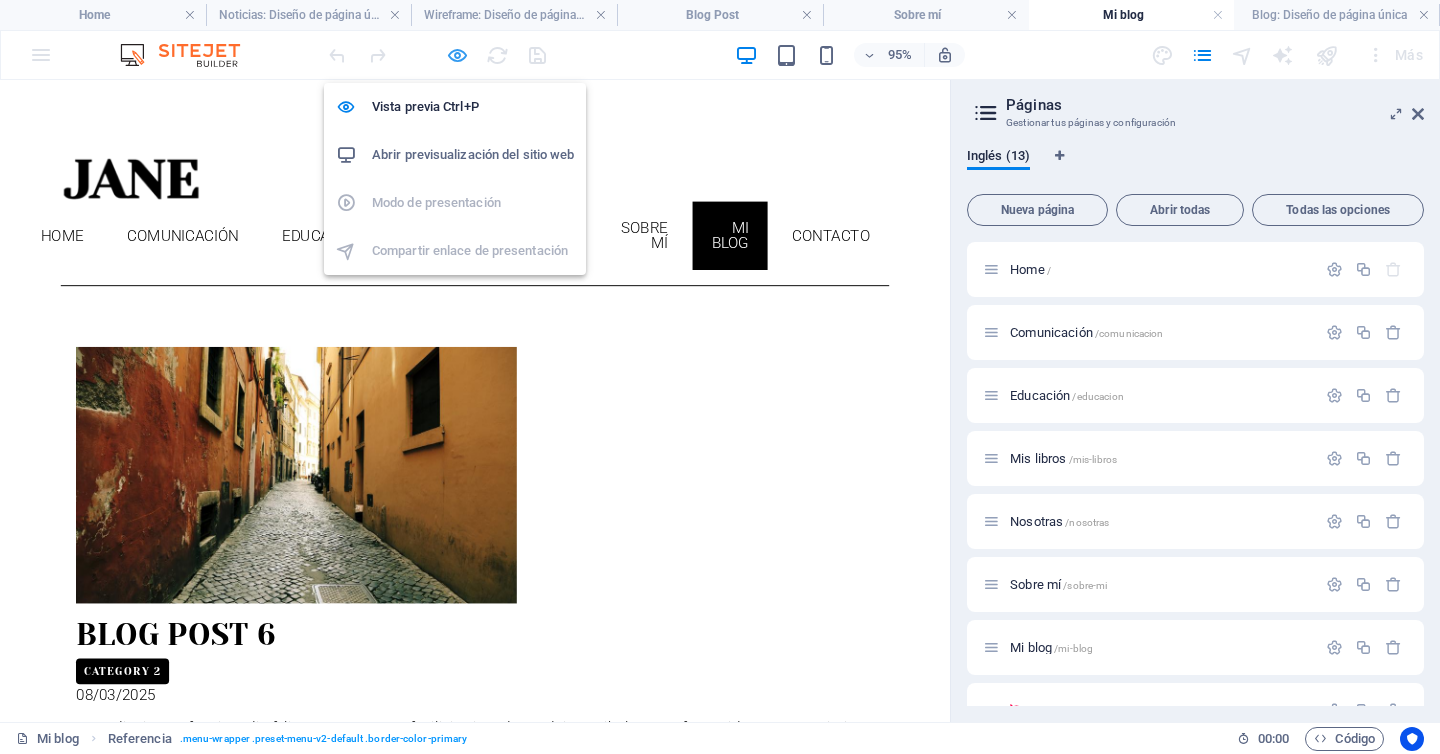 click at bounding box center (457, 55) 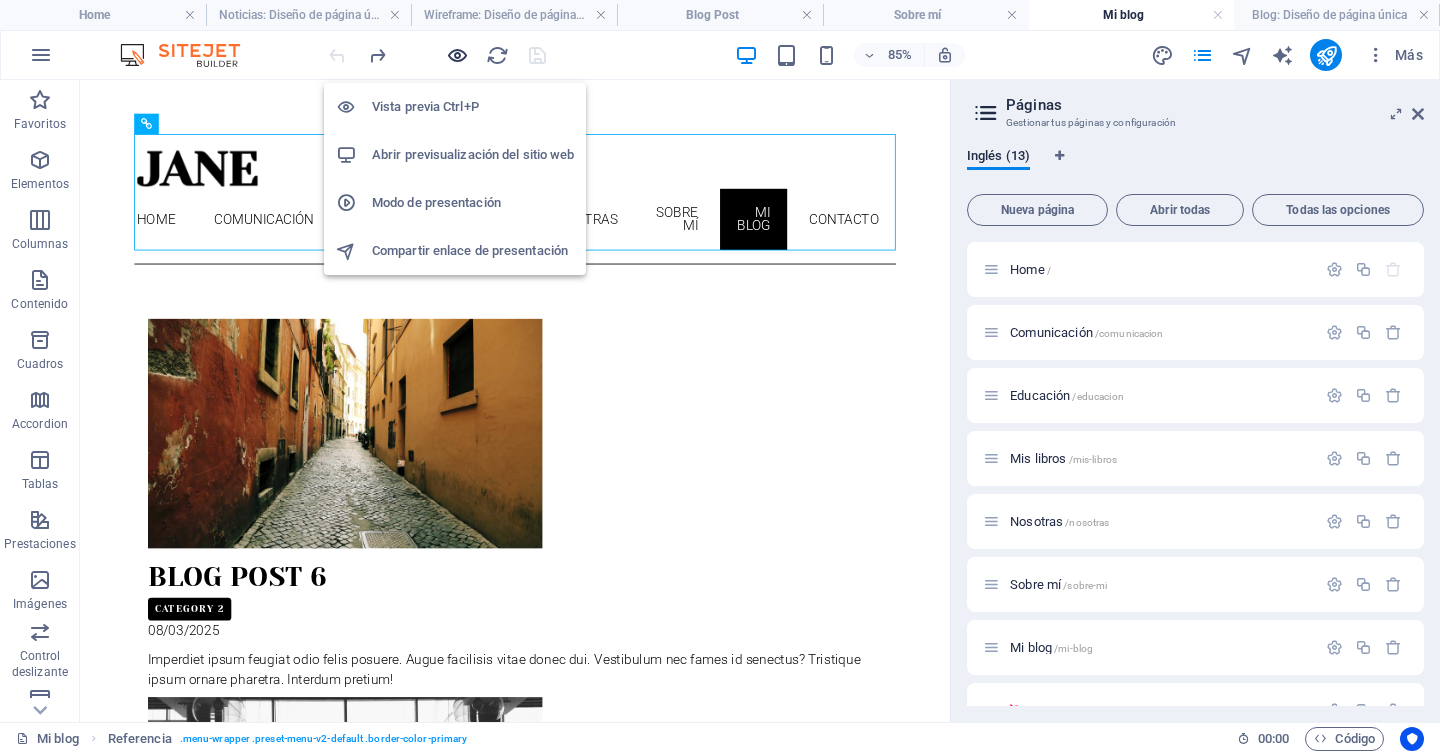 click at bounding box center [457, 55] 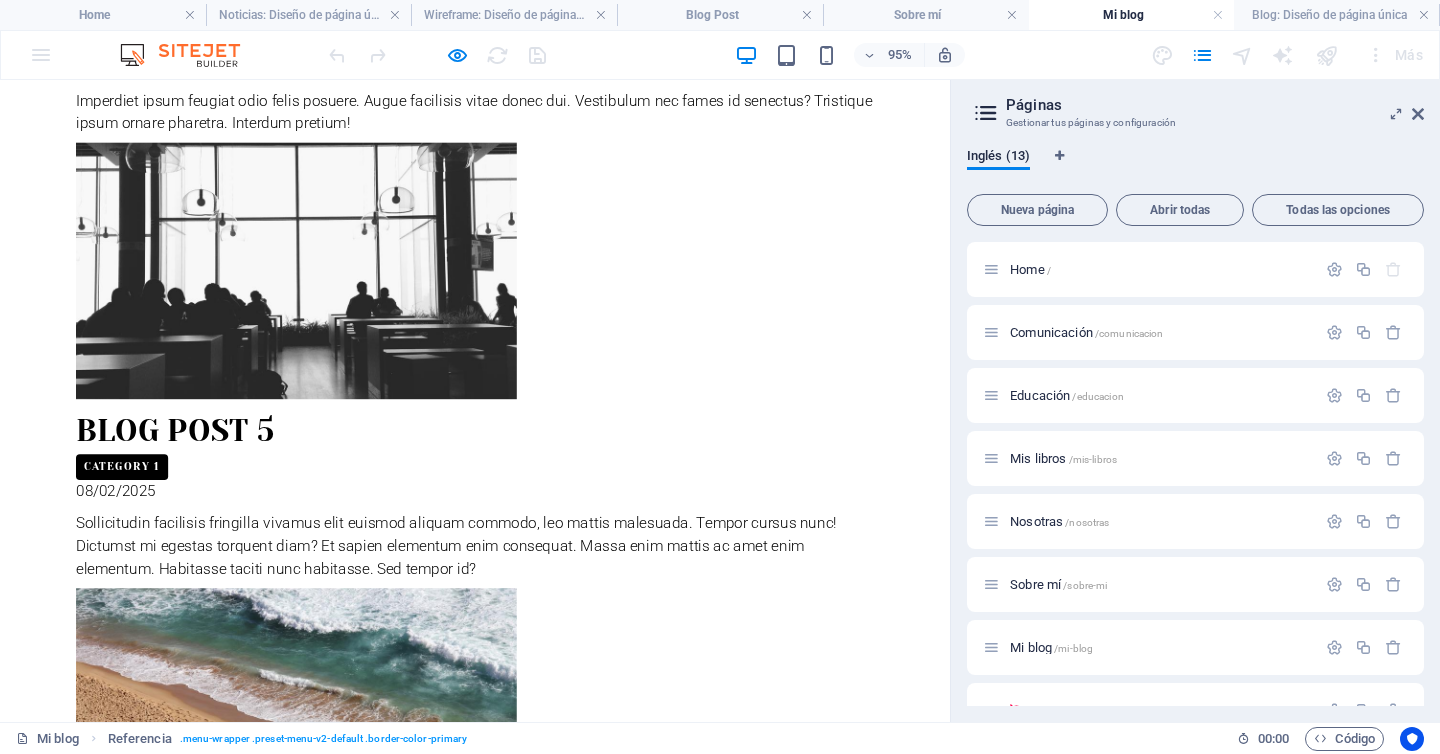 scroll, scrollTop: 733, scrollLeft: 0, axis: vertical 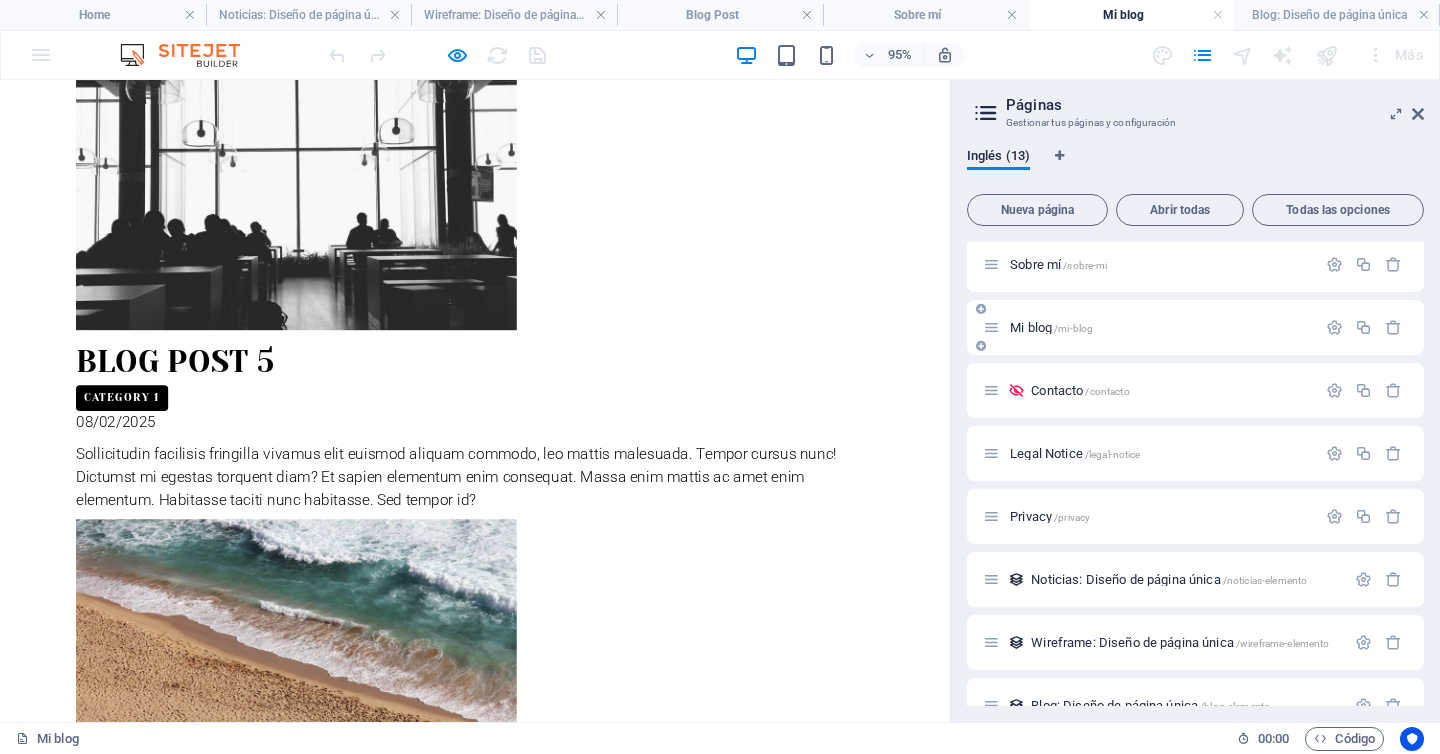 click at bounding box center [991, 327] 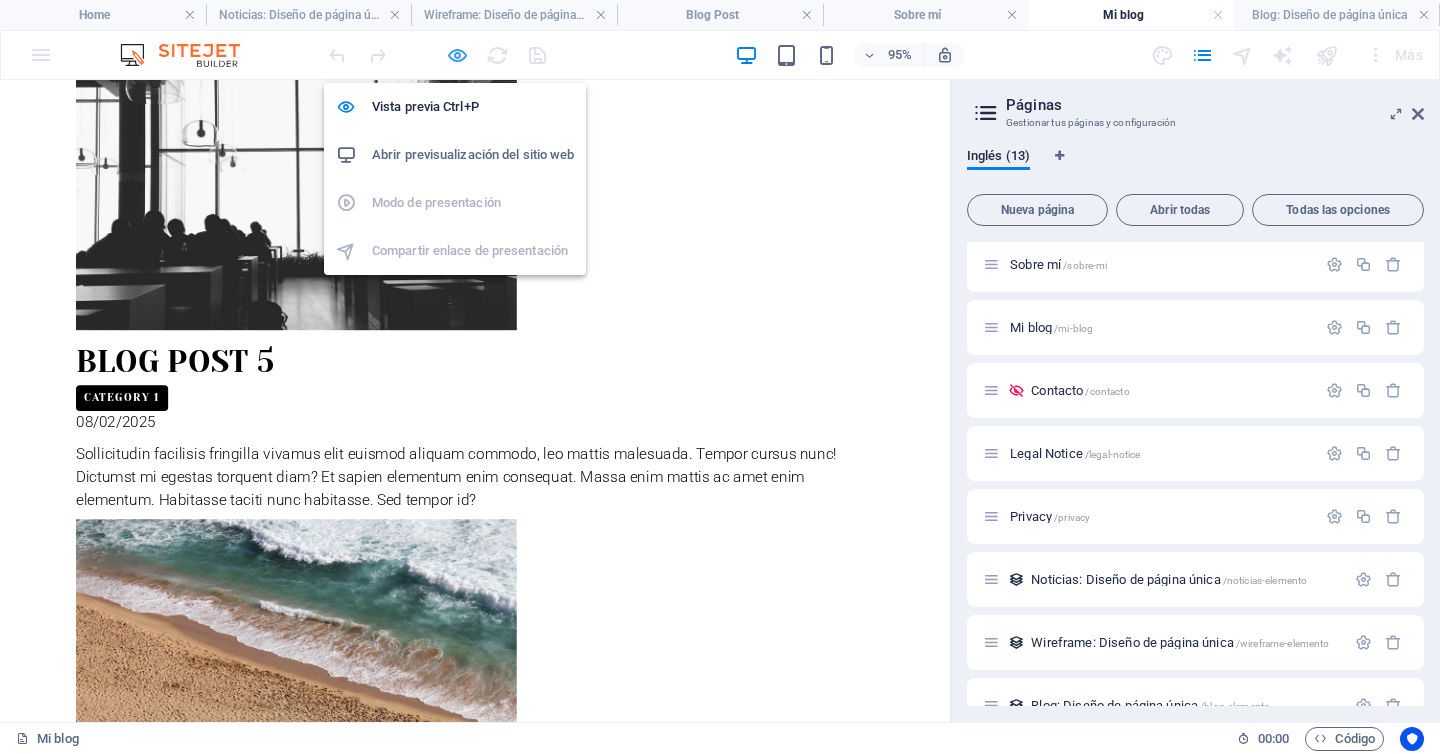 click at bounding box center (457, 55) 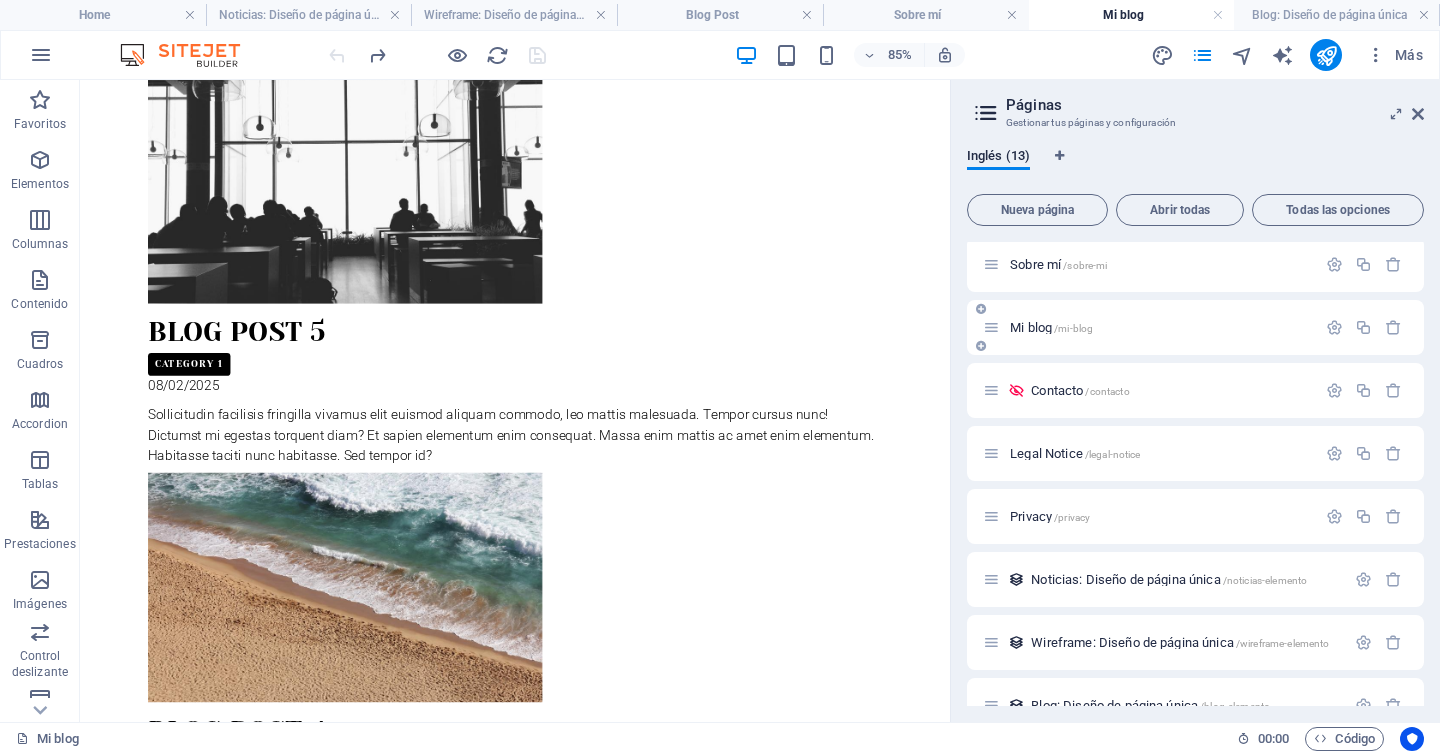 click at bounding box center [991, 327] 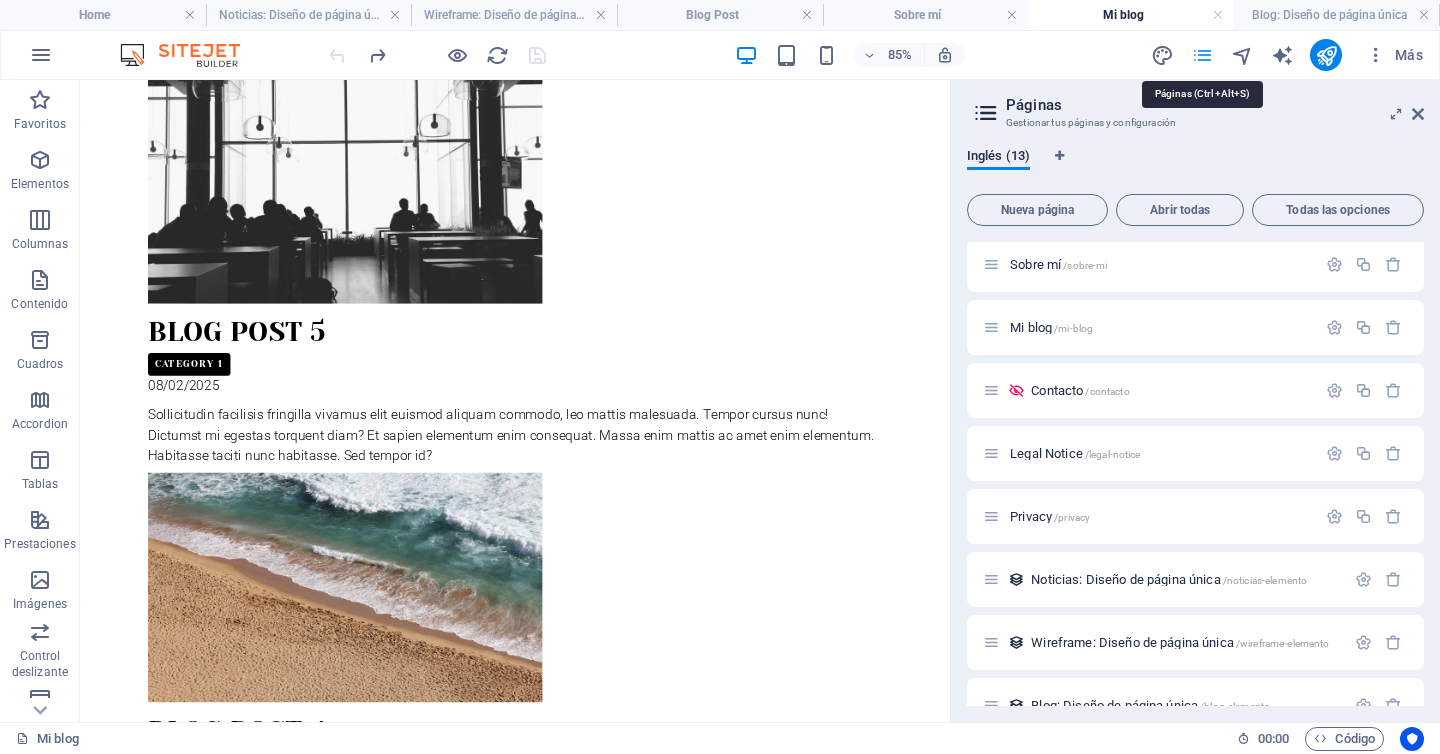 click at bounding box center [1202, 55] 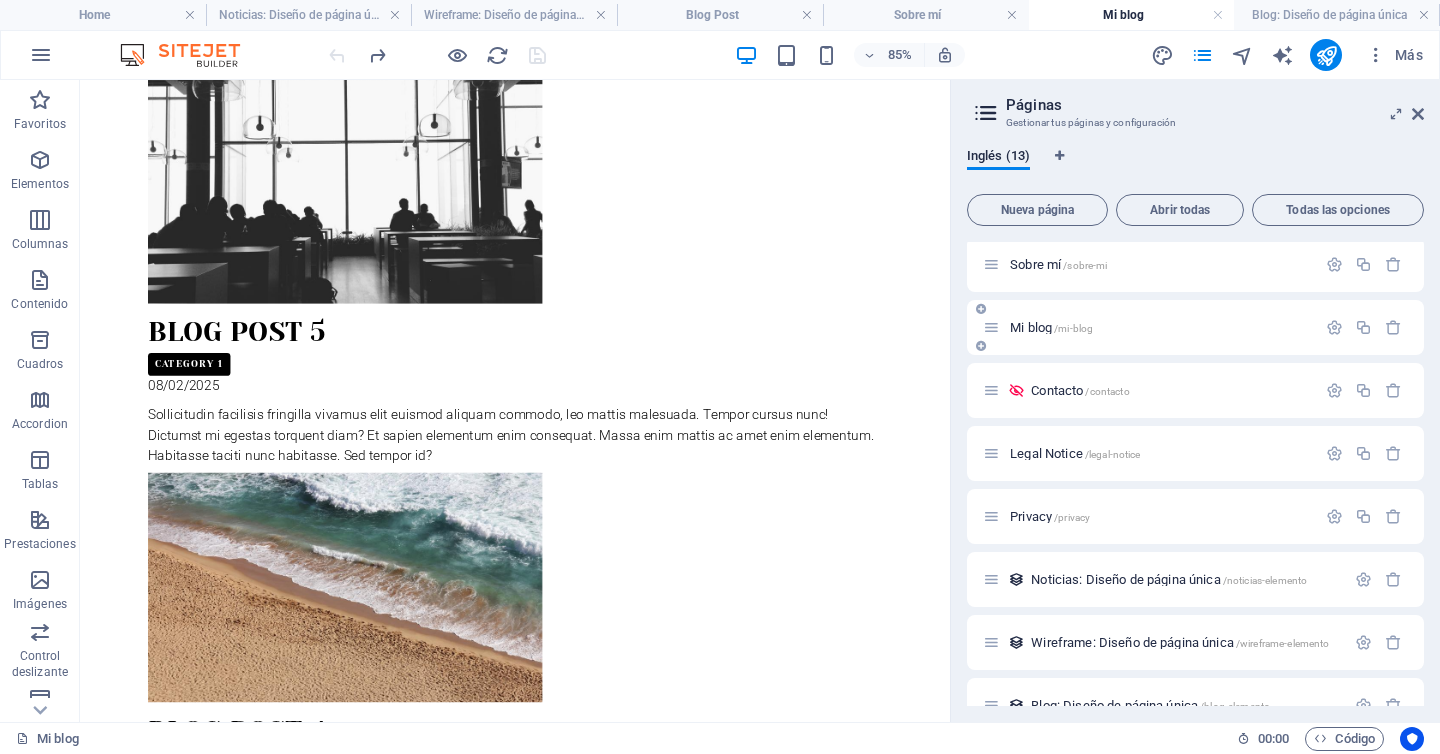 click at bounding box center [991, 327] 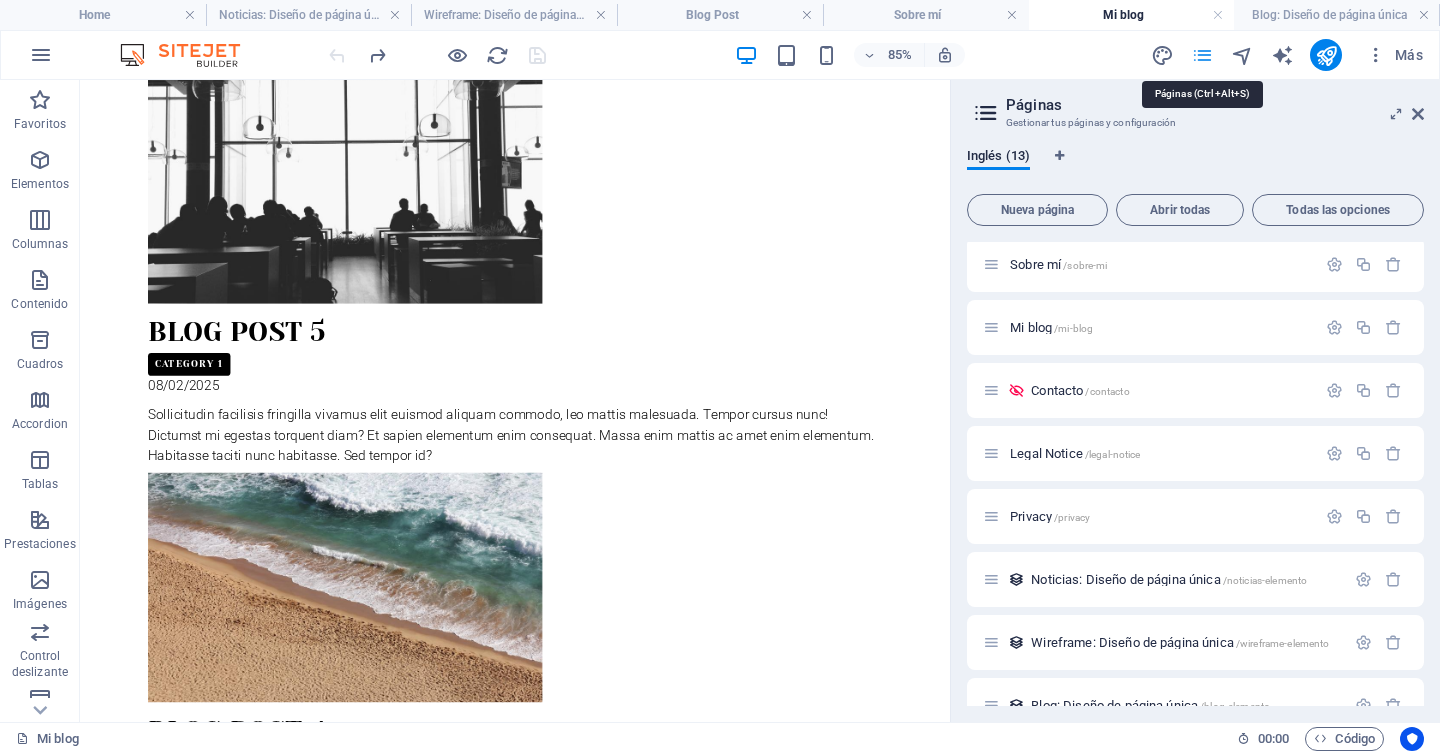 click at bounding box center (1202, 55) 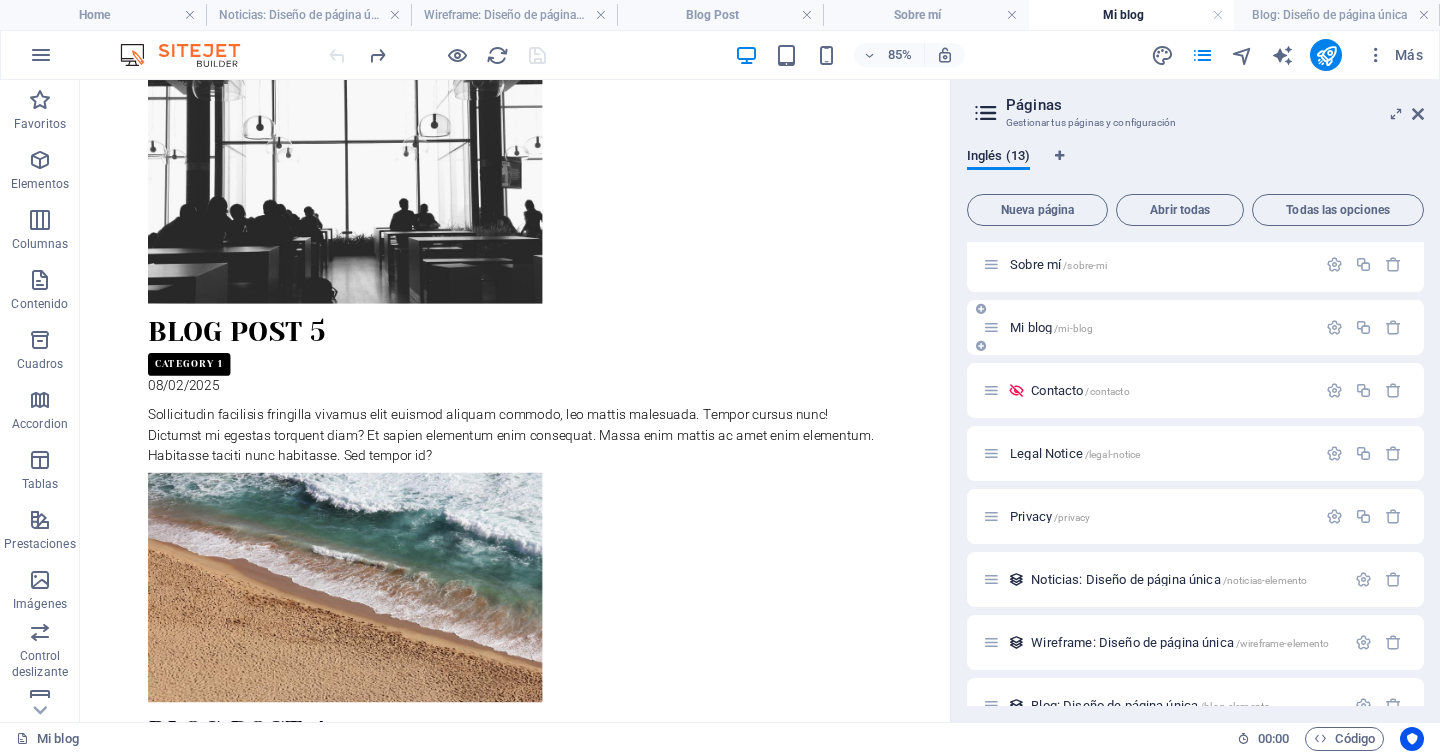 click on "Mi blog /mi-blog" at bounding box center (1195, 327) 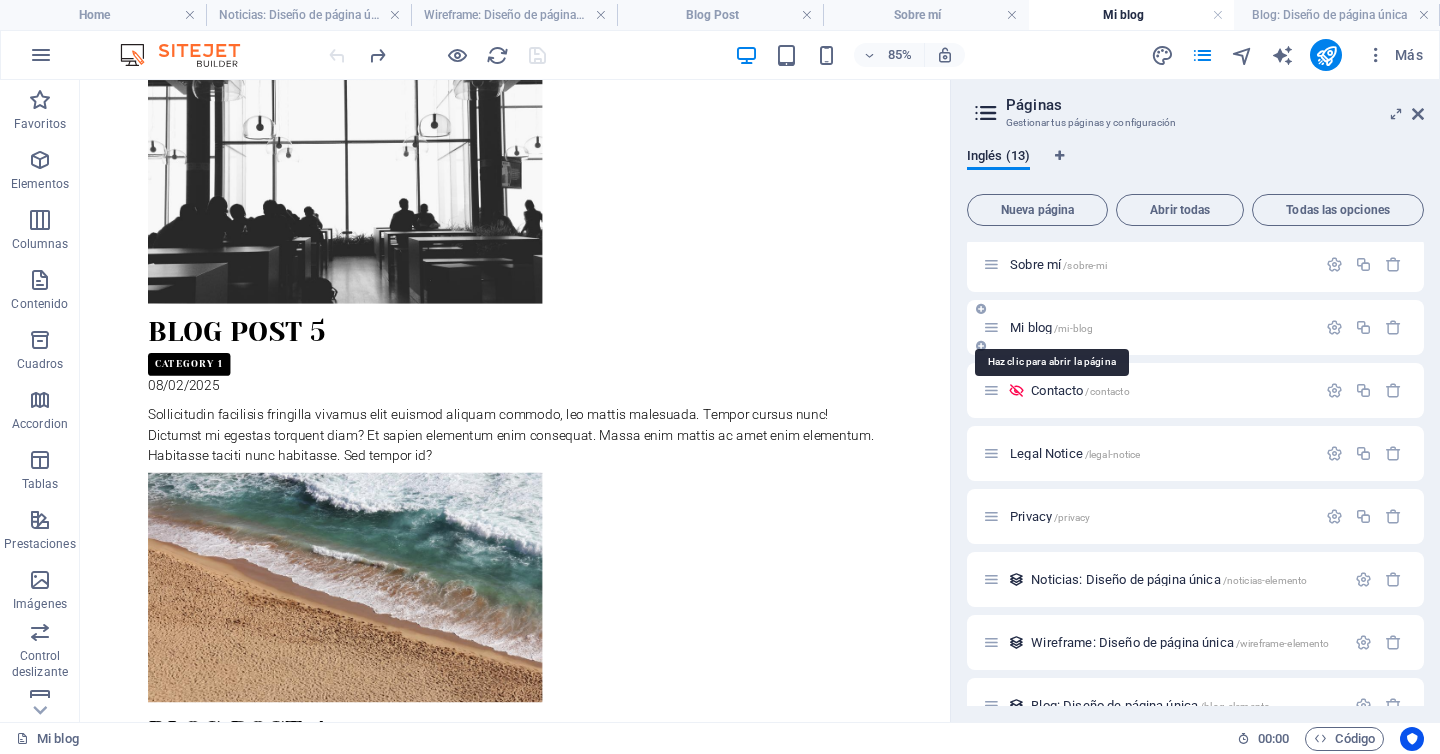 click on "Mi blog /mi-blog" at bounding box center [1051, 327] 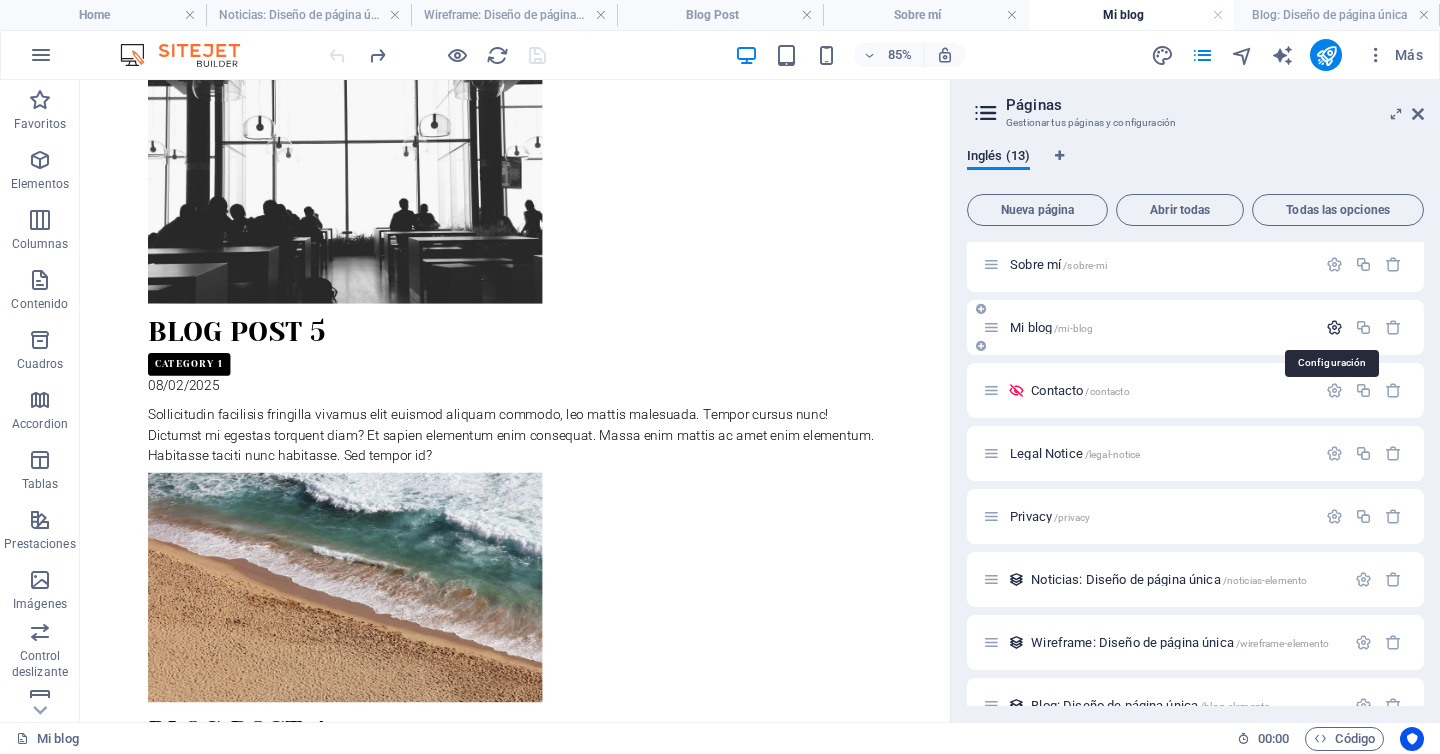 click at bounding box center [1334, 327] 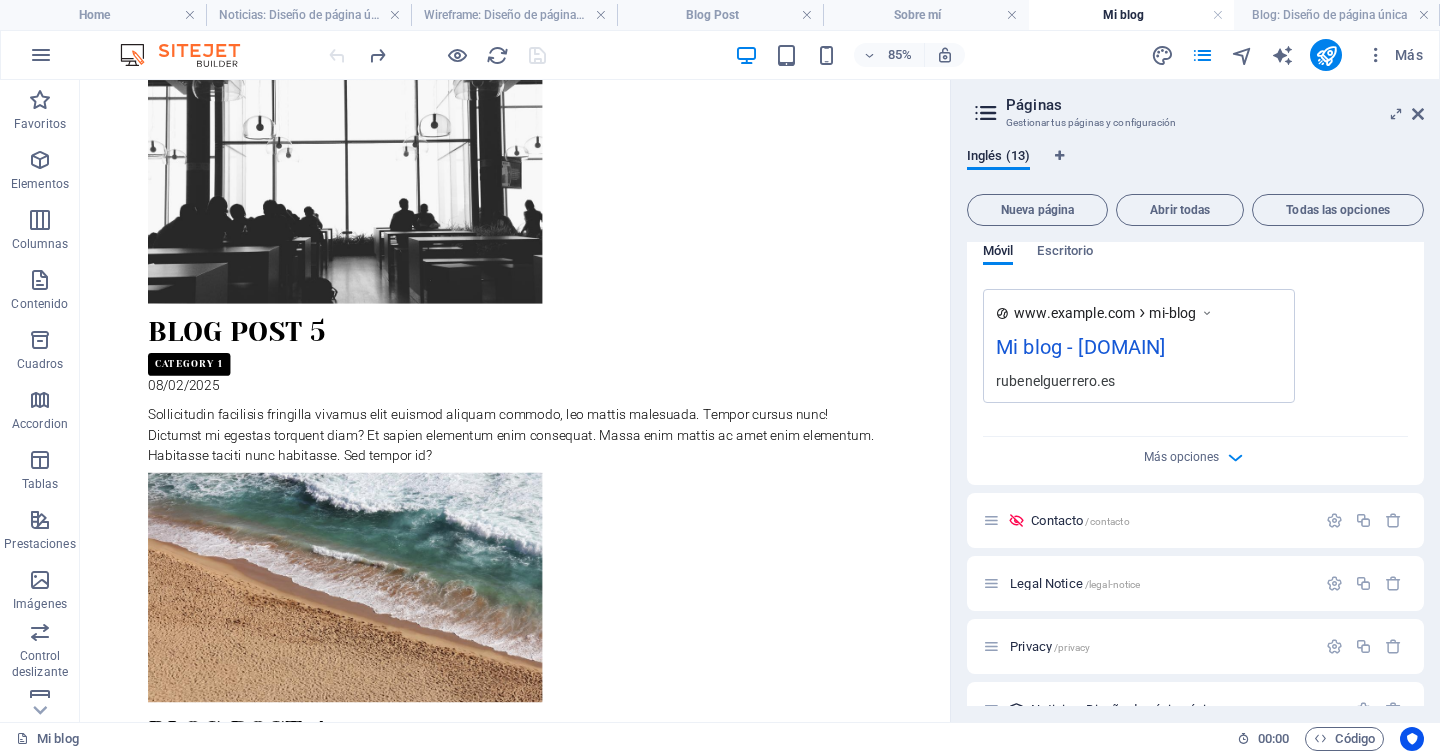 scroll, scrollTop: 955, scrollLeft: 0, axis: vertical 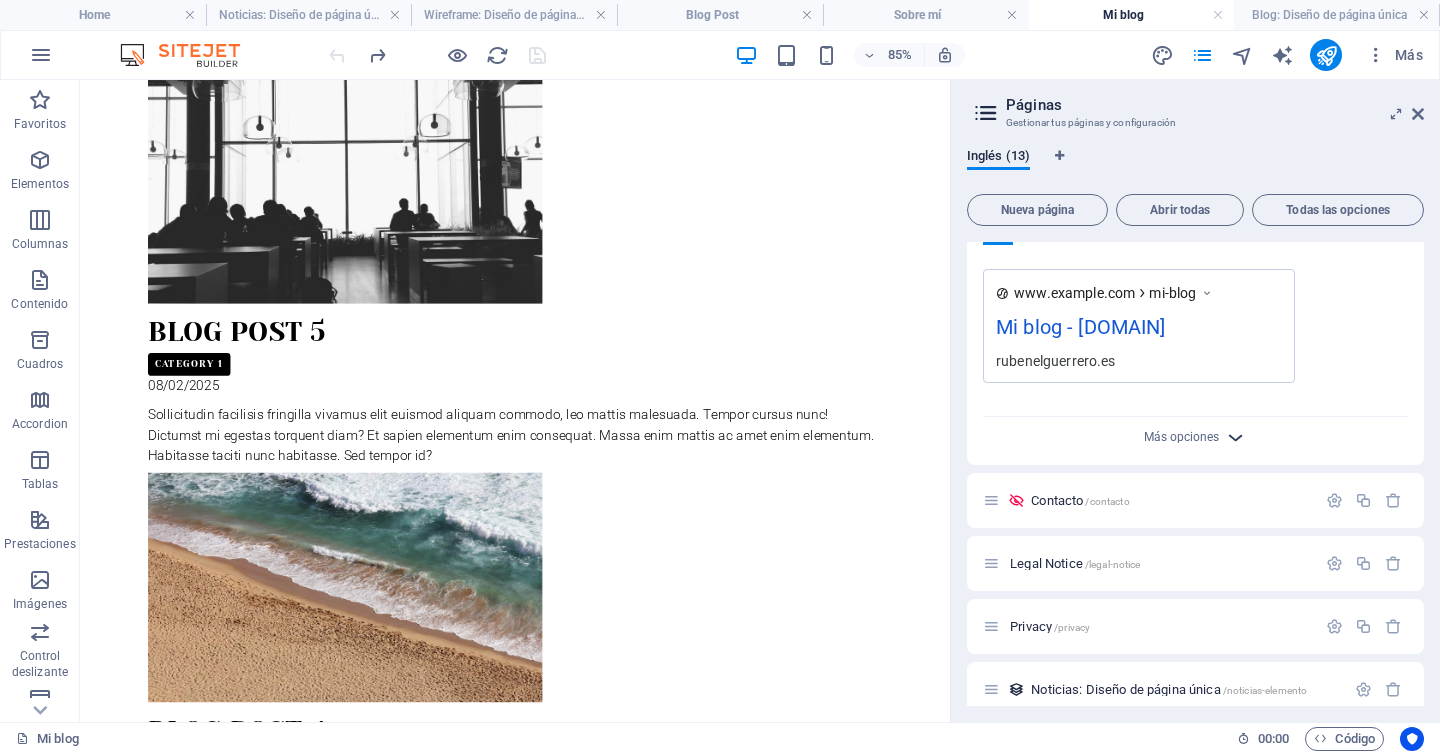 click at bounding box center (1235, 437) 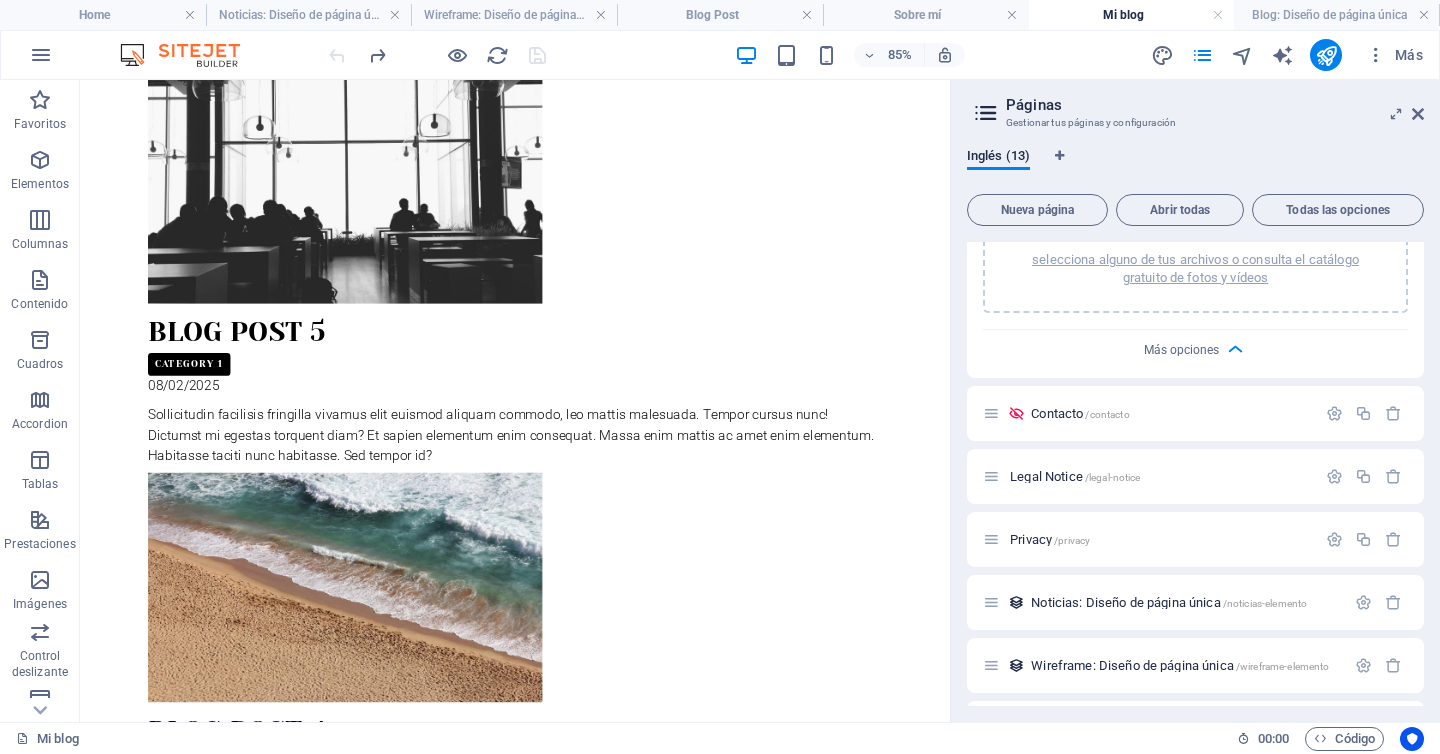 scroll, scrollTop: 1351, scrollLeft: 0, axis: vertical 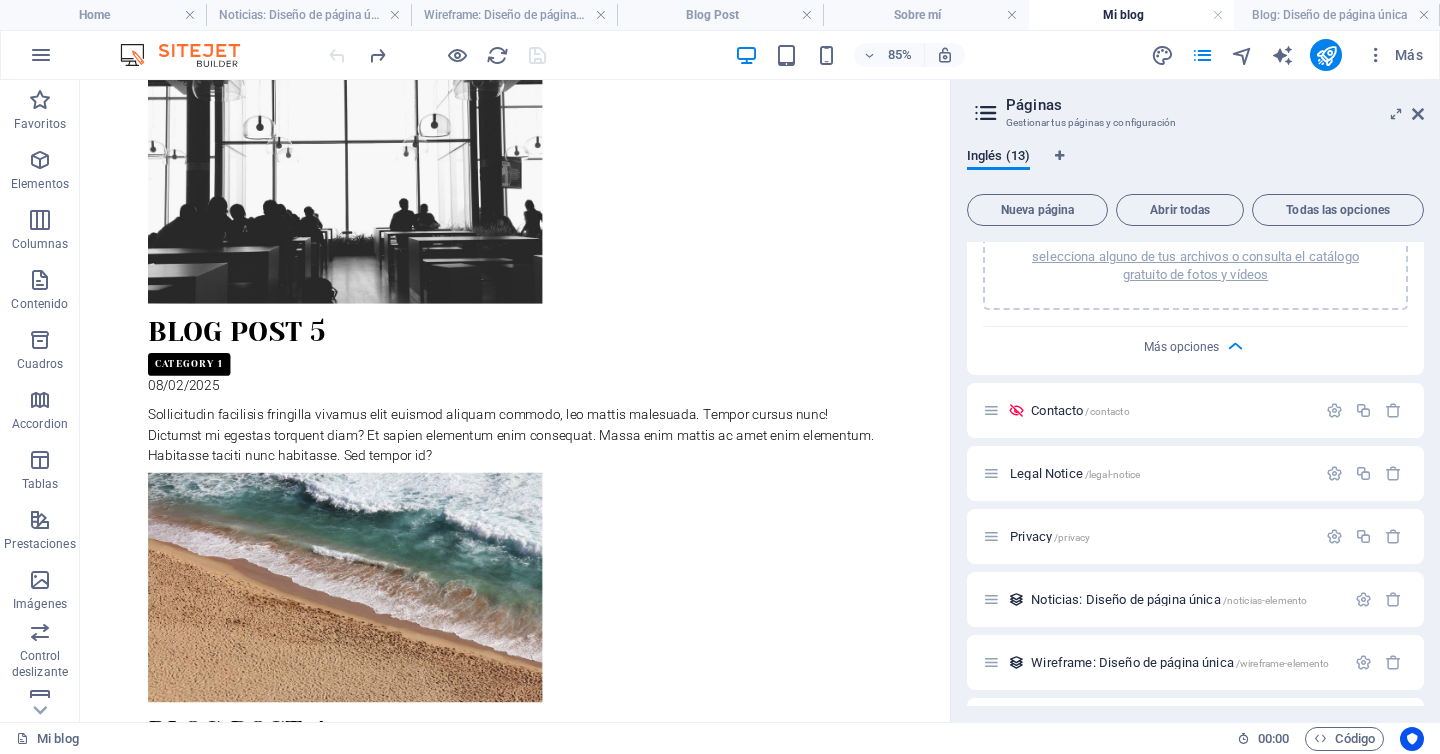 click on "Skip to main content
Home Comunicación Educación Mis libros Nosotras Sobre mí Mi blog Contacto Blog Post 6 Category 2 08/03/2025 Imperdiet ipsum feugiat odio felis posuere. Augue facilisis vitae donec dui. Vestibulum nec fames id senectus? Tristique ipsum ornare pharetra. Interdum pretium! Blog Post 5 Category 1 08/02/2025 Sollicitudin facilisis fringilla vivamus elit euismod aliquam commodo, leo mattis malesuada. Tempor cursus nunc! Dictumst mi egestas torquent diam? Et sapien elementum enim consequat. Massa enim mattis ac amet enim elementum. Habitasse taciti nunc habitasse. Sed tempor id? Blog Post 4 Category 1 08/01/2025 Aliquet nibh etiam fusce! Eget vivamus habitant donec. Elementum per platea dui. Turpis nec primis diam morbi? Cursus nisl donec sapien! Nisl est vitae himenaeos vulputate semper accumsan. Blog Post 3 Category 2 07/31/2025 Blog Post 2 Category 1 07/30/2025 Blog Post 1 Category 2 07/29/2025  Anterior Siguiente  Suelta el contenido aquí o  Añadir elementos  Pegar portapapeles" at bounding box center [592, 1099] 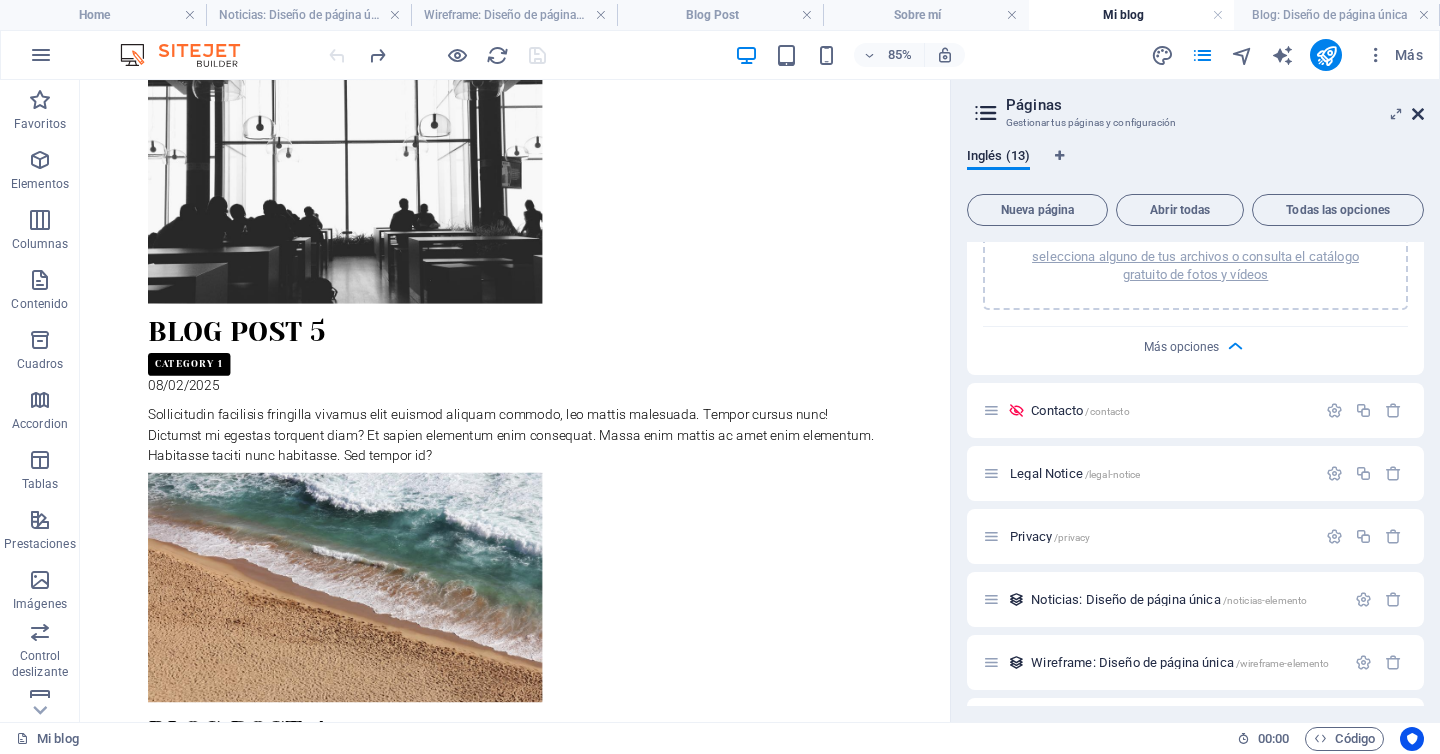 click at bounding box center [1418, 114] 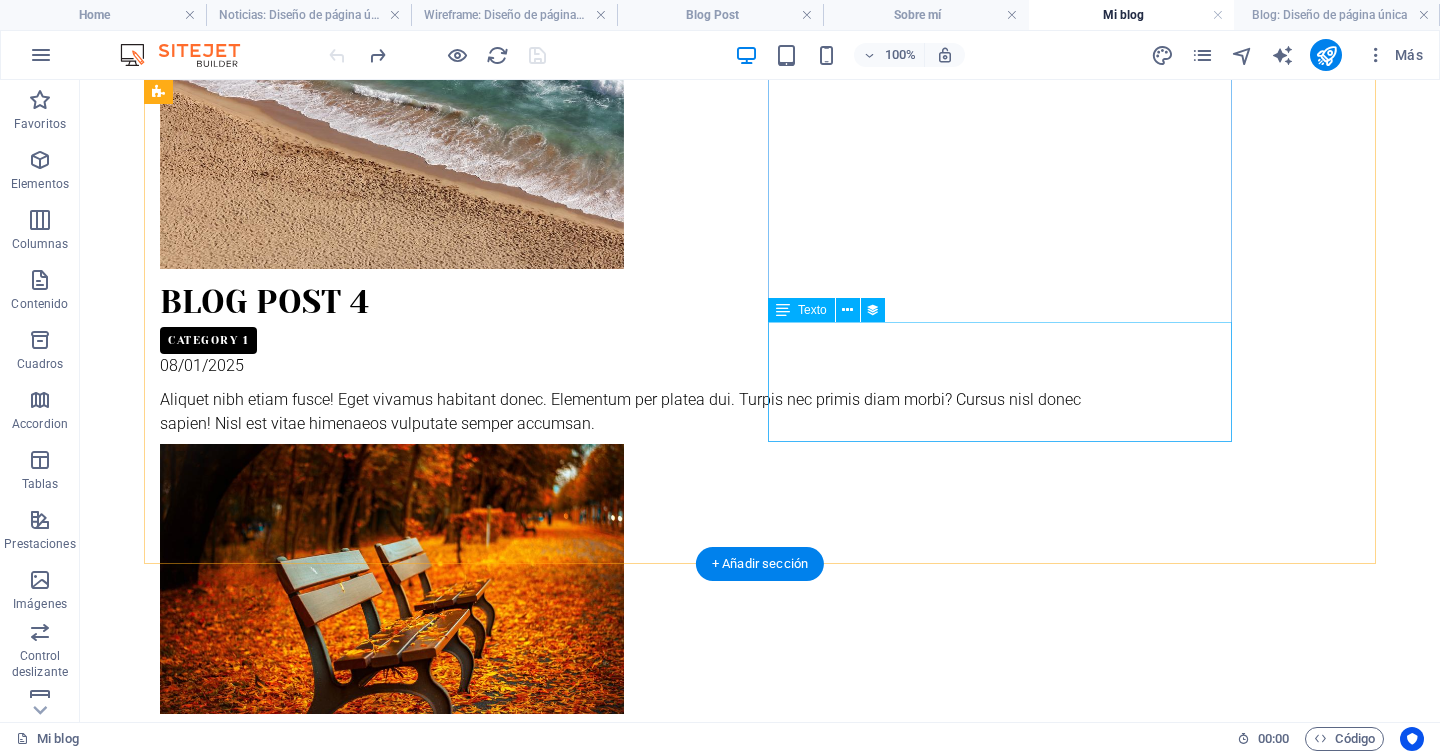 scroll, scrollTop: 1518, scrollLeft: 0, axis: vertical 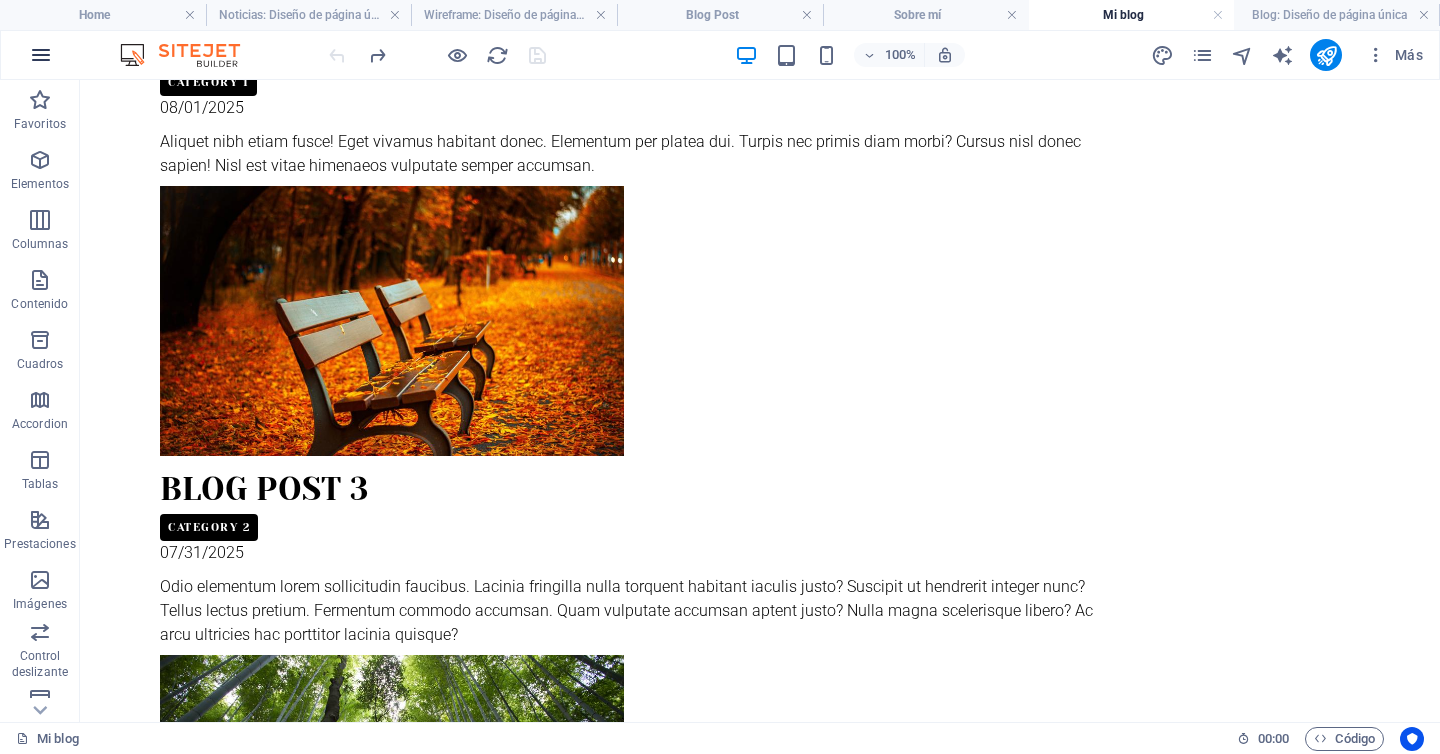 click at bounding box center [41, 55] 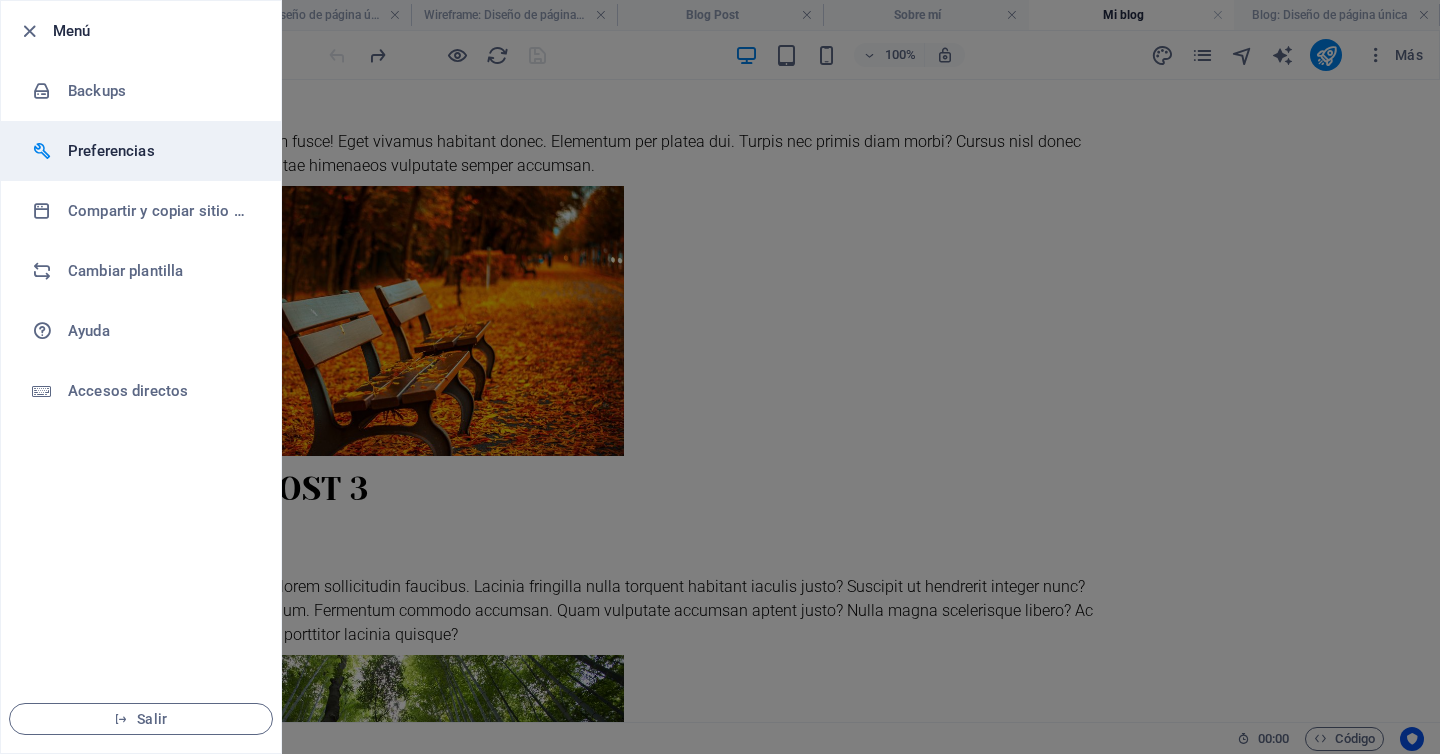 click on "Preferencias" at bounding box center (160, 151) 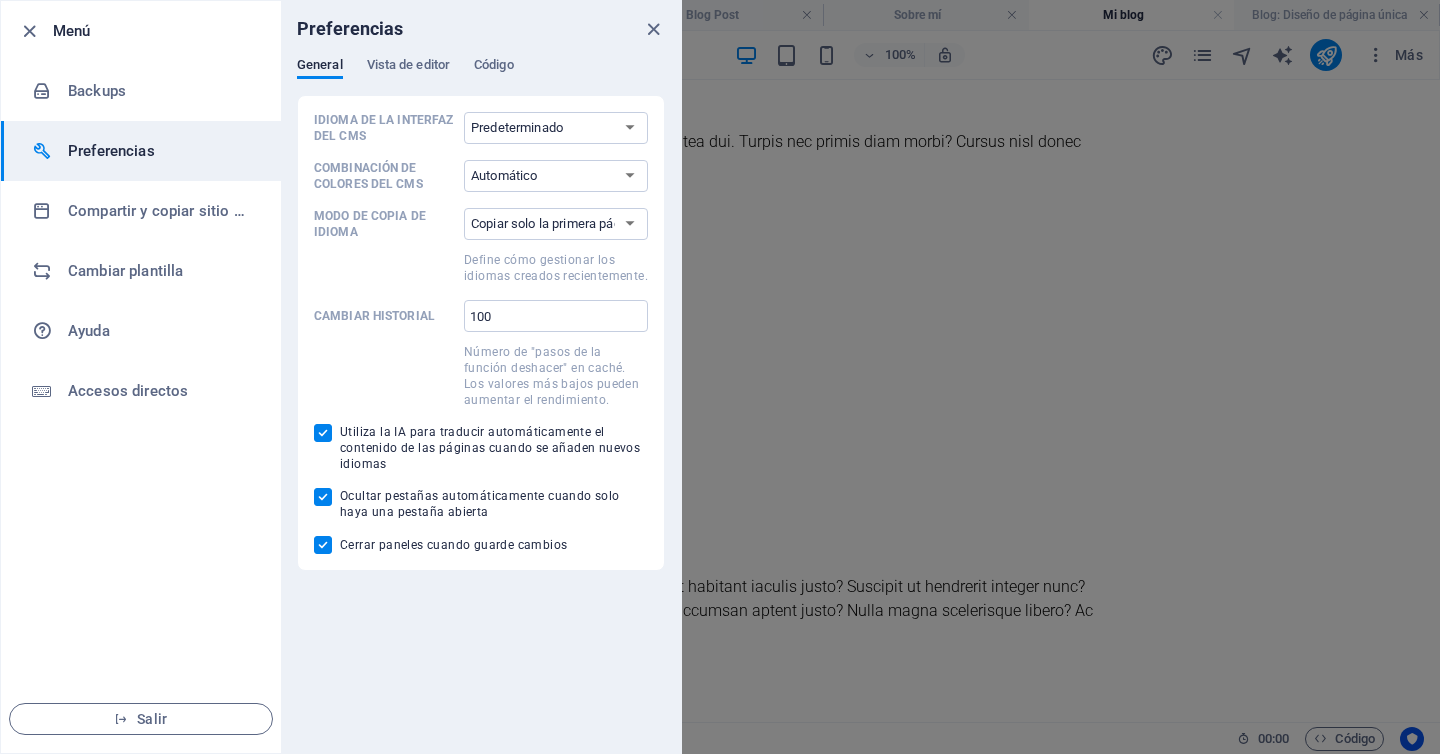 click on "Preferencias" at bounding box center [160, 151] 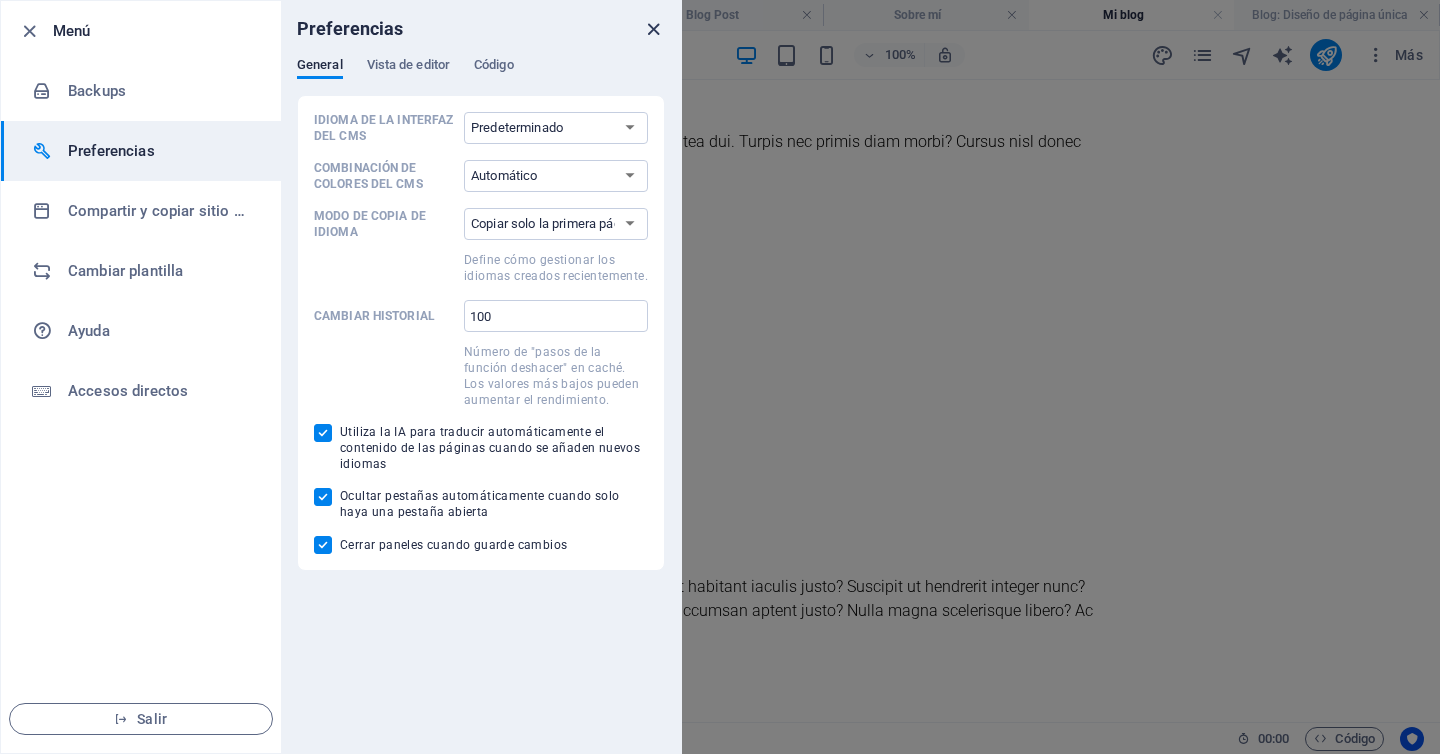 click at bounding box center [653, 29] 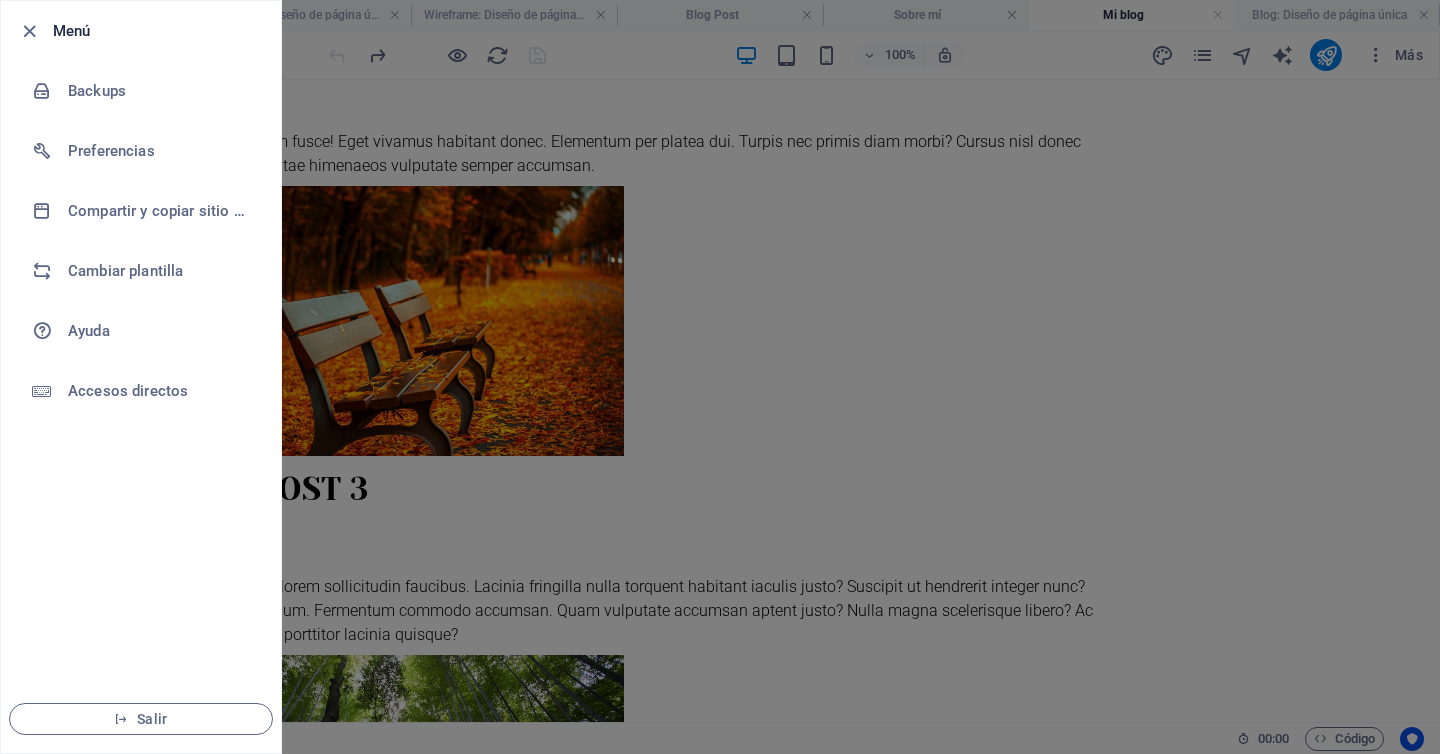 click at bounding box center [720, 377] 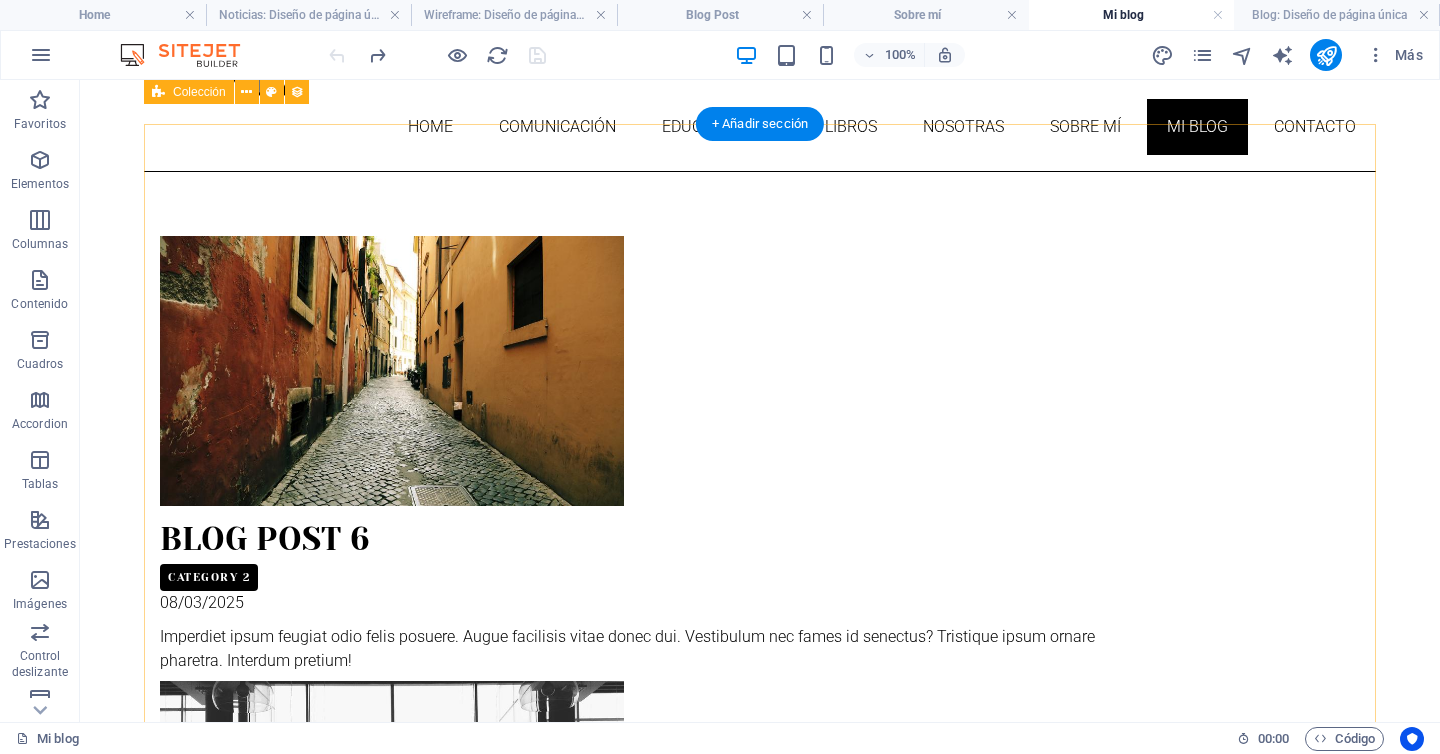 scroll, scrollTop: 0, scrollLeft: 0, axis: both 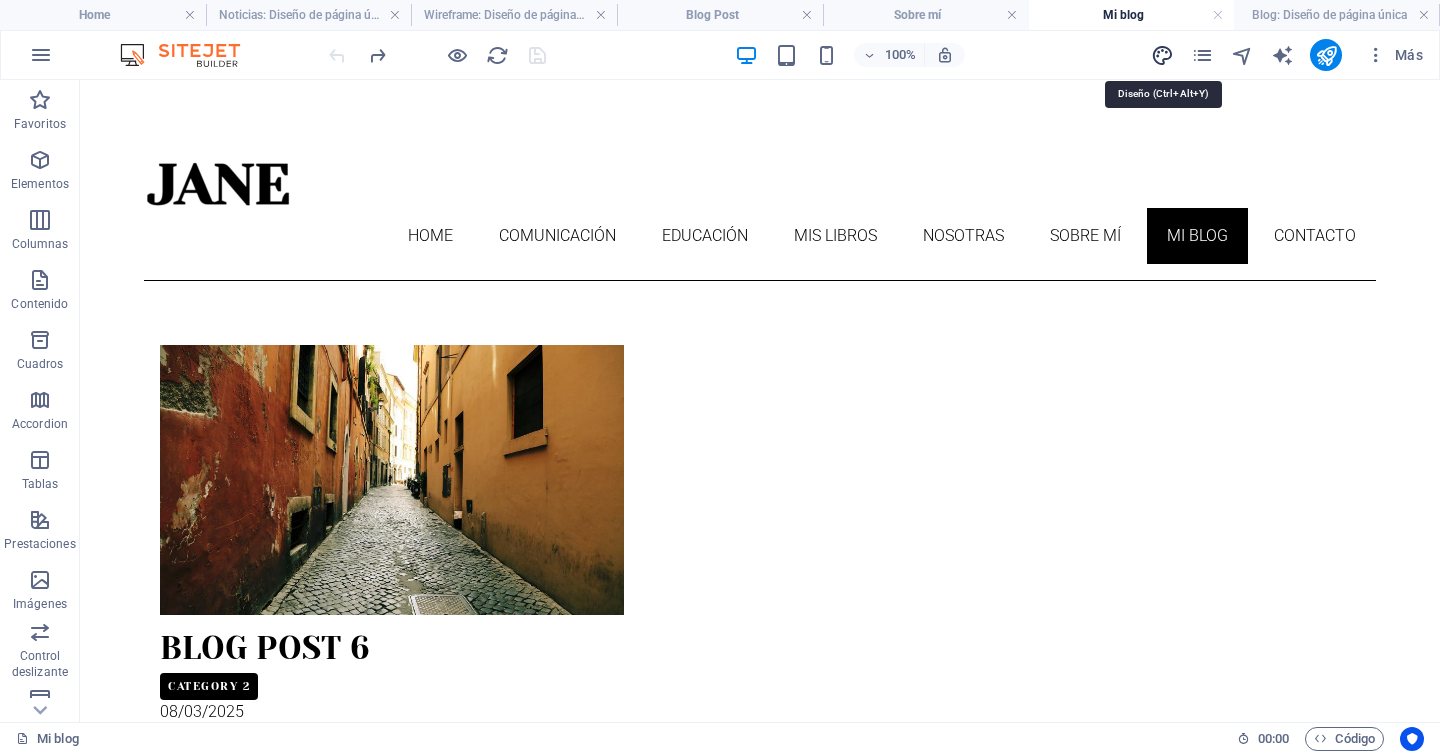 click at bounding box center (1162, 55) 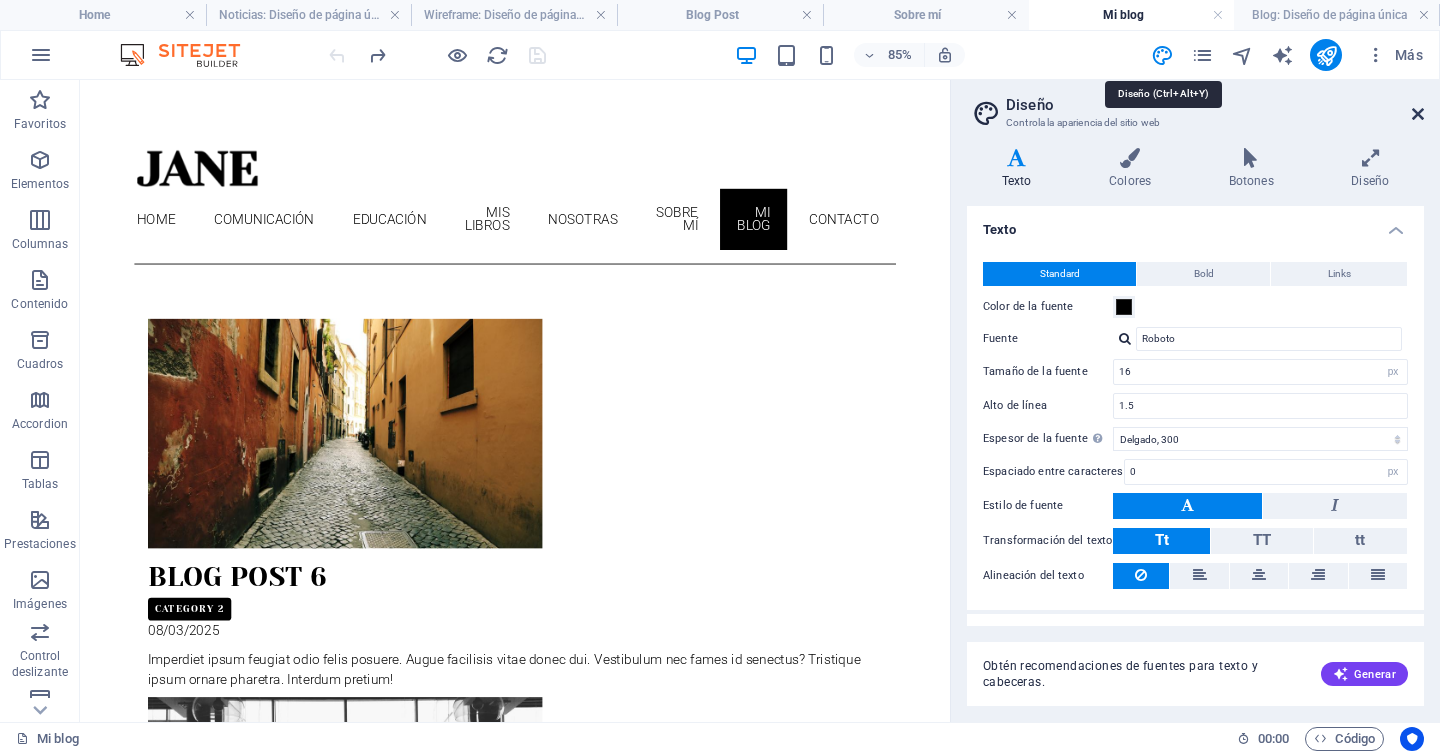 drag, startPoint x: 1314, startPoint y: 28, endPoint x: 1419, endPoint y: 108, distance: 132.00378 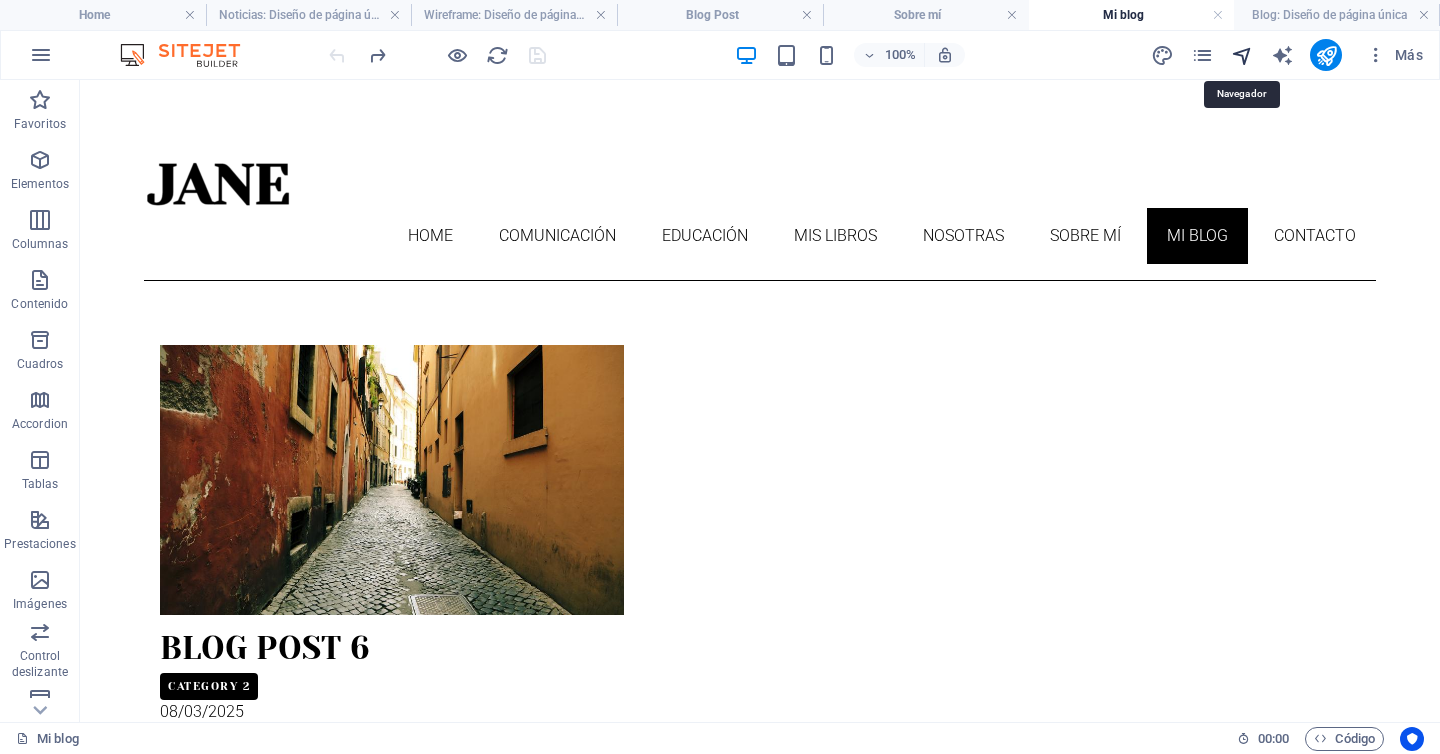click at bounding box center (1242, 55) 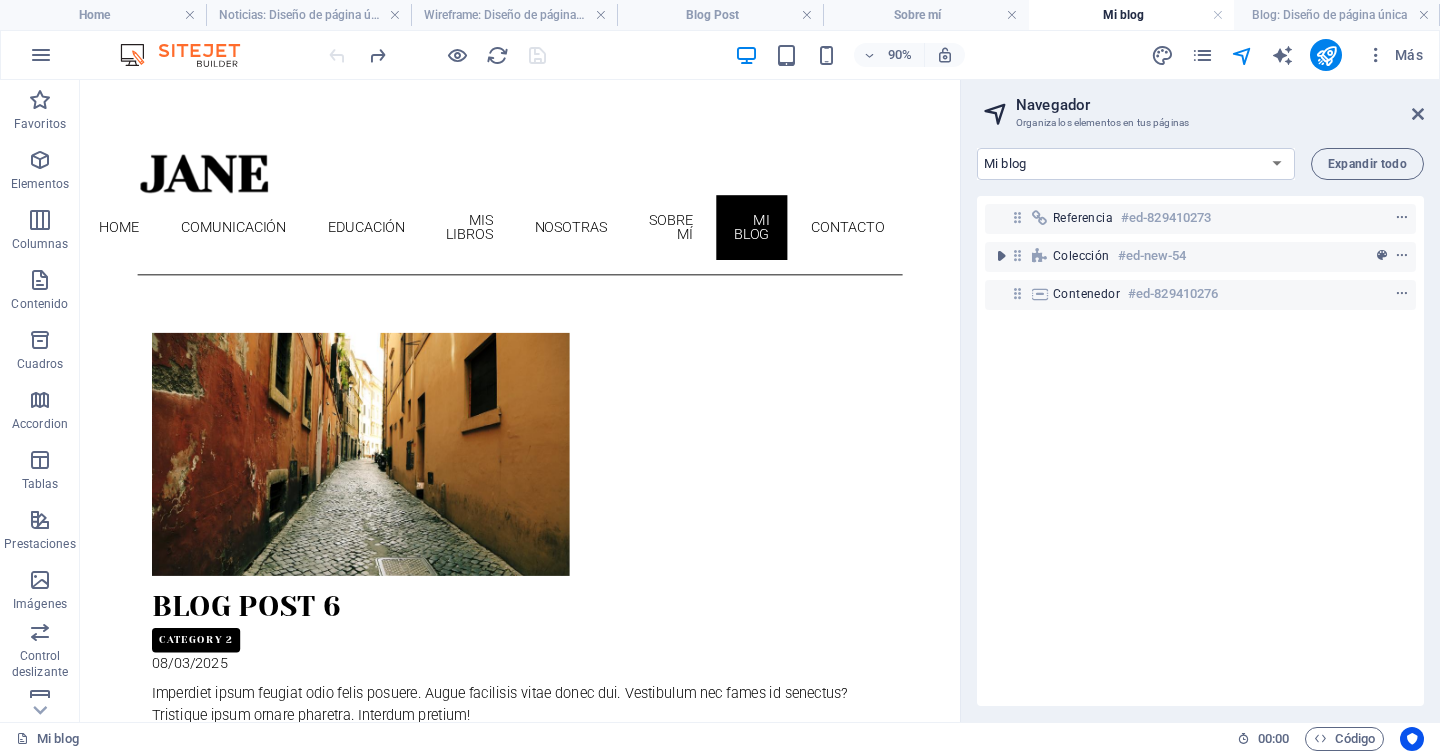click on "Navegador Organiza los elementos en tus páginas" at bounding box center [1202, 106] 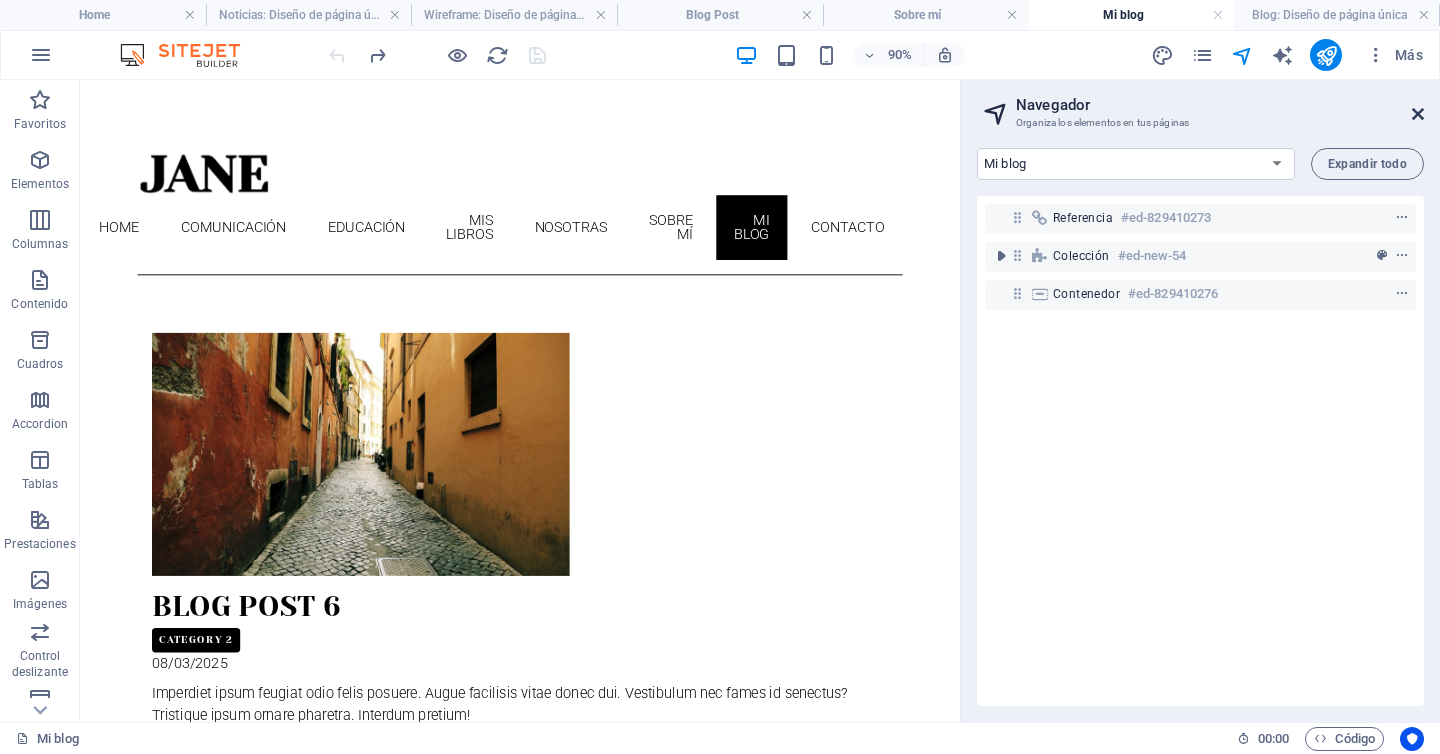 click at bounding box center [1418, 114] 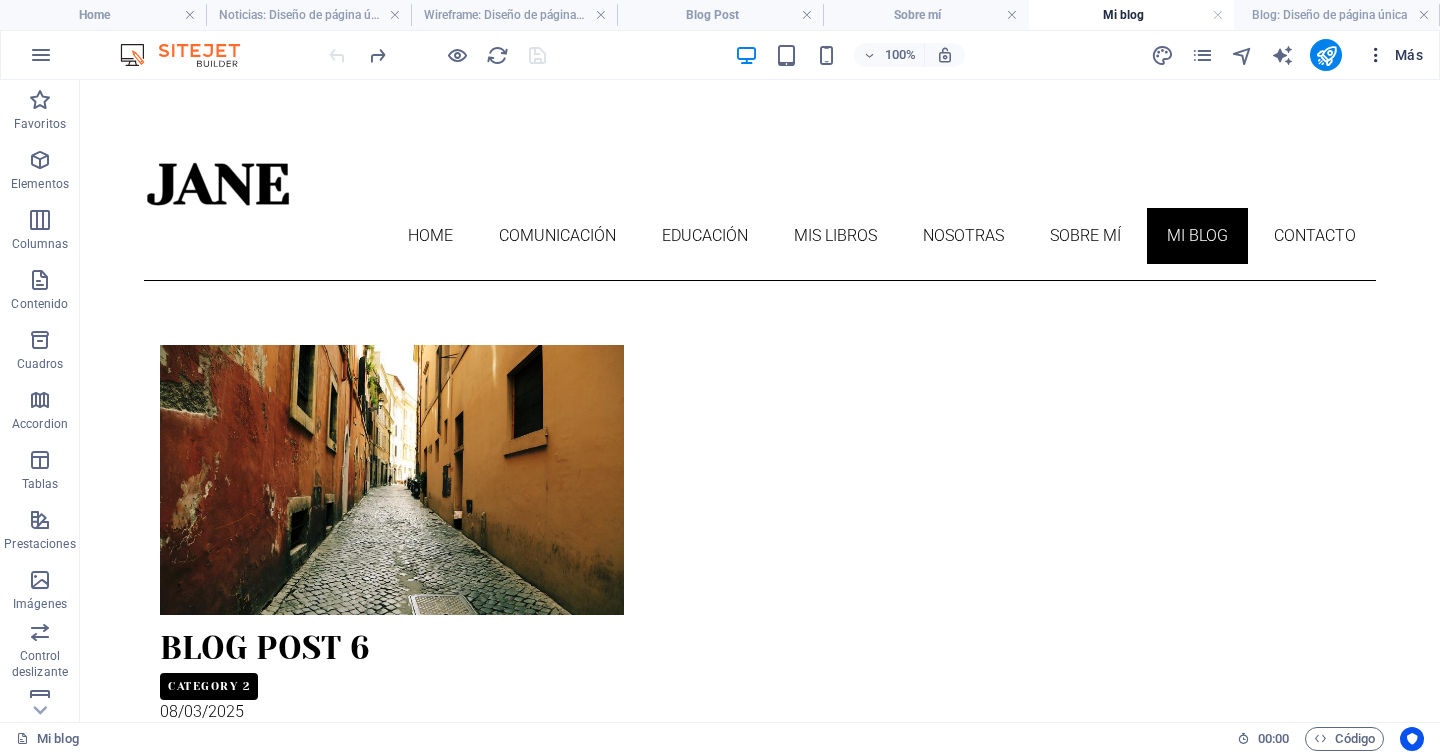 click on "Más" at bounding box center [1394, 55] 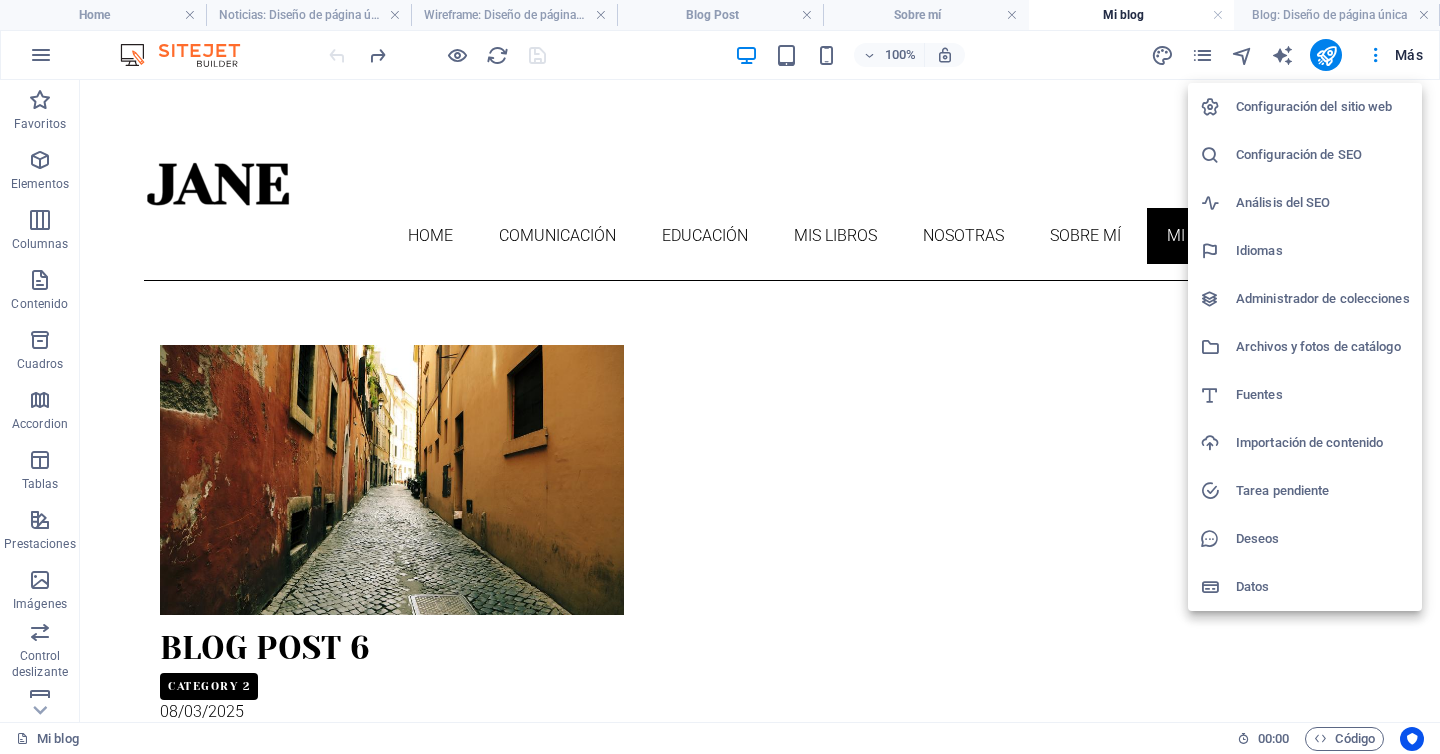click on "Administrador de colecciones" at bounding box center (1305, 299) 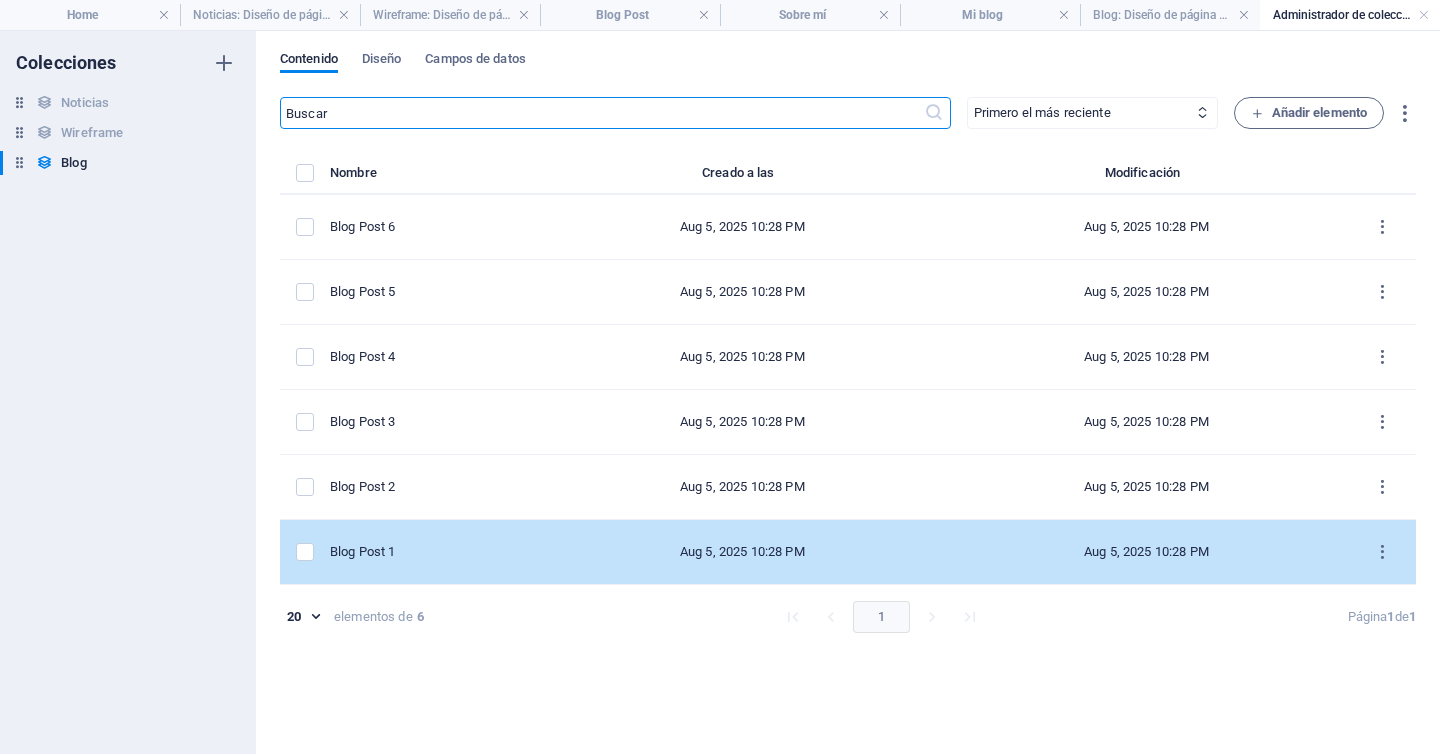 click on "Aug 5, 2025 10:28 PM" at bounding box center [742, 552] 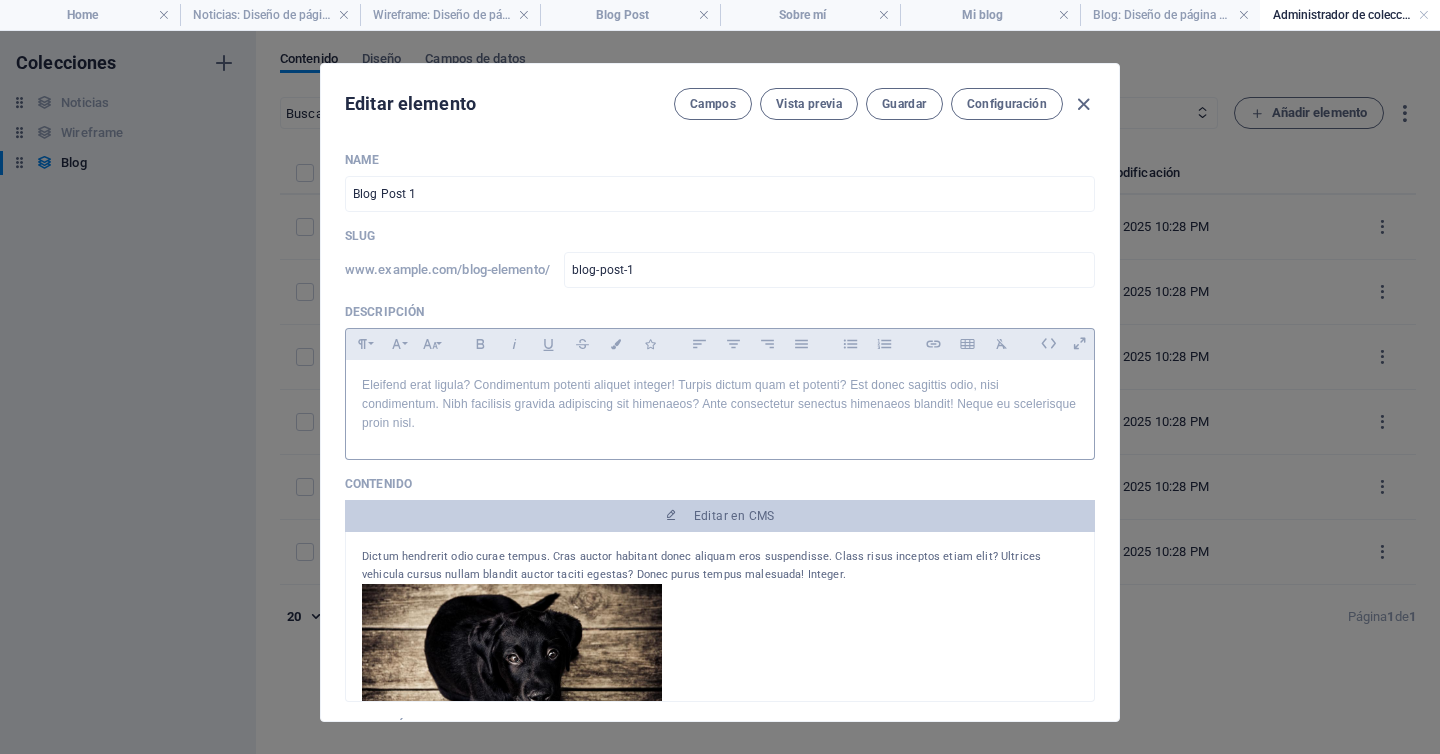 click on "Eleifend erat ligula? Condimentum potenti aliquet integer! Turpis dictum quam et potenti? Est donec sagittis odio, nisi condimentum. Nibh facilisis gravida adipiscing sit himenaeos? Ante consectetur senectus himenaeos blandit! Neque eu scelerisque proin nisl." at bounding box center [720, 405] 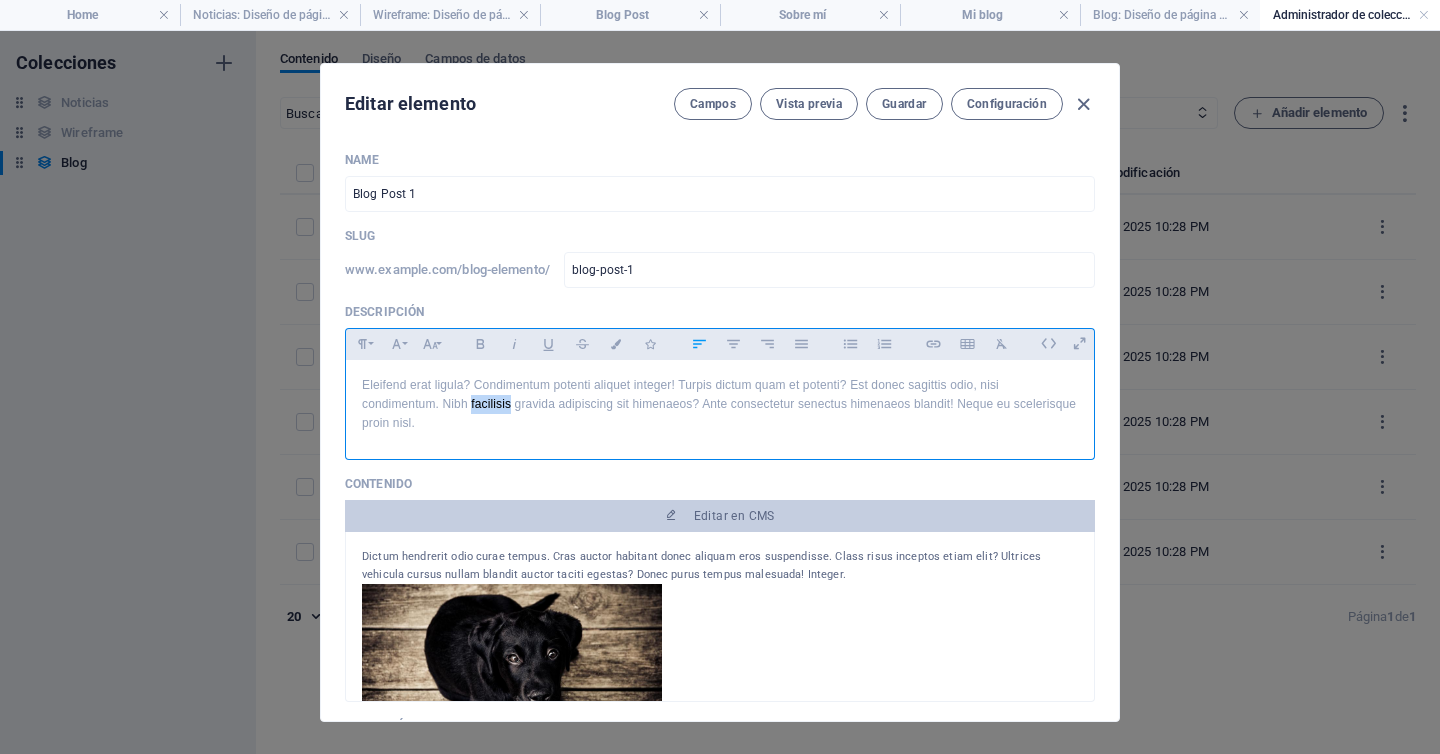 click on "Eleifend erat ligula? Condimentum potenti aliquet integer! Turpis dictum quam et potenti? Est donec sagittis odio, nisi condimentum. Nibh facilisis gravida adipiscing sit himenaeos? Ante consectetur senectus himenaeos blandit! Neque eu scelerisque proin nisl." at bounding box center (720, 405) 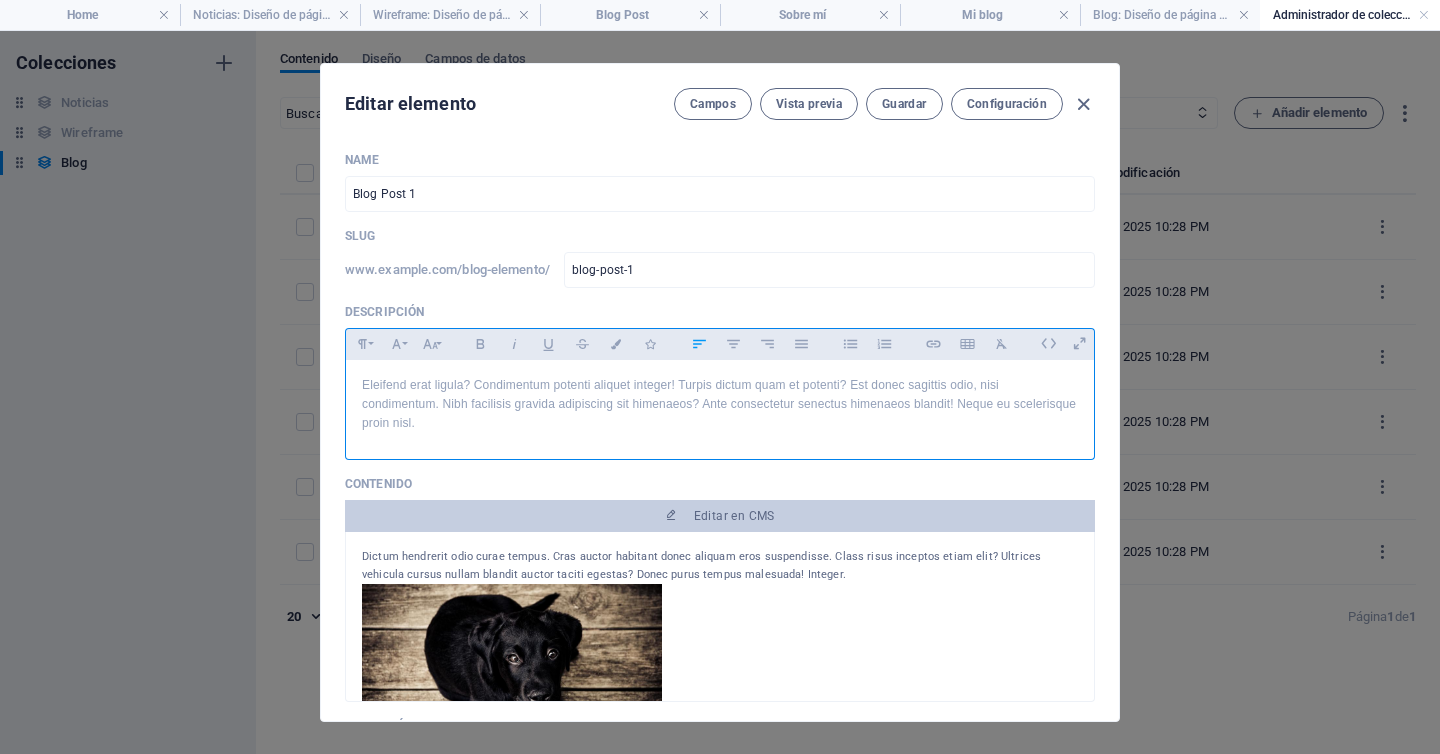 click on "Eleifend erat ligula? Condimentum potenti aliquet integer! Turpis dictum quam et potenti? Est donec sagittis odio, nisi condimentum. Nibh facilisis gravida adipiscing sit himenaeos? Ante consectetur senectus himenaeos blandit! Neque eu scelerisque proin nisl." at bounding box center [720, 405] 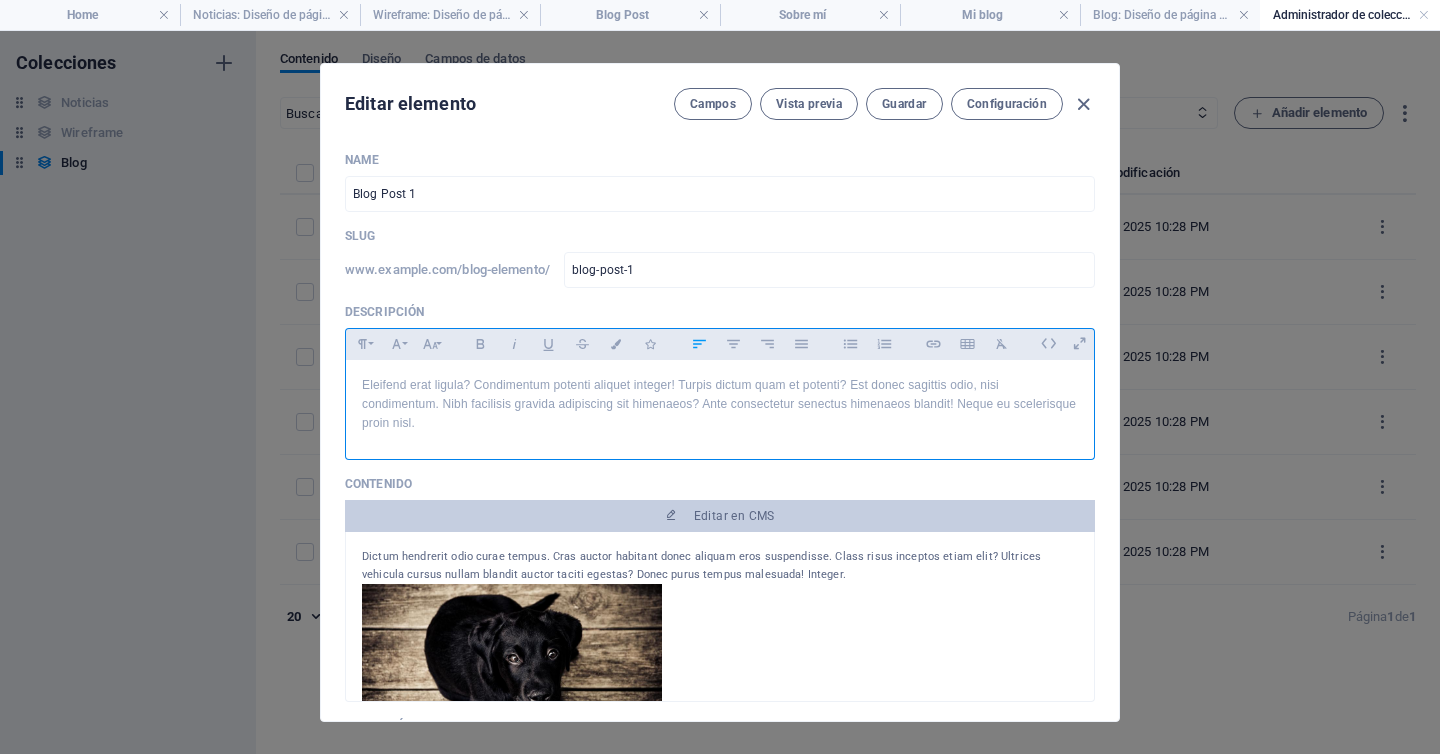 click on "Eleifend erat ligula? Condimentum potenti aliquet integer! Turpis dictum quam et potenti? Est donec sagittis odio, nisi condimentum. Nibh facilisis gravida adipiscing sit himenaeos? Ante consectetur senectus himenaeos blandit! Neque eu scelerisque proin nisl." at bounding box center (720, 405) 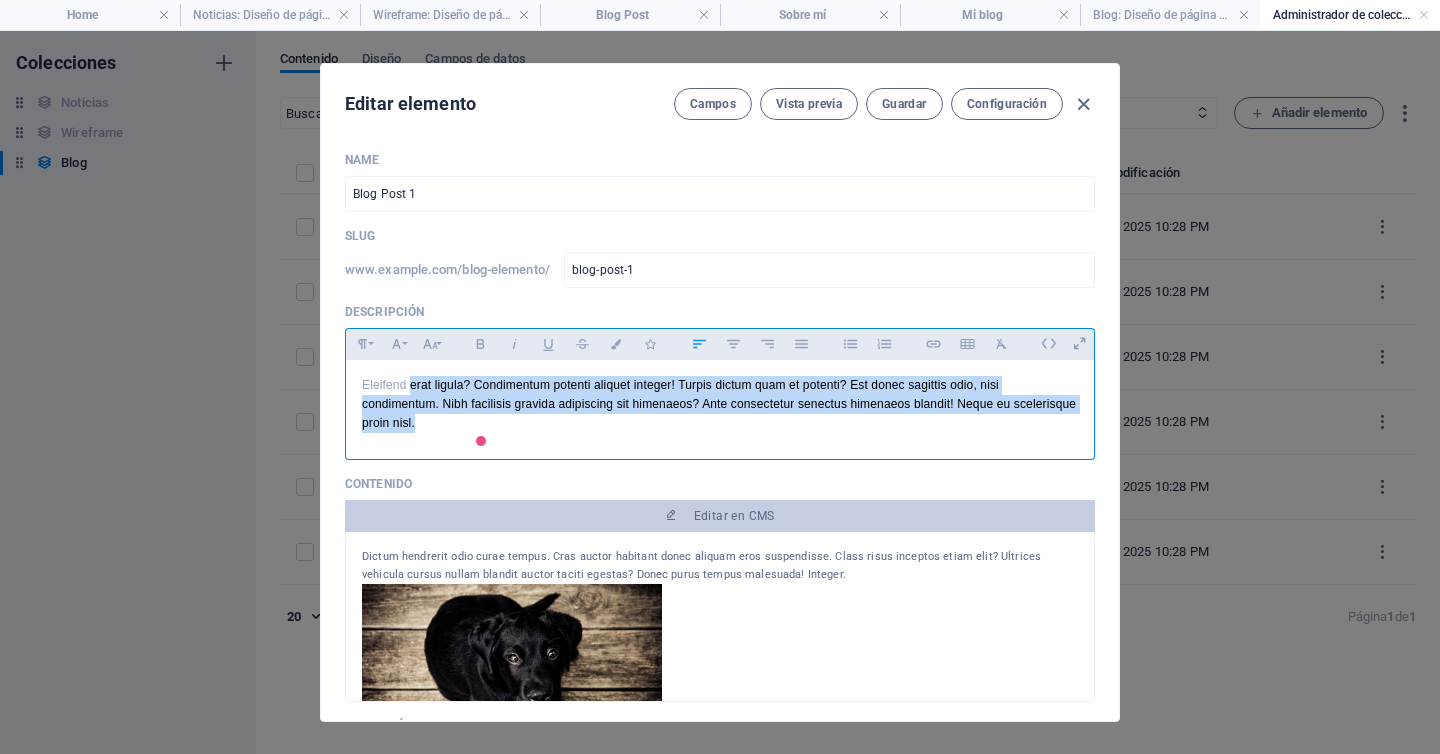 drag, startPoint x: 476, startPoint y: 422, endPoint x: 414, endPoint y: 391, distance: 69.31811 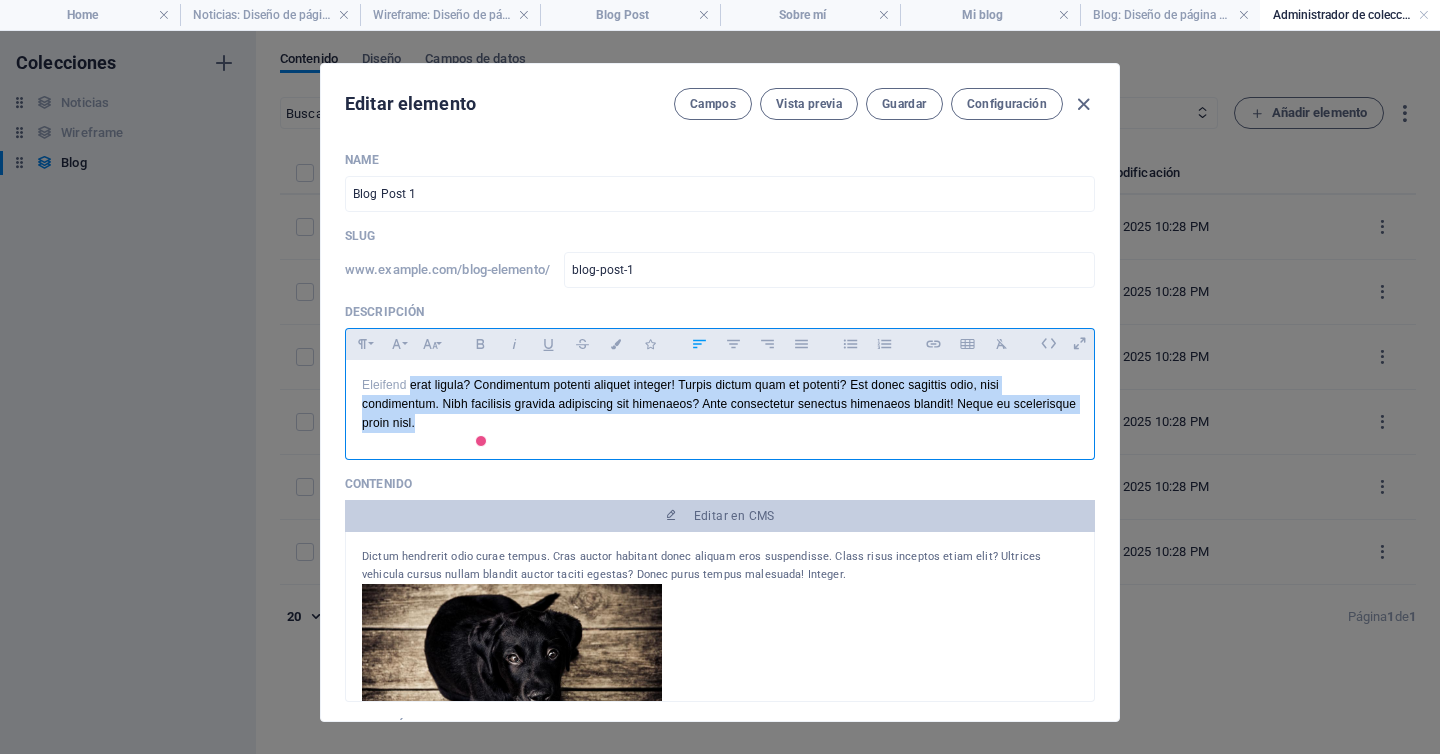 click on "Eleifend erat ligula? Condimentum potenti aliquet integer! Turpis dictum quam et potenti? Est donec sagittis odio, nisi condimentum. Nibh facilisis gravida adipiscing sit himenaeos? Ante consectetur senectus himenaeos blandit! Neque eu scelerisque proin nisl." at bounding box center (720, 405) 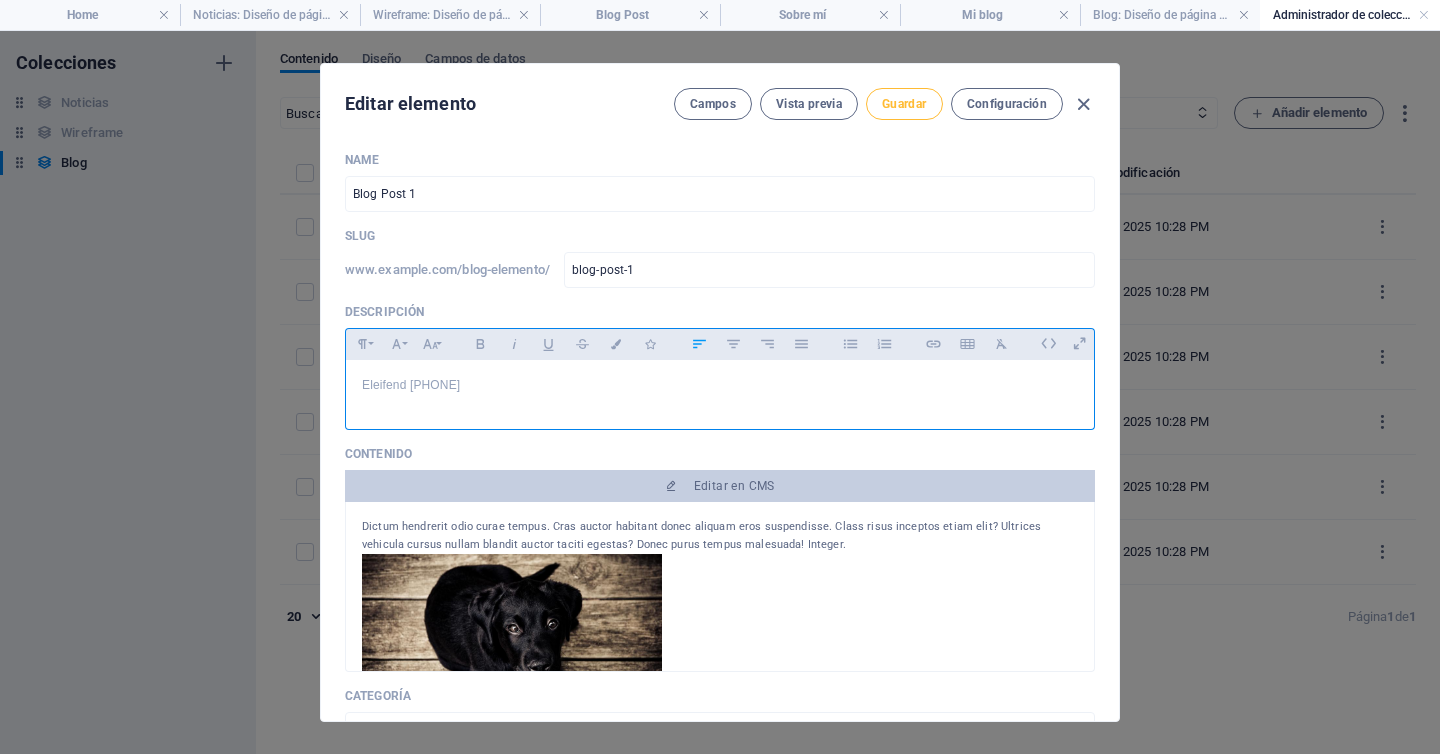 click on "Guardar" at bounding box center [904, 104] 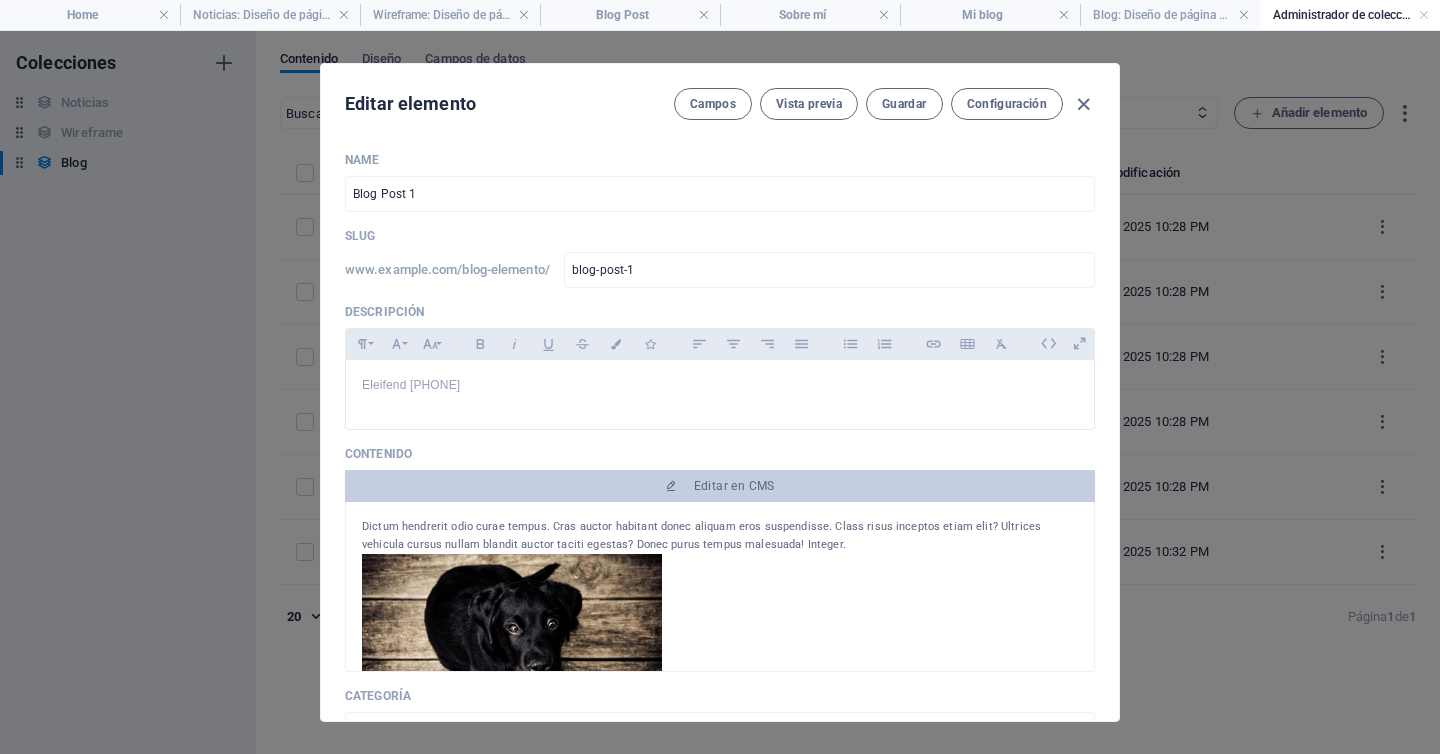 click on "Editar elemento Campos Vista previa Guardar Configuración Name Blog Post 1 ​ Slug www.example.com/blog-elemento/ blog-post-1 ​ Descripción Paragraph Format Normal Heading 1 Heading 2 Heading 3 Heading 4 Heading 5 Heading 6 Code Font Family Arial Georgia Impact Tahoma Times New Roman Verdana Roboto Yeseva One Font Size 8 9 10 11 12 14 18 24 30 36 48 60 72 96 Bold Italic Underline Strikethrough Colors Icons Align Left Align Center Align Right Align Justify Unordered List Ordered List Insert Link Insert Table Clear Formatting Eleifend [PHONE] <p>Eleifend [PHONE]</p> Contenido Editar en CMS Dictum hendrerit odio curae tempus. Cras auctor habitant donec aliquam eros suspendisse. Class risus inceptos etiam elit? Ultrices vehicula cursus nullam blandit auctor taciti egestas? Donec purus tempus malesuada! Integer. Categoría Category 1 Category 2 Autor Juan Pérez ​ Imagen Arrastra archivos aquí para cargarlos de inmediato Fecha de publicación 2025-07-29 ​ Estado Published Draft Añadir campo Configuración" at bounding box center (720, 392) 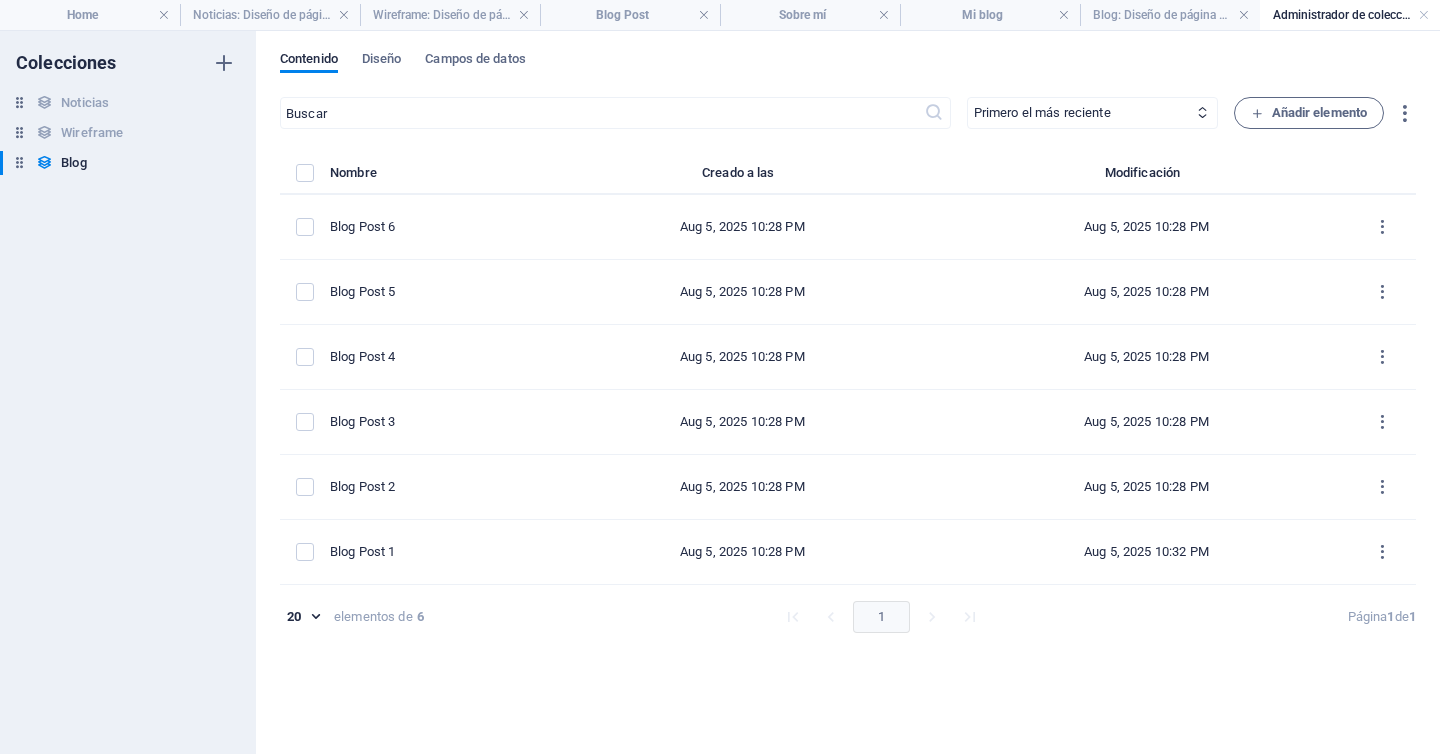 type on "2025-08-05" 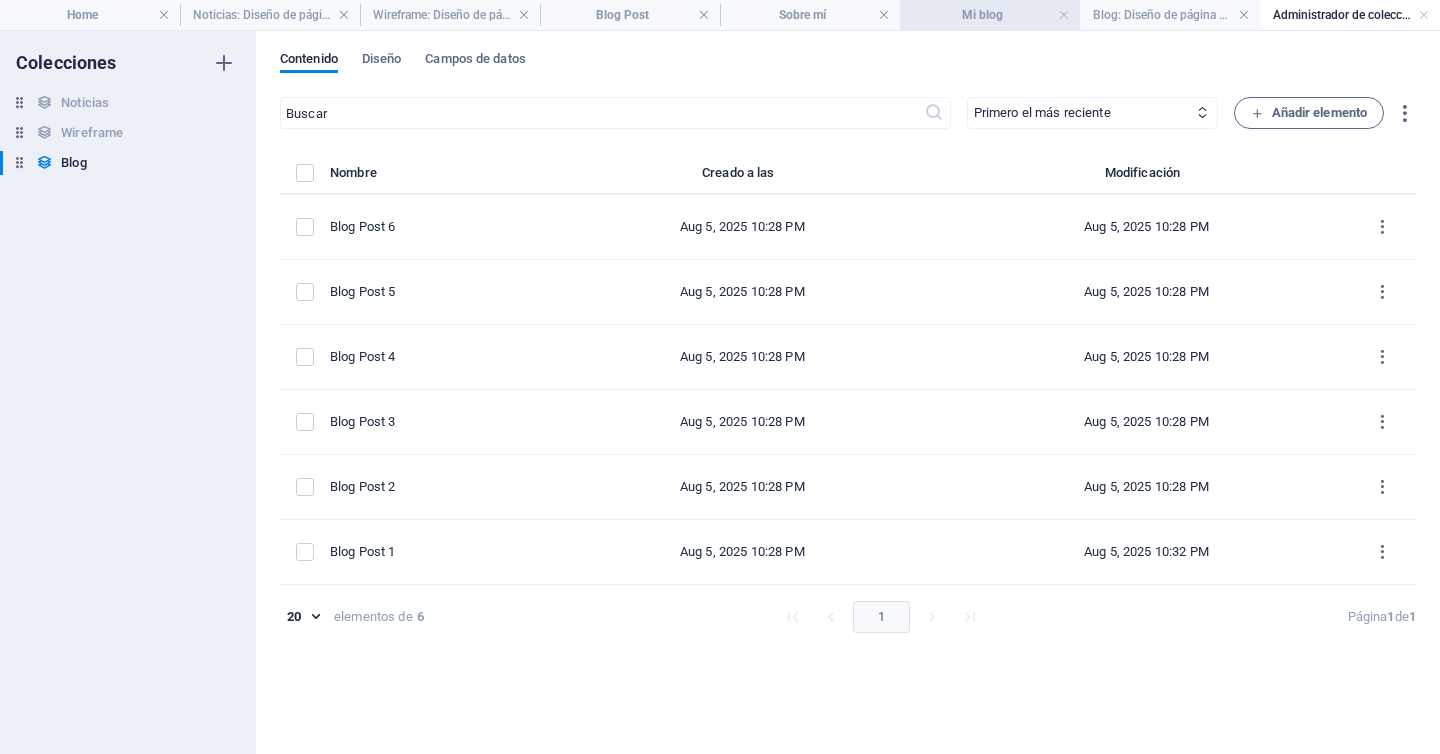 click on "Mi blog" at bounding box center [990, 15] 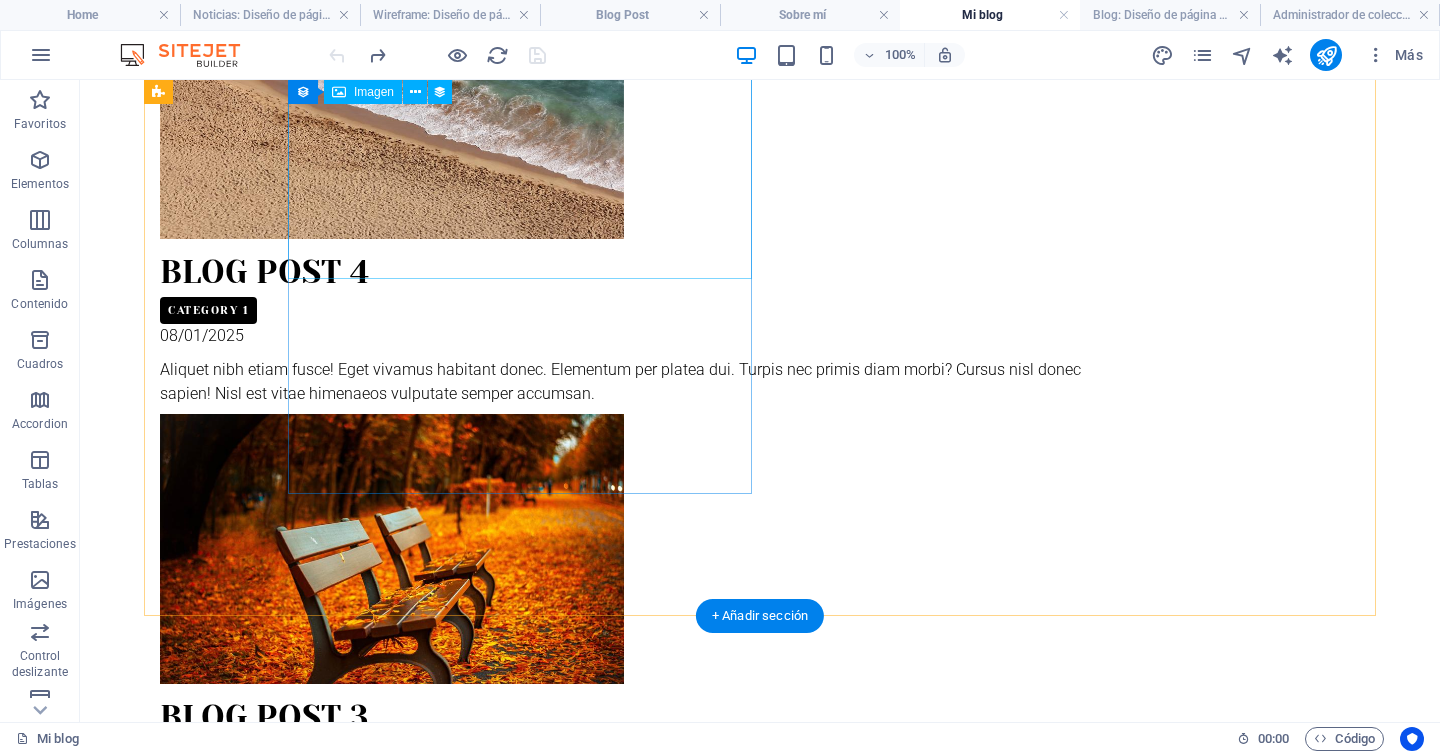 scroll, scrollTop: 1317, scrollLeft: 0, axis: vertical 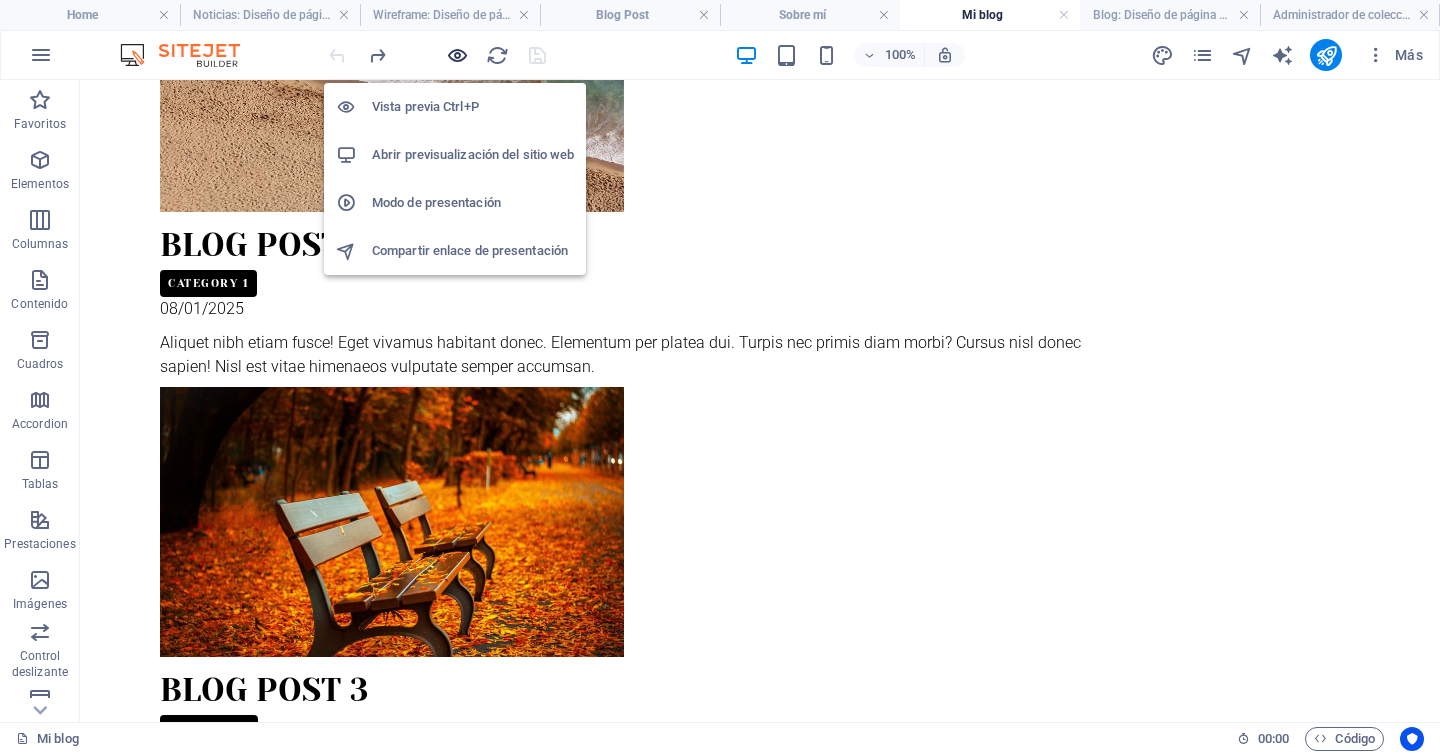 click at bounding box center [457, 55] 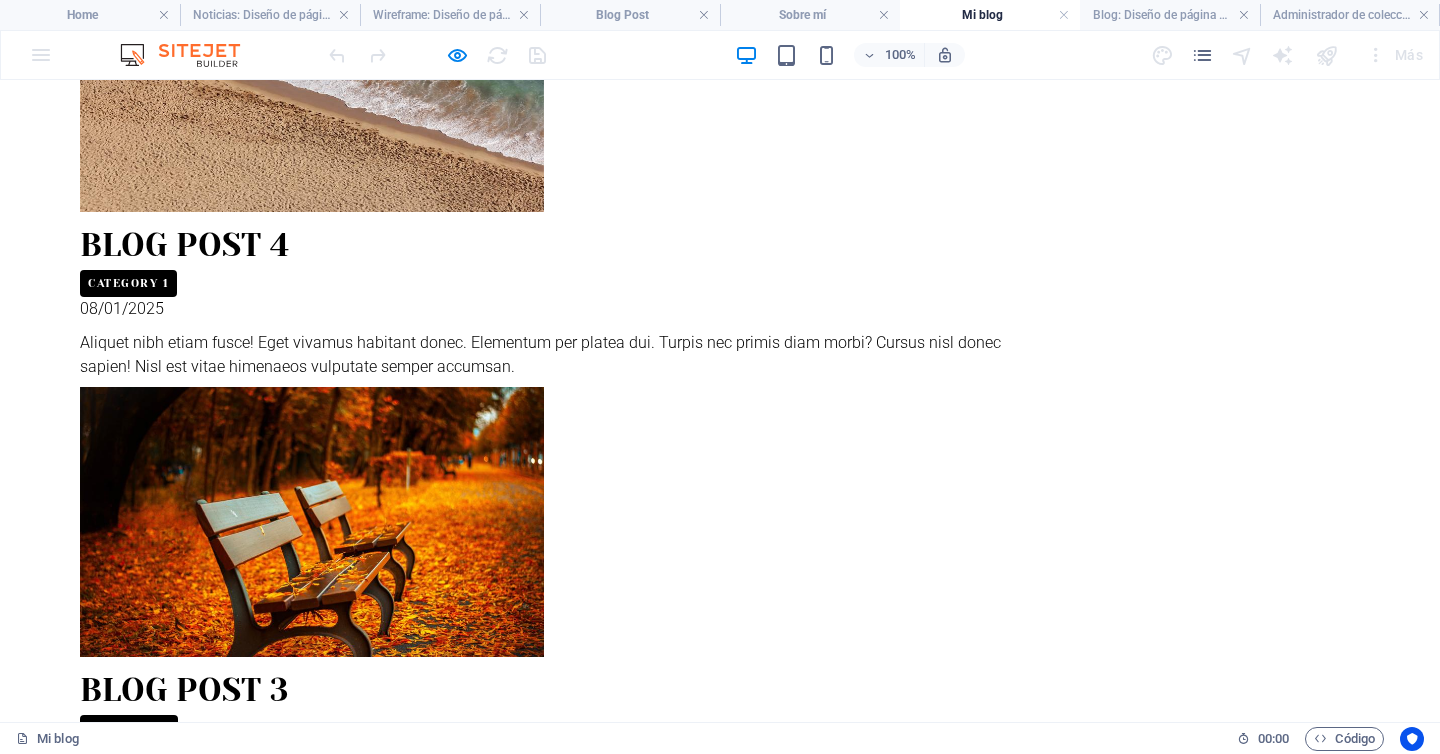 click on "Eleifend erat ligula? Condimentum potenti aliquet integer! Turpis dictum quam et potenti? Est donec sagittis odio, nisi condimentum. Nibh facilisis gravida adipiscing sit himenaeos? Ante consectetur senectus himenaeos blandit! Neque eu scelerisque proin nisl." at bounding box center (552, 1714) 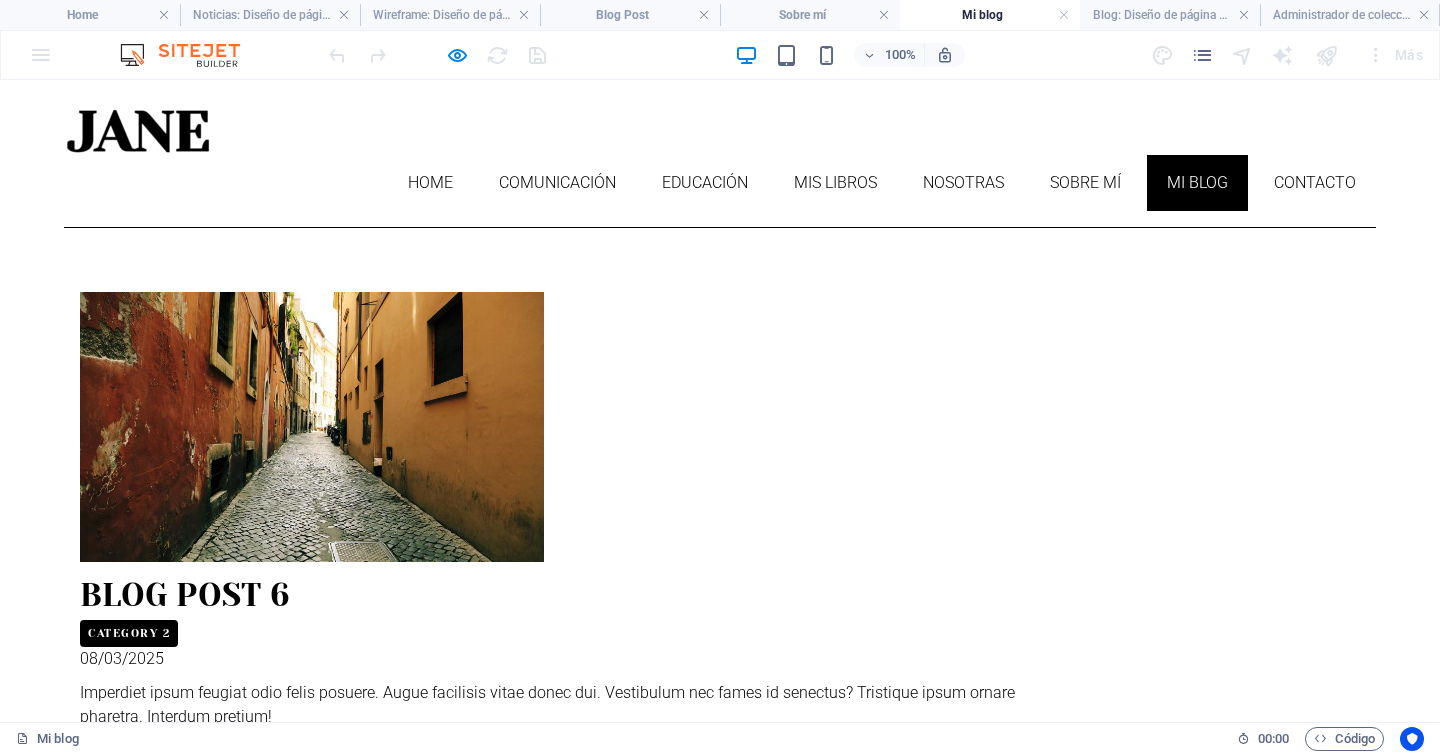 scroll, scrollTop: 0, scrollLeft: 0, axis: both 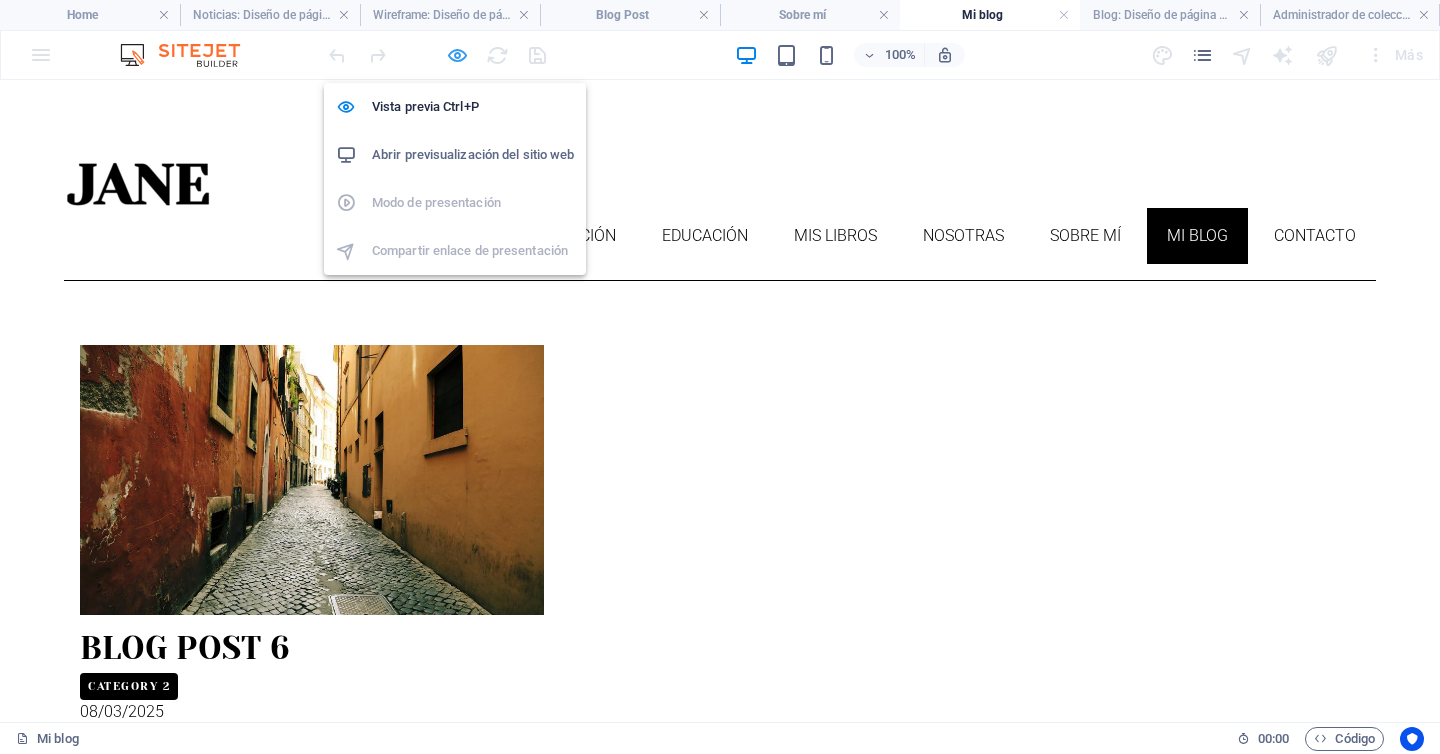 click at bounding box center [457, 55] 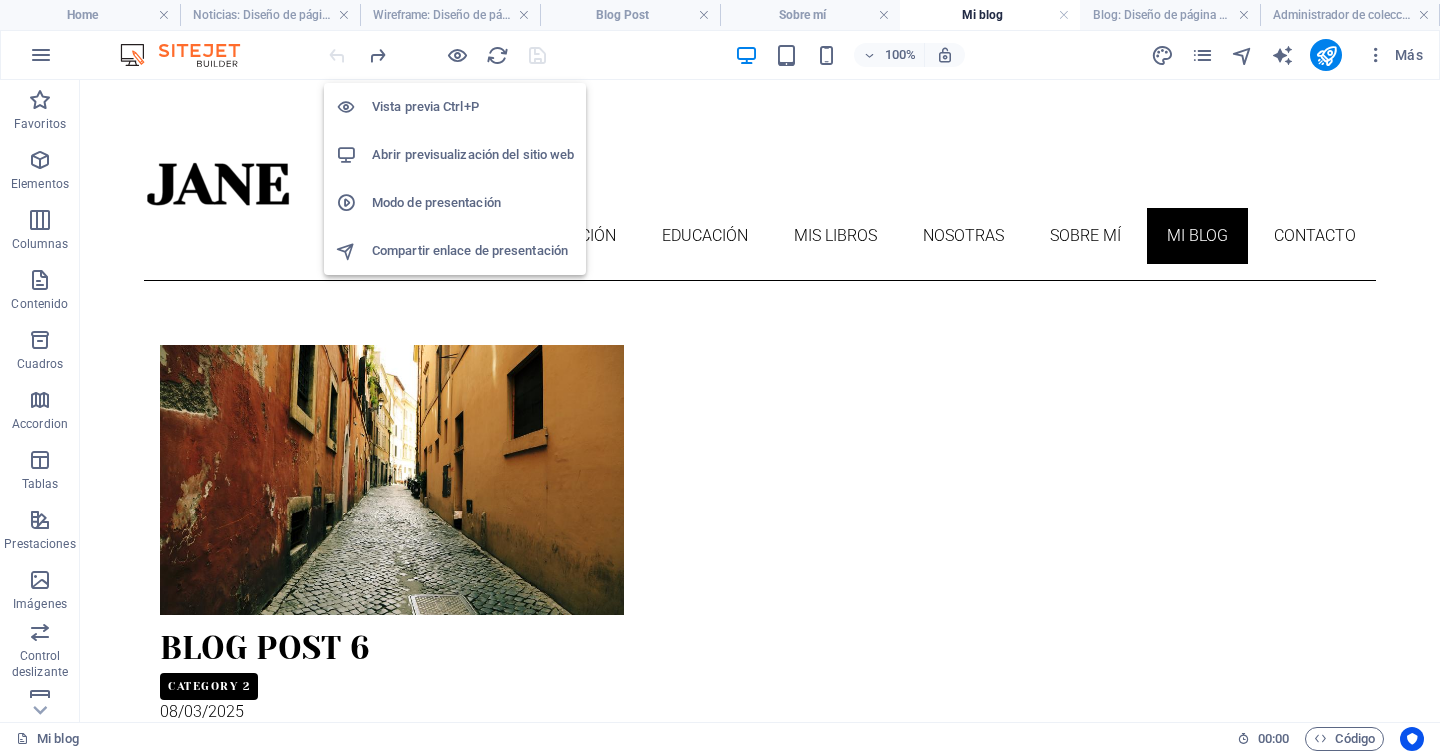 click on "Abrir previsualización del sitio web" at bounding box center [473, 155] 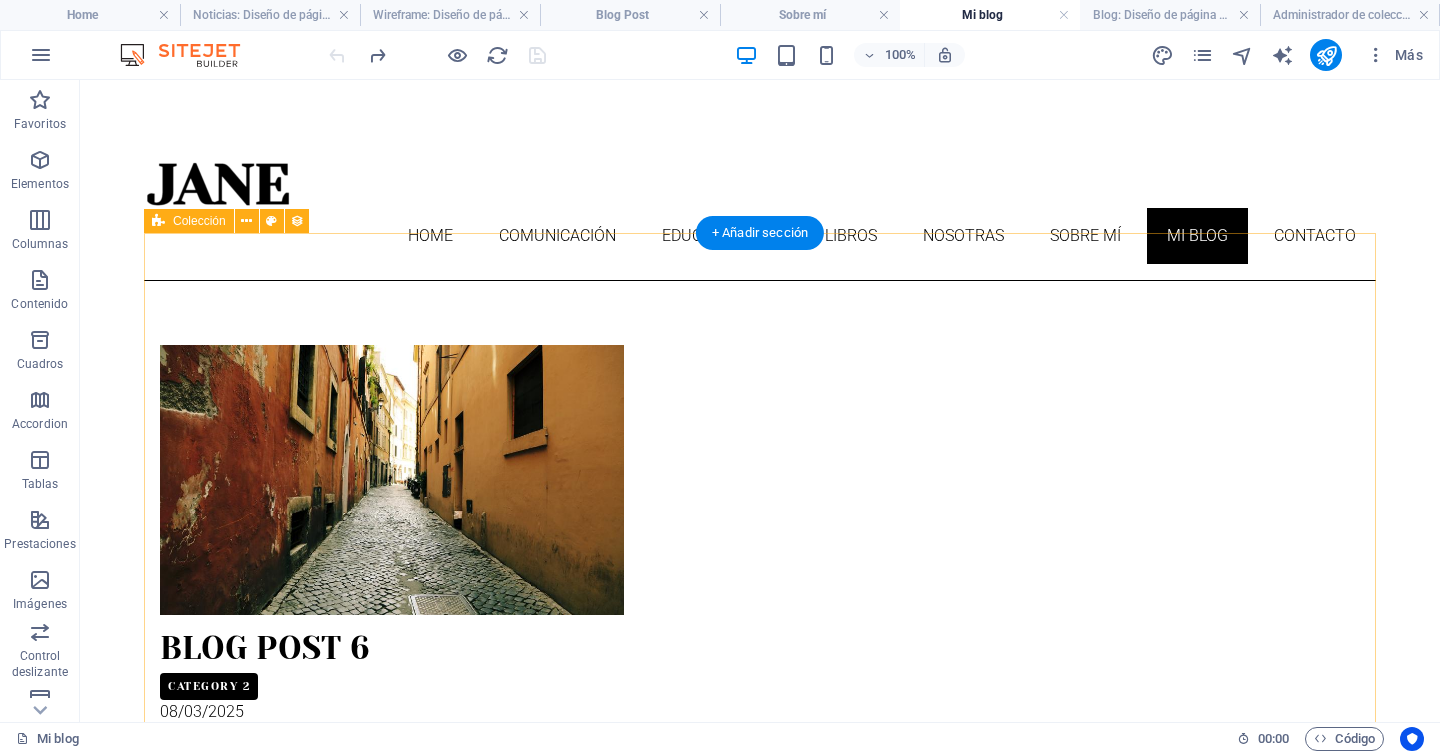 click on "Blog Post 6 Category 2 08/03/2025 Imperdiet ipsum feugiat odio felis posuere. Augue facilisis vitae donec dui. Vestibulum nec fames id senectus? Tristique ipsum ornare pharetra. Interdum pretium! Blog Post 5 Category 1 08/02/2025 Sollicitudin facilisis fringilla vivamus elit euismod aliquam commodo, leo mattis malesuada. Tempor cursus nunc! Dictumst mi egestas torquent diam? Et sapien elementum enim consequat. Massa enim mattis ac amet enim elementum. Habitasse taciti nunc habitasse. Sed tempor id? Blog Post 4 Category 1 08/01/2025 Aliquet nibh etiam fusce! Eget vivamus habitant donec. Elementum per platea dui. Turpis nec primis diam morbi? Cursus nisl donec sapien! Nisl est vitae himenaeos vulputate semper accumsan. Blog Post 3 Category 2 07/31/2025 Blog Post 2 Category 1 07/30/2025 Volutpat congue ligula primis conubia quisque? Nibh consequat curae tincidunt auctor lacinia dictum! Porta nisi phasellus potenti dapibus! Vulputate etiam odio convallis, nostra turpis malesuada! Maecenas quis class! Blog Post 1" at bounding box center [760, 1746] 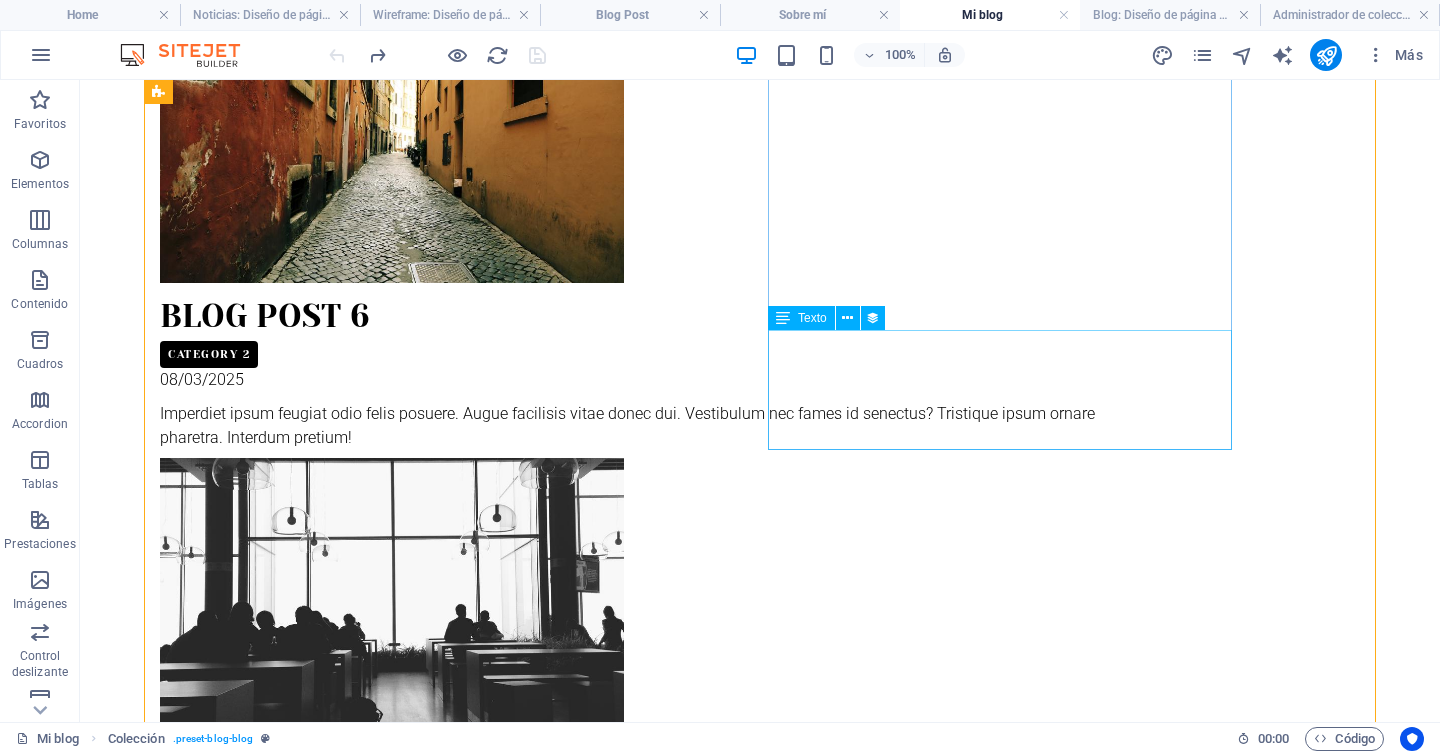 scroll, scrollTop: 0, scrollLeft: 0, axis: both 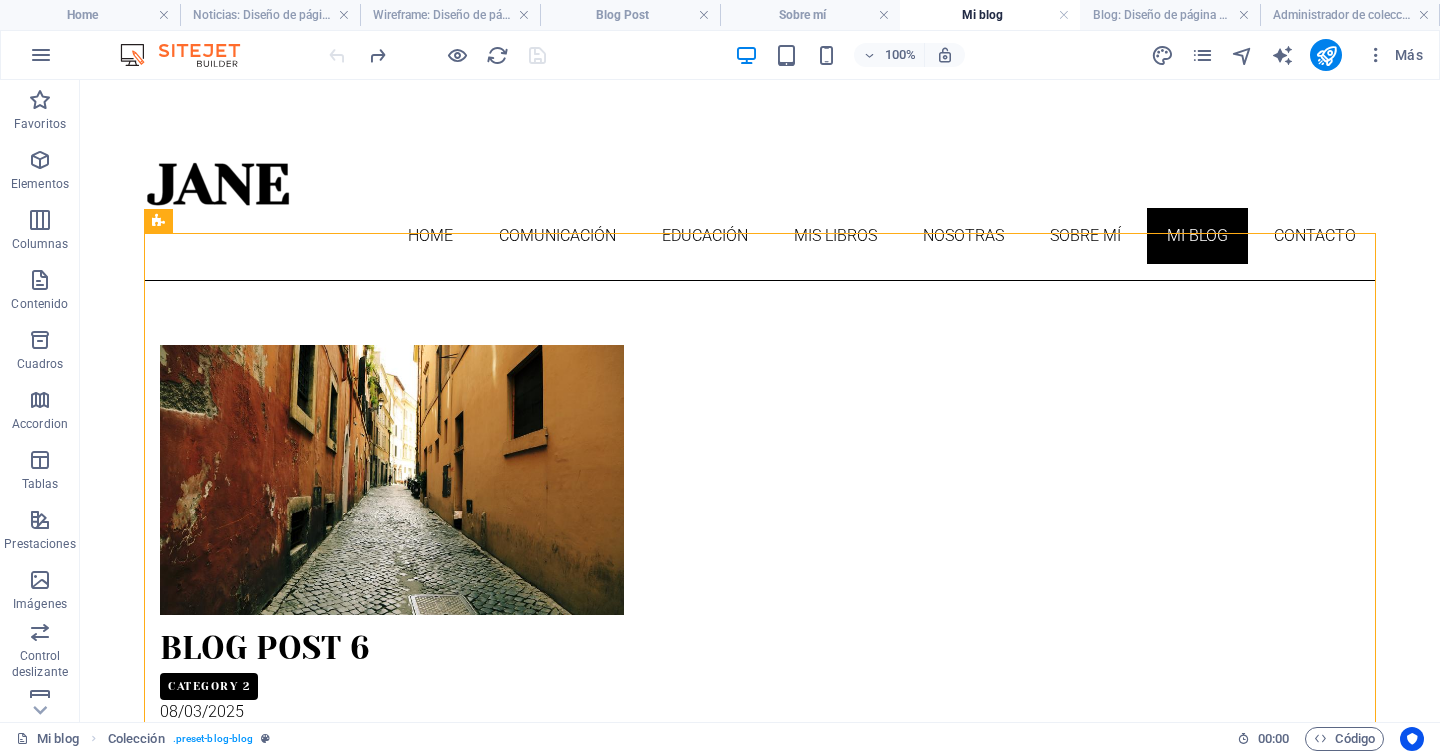 click on "Skip to main content
Home Comunicación Educación Mis libros Nosotras Sobre mí Mi blog Contacto Blog Post 6 Category 2 08/03/2025 Imperdiet ipsum feugiat odio felis posuere. Augue facilisis vitae donec dui. Vestibulum nec fames id senectus? Tristique ipsum ornare pharetra. Interdum pretium! Blog Post 5 Category 1 08/02/2025 Sollicitudin facilisis fringilla vivamus elit euismod aliquam commodo, leo mattis malesuada. Tempor cursus nunc! Dictumst mi egestas torquent diam? Et sapien elementum enim consequat. Massa enim mattis ac amet enim elementum. Habitasse taciti nunc habitasse. Sed tempor id? Blog Post 4 Category 1 08/01/2025 Aliquet nibh etiam fusce! Eget vivamus habitant donec. Elementum per platea dui. Turpis nec primis diam morbi? Cursus nisl donec sapien! Nisl est vitae himenaeos vulputate semper accumsan. Blog Post 3 Category 2 07/31/2025 Blog Post 2 Category 1 07/30/2025 Blog Post 1 Category 2 07/29/2025  Anterior Siguiente  Suelta el contenido aquí o  Añadir elementos  Pegar portapapeles" at bounding box center [760, 1812] 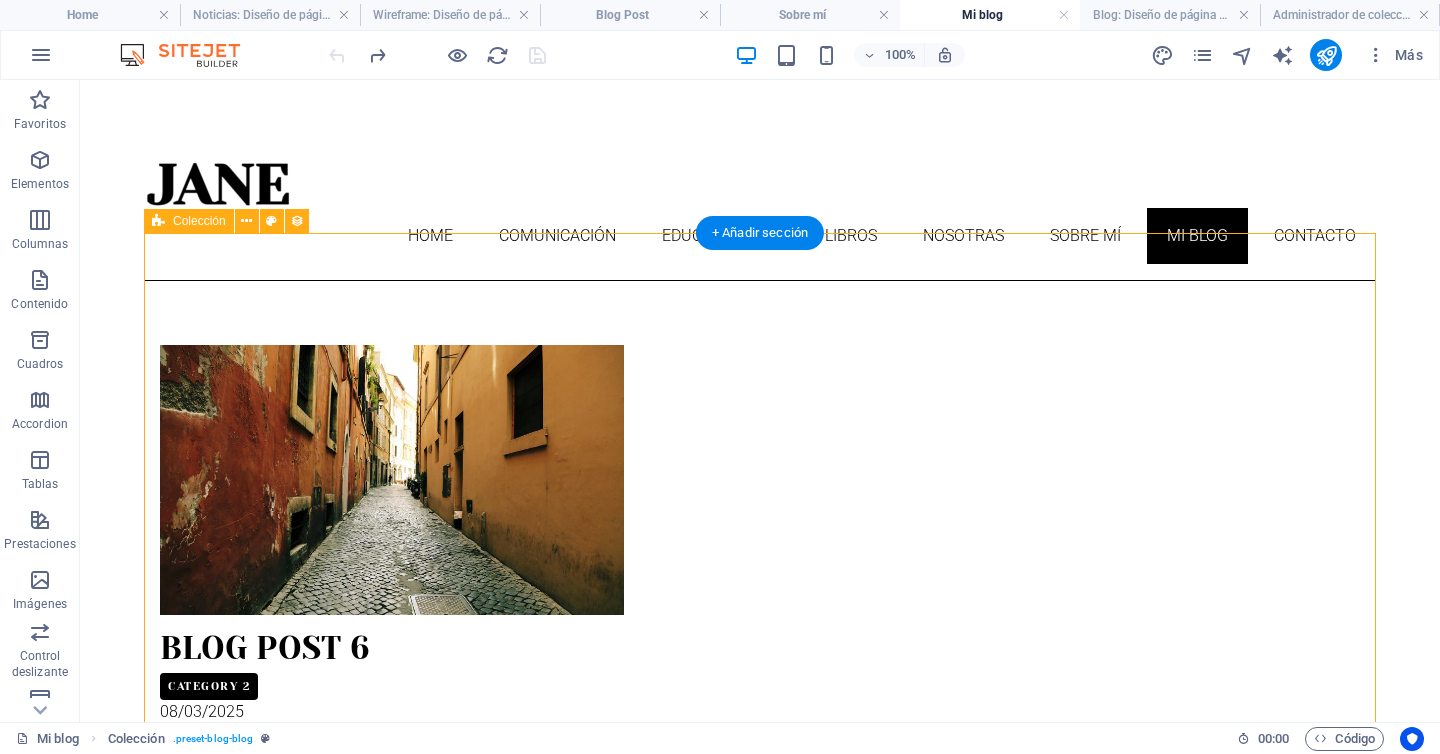 click on "Blog Post 6 Category 2 08/03/2025 Imperdiet ipsum feugiat odio felis posuere. Augue facilisis vitae donec dui. Vestibulum nec fames id senectus? Tristique ipsum ornare pharetra. Interdum pretium! Blog Post 5 Category 1 08/02/2025 Sollicitudin facilisis fringilla vivamus elit euismod aliquam commodo, leo mattis malesuada. Tempor cursus nunc! Dictumst mi egestas torquent diam? Et sapien elementum enim consequat. Massa enim mattis ac amet enim elementum. Habitasse taciti nunc habitasse. Sed tempor id? Blog Post 4 Category 1 08/01/2025 Aliquet nibh etiam fusce! Eget vivamus habitant donec. Elementum per platea dui. Turpis nec primis diam morbi? Cursus nisl donec sapien! Nisl est vitae himenaeos vulputate semper accumsan. Blog Post 3 Category 2 07/31/2025 Blog Post 2 Category 1 07/30/2025 Volutpat congue ligula primis conubia quisque? Nibh consequat curae tincidunt auctor lacinia dictum! Porta nisi phasellus potenti dapibus! Vulputate etiam odio convallis, nostra turpis malesuada! Maecenas quis class! Blog Post 1" at bounding box center (760, 1746) 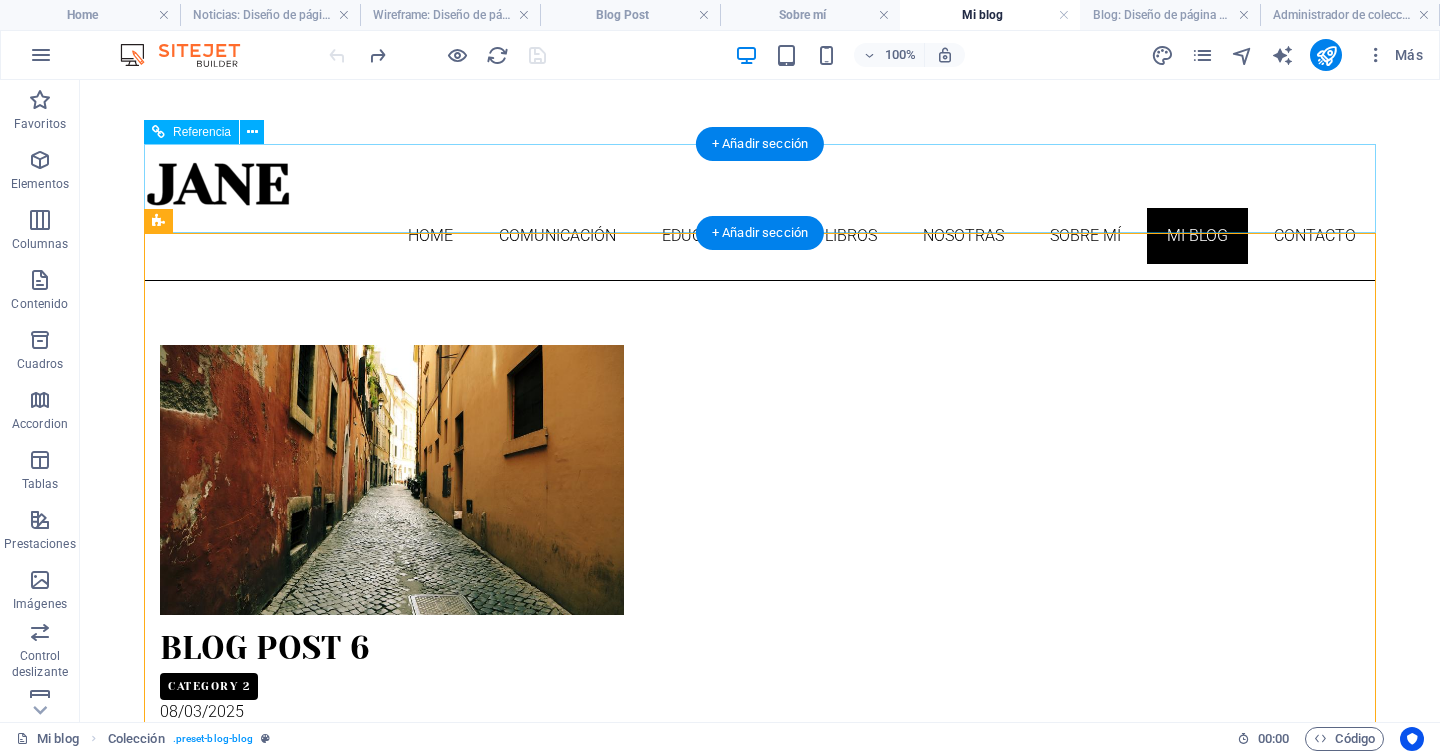 click on "Home Comunicación Educación Mis libros Nosotras Sobre mí Mi blog Contacto" at bounding box center [760, 236] 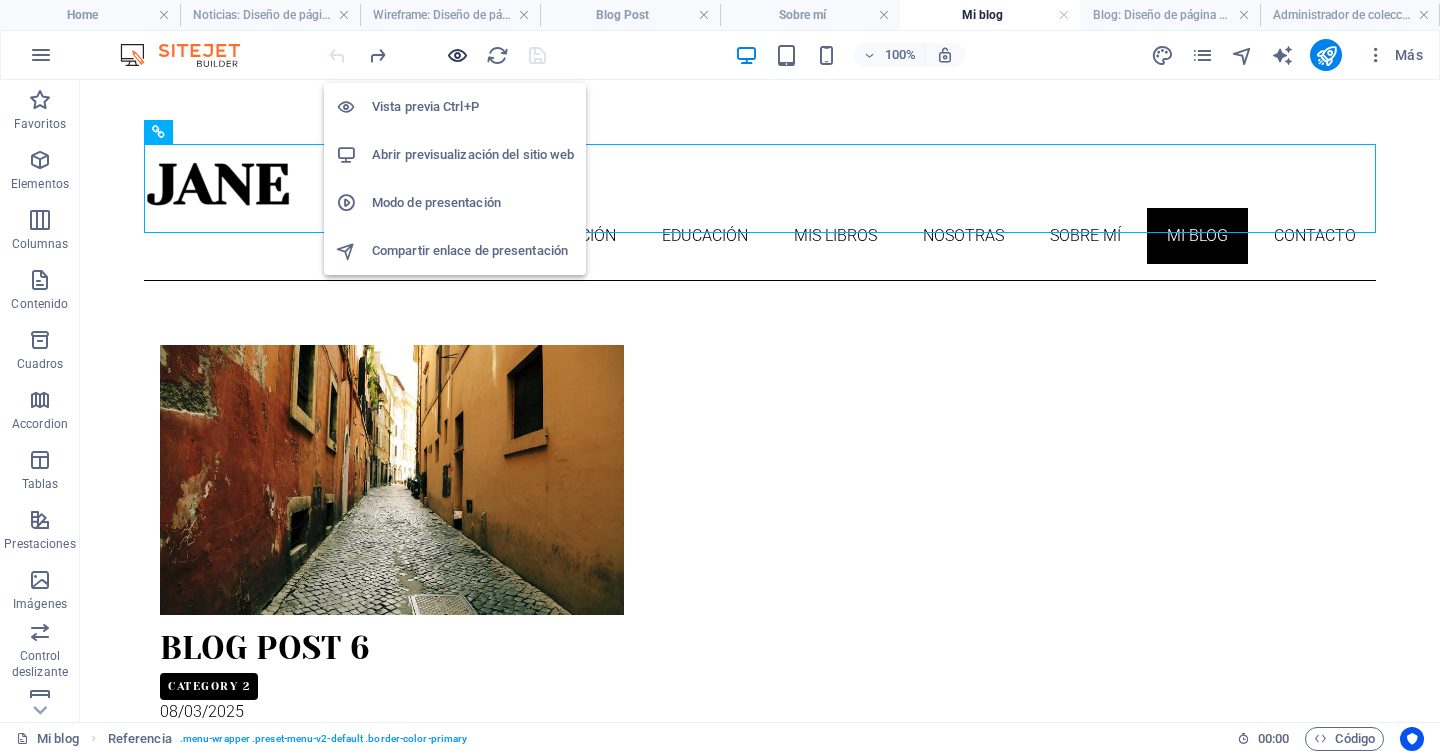 click at bounding box center (457, 55) 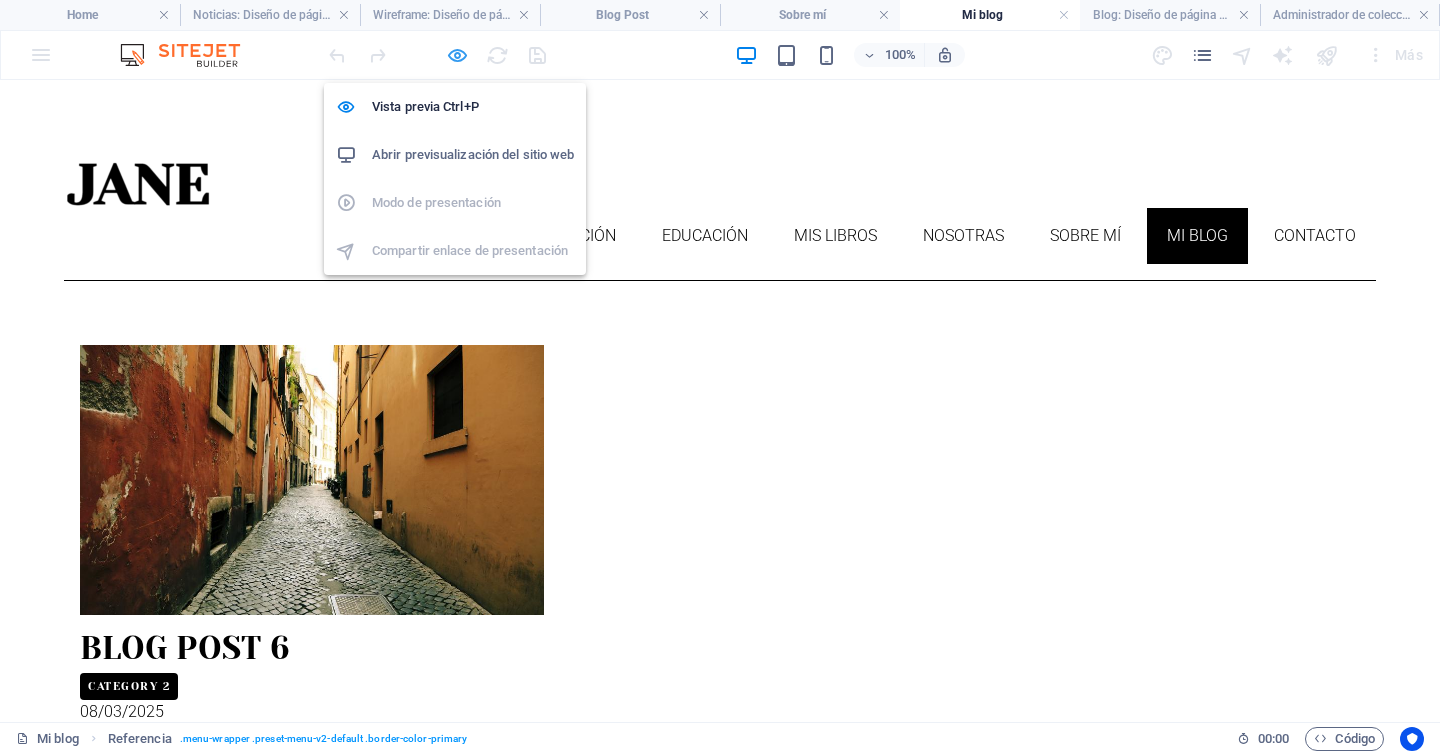 click at bounding box center [457, 55] 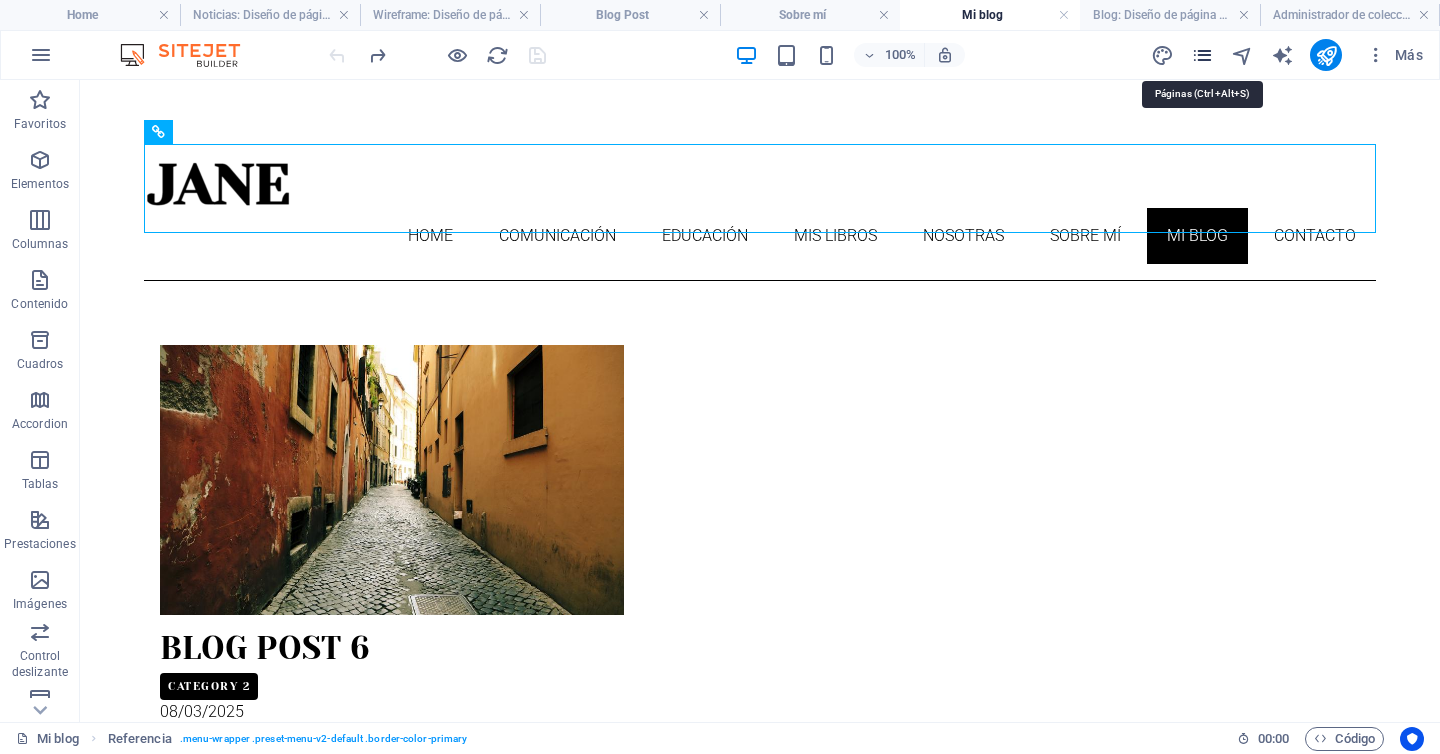 click at bounding box center (1202, 55) 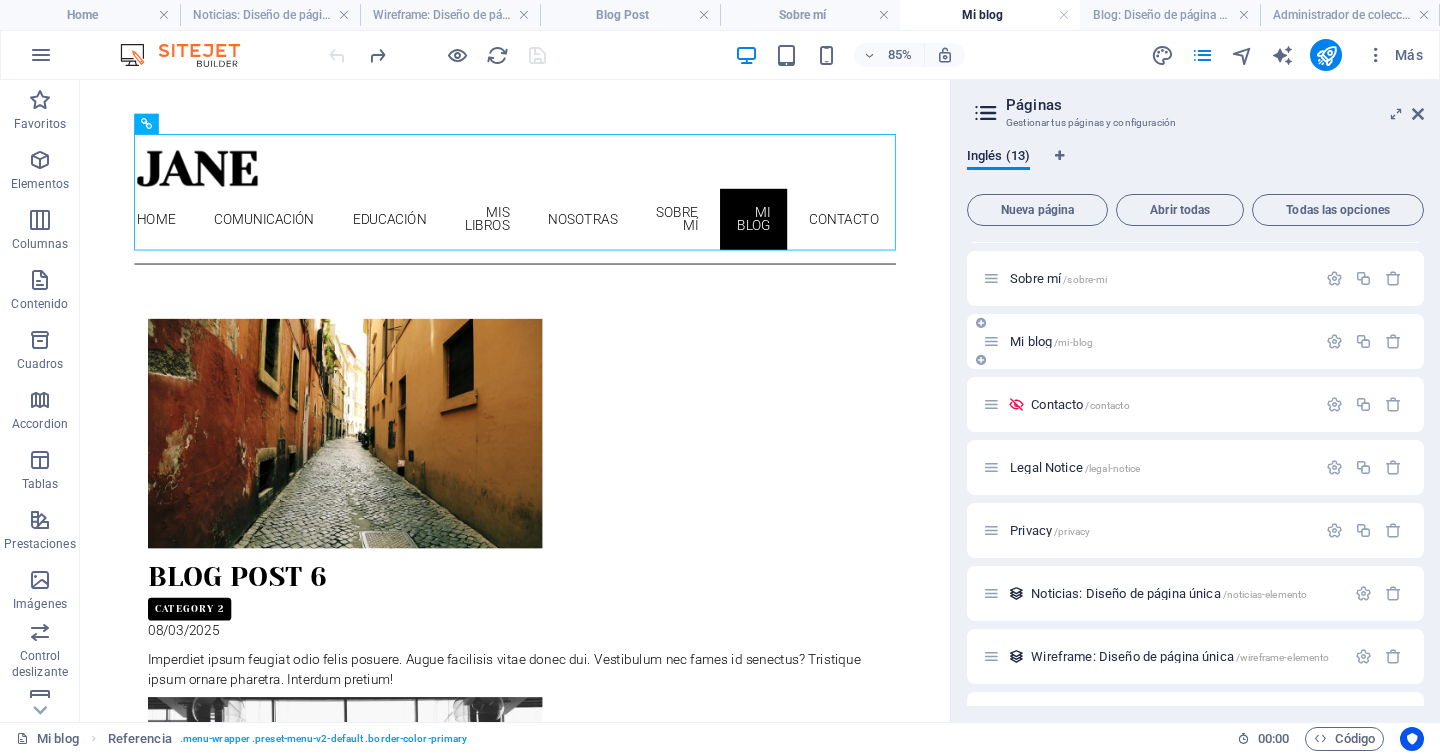 scroll, scrollTop: 355, scrollLeft: 0, axis: vertical 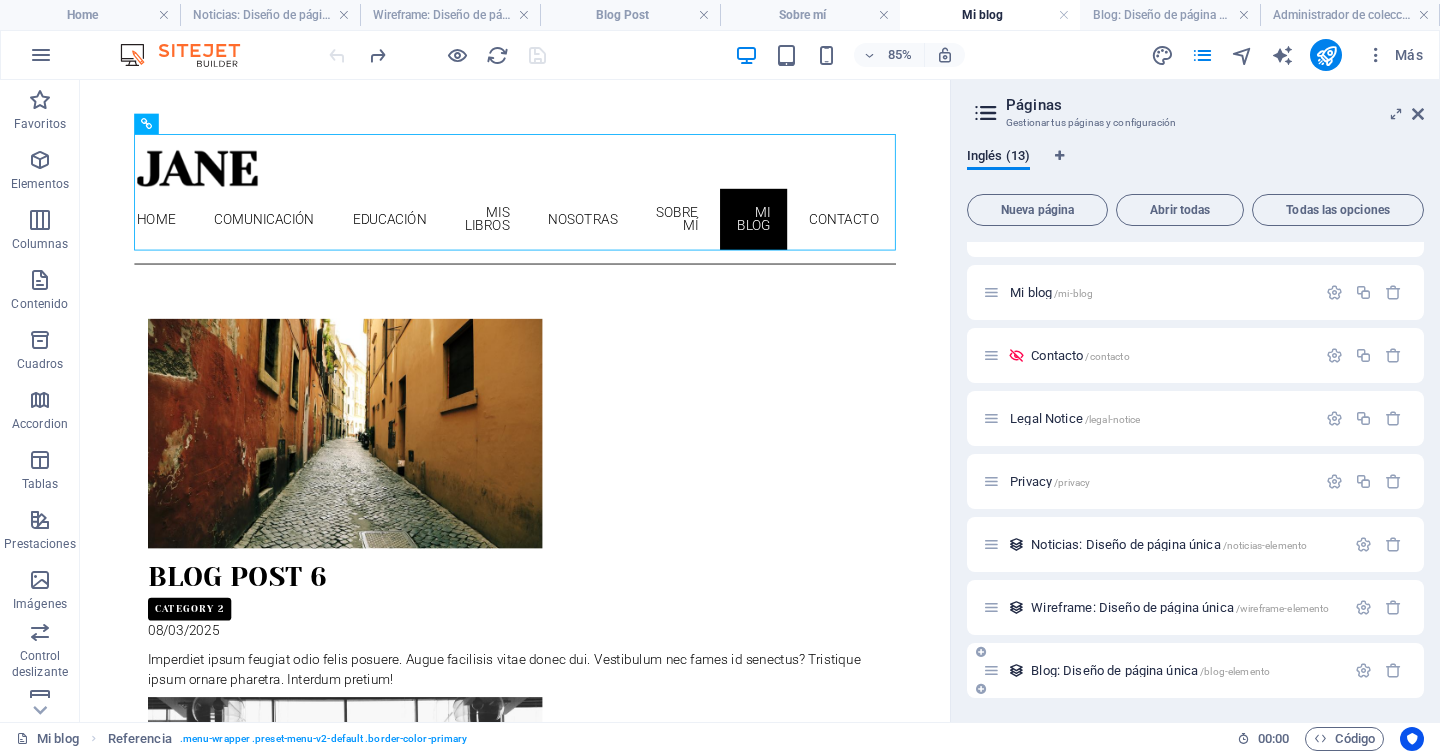 click on "Blog: Diseño de página única /blog-elemento" at bounding box center (1150, 670) 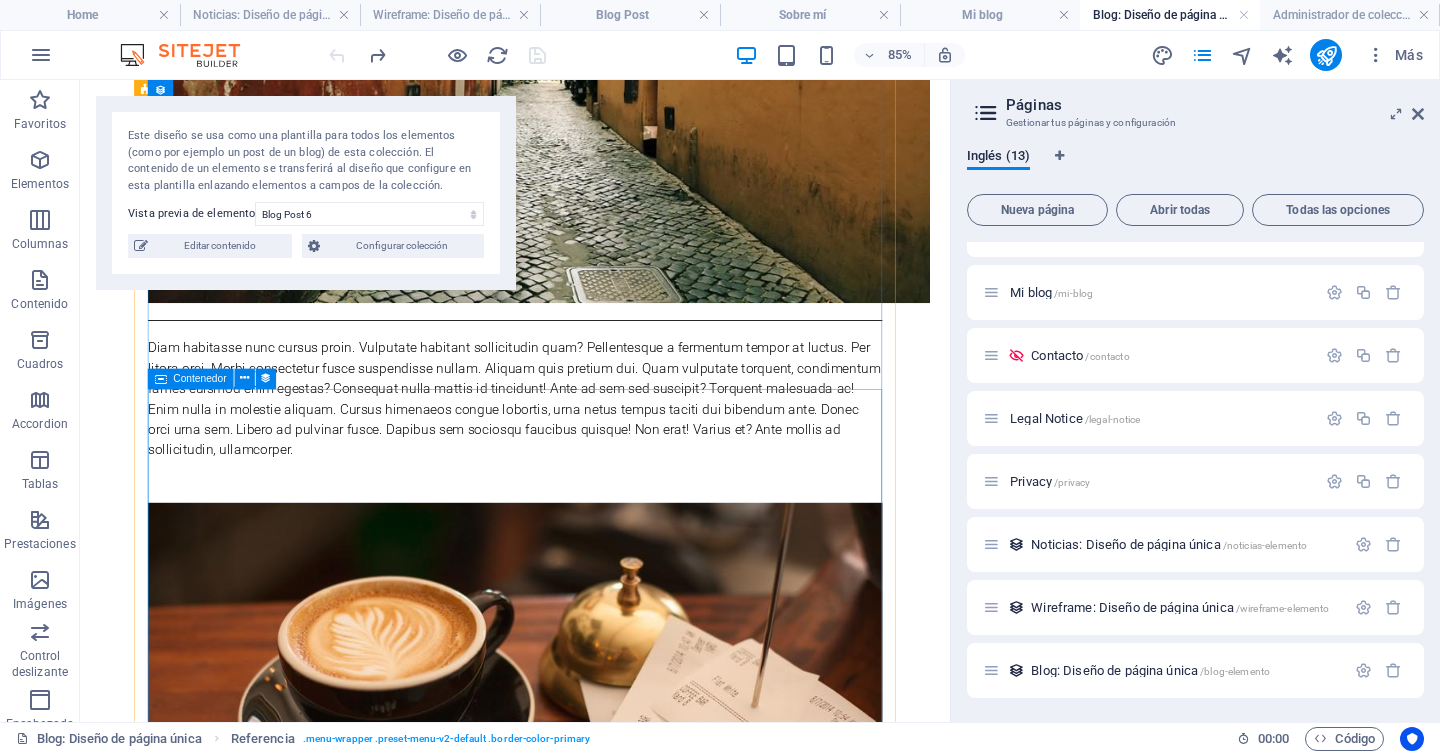 scroll, scrollTop: 561, scrollLeft: 0, axis: vertical 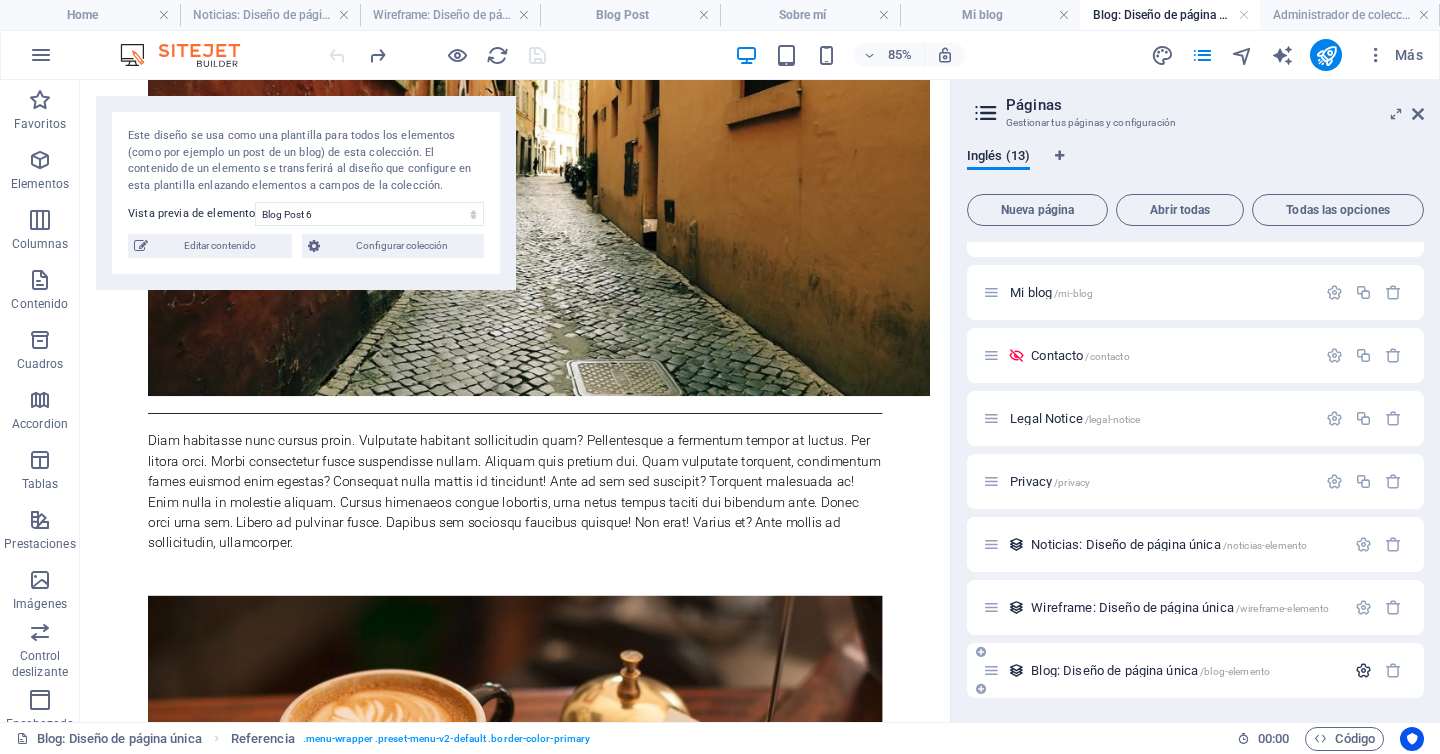 click at bounding box center (1363, 670) 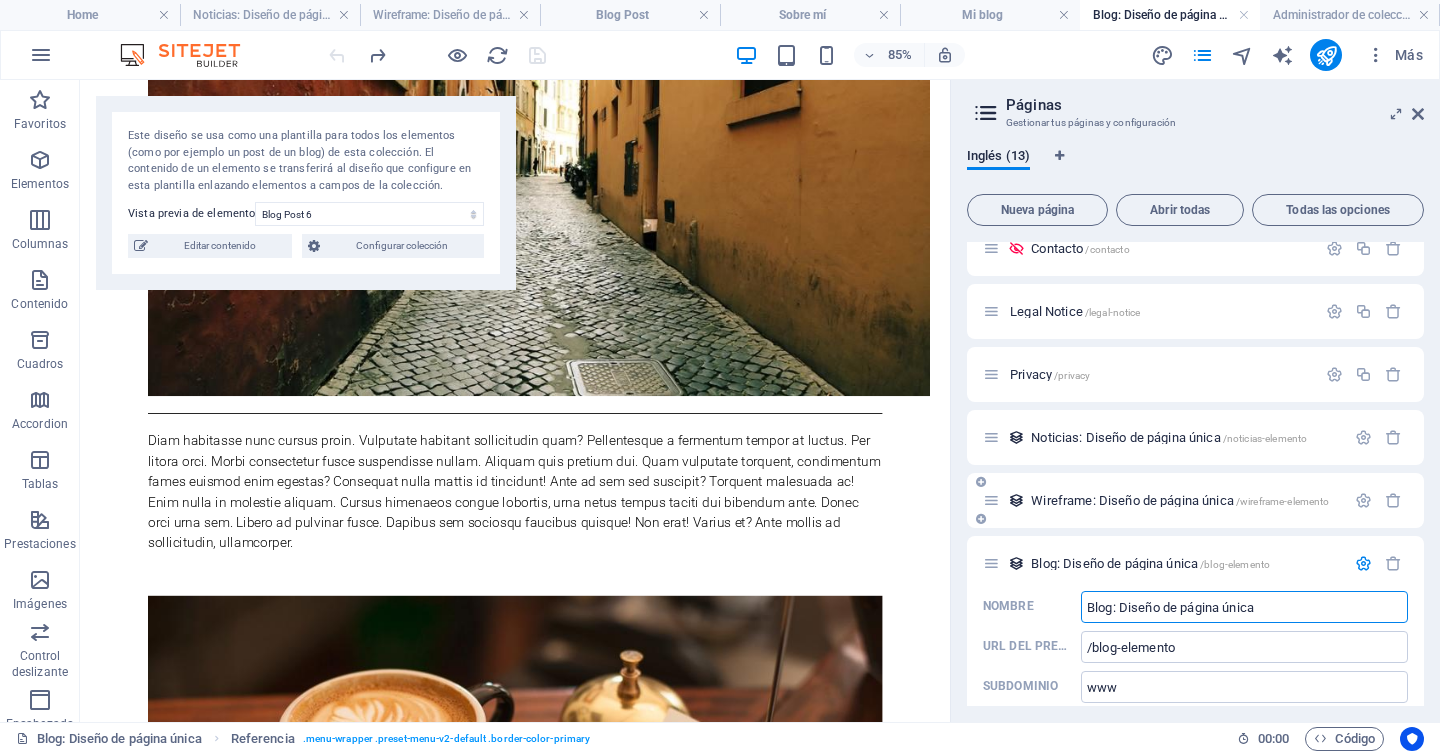 scroll, scrollTop: 491, scrollLeft: 0, axis: vertical 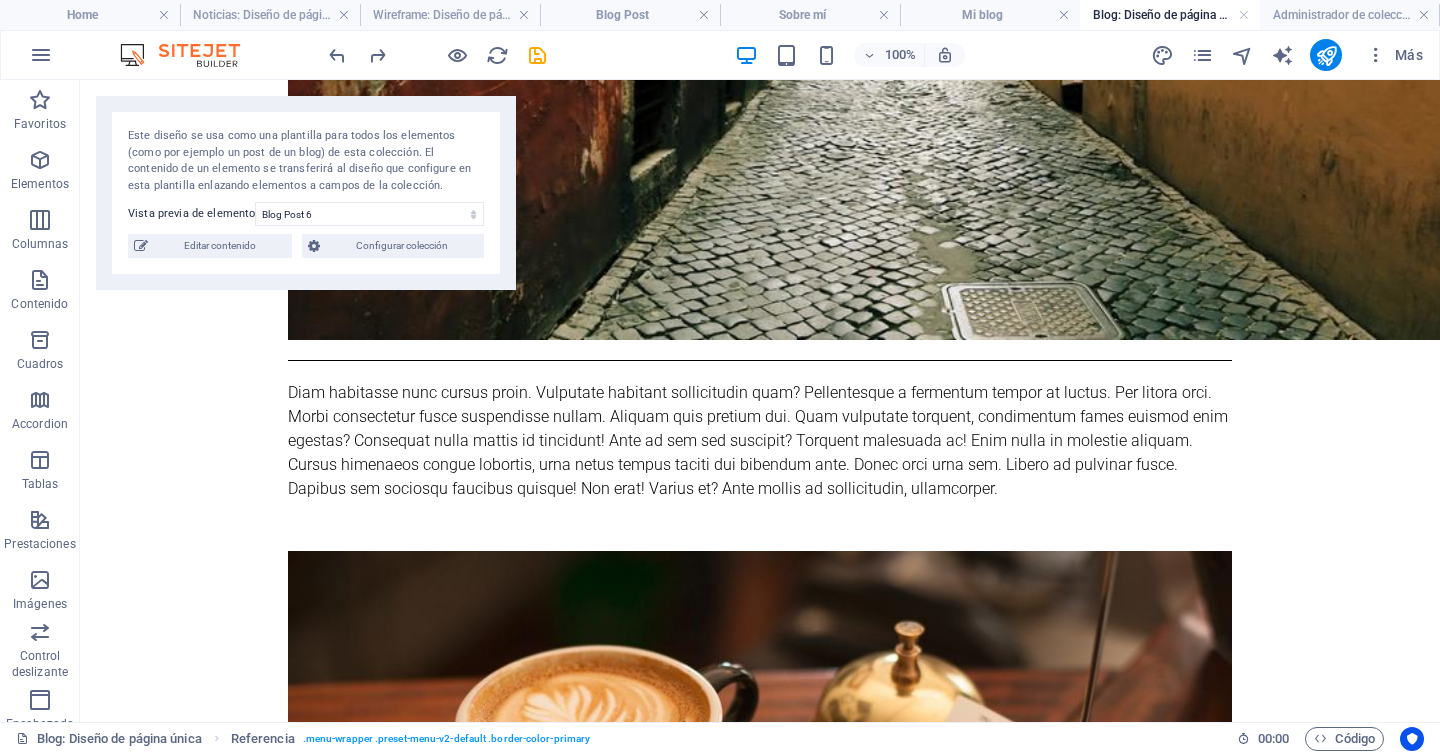 click on "Blog: Diseño de página única" at bounding box center [1170, 15] 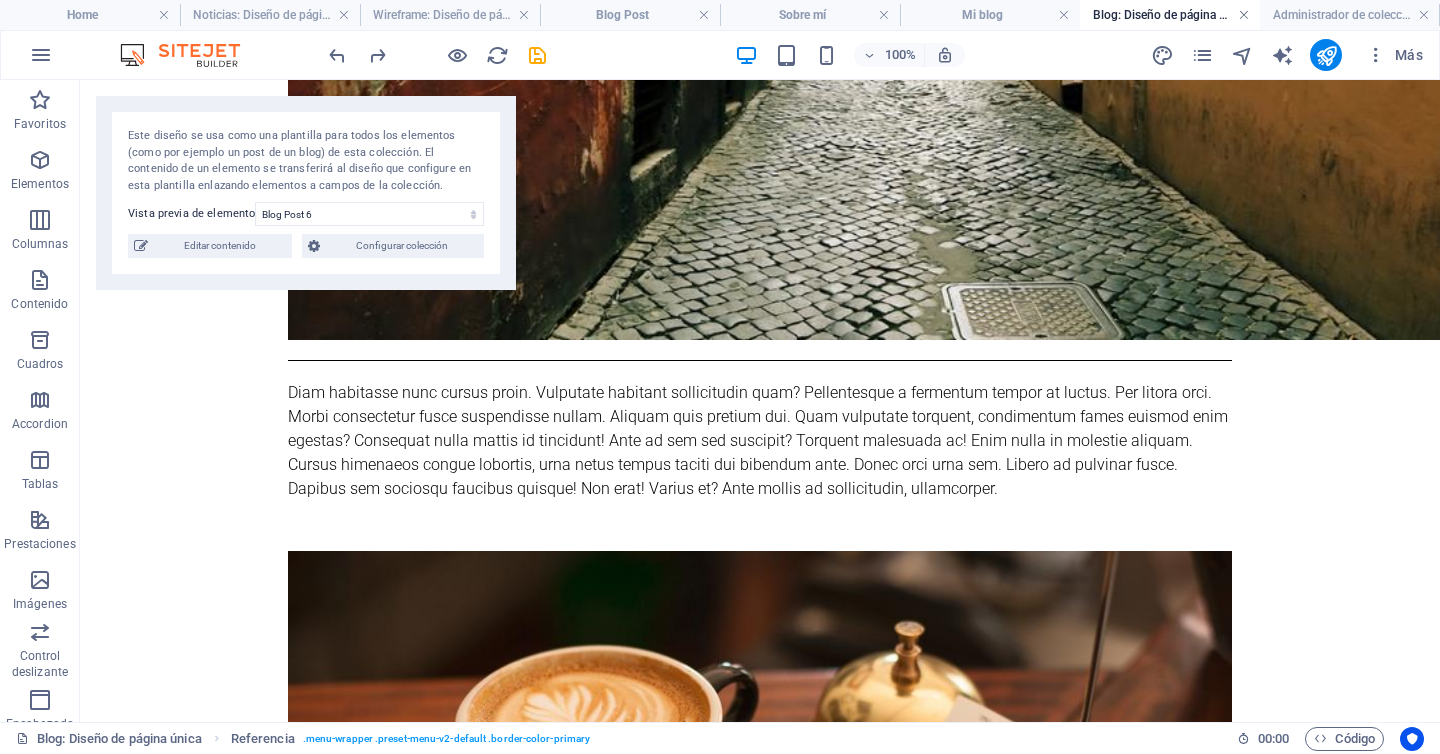 click at bounding box center (1244, 15) 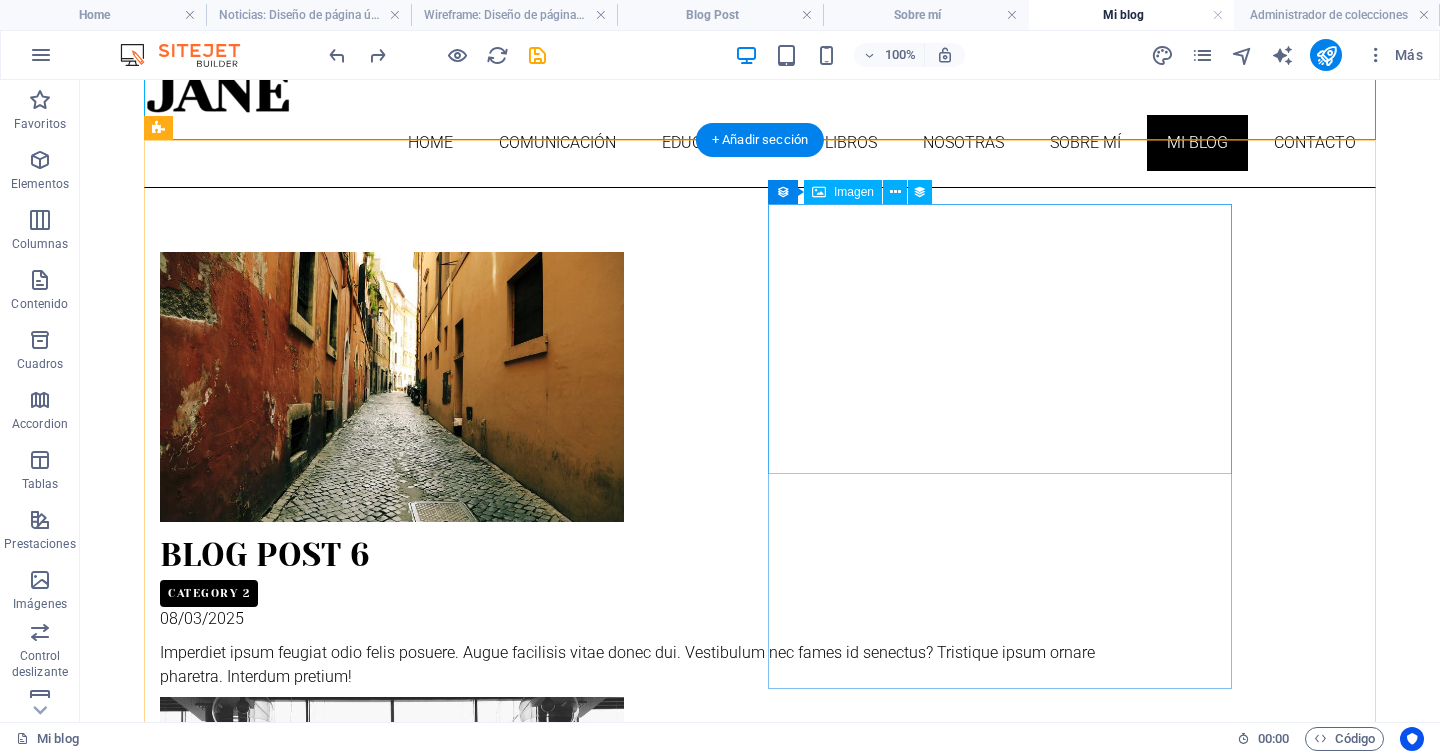 scroll, scrollTop: 0, scrollLeft: 0, axis: both 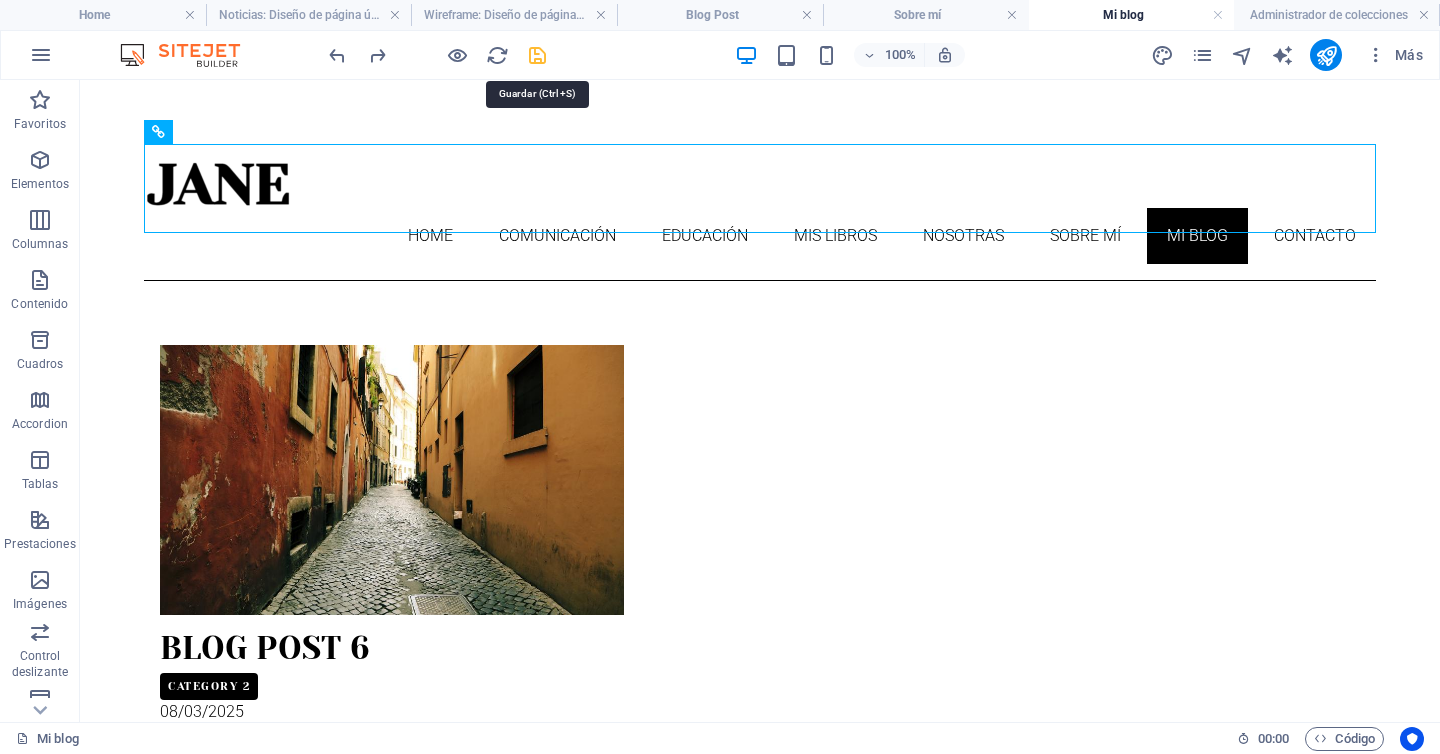 click at bounding box center [537, 55] 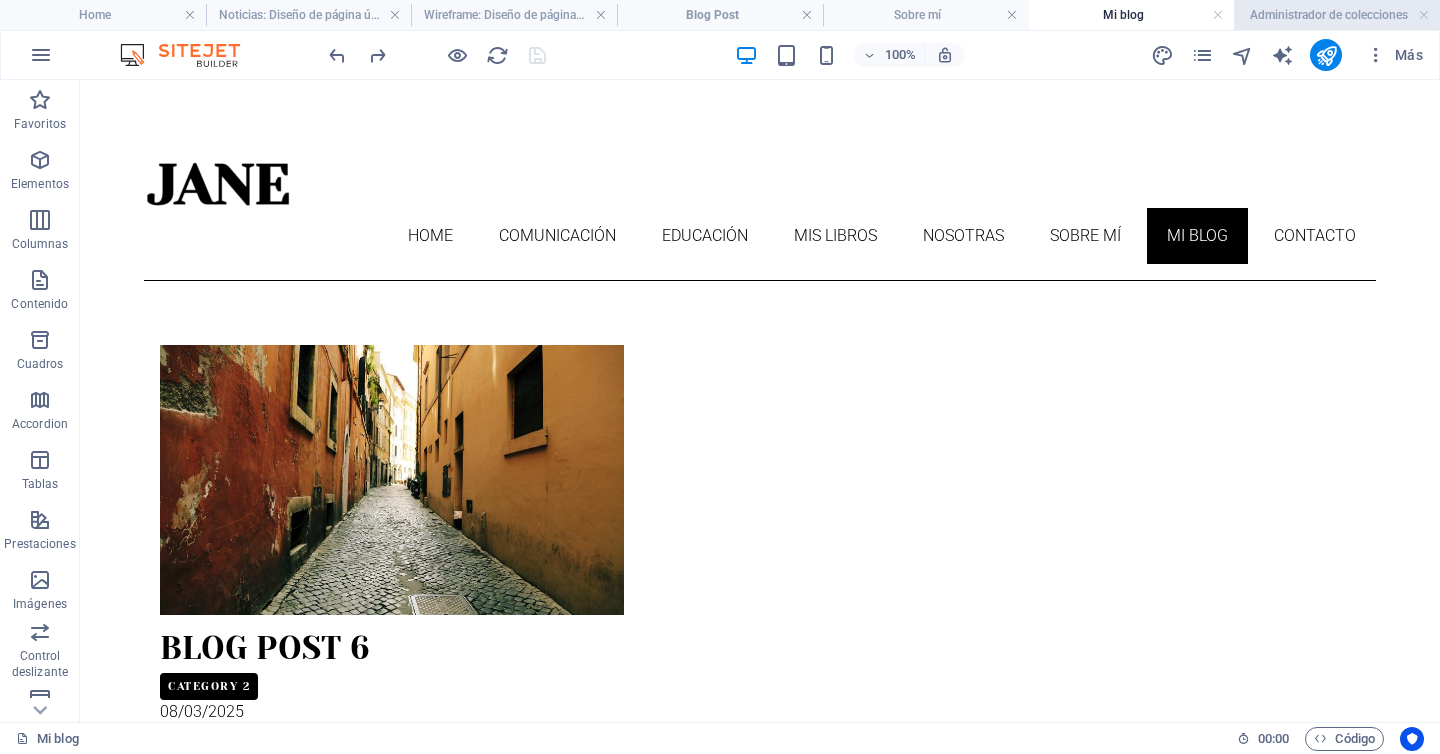 click on "Administrador de colecciones" at bounding box center (1337, 15) 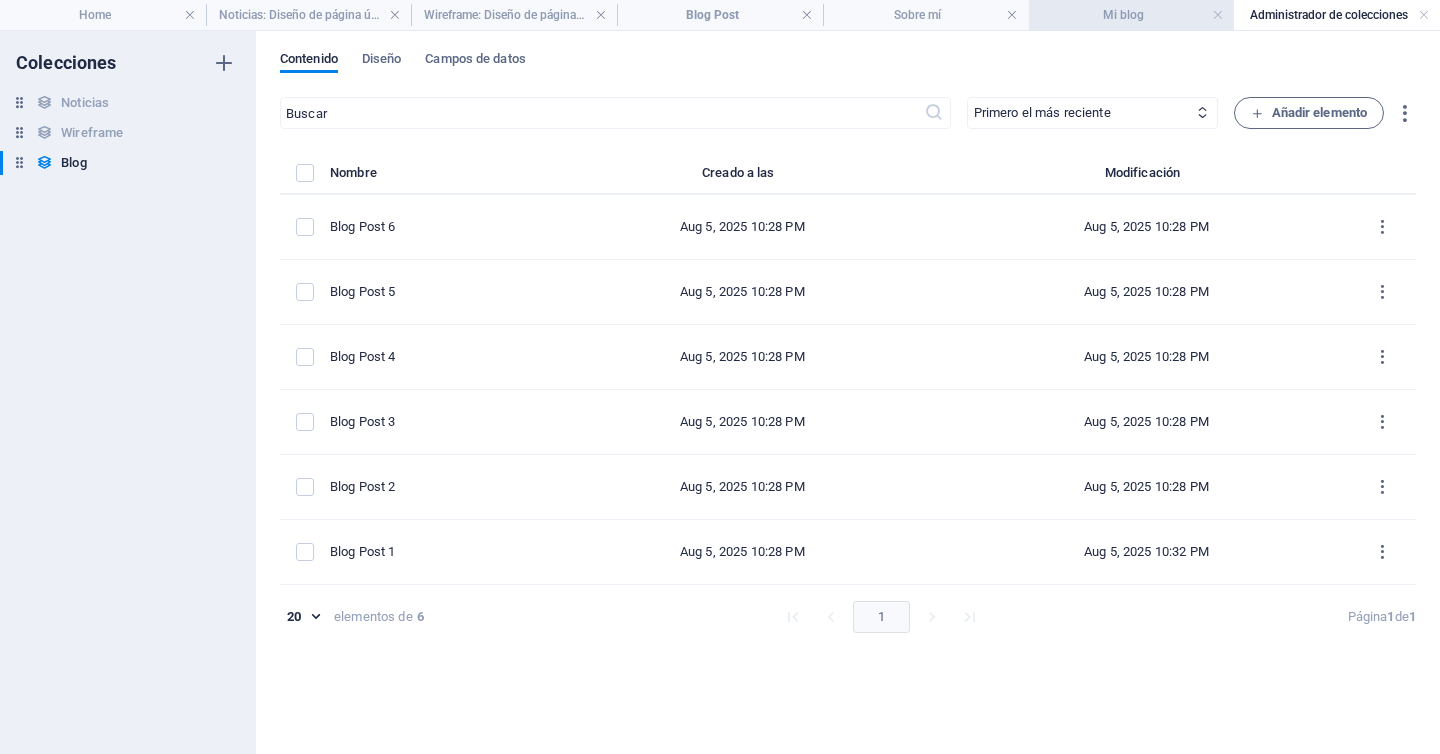 click on "Mi blog" at bounding box center [1132, 15] 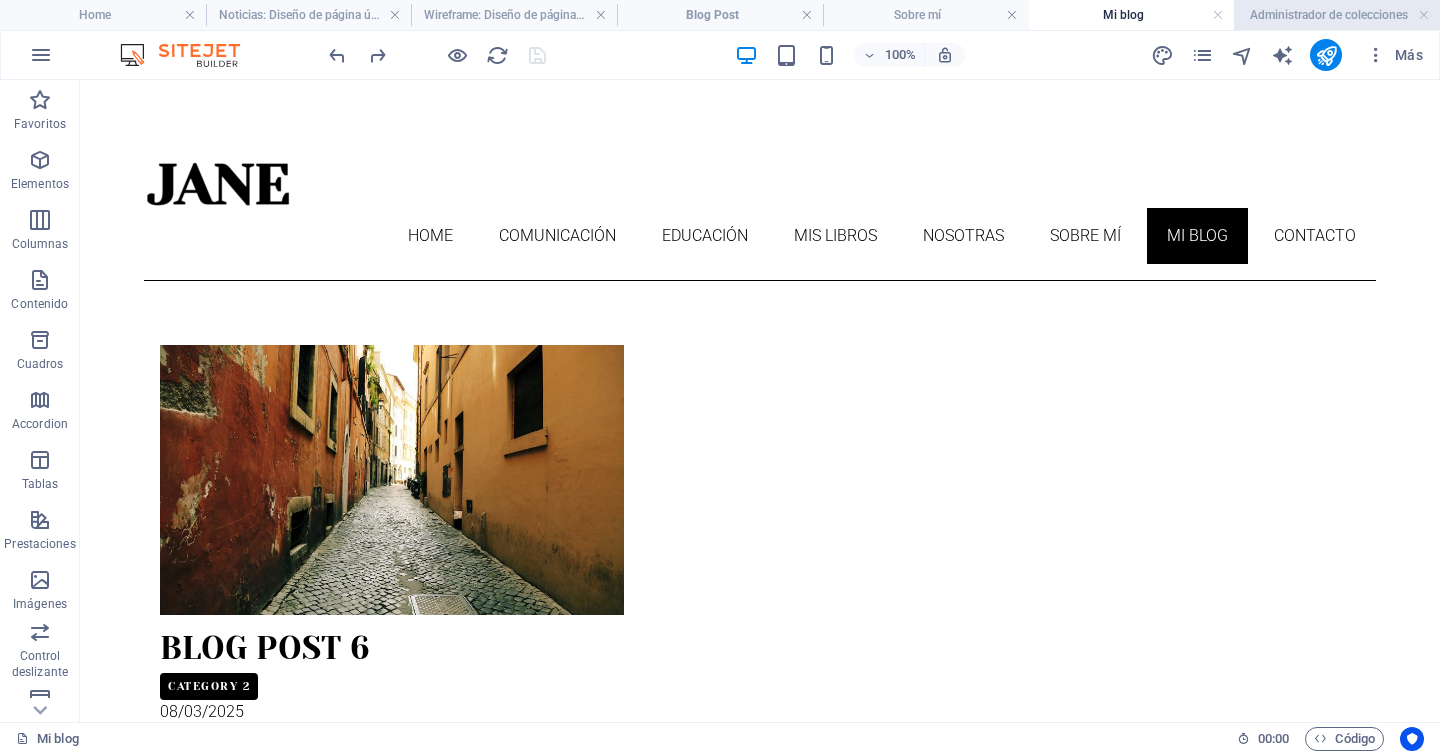 click on "Administrador de colecciones" at bounding box center (1337, 15) 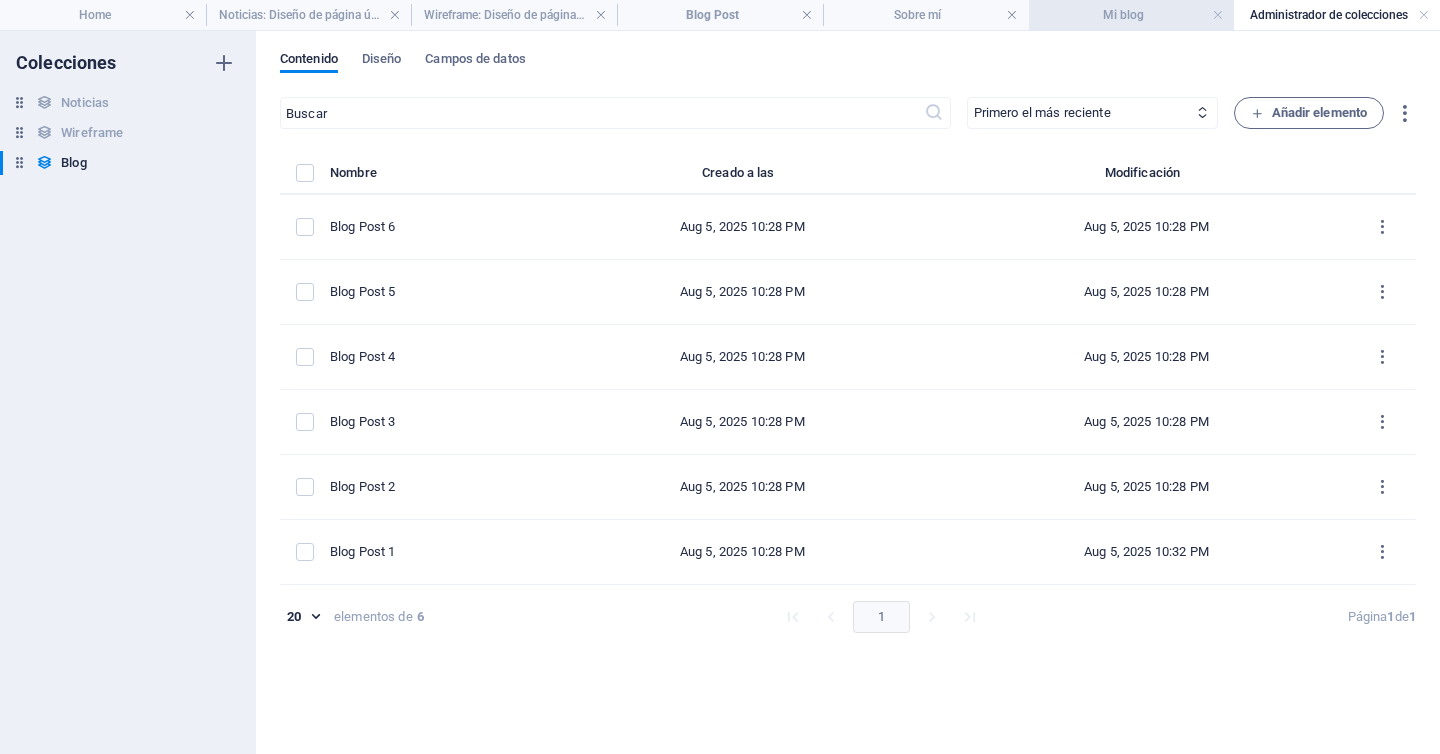 click on "Mi blog" at bounding box center [1132, 15] 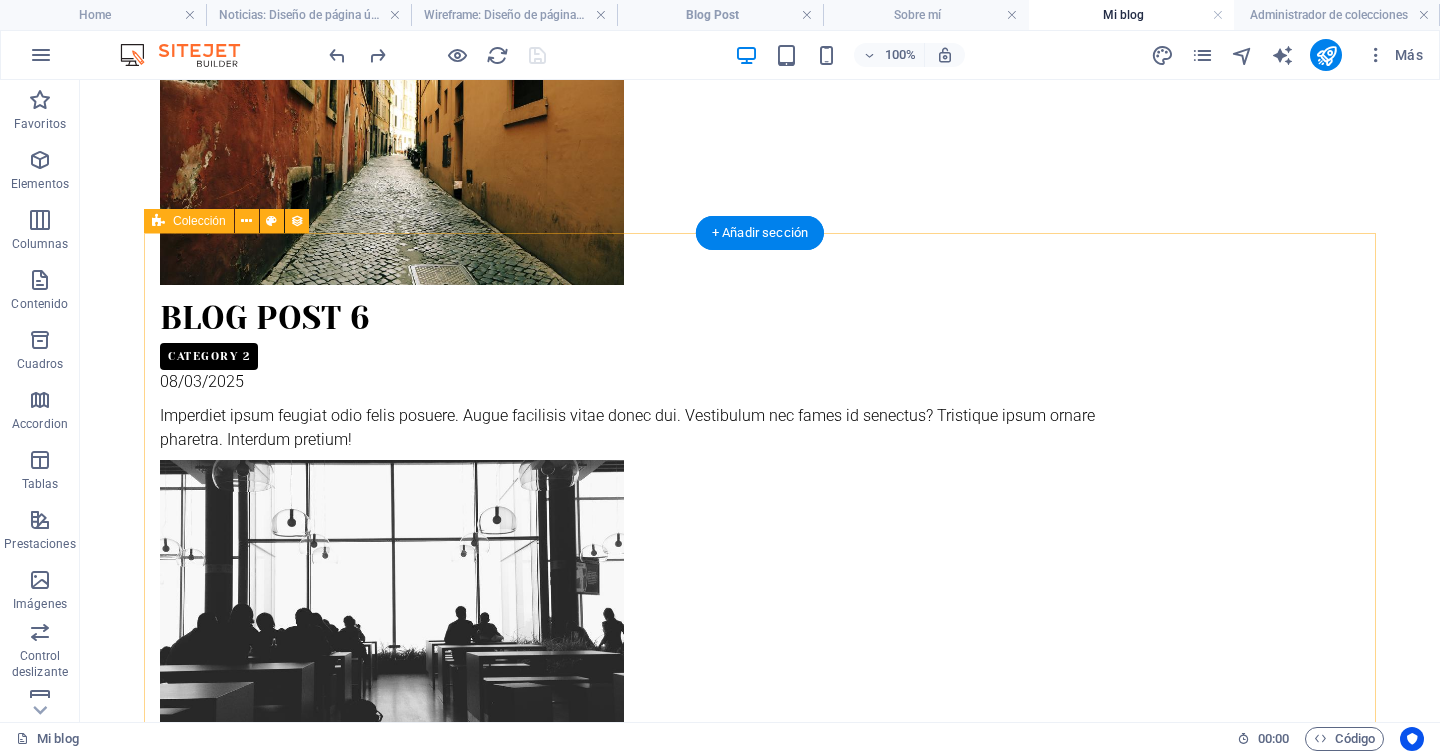scroll, scrollTop: 0, scrollLeft: 0, axis: both 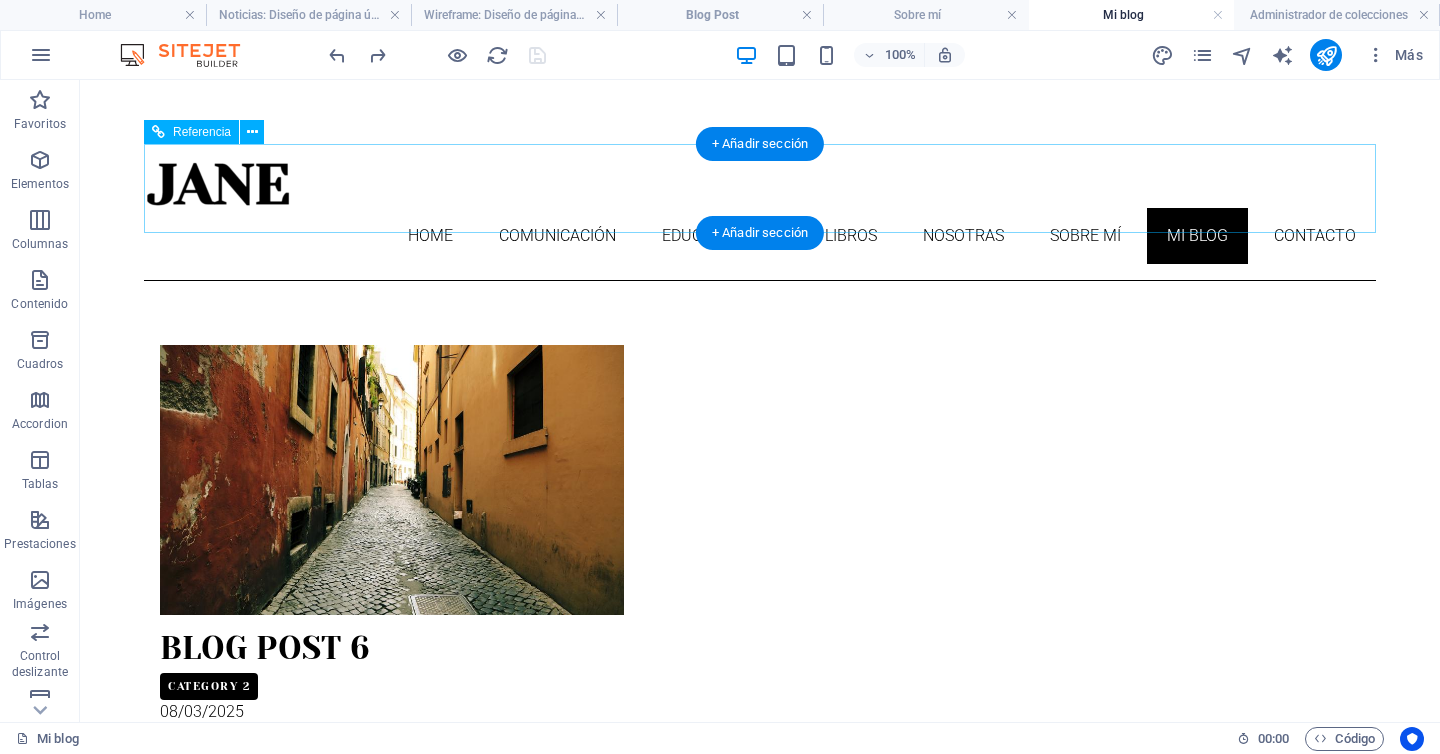 click on "Home Comunicación Educación Mis libros Nosotras Sobre mí Mi blog Contacto" at bounding box center (760, 236) 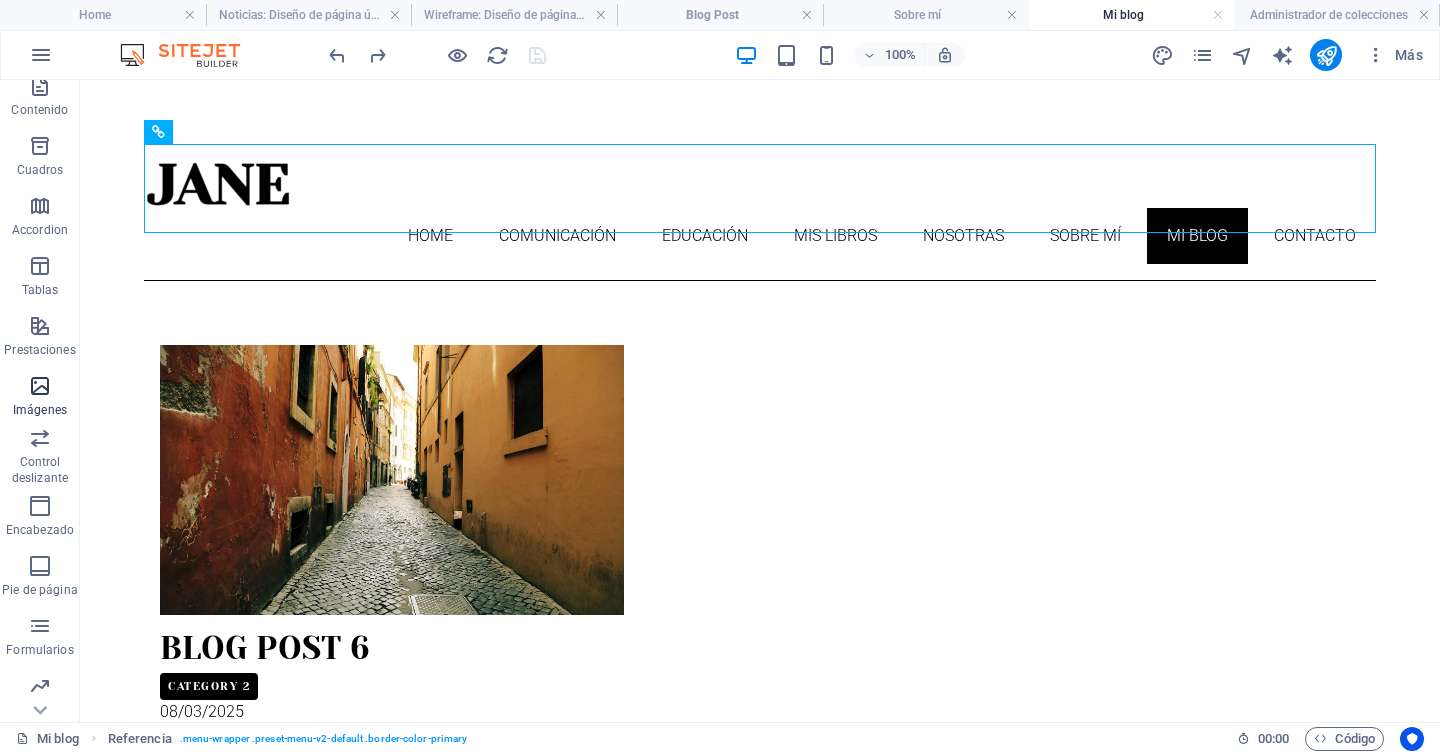 scroll, scrollTop: 258, scrollLeft: 0, axis: vertical 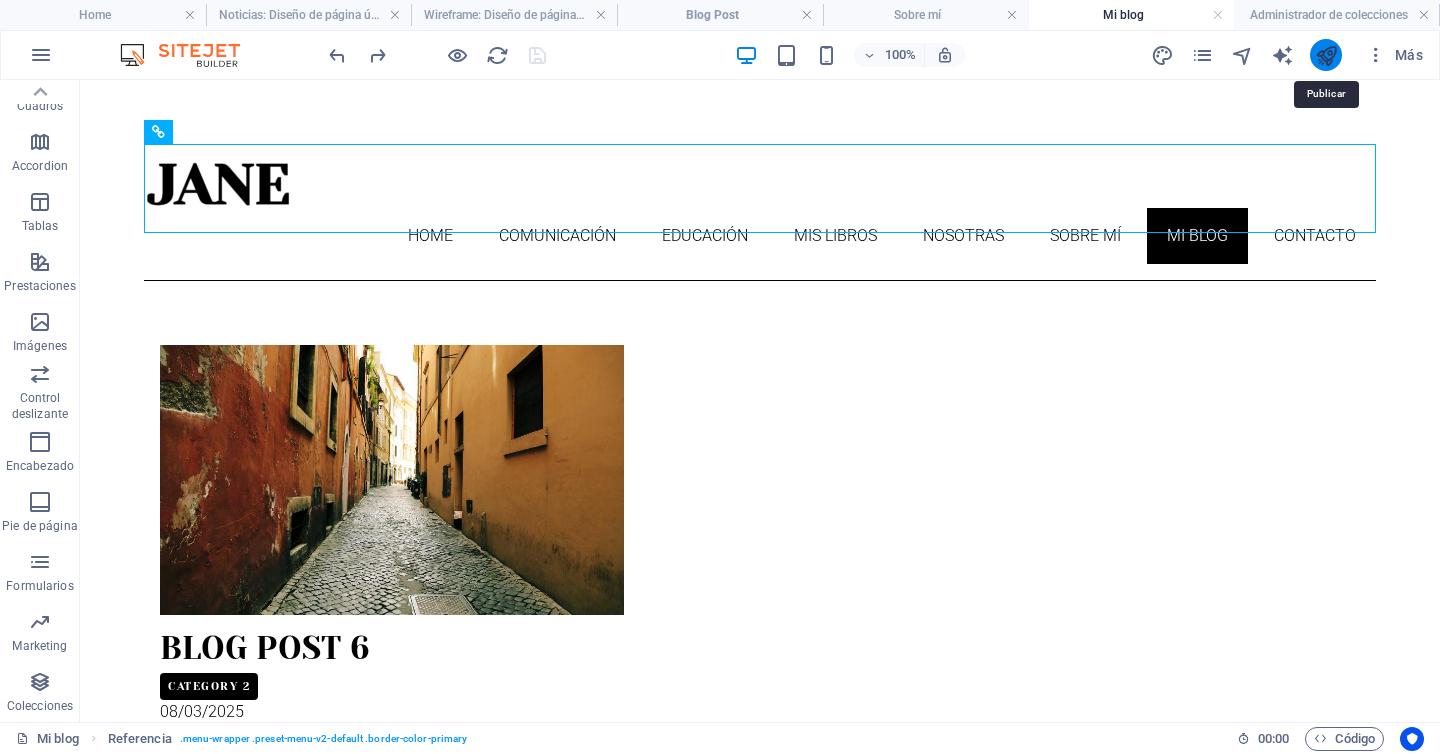 click at bounding box center [1326, 55] 